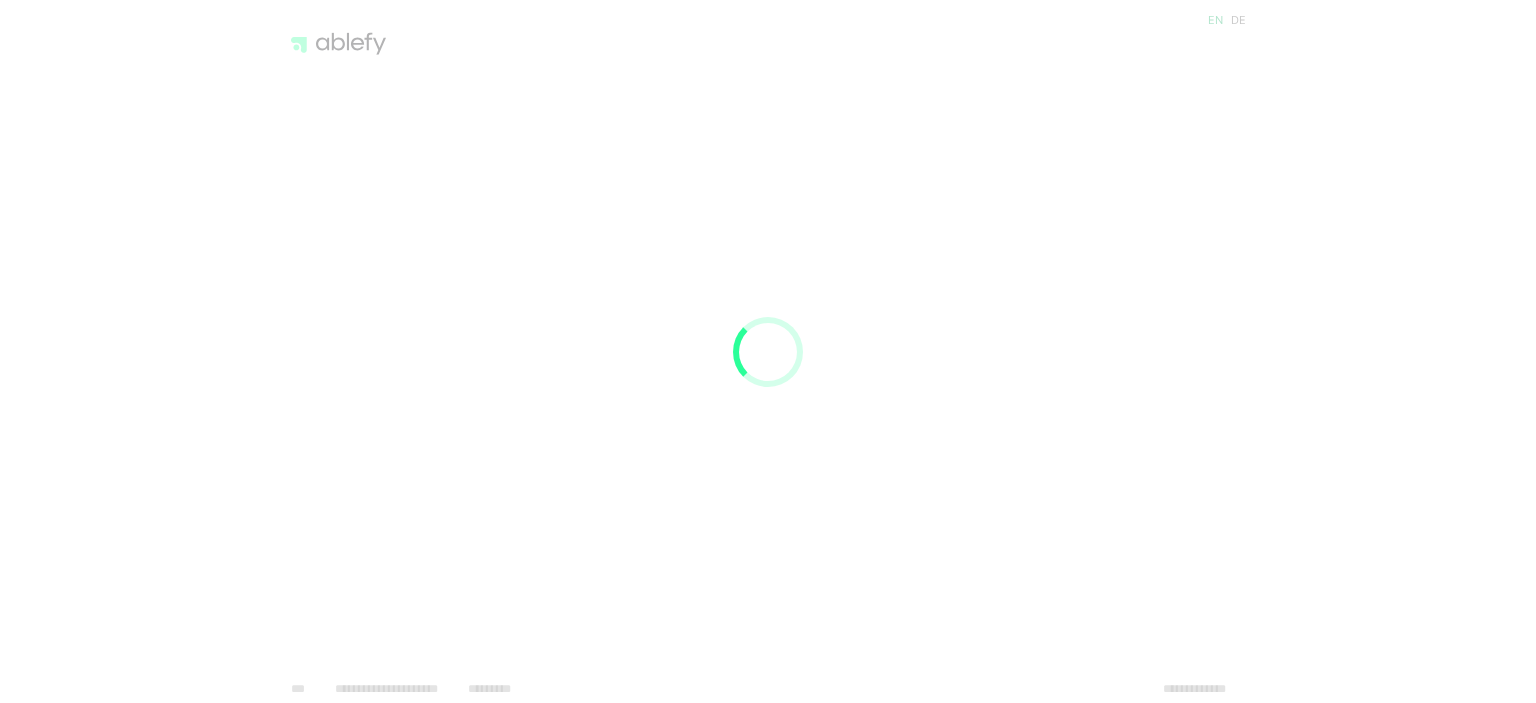scroll, scrollTop: 0, scrollLeft: 0, axis: both 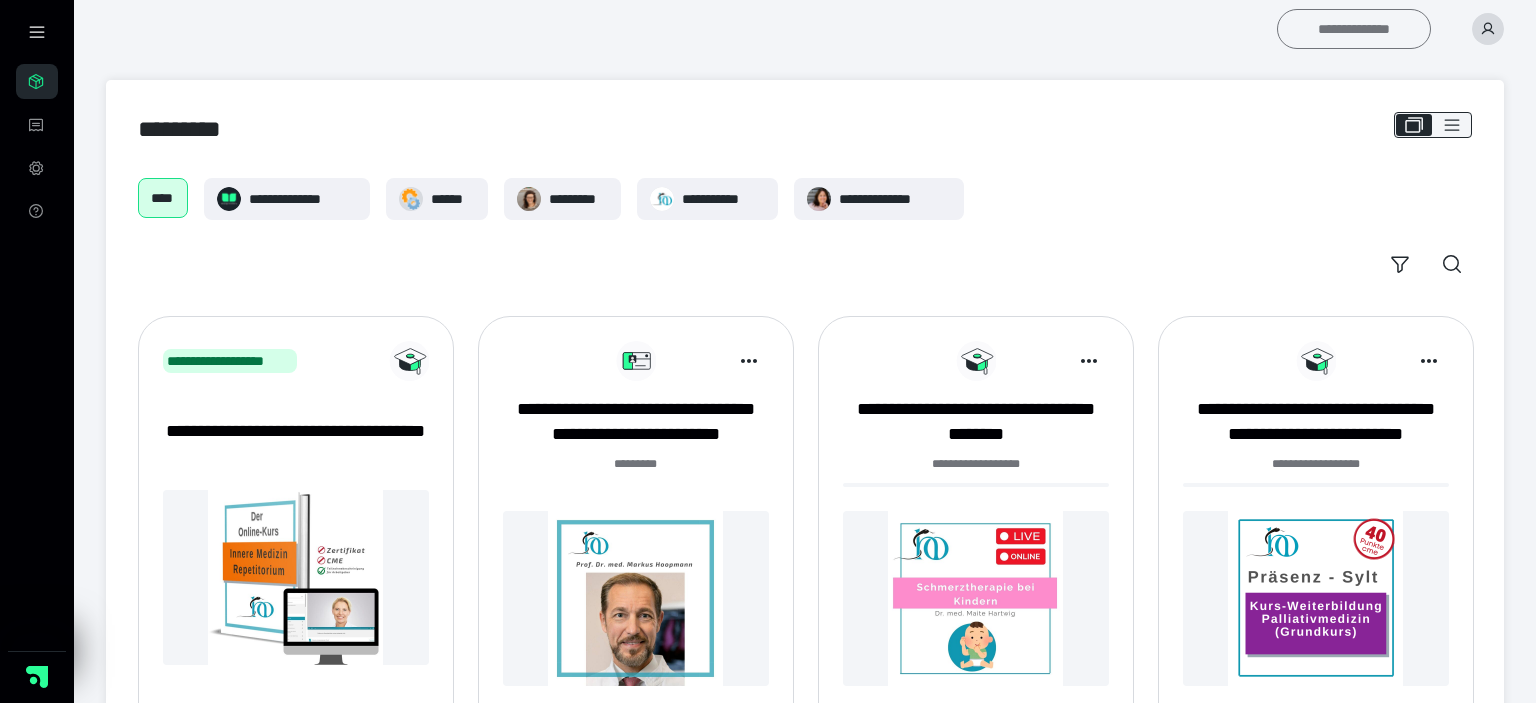 click on "**********" at bounding box center [1354, 29] 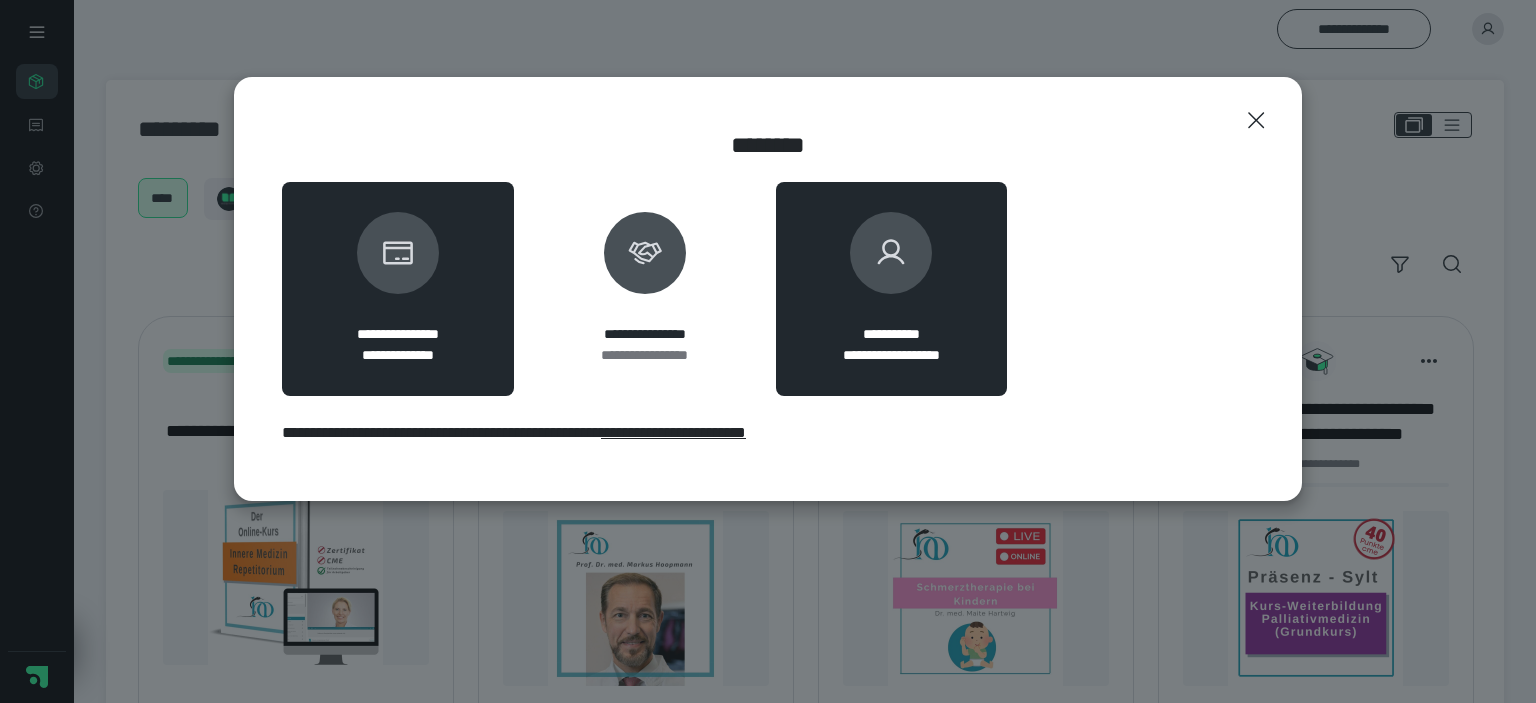 click at bounding box center (891, 253) 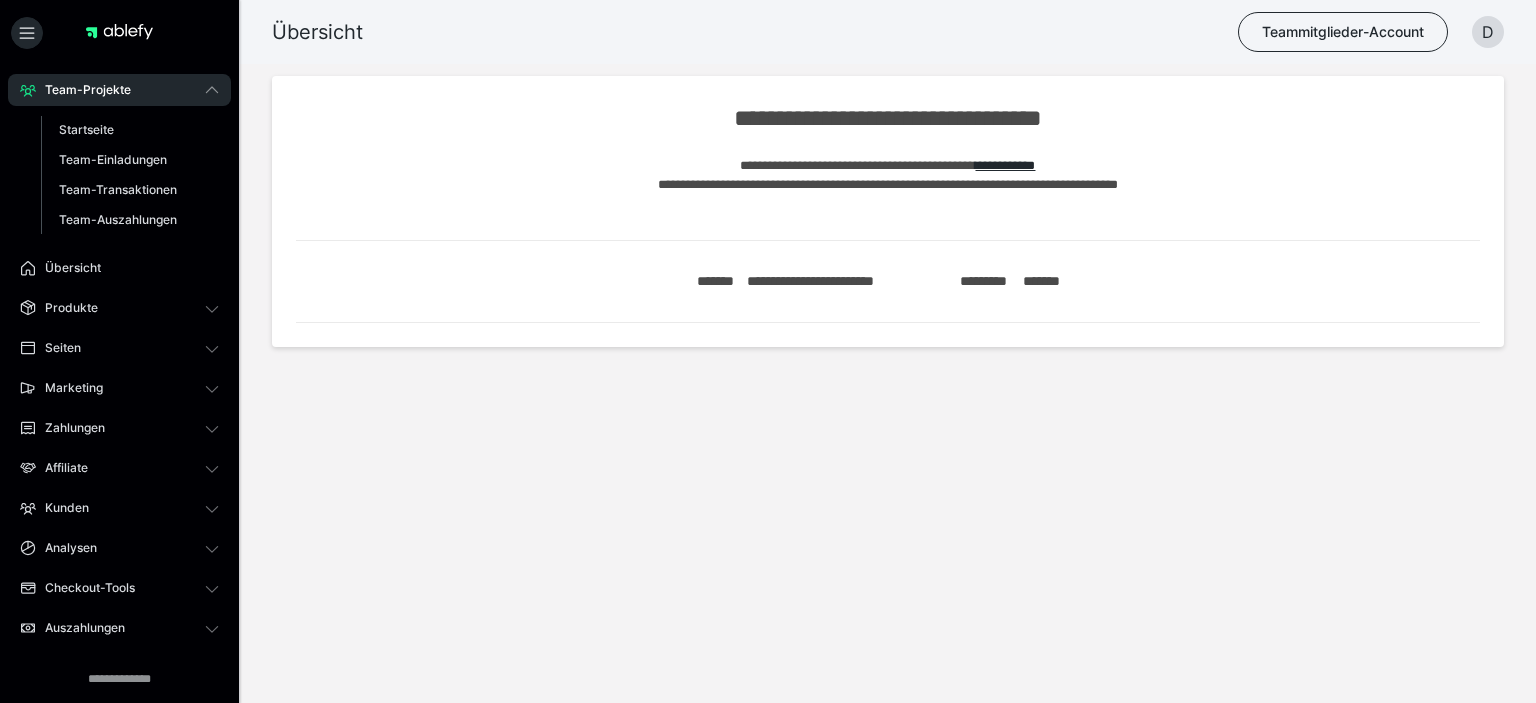 scroll, scrollTop: 0, scrollLeft: 0, axis: both 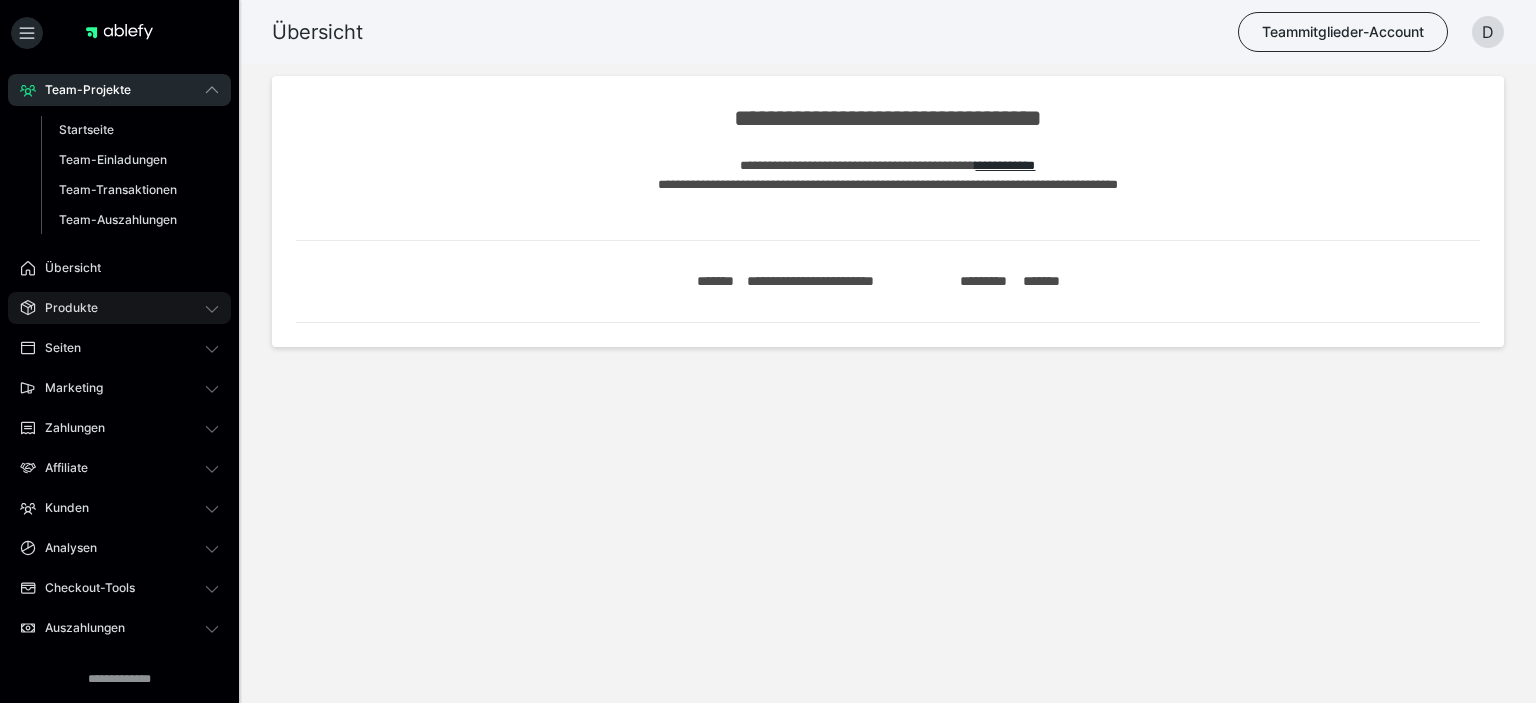 click on "Produkte" at bounding box center [119, 308] 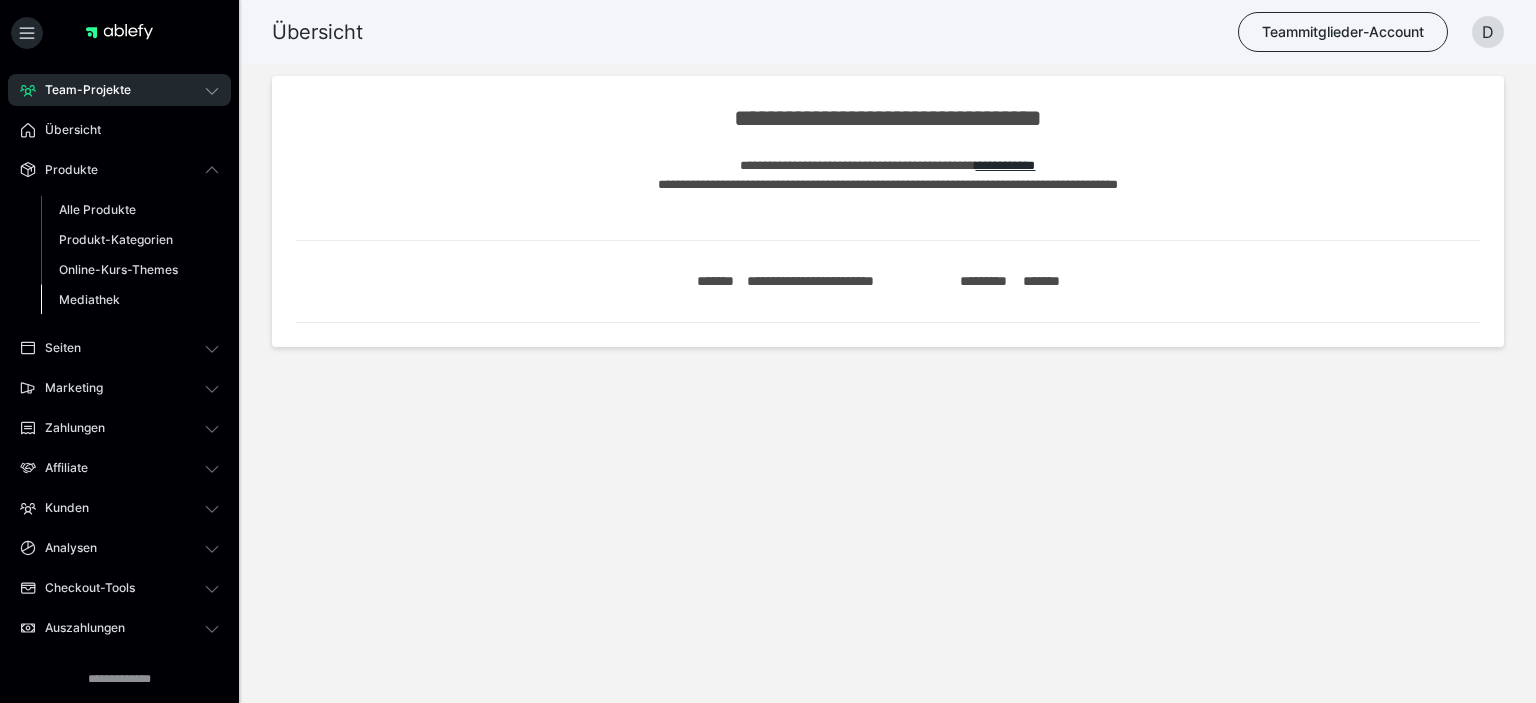 click on "Mediathek" at bounding box center (89, 299) 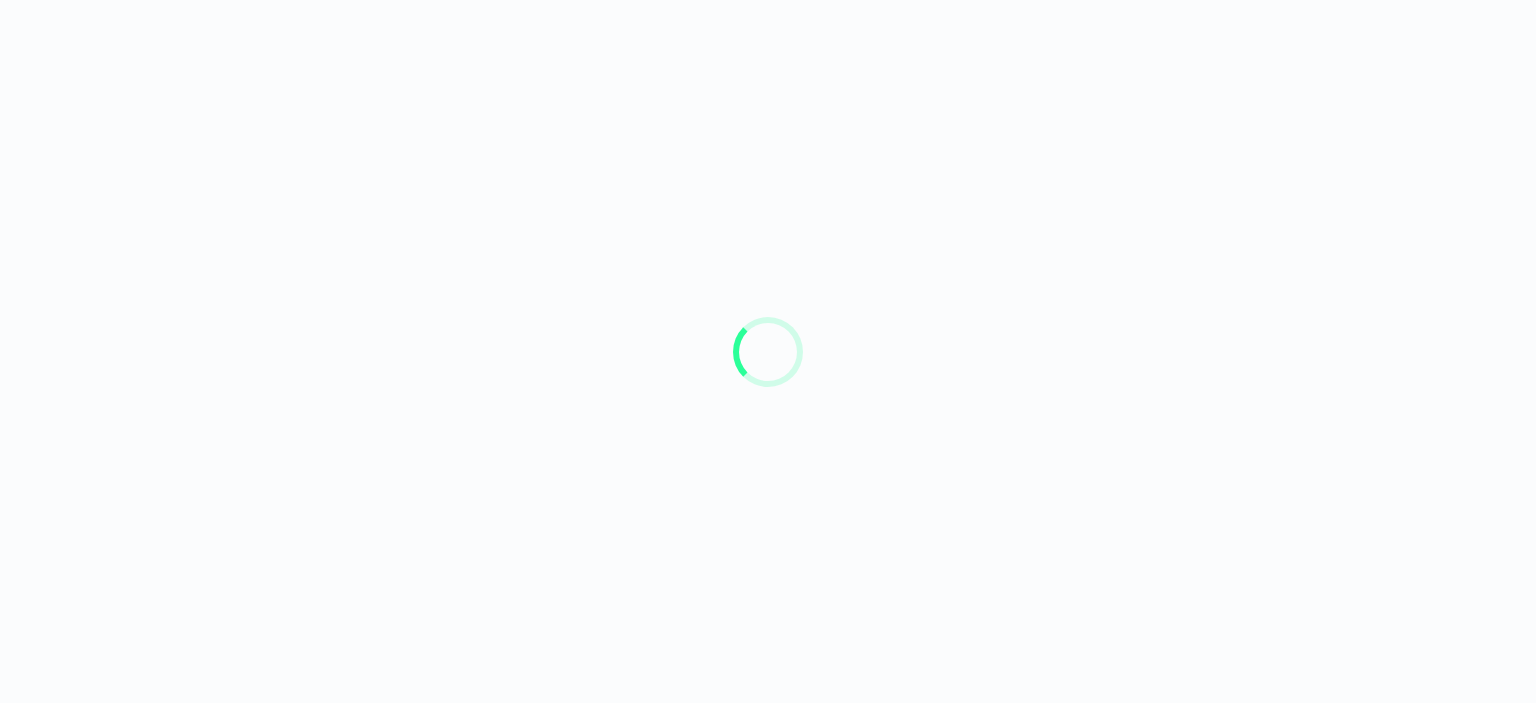 scroll, scrollTop: 0, scrollLeft: 0, axis: both 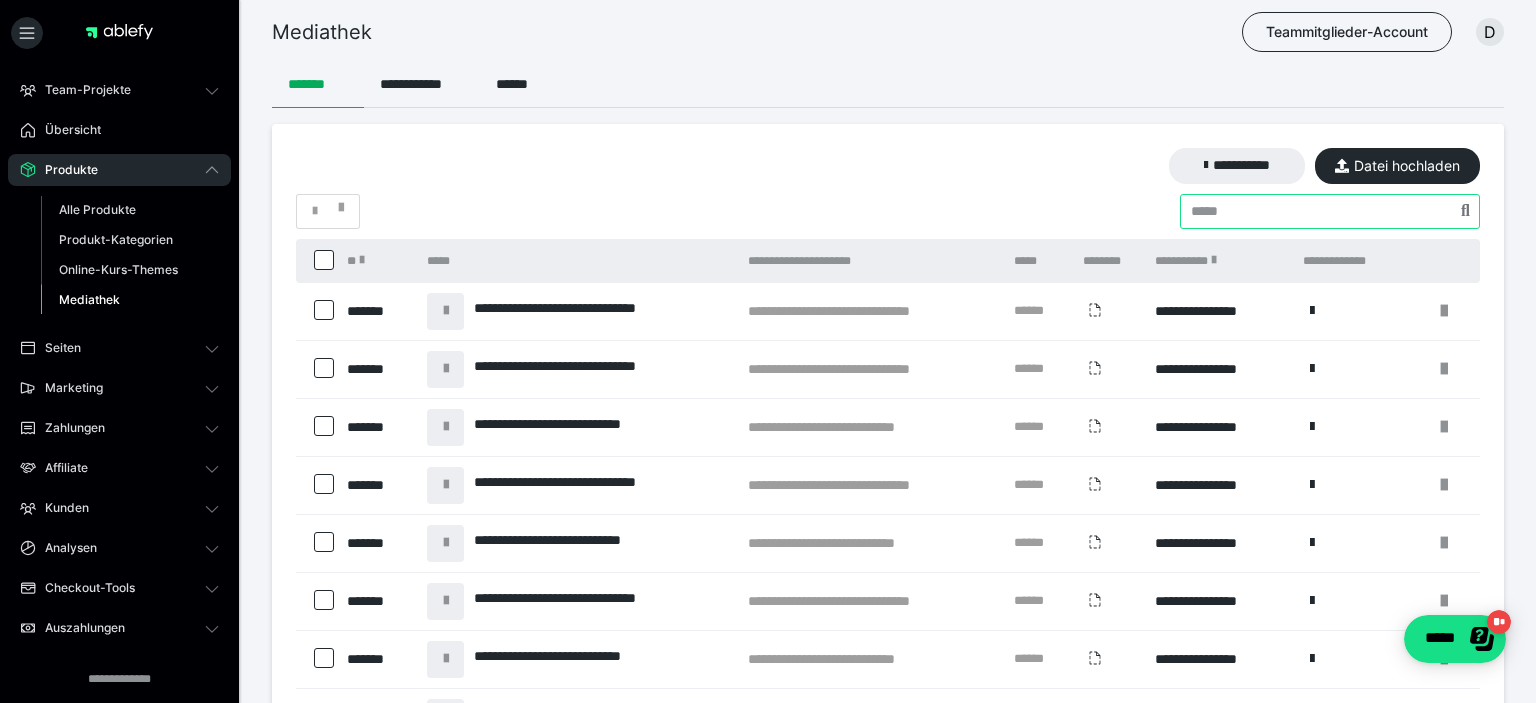 click at bounding box center [1330, 211] 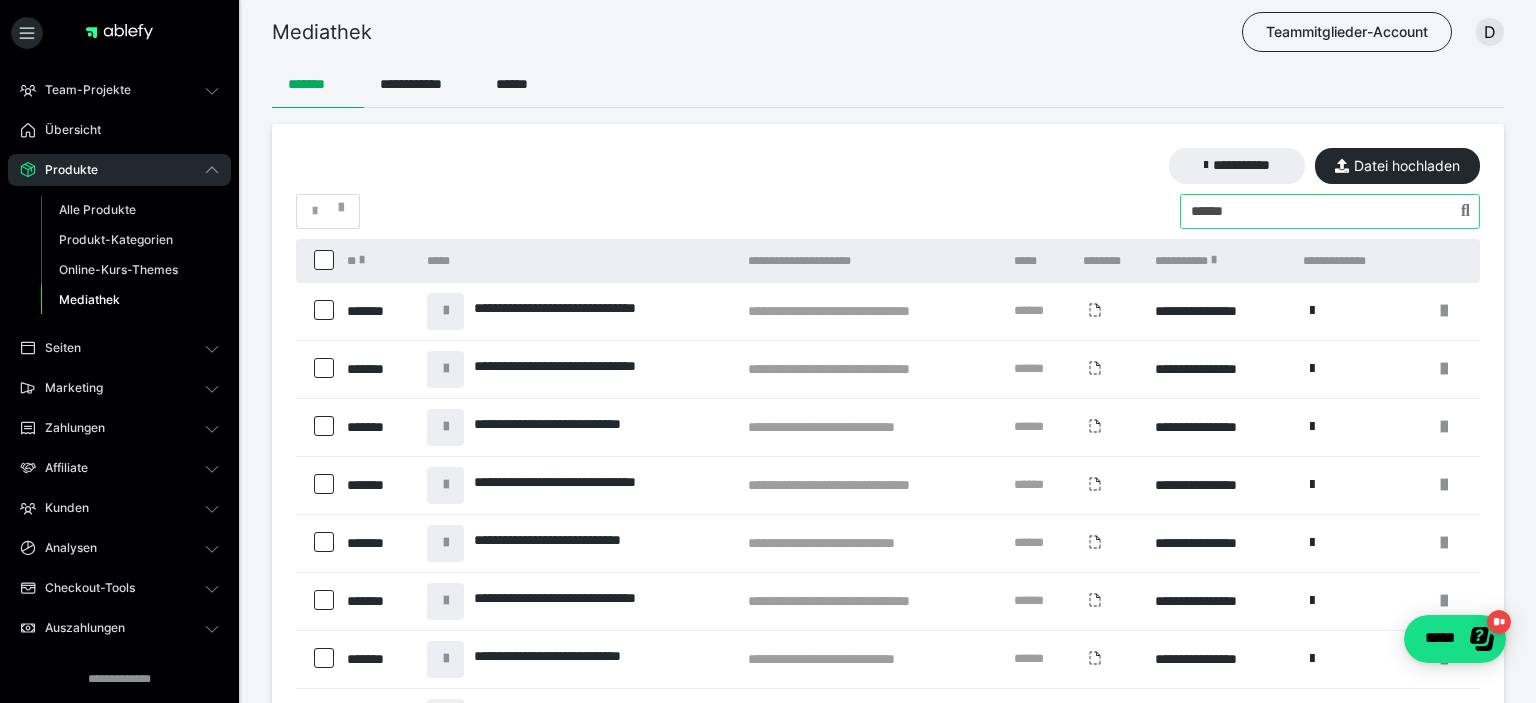 type on "******" 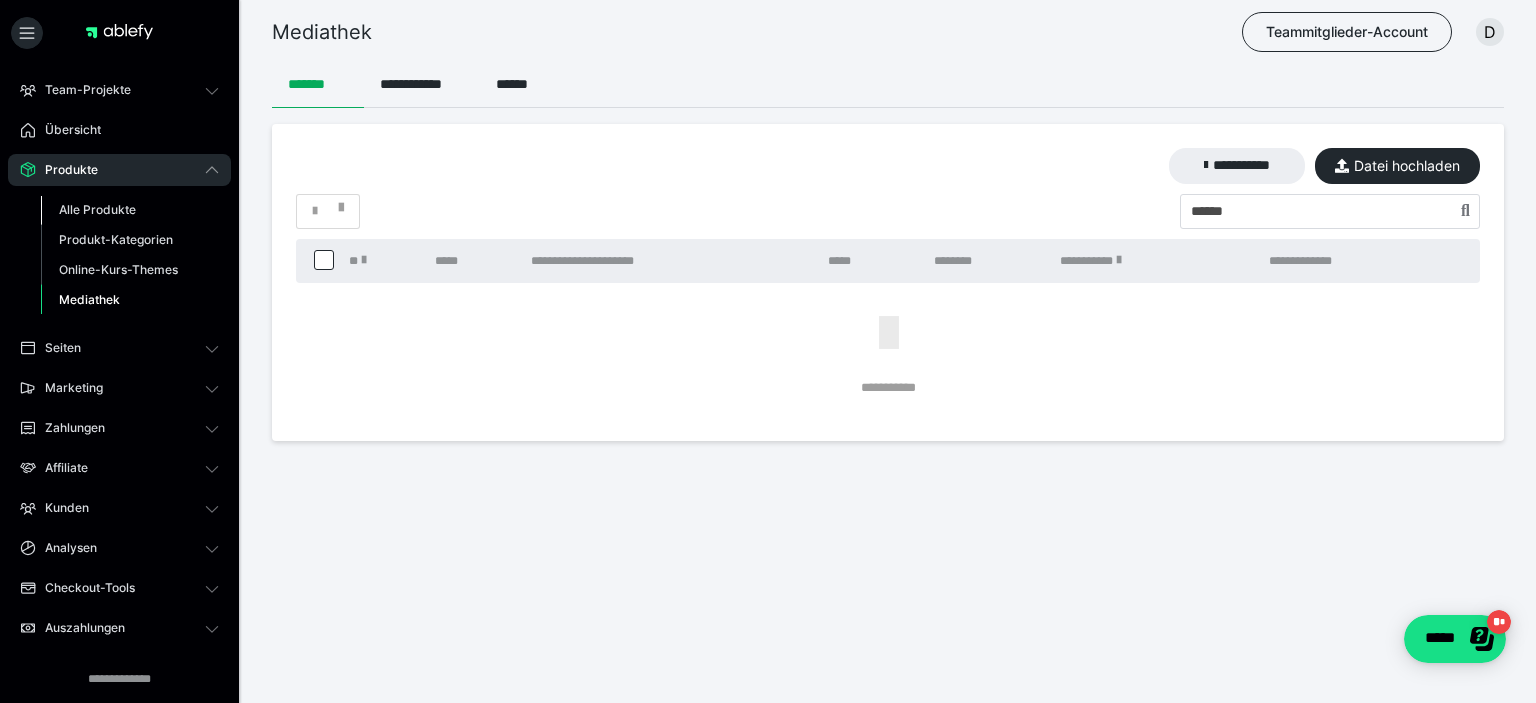 click on "Alle Produkte" at bounding box center [97, 209] 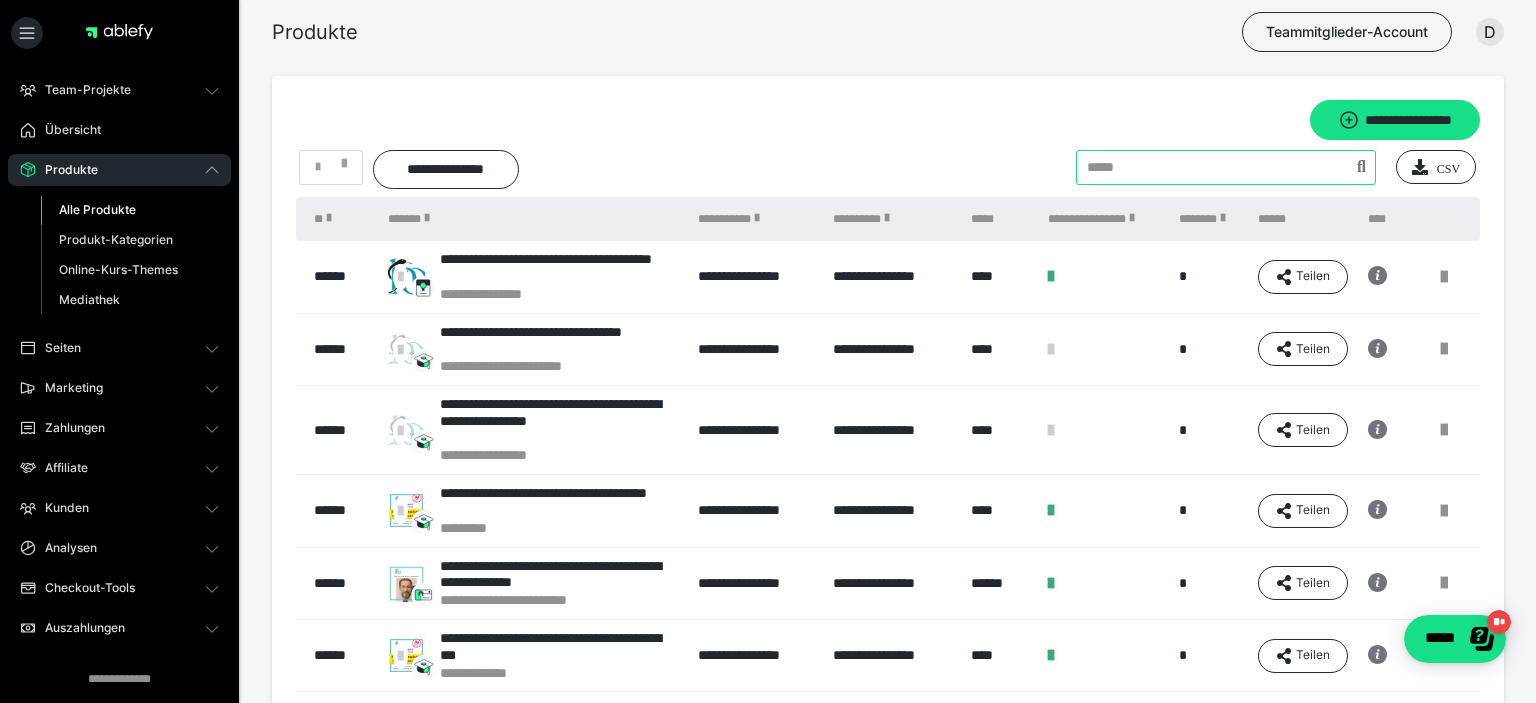 click at bounding box center (1226, 167) 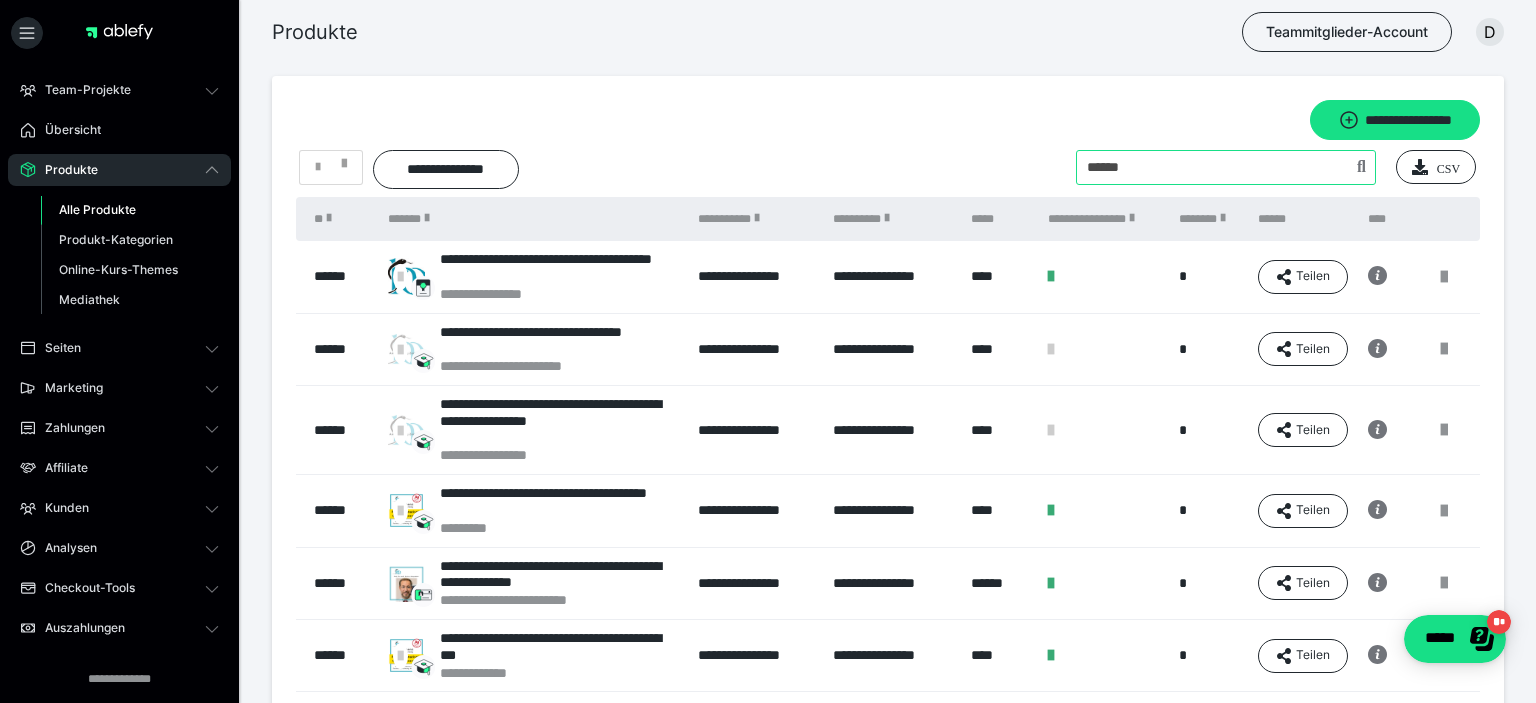 type on "******" 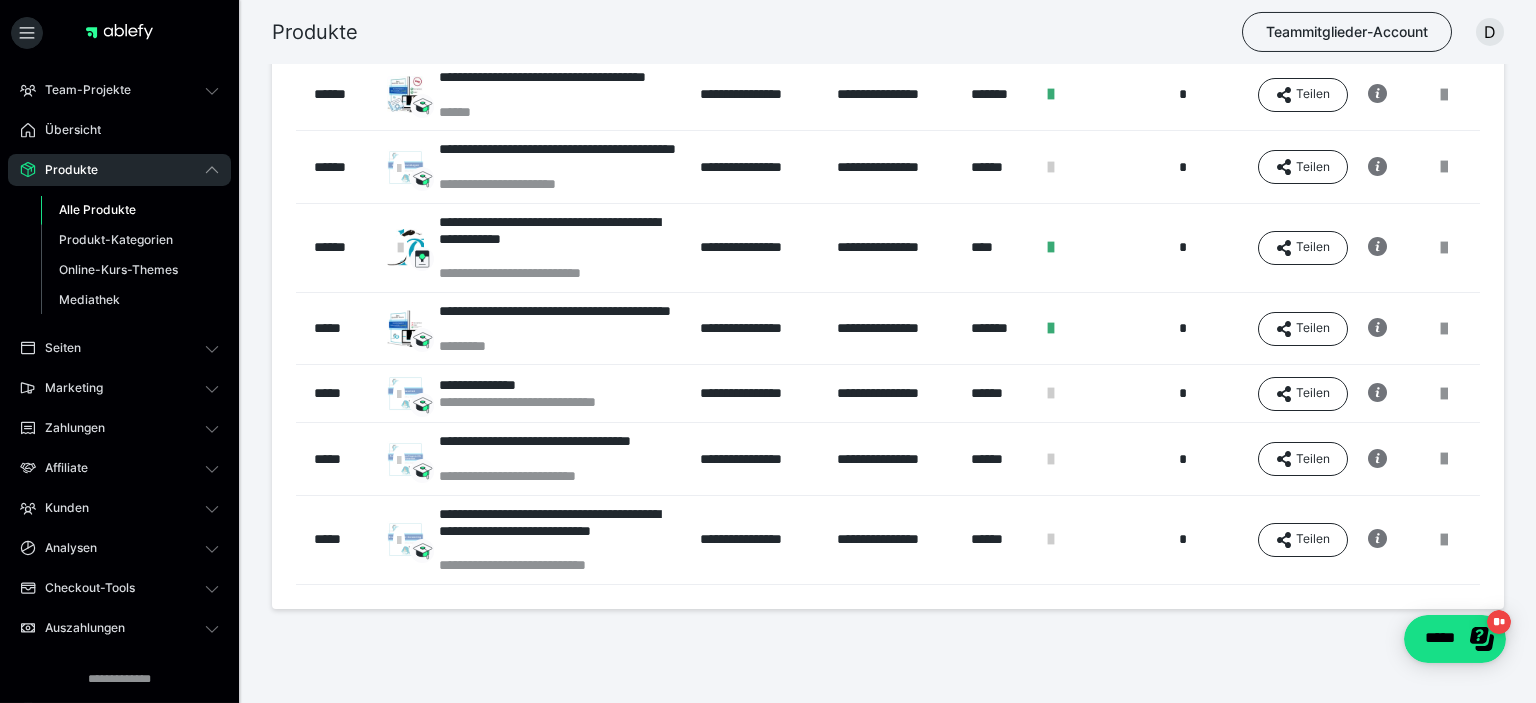 scroll, scrollTop: 355, scrollLeft: 0, axis: vertical 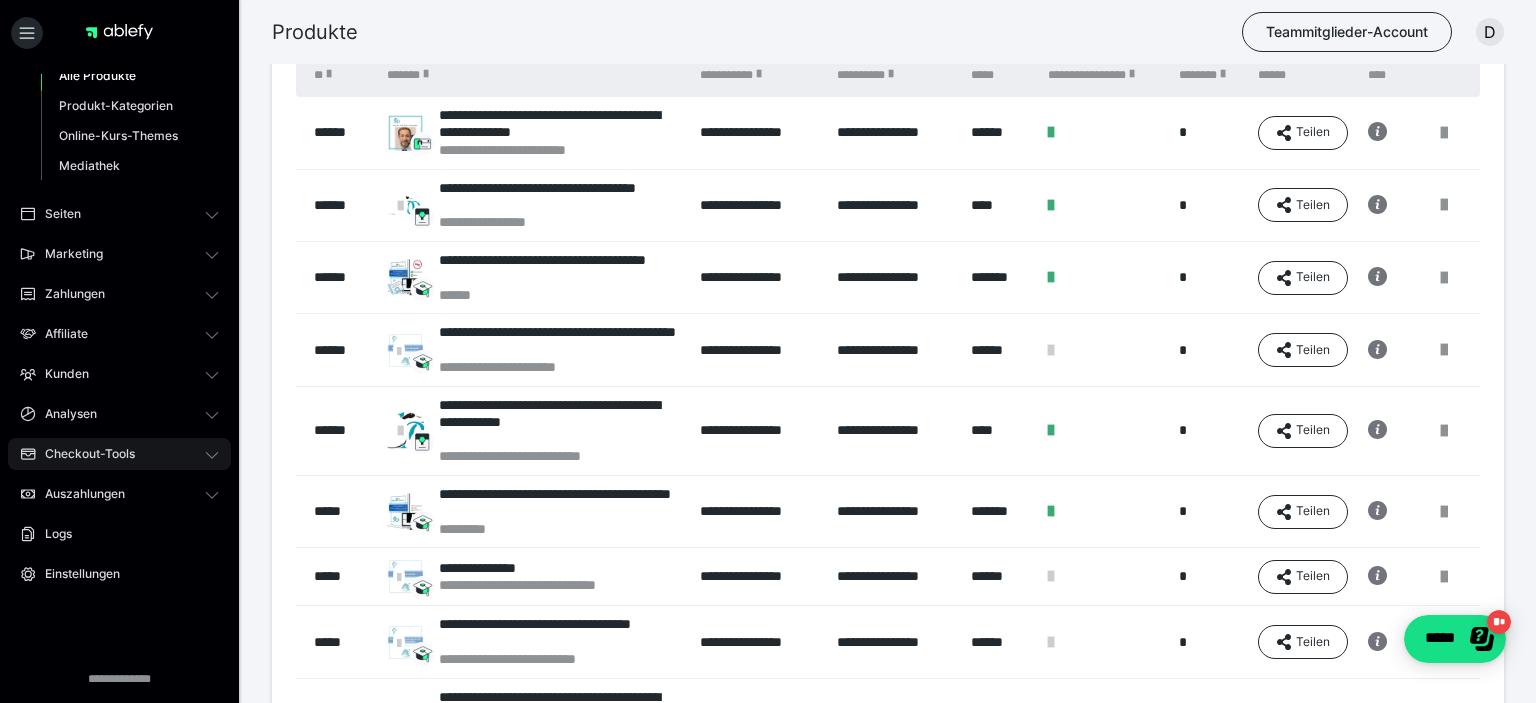 click on "Checkout-Tools" at bounding box center (119, 454) 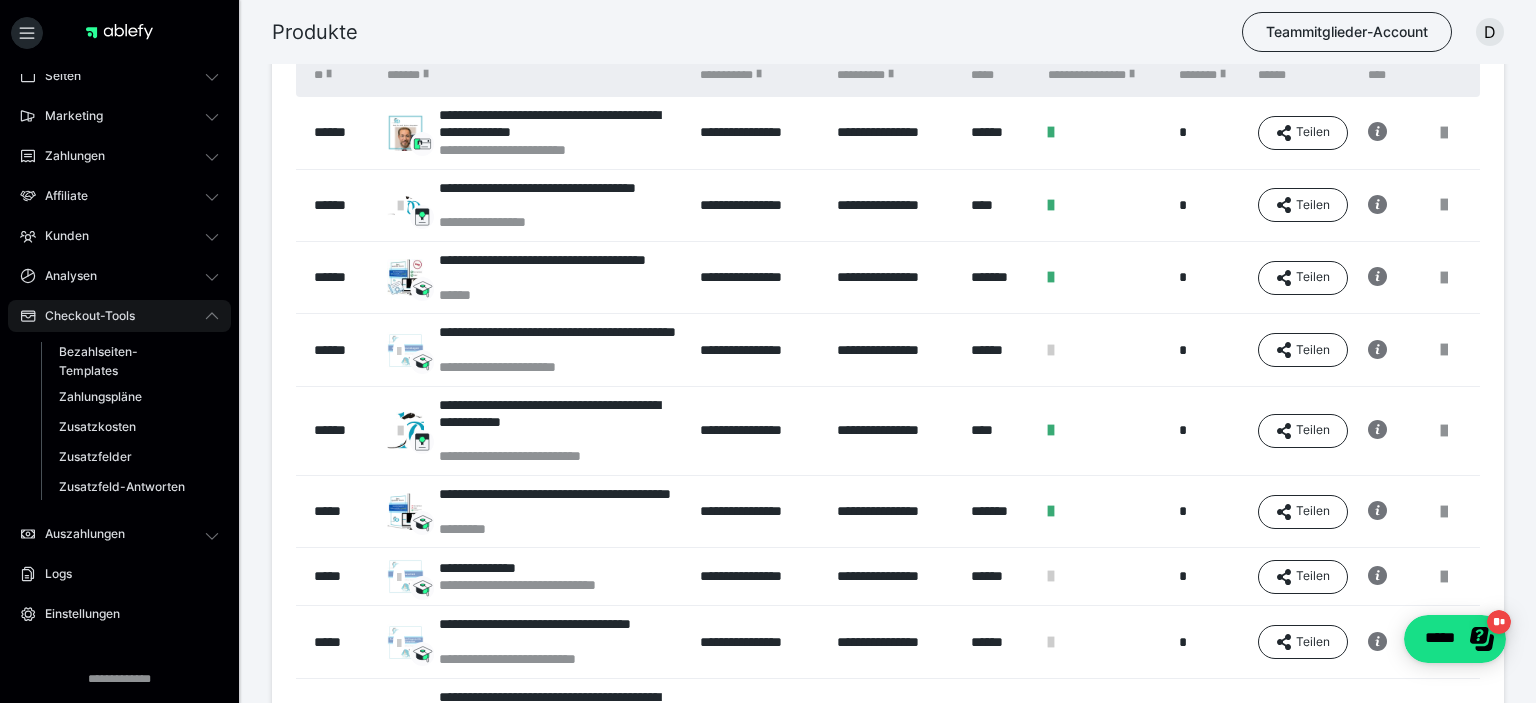 scroll, scrollTop: 18, scrollLeft: 0, axis: vertical 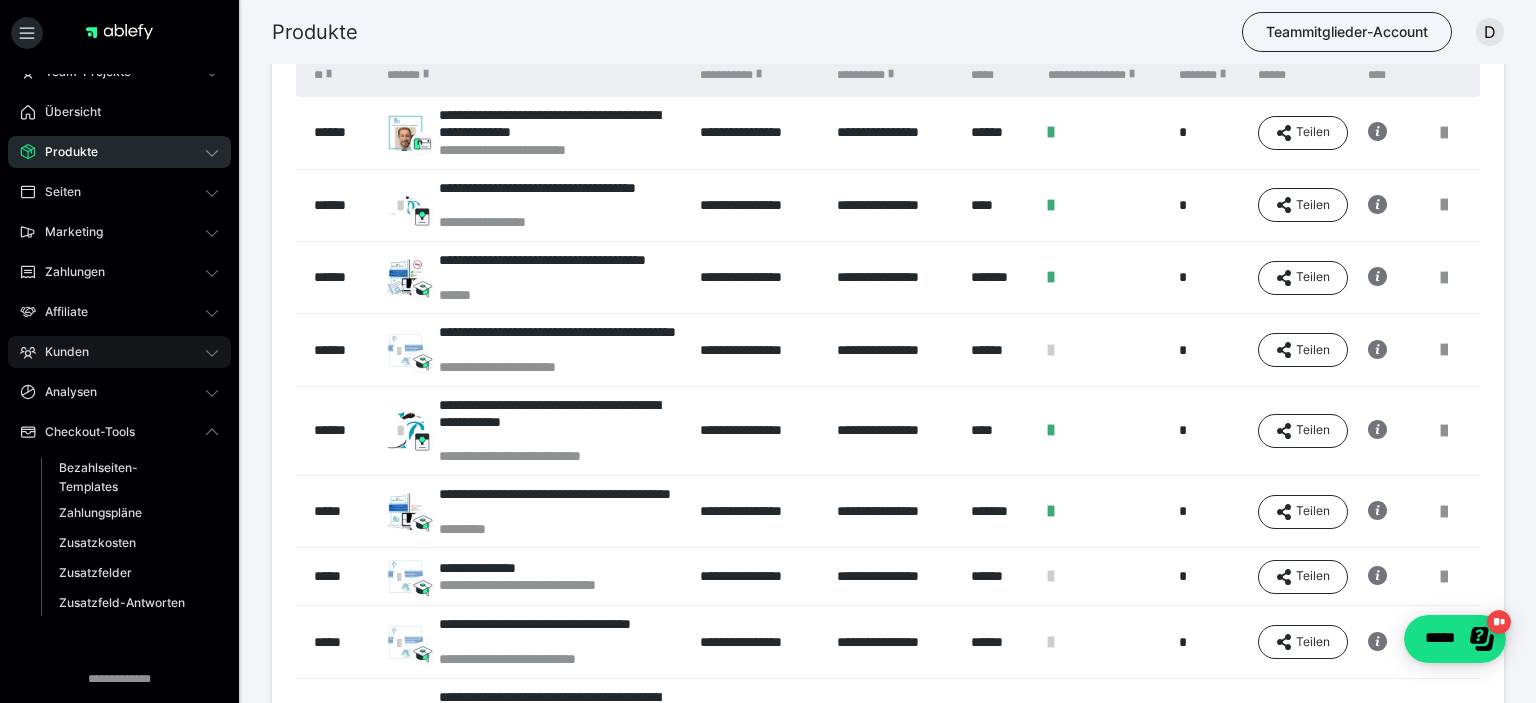 click on "Kunden" at bounding box center (119, 352) 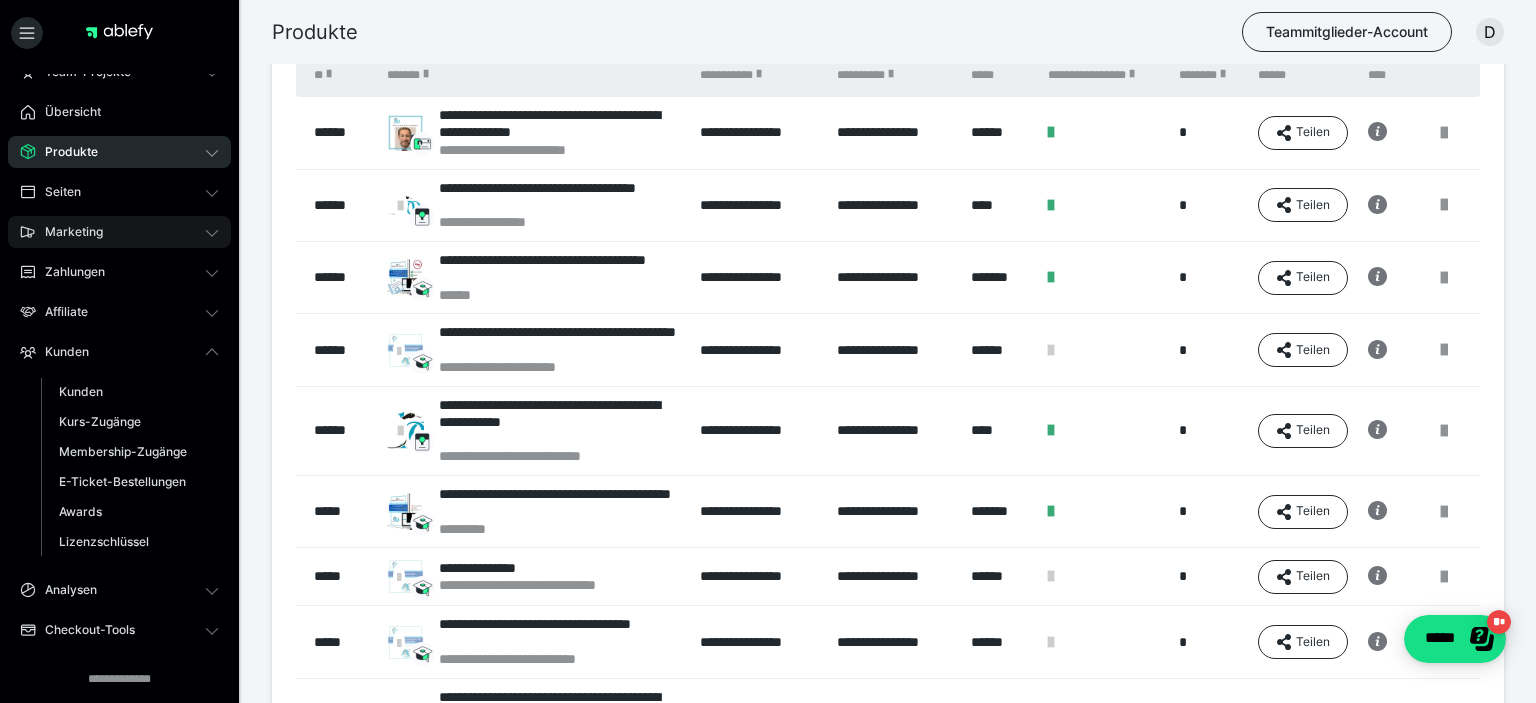 click on "Marketing" at bounding box center (119, 232) 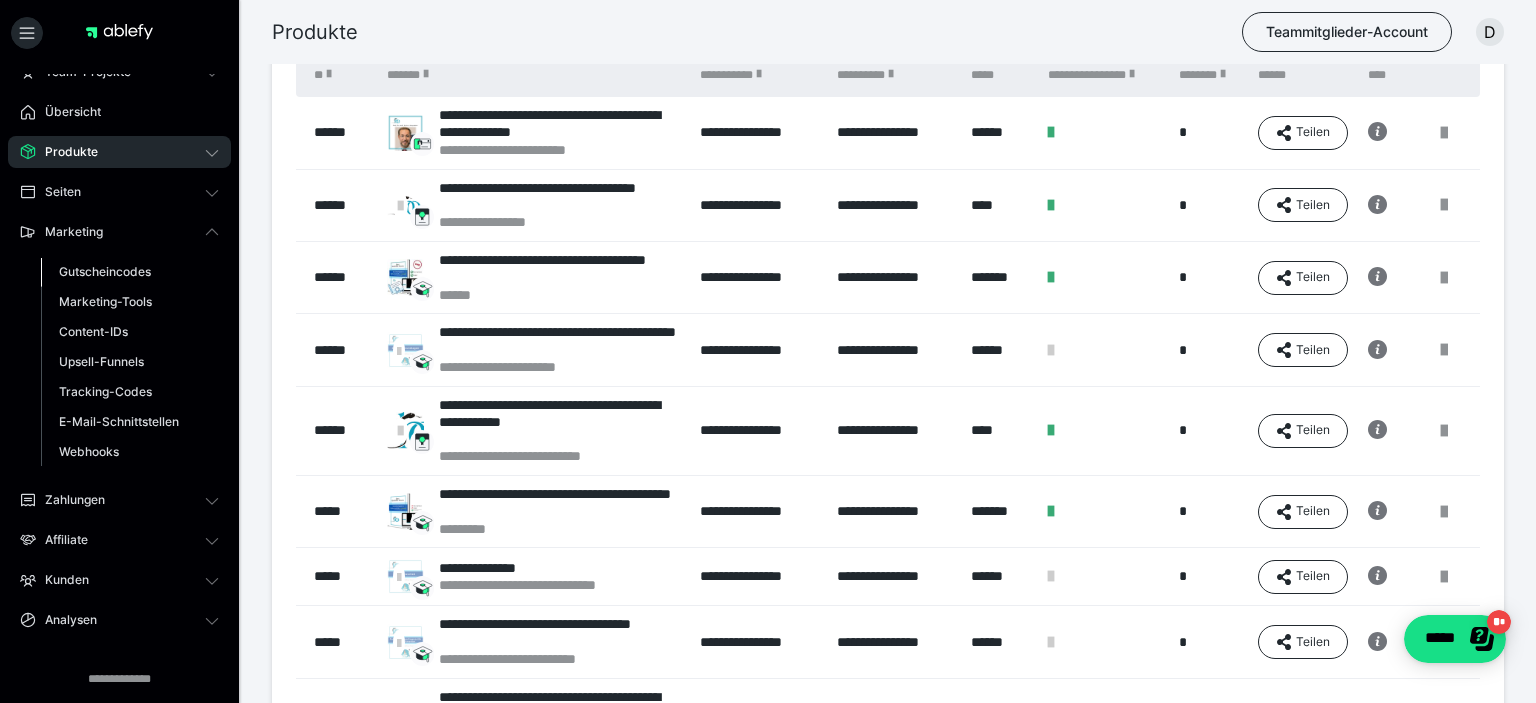 click on "Gutscheincodes" at bounding box center (105, 271) 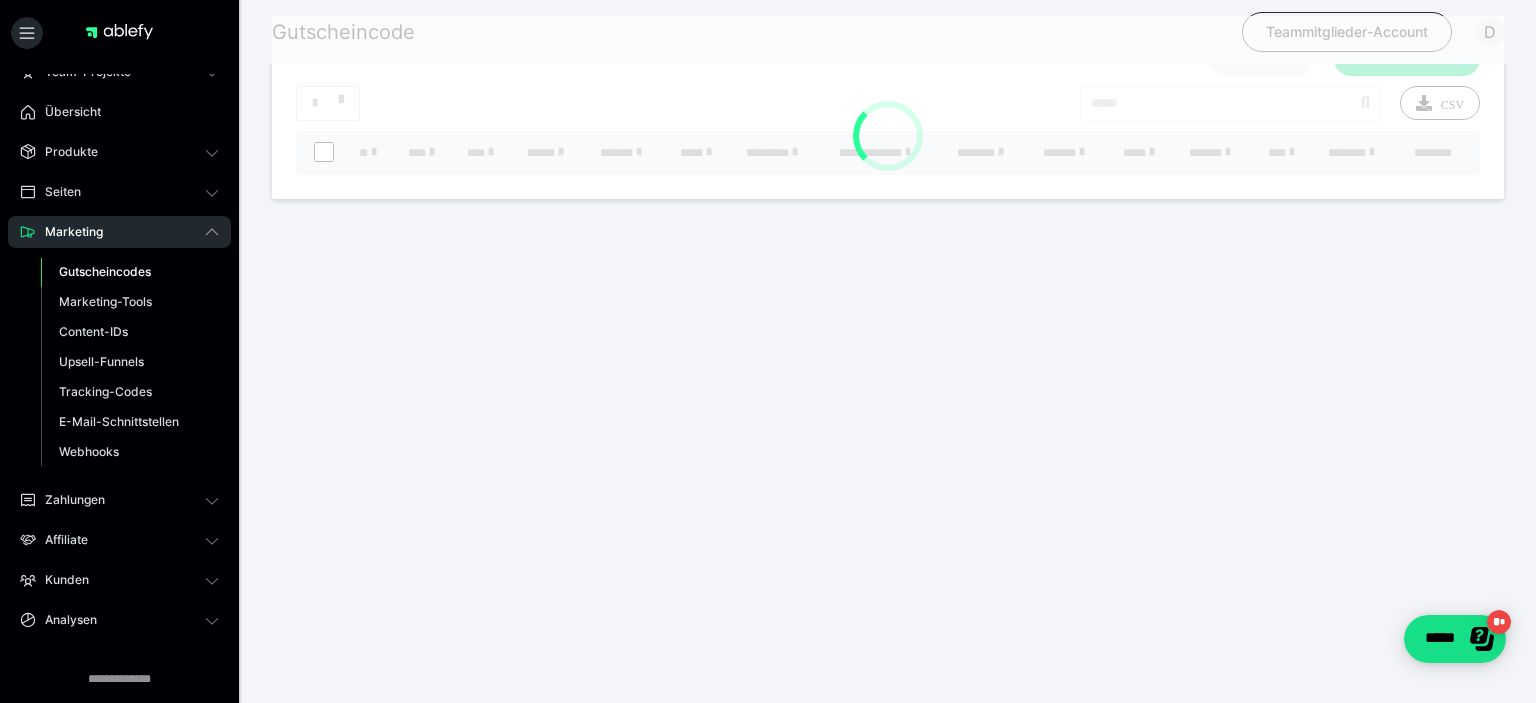 scroll, scrollTop: 0, scrollLeft: 0, axis: both 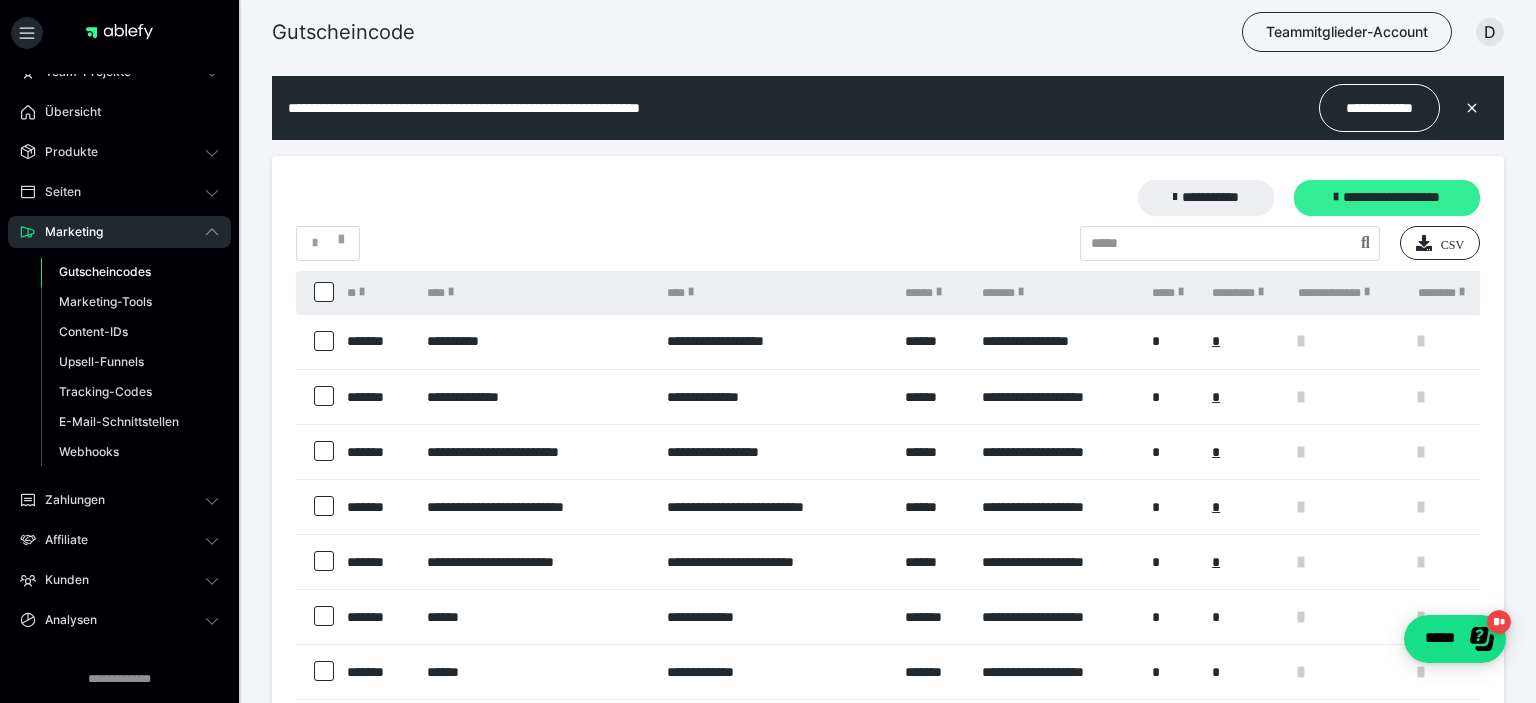 click on "**********" at bounding box center (1387, 198) 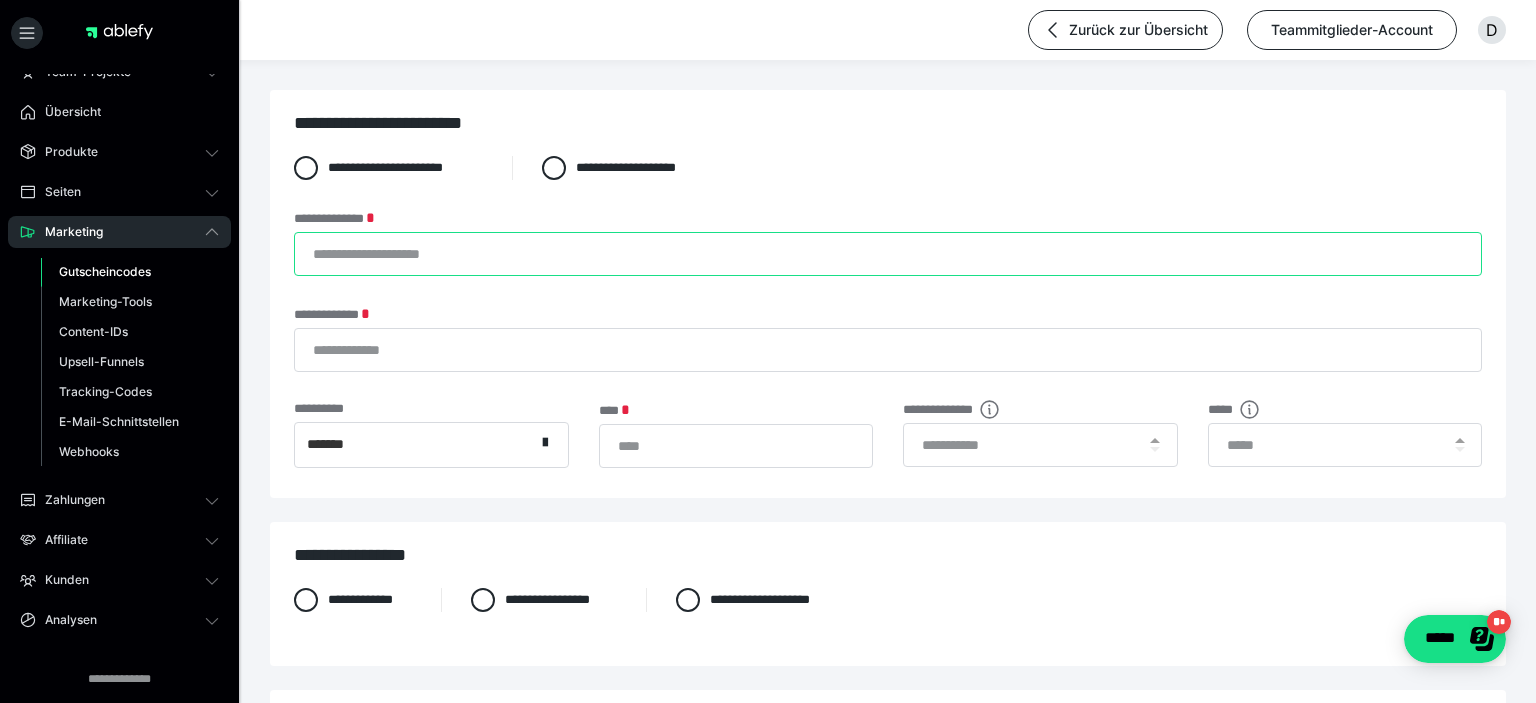 click on "**********" at bounding box center [888, 254] 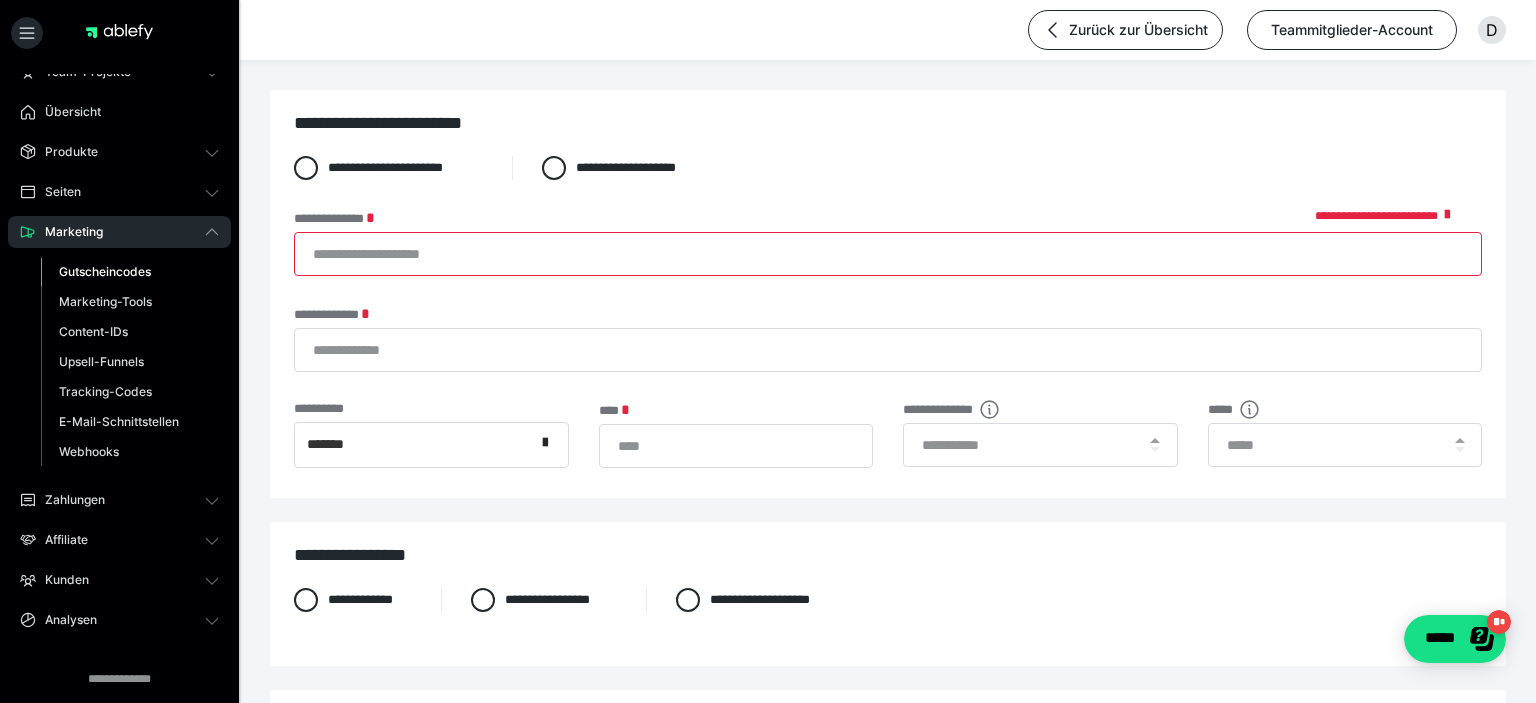 click on "Gutscheincodes" at bounding box center (105, 271) 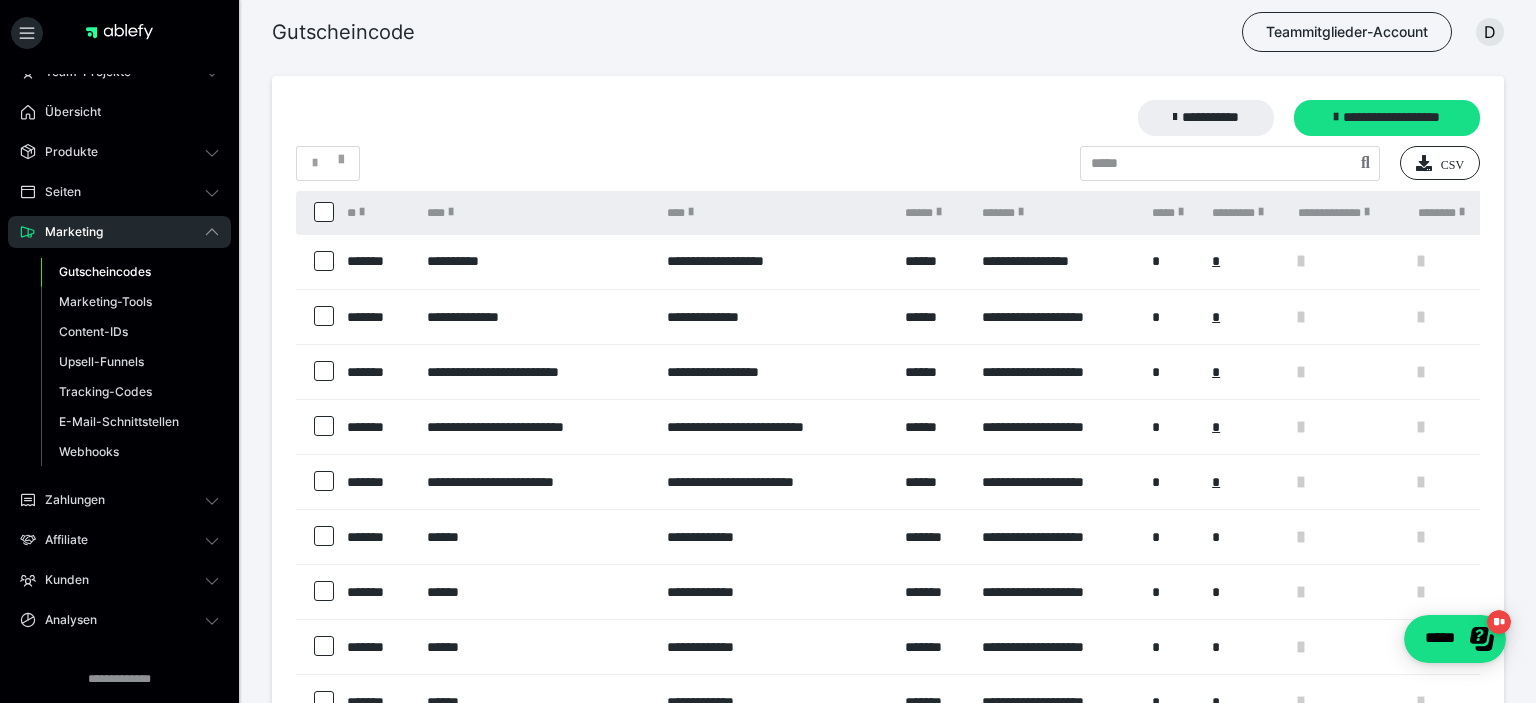 scroll, scrollTop: 0, scrollLeft: 0, axis: both 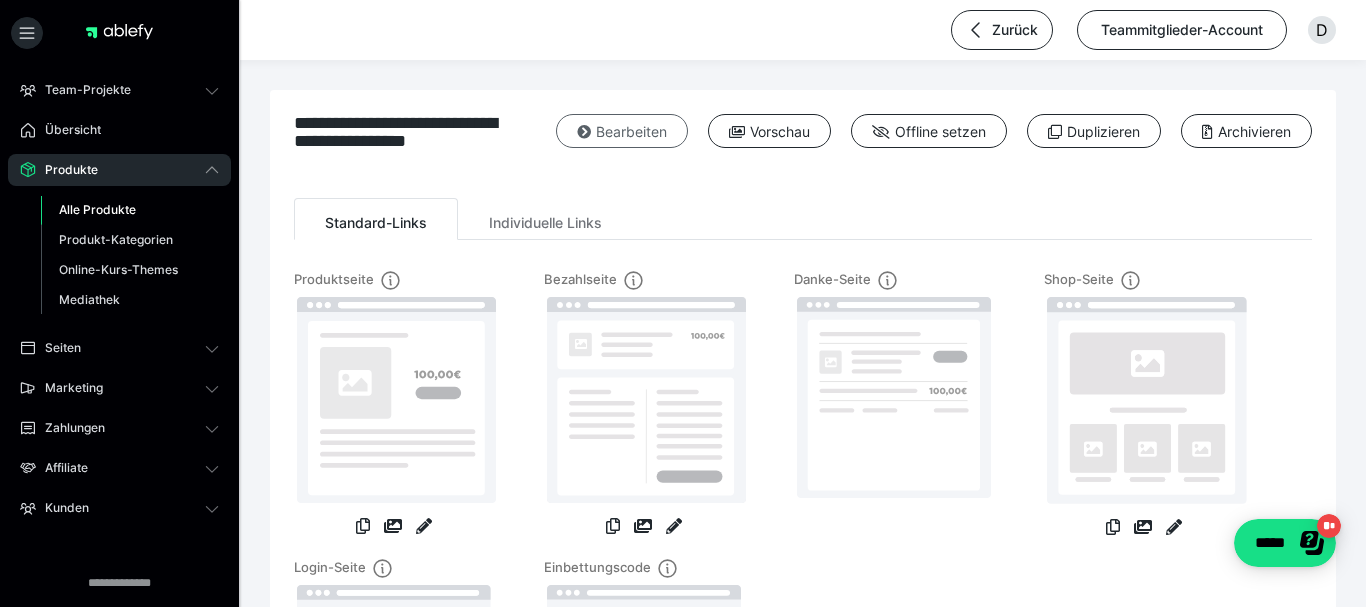 click on "Bearbeiten" at bounding box center (622, 131) 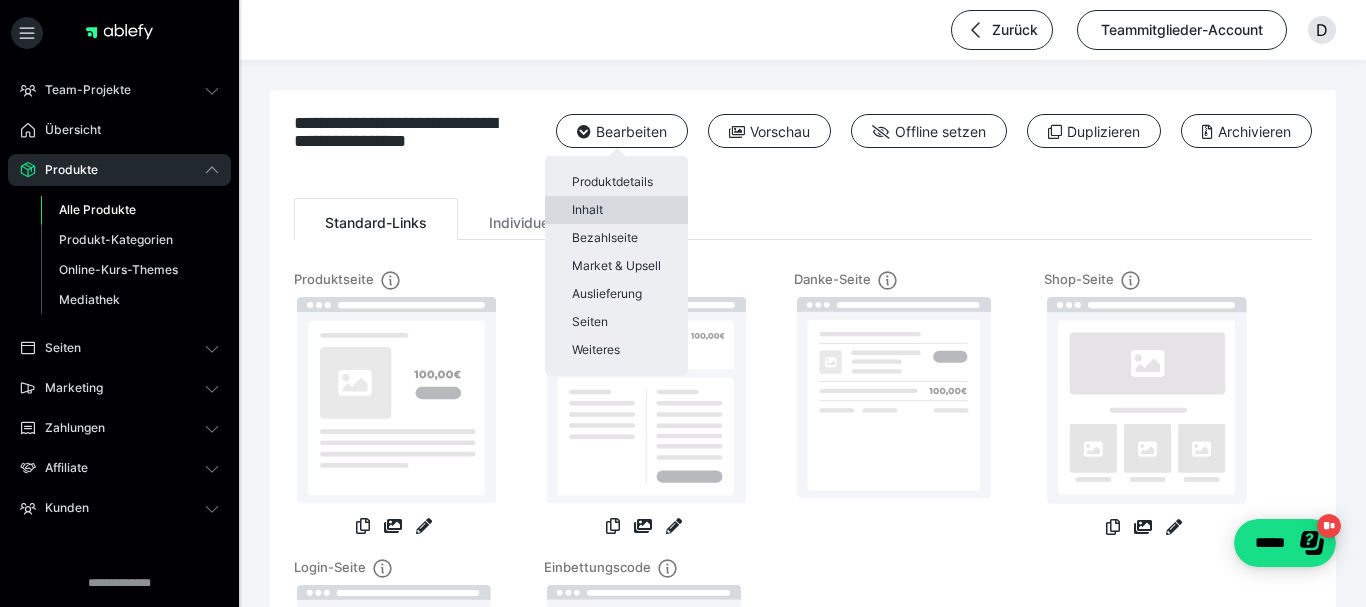 click on "Inhalt" at bounding box center [616, 210] 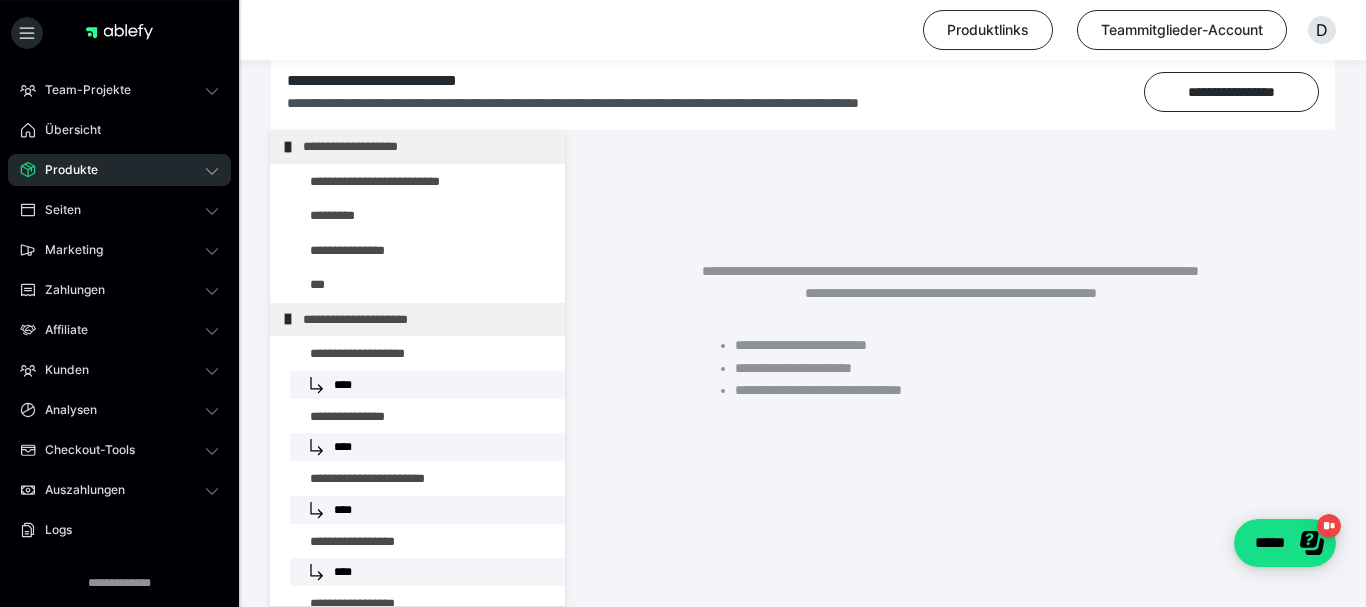 scroll, scrollTop: 306, scrollLeft: 0, axis: vertical 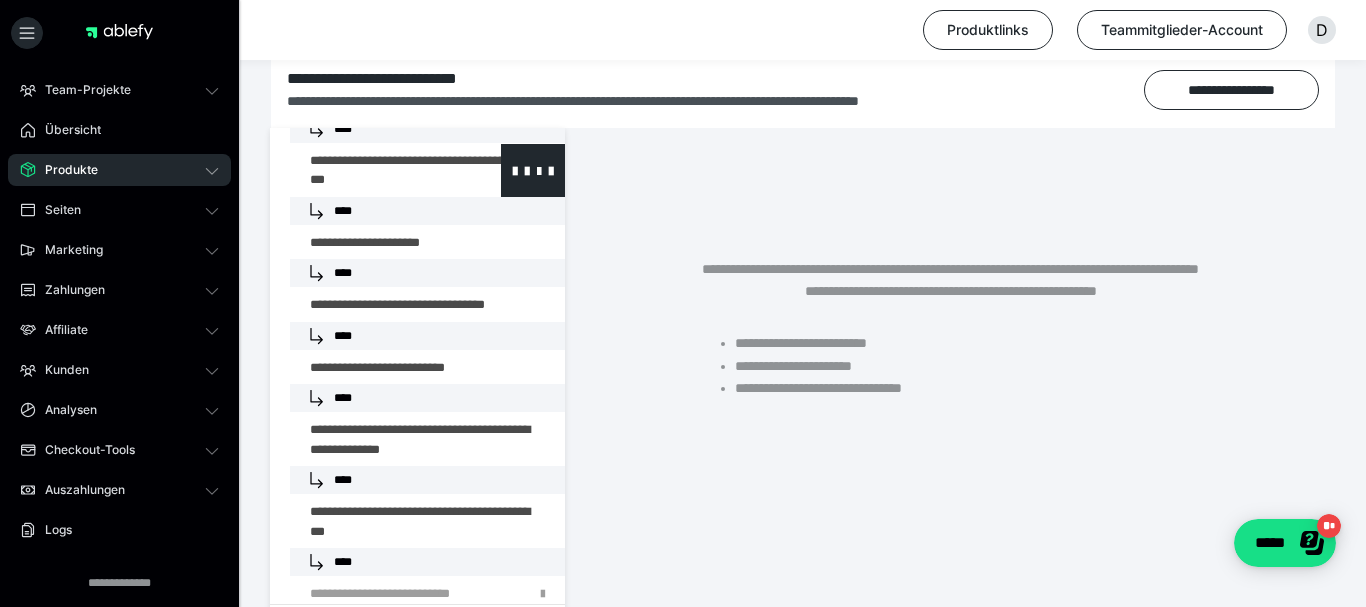 click at bounding box center [375, 170] 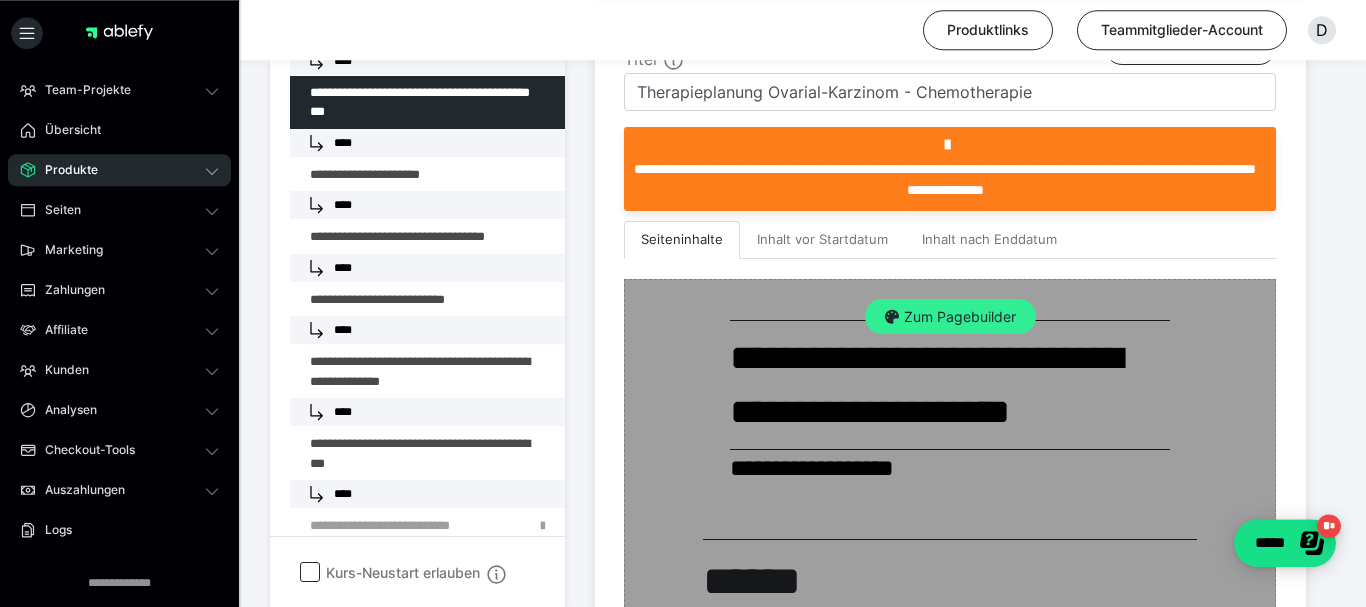 scroll, scrollTop: 510, scrollLeft: 0, axis: vertical 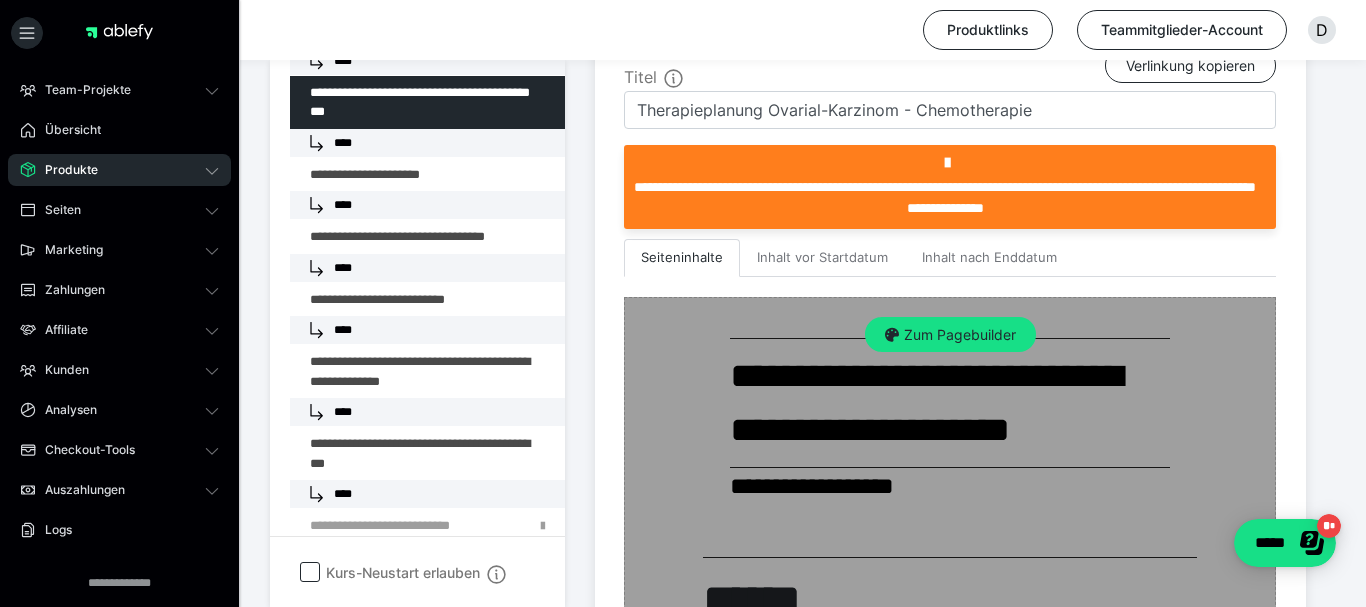 click on "Zum Pagebuilder" at bounding box center [950, 335] 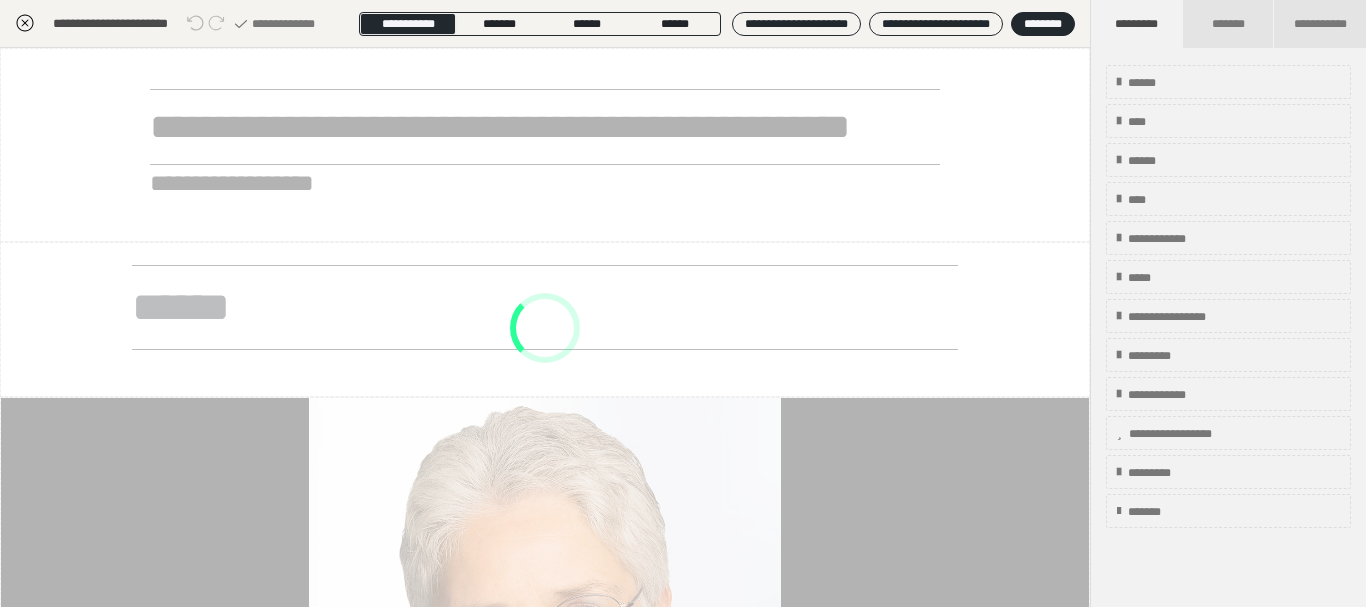 scroll, scrollTop: 377, scrollLeft: 0, axis: vertical 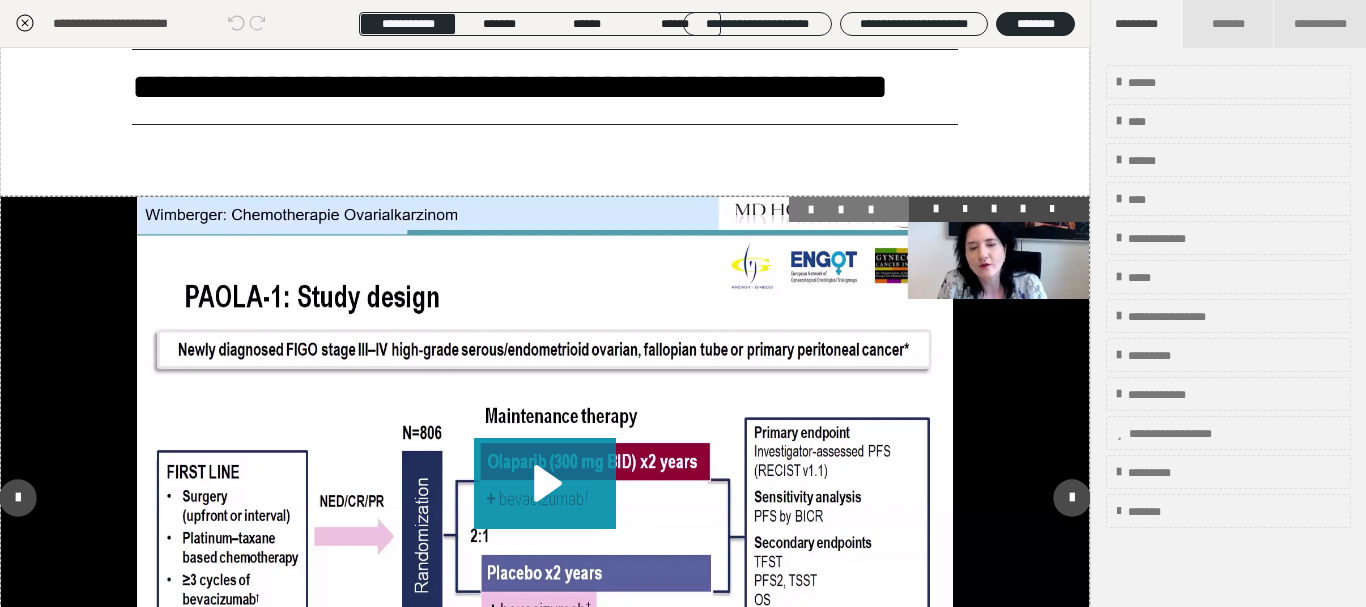 click at bounding box center (545, 503) 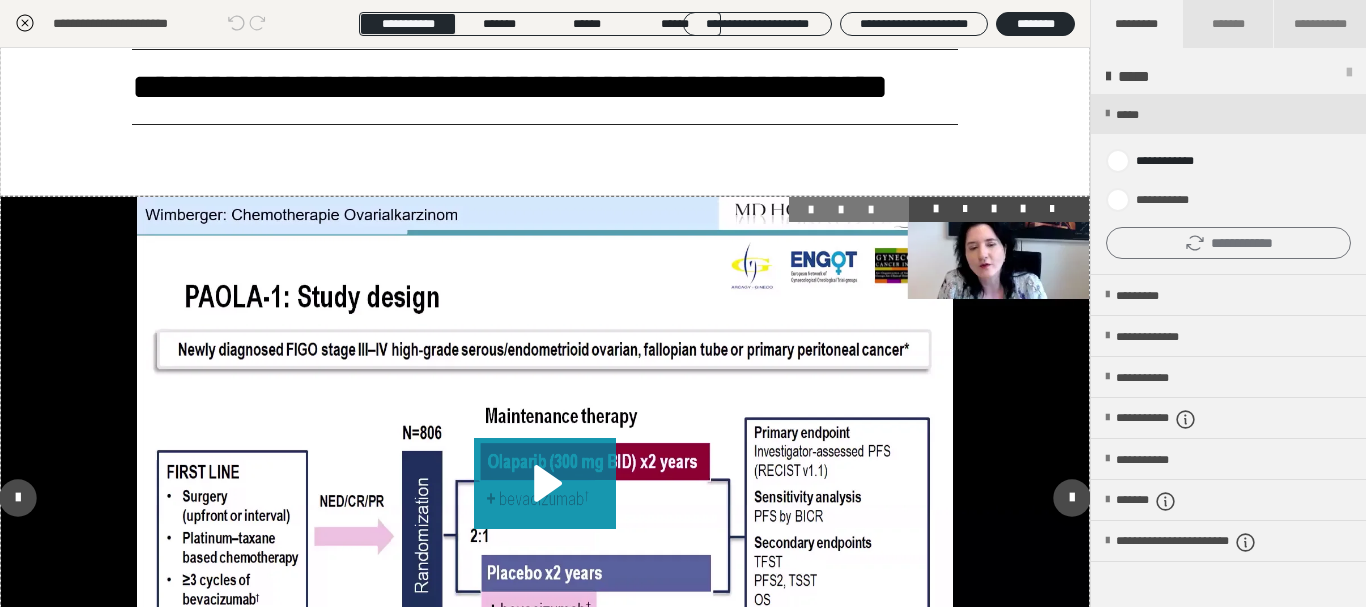 click on "**********" at bounding box center (1228, 243) 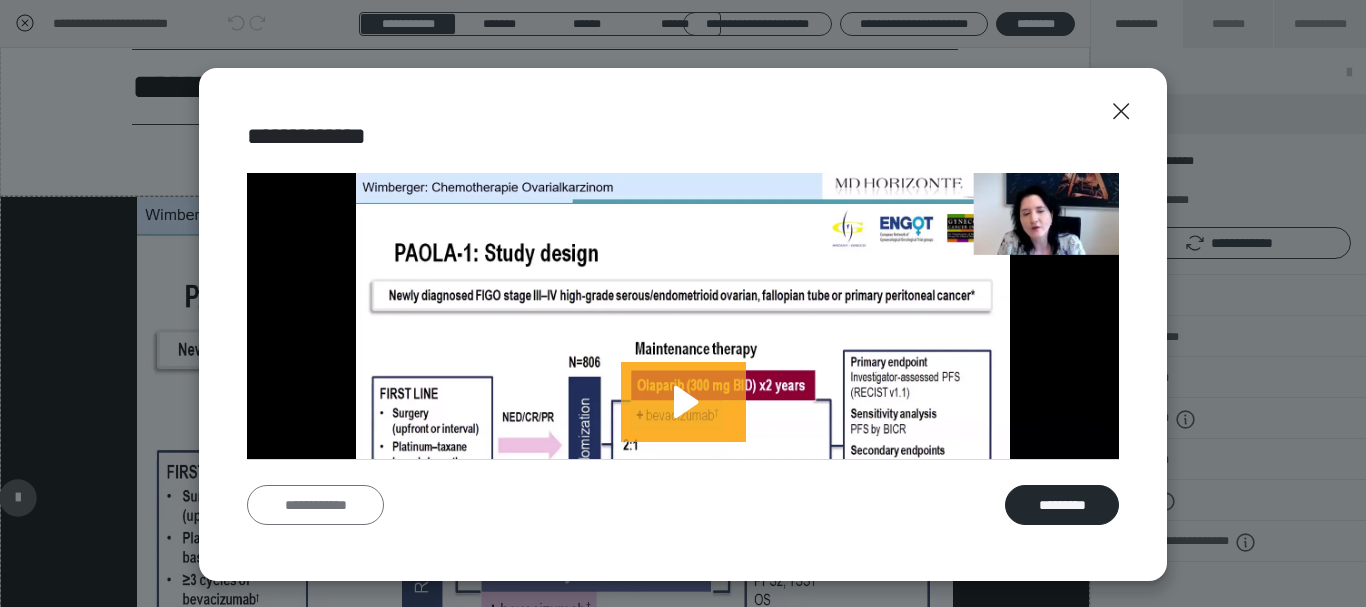 click on "**********" at bounding box center (315, 505) 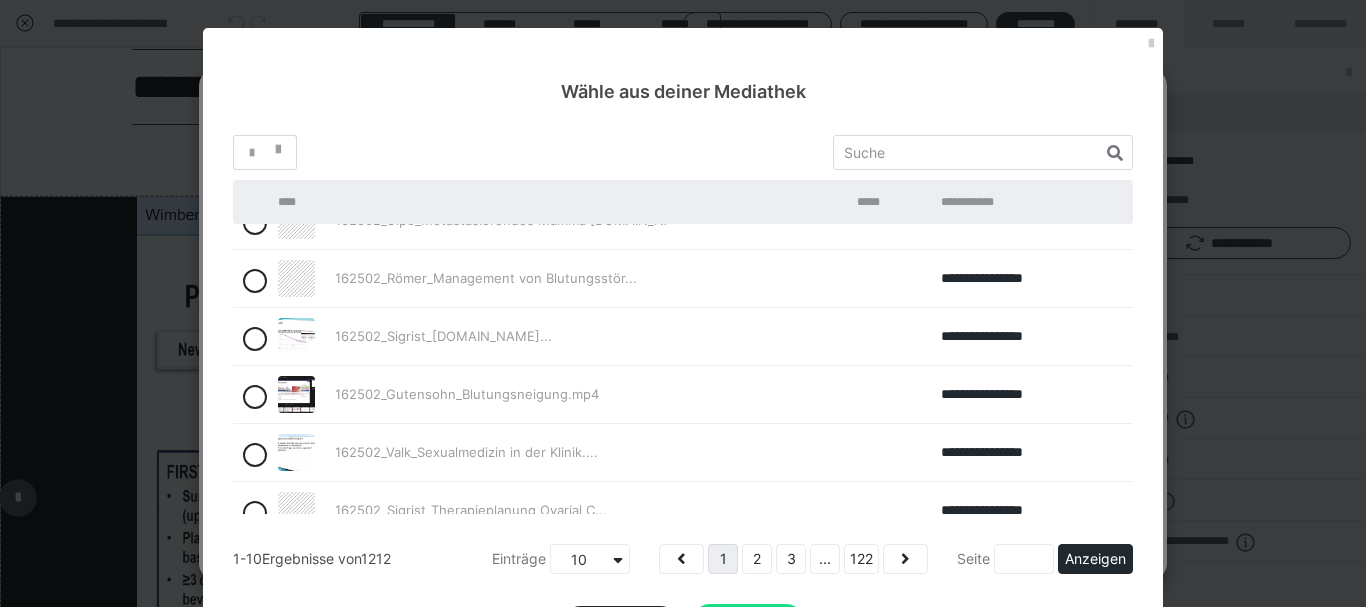 scroll, scrollTop: 240, scrollLeft: 0, axis: vertical 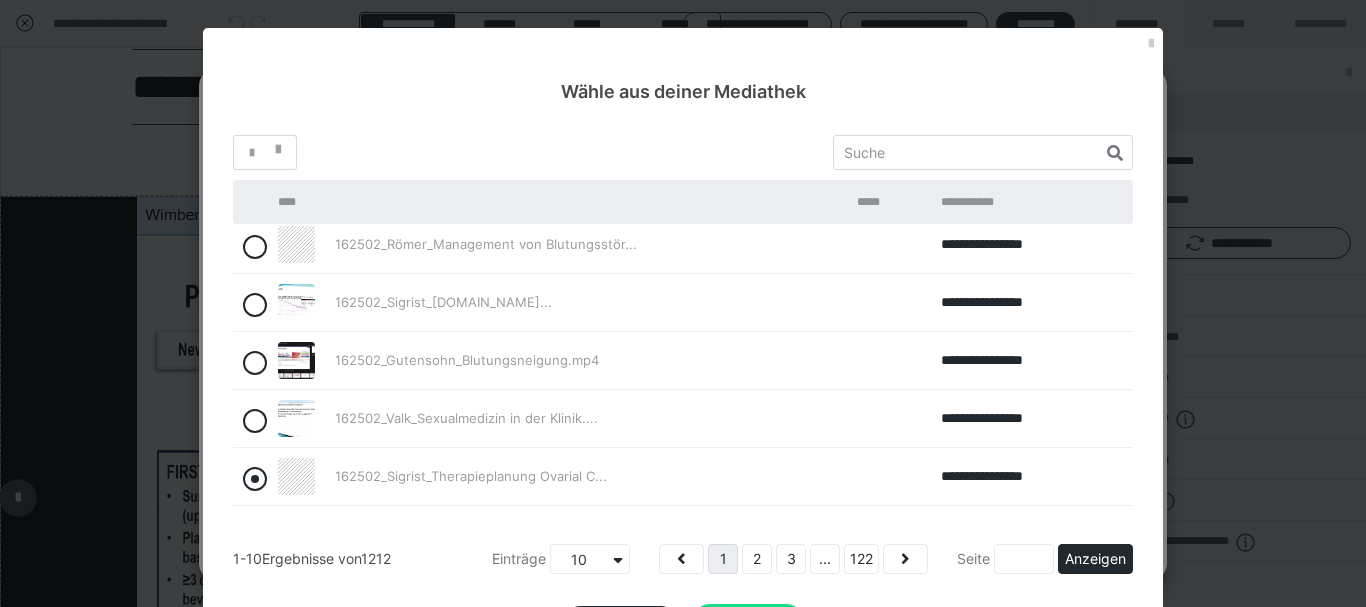 click at bounding box center [255, 479] 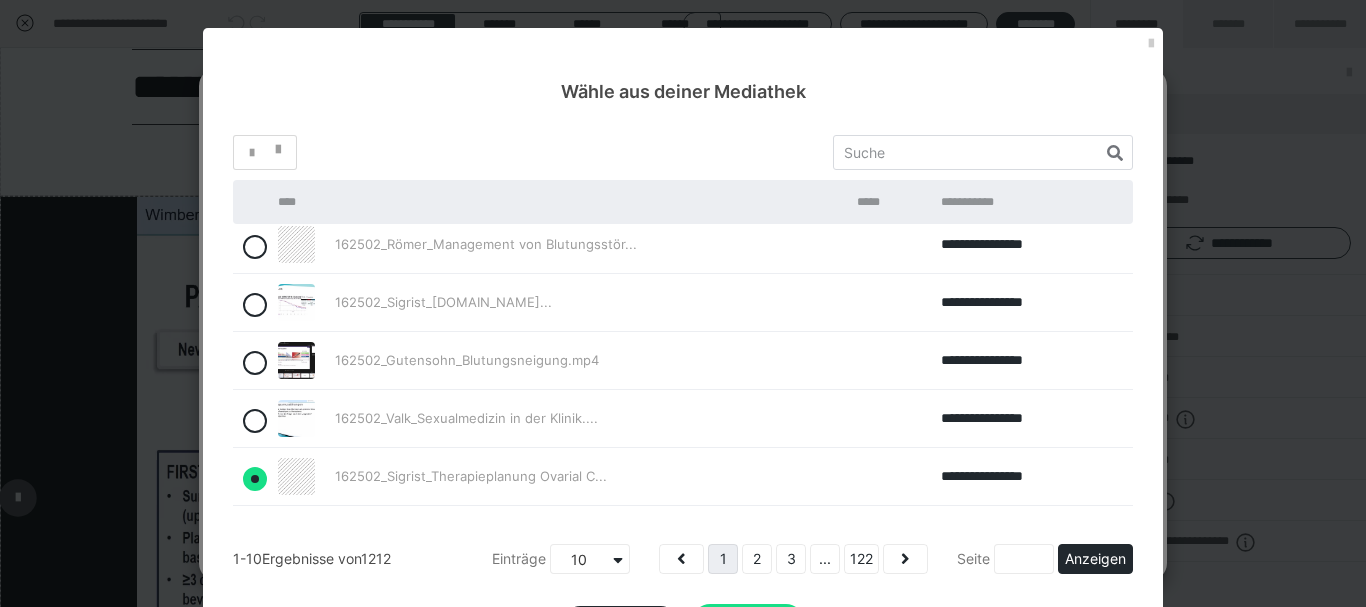 radio on "true" 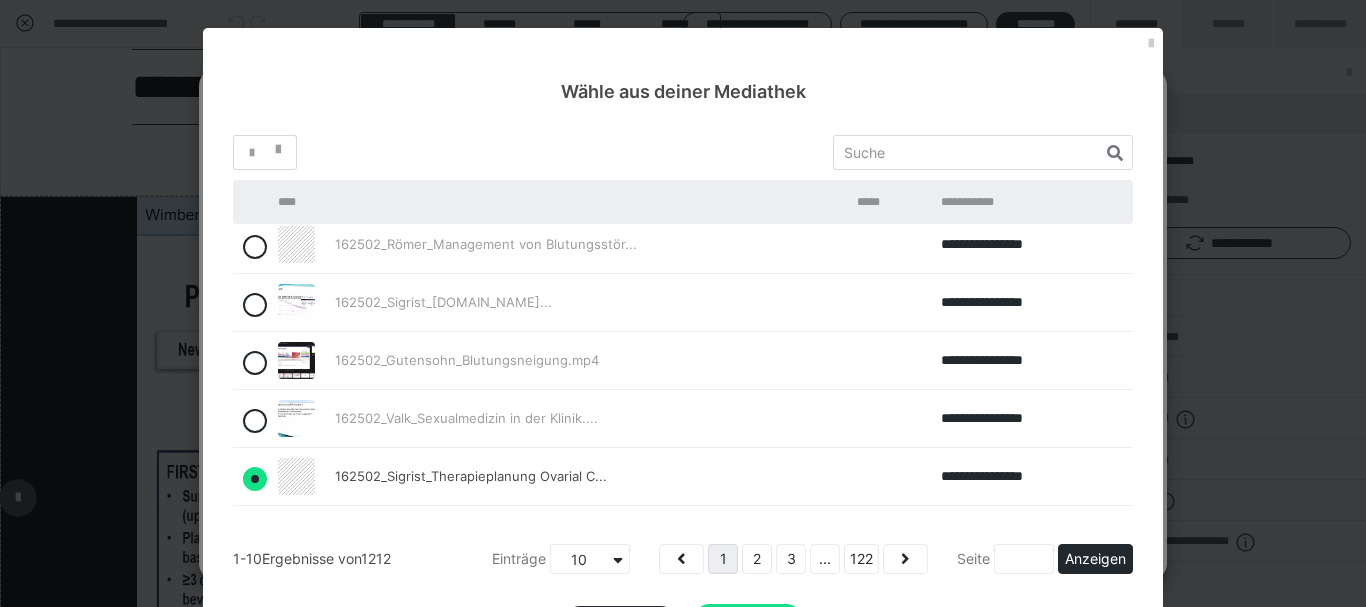scroll, scrollTop: 290, scrollLeft: 0, axis: vertical 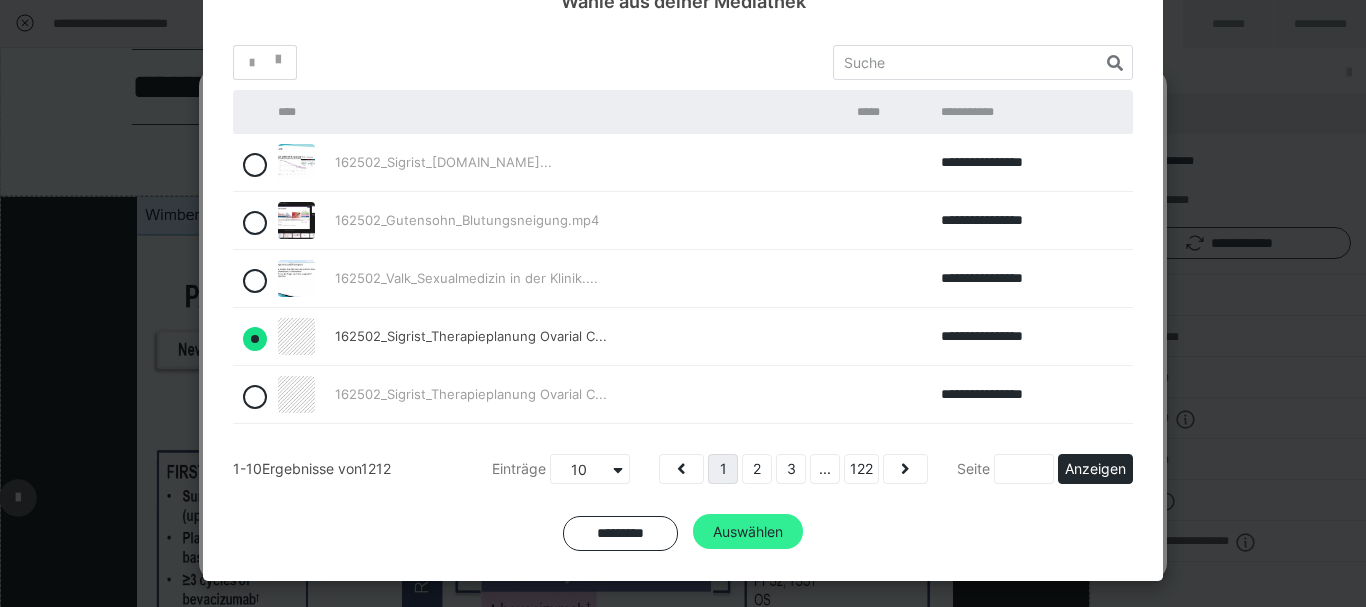 click on "Auswählen" at bounding box center [748, 532] 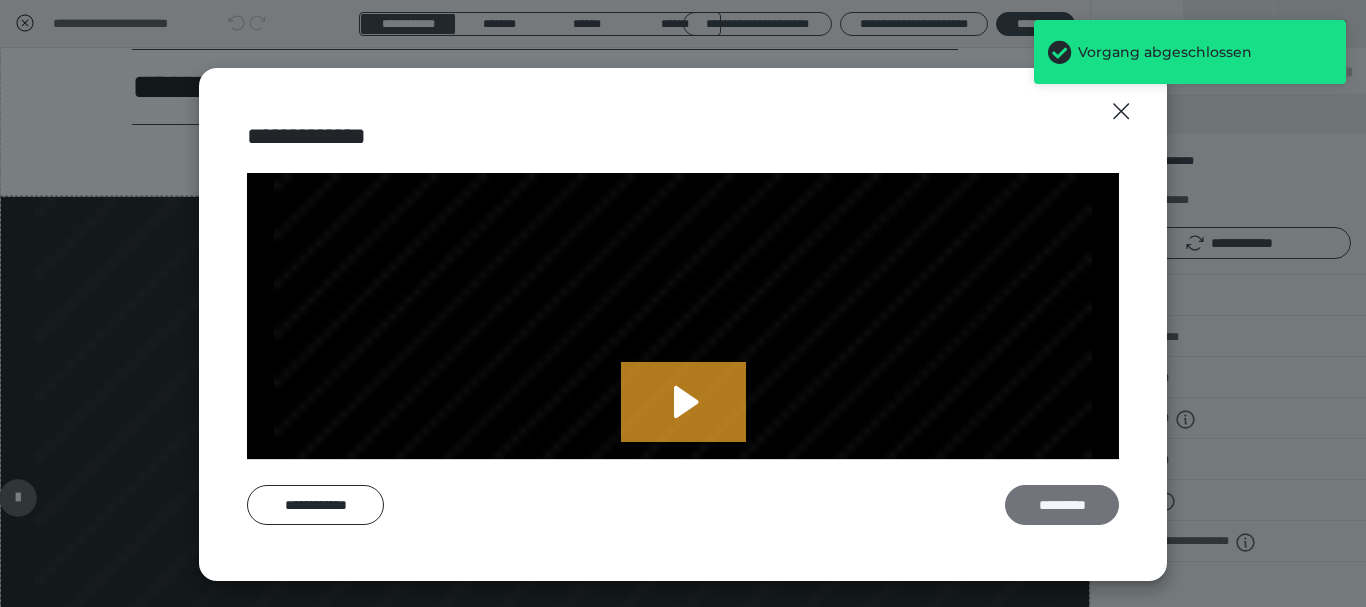 click on "*********" at bounding box center (1062, 505) 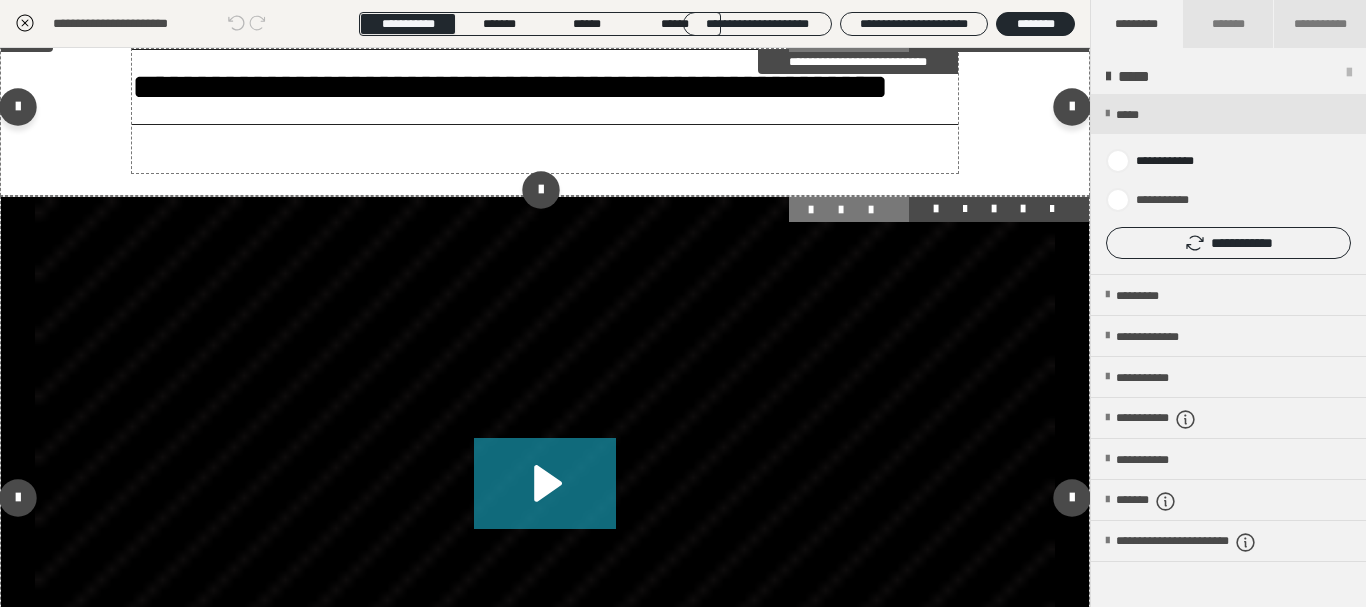 click on "**********" at bounding box center (545, 87) 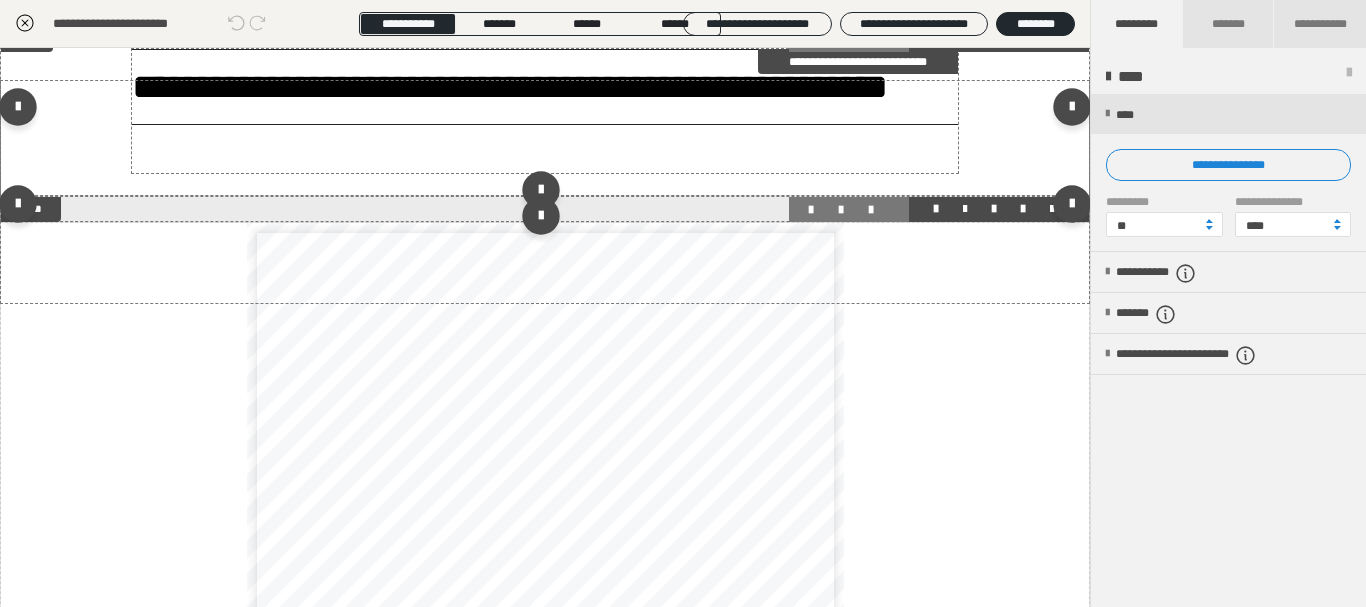 click on "**********" at bounding box center [545, 87] 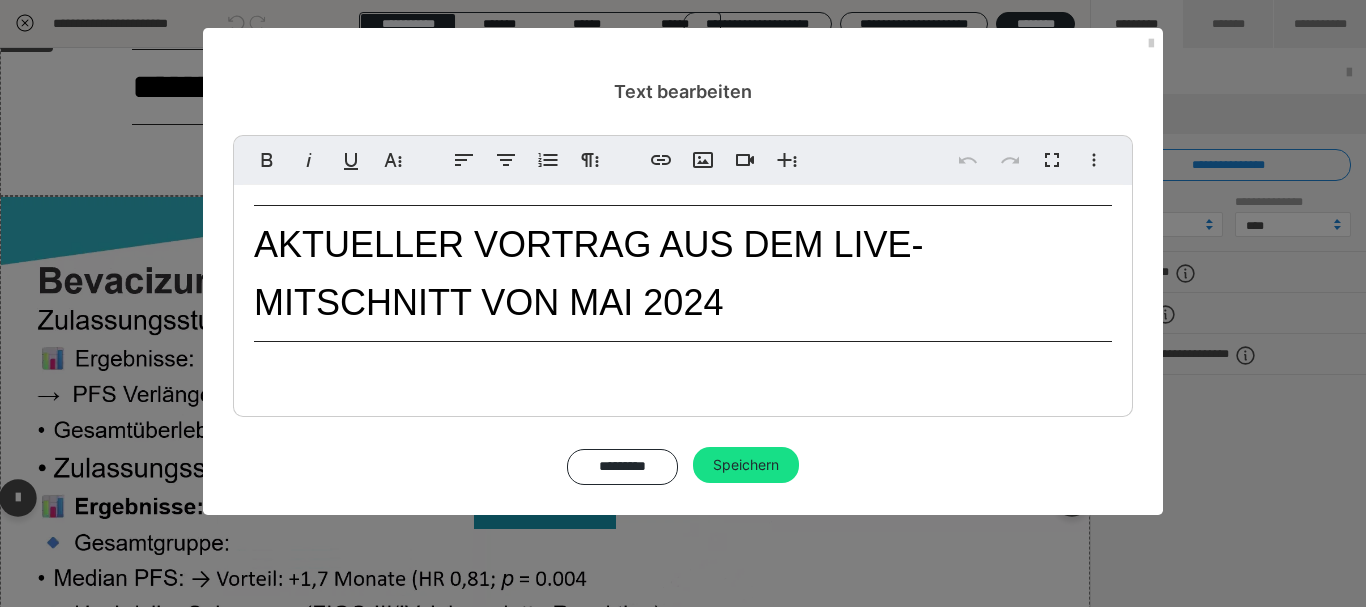 click on "Aktueller Vortrag aus dem Live-Mitschnitt von Mai 2024" at bounding box center (683, 273) 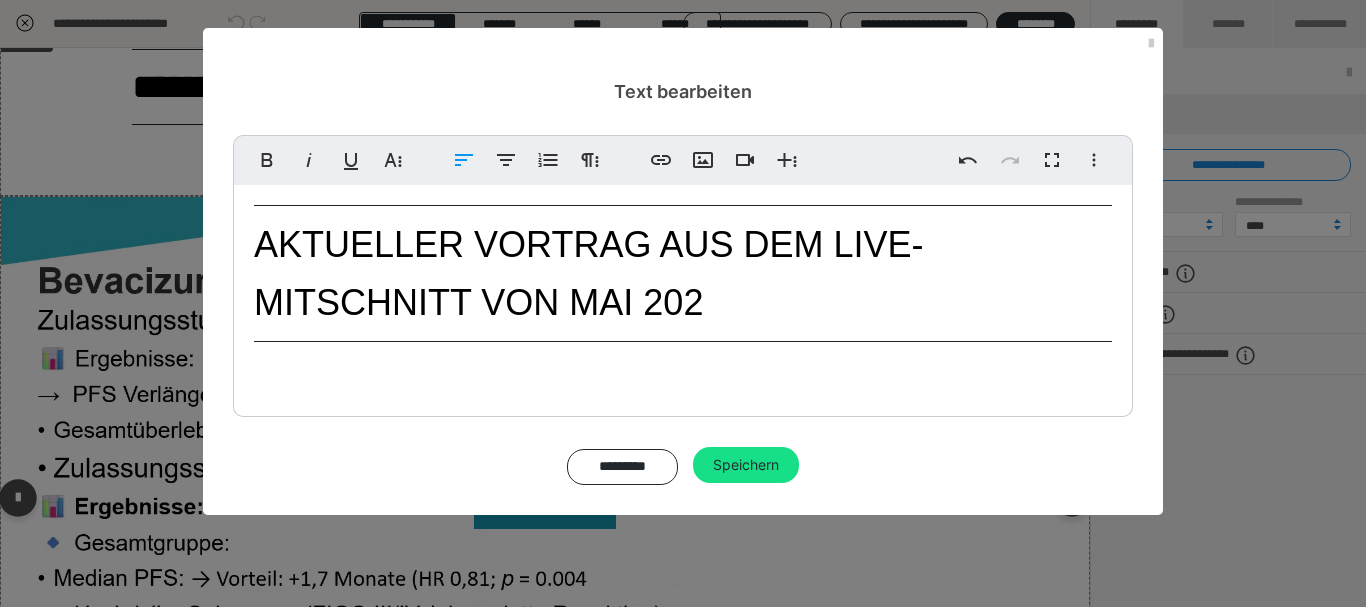 type 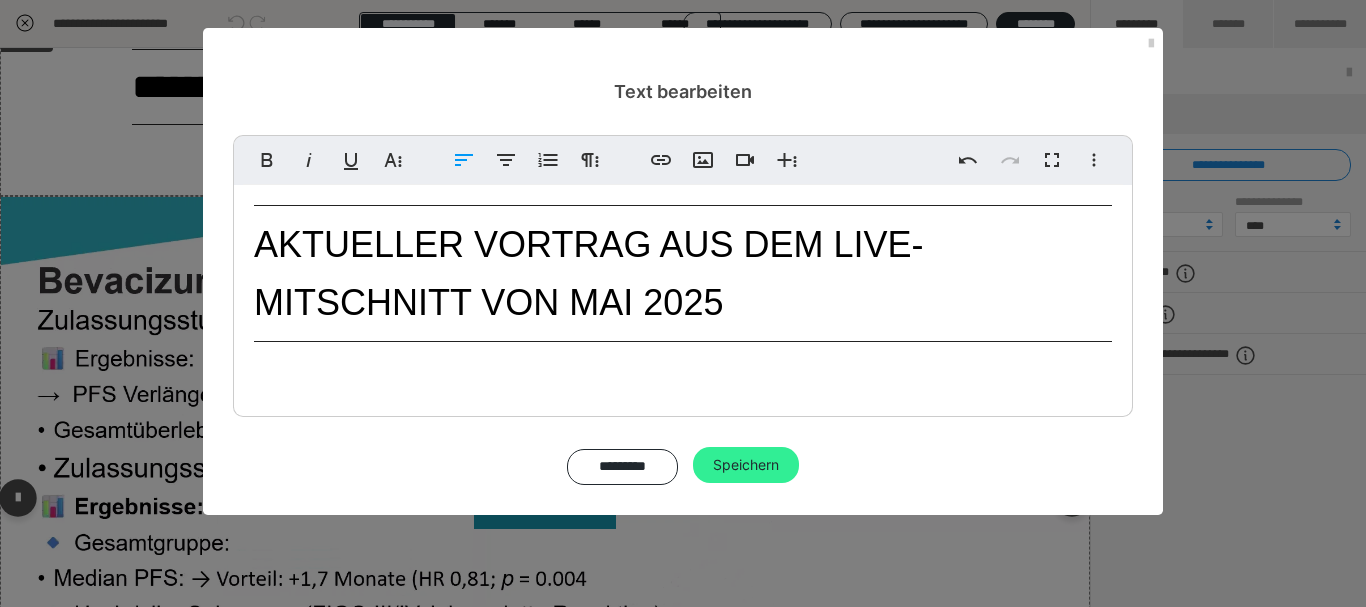click on "Speichern" at bounding box center [746, 465] 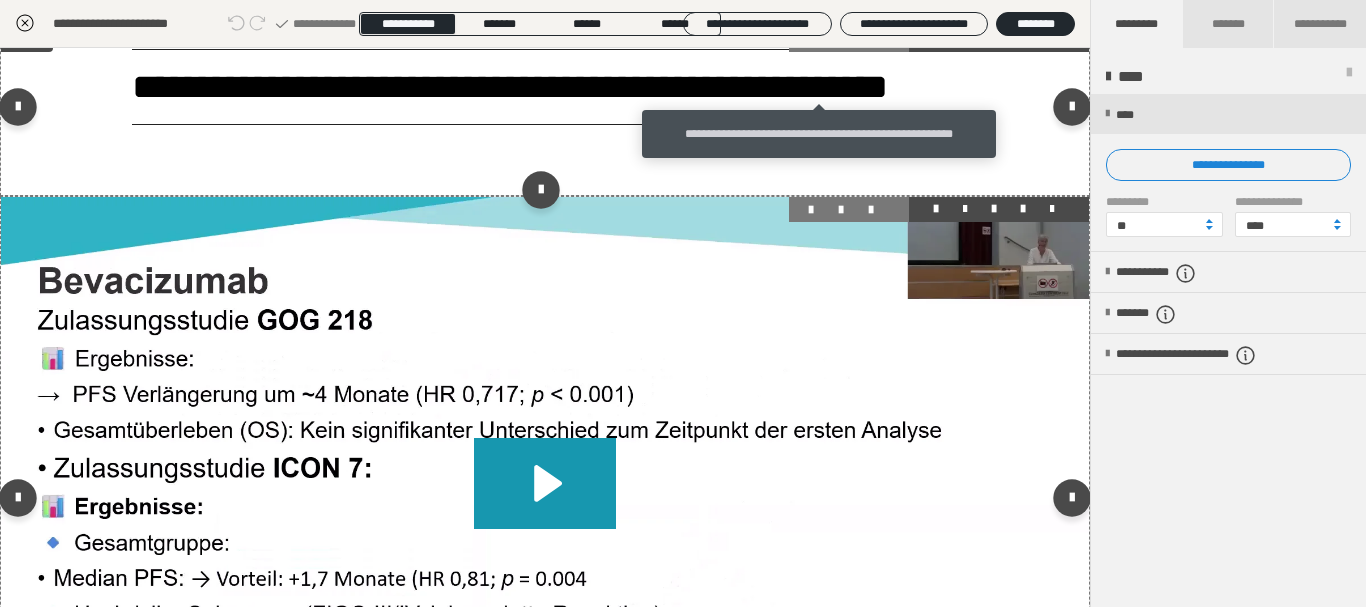 click at bounding box center [819, 41] 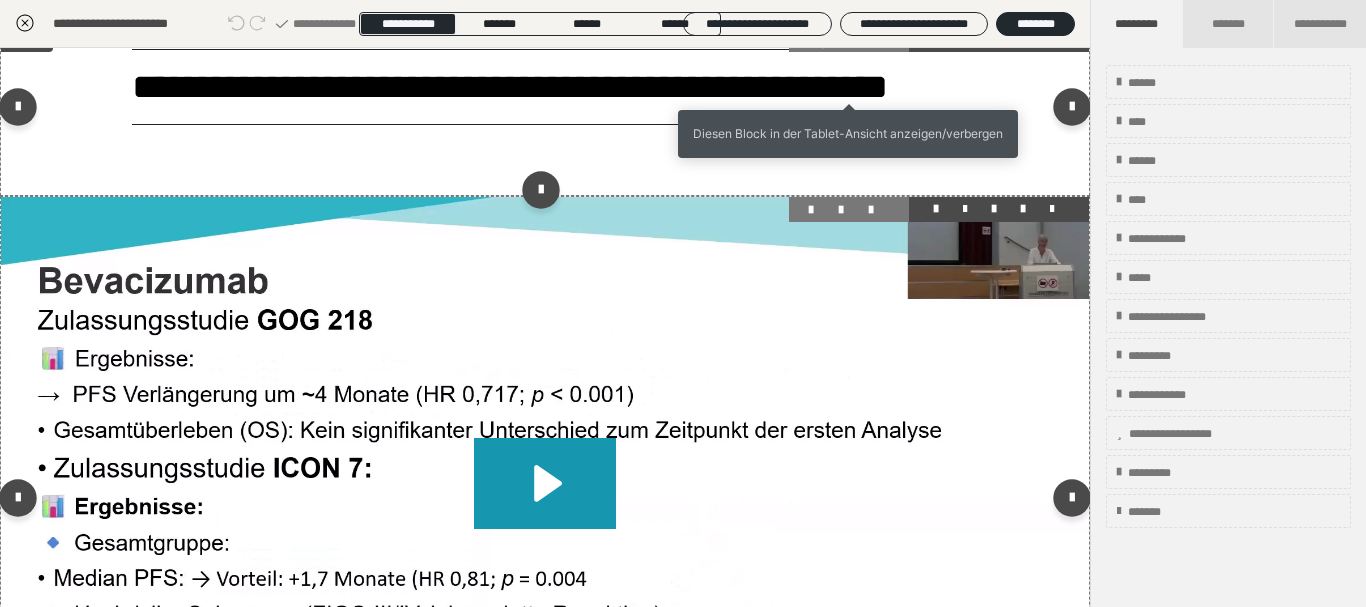 click at bounding box center (849, 41) 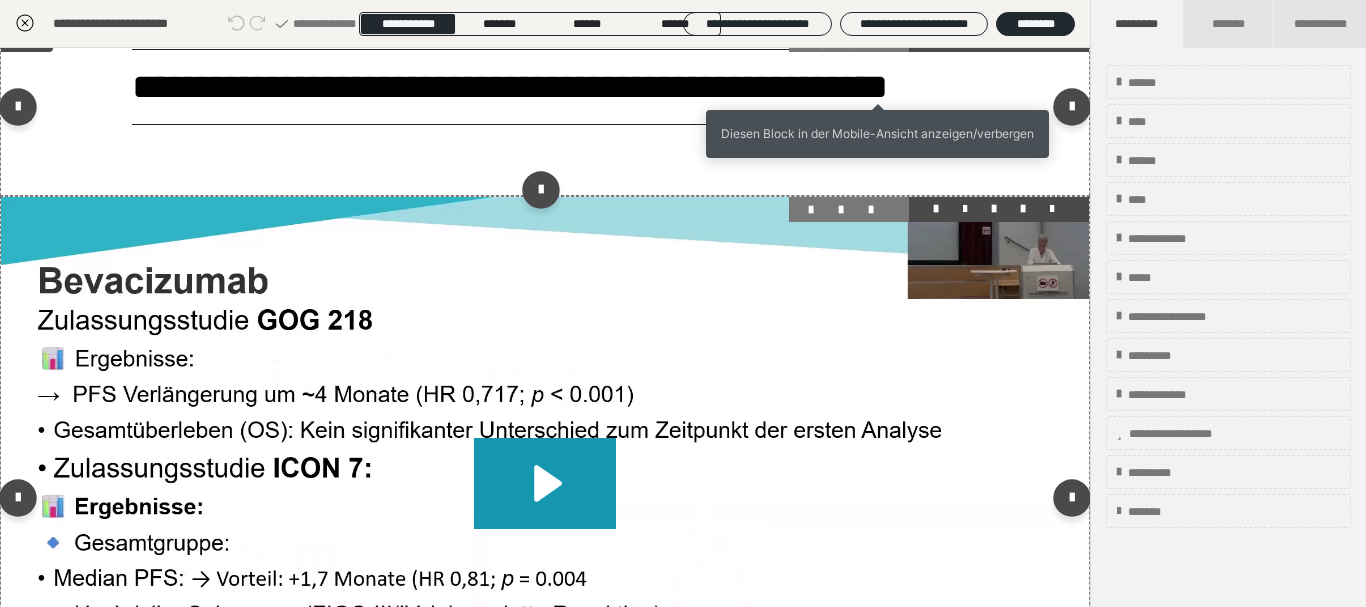 click at bounding box center (879, 41) 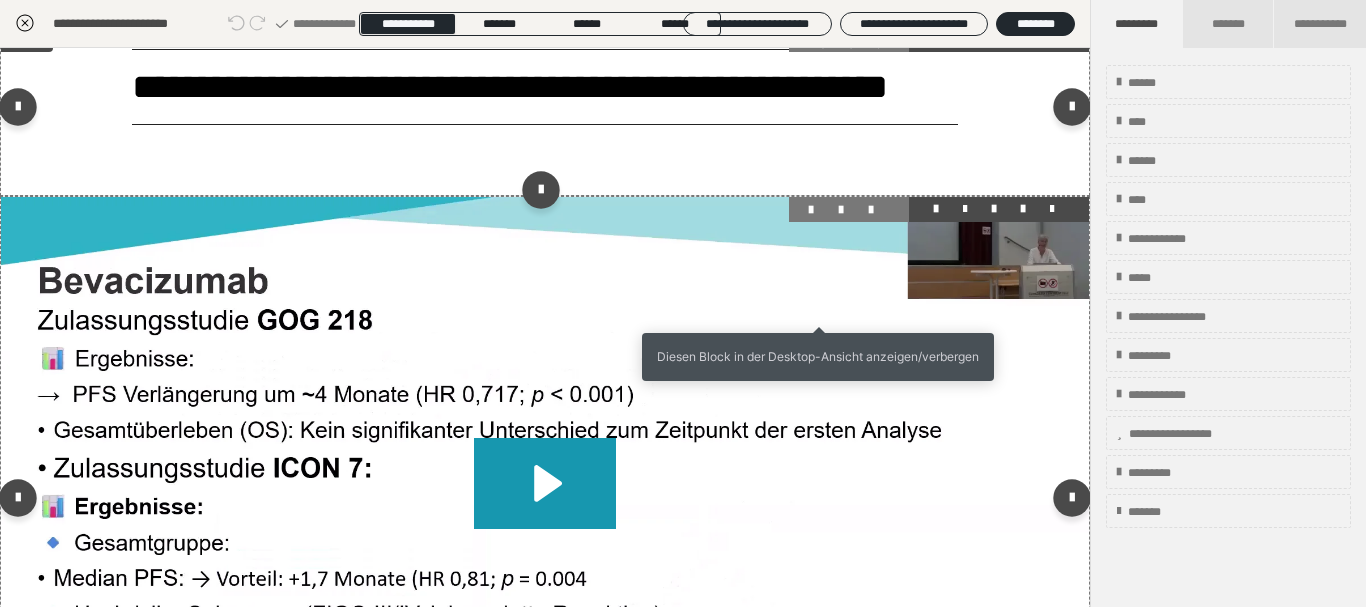 click at bounding box center [819, 210] 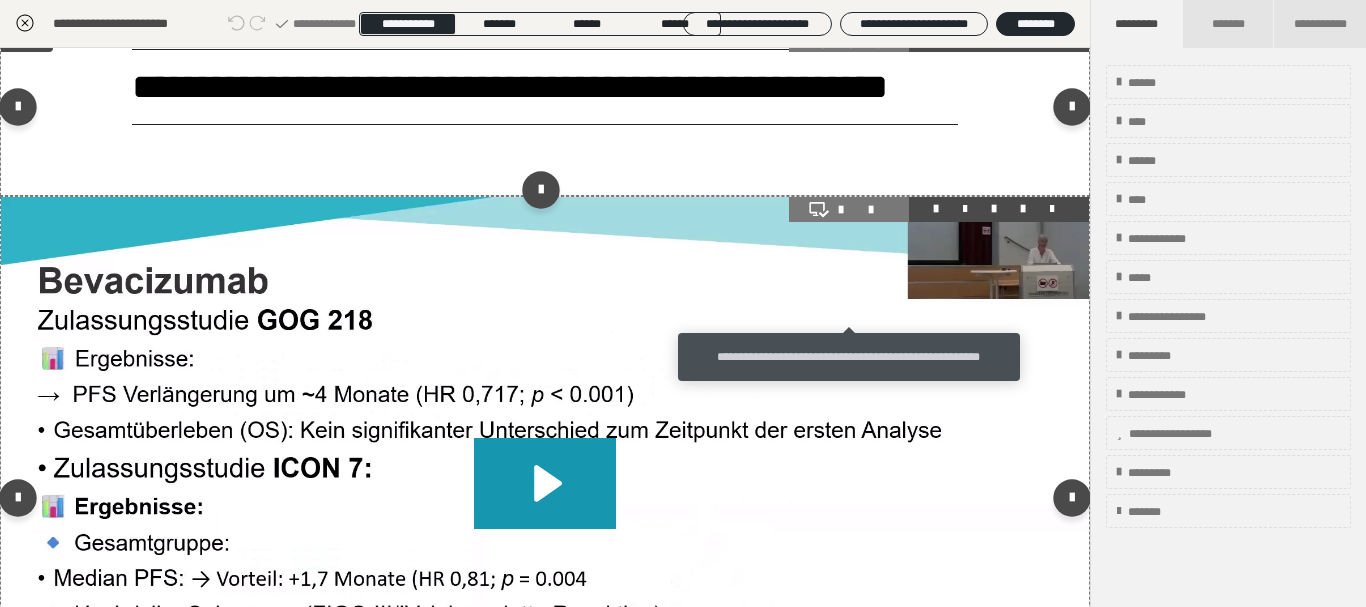click at bounding box center [849, 210] 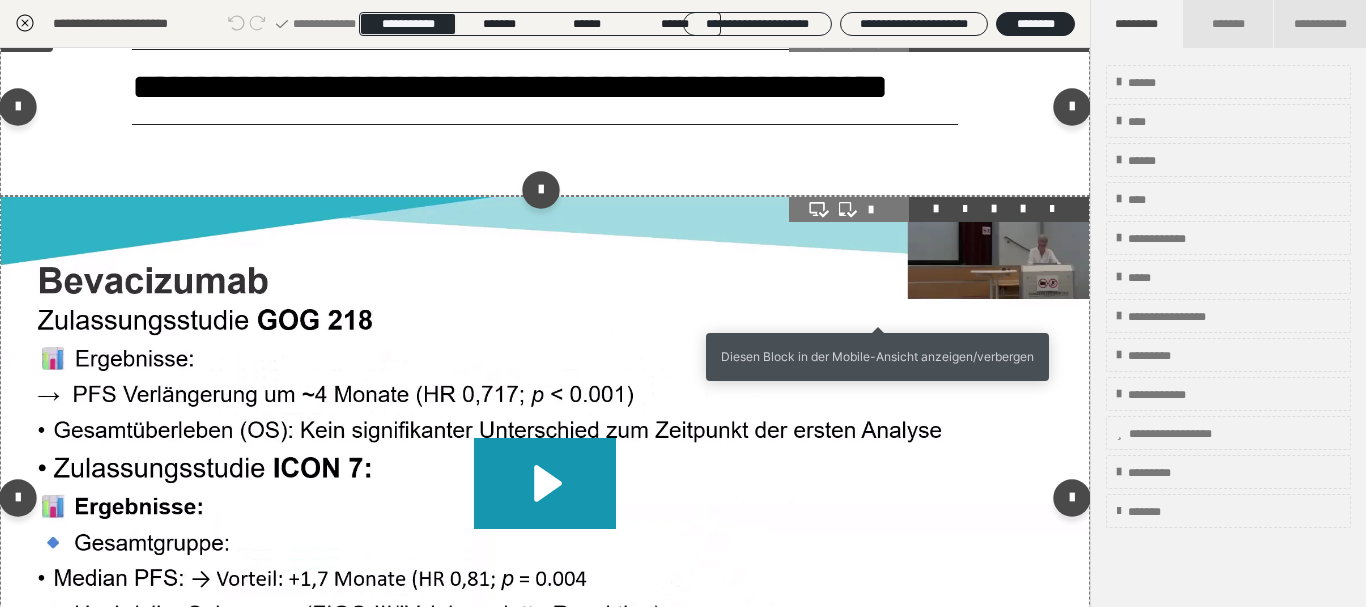 click at bounding box center (879, 210) 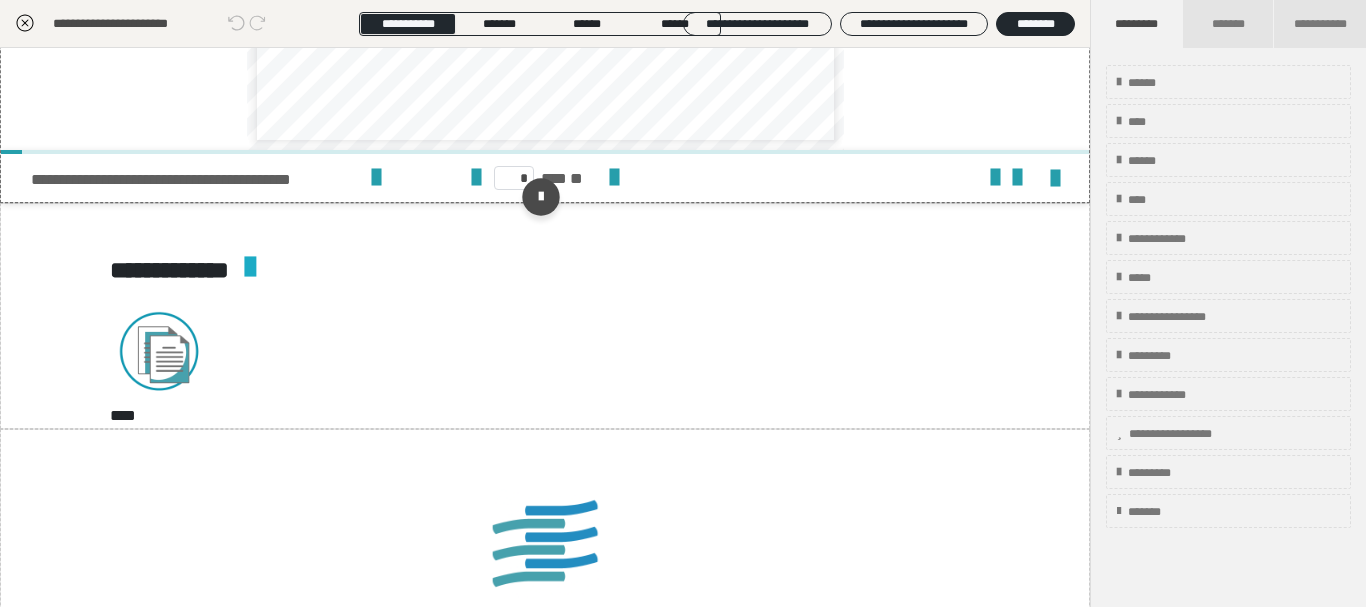 scroll, scrollTop: 4680, scrollLeft: 0, axis: vertical 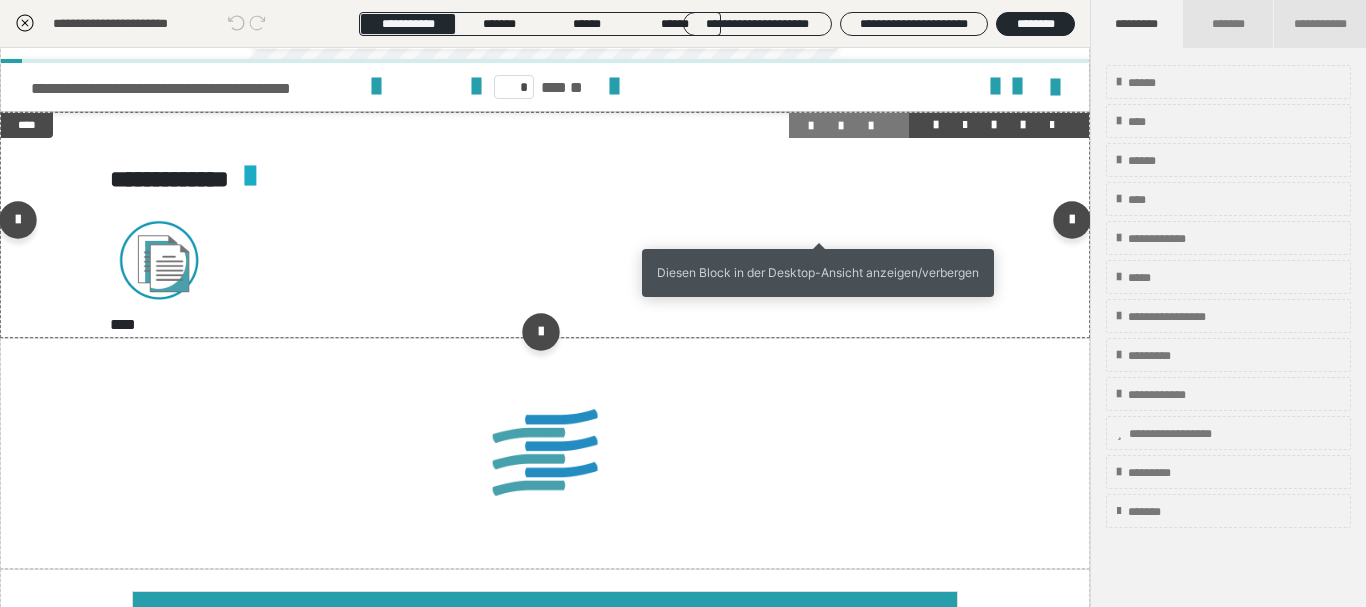 click at bounding box center [819, 126] 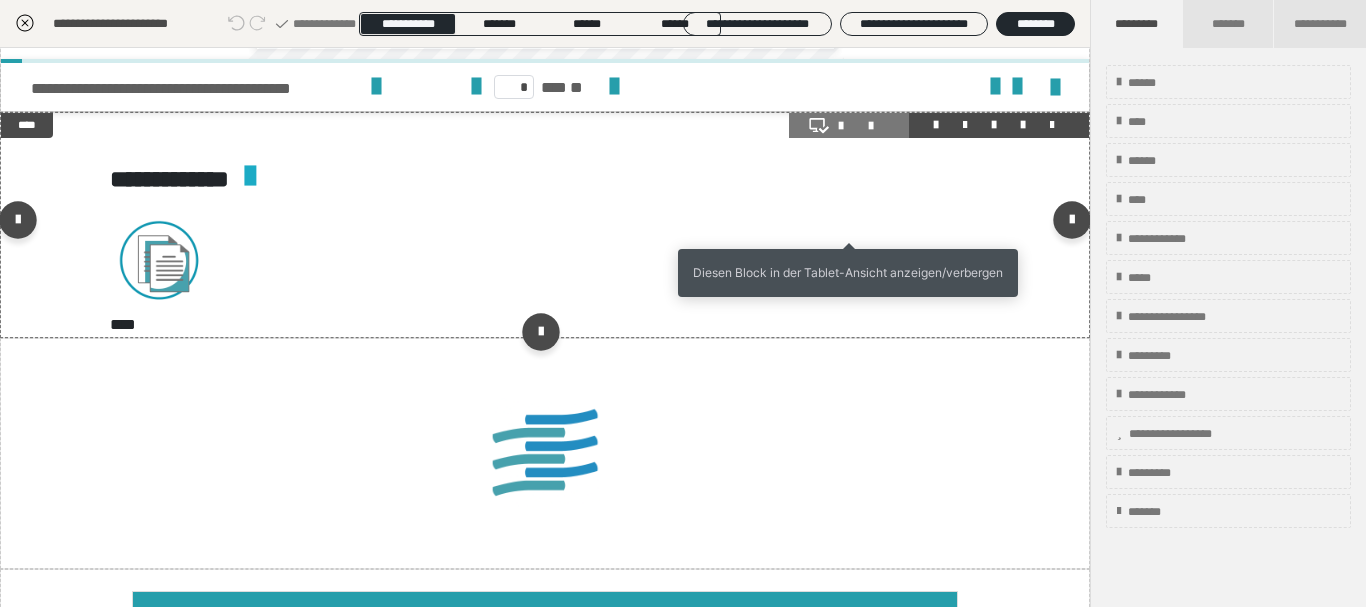 click at bounding box center (849, 126) 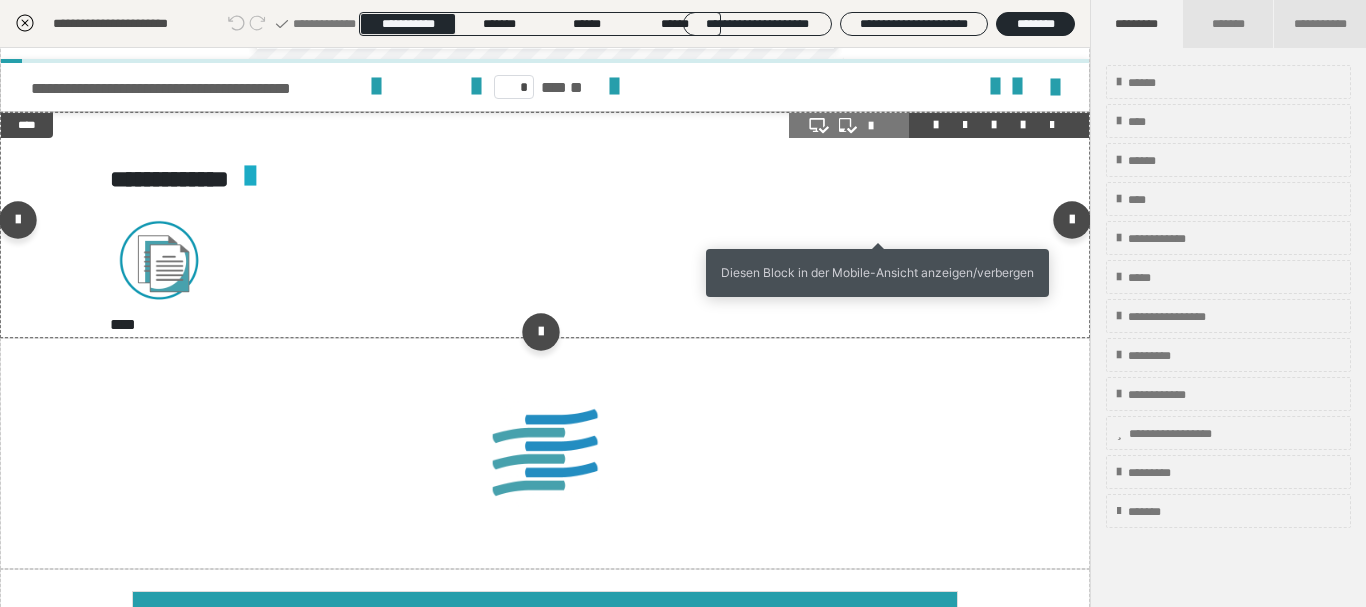 click at bounding box center [879, 126] 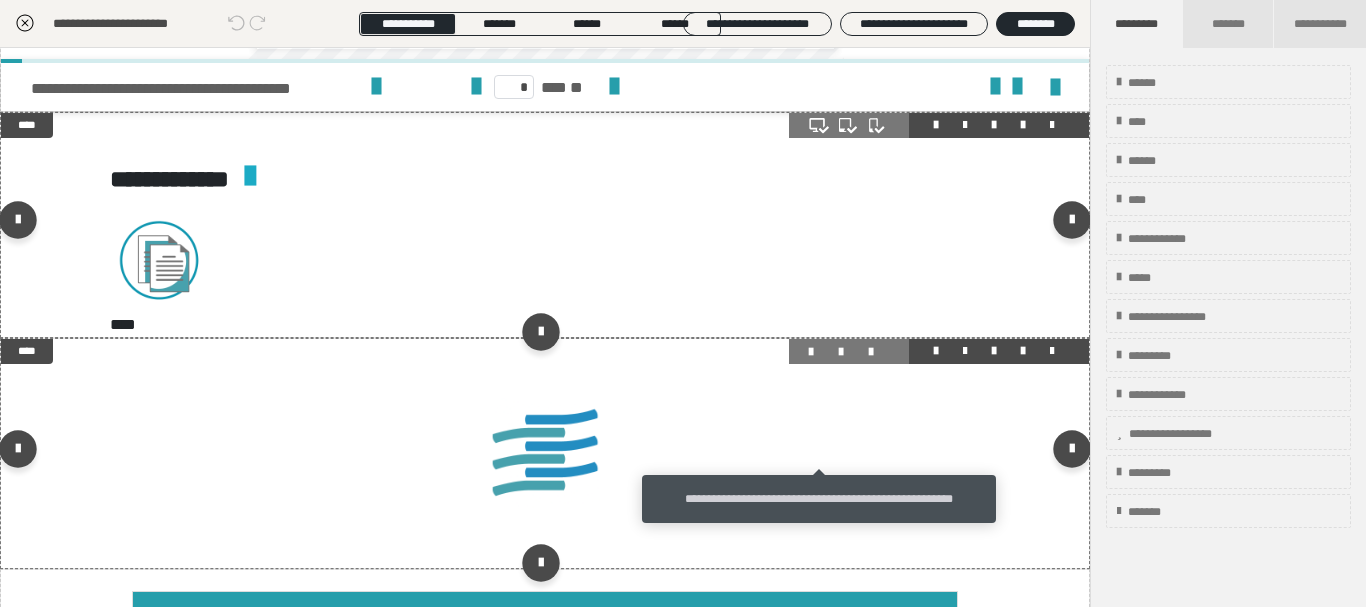 click at bounding box center [819, 352] 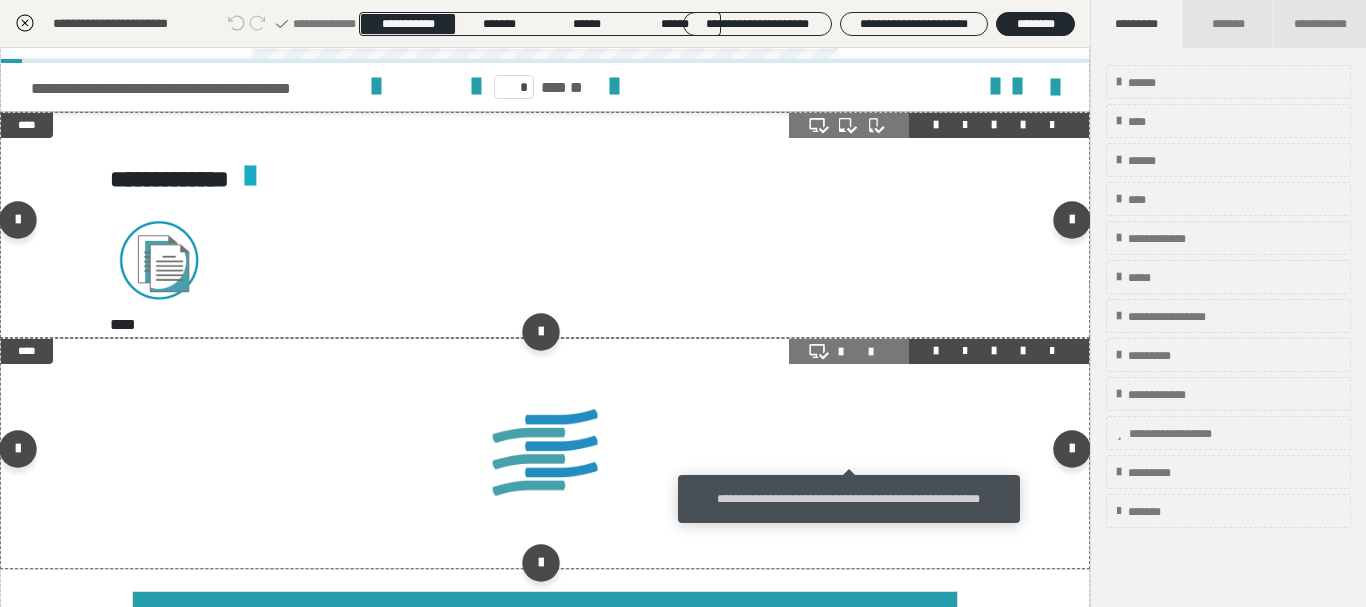 click at bounding box center [849, 352] 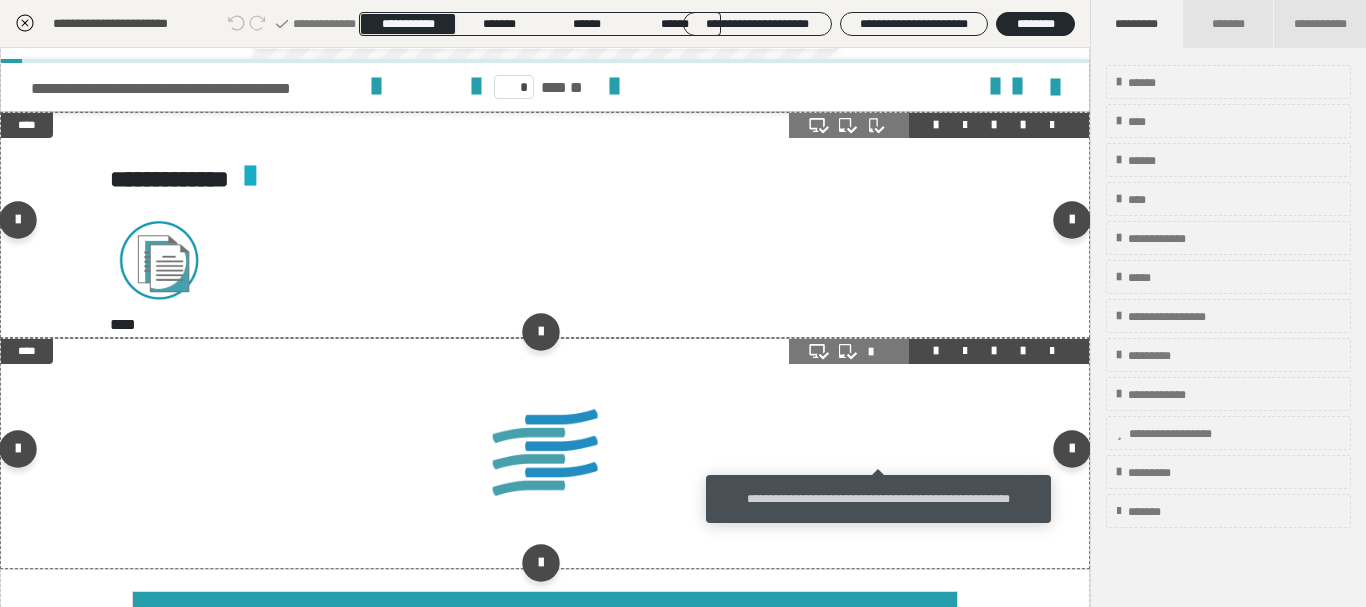 click at bounding box center [879, 352] 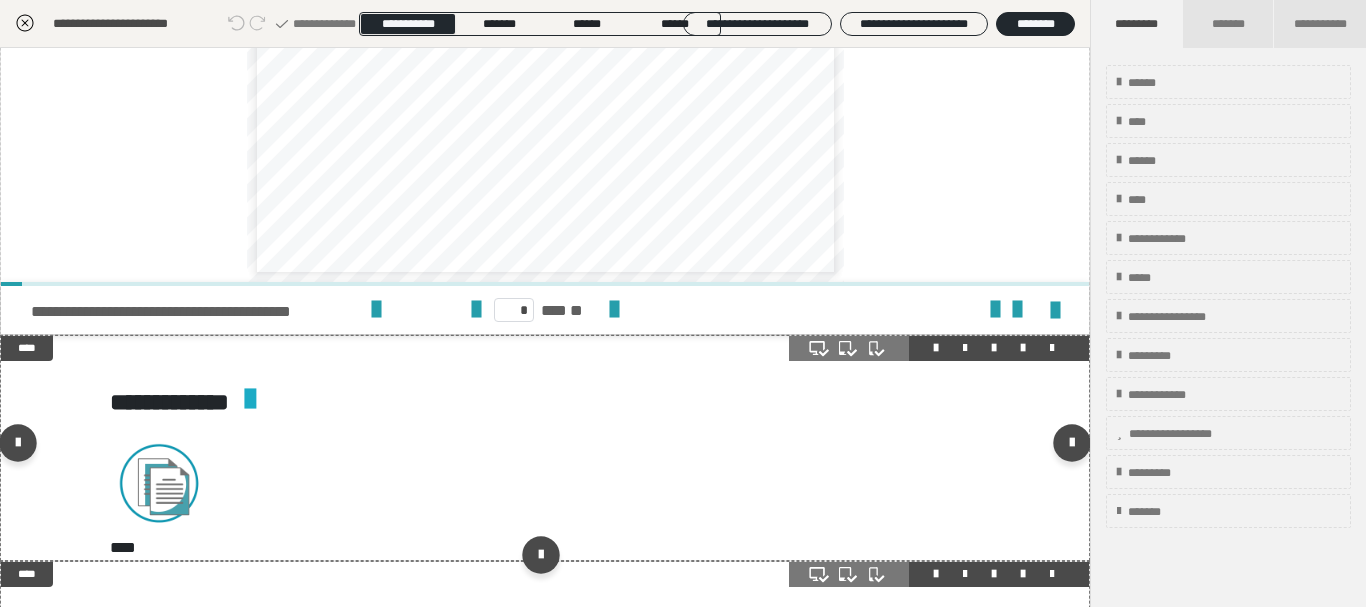 scroll, scrollTop: 4320, scrollLeft: 0, axis: vertical 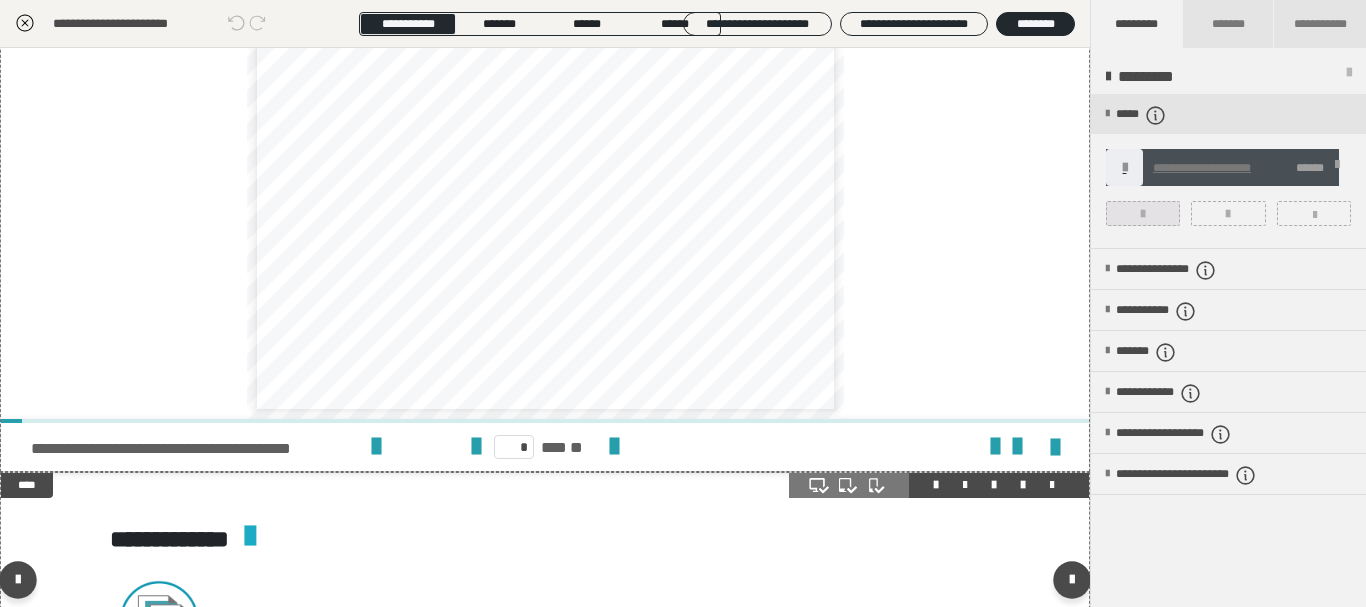 click at bounding box center [1143, 213] 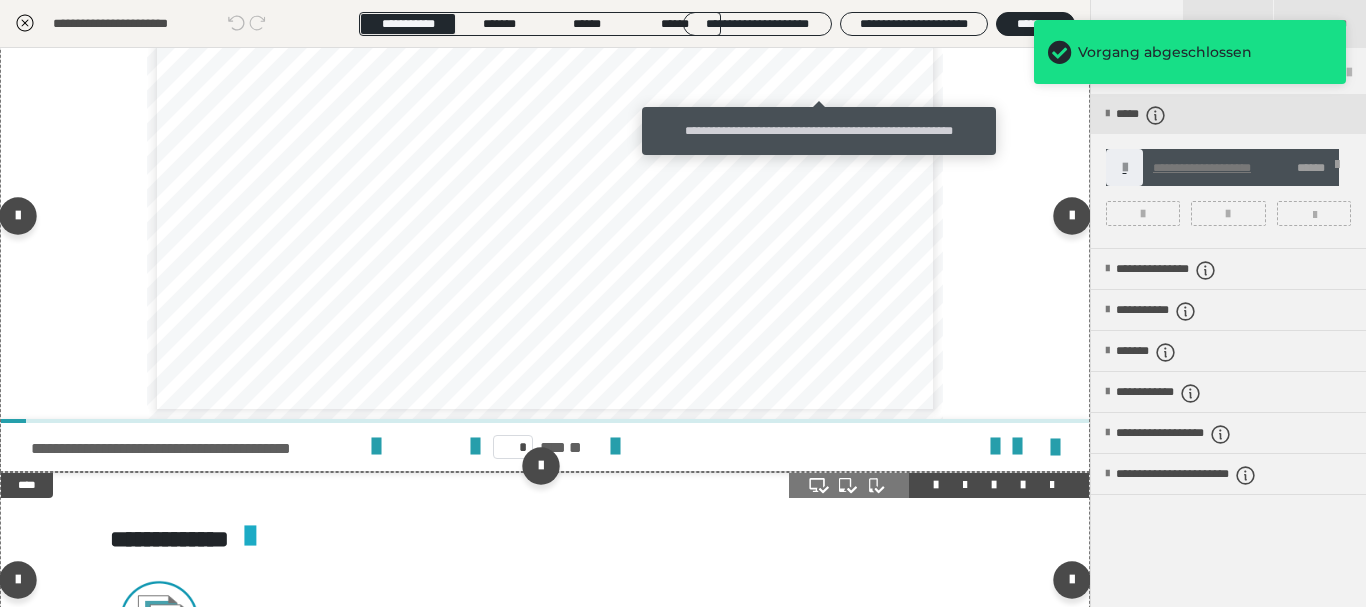 click at bounding box center [819, -16] 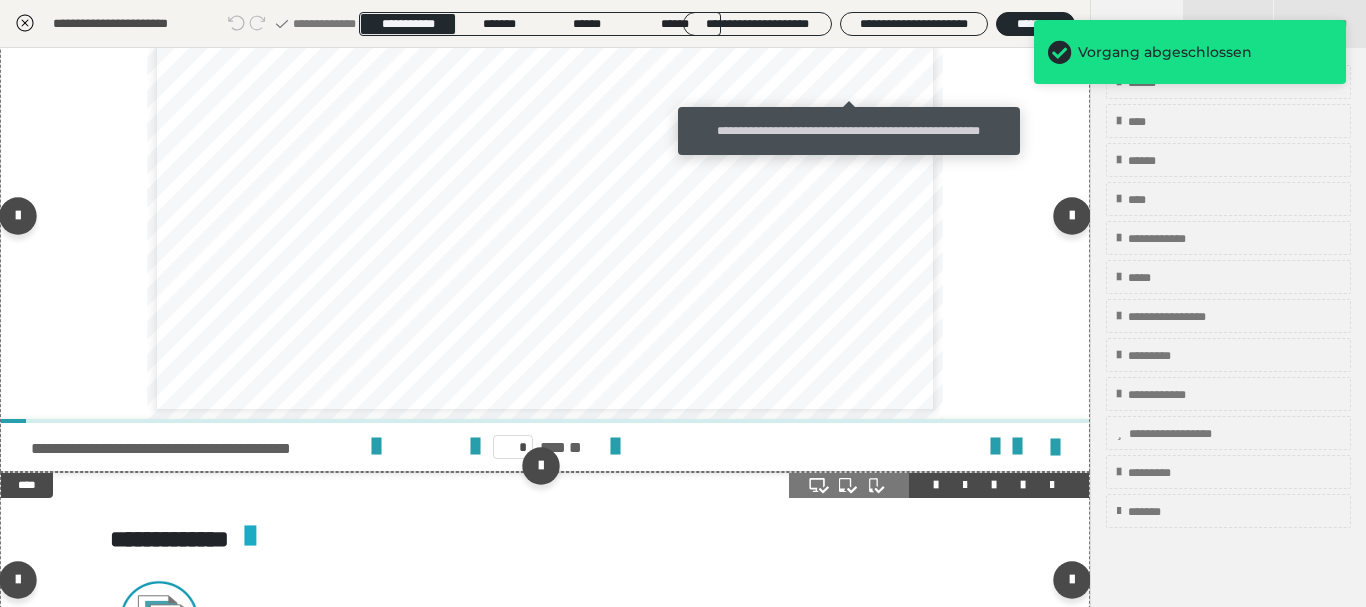 click at bounding box center (849, -16) 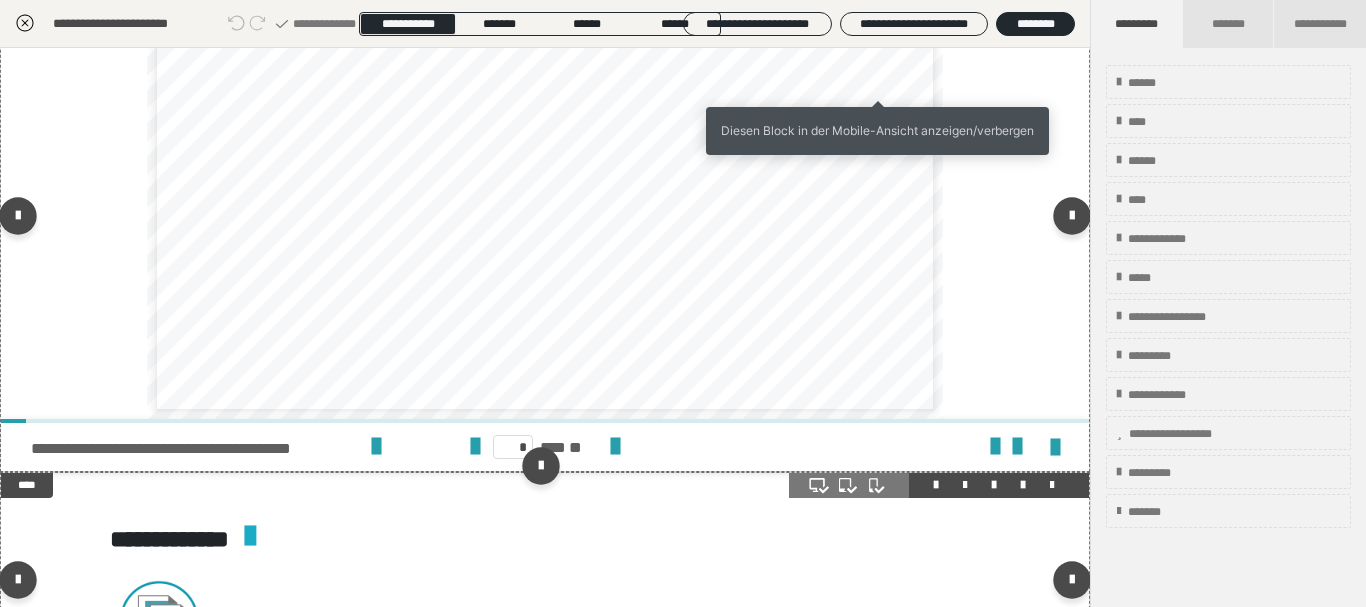 click at bounding box center (879, -16) 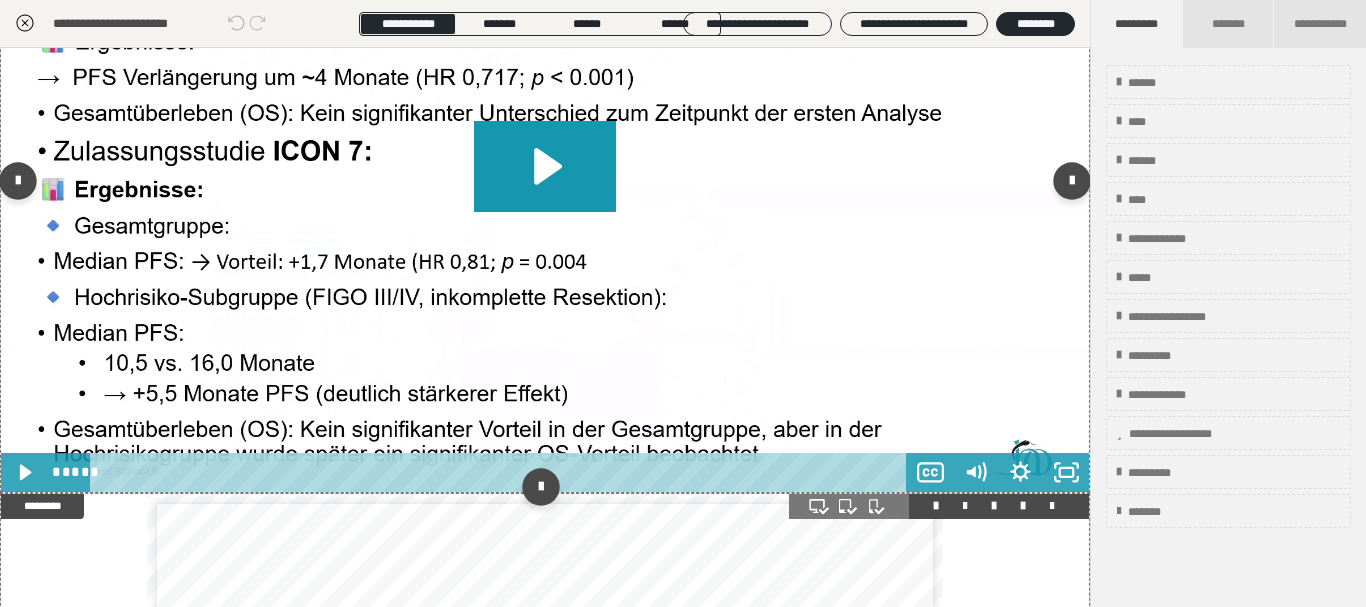 scroll, scrollTop: 3960, scrollLeft: 0, axis: vertical 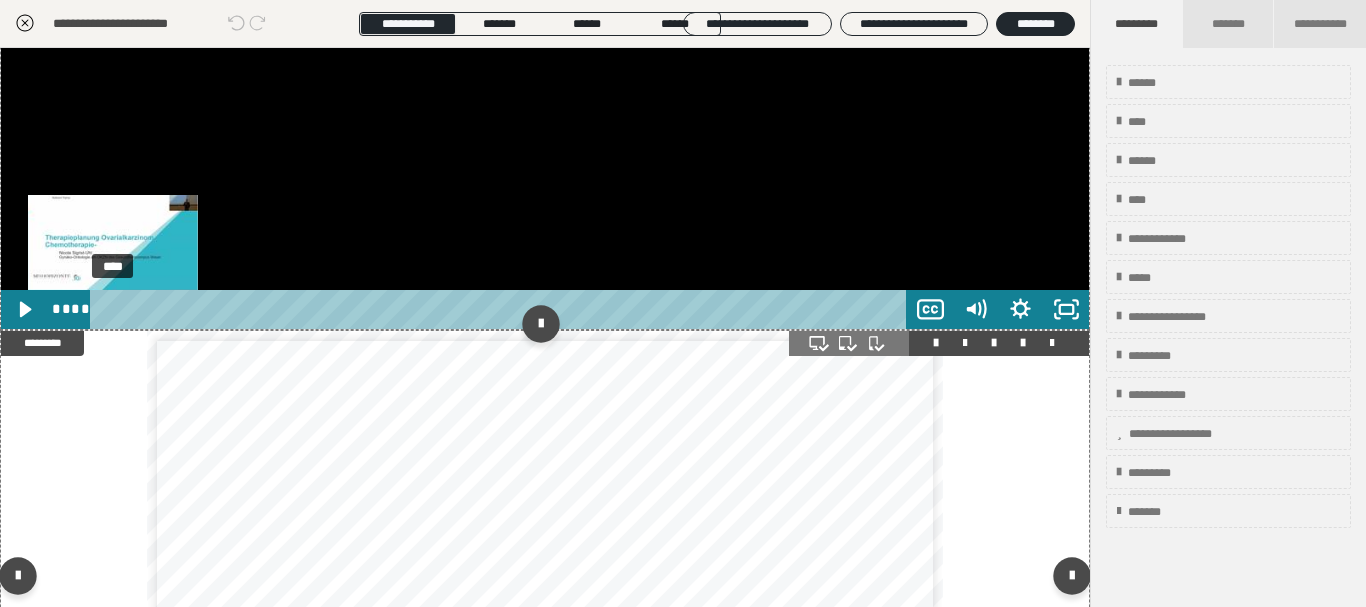 click at bounding box center (113, 309) 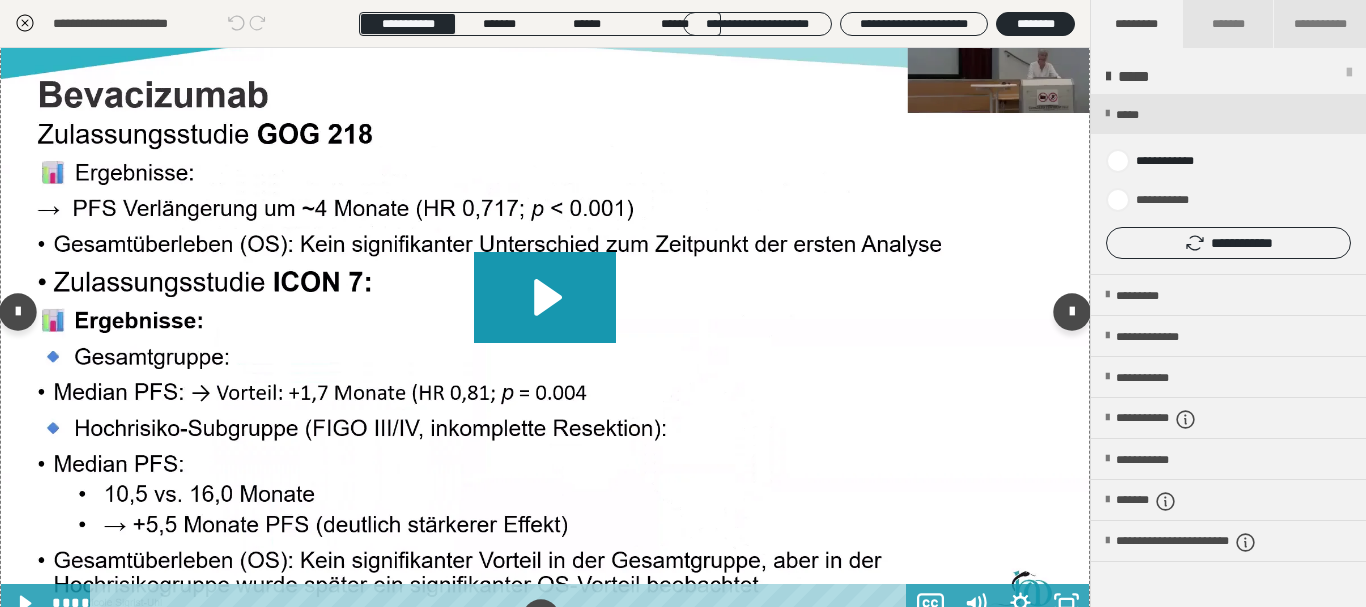 scroll, scrollTop: 4026, scrollLeft: 0, axis: vertical 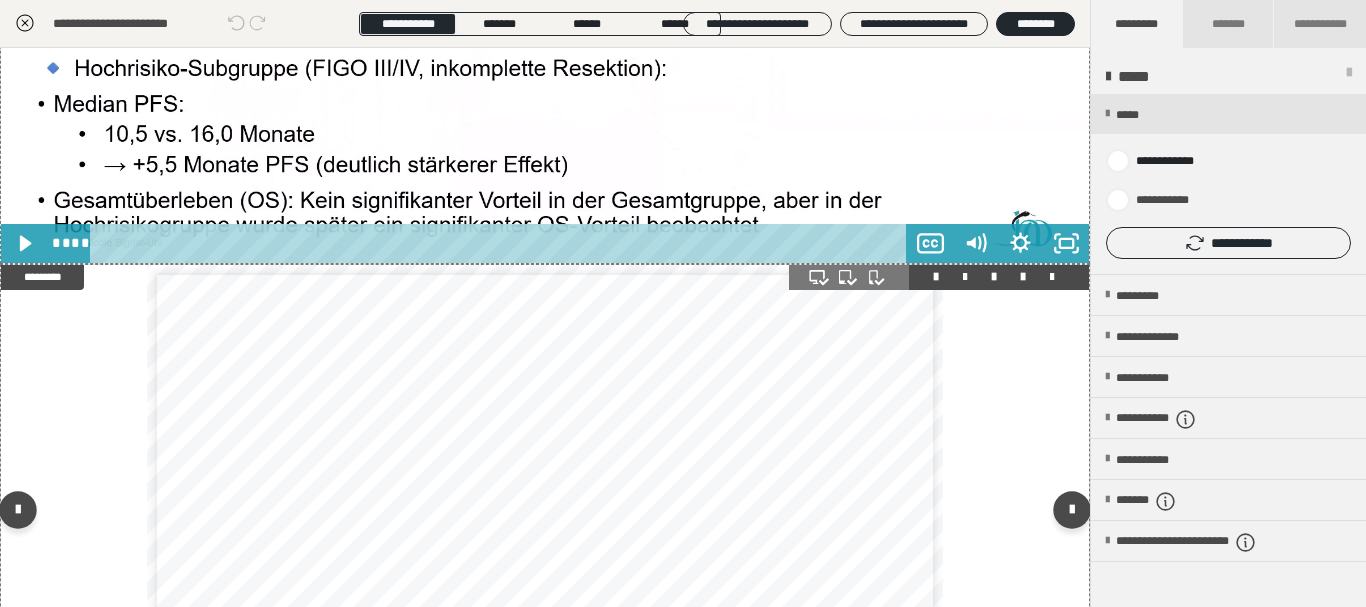 click 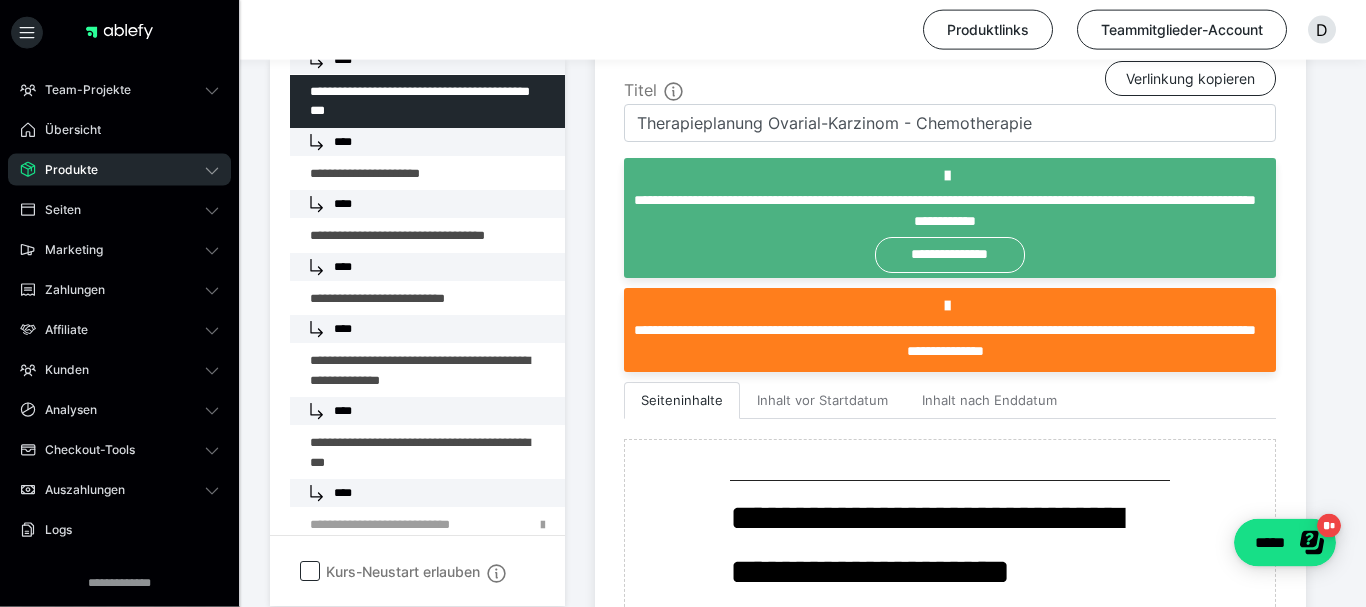 scroll, scrollTop: 510, scrollLeft: 0, axis: vertical 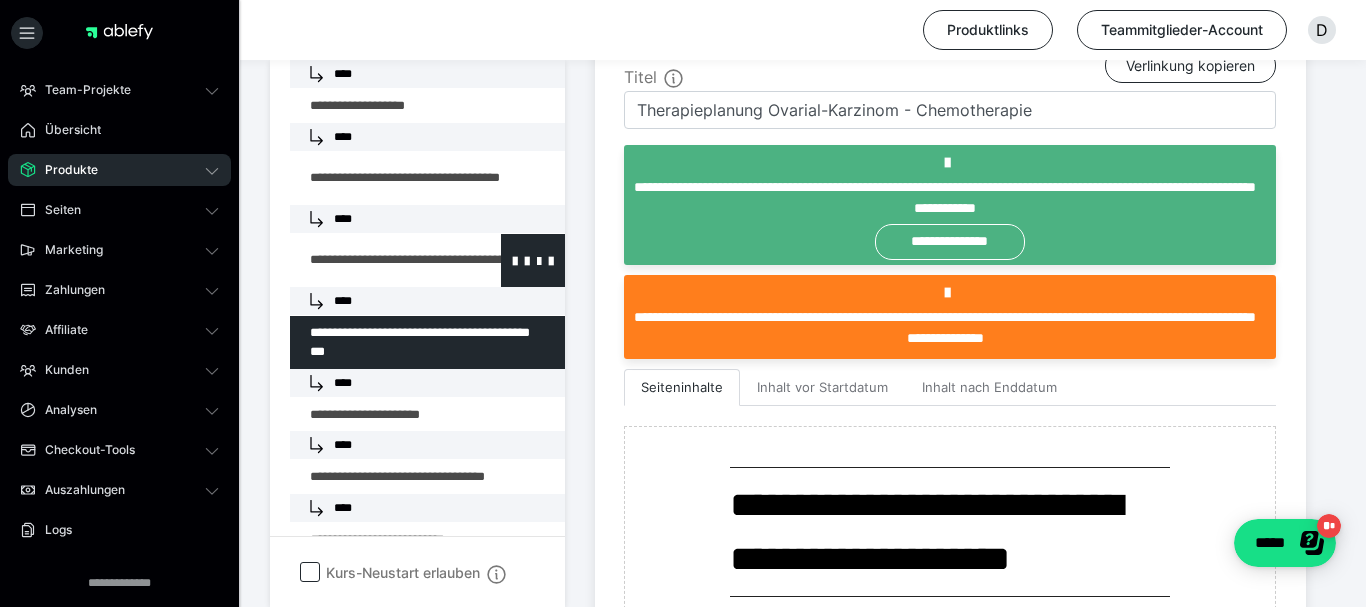 click at bounding box center (375, 260) 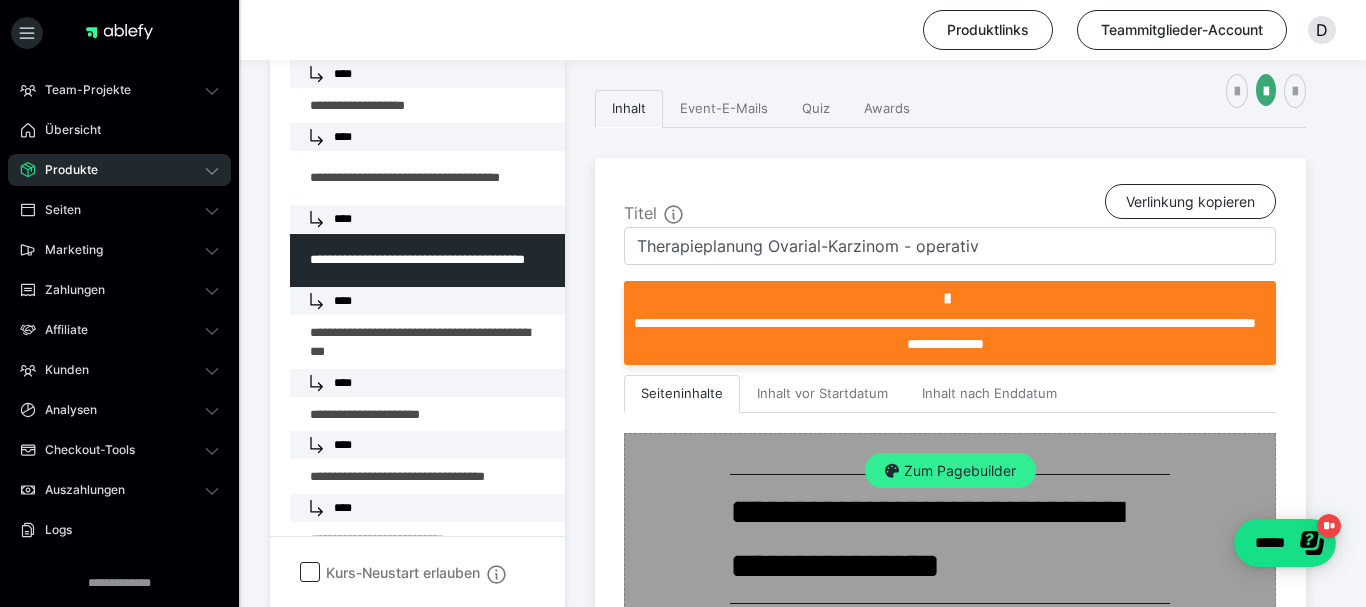 click on "Zum Pagebuilder" at bounding box center [950, 471] 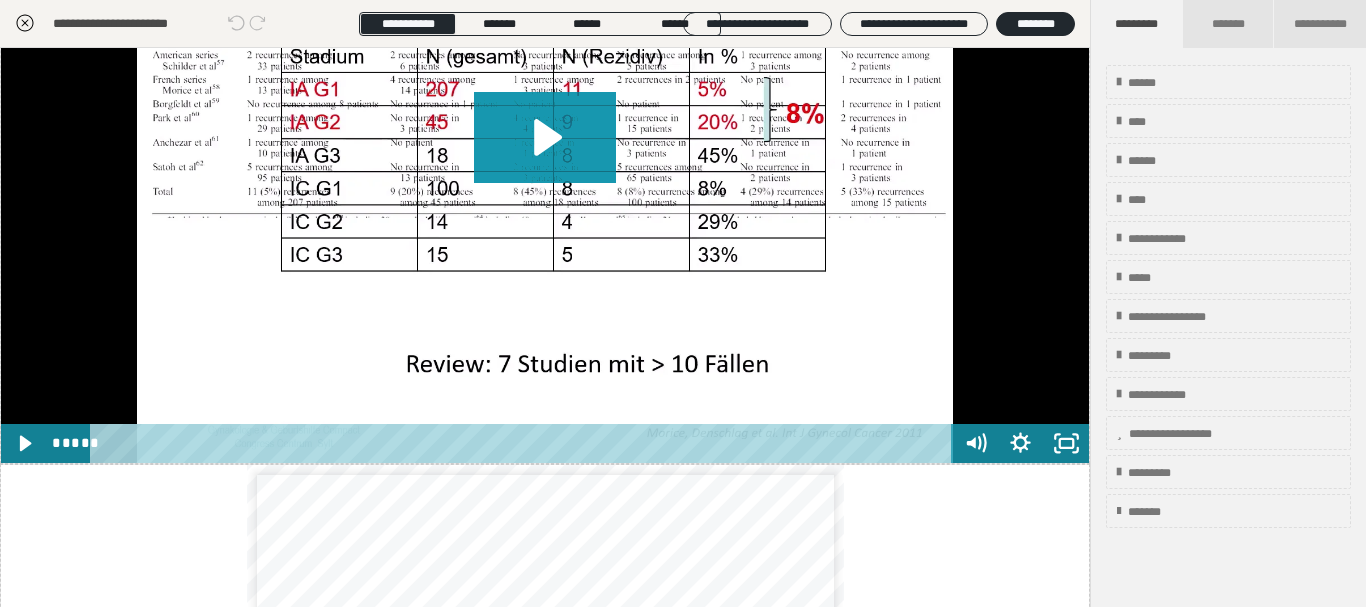 click at bounding box center [545, 157] 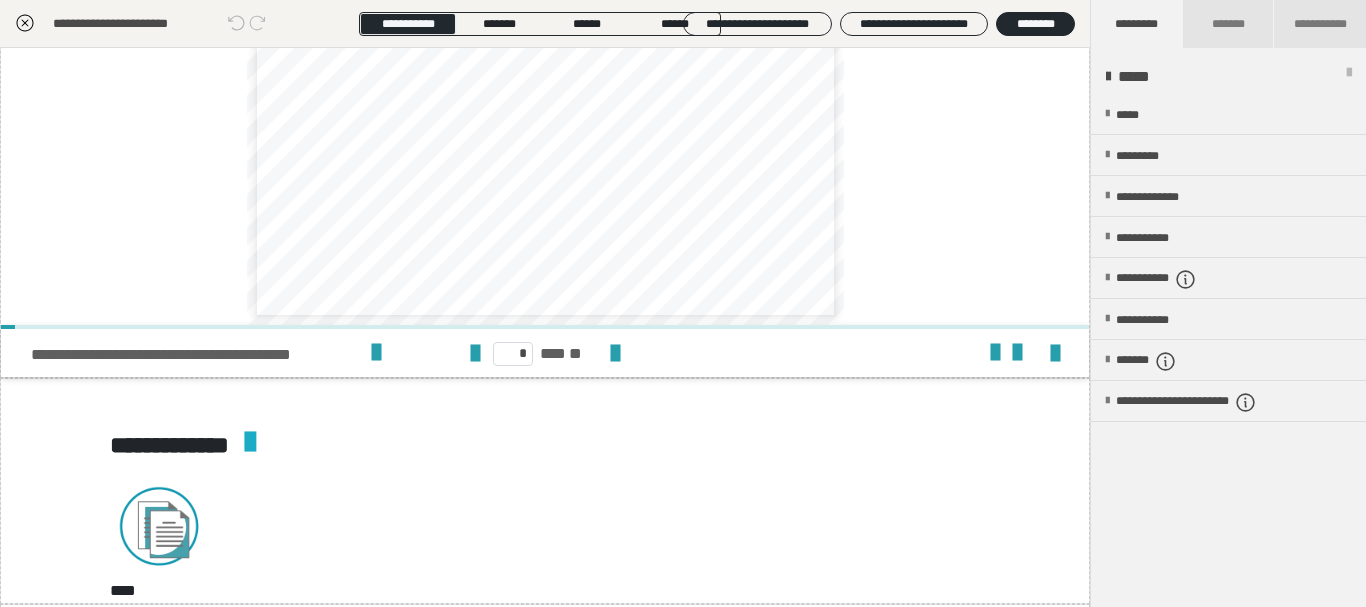 scroll, scrollTop: 5106, scrollLeft: 0, axis: vertical 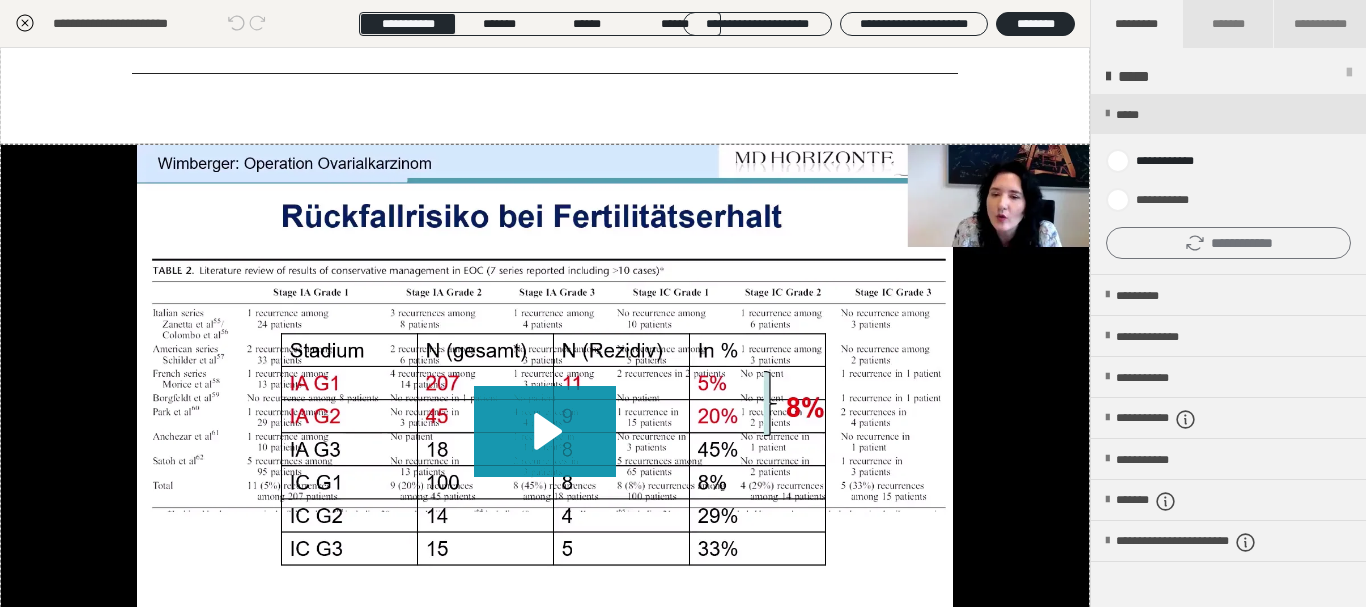 click on "**********" at bounding box center (1228, 243) 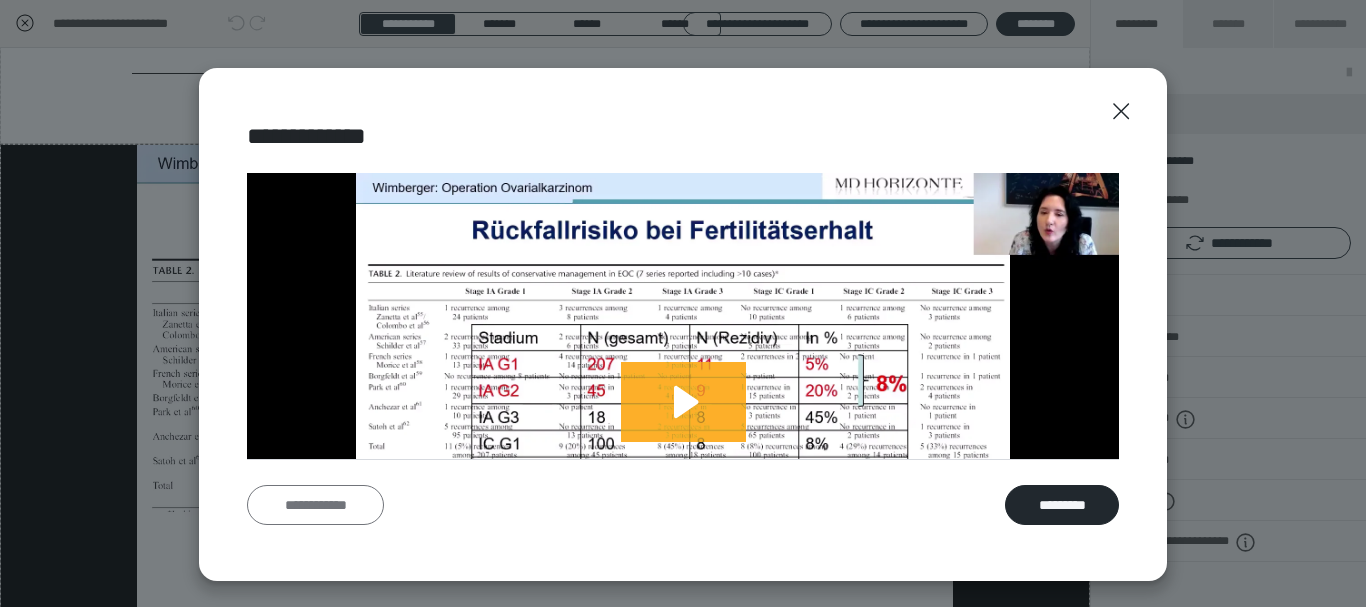 click on "**********" at bounding box center (315, 505) 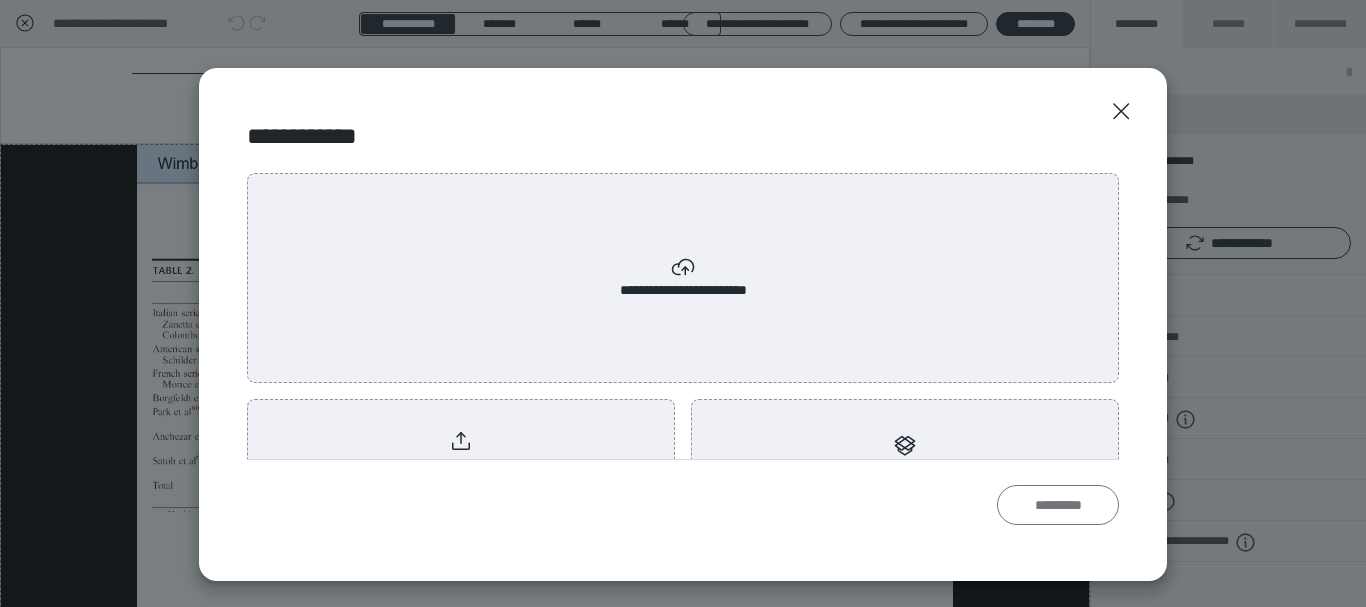 scroll, scrollTop: 0, scrollLeft: 0, axis: both 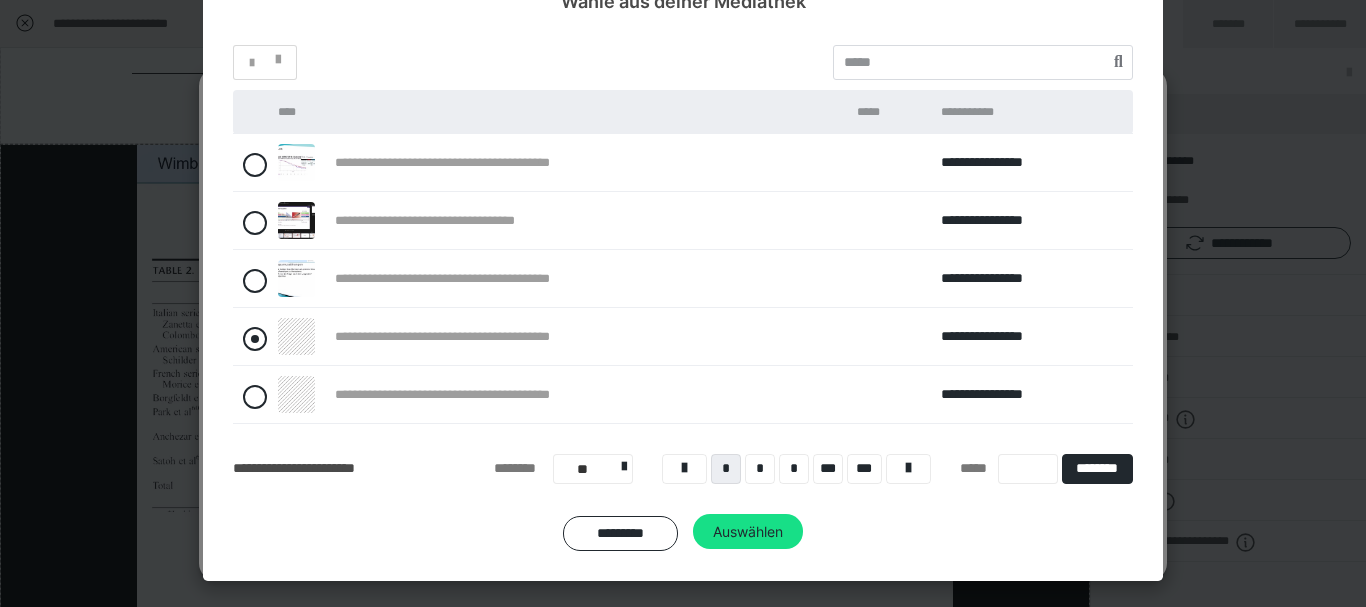 click at bounding box center [255, 339] 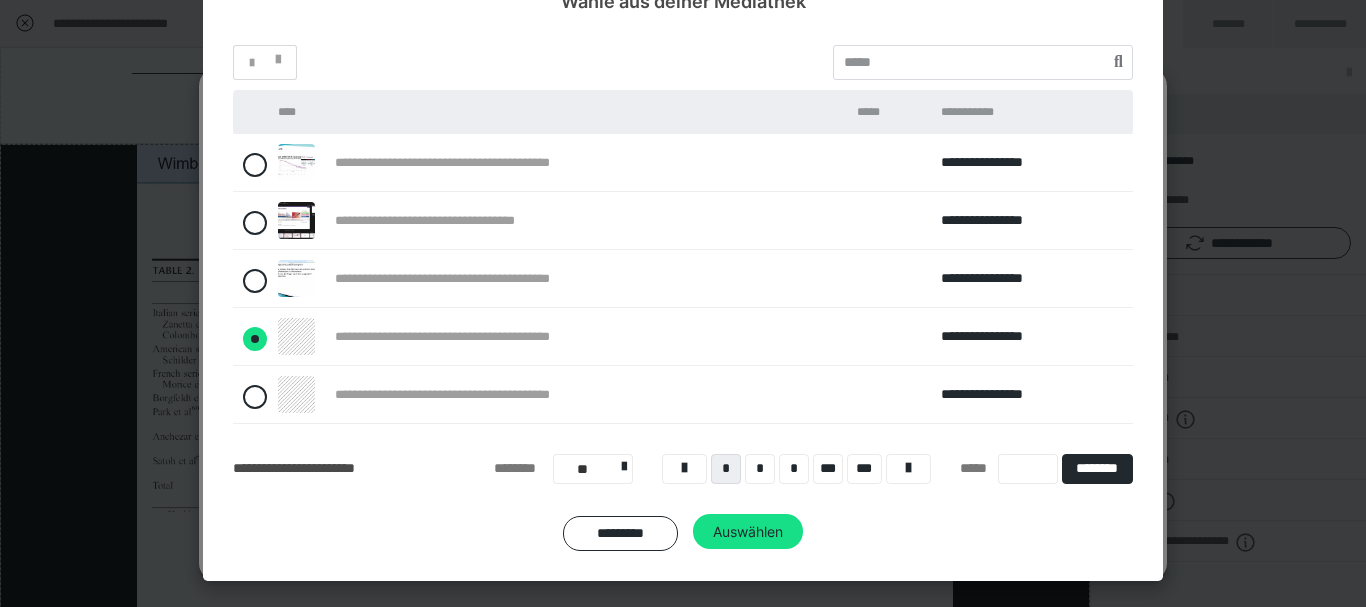 radio on "****" 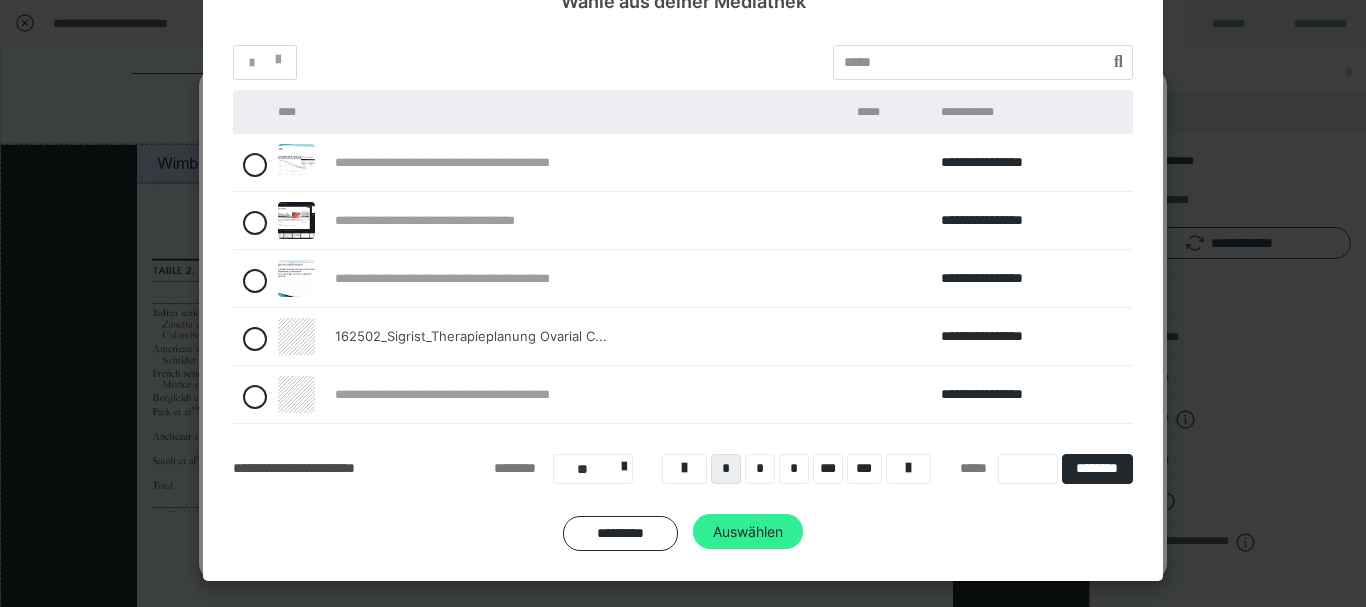 click on "Auswählen" at bounding box center [748, 532] 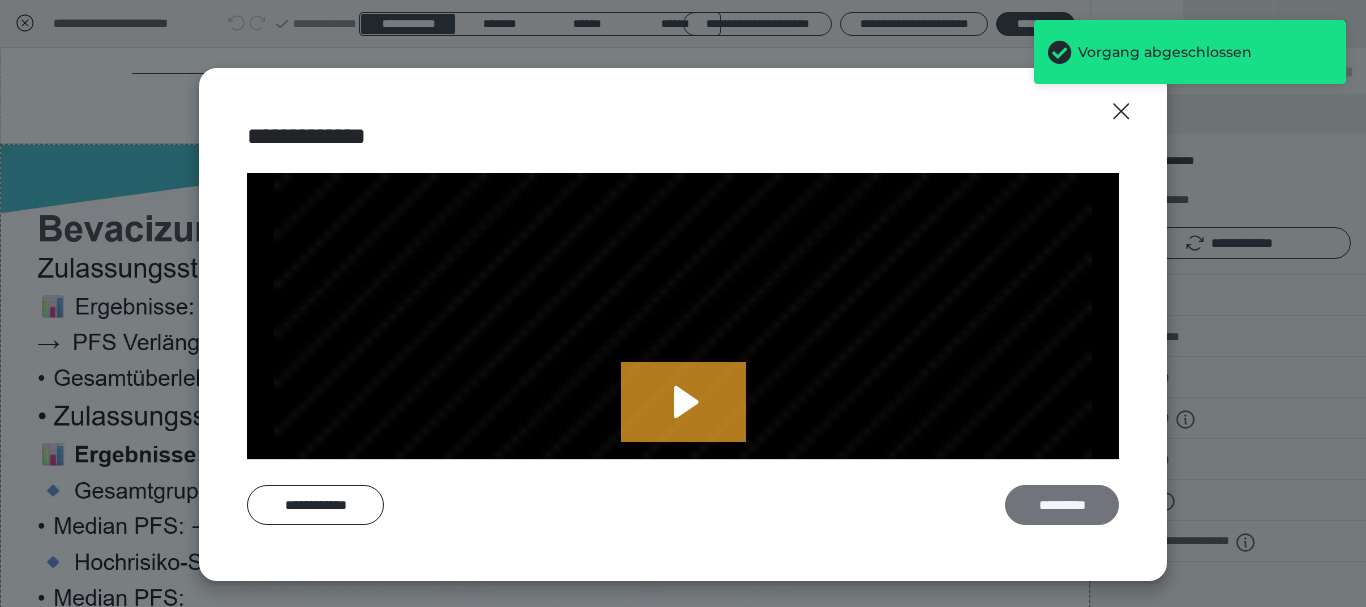 click on "*********" at bounding box center (1062, 505) 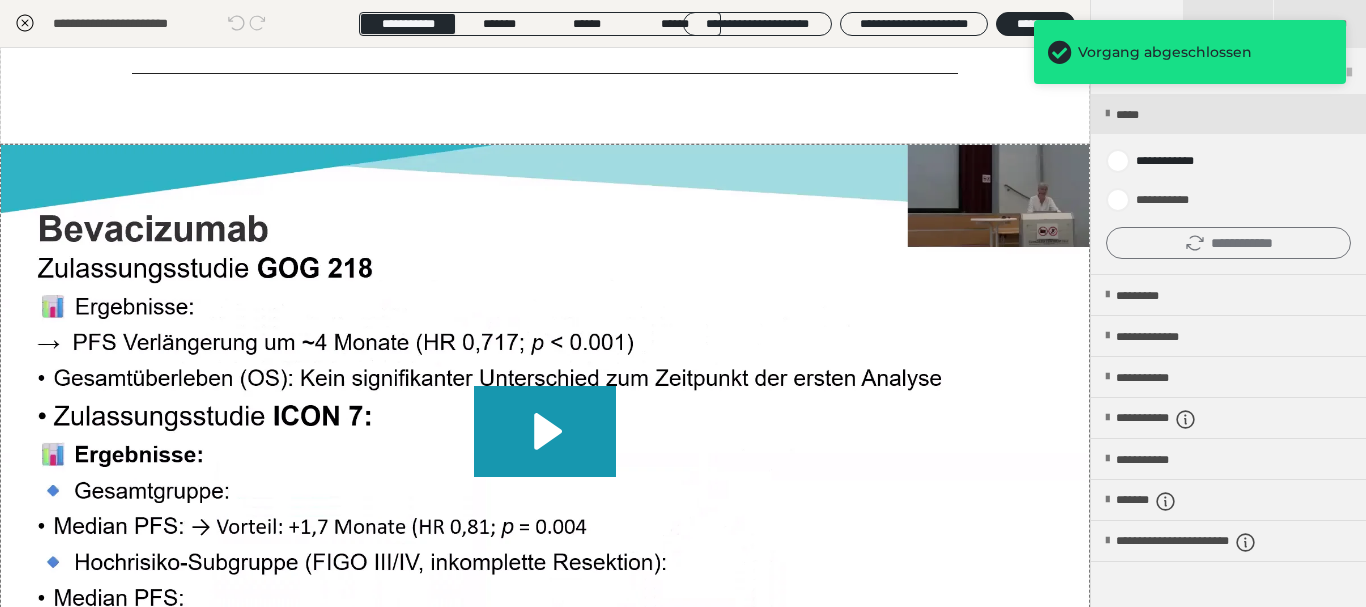 click on "**********" at bounding box center (1228, 243) 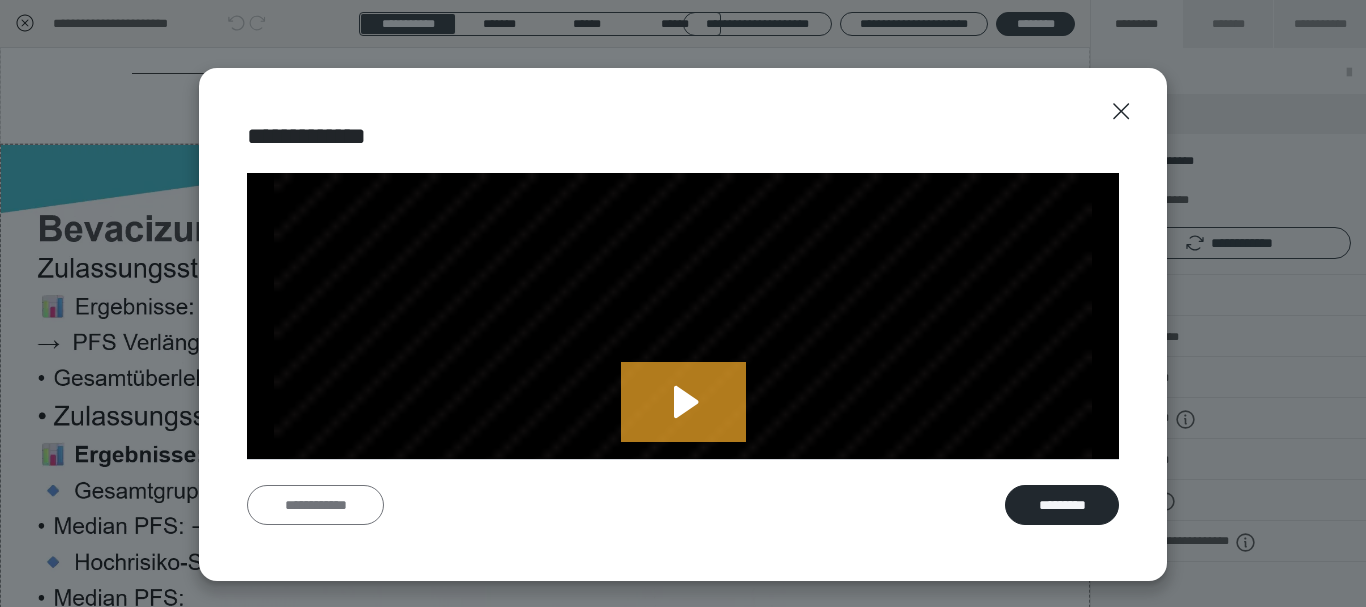 click on "**********" at bounding box center (315, 505) 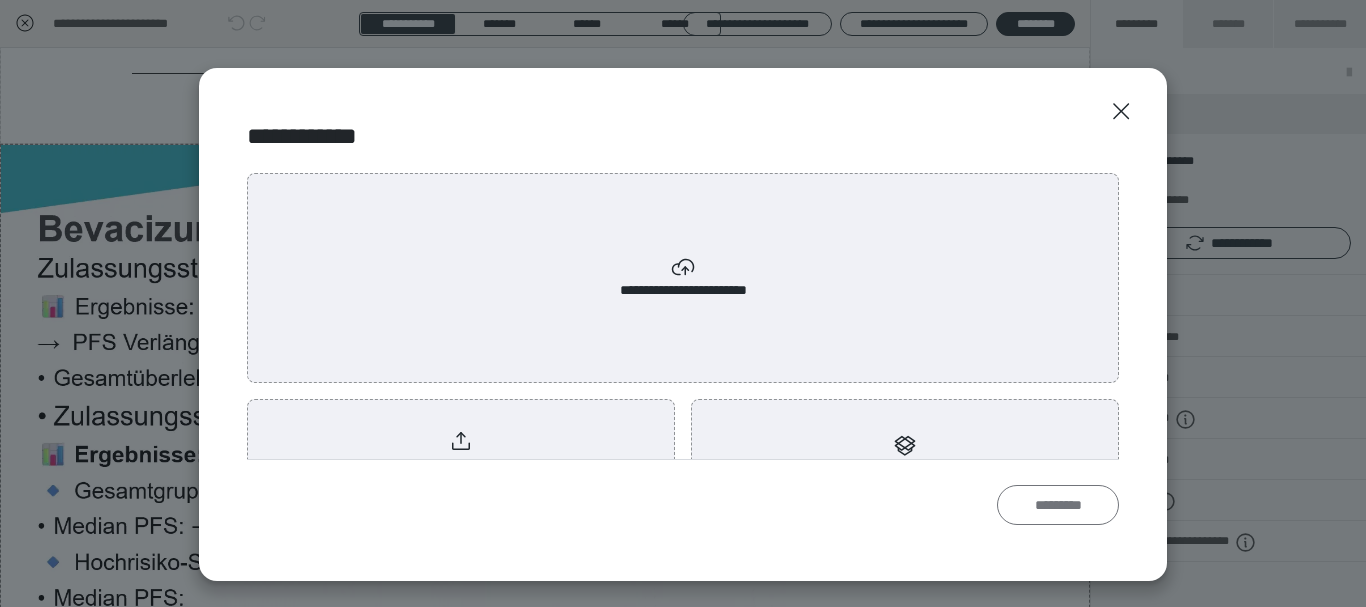radio on "****" 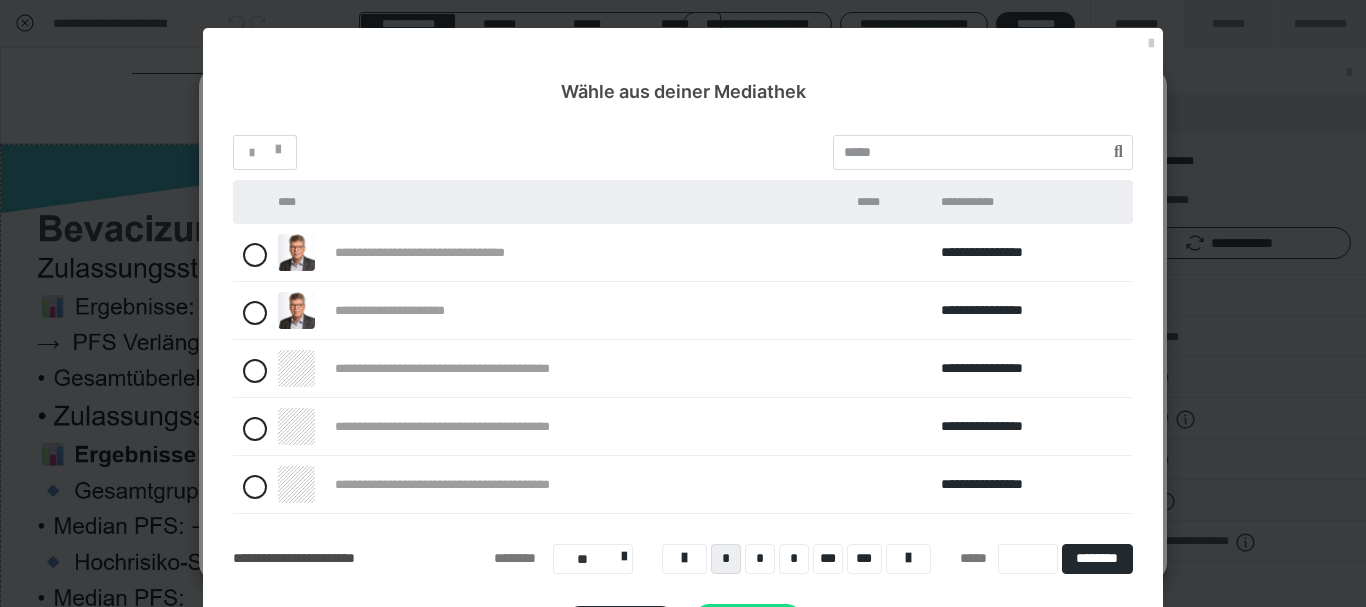 scroll, scrollTop: 290, scrollLeft: 0, axis: vertical 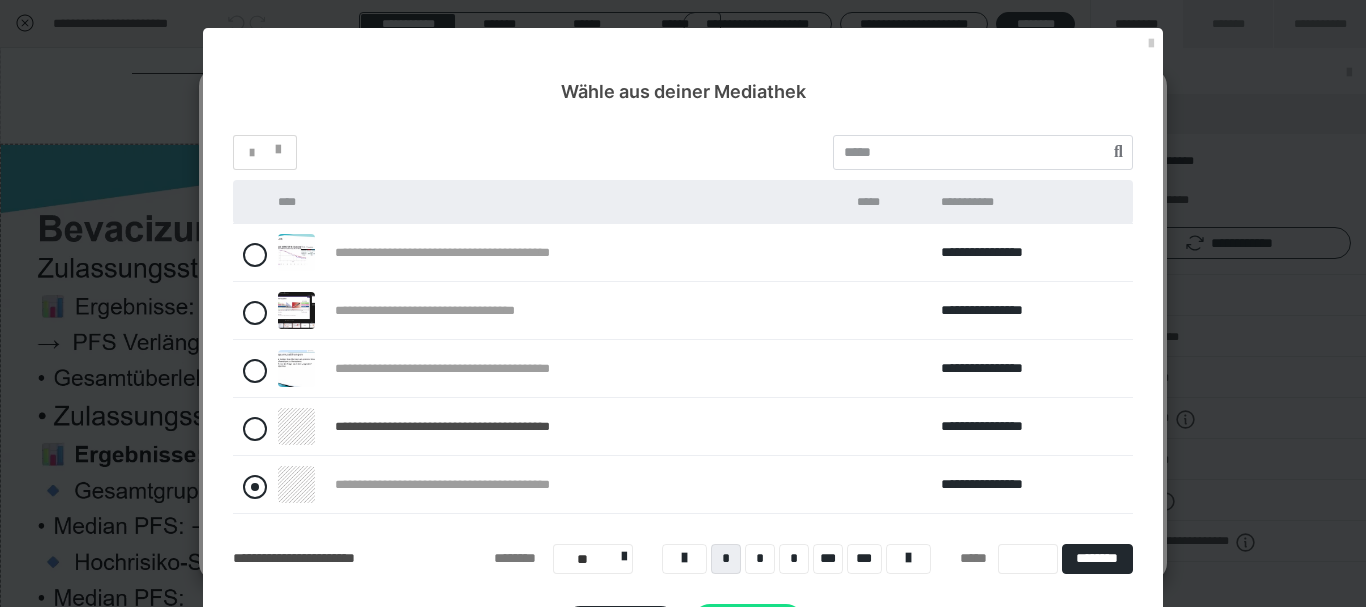 click at bounding box center (255, 487) 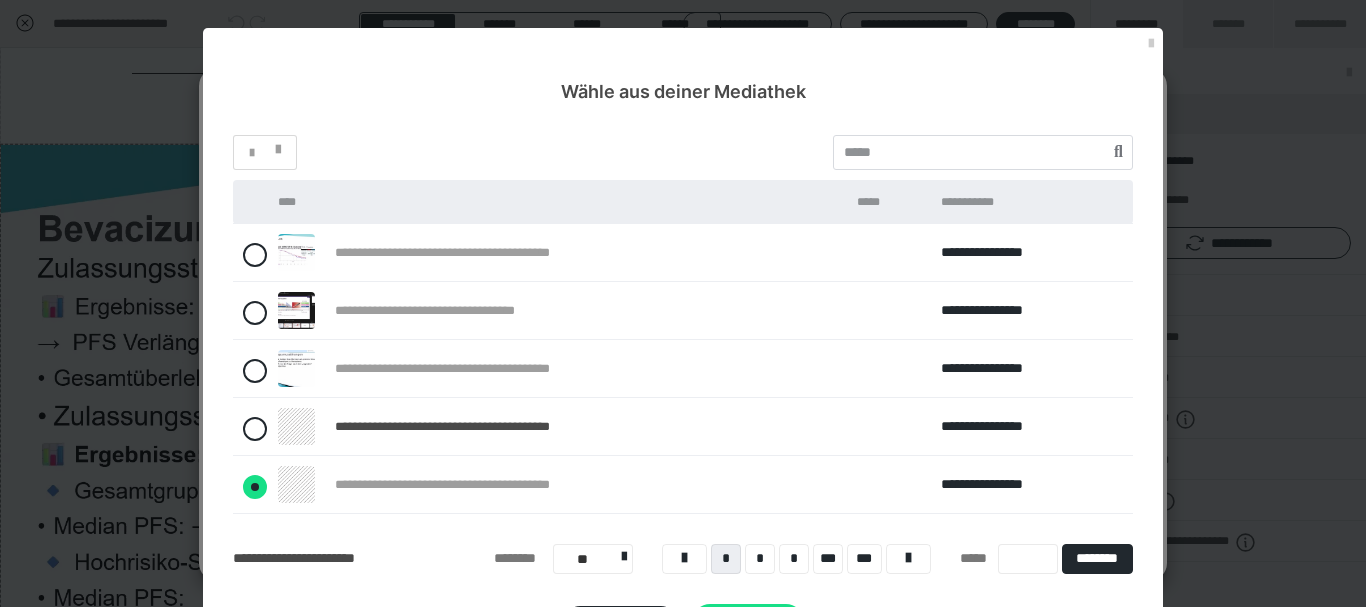 radio on "****" 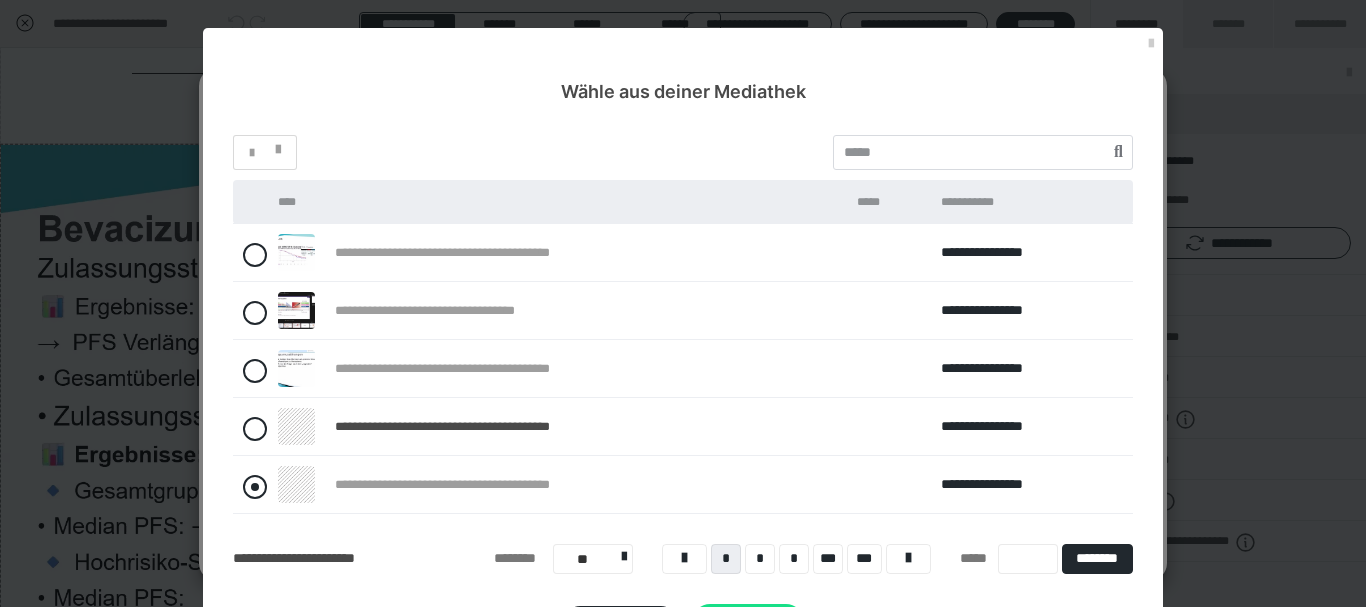 radio on "*****" 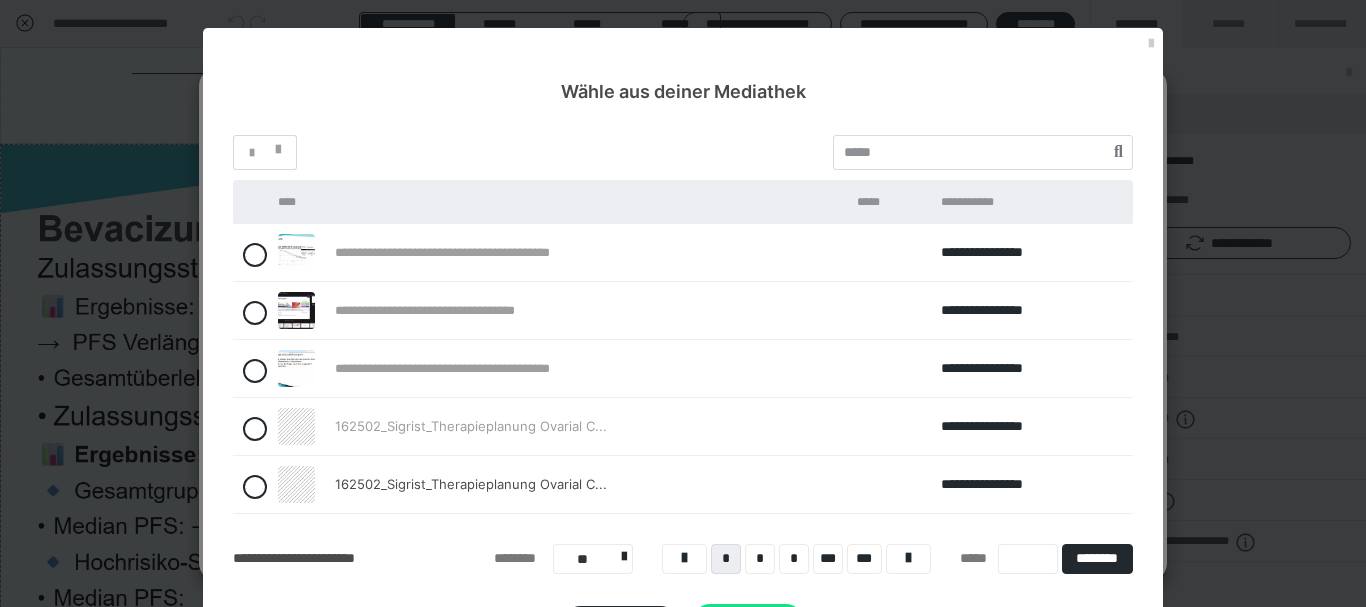 scroll, scrollTop: 90, scrollLeft: 0, axis: vertical 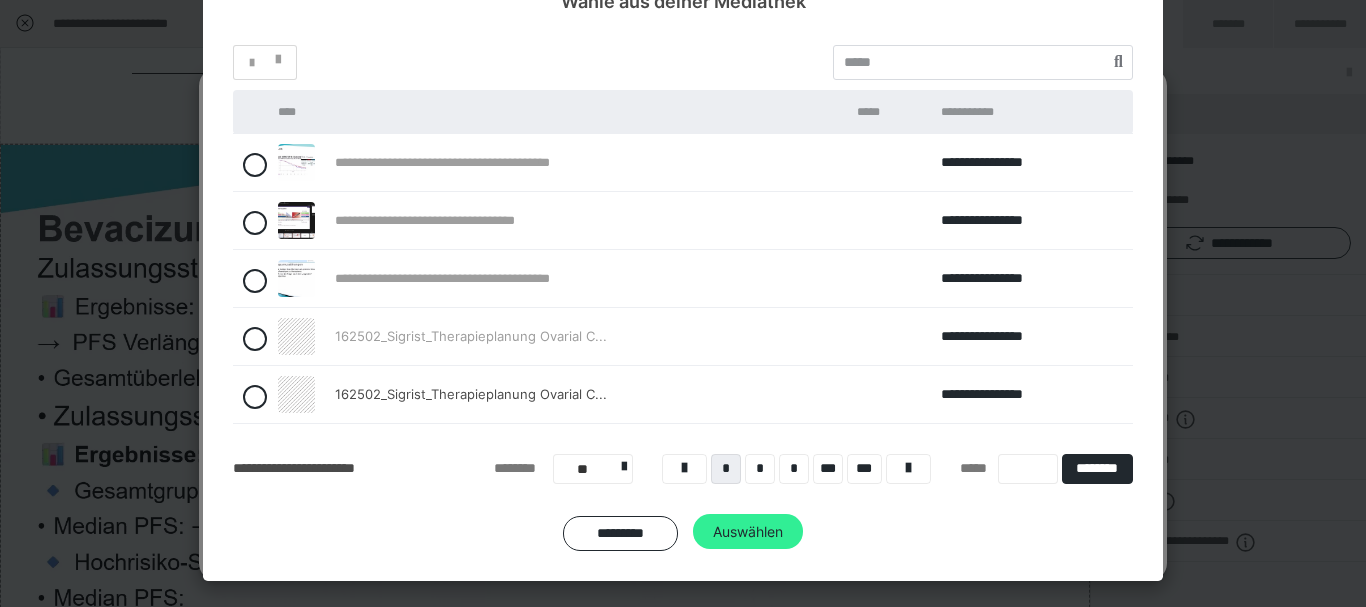 click on "Auswählen" at bounding box center [748, 532] 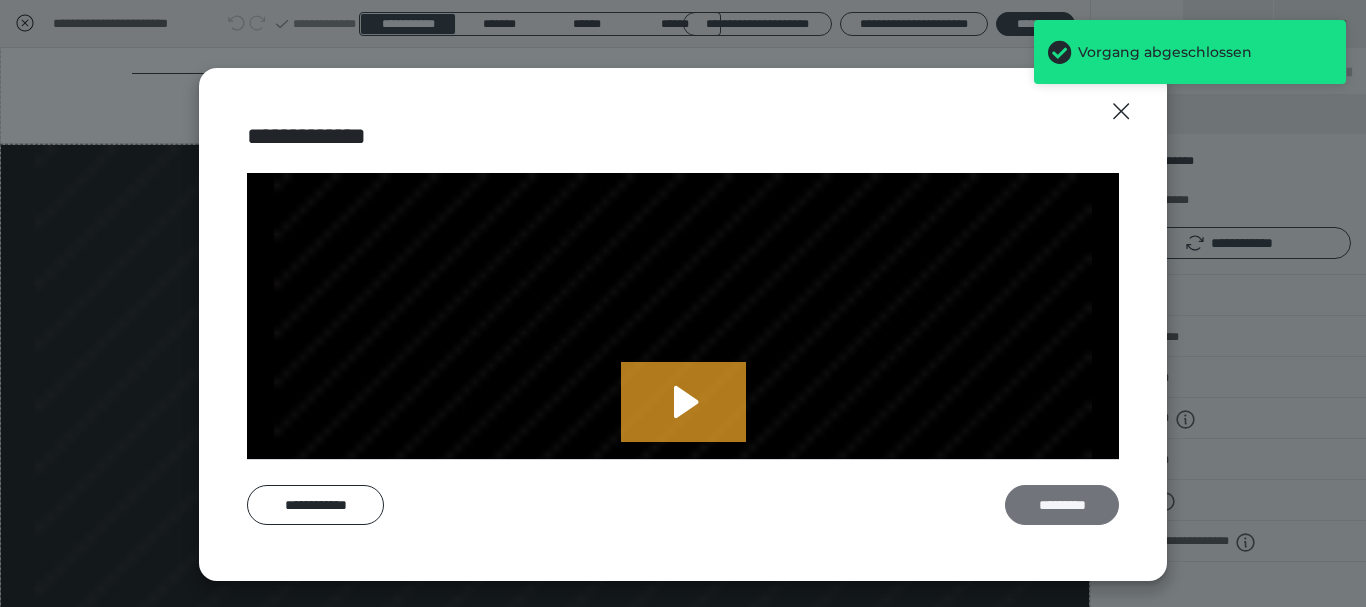 click on "*********" at bounding box center [1062, 505] 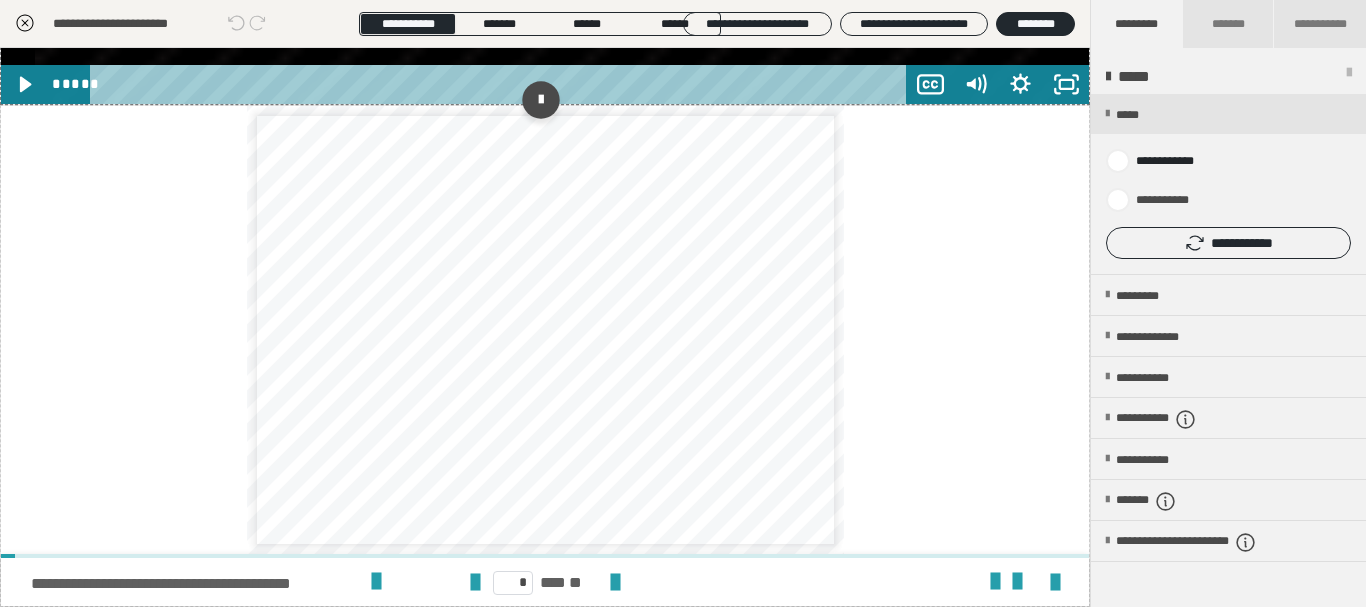 scroll, scrollTop: 5826, scrollLeft: 0, axis: vertical 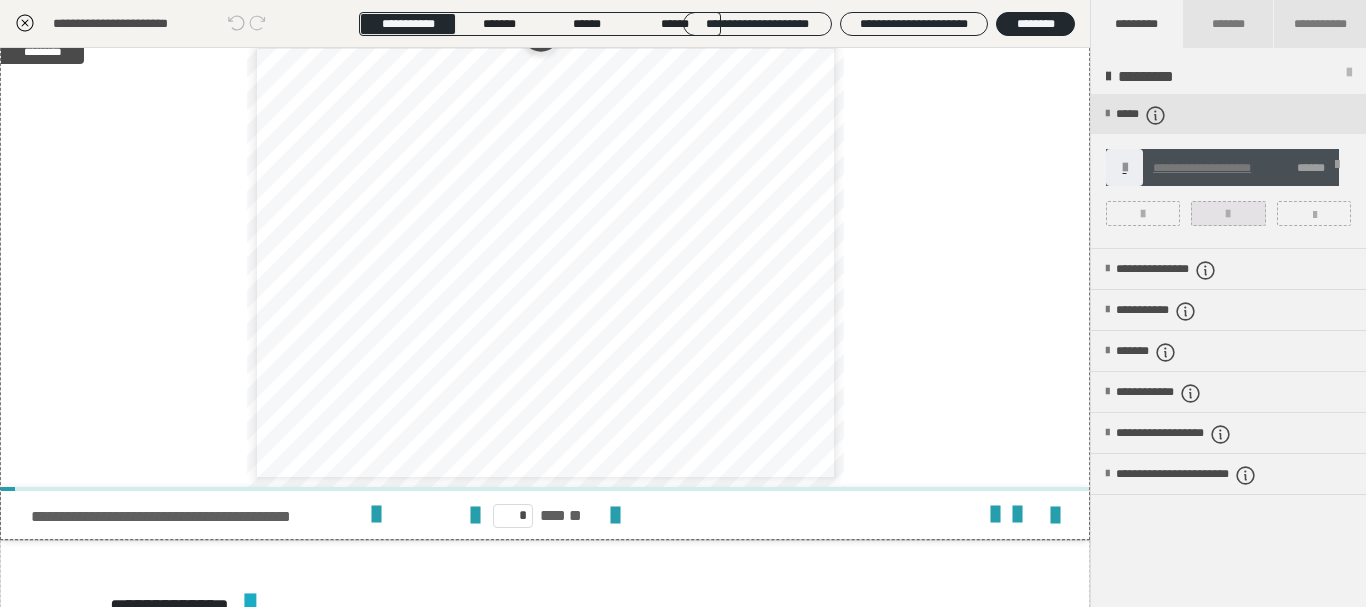 click at bounding box center [1228, 214] 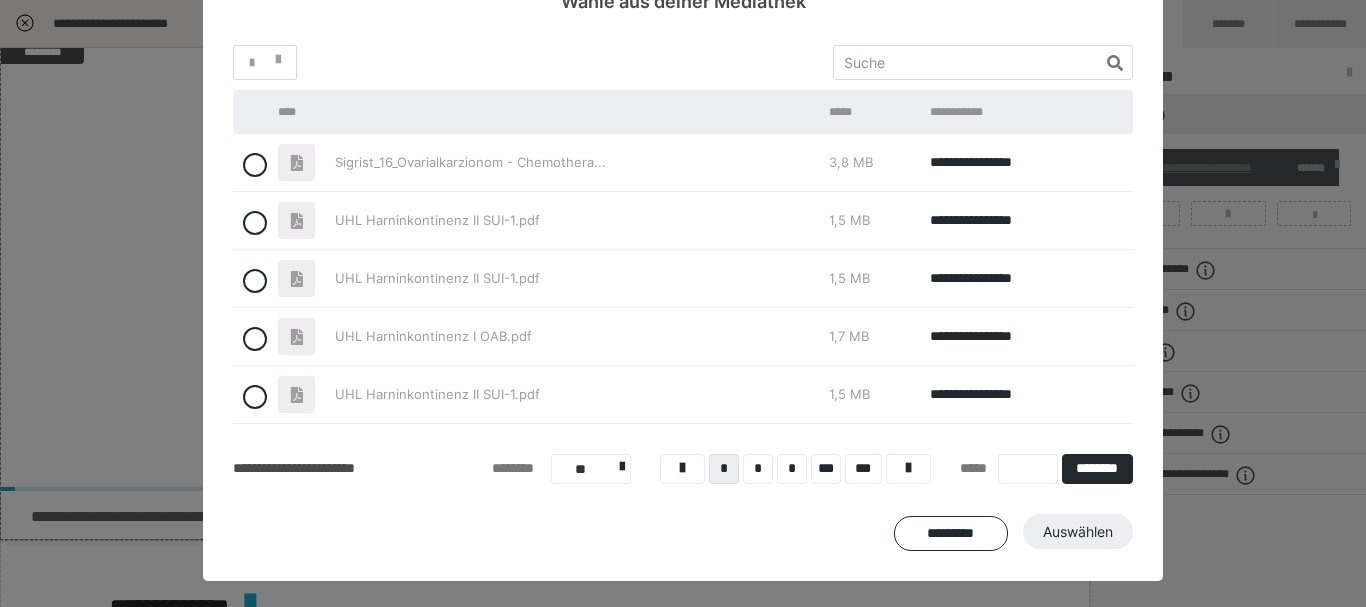 scroll, scrollTop: 0, scrollLeft: 0, axis: both 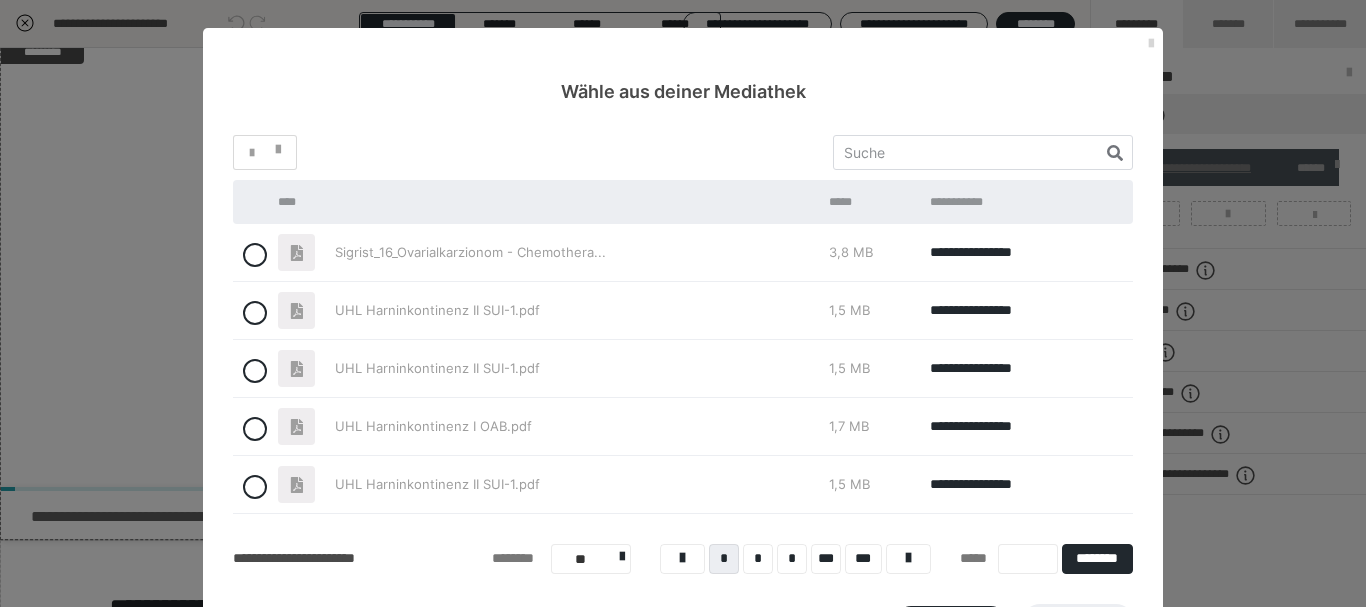 click at bounding box center (1151, 44) 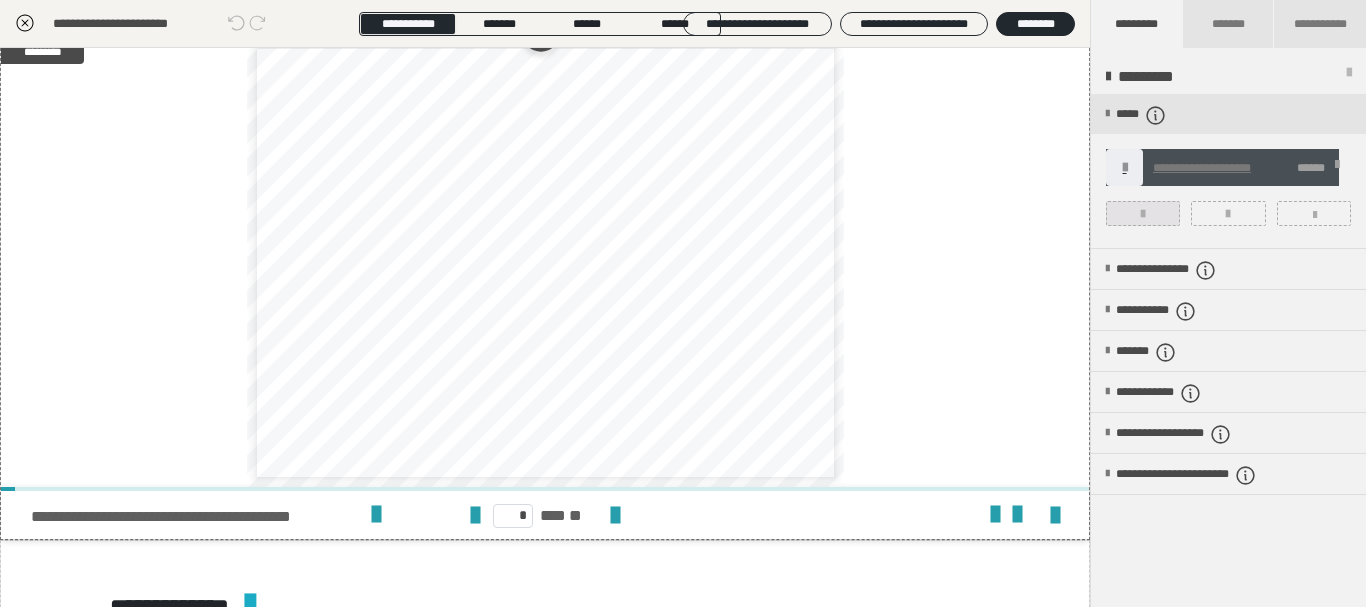 click at bounding box center [1143, 214] 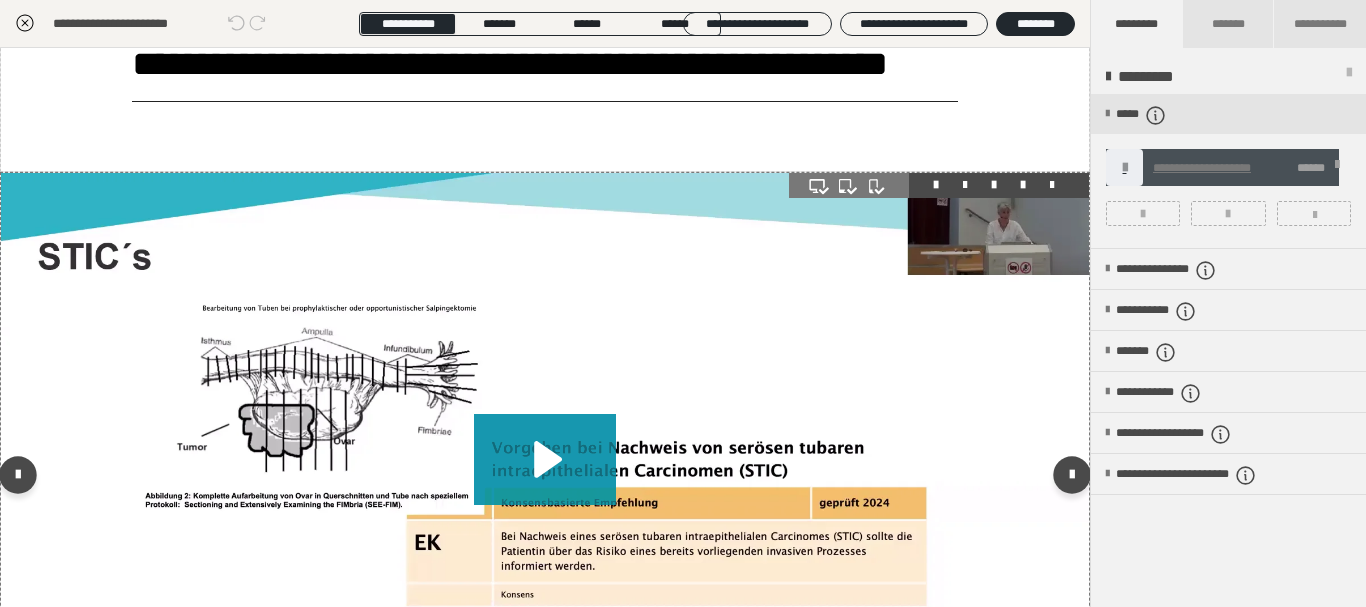 scroll, scrollTop: 5106, scrollLeft: 0, axis: vertical 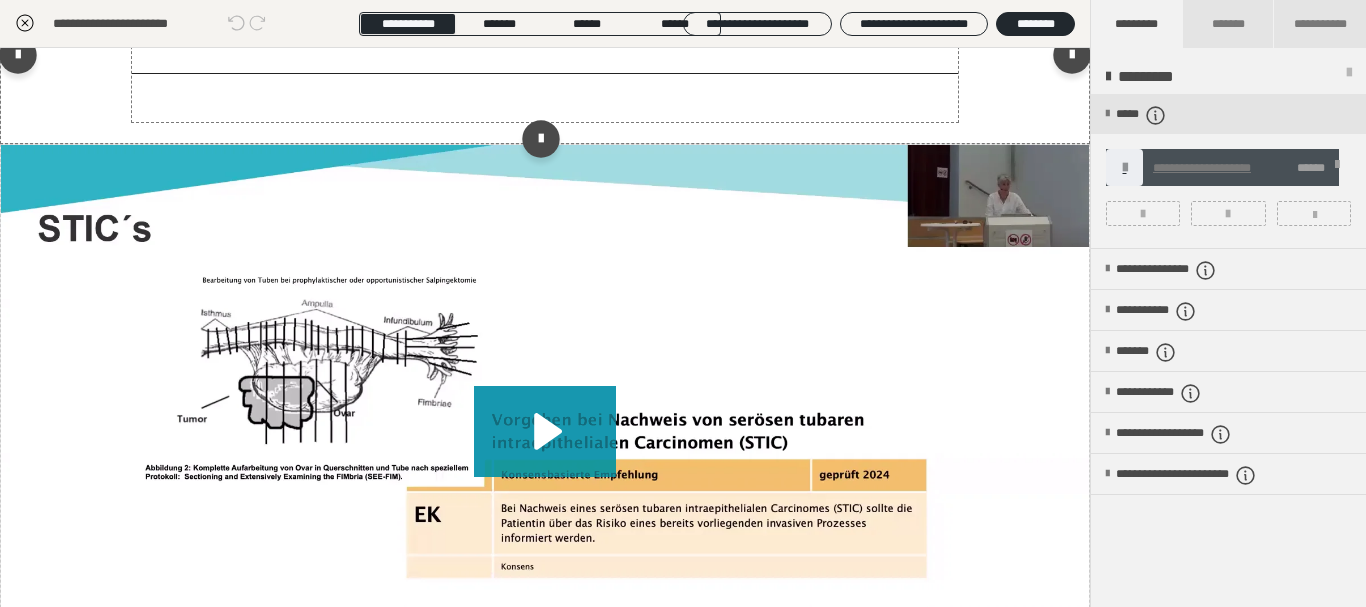 click on "**********" at bounding box center [545, 36] 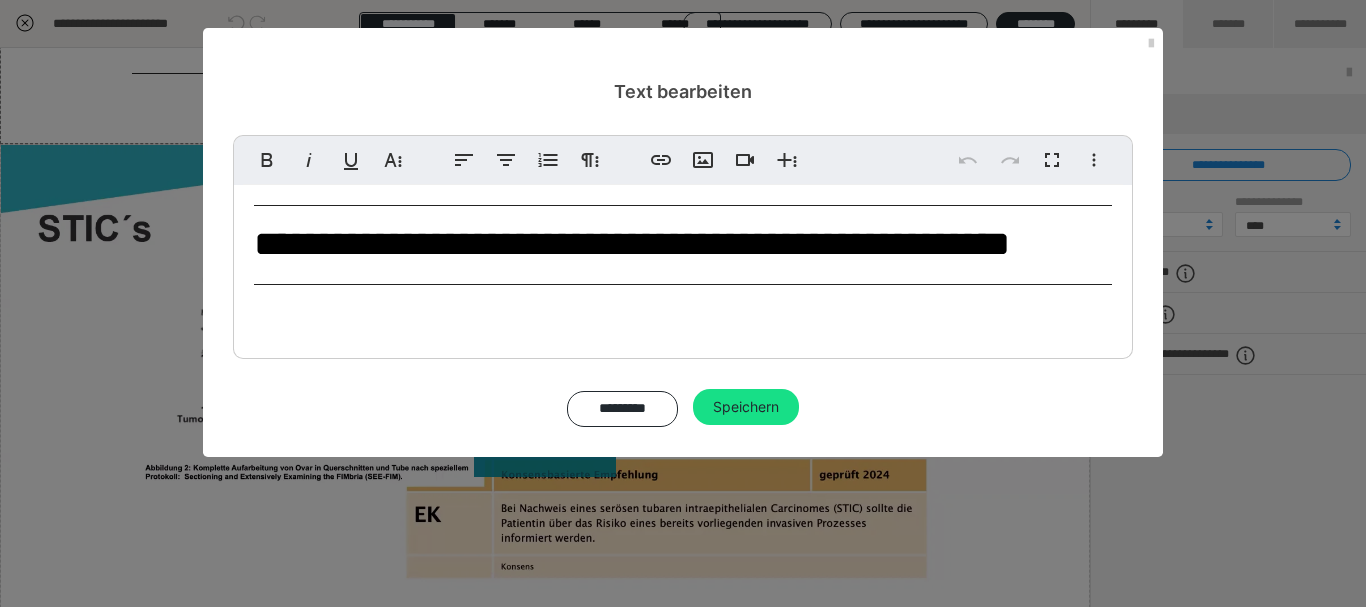click on "**********" at bounding box center (683, 245) 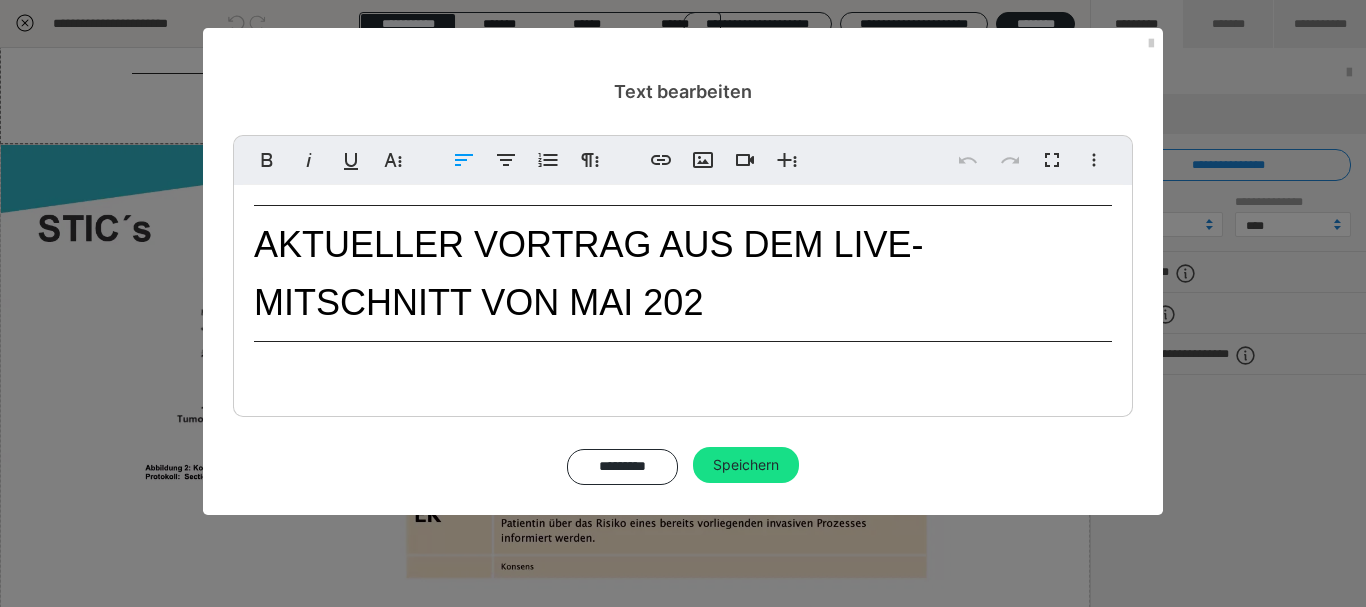 type 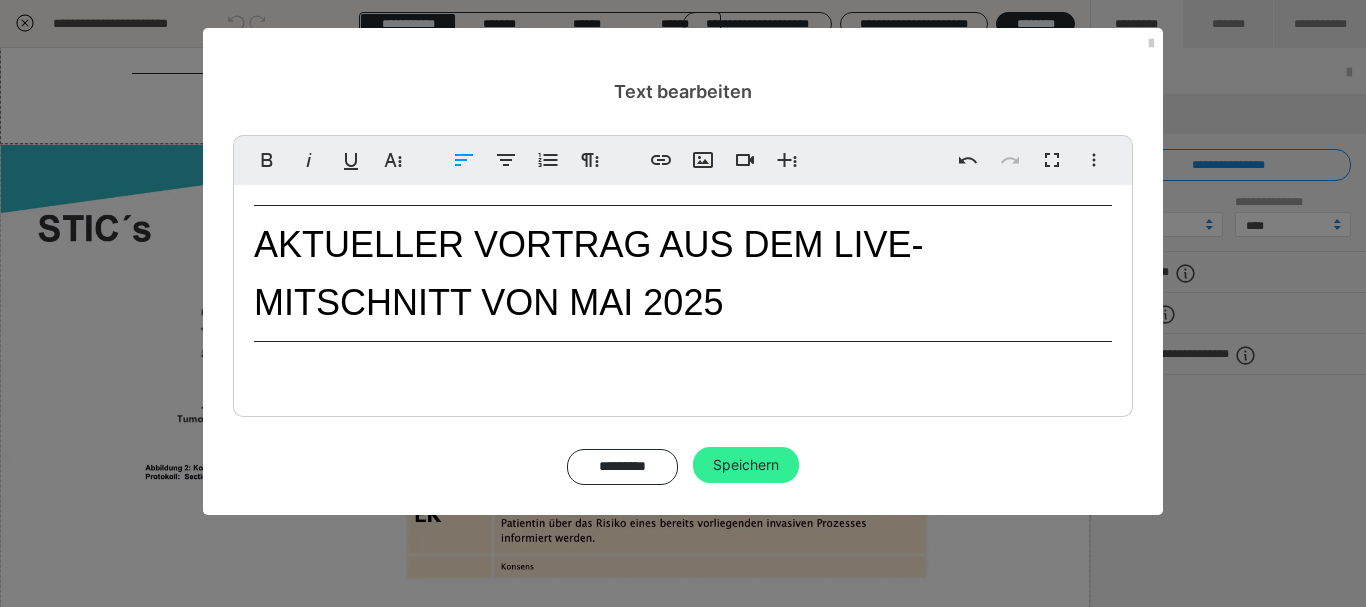 click on "Speichern" at bounding box center [746, 465] 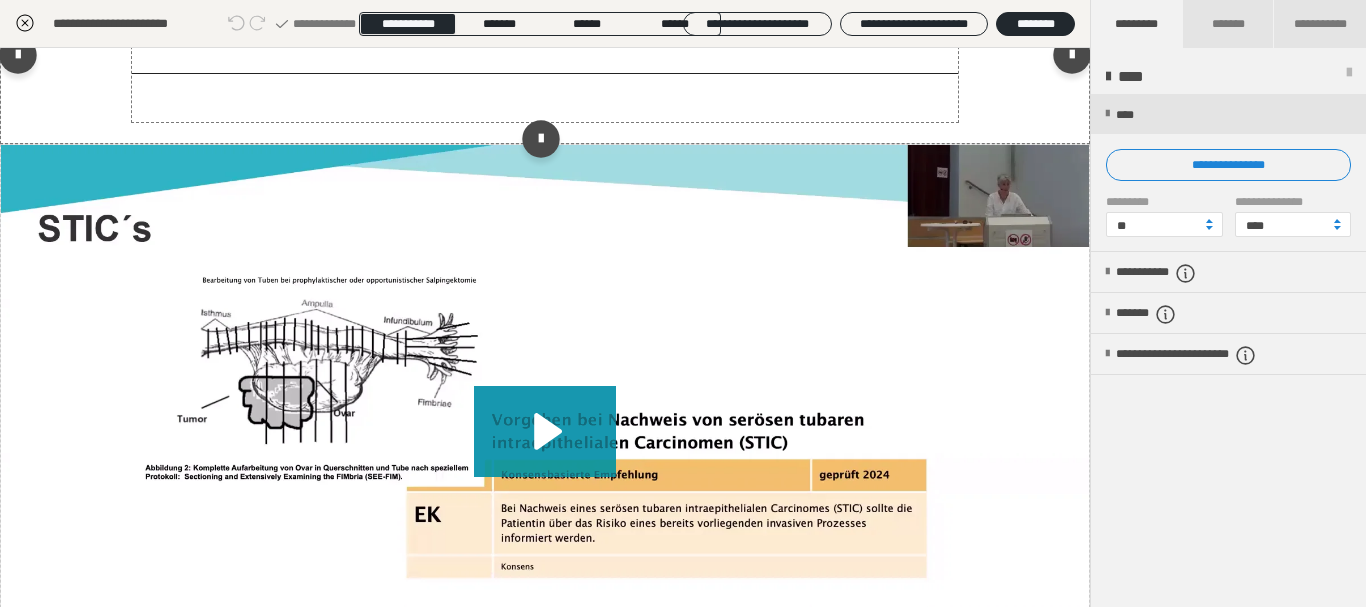 scroll, scrollTop: 4986, scrollLeft: 0, axis: vertical 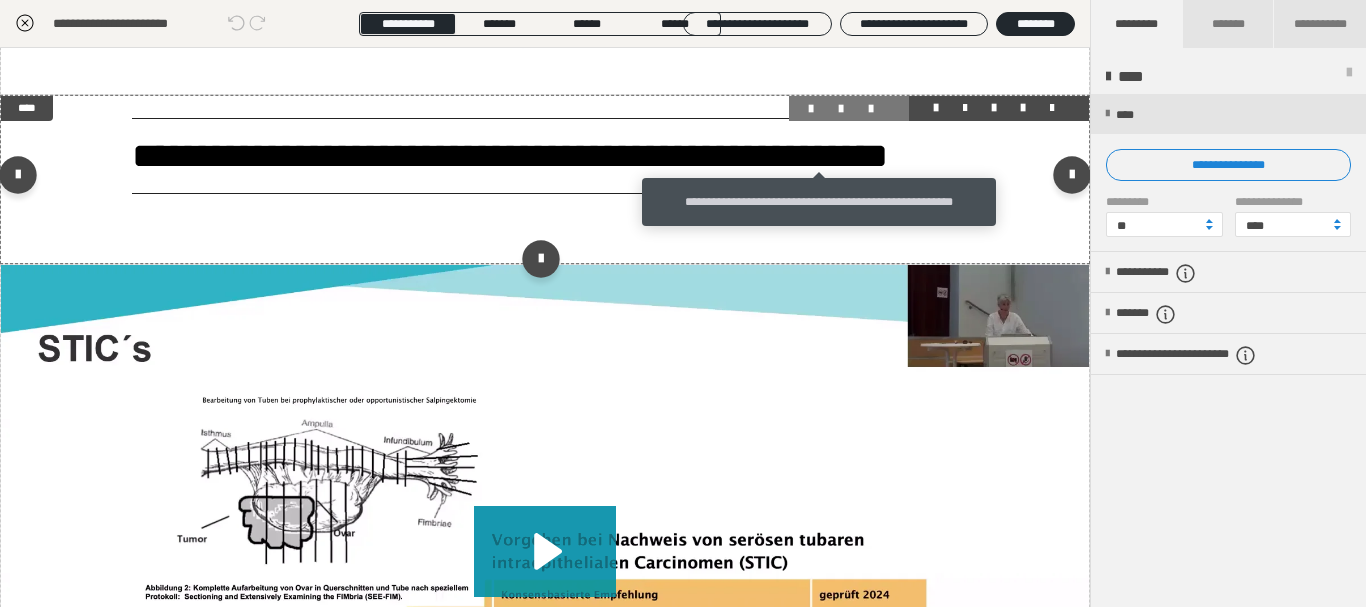 click at bounding box center (819, 109) 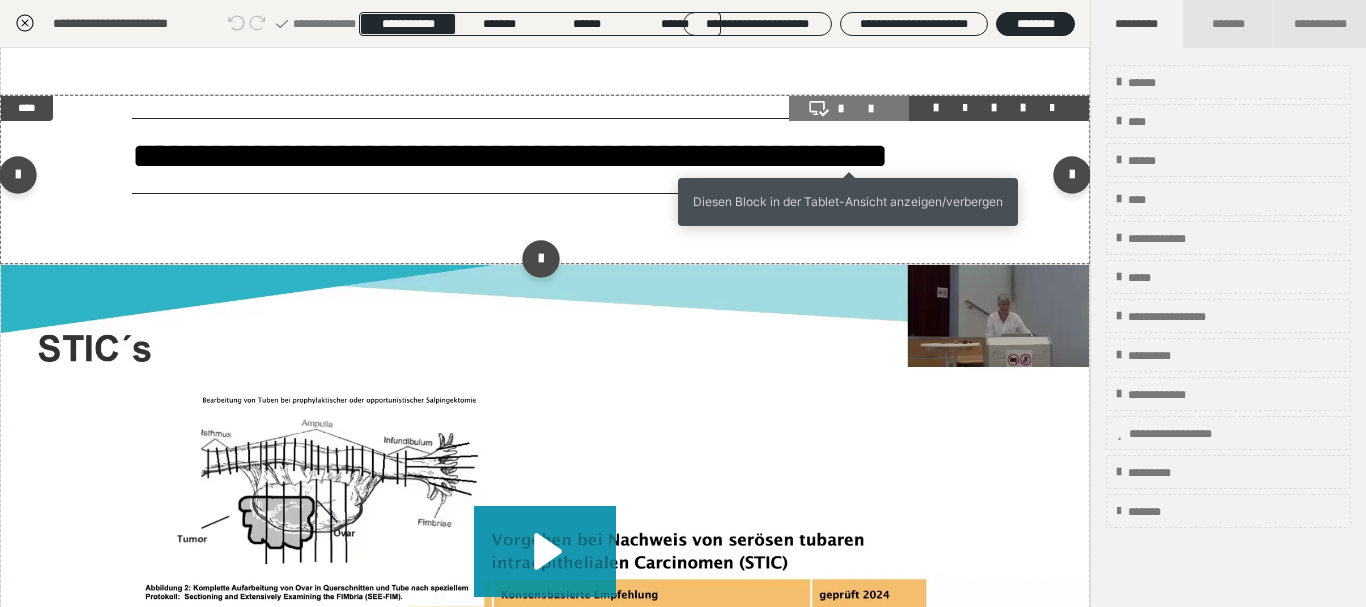 click at bounding box center (849, 109) 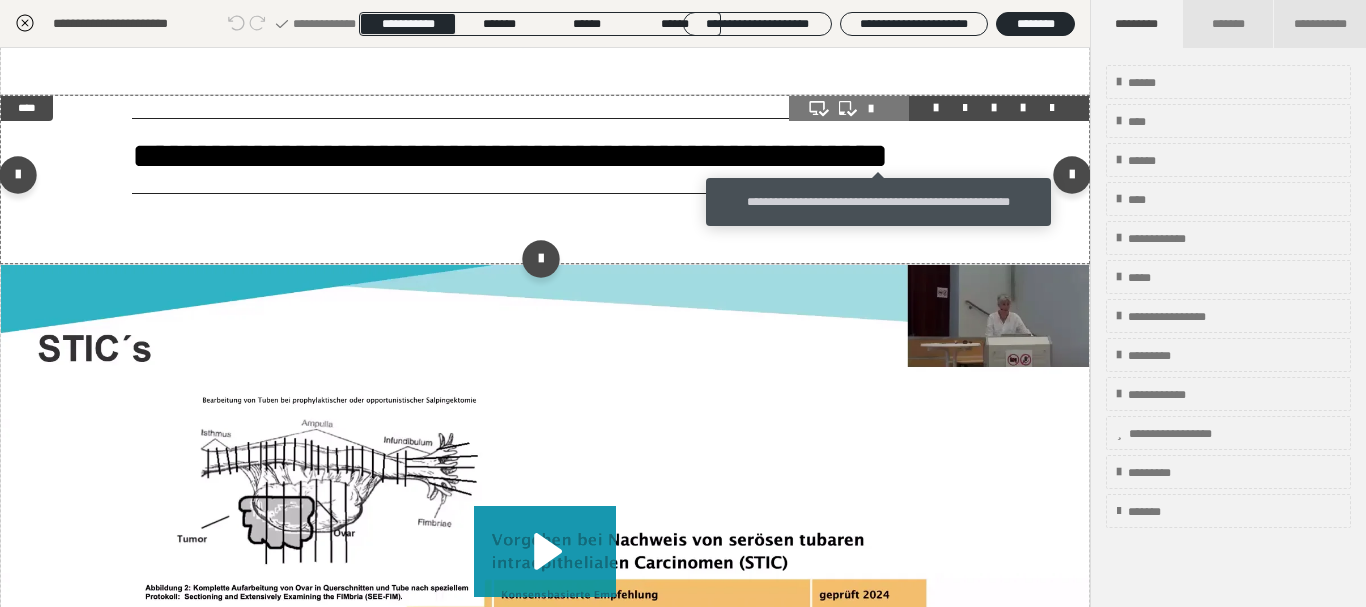 click at bounding box center (879, 109) 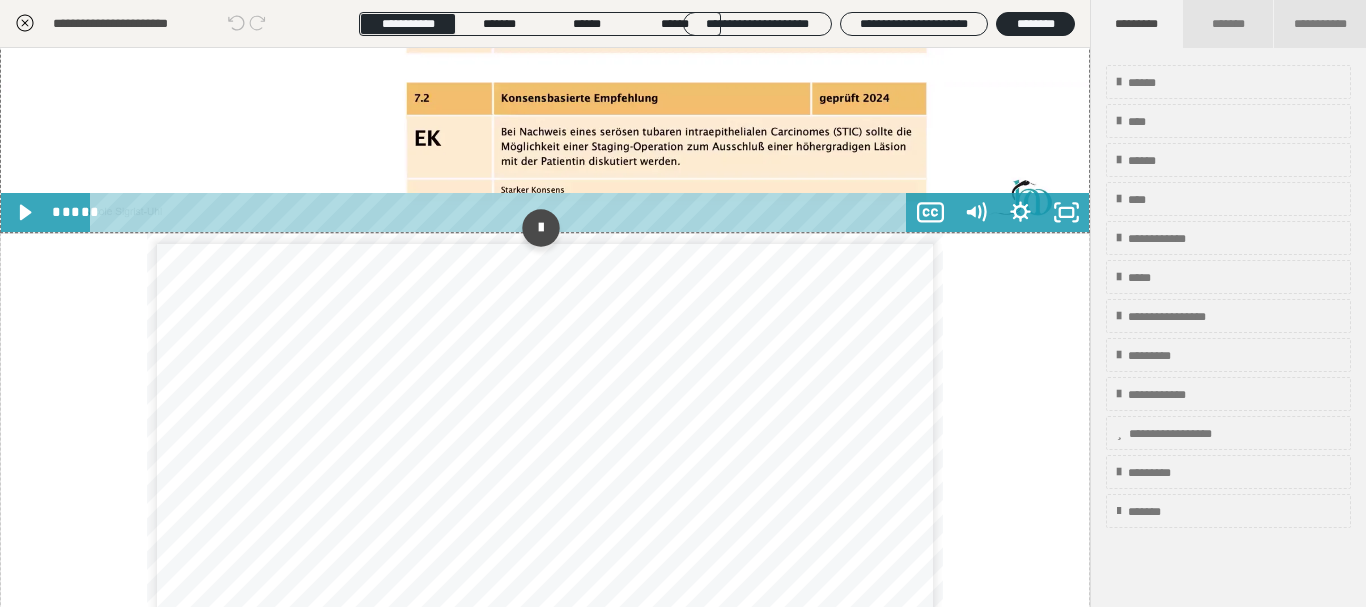 scroll, scrollTop: 5826, scrollLeft: 0, axis: vertical 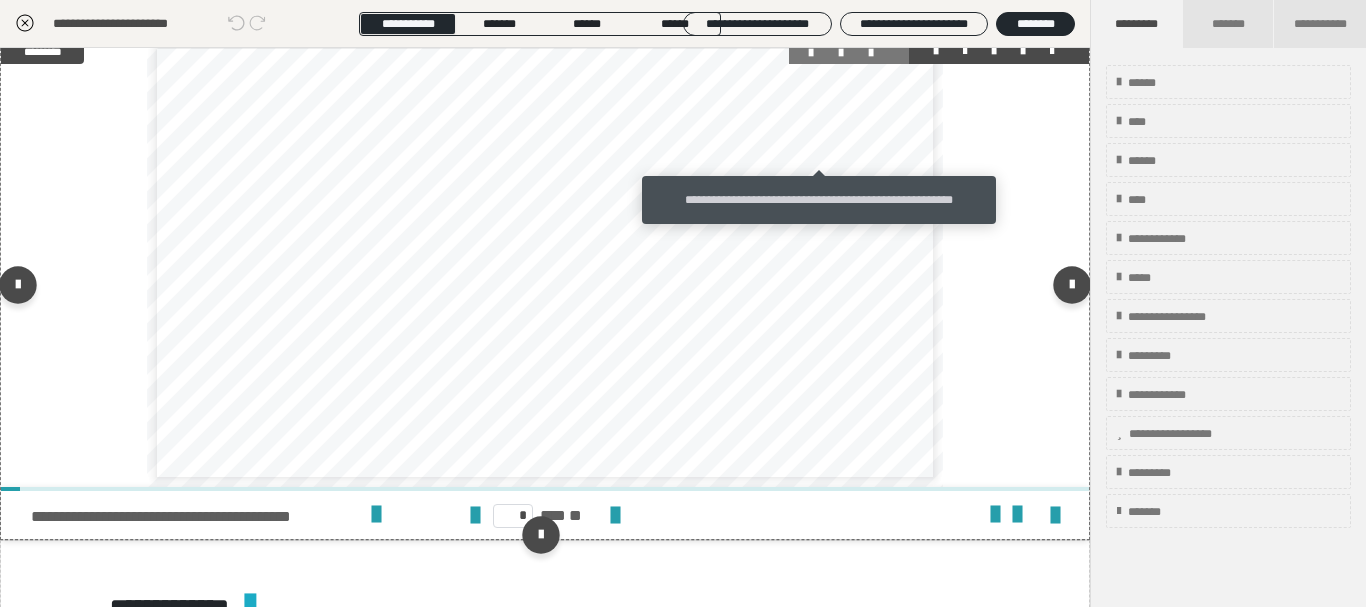 click at bounding box center (819, 53) 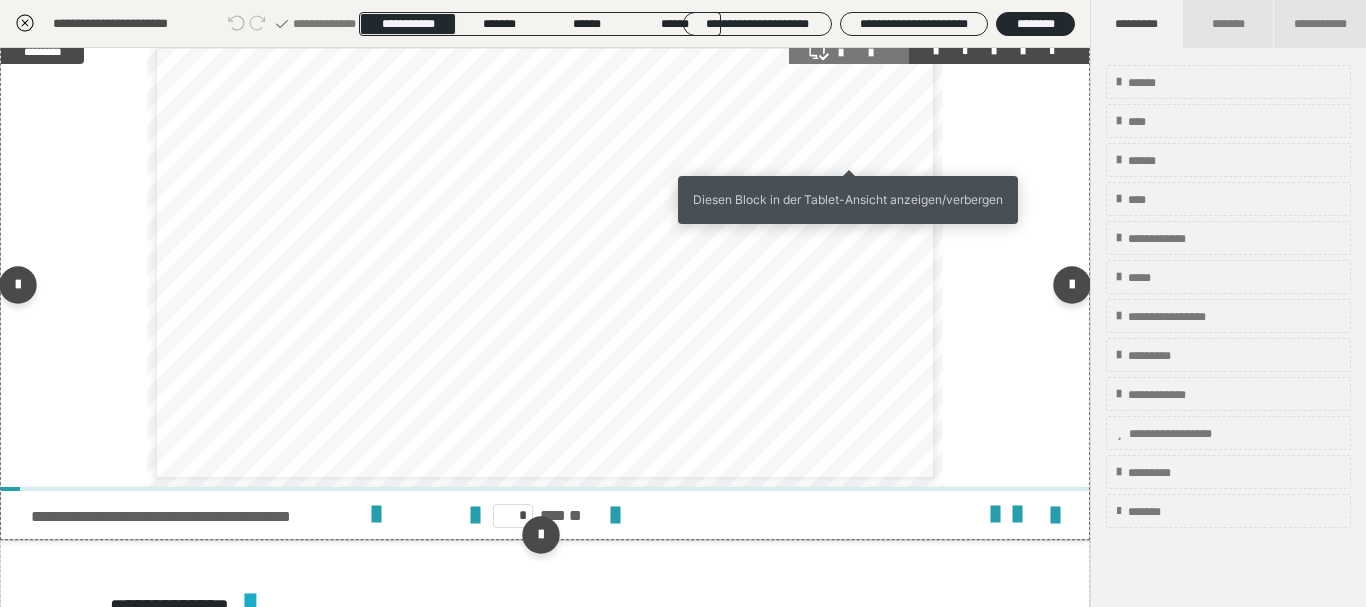 click at bounding box center [849, 53] 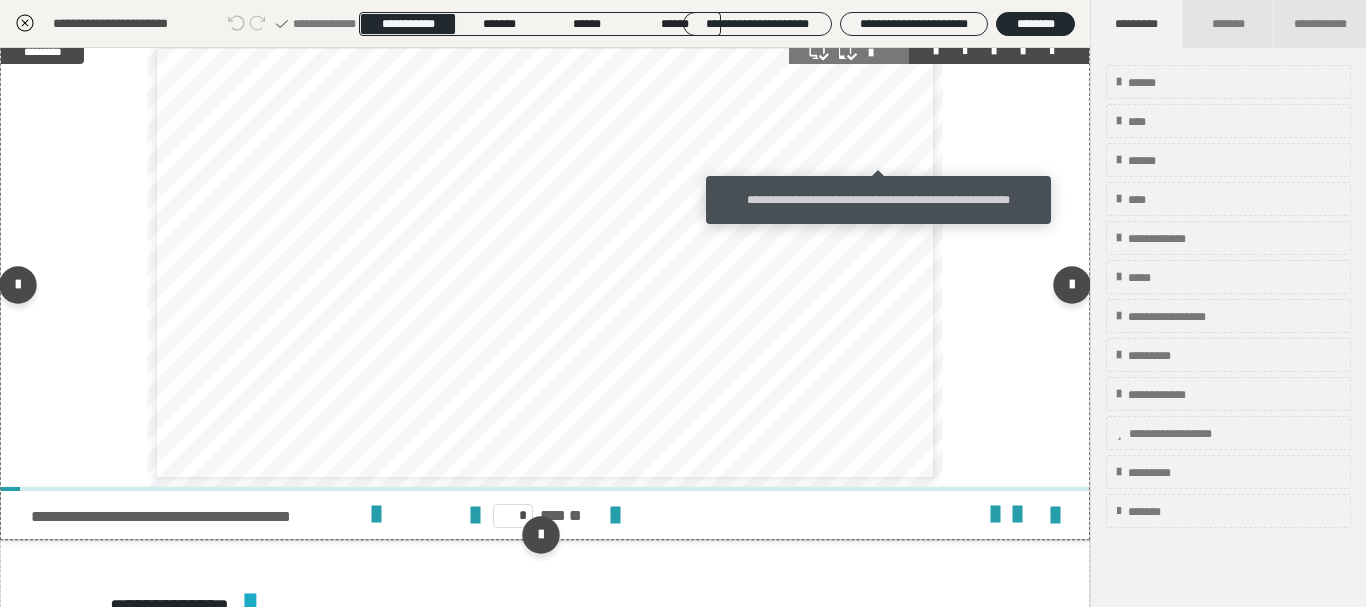 click at bounding box center (879, 53) 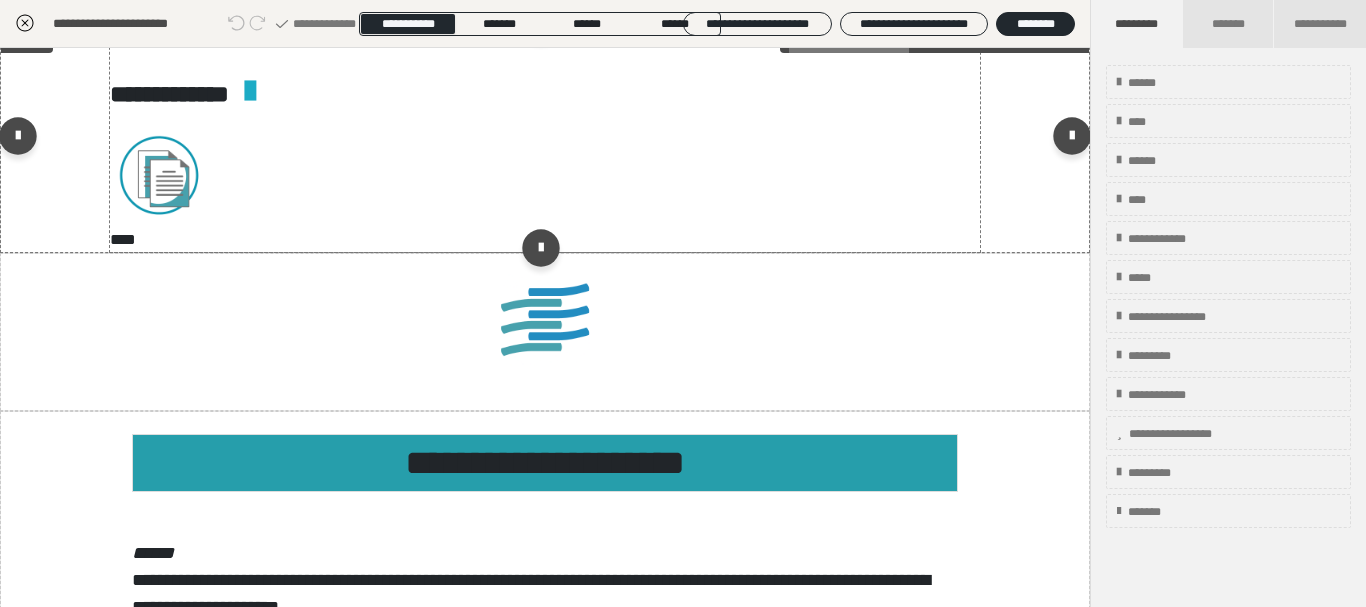 scroll, scrollTop: 6306, scrollLeft: 0, axis: vertical 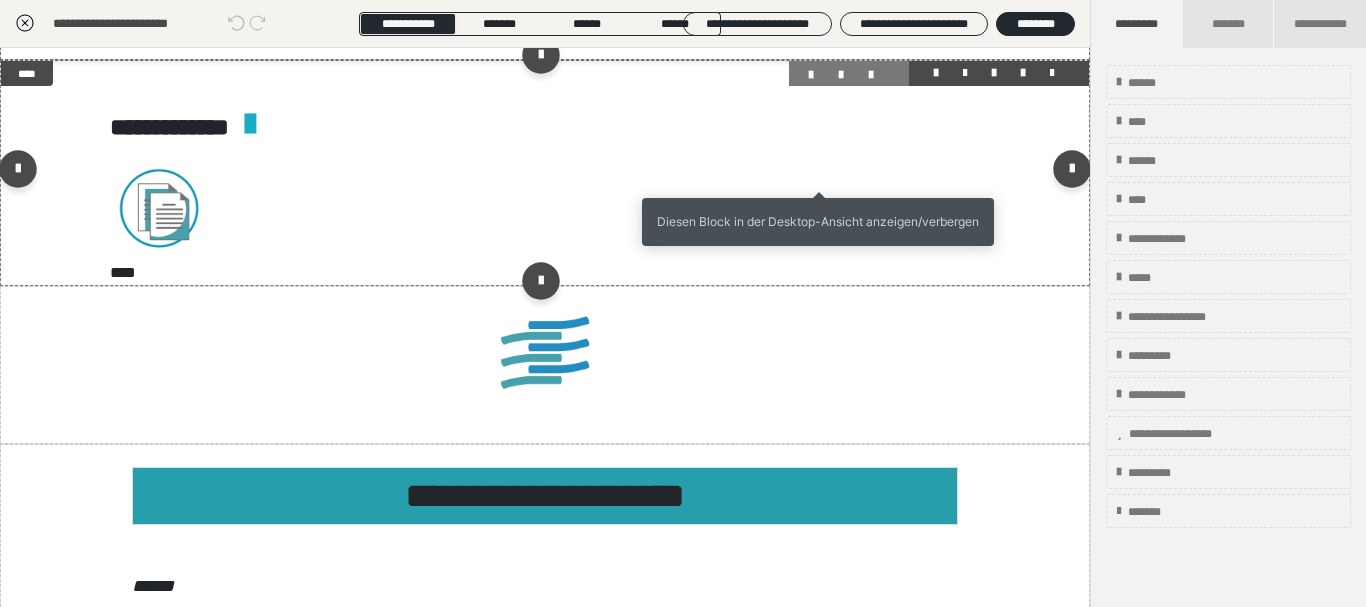 click at bounding box center [819, 75] 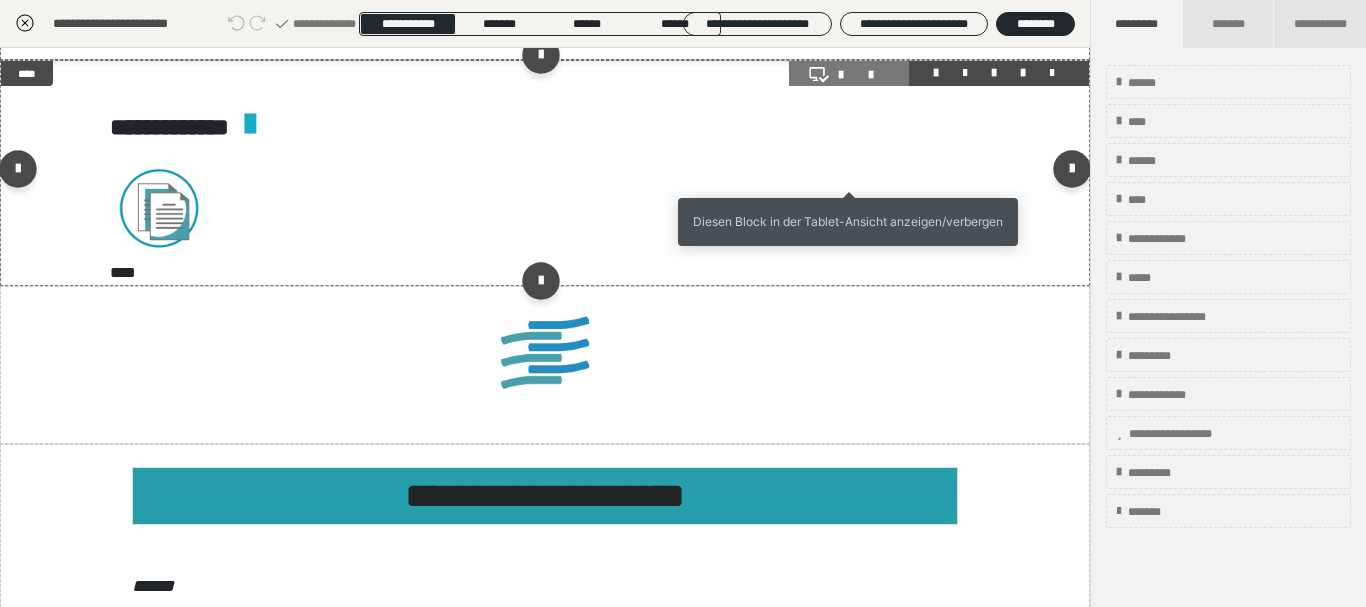 click at bounding box center (849, 75) 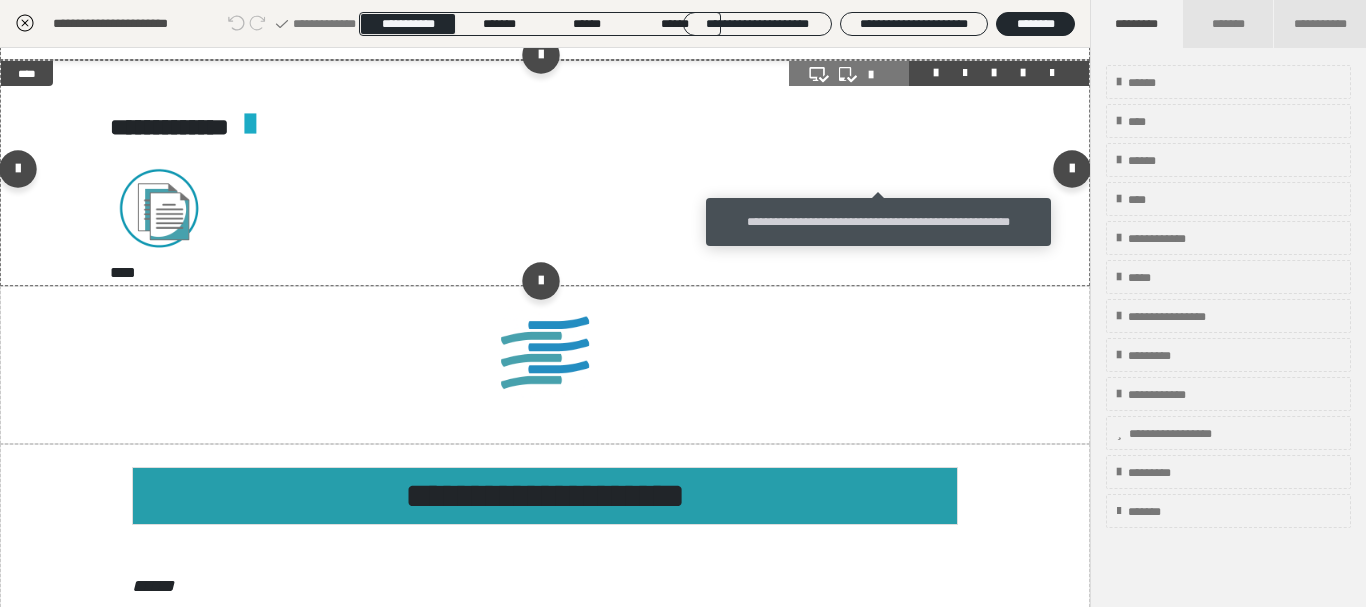 click at bounding box center [879, 75] 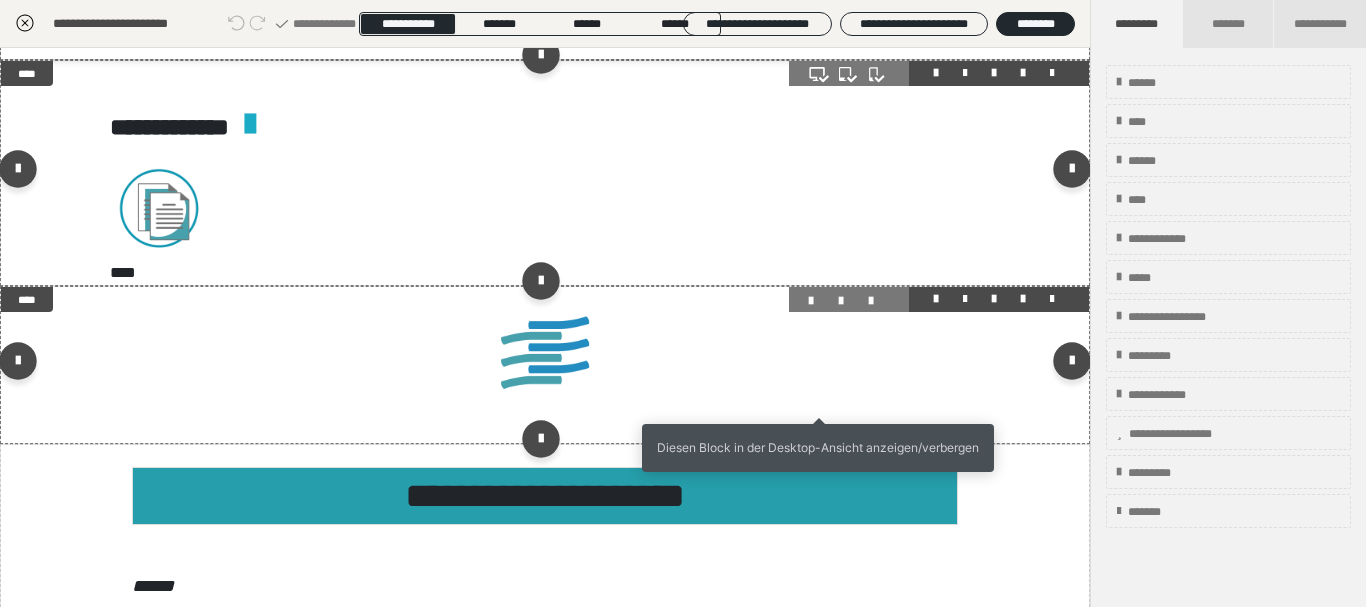 click at bounding box center [819, 301] 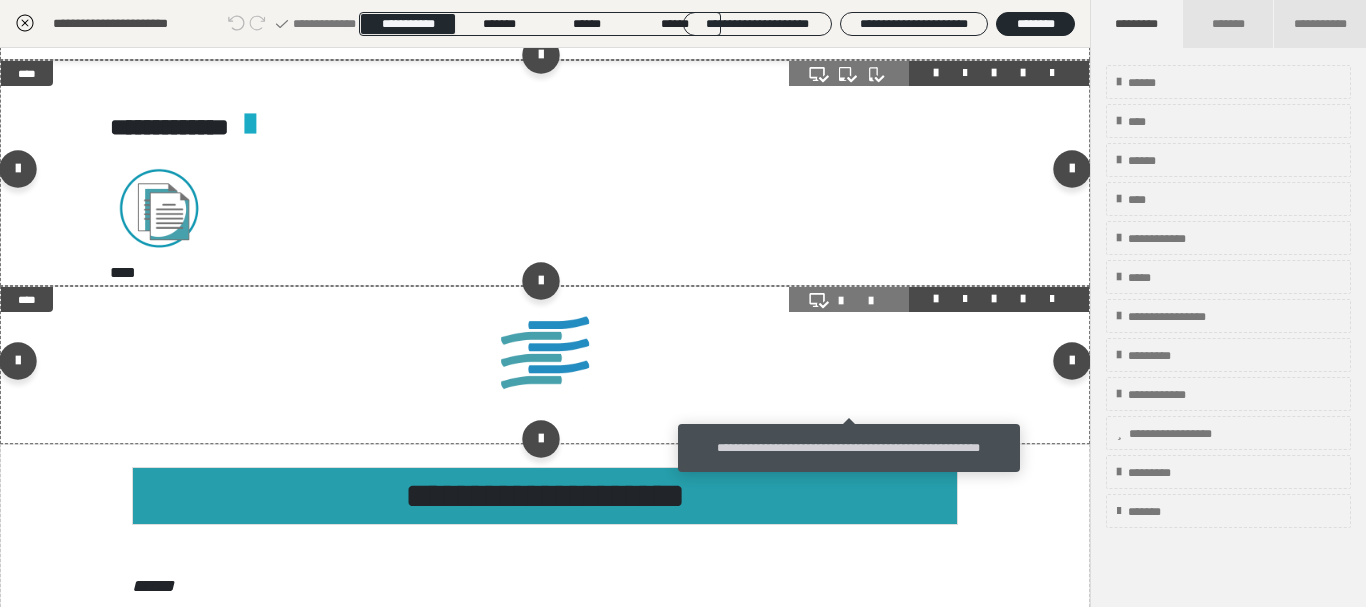 click at bounding box center (849, 301) 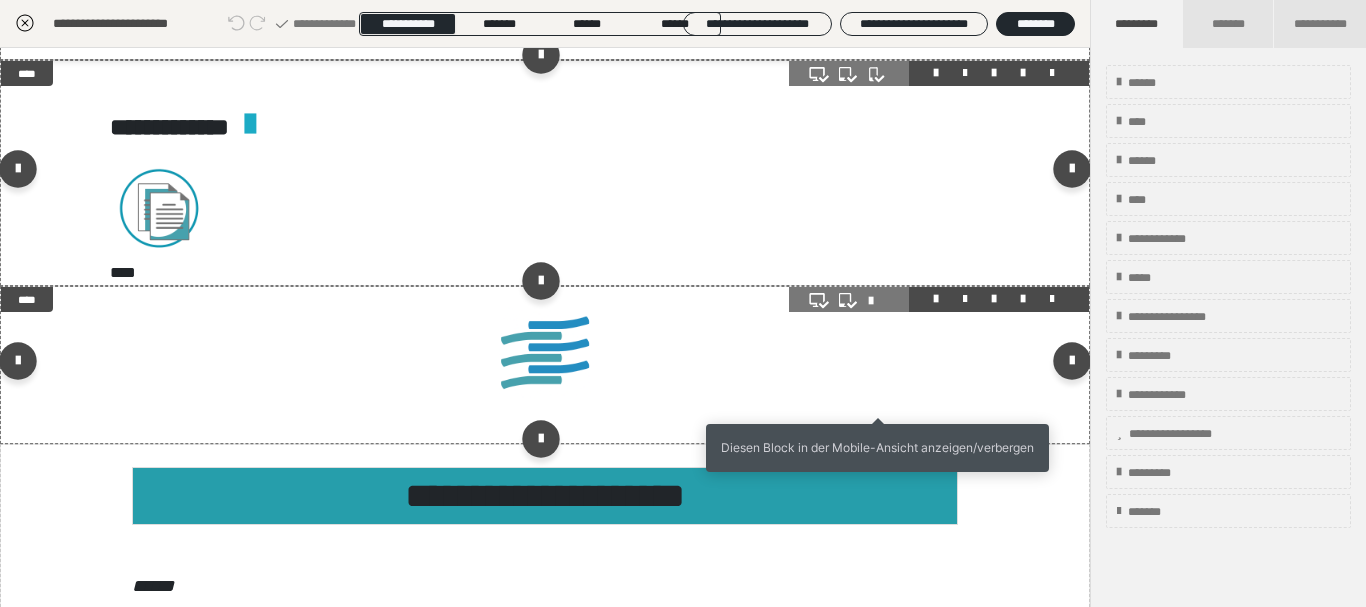 click at bounding box center [879, 301] 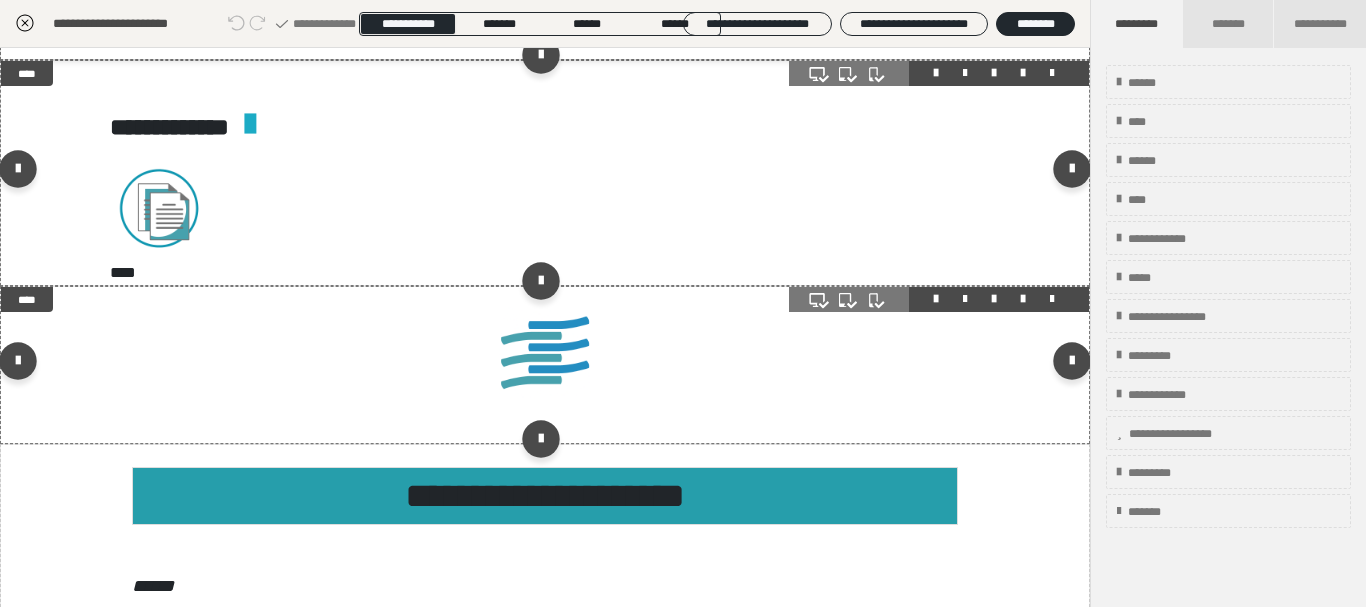 click 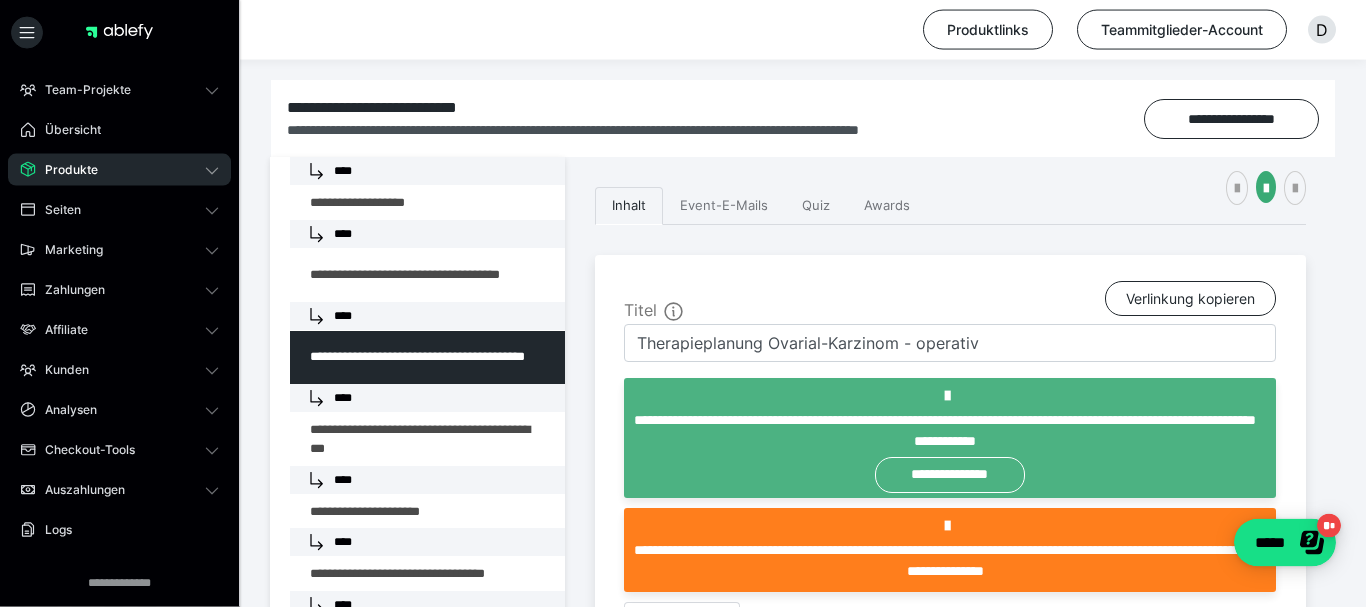 scroll, scrollTop: 306, scrollLeft: 0, axis: vertical 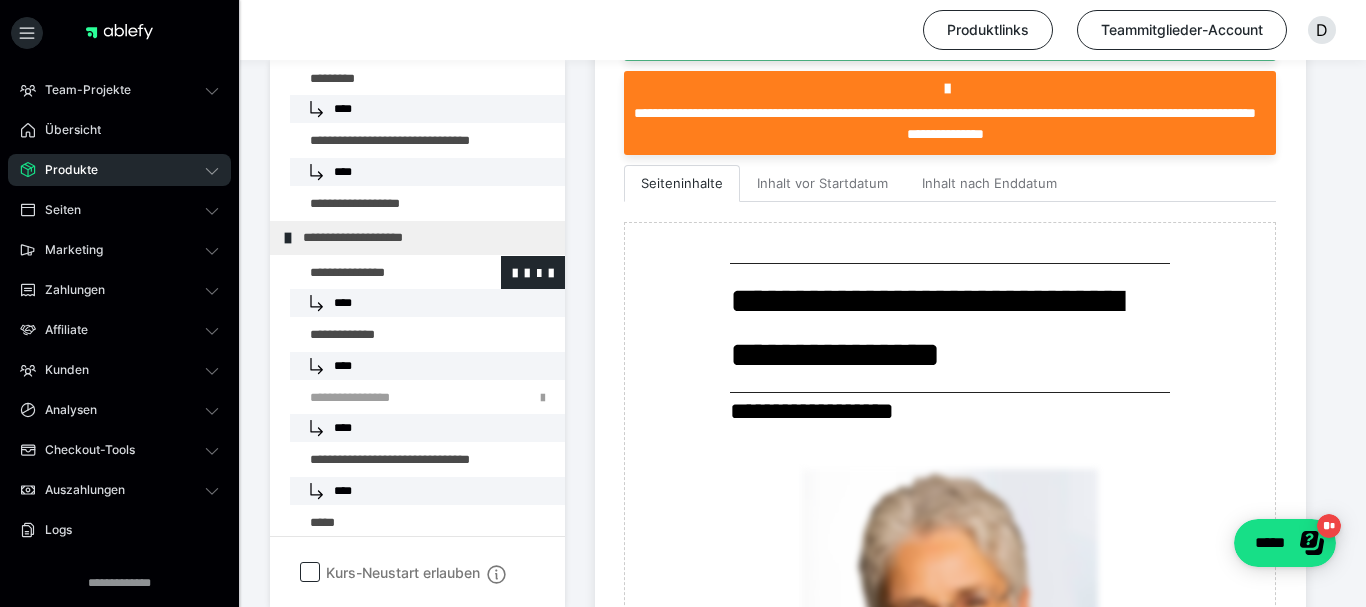click at bounding box center [375, 273] 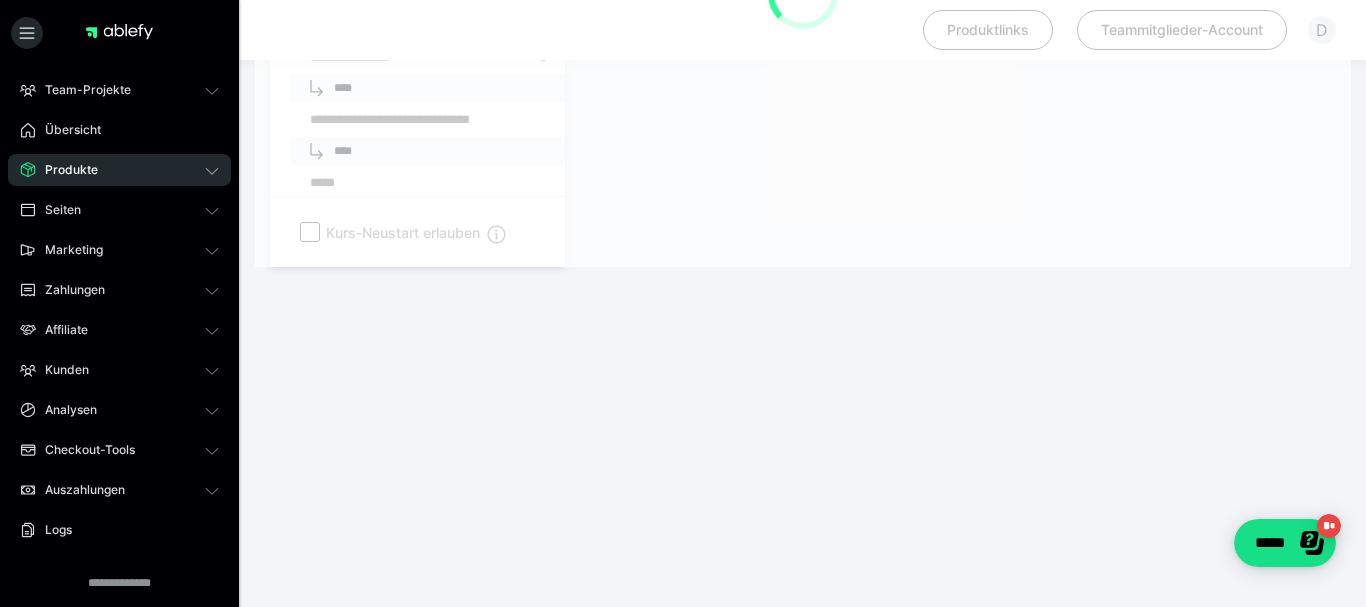 scroll, scrollTop: 374, scrollLeft: 0, axis: vertical 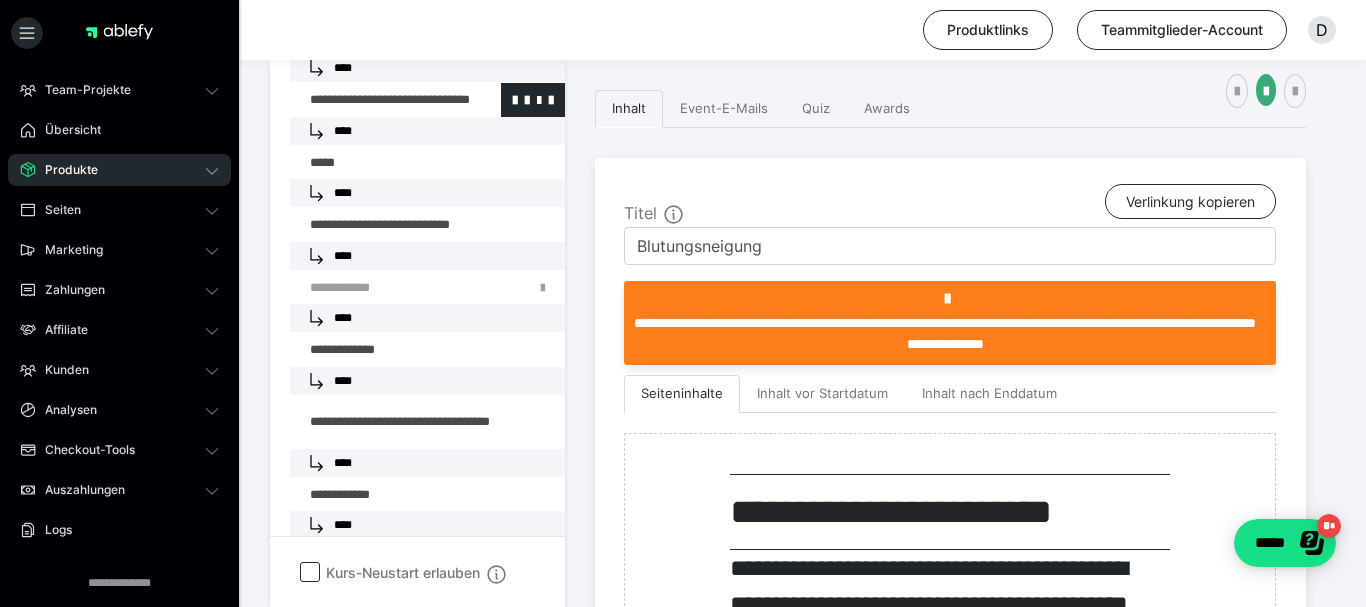 click at bounding box center (375, 100) 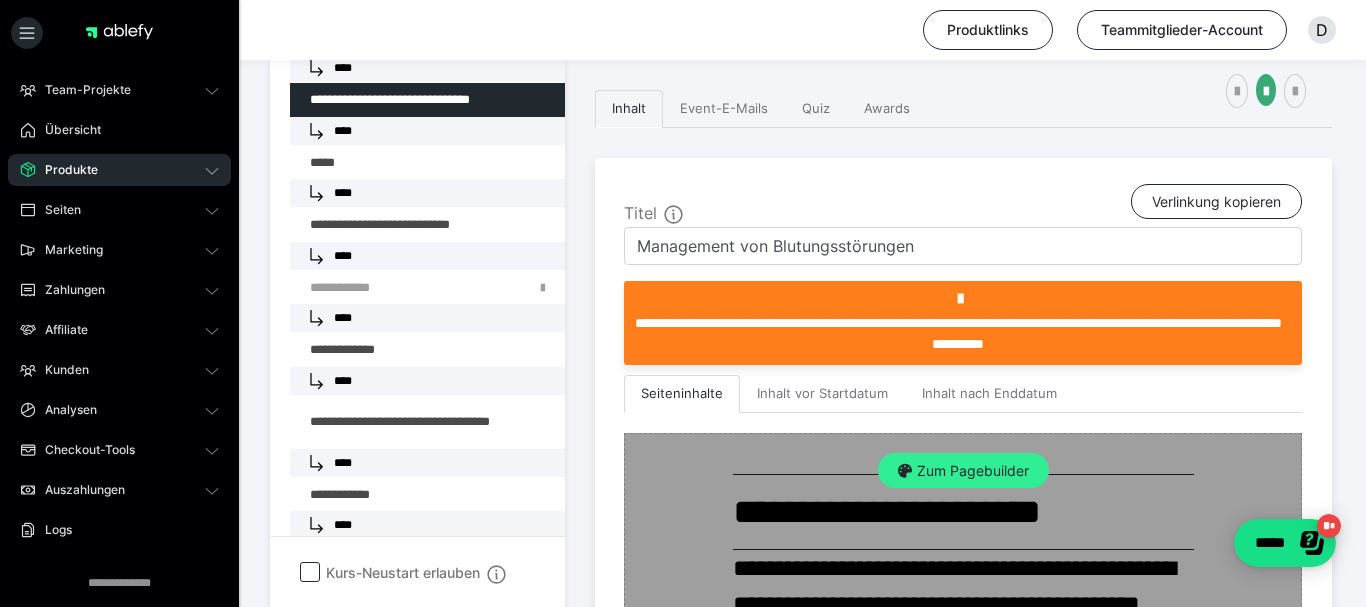 click on "Zum Pagebuilder" at bounding box center (963, 471) 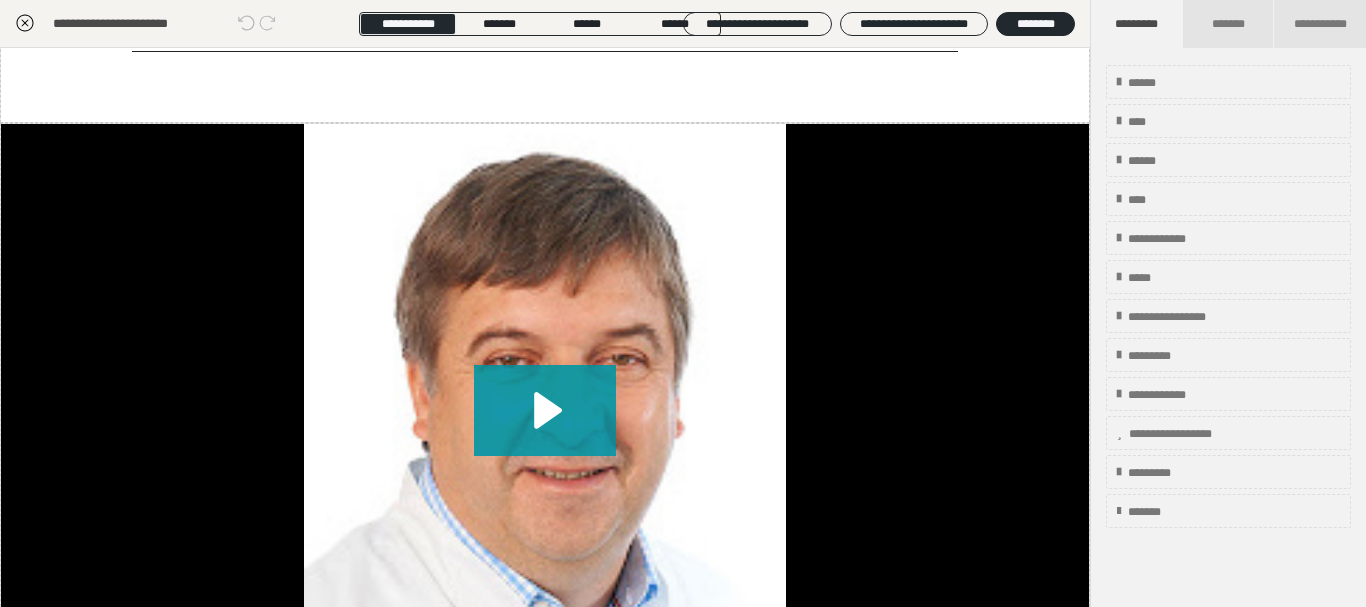 scroll, scrollTop: 1560, scrollLeft: 0, axis: vertical 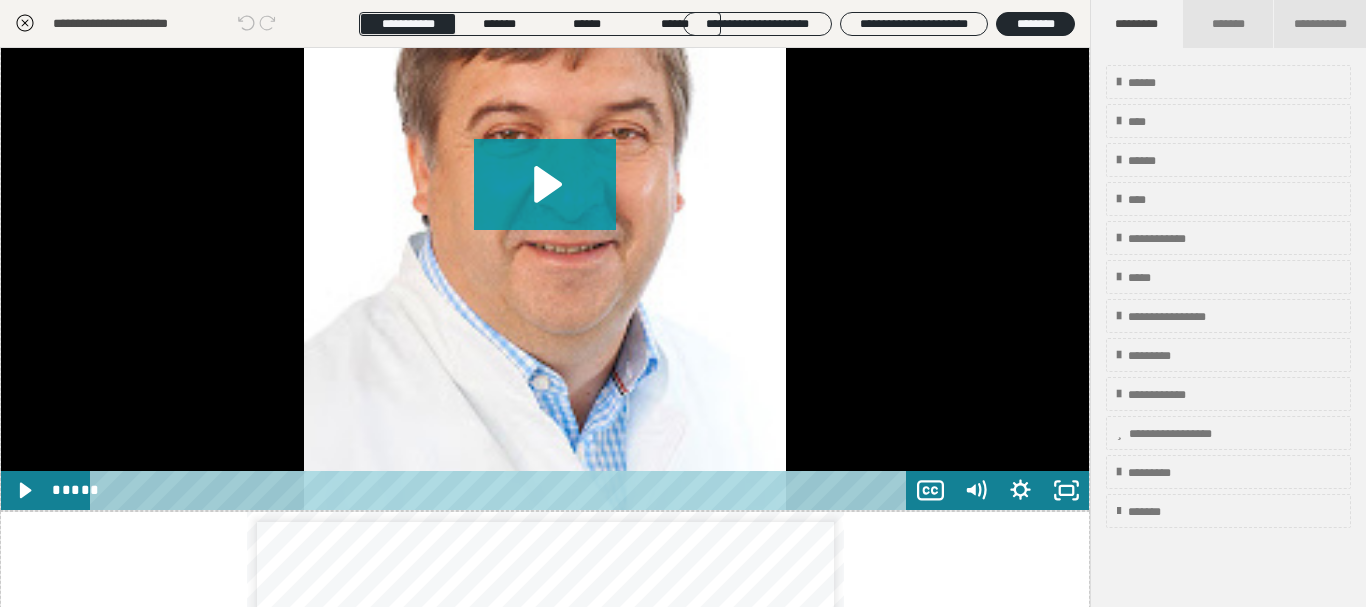 click at bounding box center (545, 204) 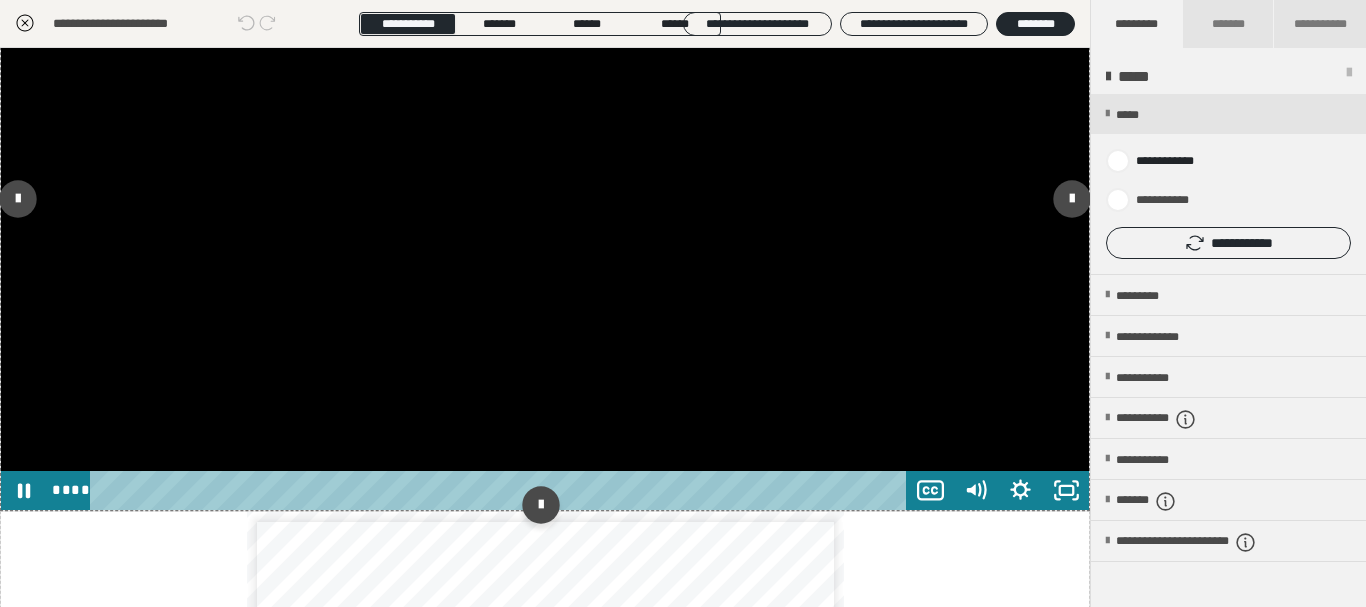 click at bounding box center [545, 204] 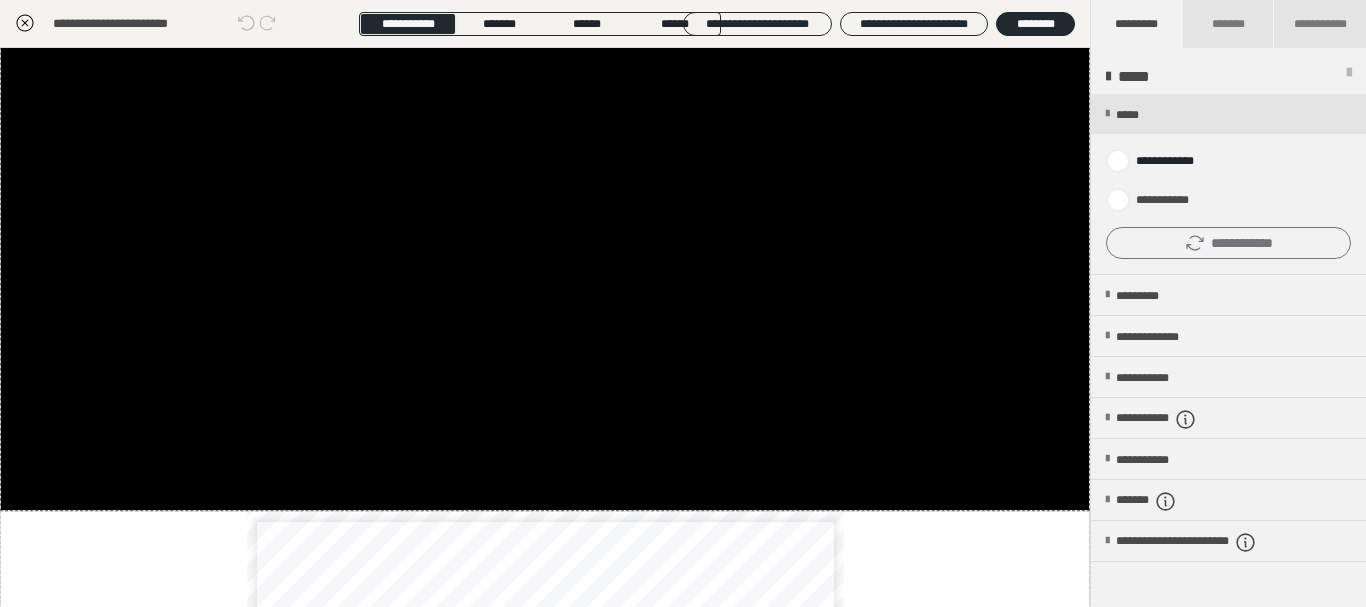 click on "**********" at bounding box center (1228, 243) 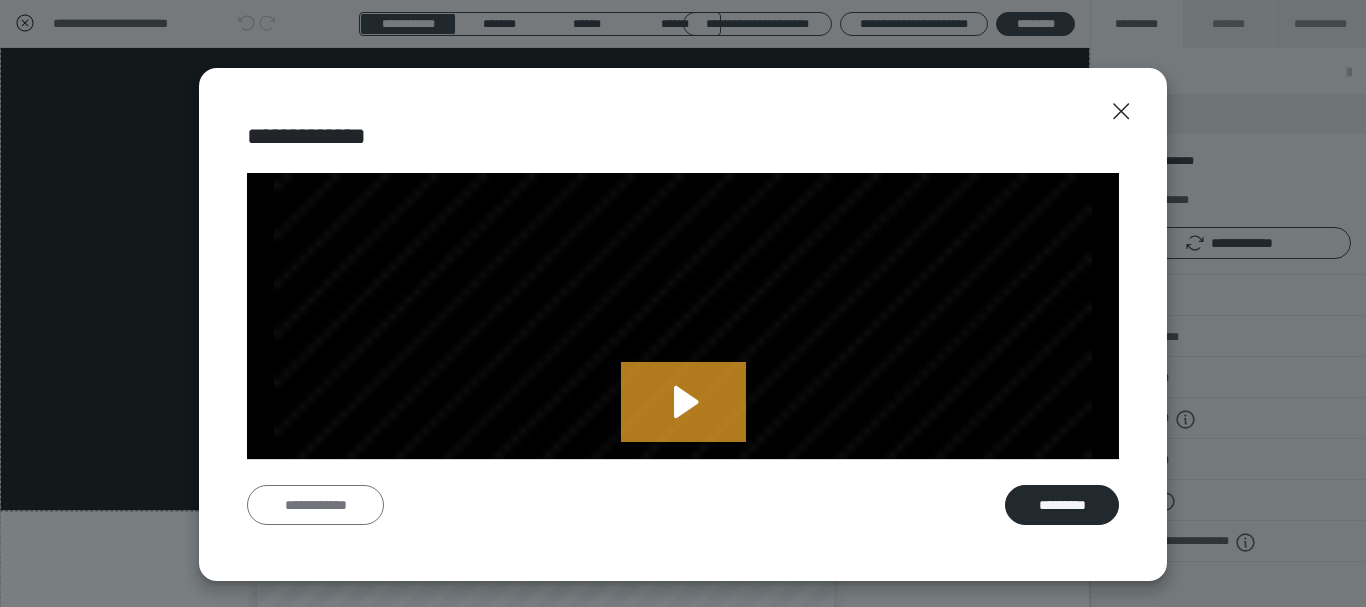 click on "**********" at bounding box center [315, 505] 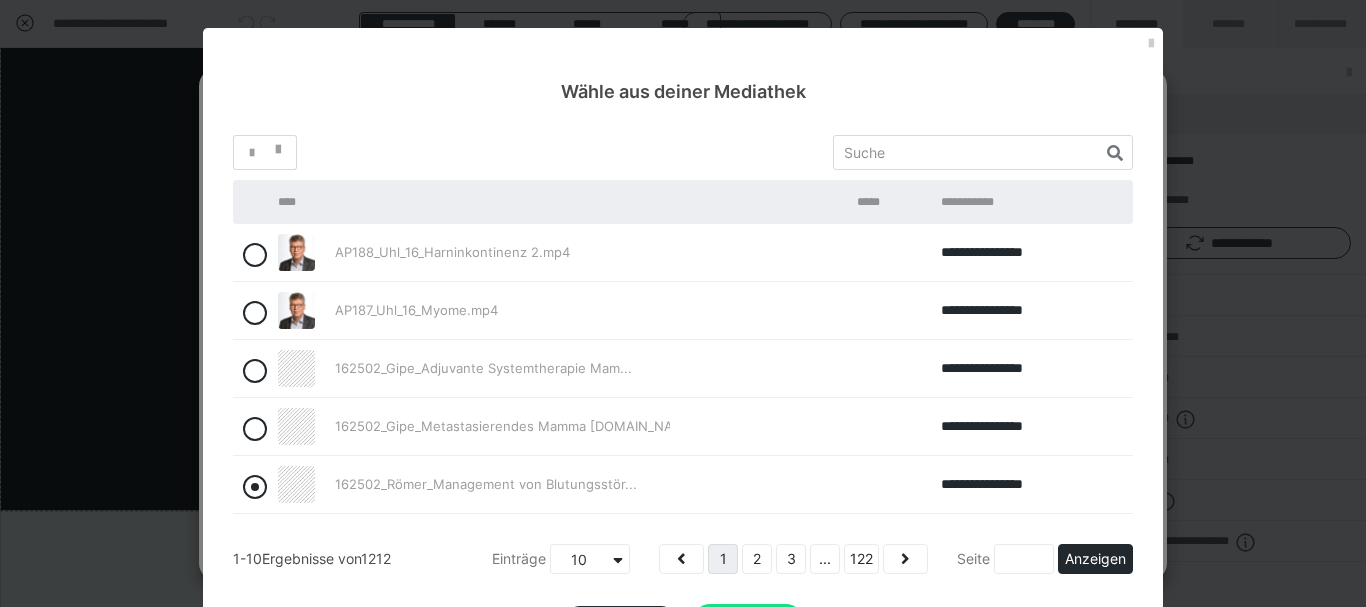 click at bounding box center (255, 487) 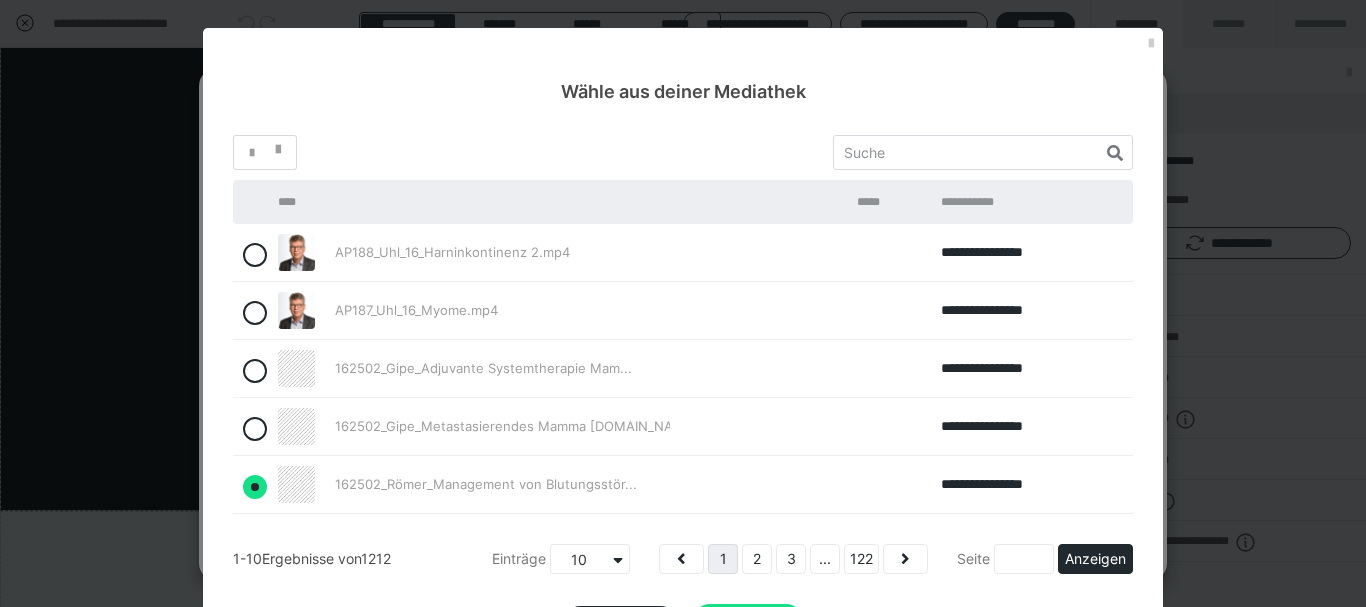 radio on "true" 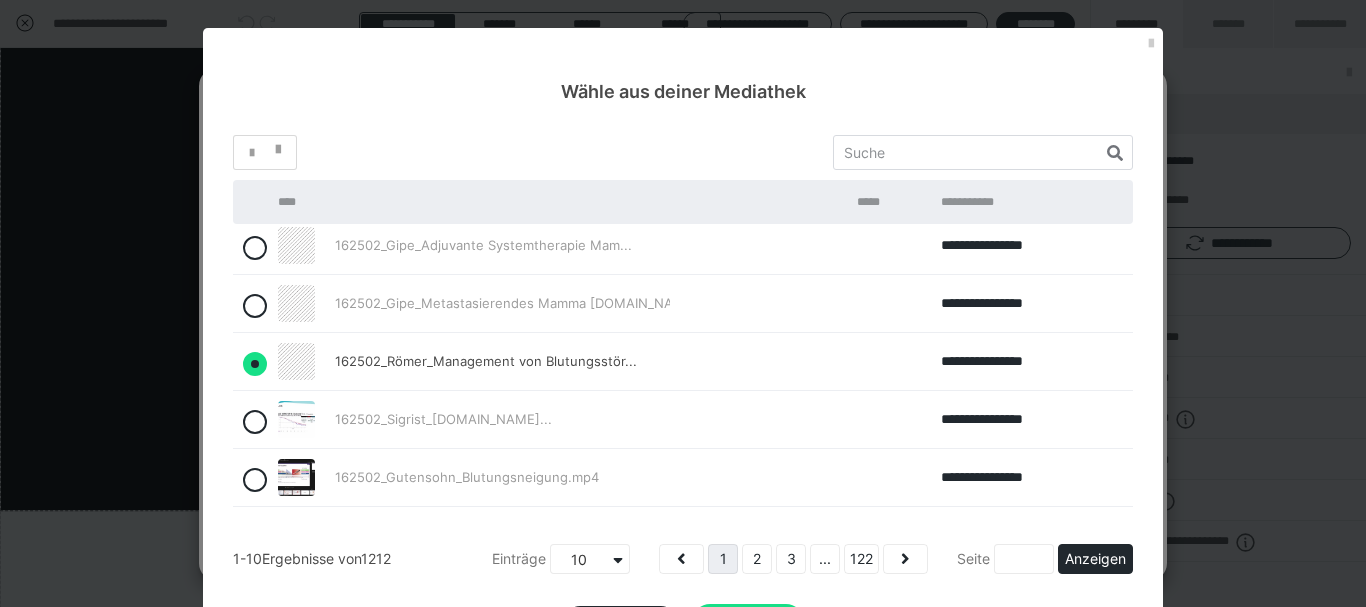 scroll, scrollTop: 120, scrollLeft: 0, axis: vertical 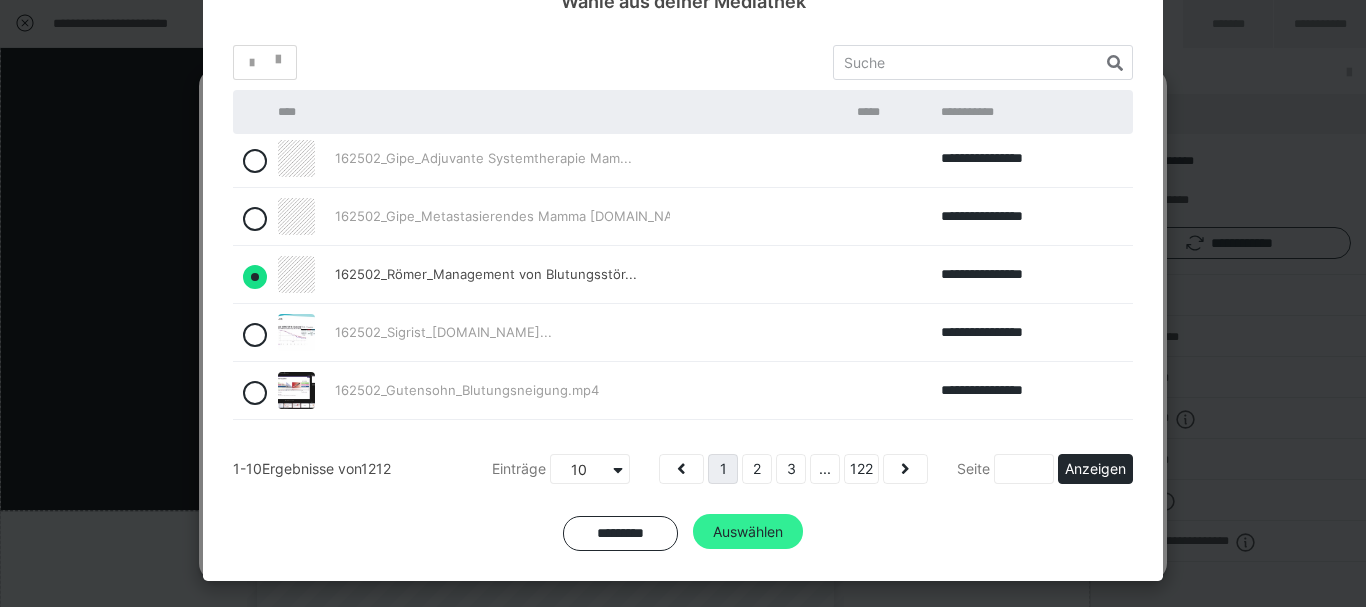 click on "Auswählen" at bounding box center [748, 532] 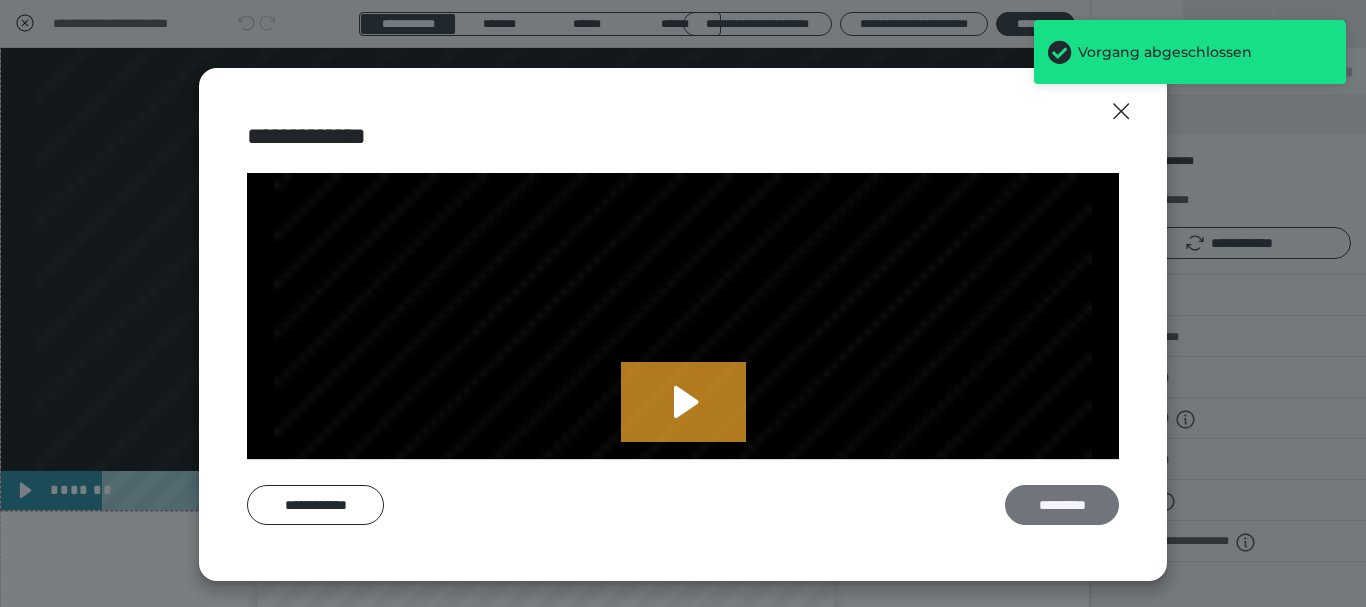 click on "*********" at bounding box center [1062, 505] 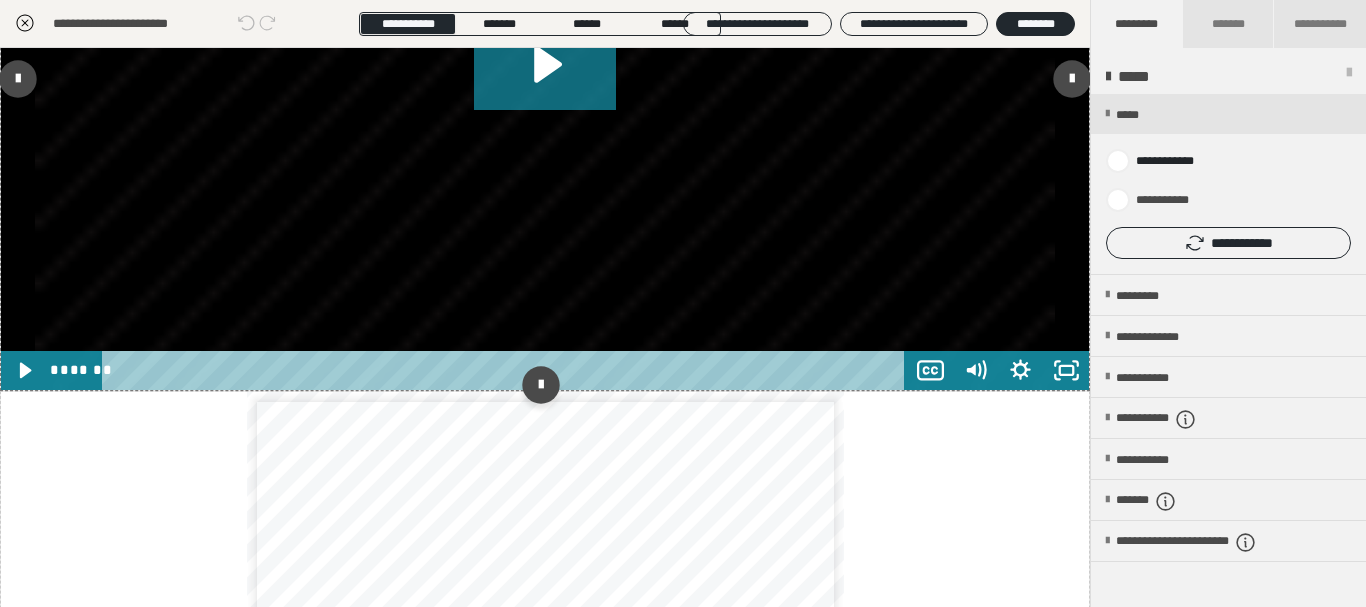 scroll, scrollTop: 2040, scrollLeft: 0, axis: vertical 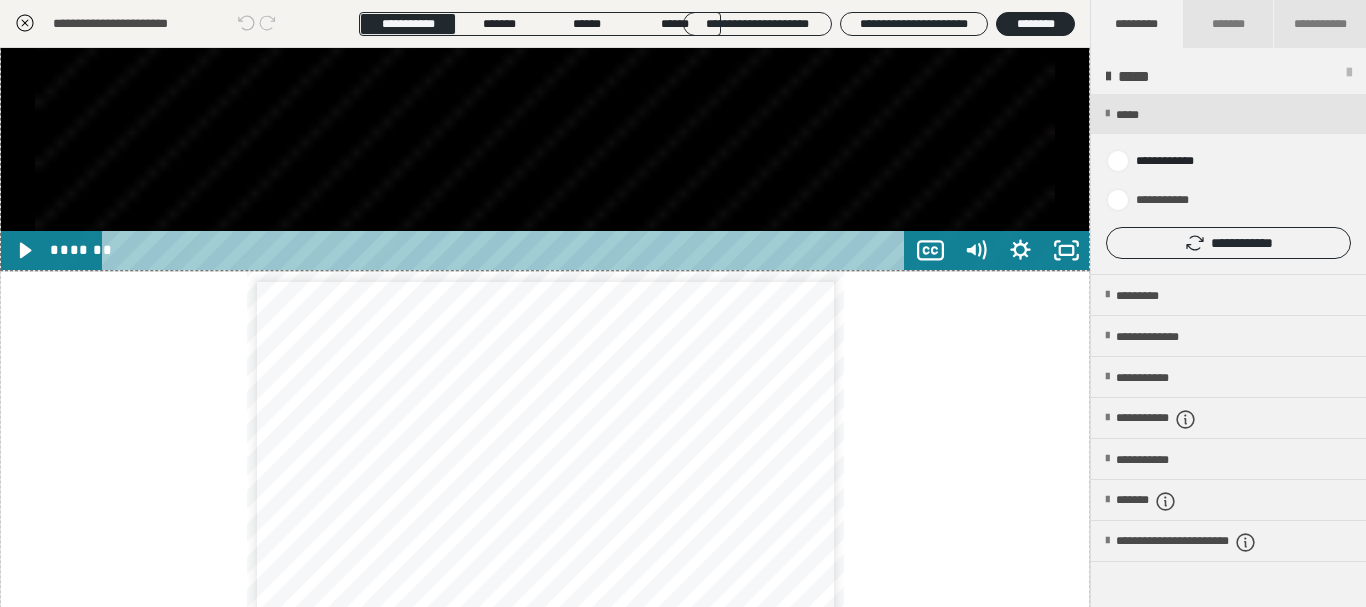 click at bounding box center [545, -36] 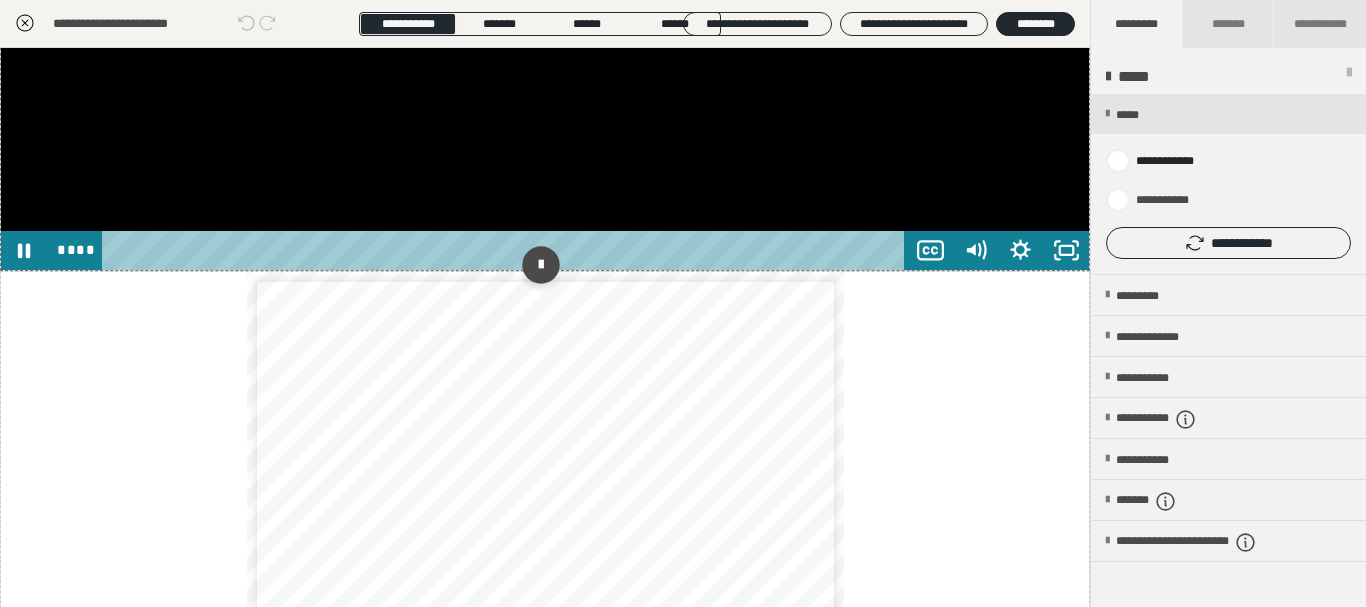 click at bounding box center (545, -36) 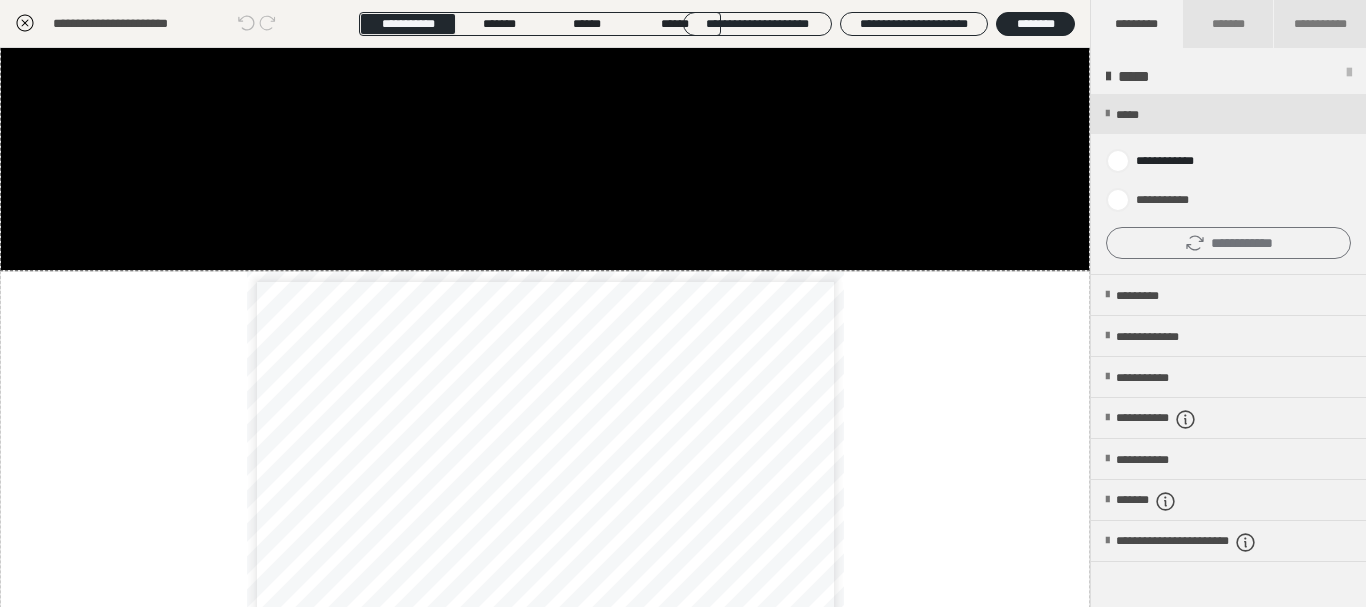 click on "**********" at bounding box center [1228, 243] 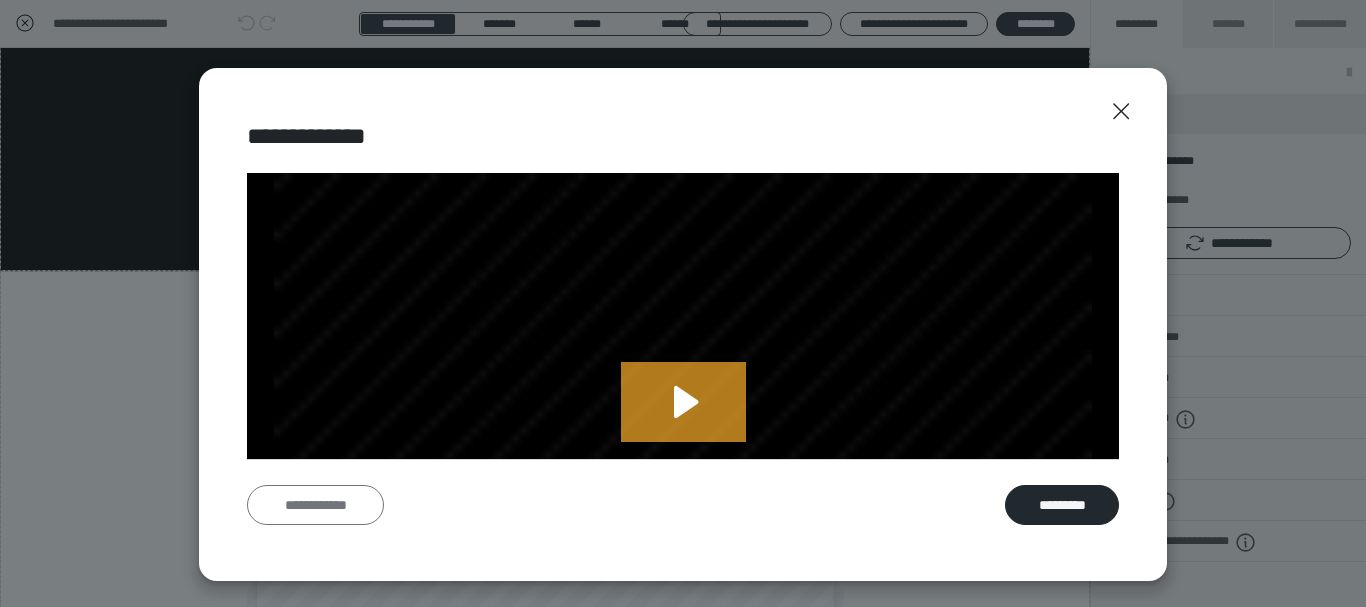 click on "**********" at bounding box center (315, 505) 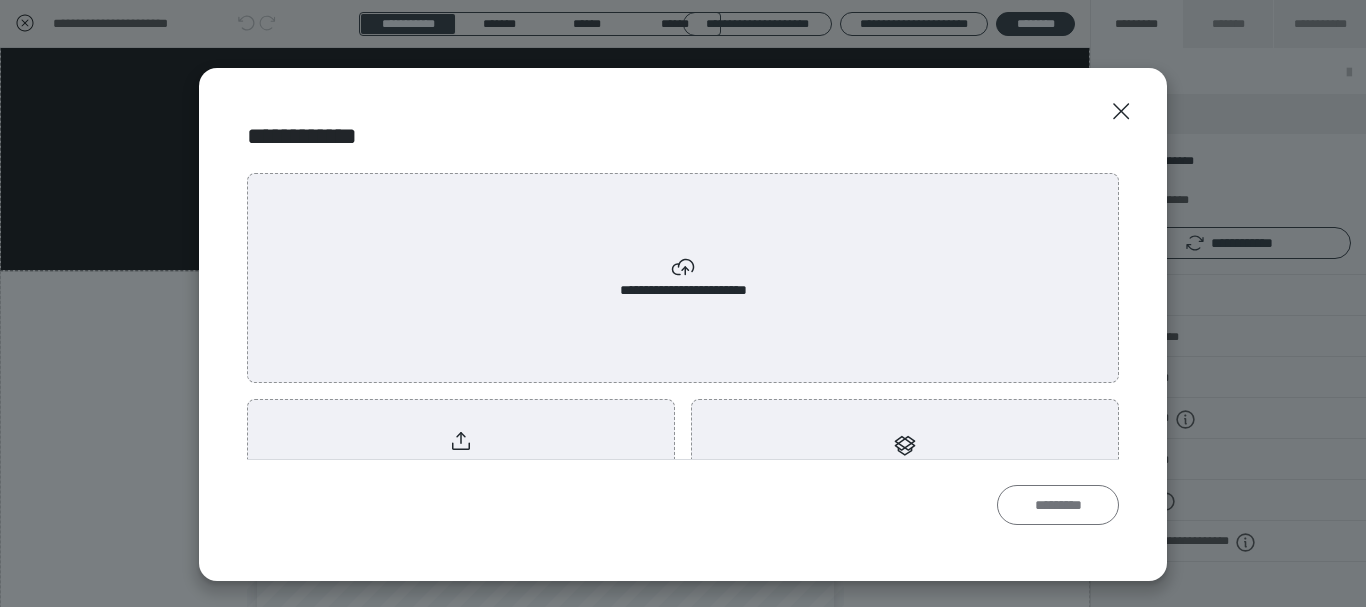 radio on "****" 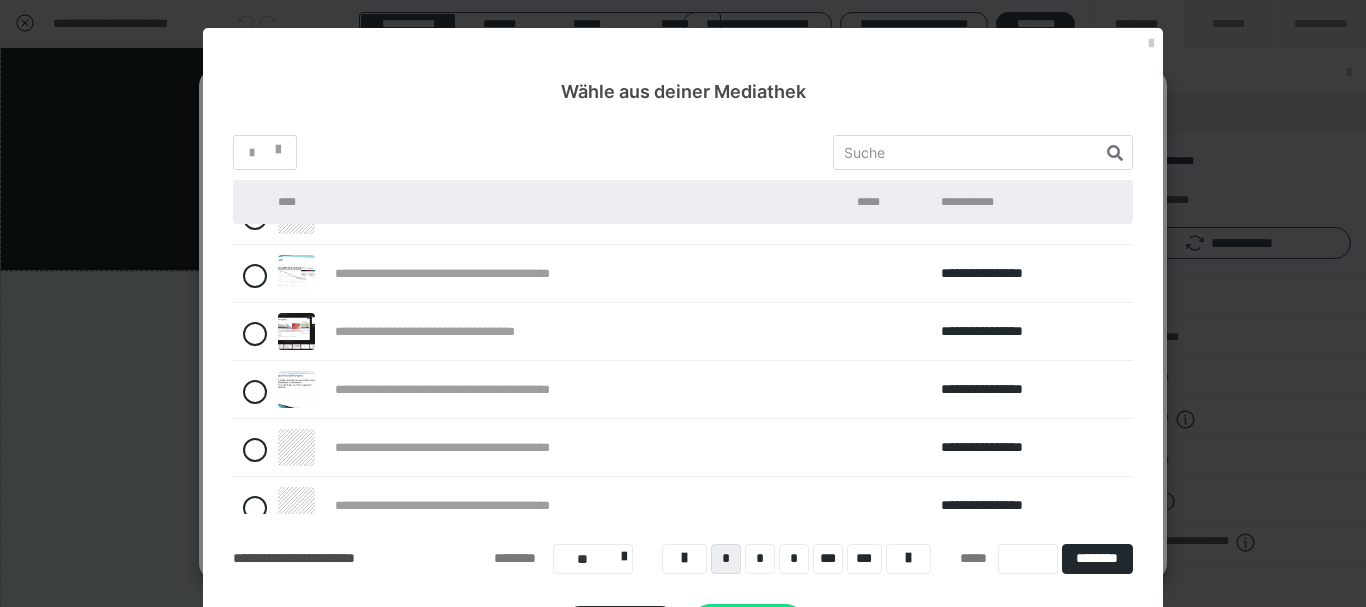 scroll, scrollTop: 290, scrollLeft: 0, axis: vertical 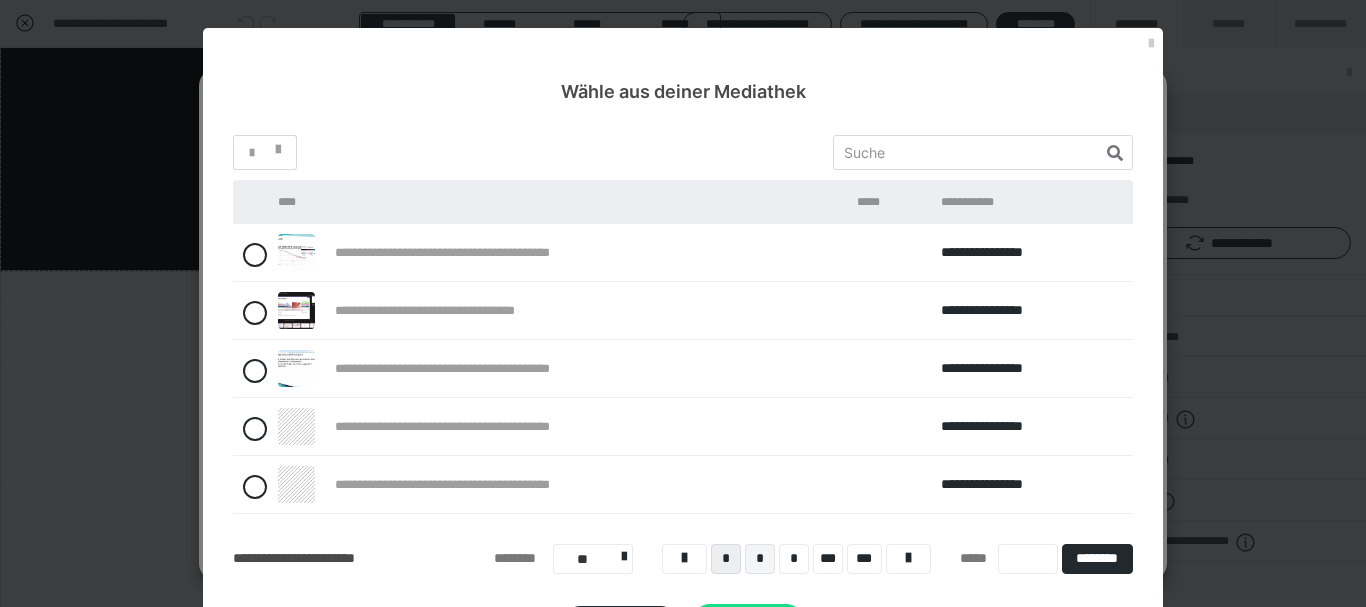 click on "*" at bounding box center [760, 559] 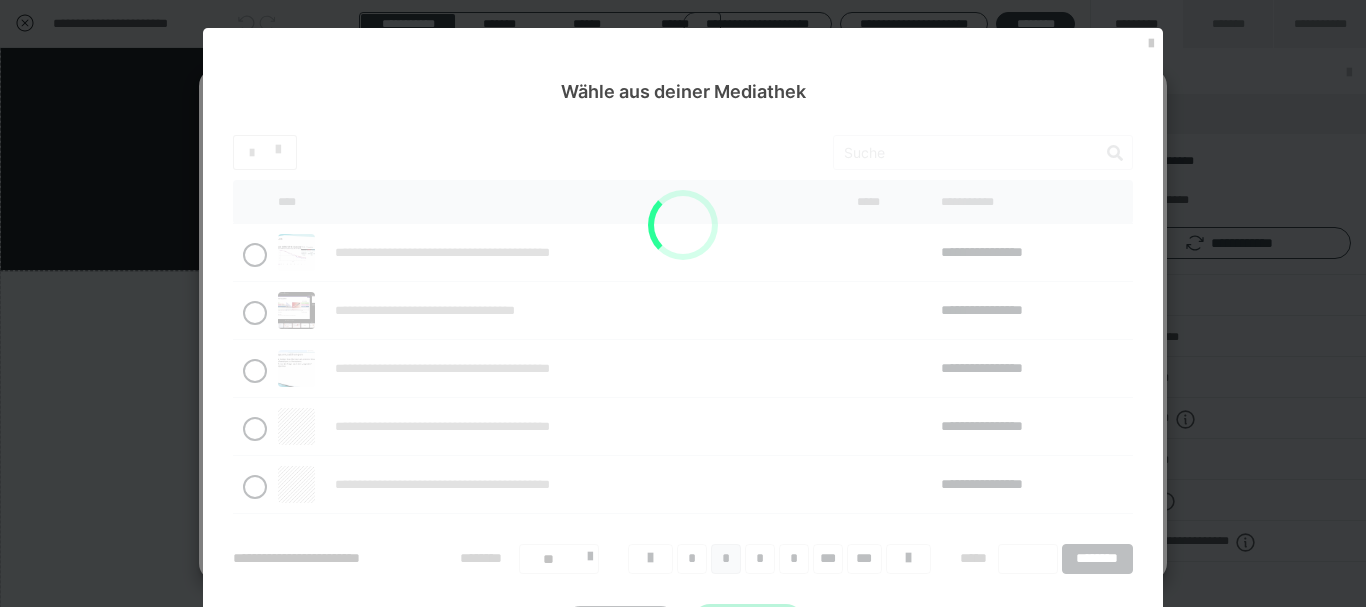 scroll, scrollTop: 0, scrollLeft: 0, axis: both 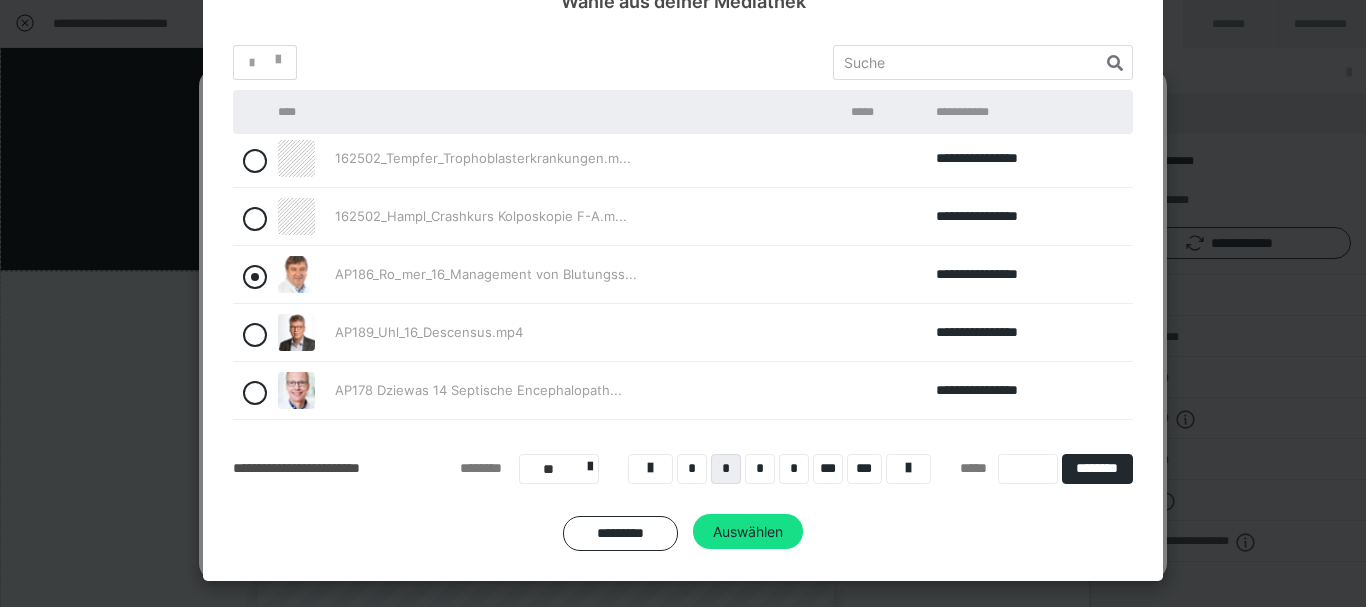 click at bounding box center [255, 277] 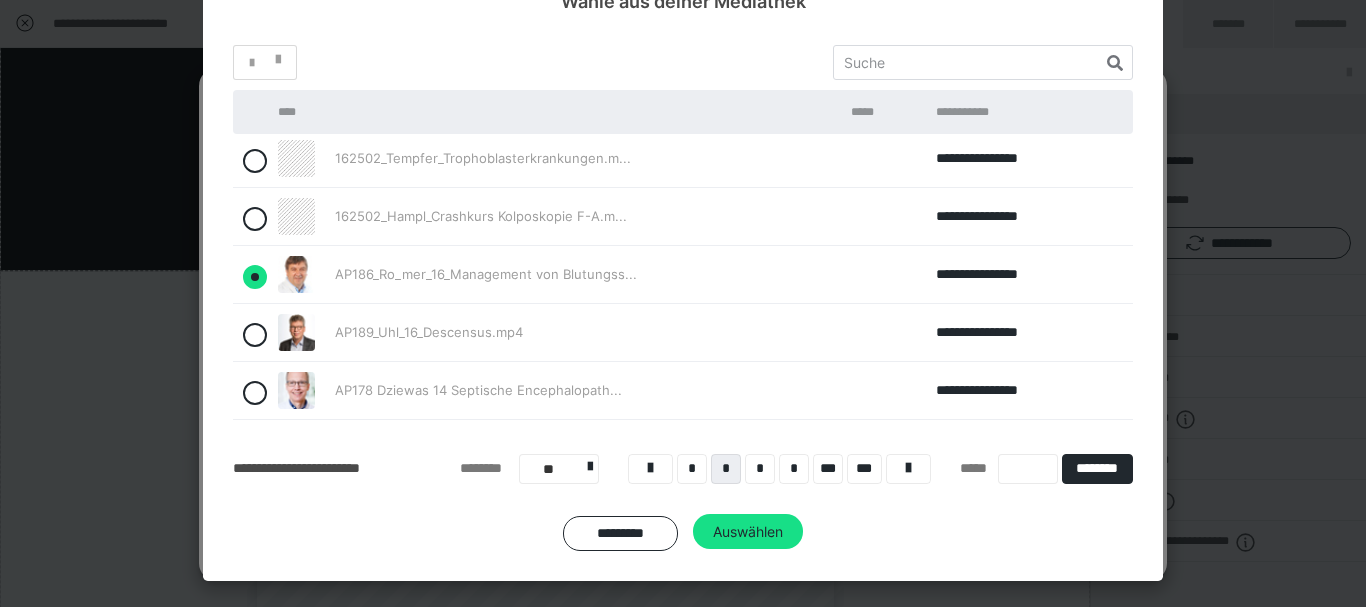radio on "true" 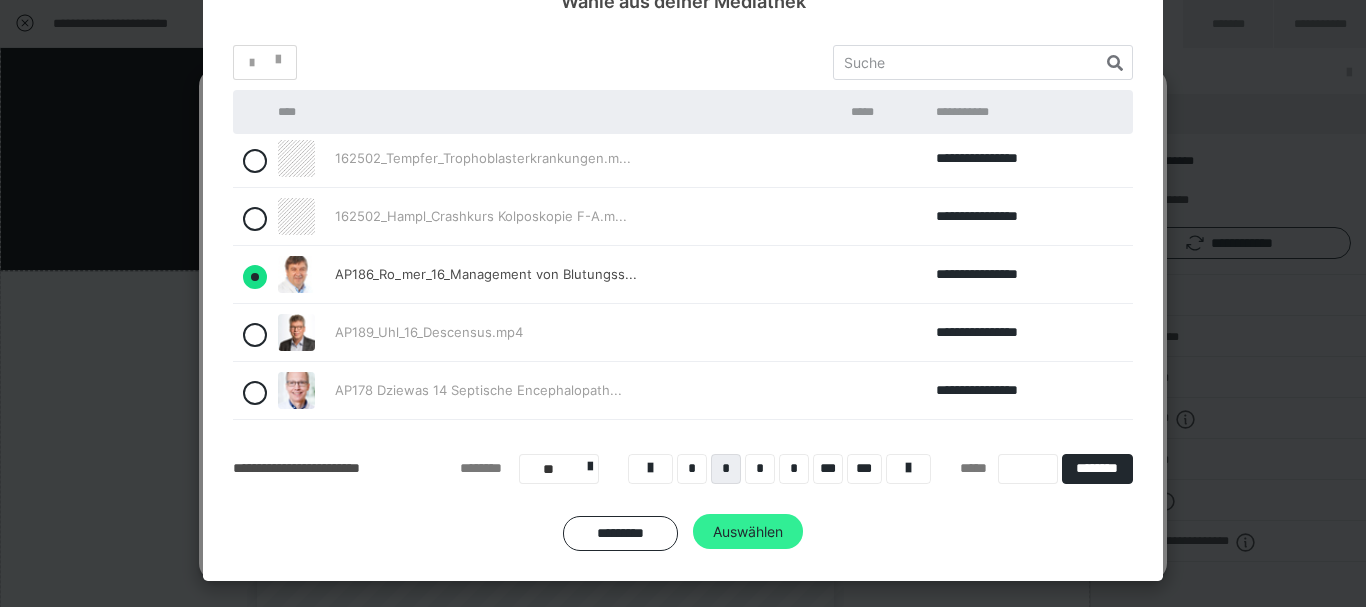 click on "Auswählen" at bounding box center [748, 532] 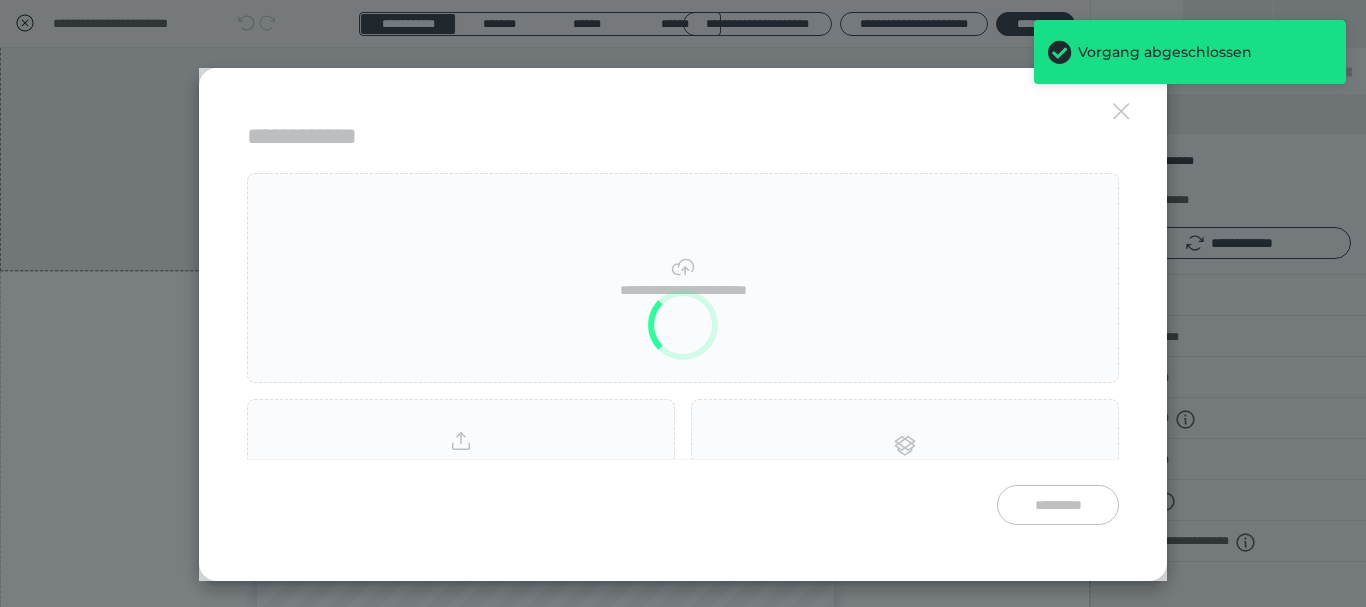 scroll, scrollTop: 1746, scrollLeft: 0, axis: vertical 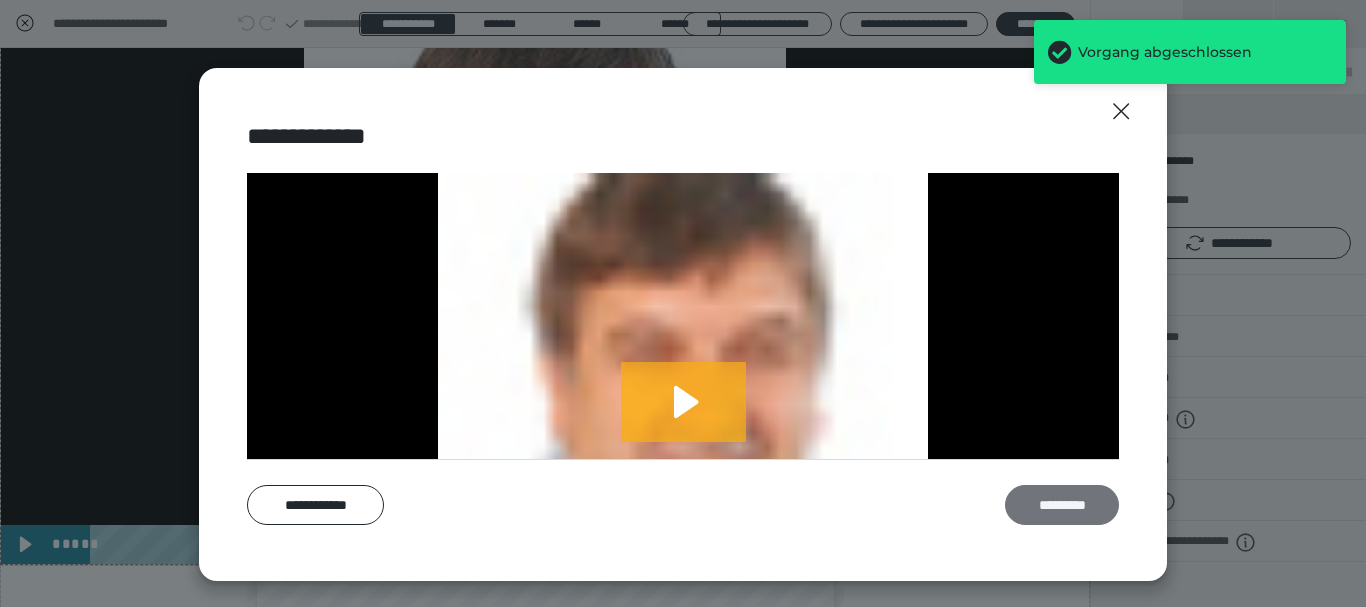 click on "*********" at bounding box center (1062, 505) 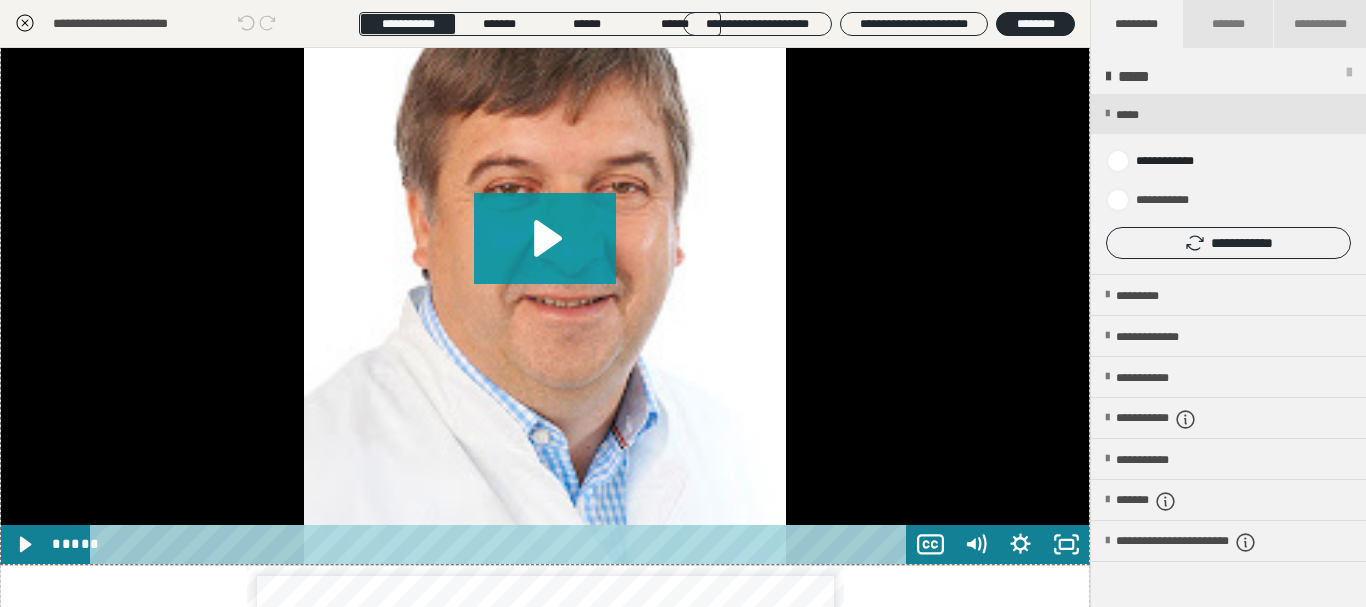 click 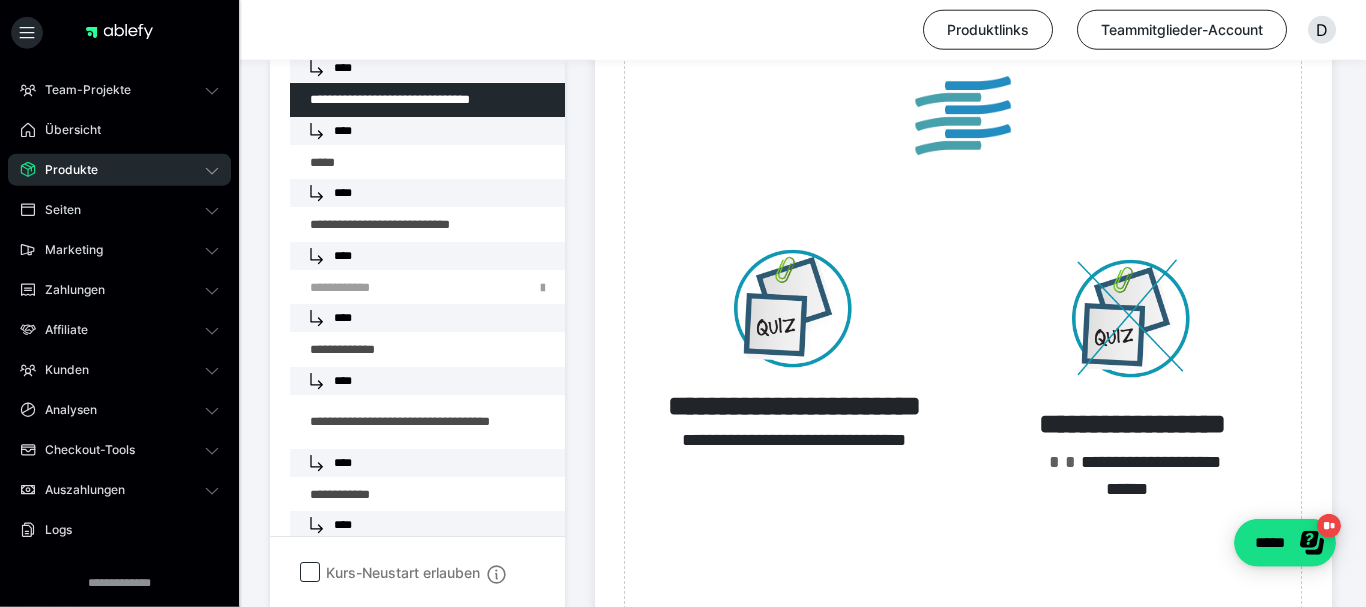 scroll, scrollTop: 3774, scrollLeft: 0, axis: vertical 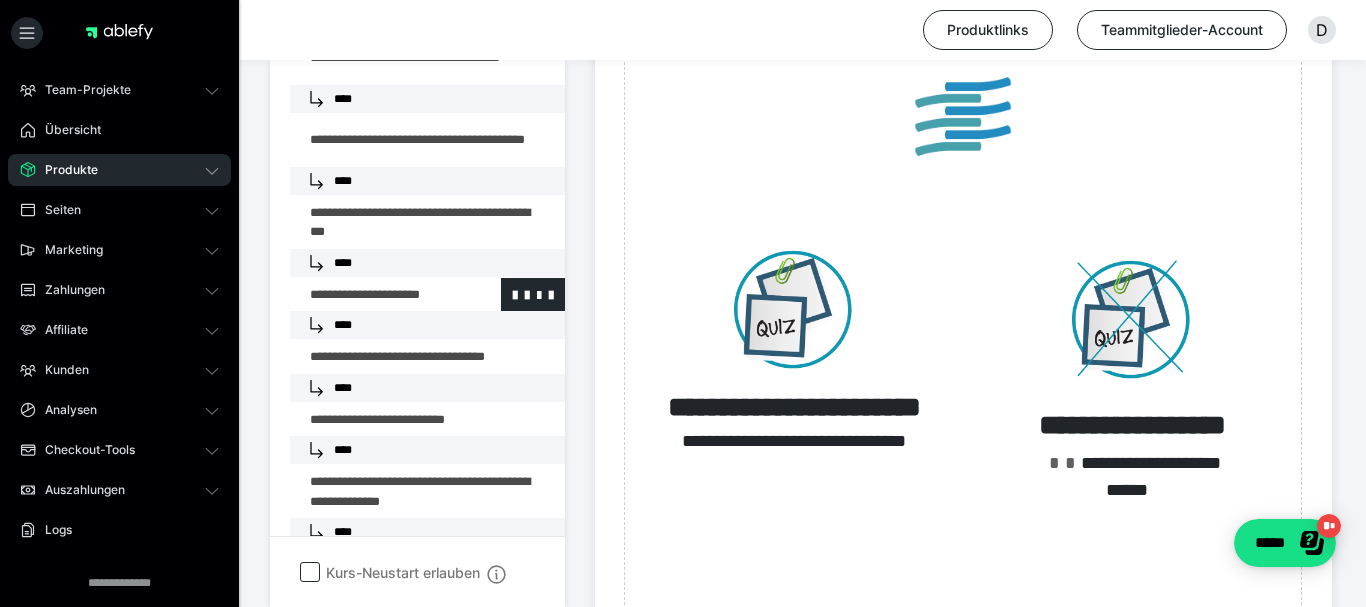 click at bounding box center (375, 295) 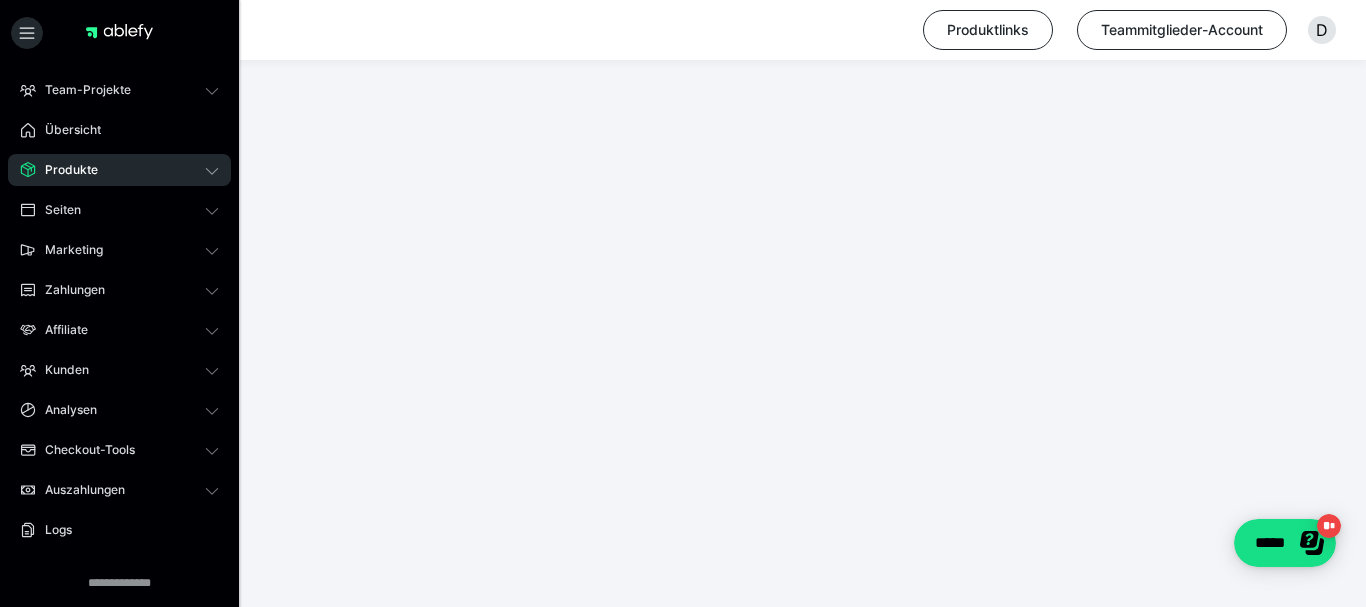 scroll, scrollTop: 374, scrollLeft: 0, axis: vertical 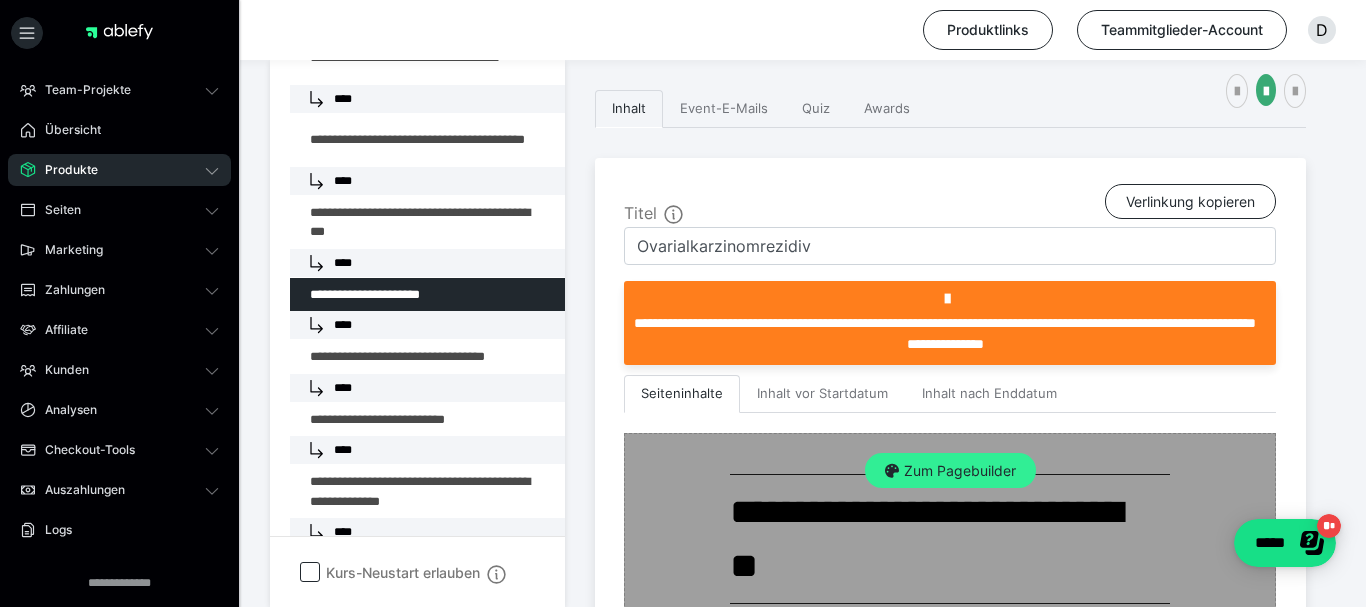 click on "Zum Pagebuilder" at bounding box center [950, 471] 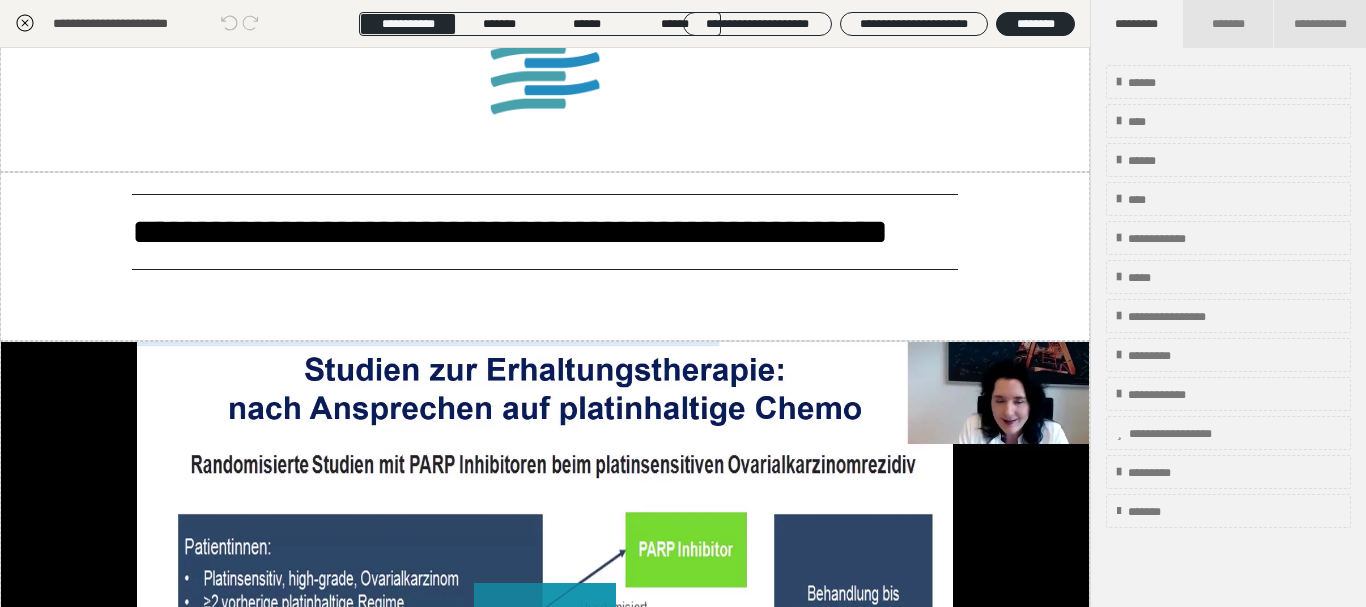 scroll, scrollTop: 3360, scrollLeft: 0, axis: vertical 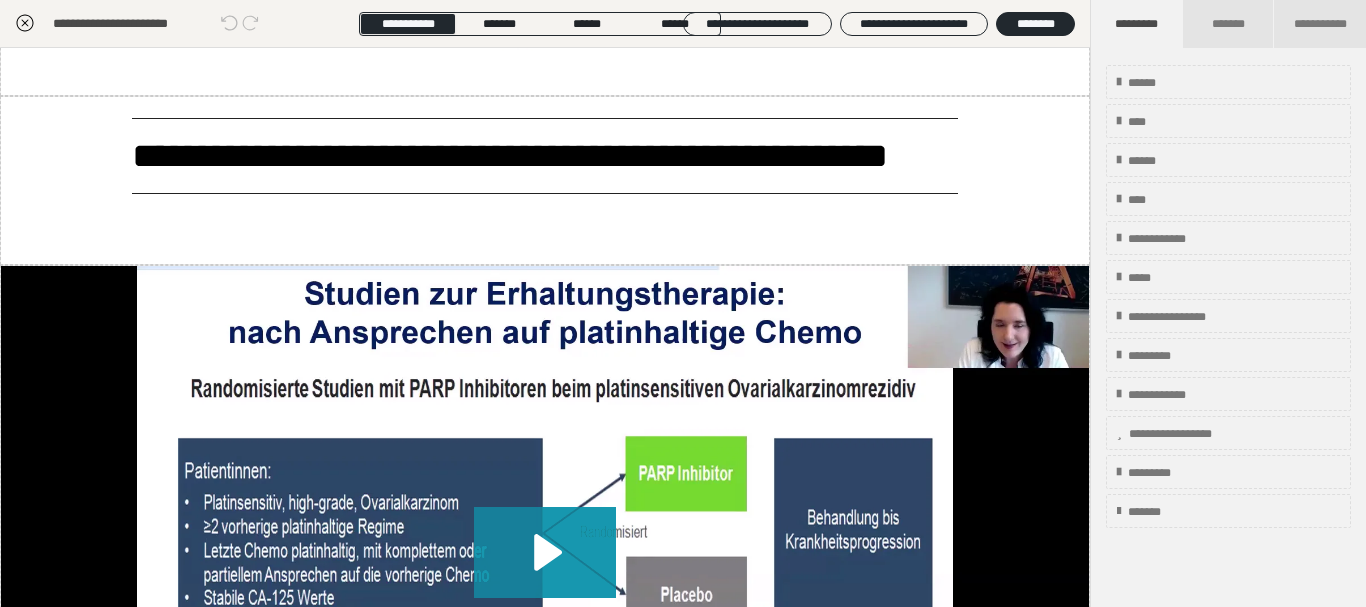 click on "**********" at bounding box center (510, 156) 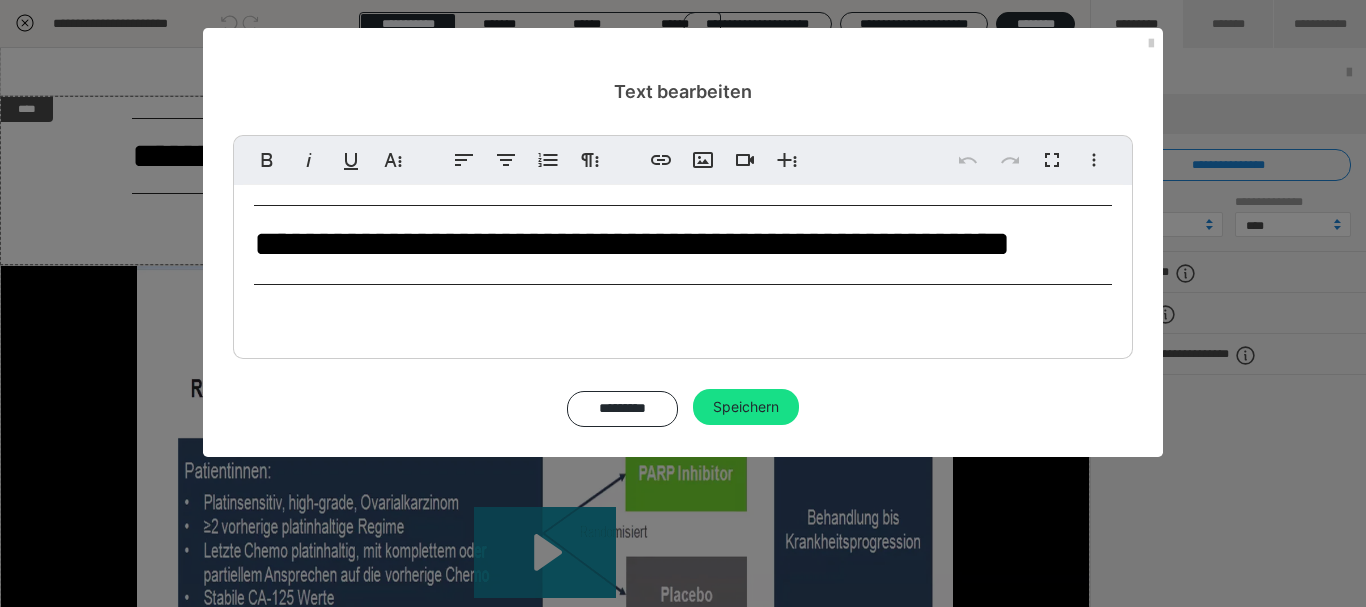 click on "**********" at bounding box center (632, 244) 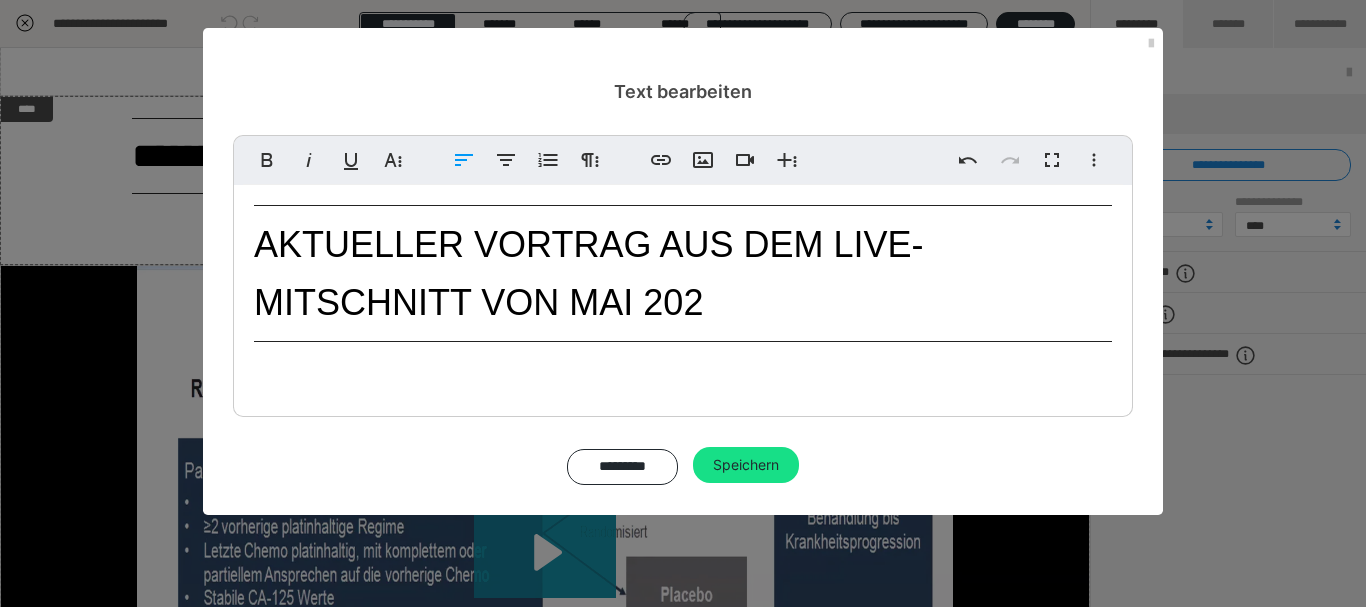 type 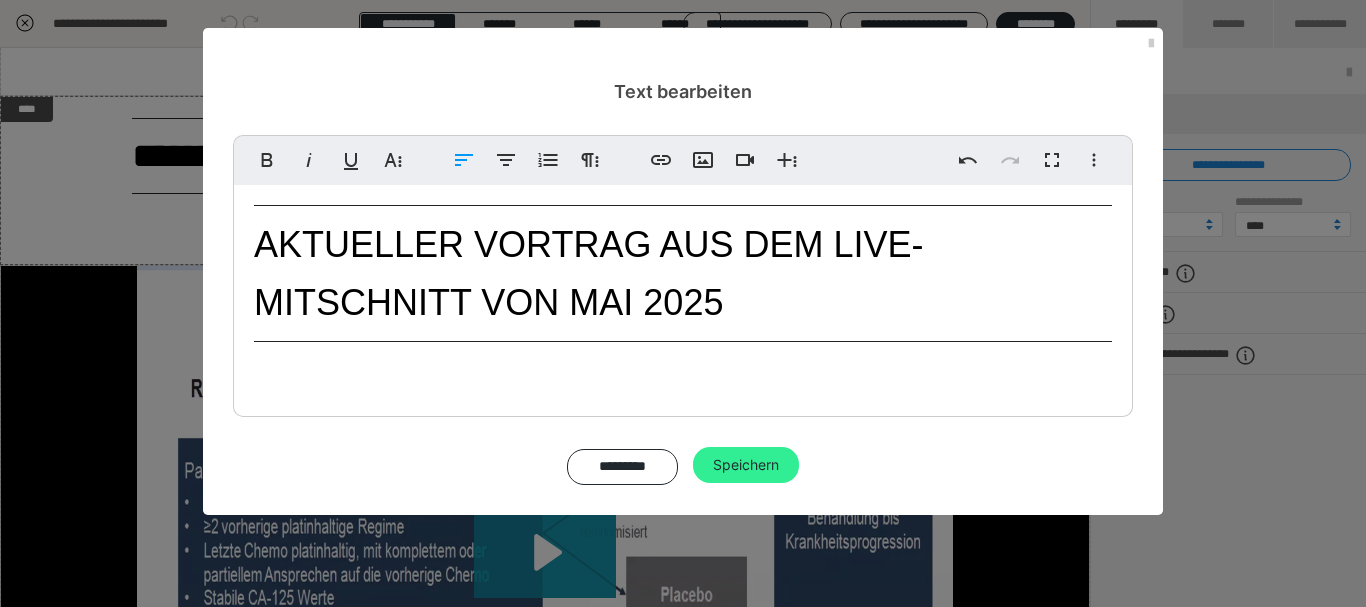 click on "Speichern" at bounding box center (746, 465) 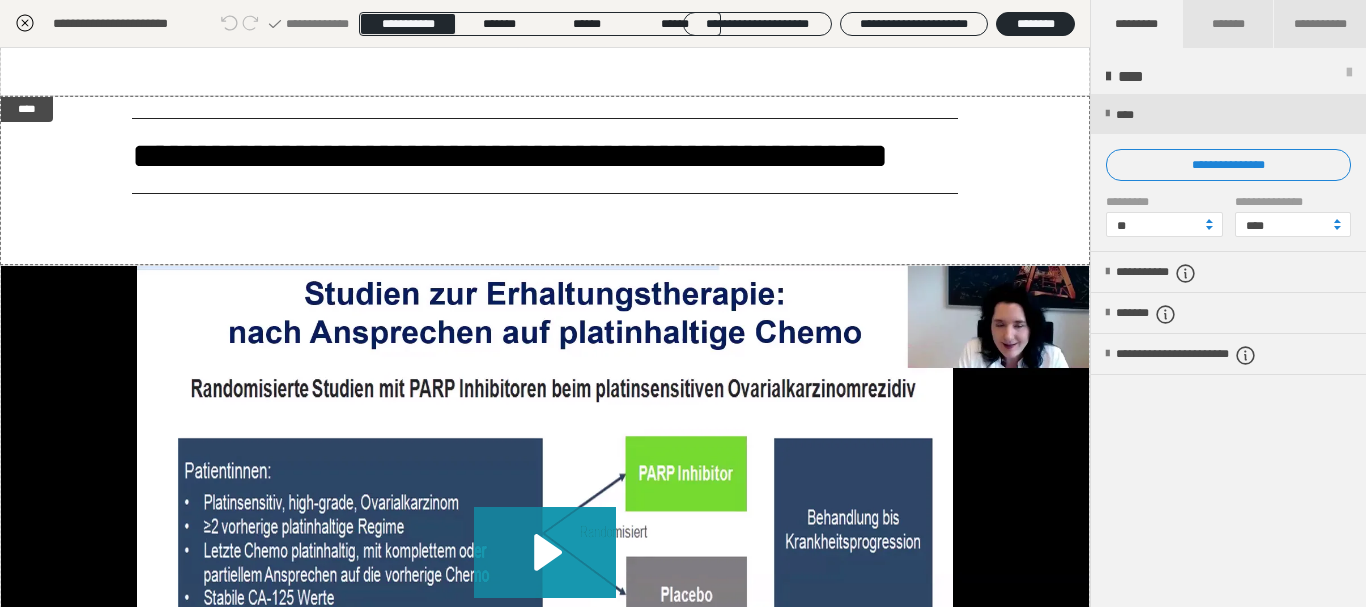 click at bounding box center (545, 572) 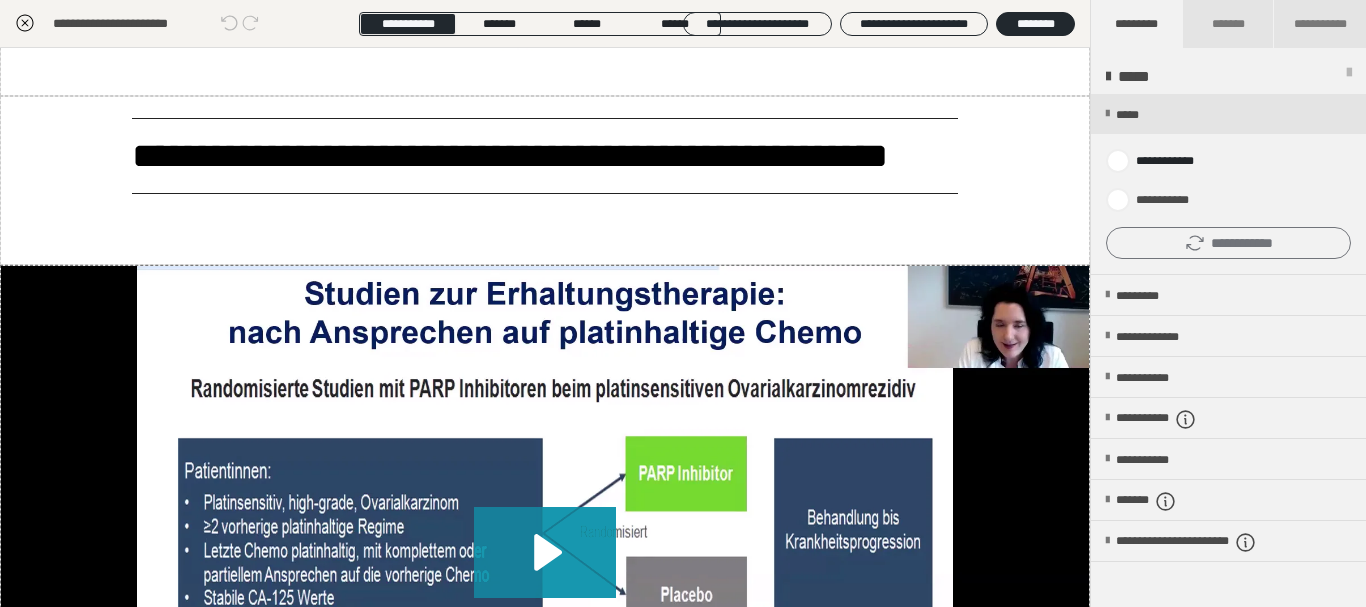 click on "**********" at bounding box center [1228, 243] 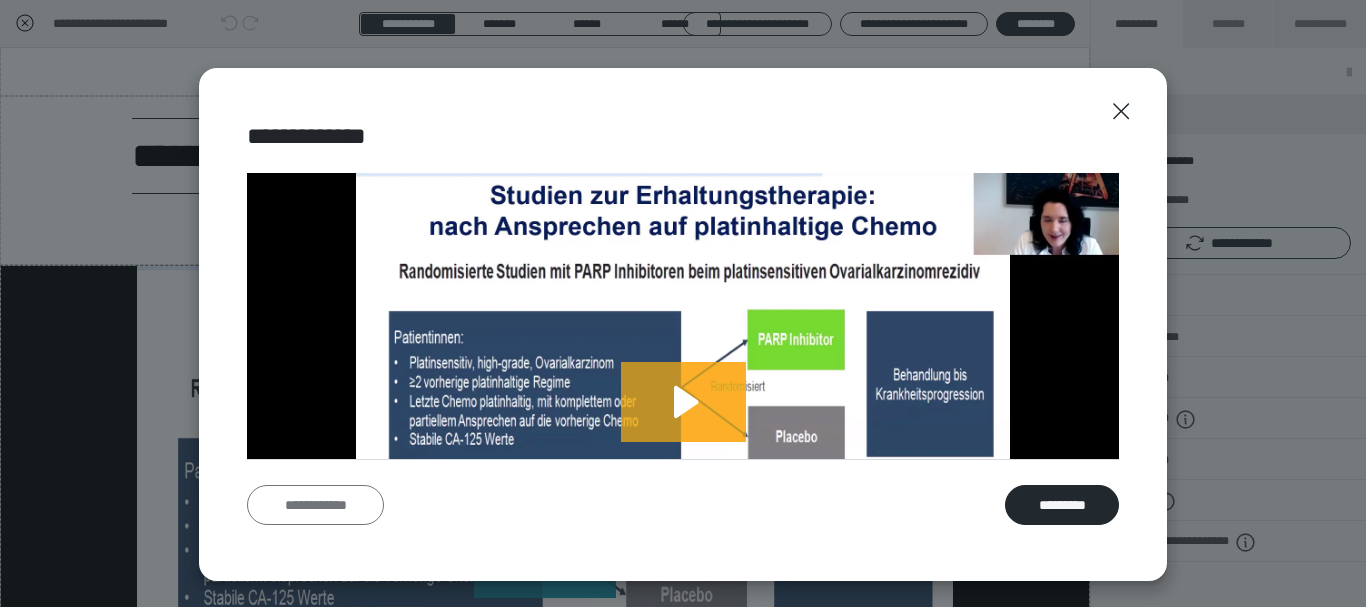 click on "**********" at bounding box center [315, 505] 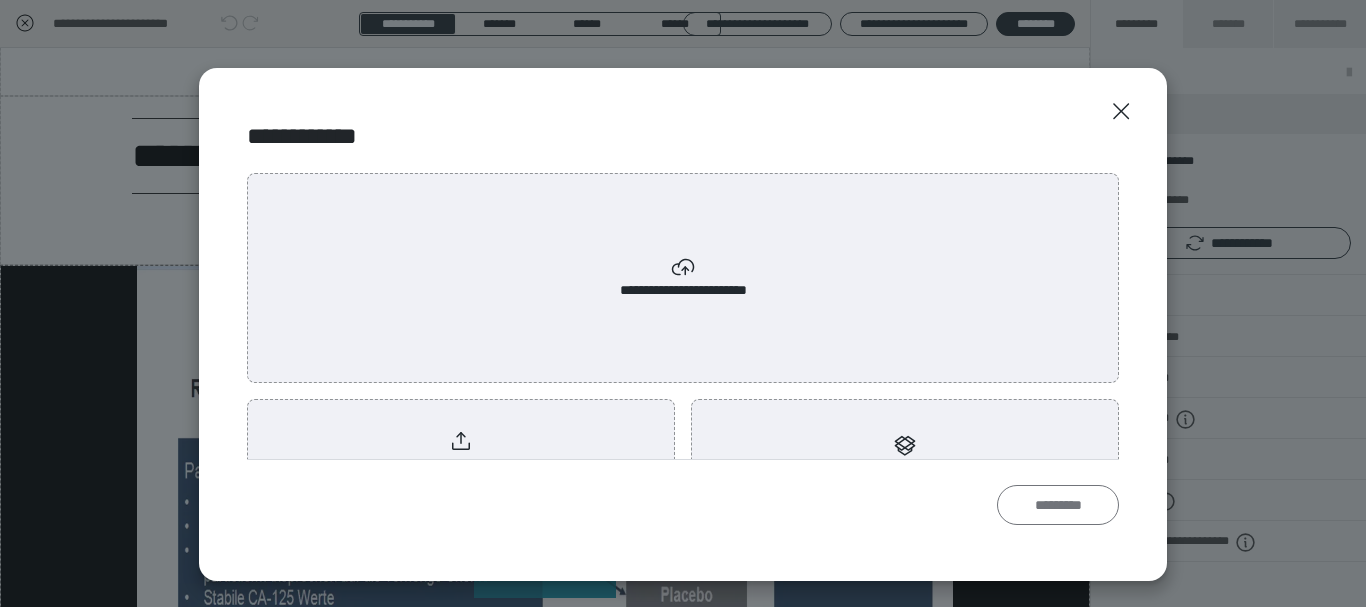 scroll, scrollTop: 0, scrollLeft: 0, axis: both 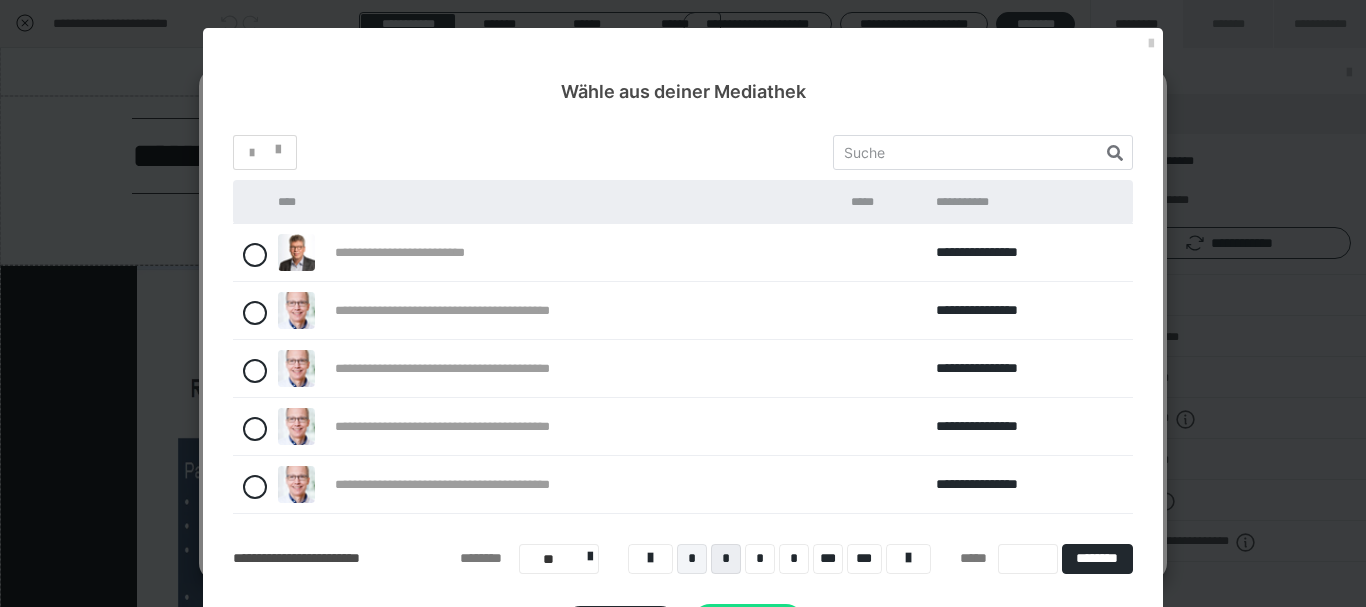 click on "*" at bounding box center (692, 559) 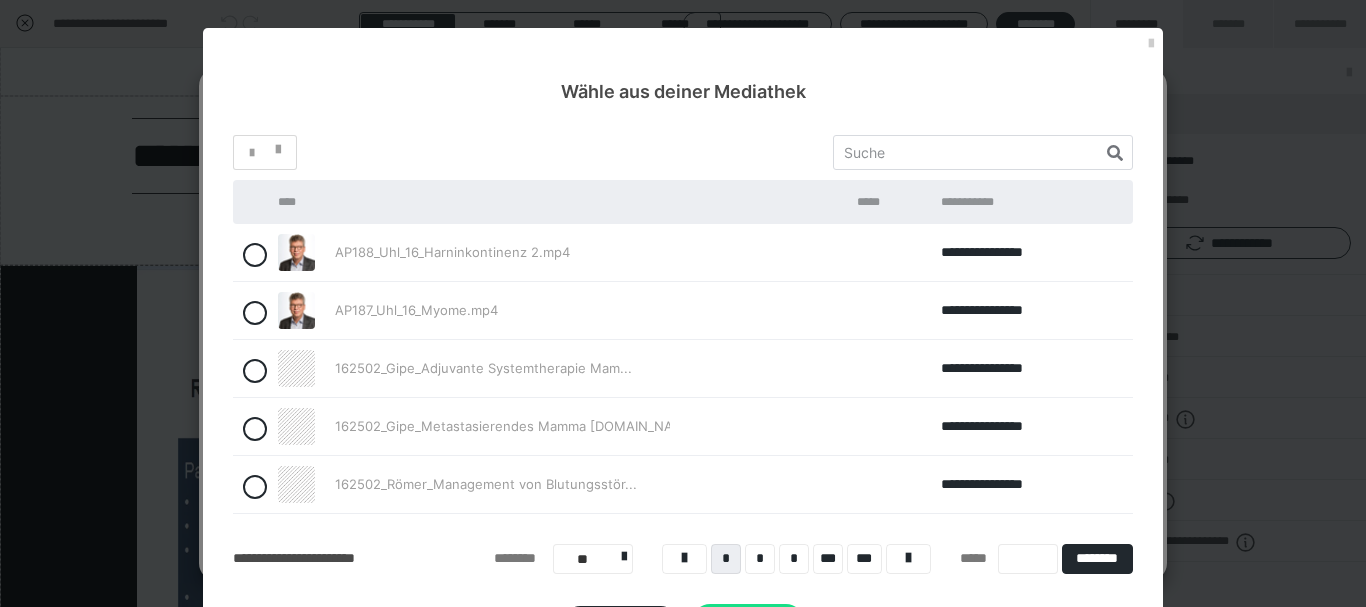 scroll, scrollTop: 90, scrollLeft: 0, axis: vertical 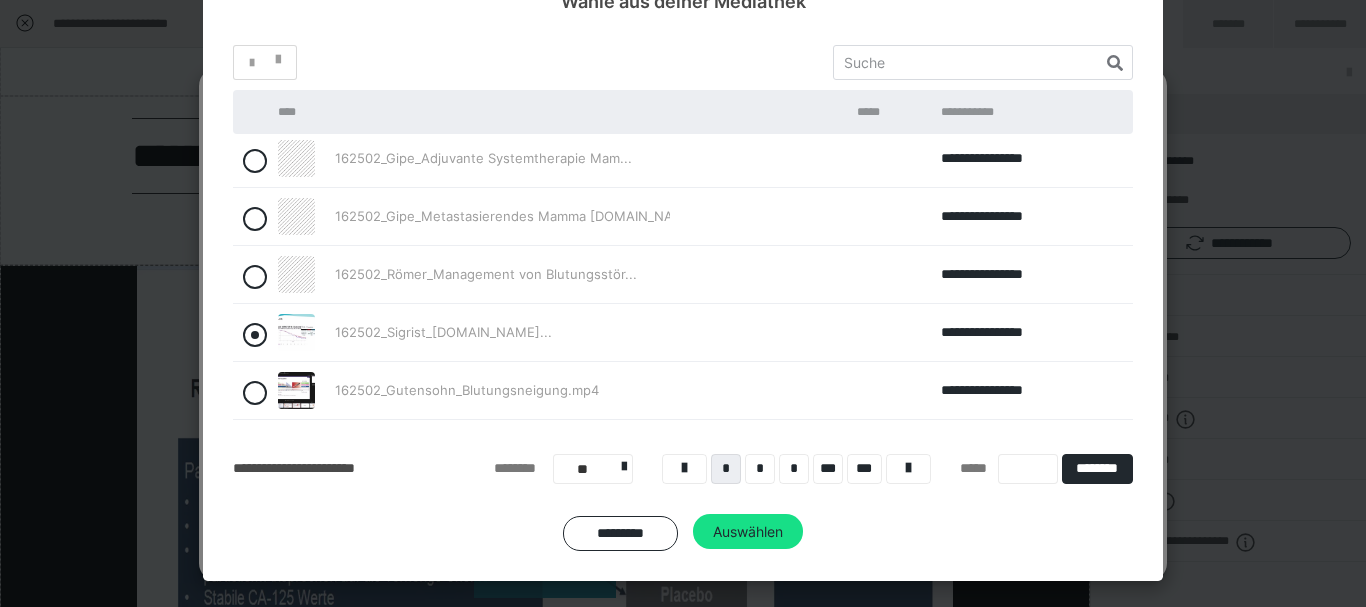 click at bounding box center (255, 335) 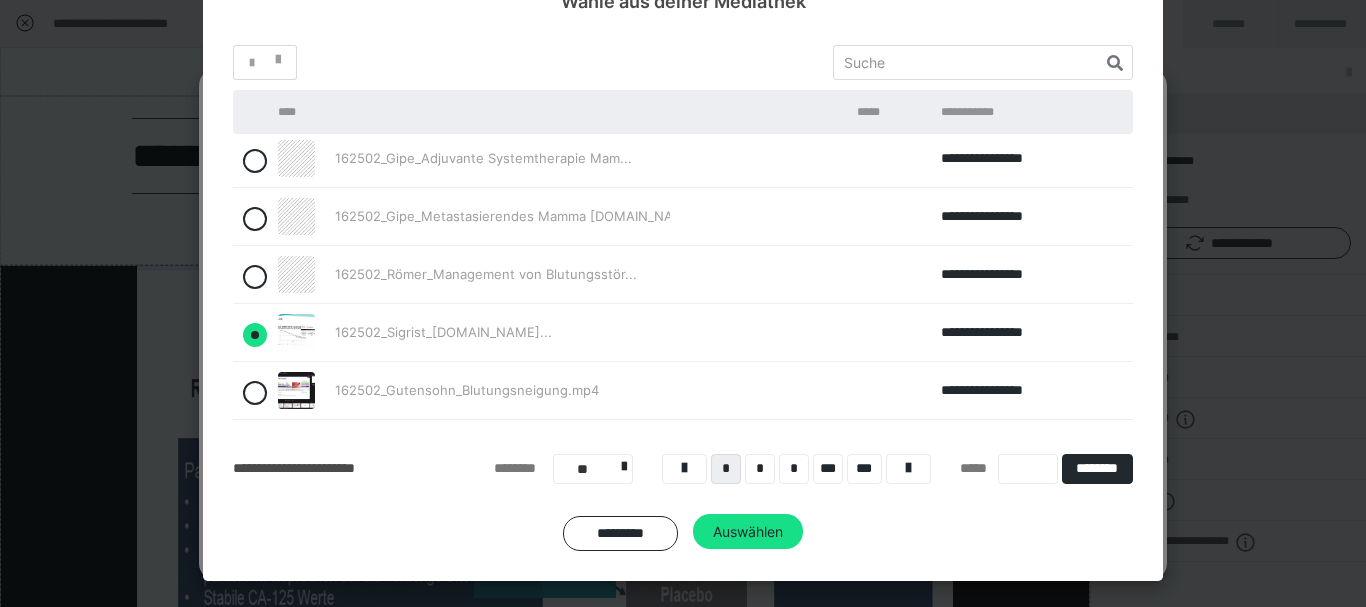 radio on "true" 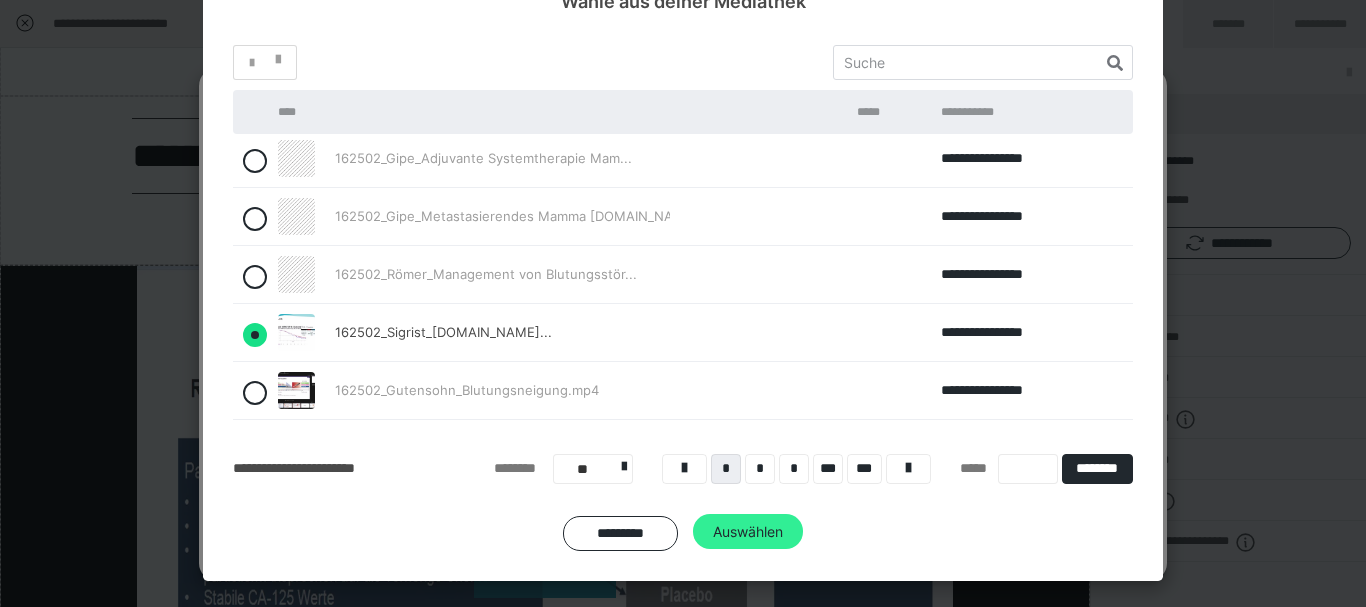 click on "Auswählen" at bounding box center (748, 532) 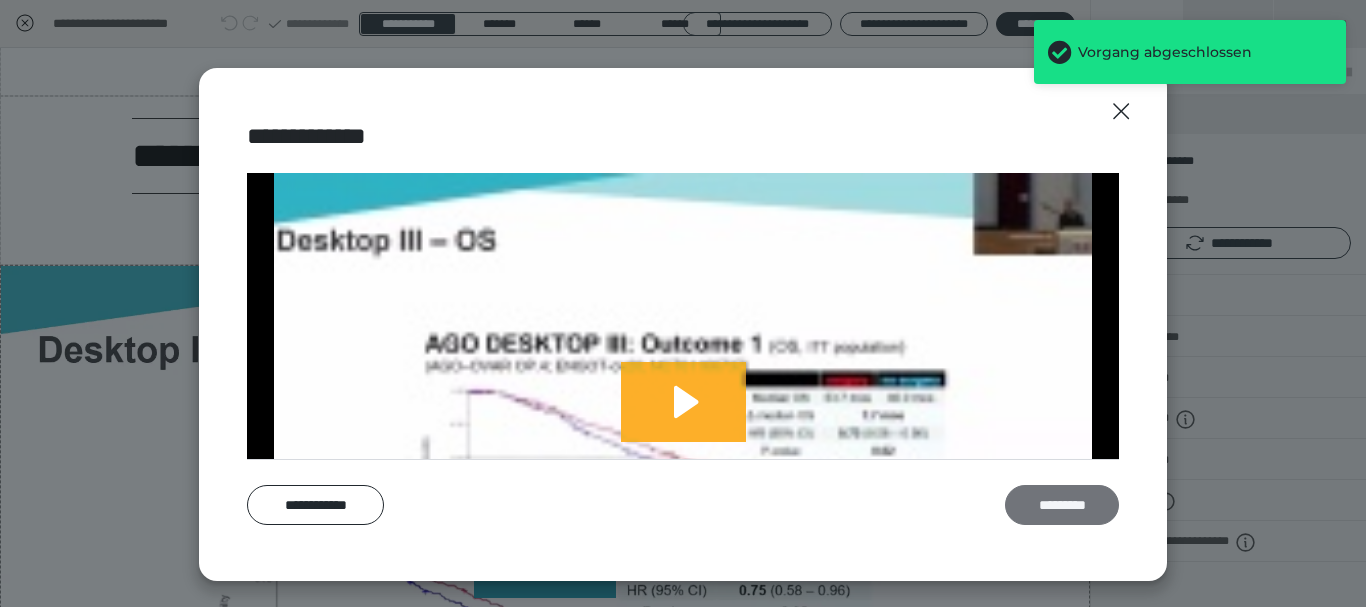 click on "*********" at bounding box center (1062, 505) 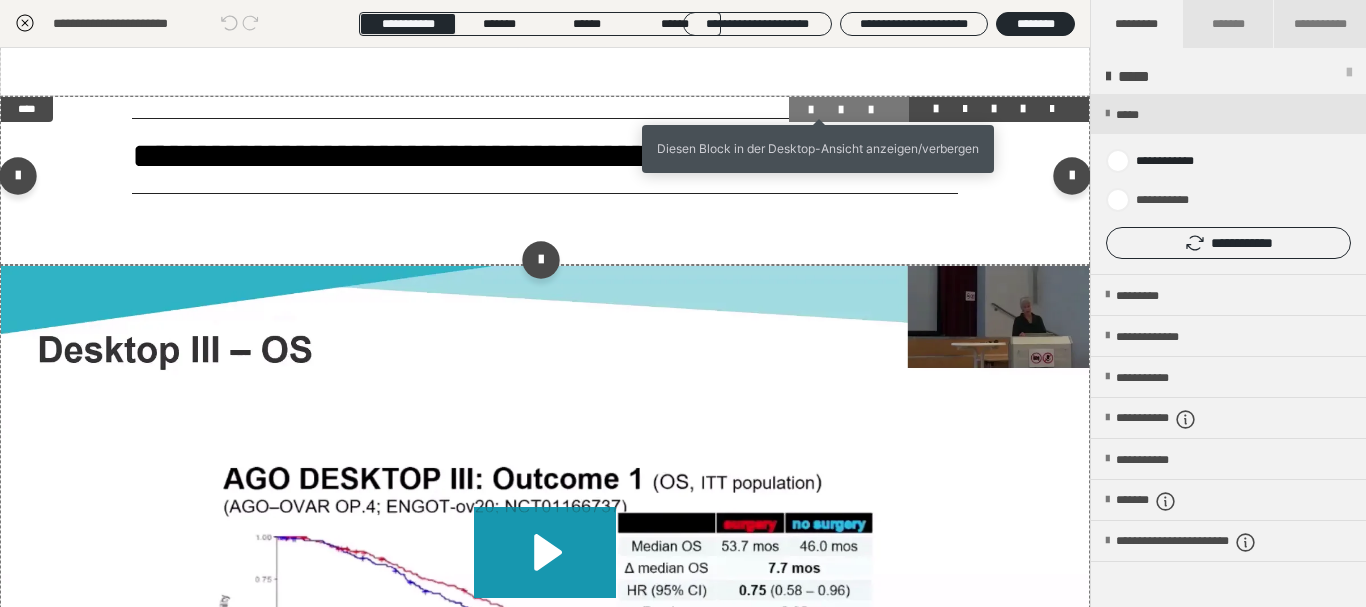 click at bounding box center (819, 110) 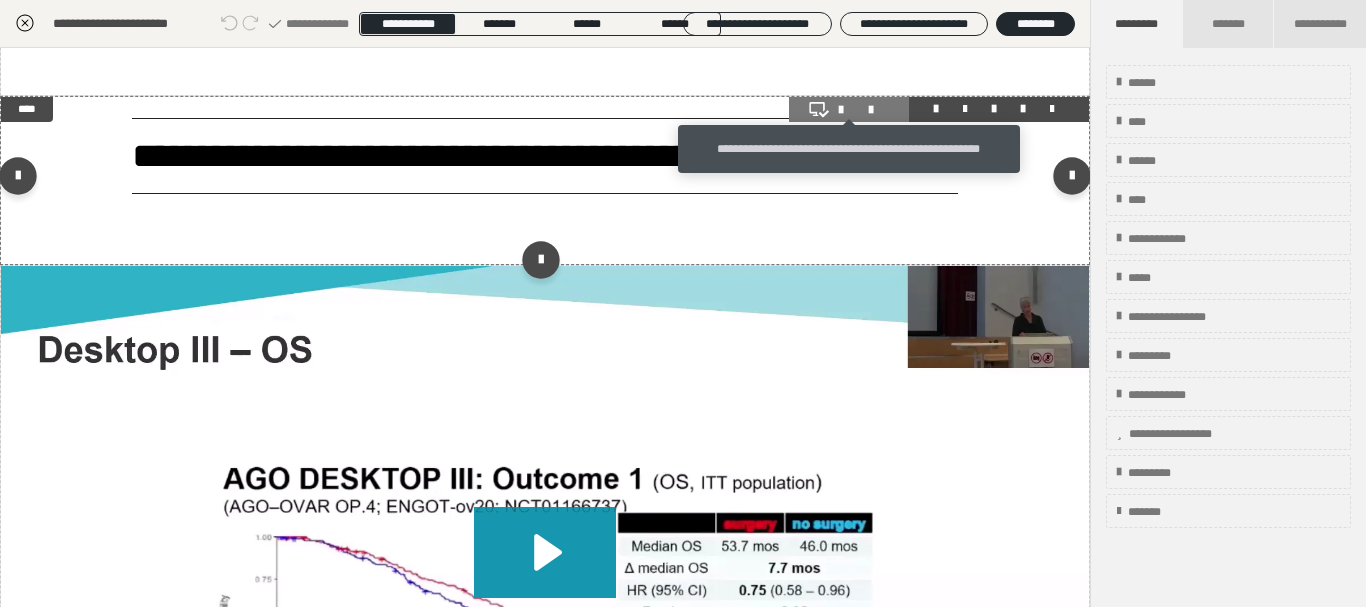 click at bounding box center (849, 110) 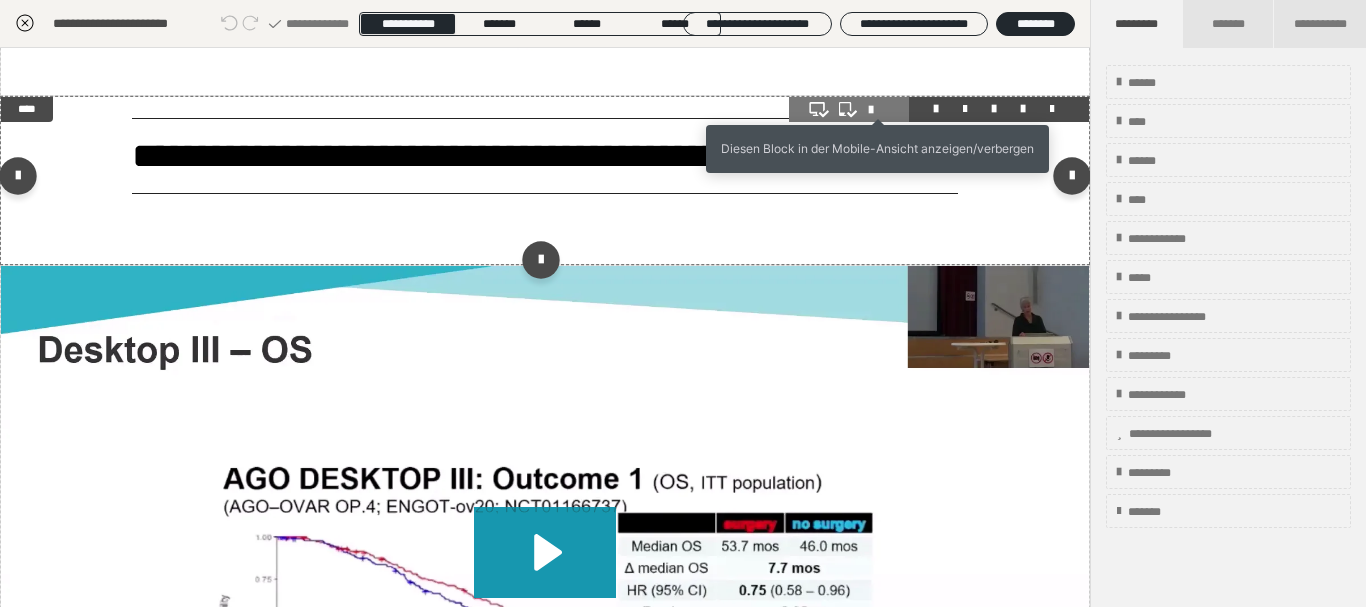 click at bounding box center [879, 110] 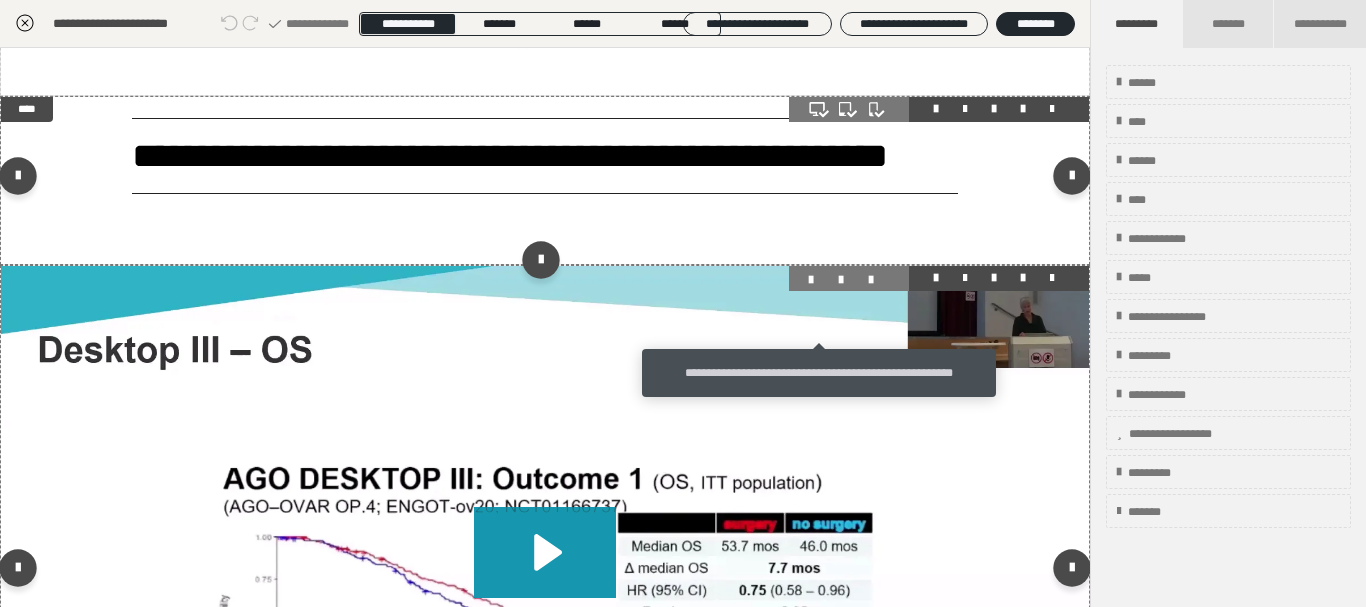 click at bounding box center (819, 280) 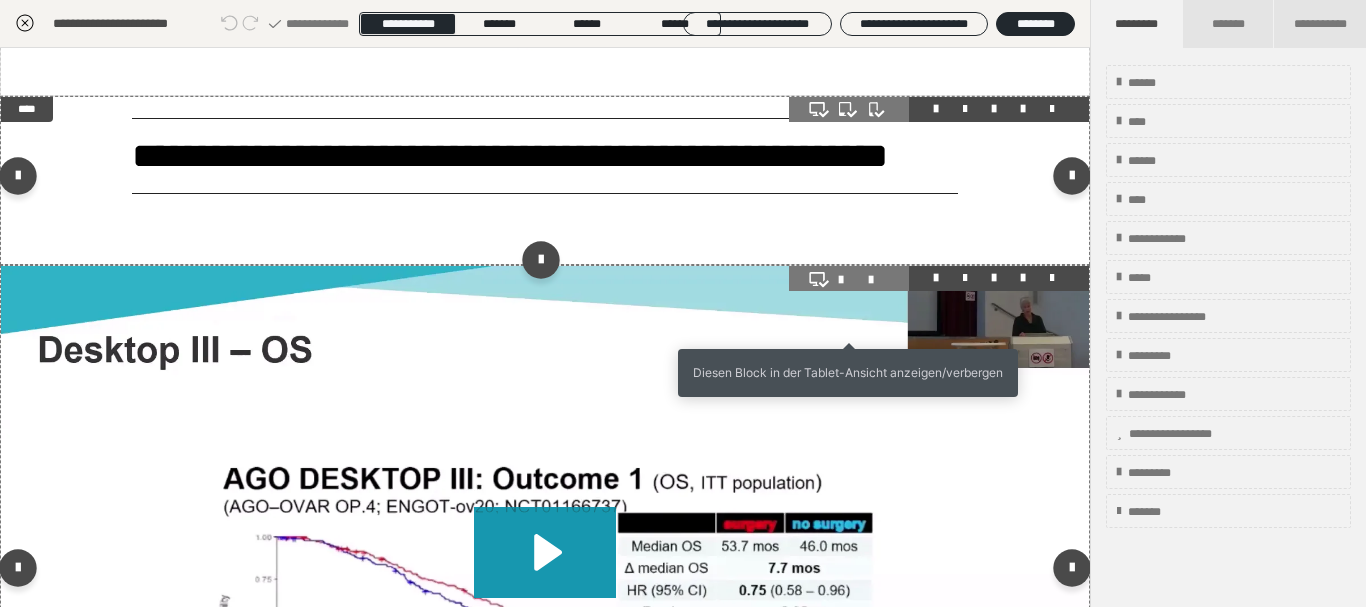 click at bounding box center [849, 280] 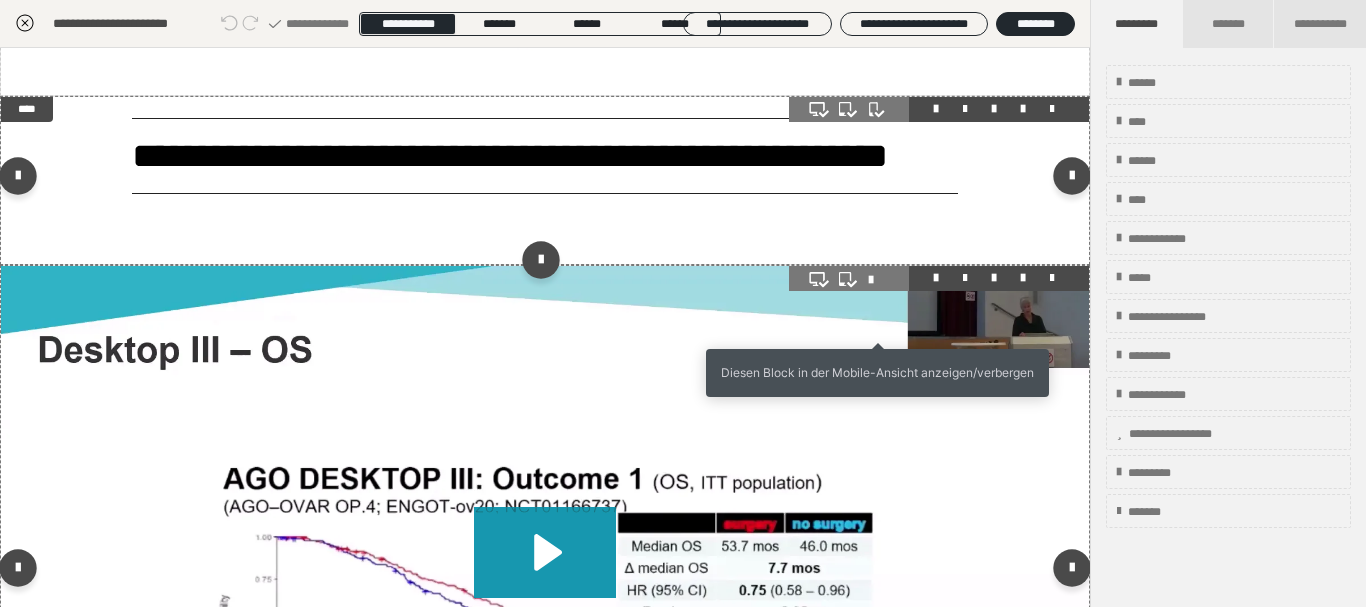 click at bounding box center [879, 280] 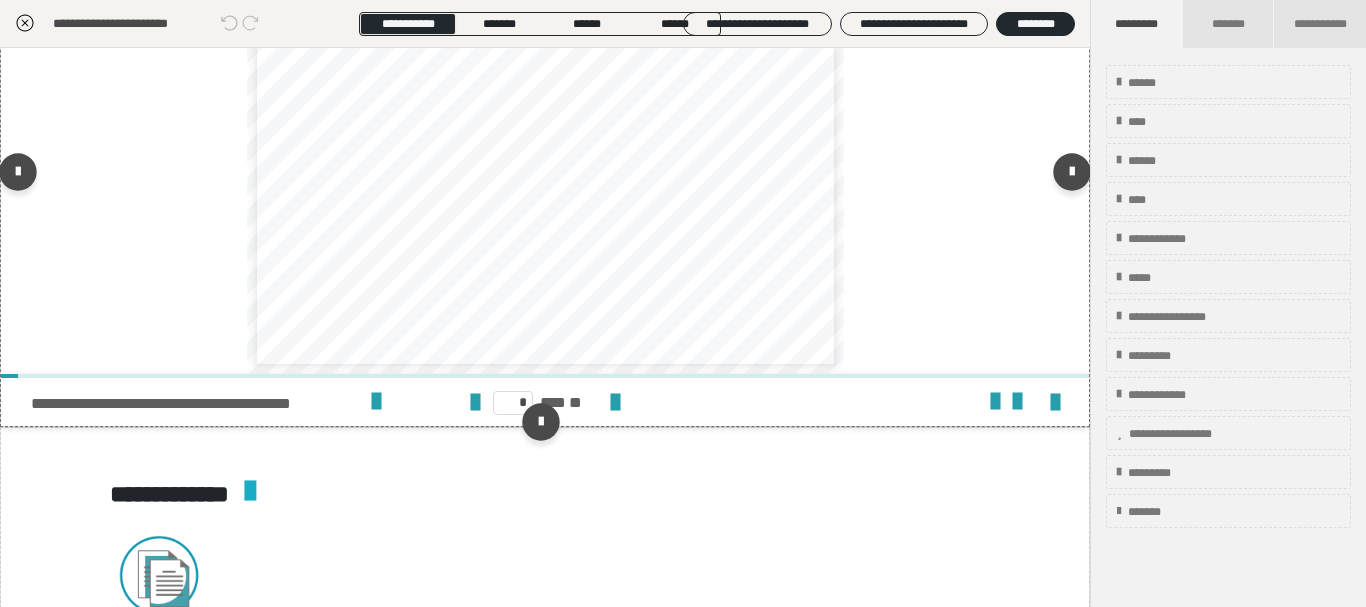 scroll, scrollTop: 4320, scrollLeft: 0, axis: vertical 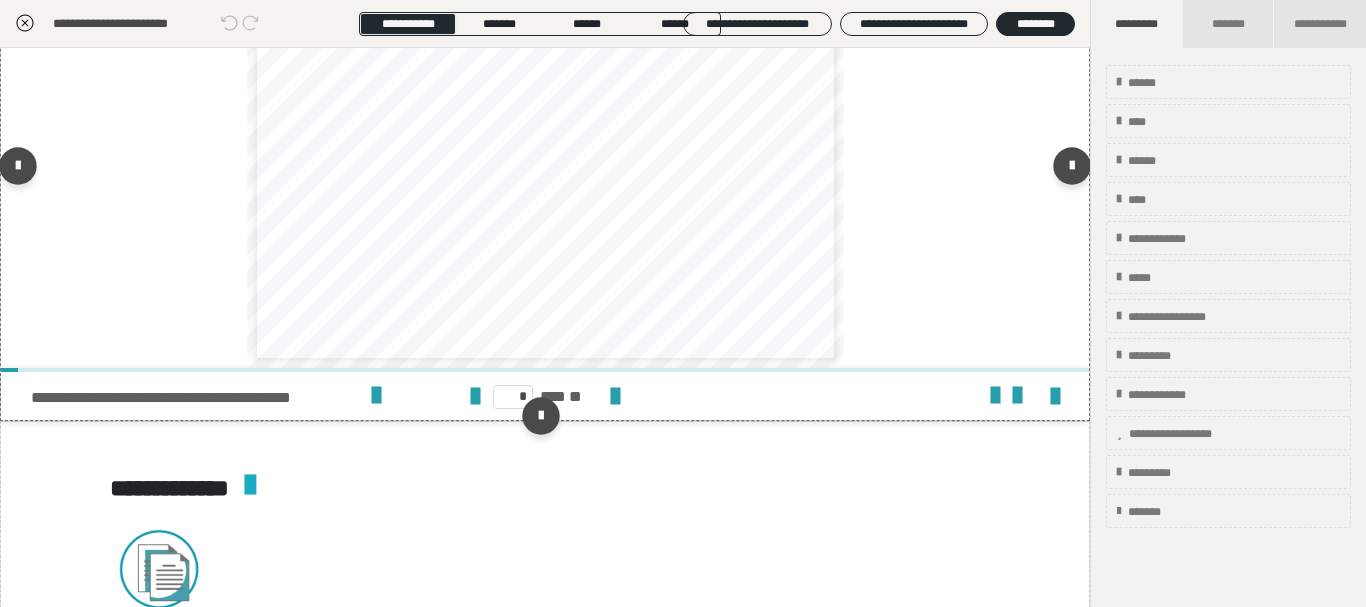 click on "**********" at bounding box center (566, 223) 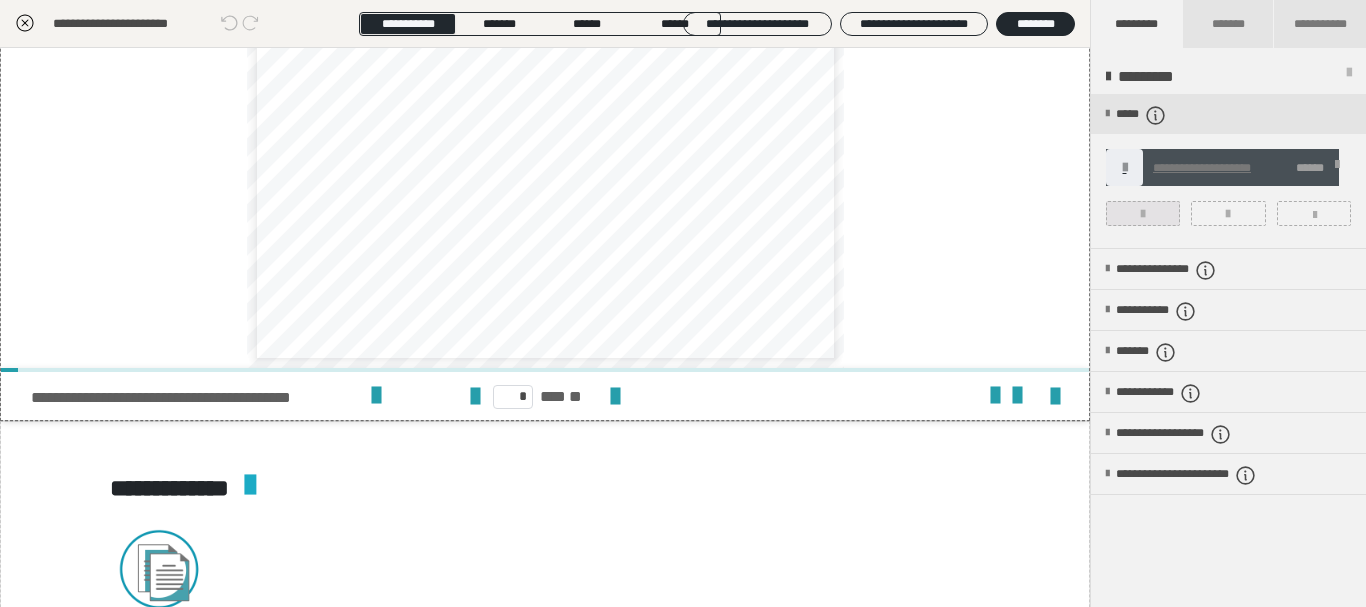 click at bounding box center [1143, 213] 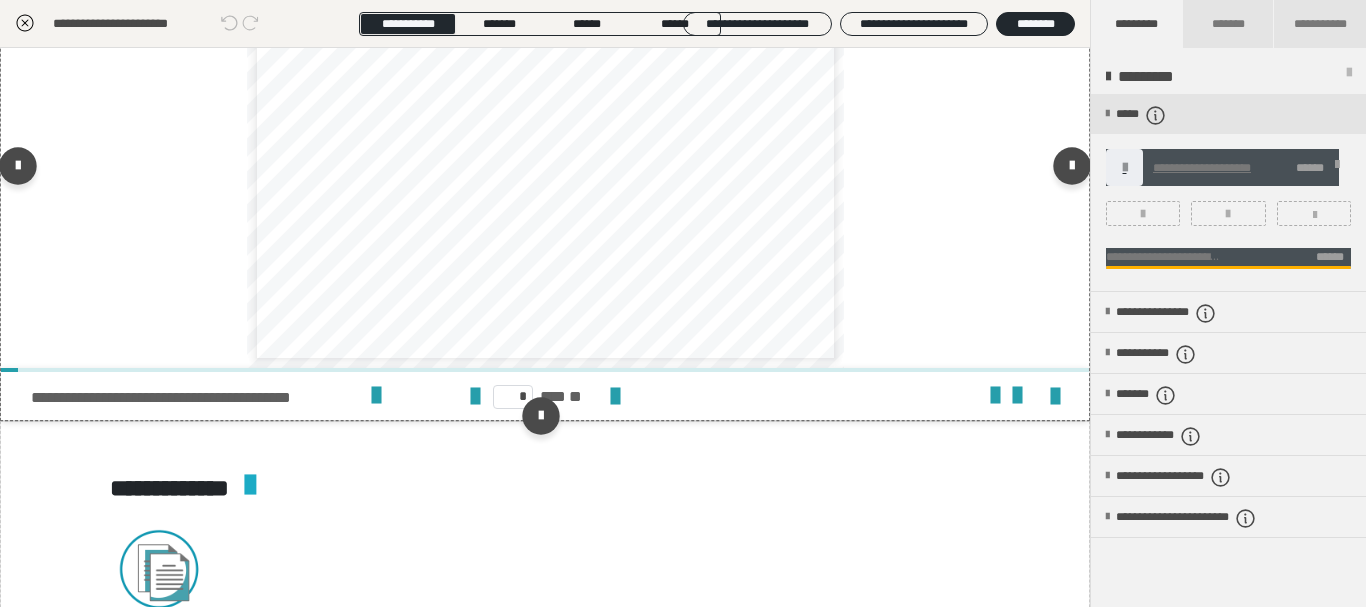 scroll, scrollTop: 4080, scrollLeft: 0, axis: vertical 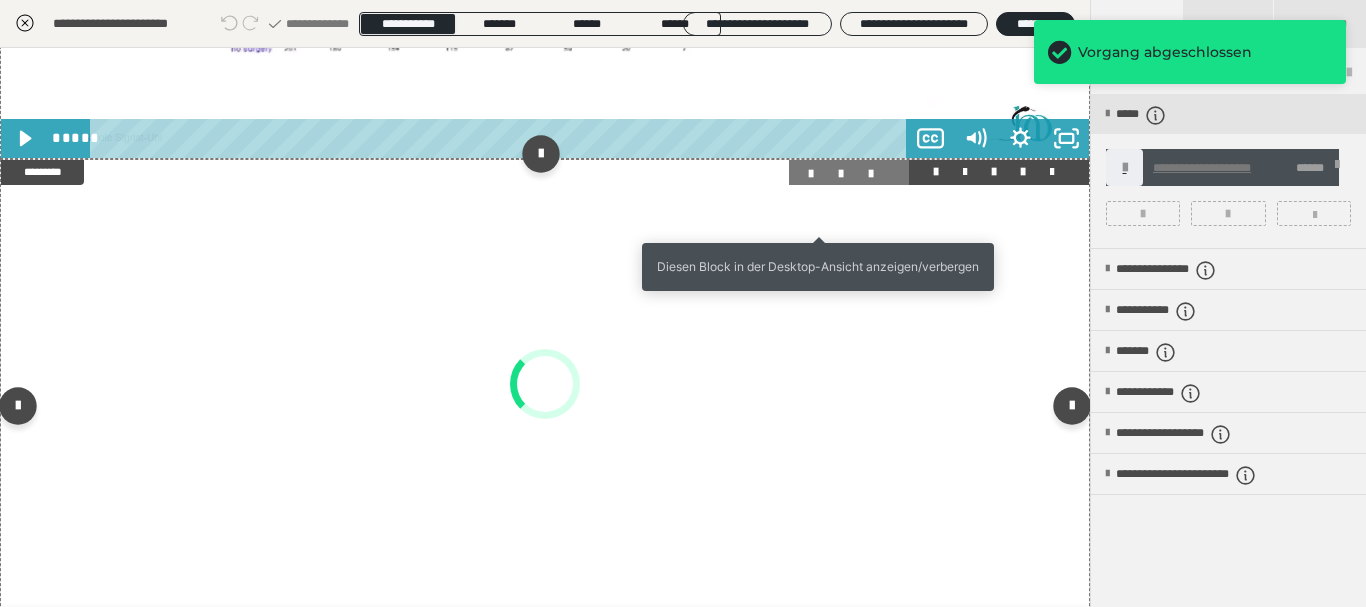 click at bounding box center (819, 174) 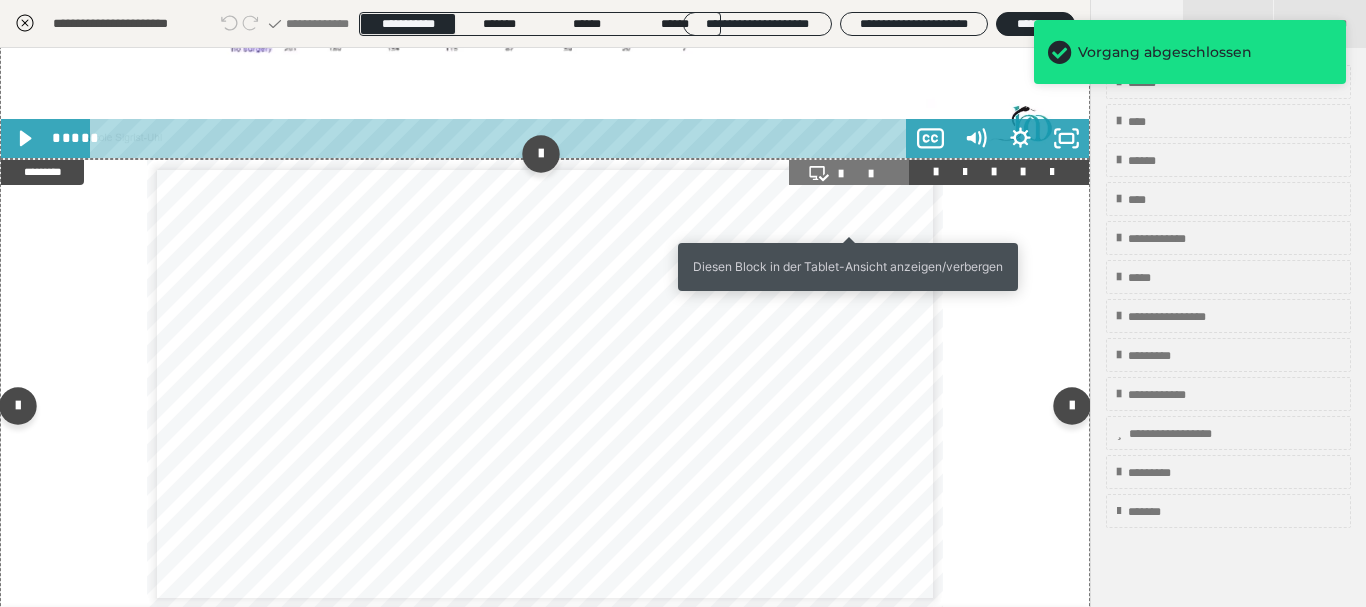 click at bounding box center (849, 174) 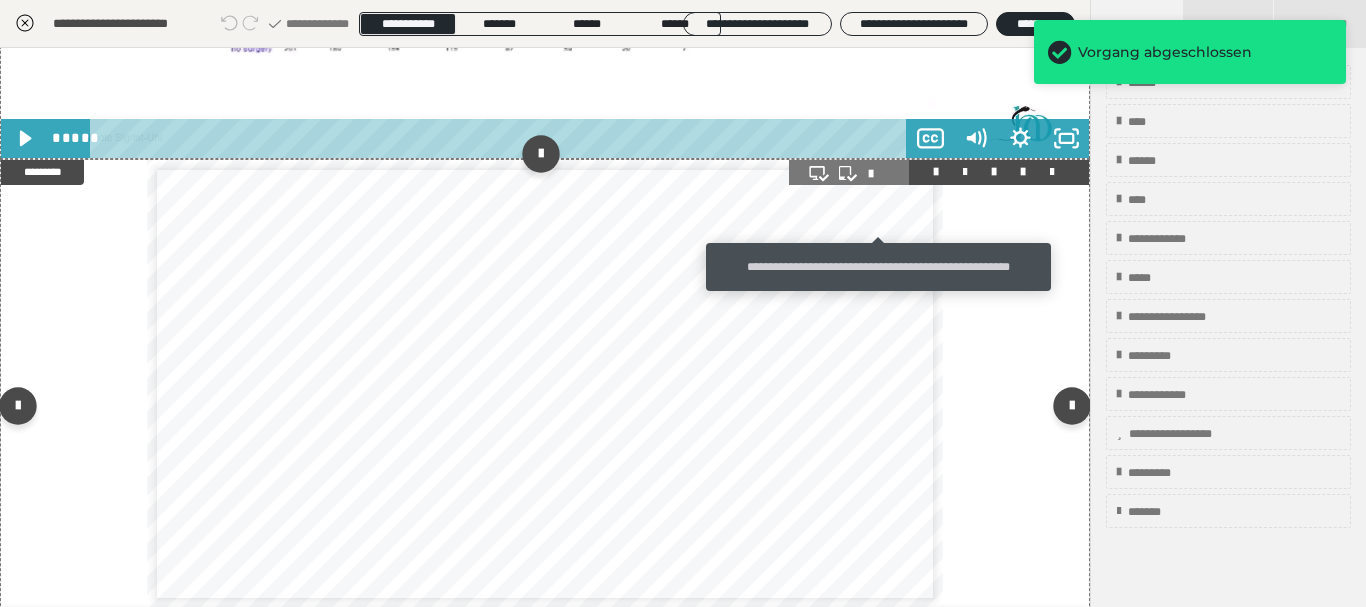 click at bounding box center [879, 174] 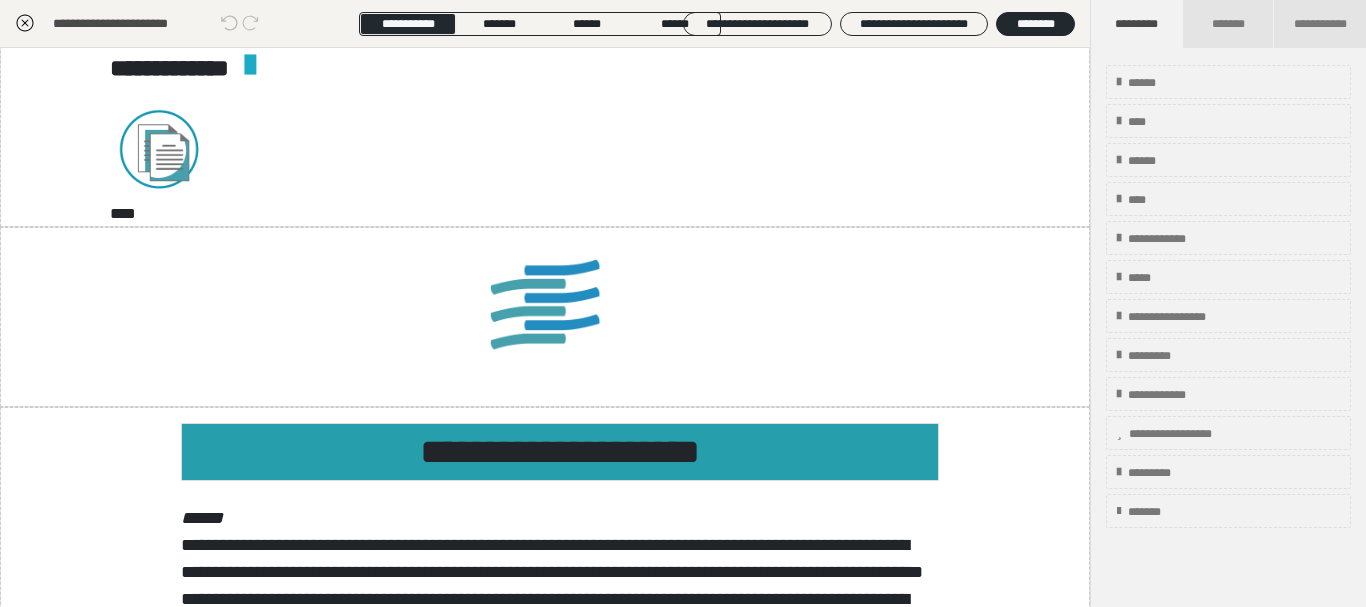 scroll, scrollTop: 4800, scrollLeft: 0, axis: vertical 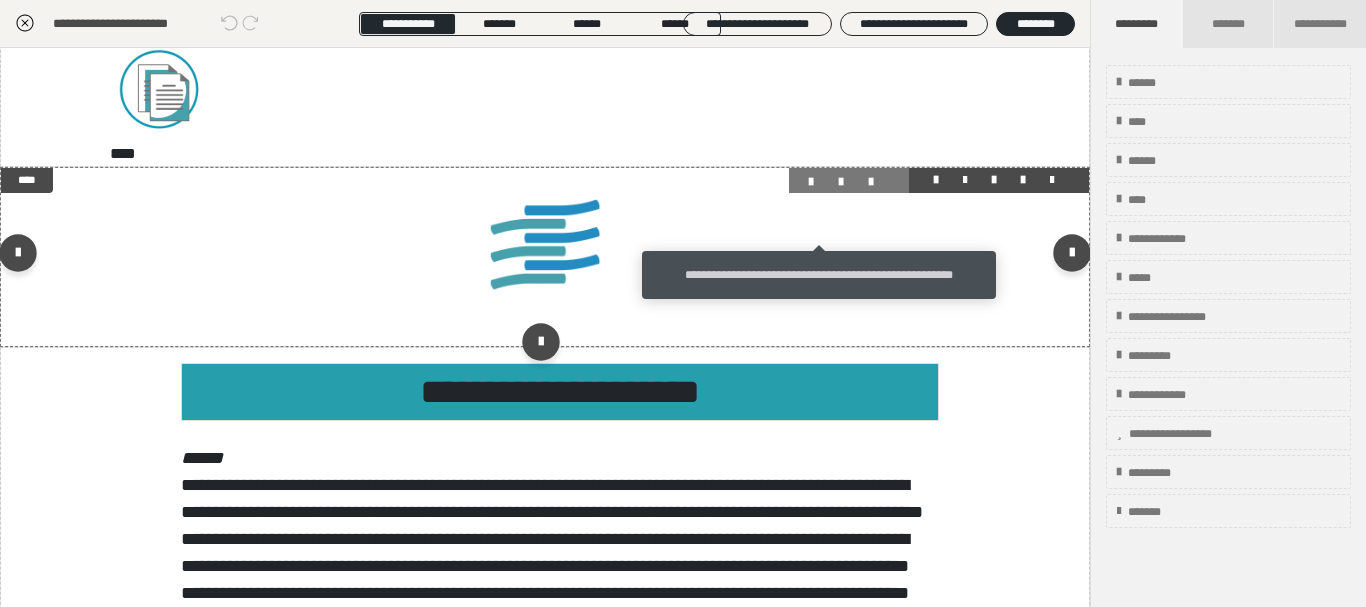 click at bounding box center (819, 182) 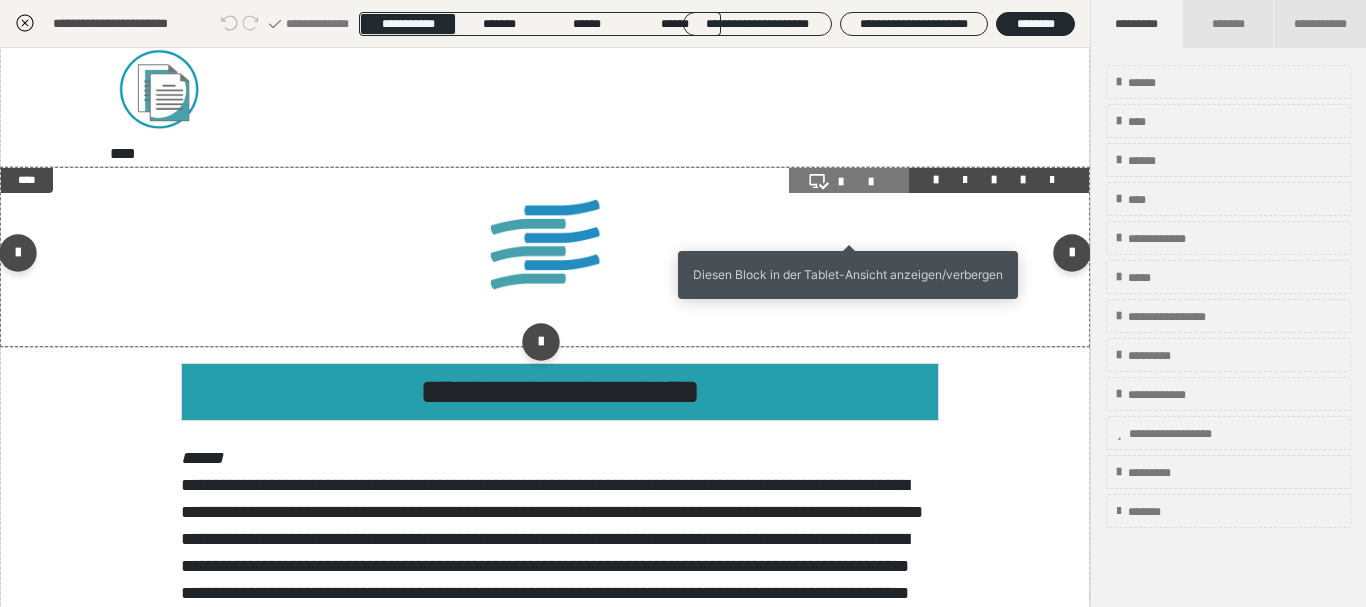 click at bounding box center [849, 182] 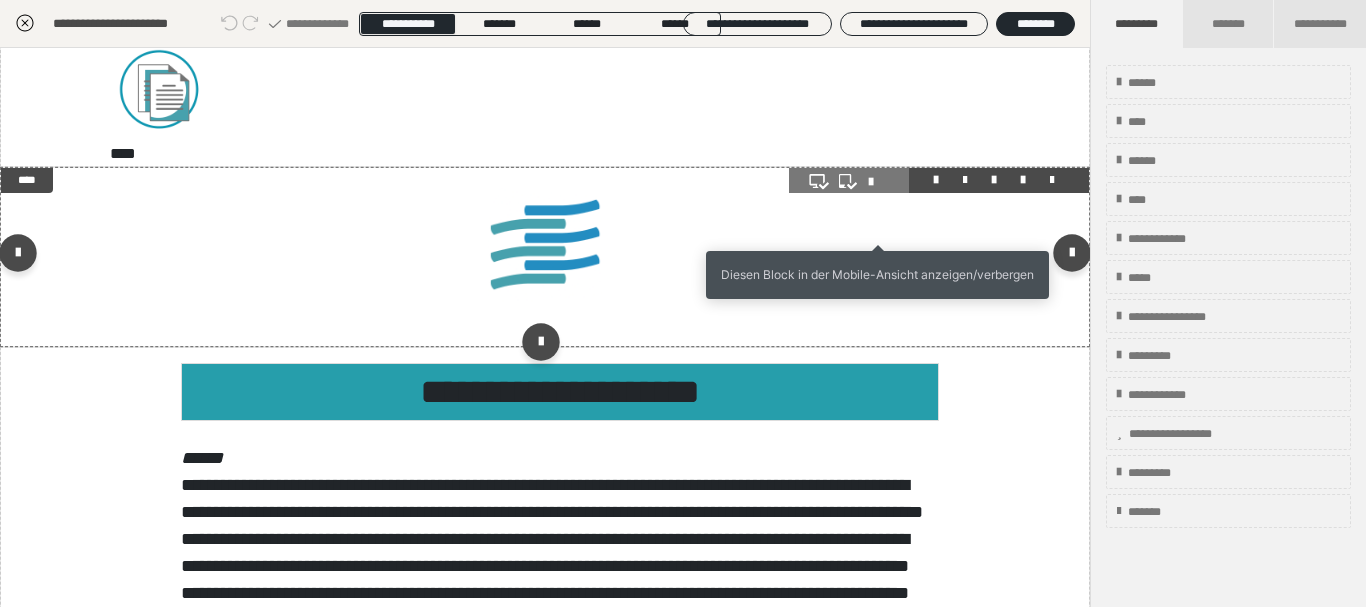 click at bounding box center (879, 182) 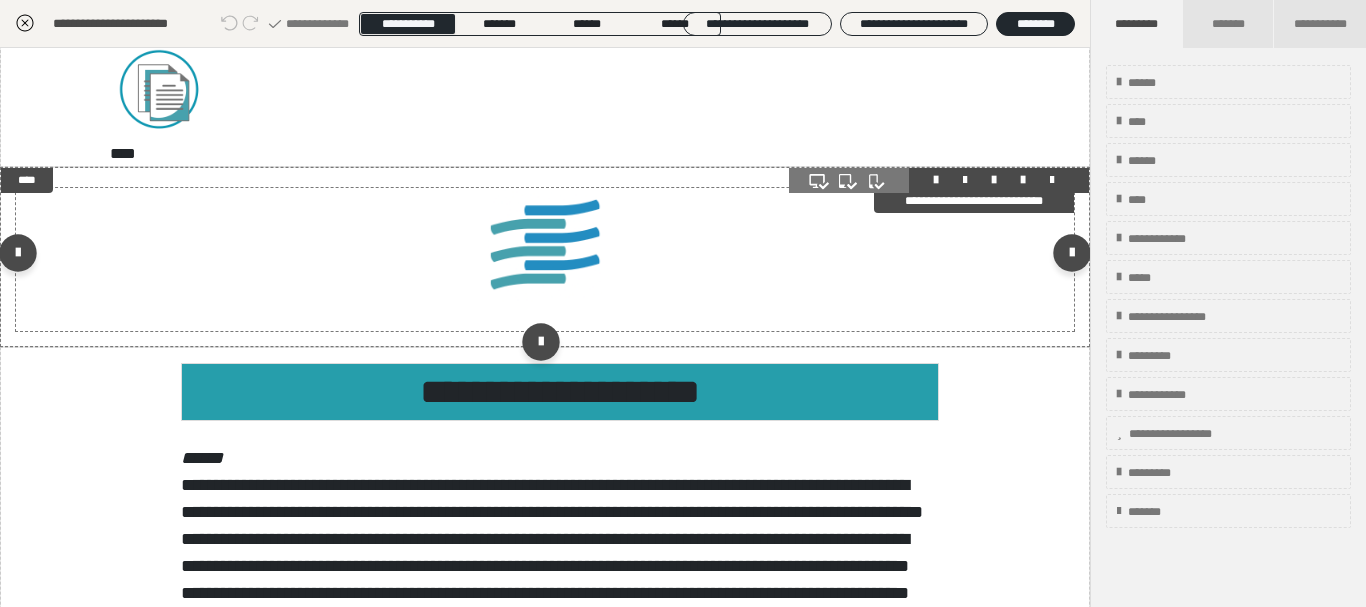 scroll, scrollTop: 4560, scrollLeft: 0, axis: vertical 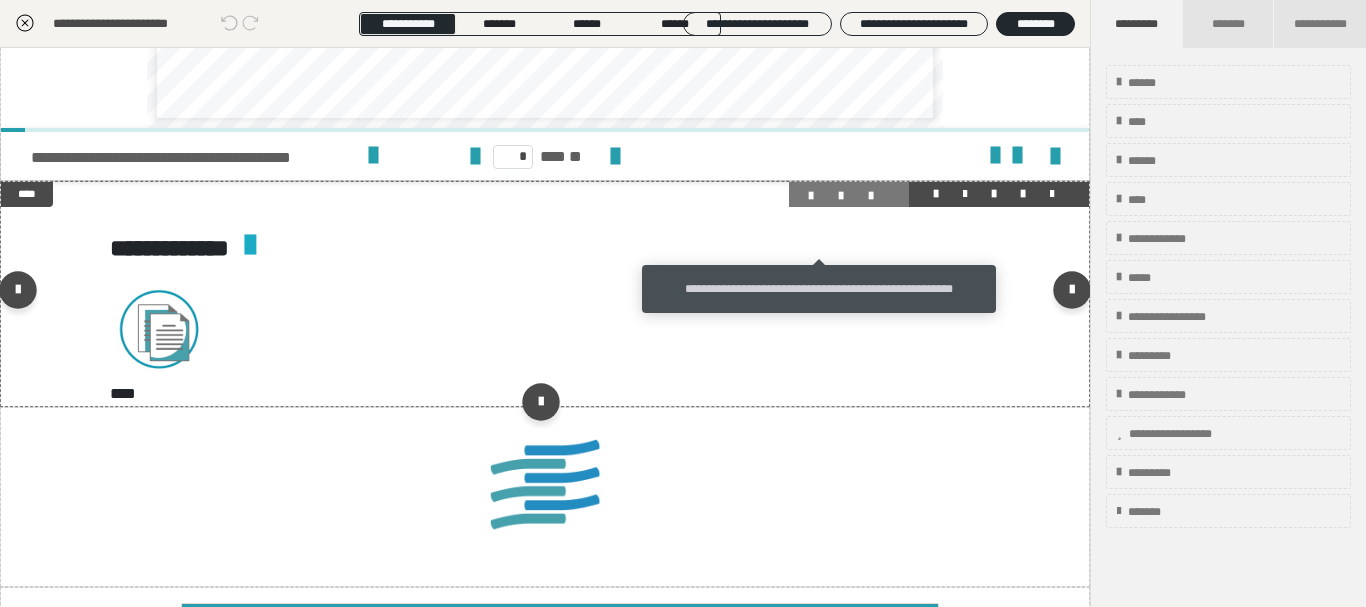 click at bounding box center [819, 196] 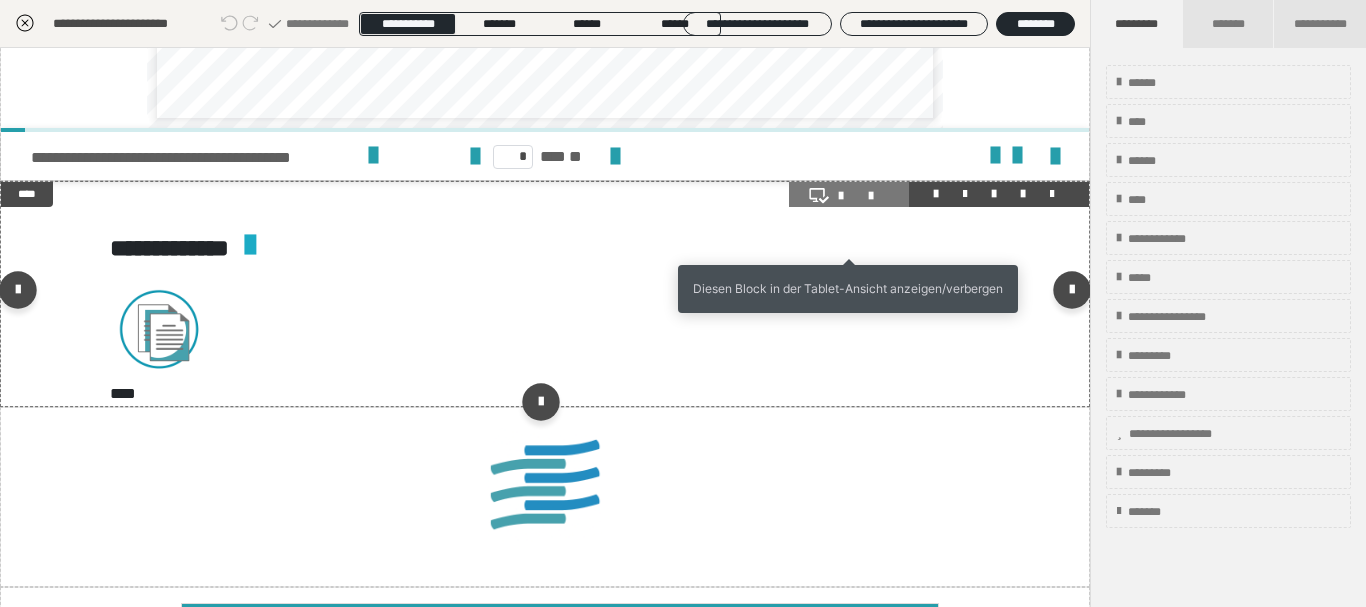 click at bounding box center [849, 196] 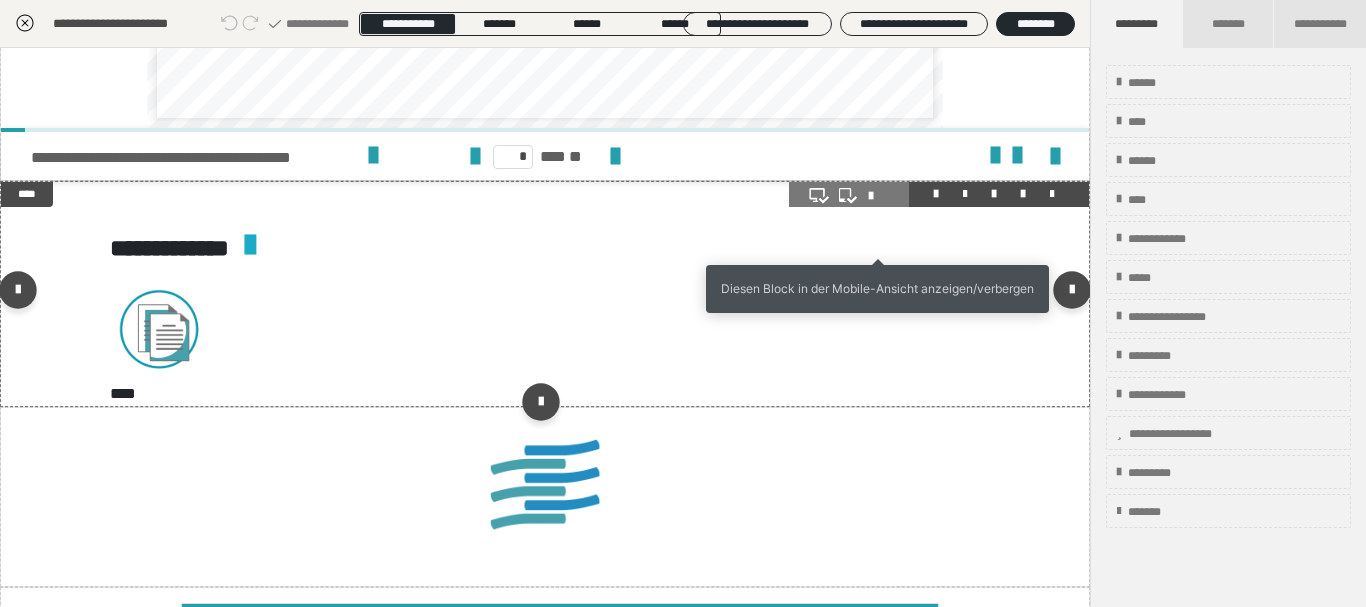click at bounding box center (879, 196) 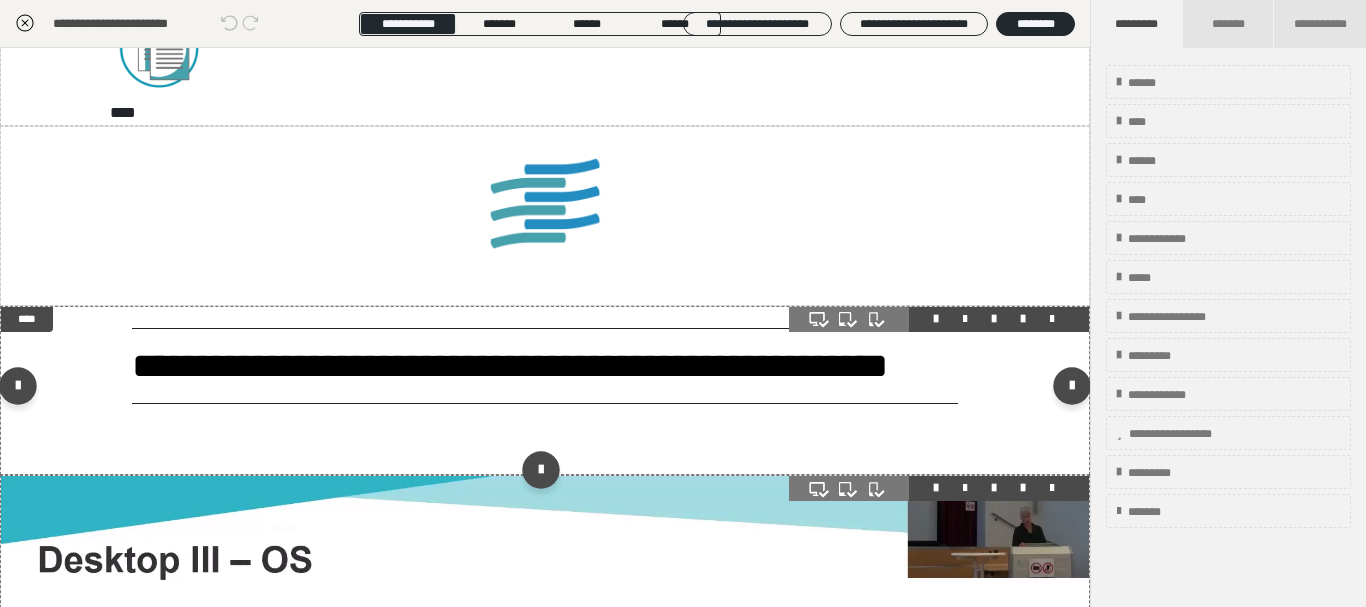 scroll, scrollTop: 3120, scrollLeft: 0, axis: vertical 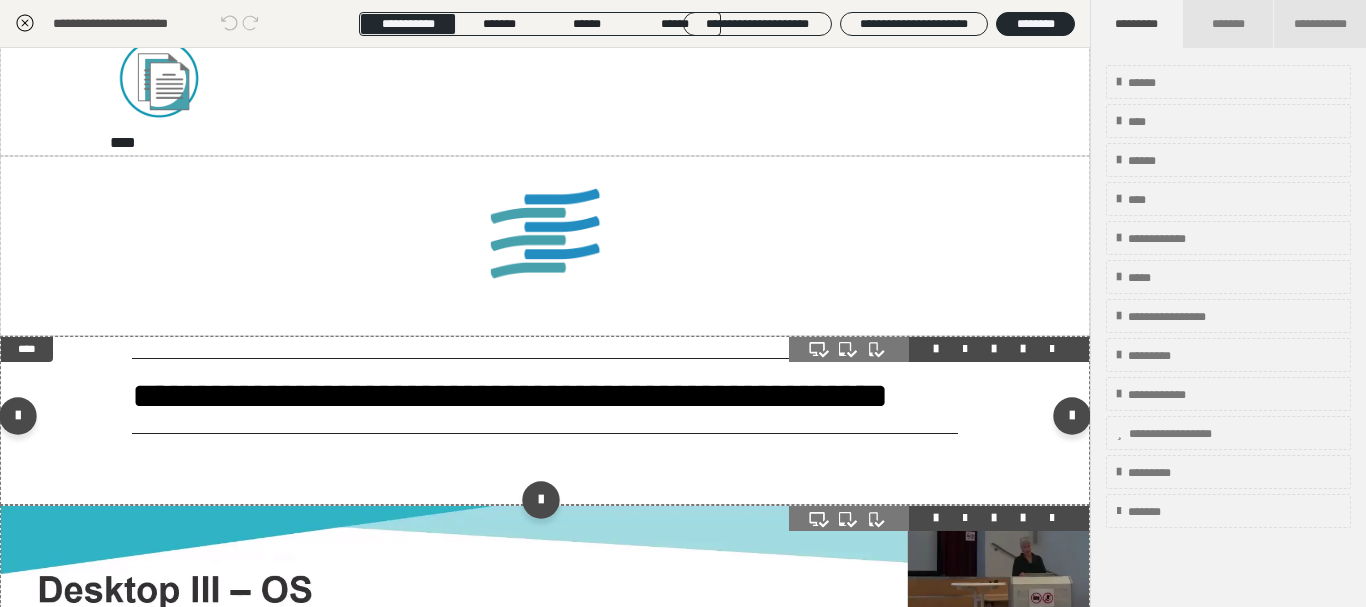click 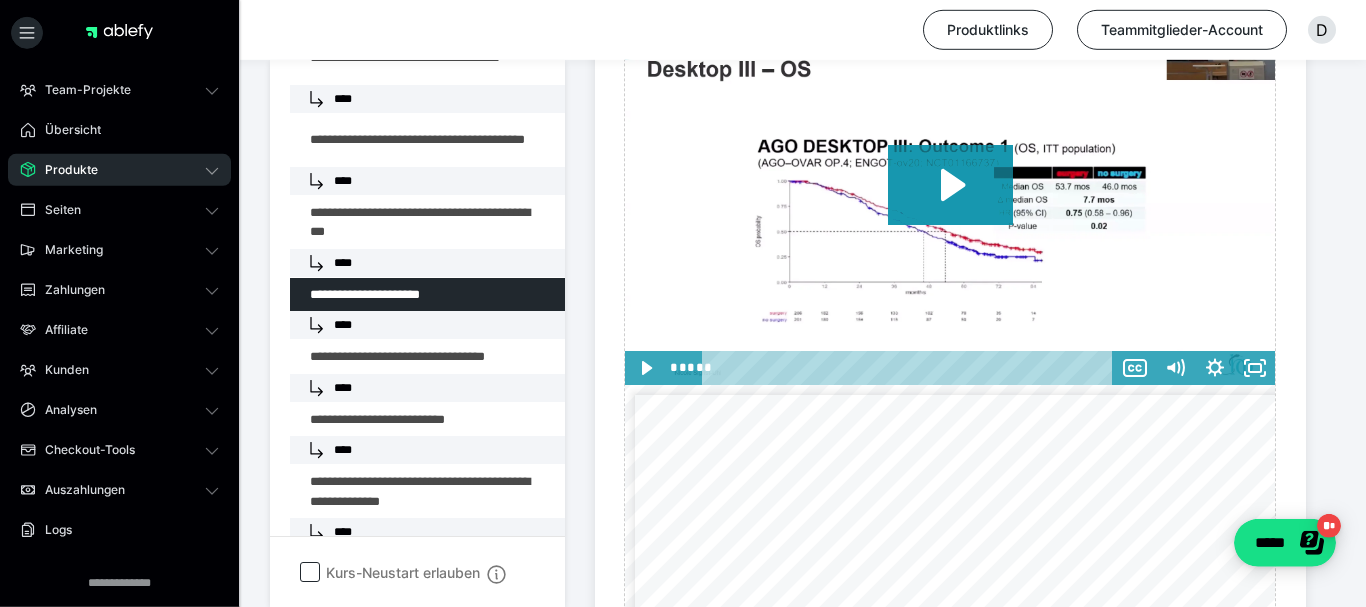 scroll, scrollTop: 3774, scrollLeft: 0, axis: vertical 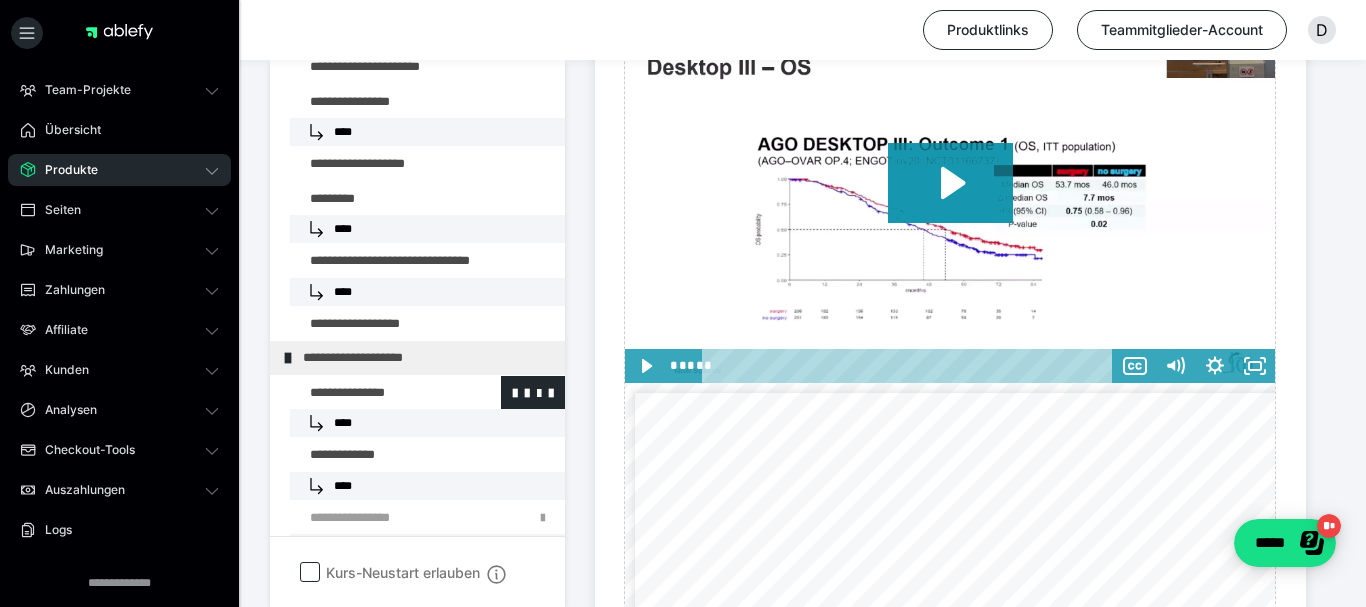 click at bounding box center (375, 393) 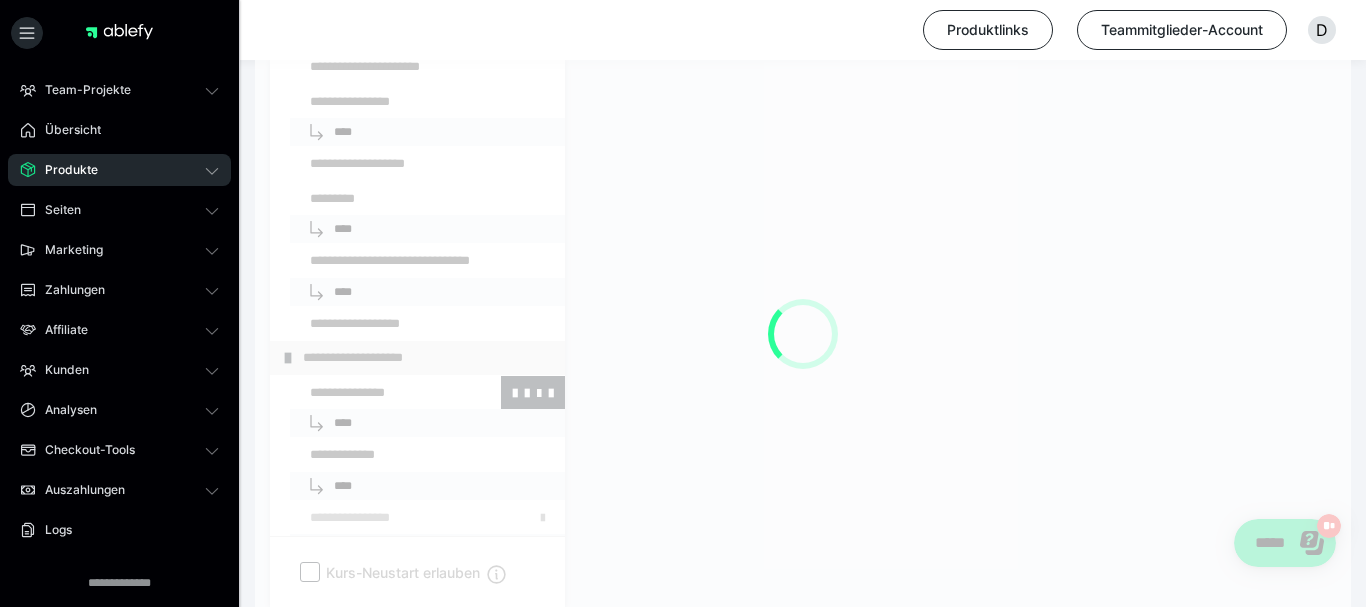 scroll, scrollTop: 374, scrollLeft: 0, axis: vertical 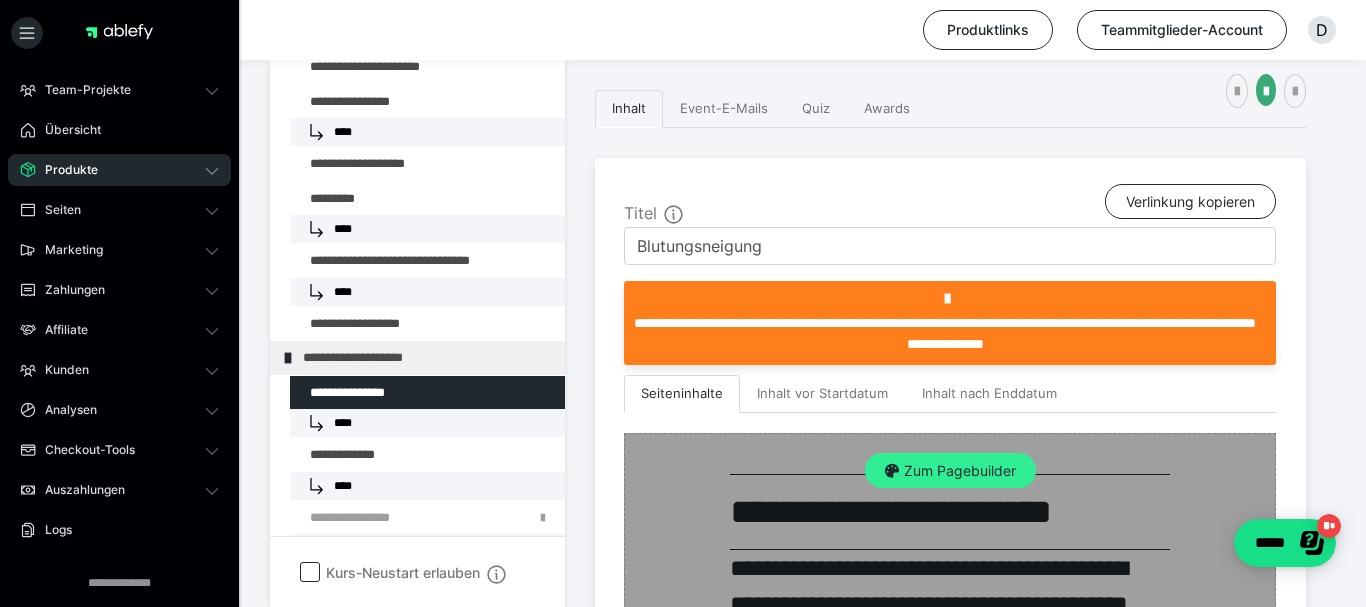 click on "Zum Pagebuilder" at bounding box center (950, 471) 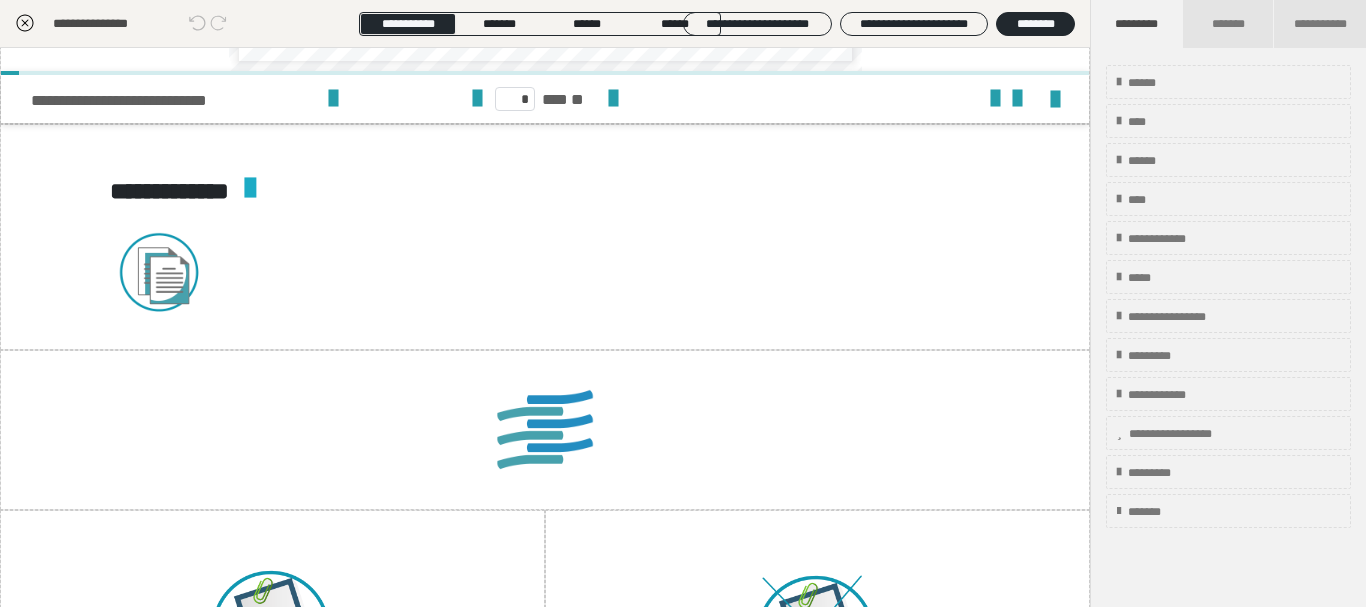scroll, scrollTop: 2640, scrollLeft: 0, axis: vertical 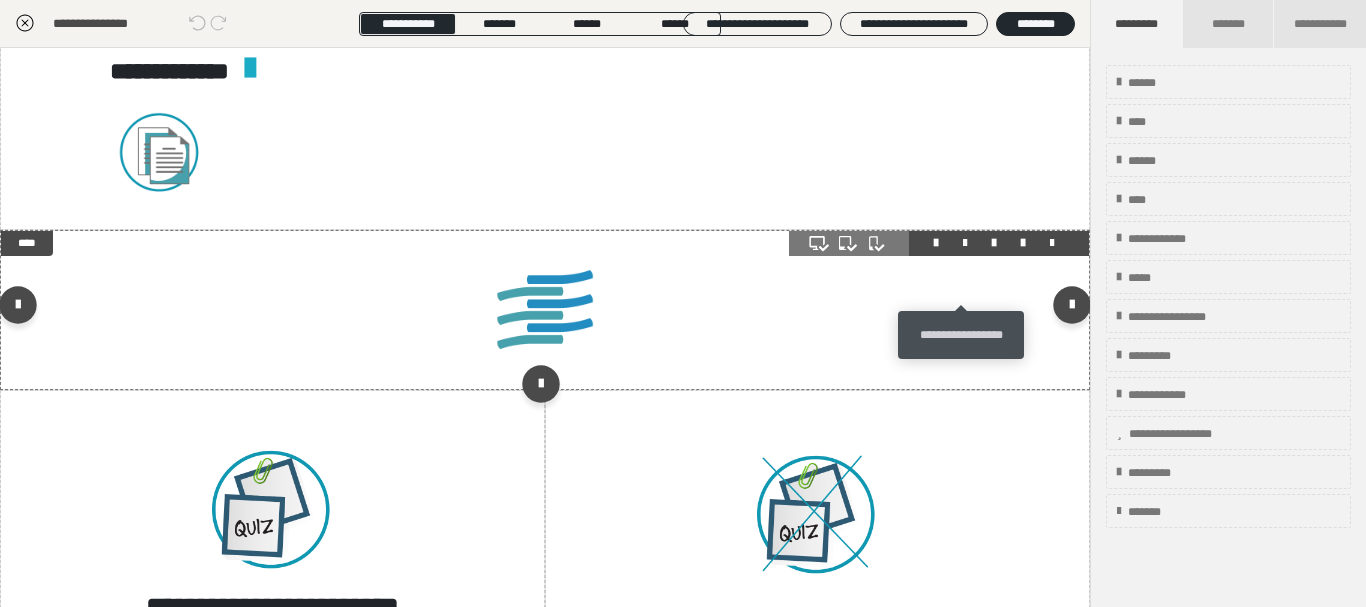 click at bounding box center (965, 243) 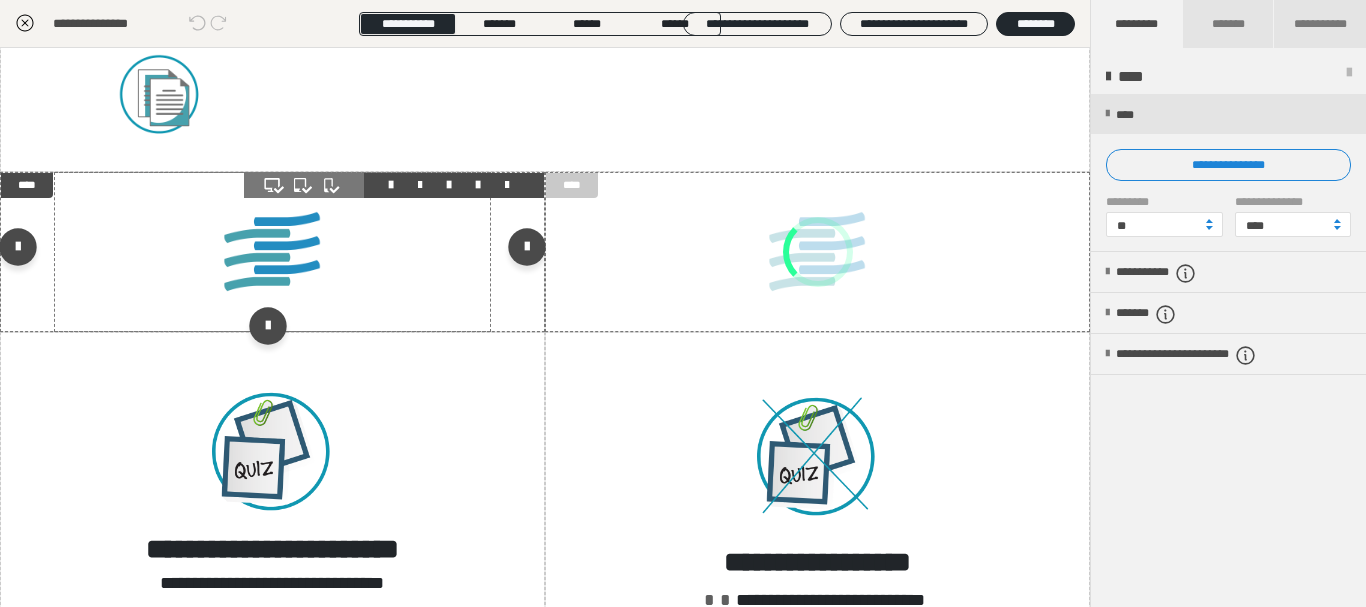 scroll, scrollTop: 2640, scrollLeft: 0, axis: vertical 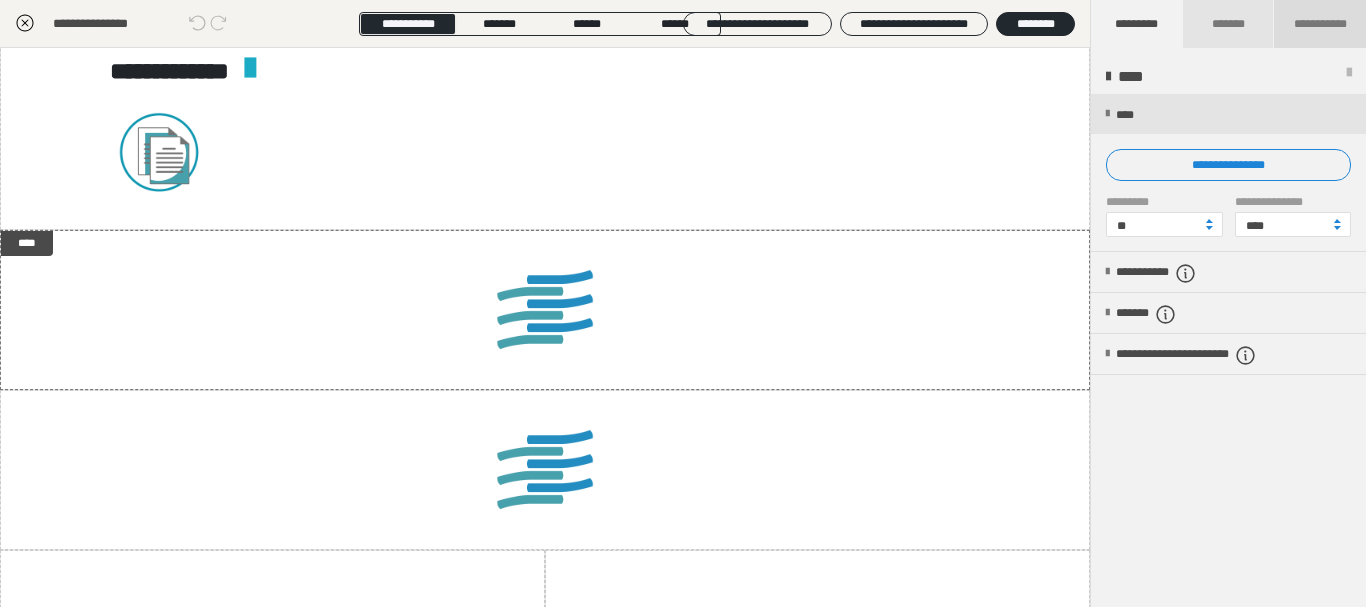 click on "**********" at bounding box center (1320, 24) 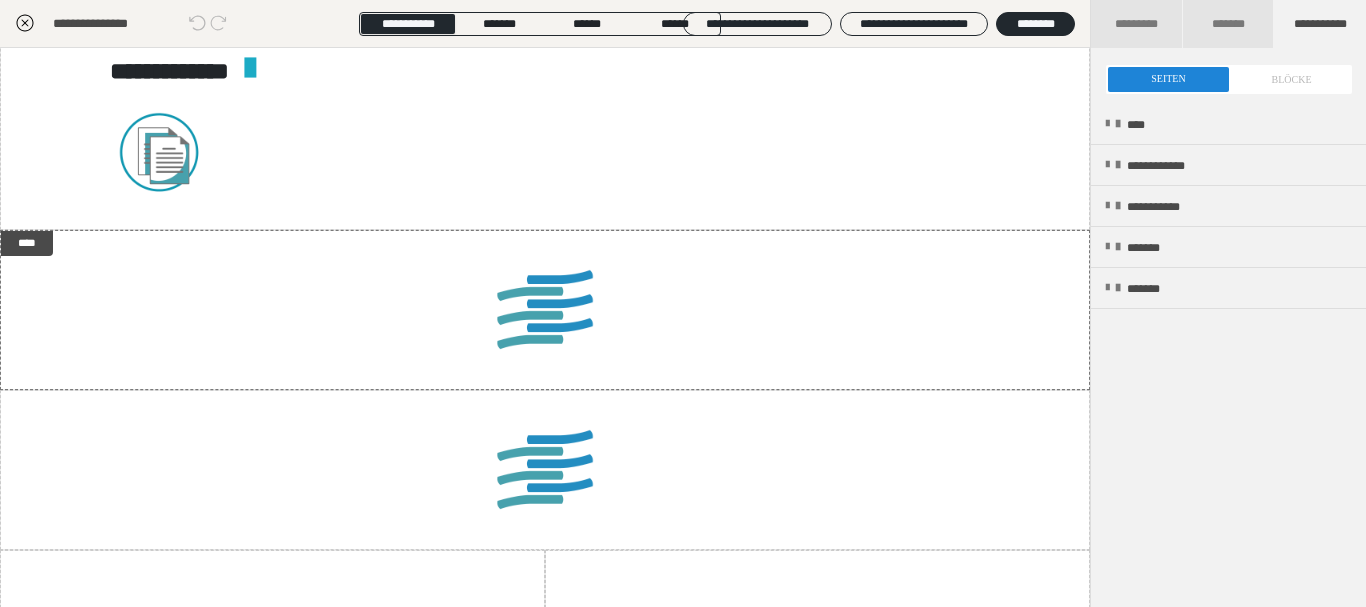 click at bounding box center [1229, 79] 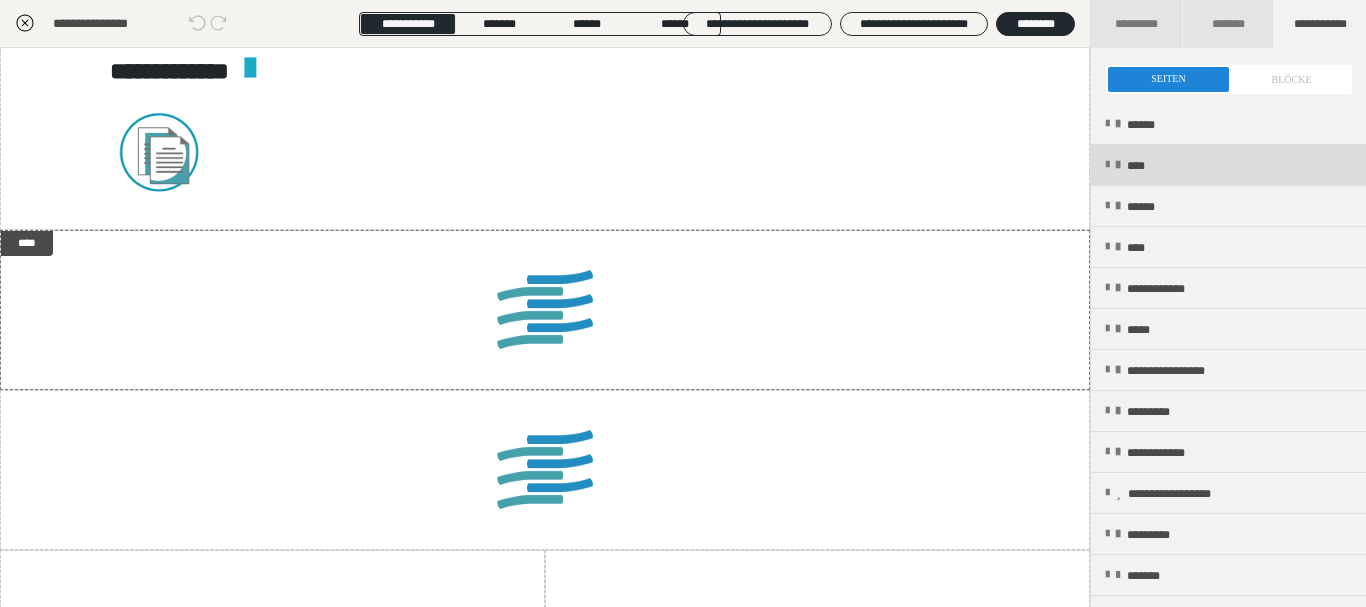 click on "****" at bounding box center (1228, 165) 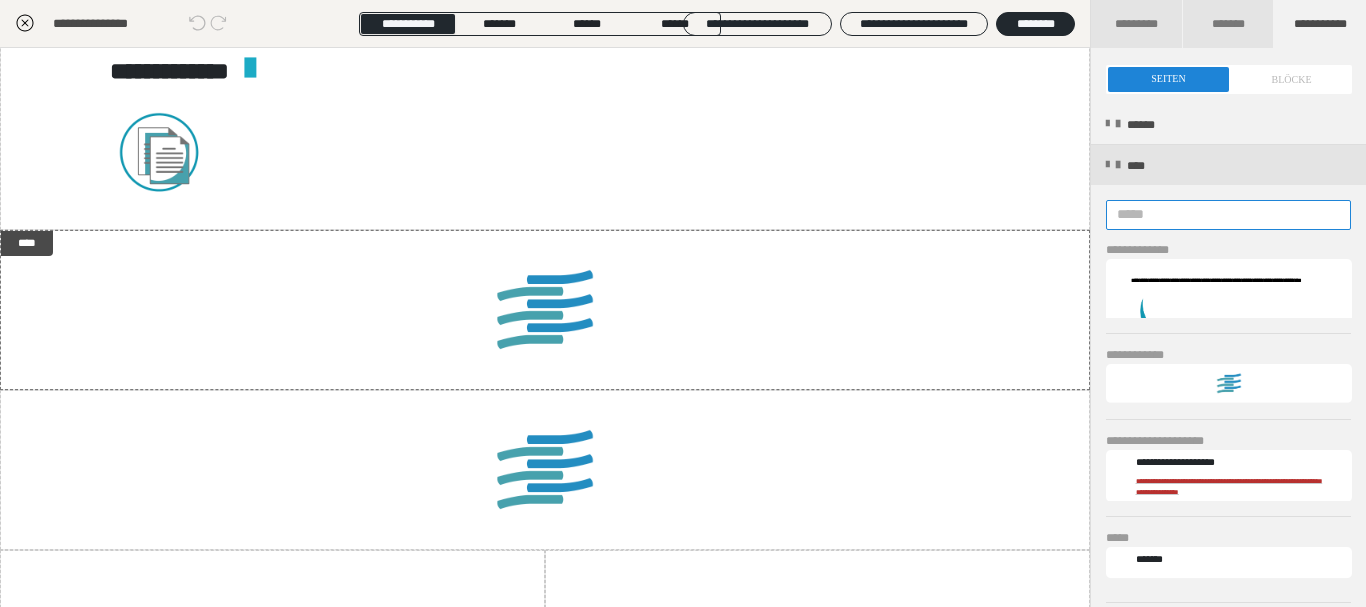 click at bounding box center [1228, 215] 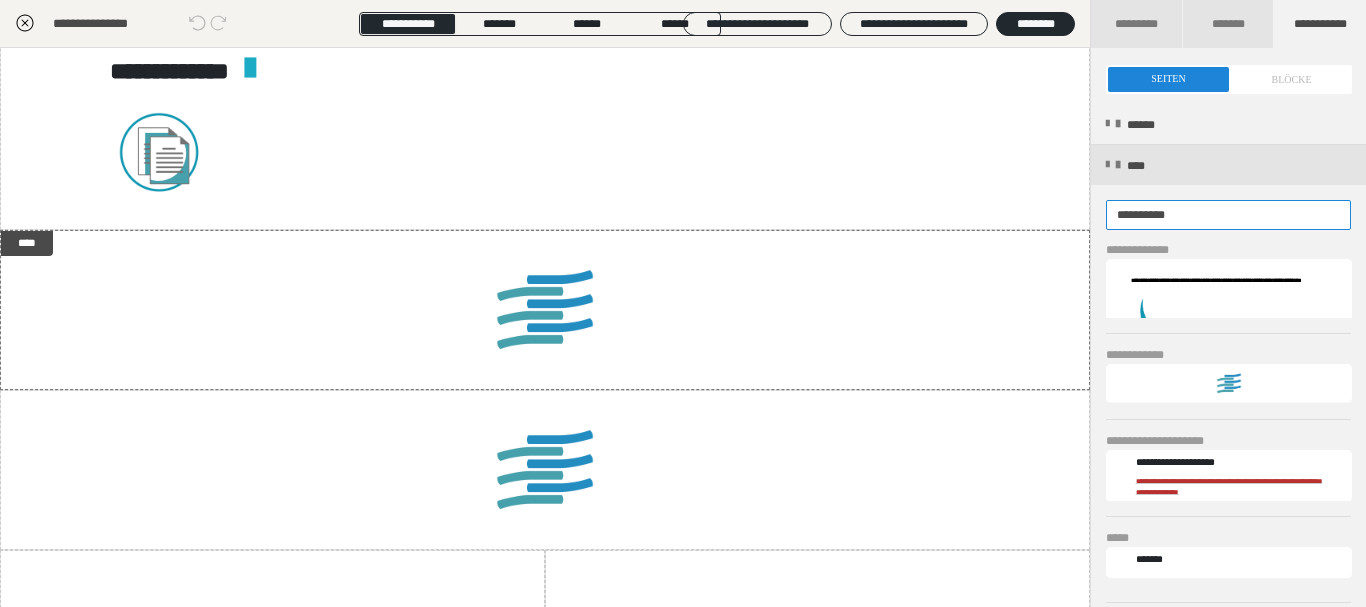type on "**********" 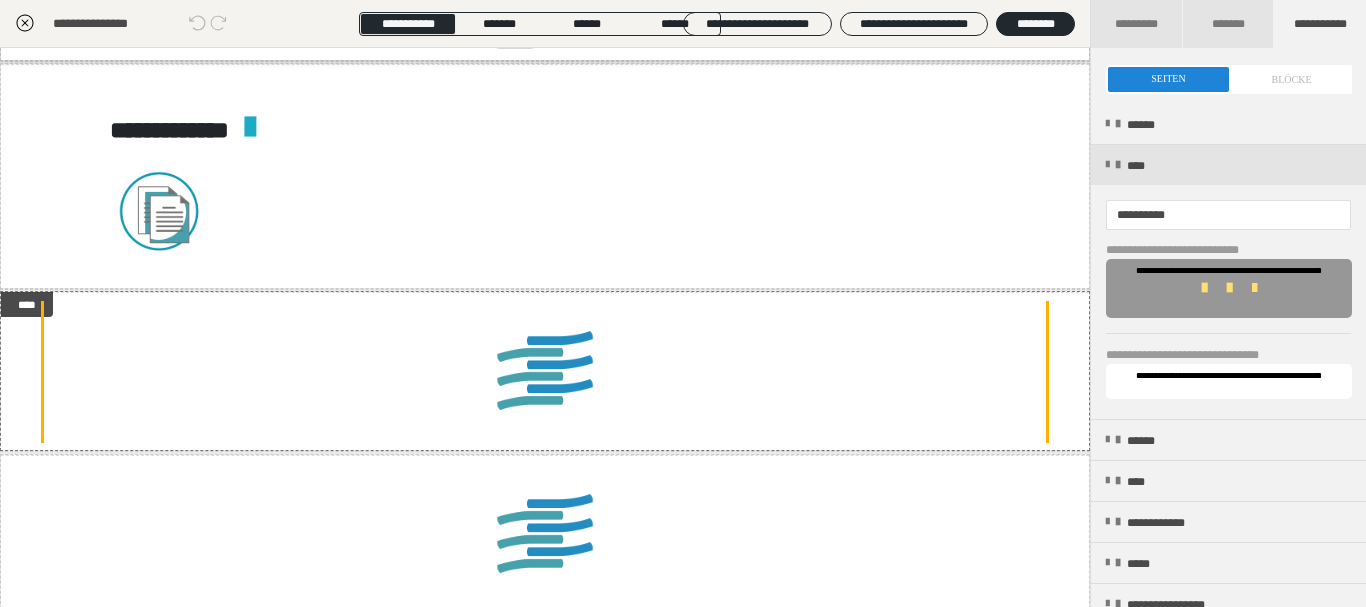 scroll, scrollTop: 2698, scrollLeft: 0, axis: vertical 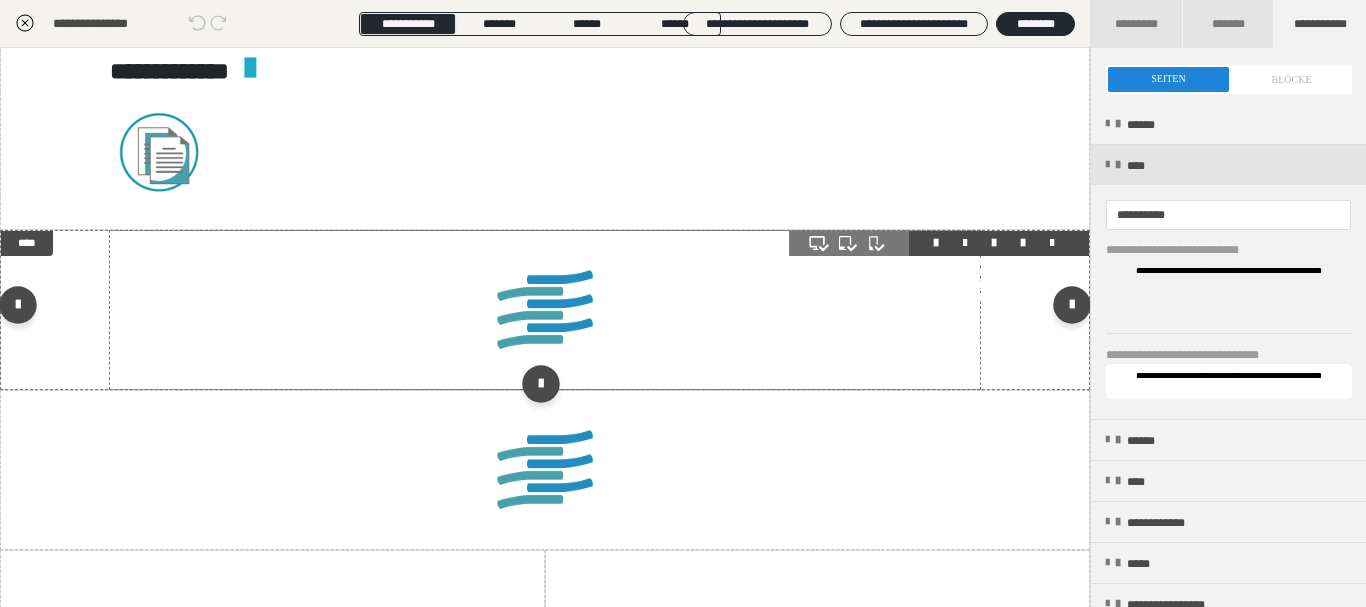 click at bounding box center [545, 310] 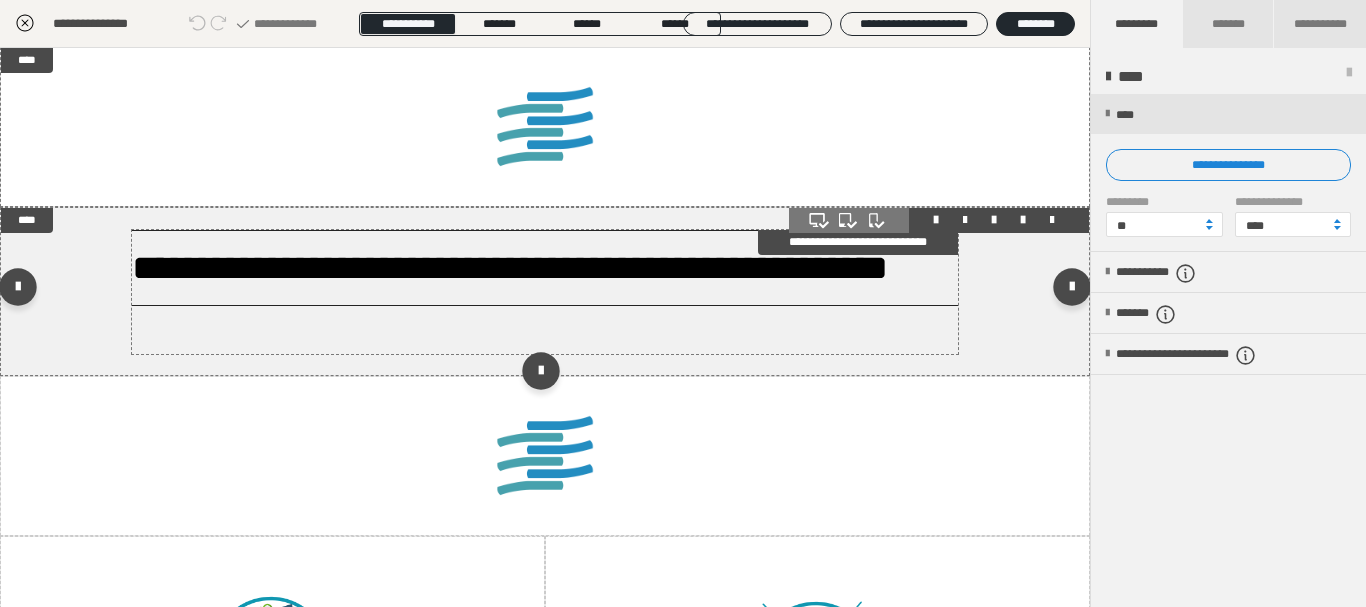scroll, scrollTop: 2880, scrollLeft: 0, axis: vertical 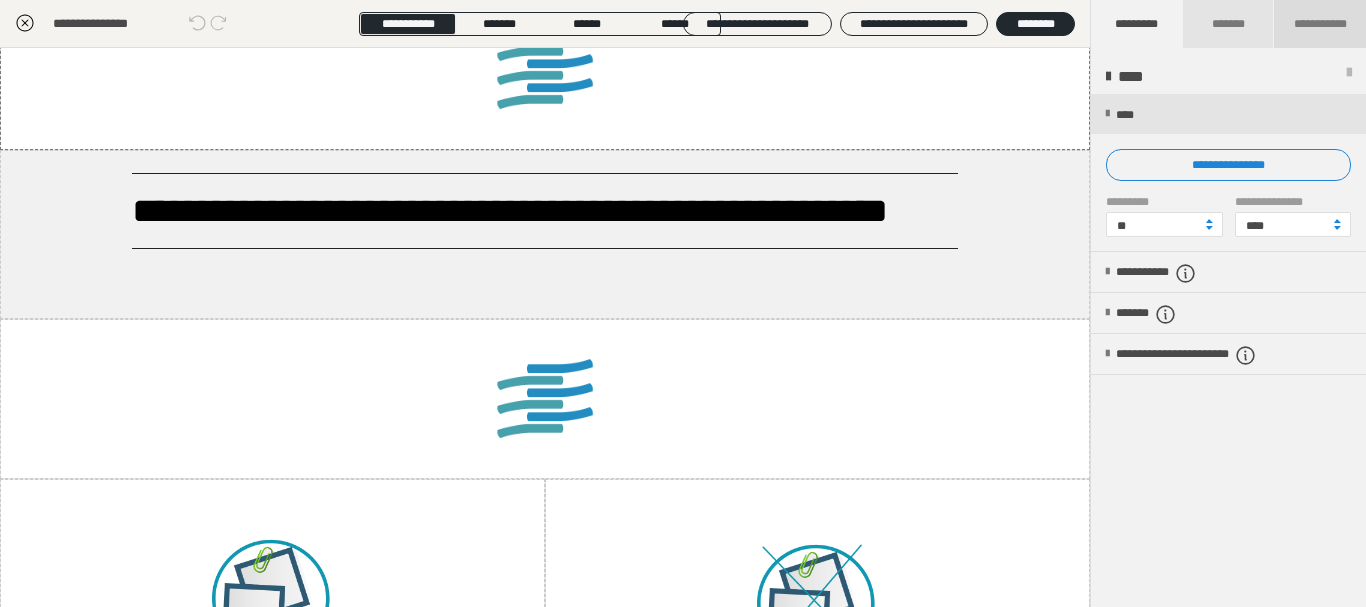 click on "**********" at bounding box center (1320, 24) 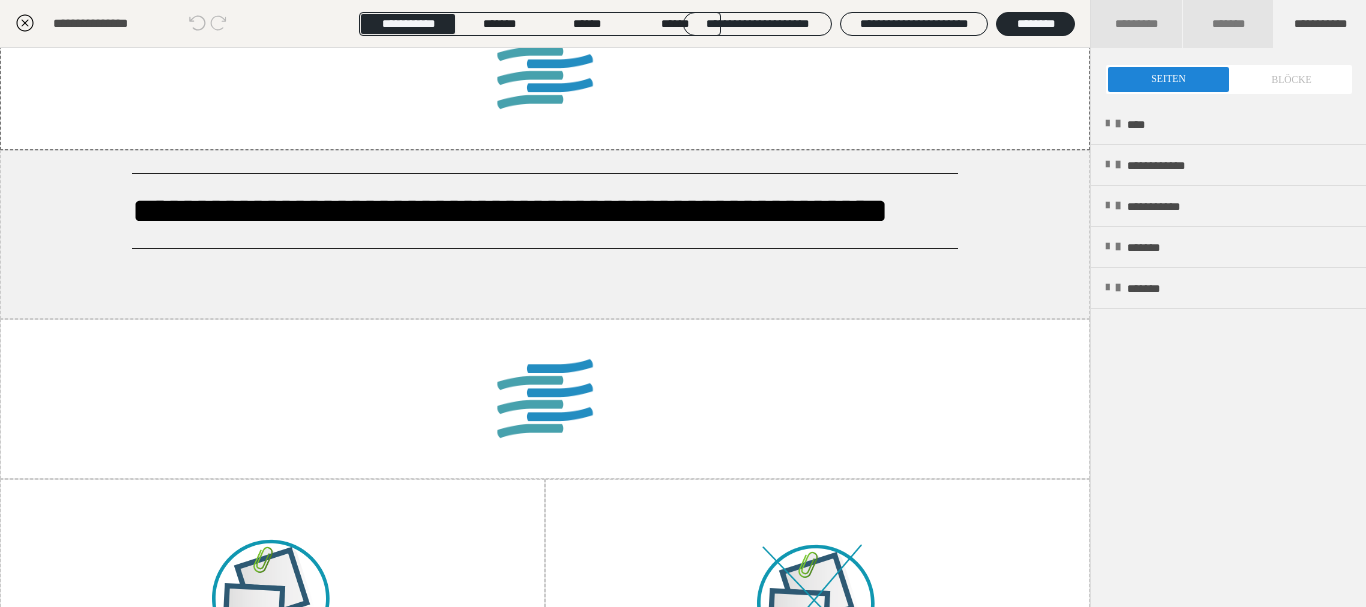 click at bounding box center [1229, 79] 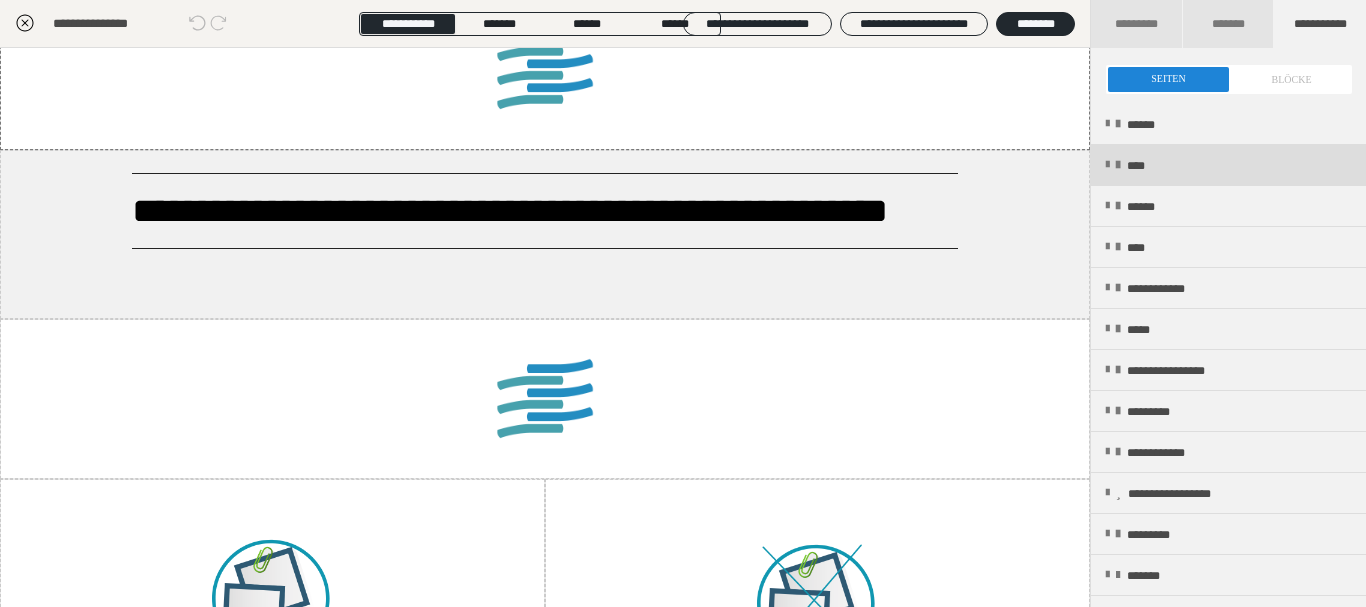 click on "****" at bounding box center [1228, 165] 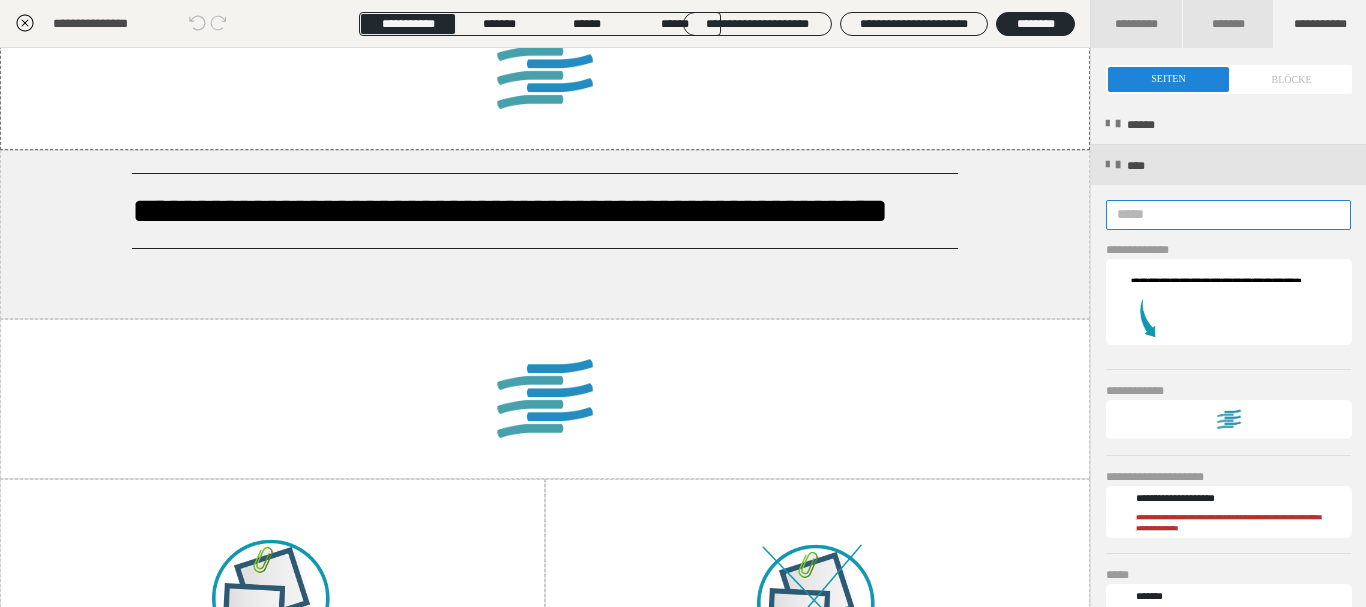 click at bounding box center (1228, 215) 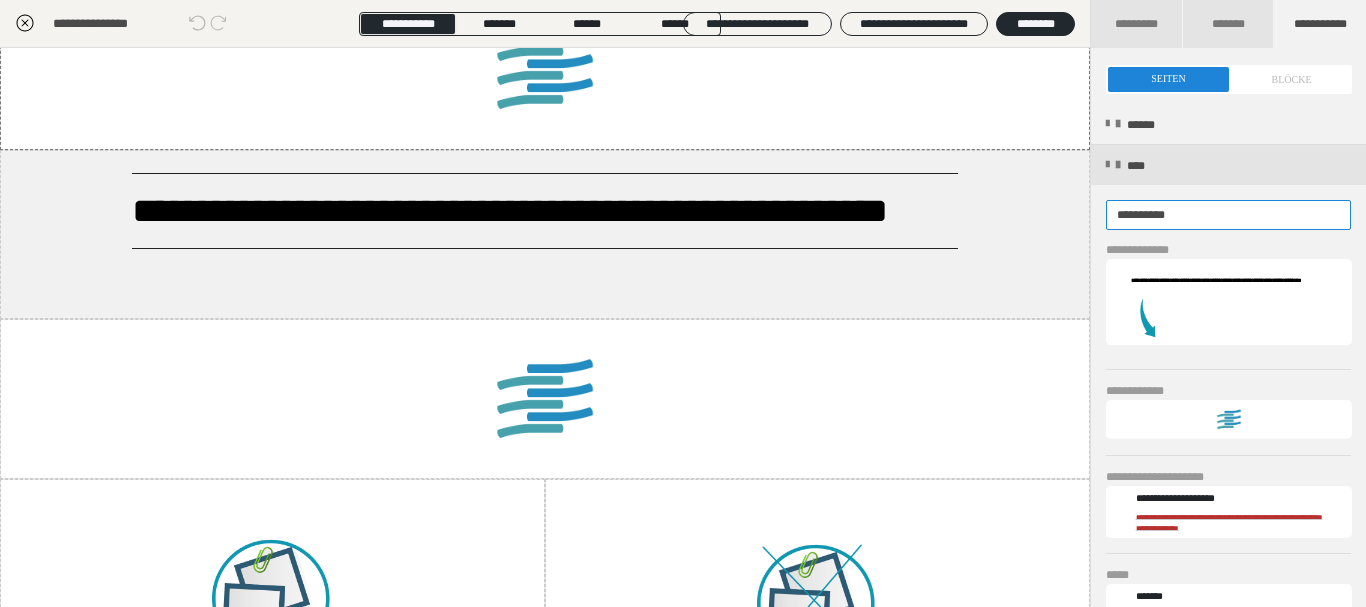 type on "**********" 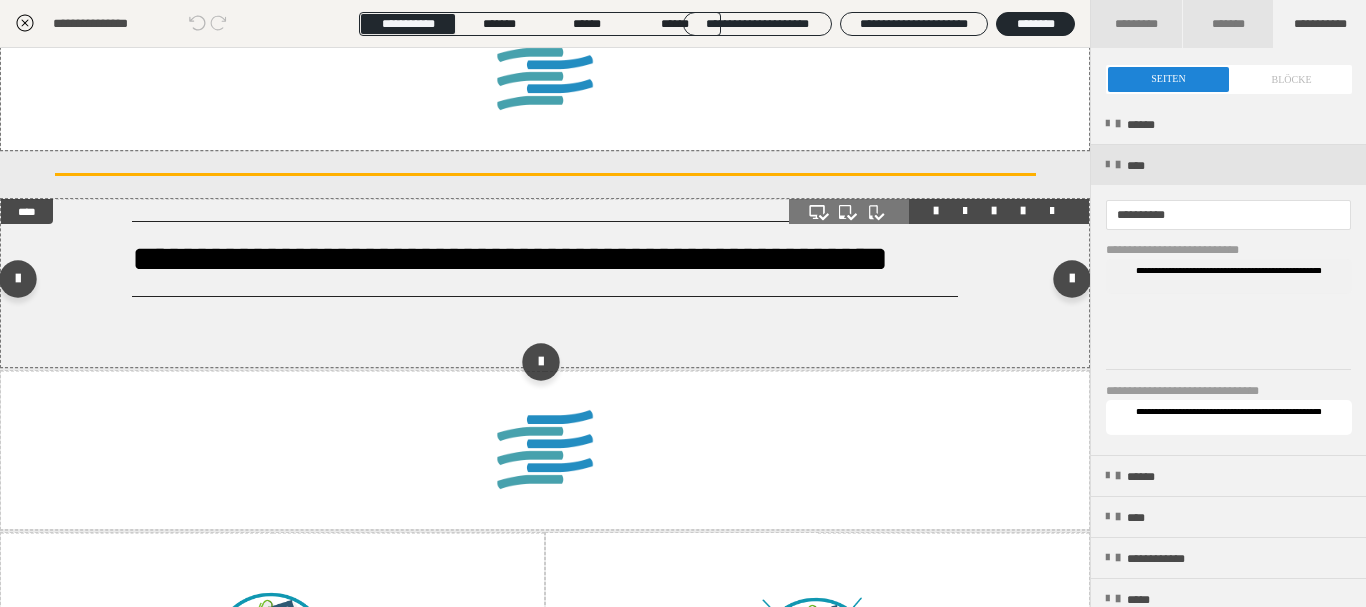 scroll, scrollTop: 2880, scrollLeft: 0, axis: vertical 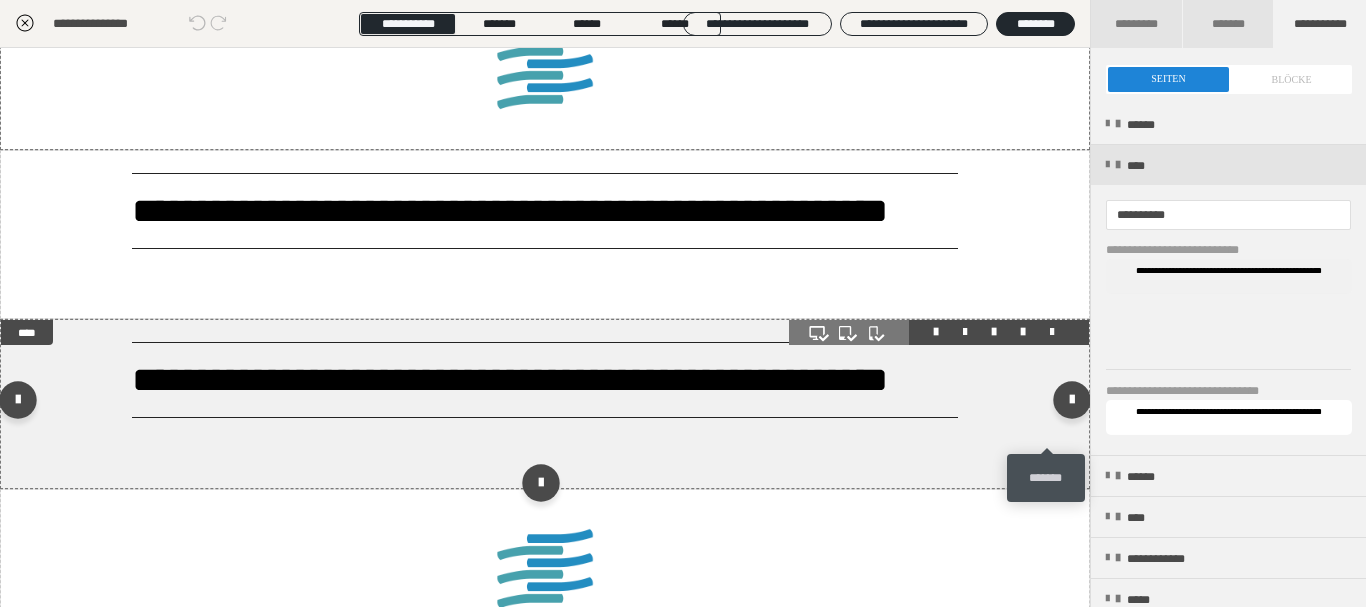click at bounding box center [1047, 451] 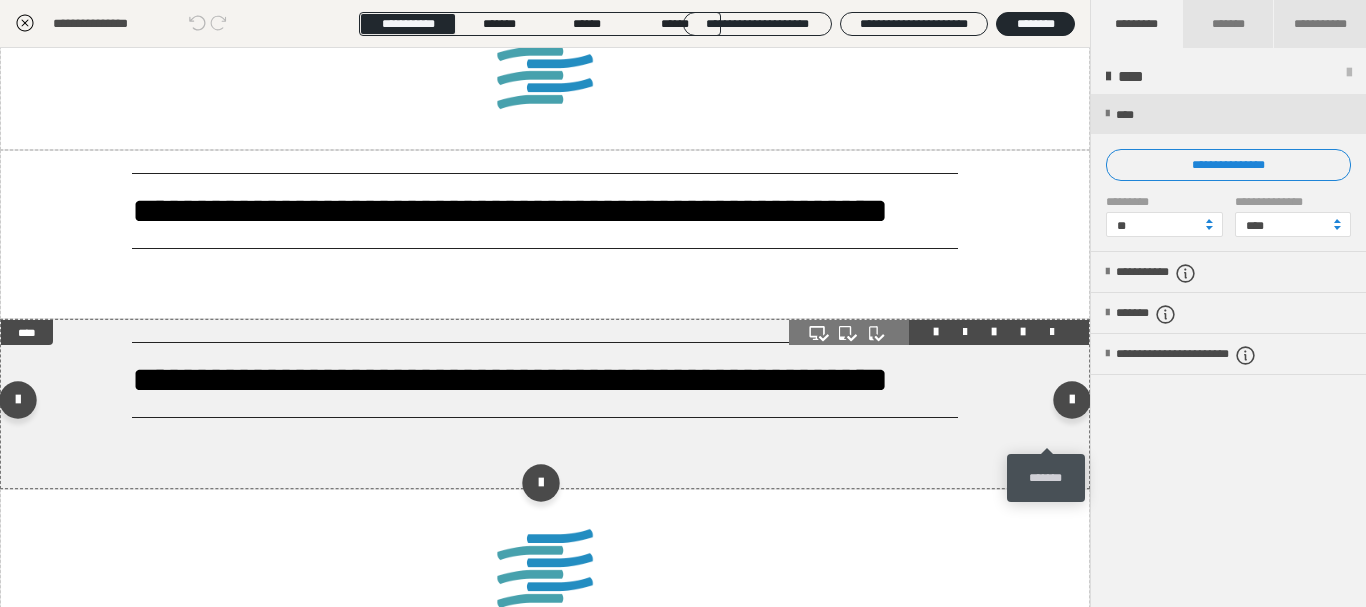 click at bounding box center (1052, 332) 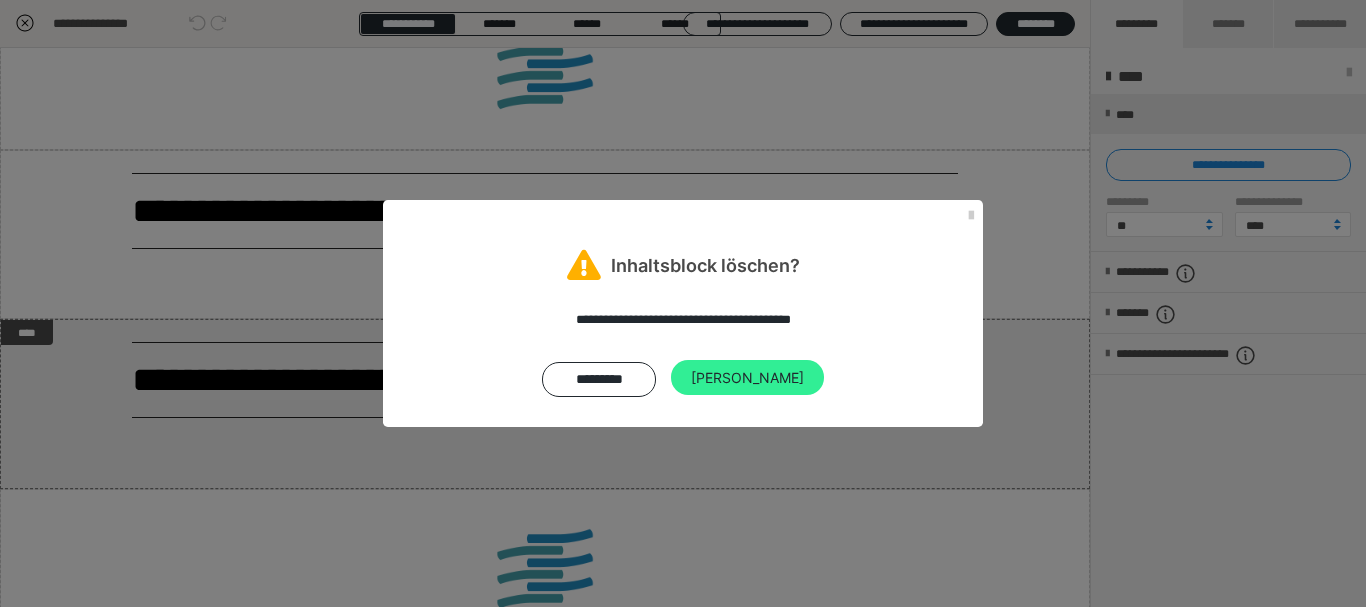 click on "Ja" at bounding box center (747, 378) 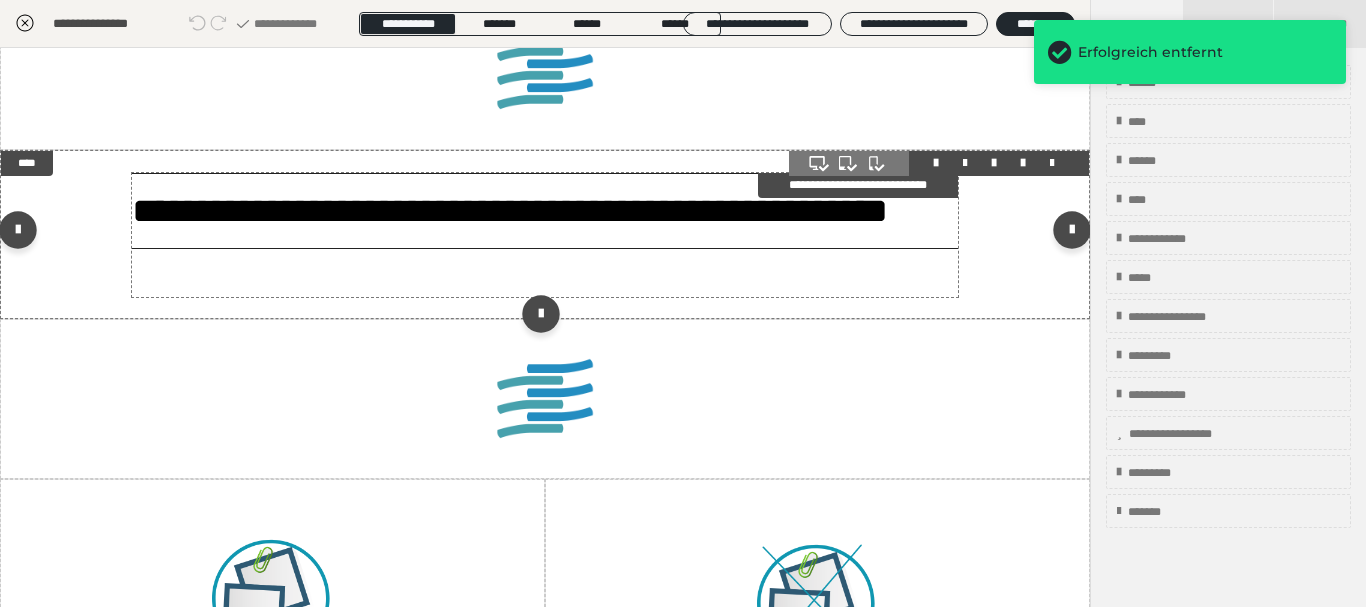 click on "**********" at bounding box center (545, 211) 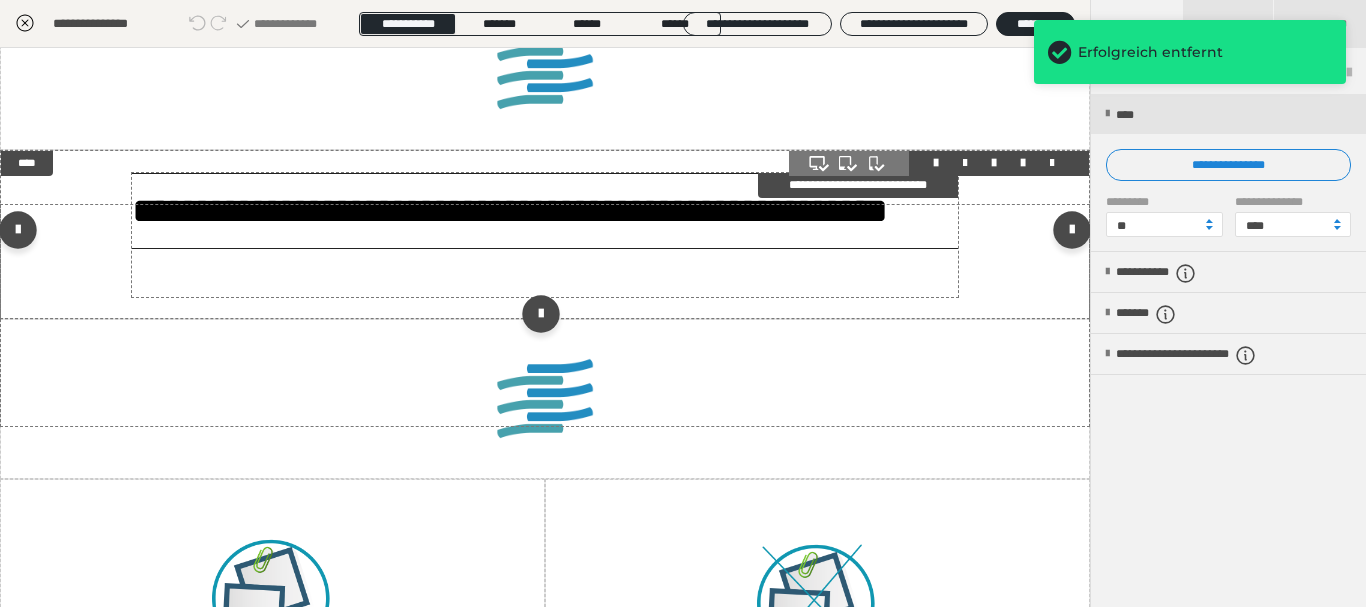 click on "**********" at bounding box center (545, 211) 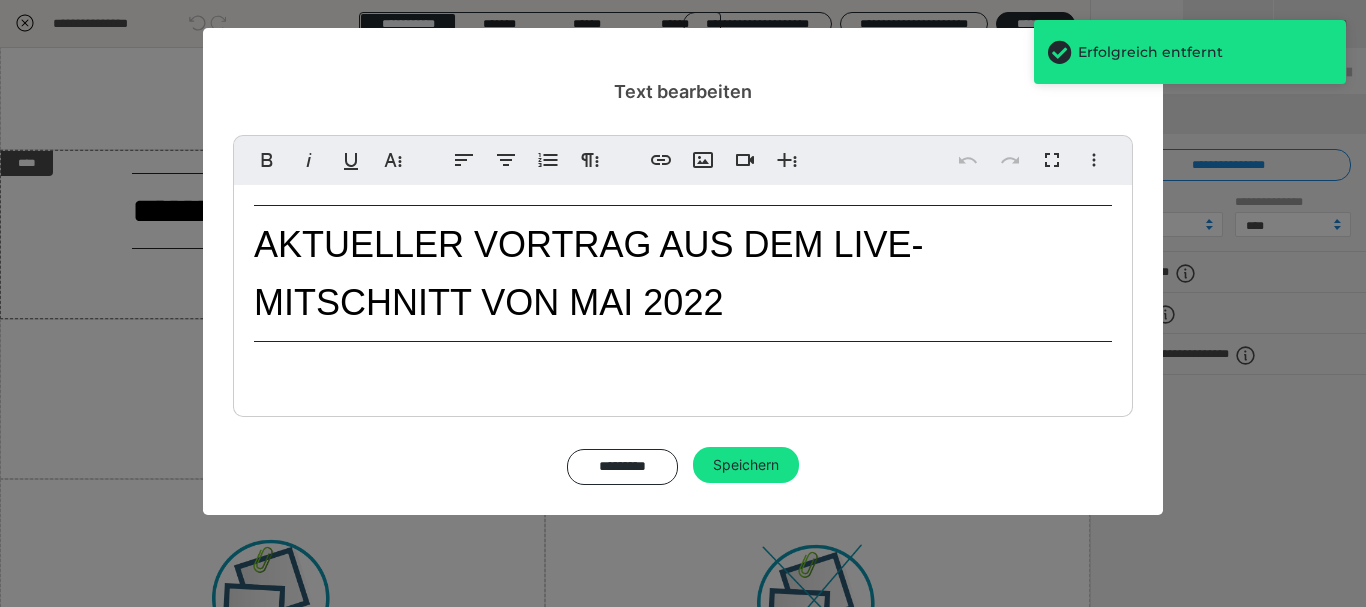 click on "Aktueller Vortrag aus dem Live-Mitschnitt von Mai 2022" at bounding box center [589, 273] 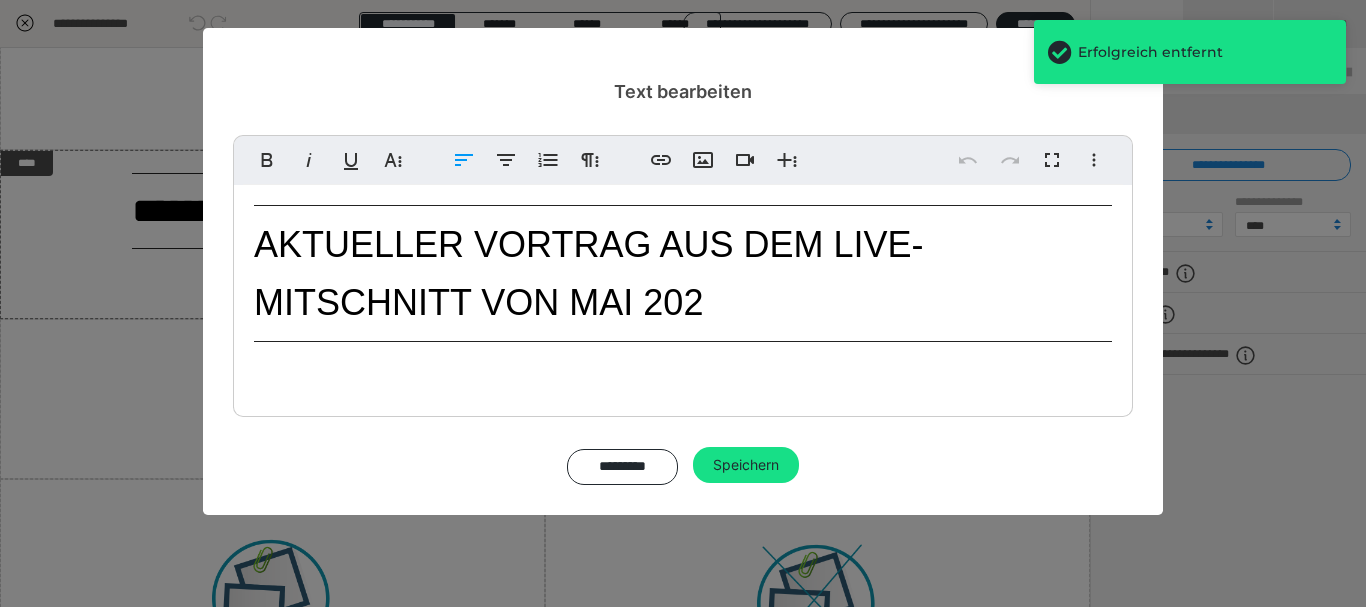 type 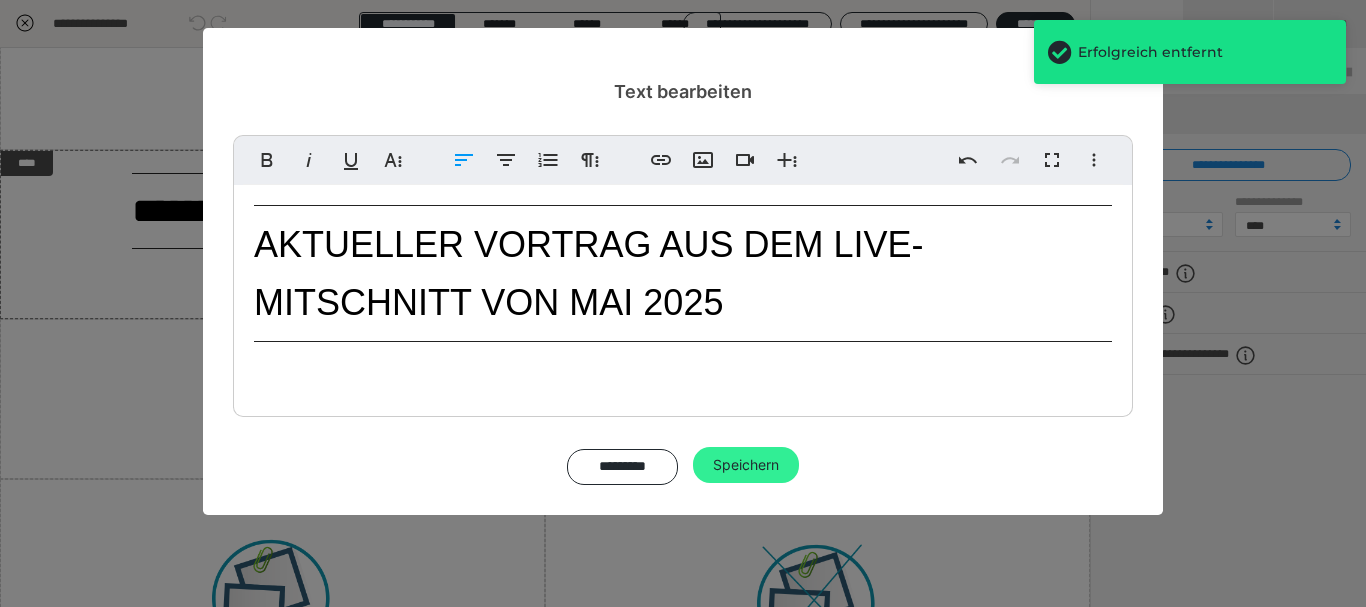 click on "Speichern" at bounding box center [746, 465] 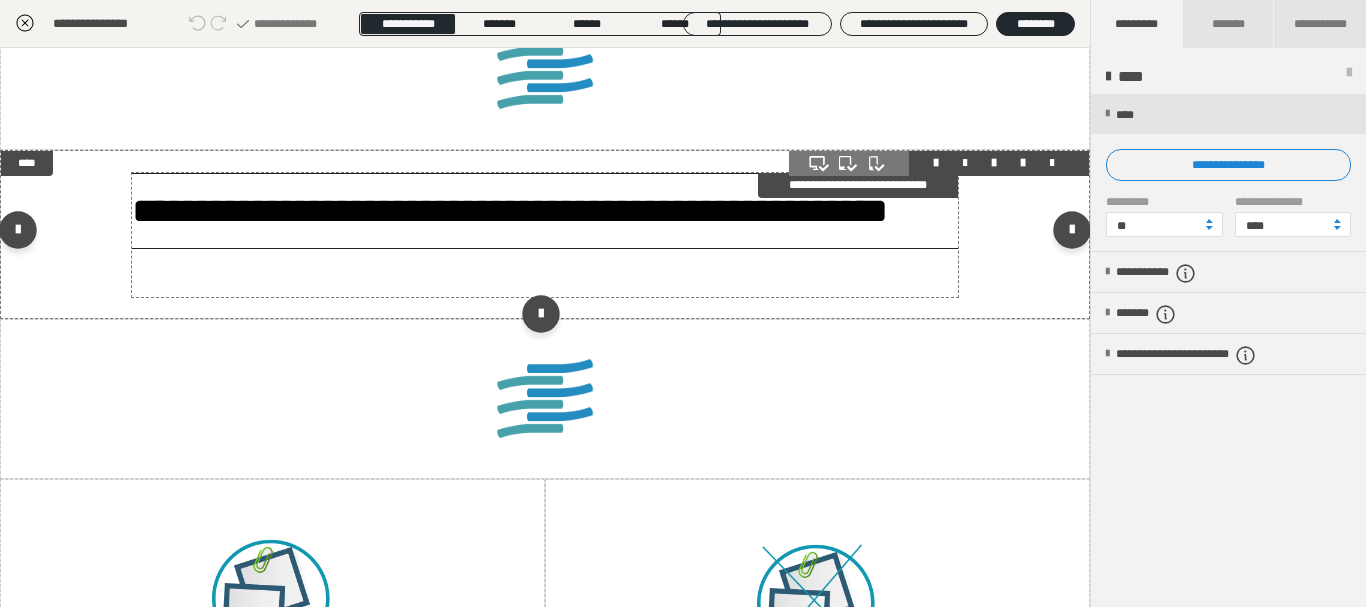 scroll, scrollTop: 3000, scrollLeft: 0, axis: vertical 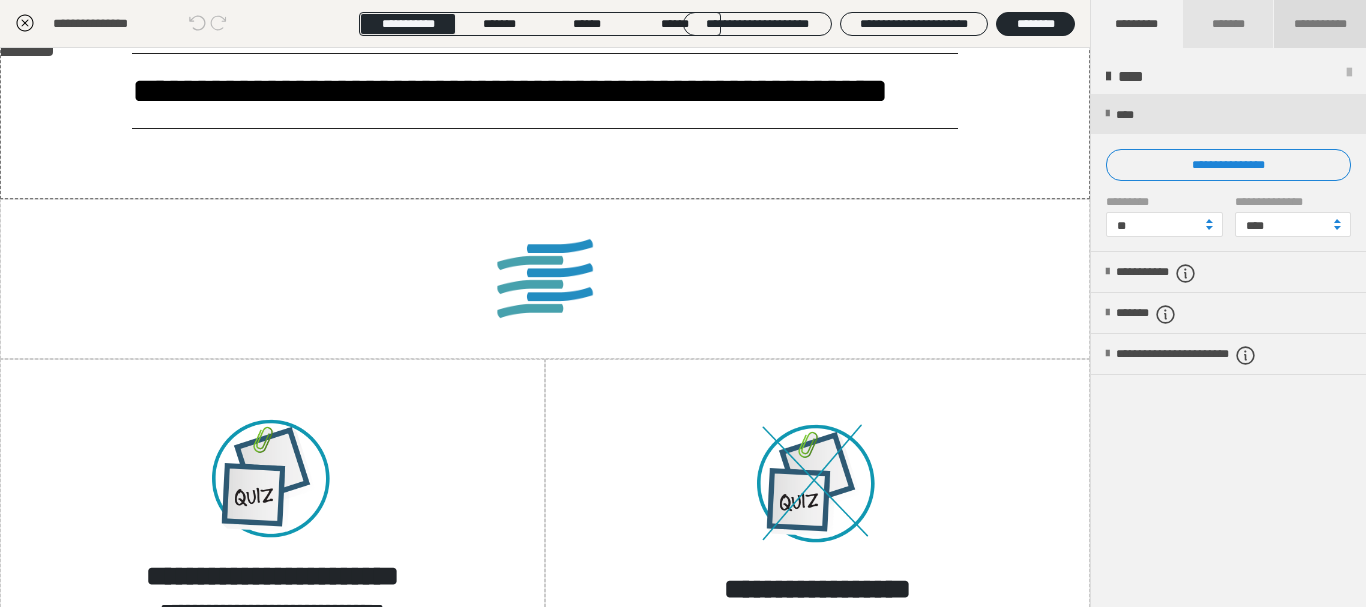 click on "**********" at bounding box center (1320, 24) 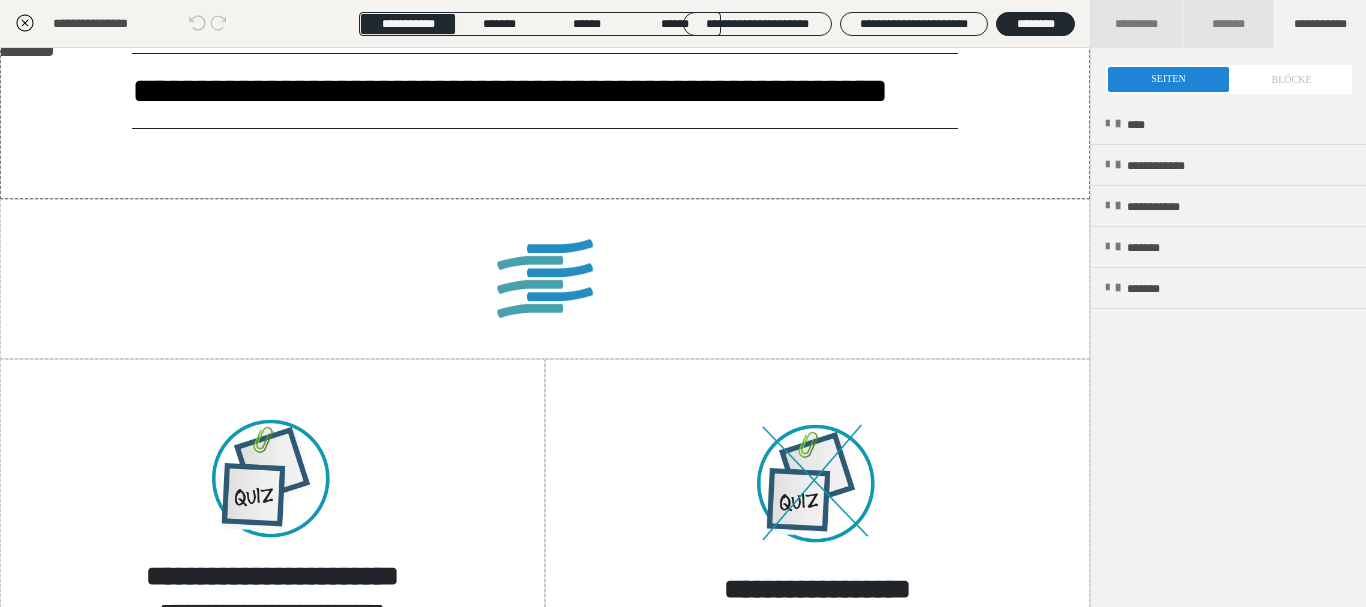 click at bounding box center [1229, 79] 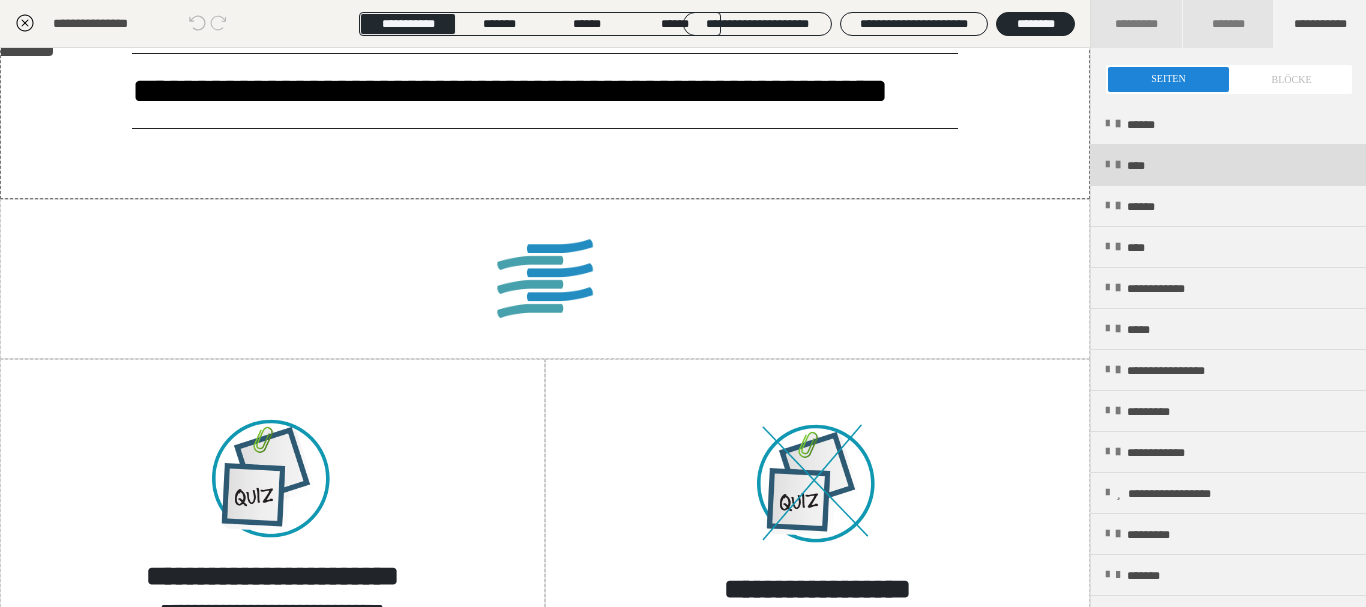 click on "****" at bounding box center (1228, 165) 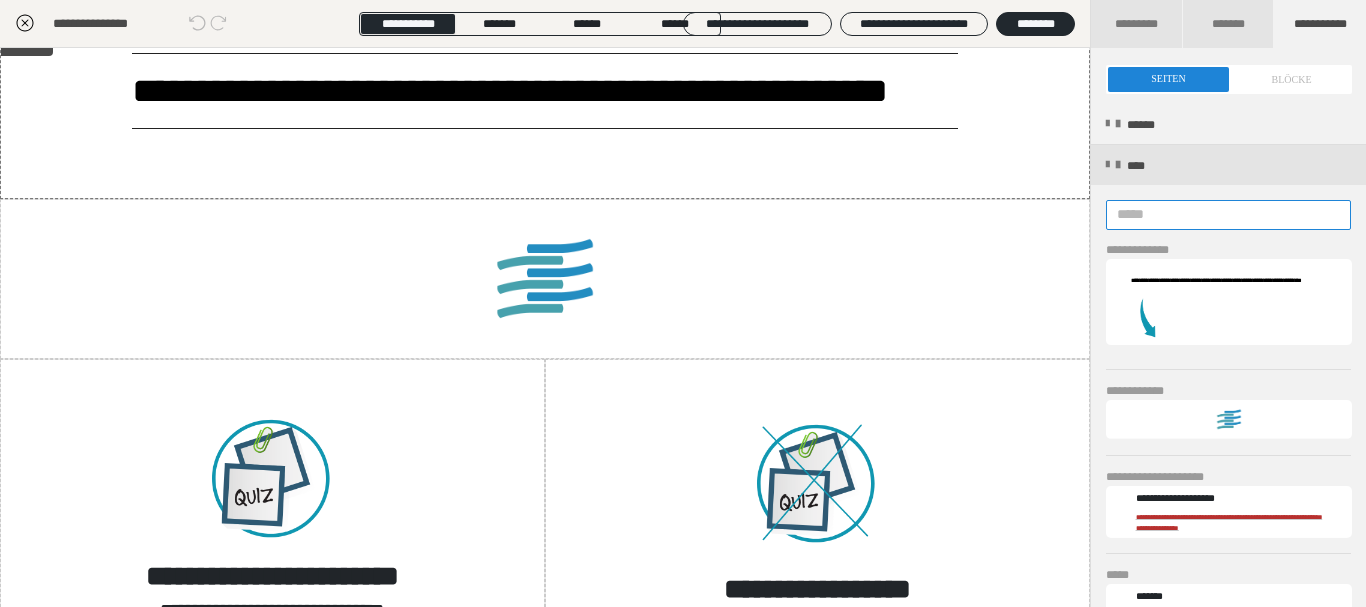 click at bounding box center (1228, 215) 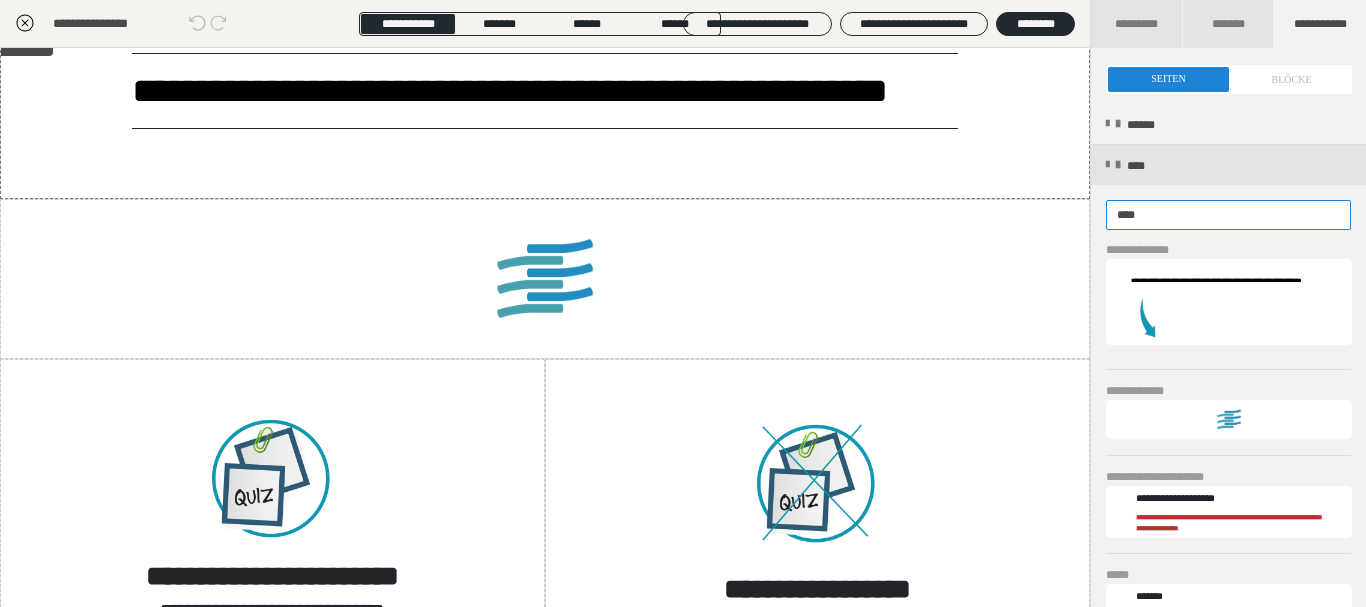 type on "****" 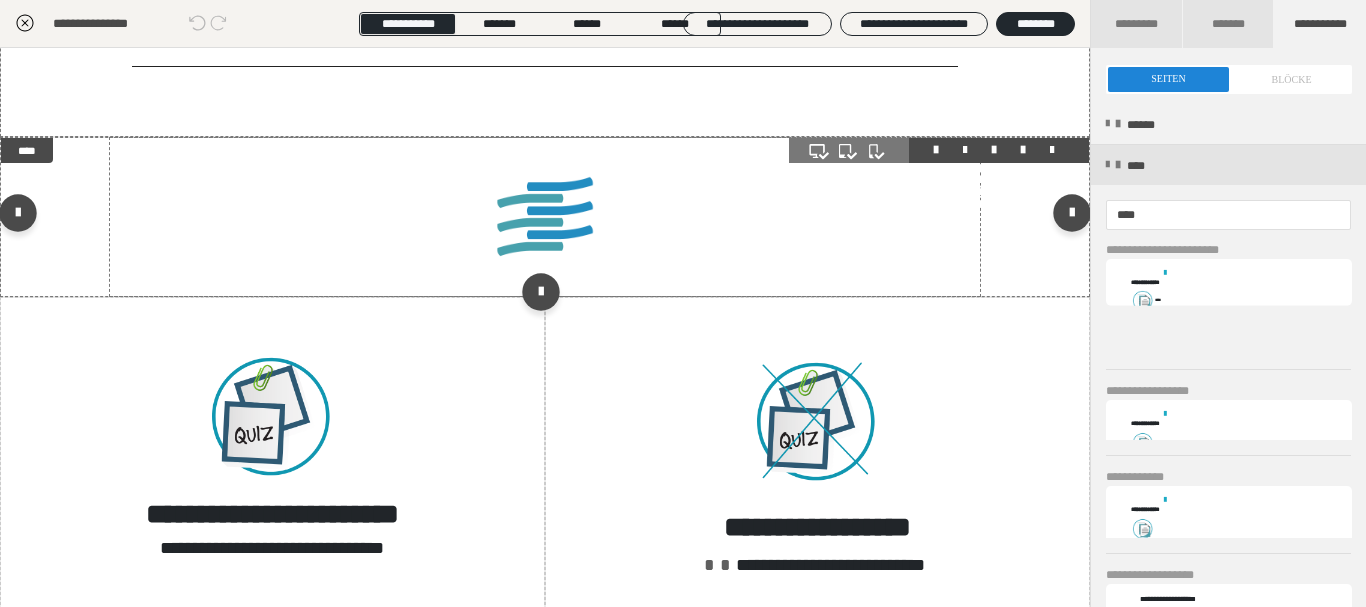 scroll, scrollTop: 3000, scrollLeft: 0, axis: vertical 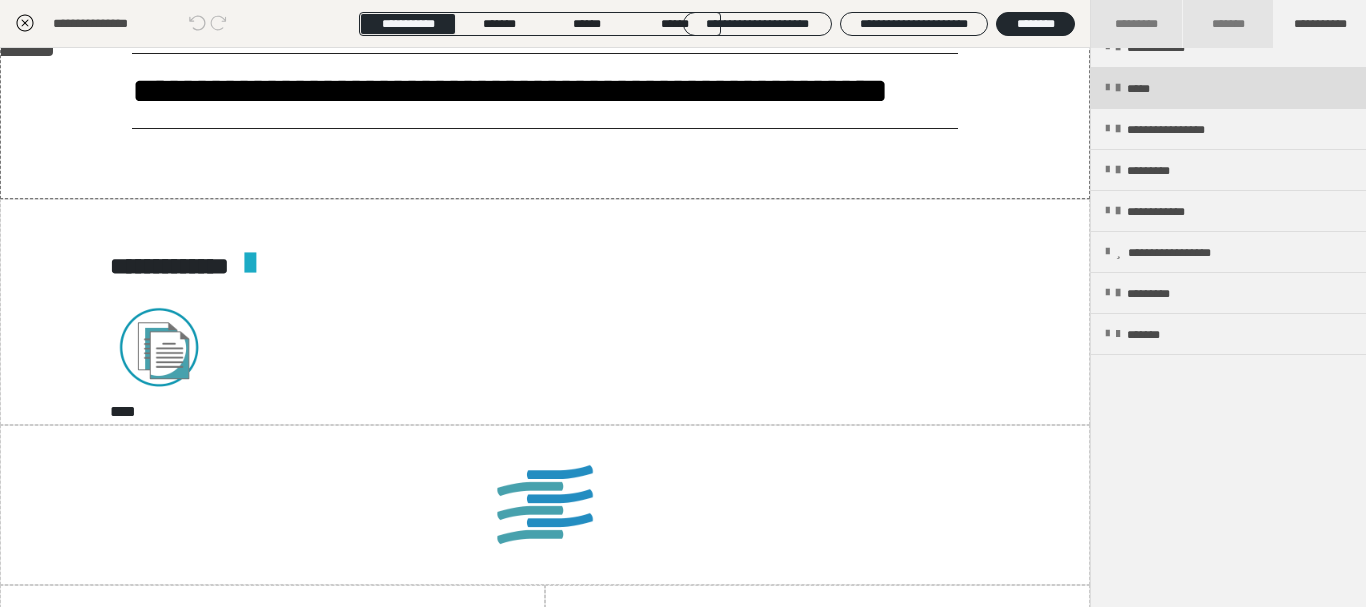 click on "*****" at bounding box center [1228, 88] 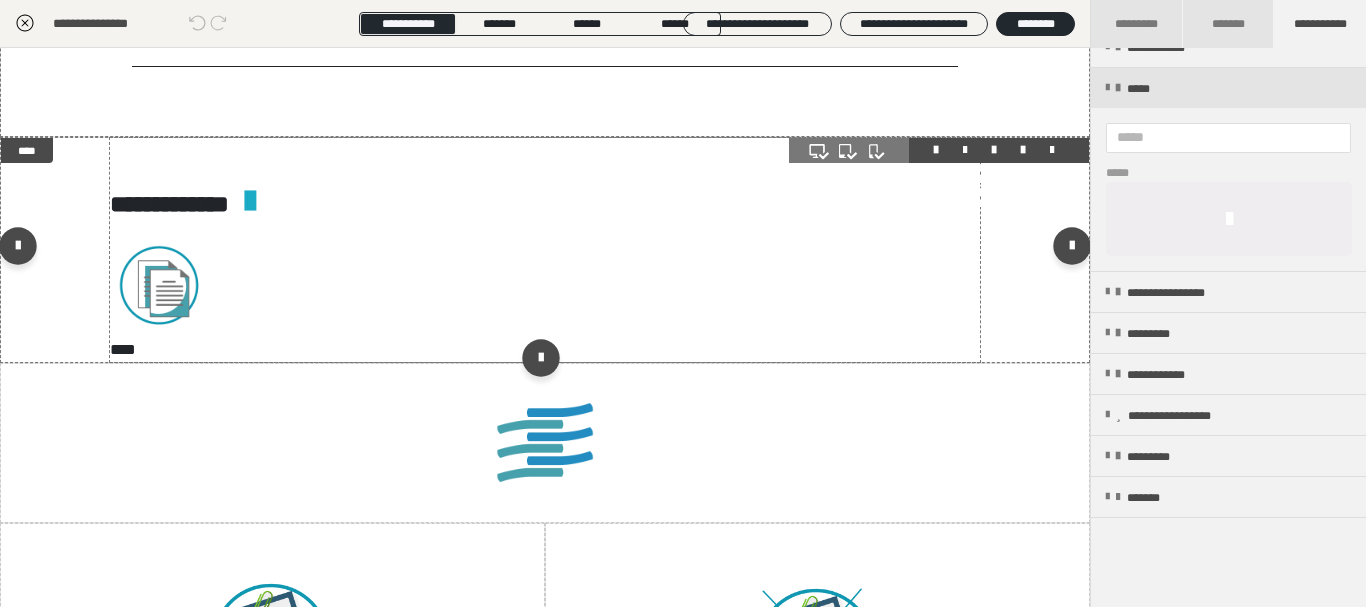 scroll, scrollTop: 3000, scrollLeft: 0, axis: vertical 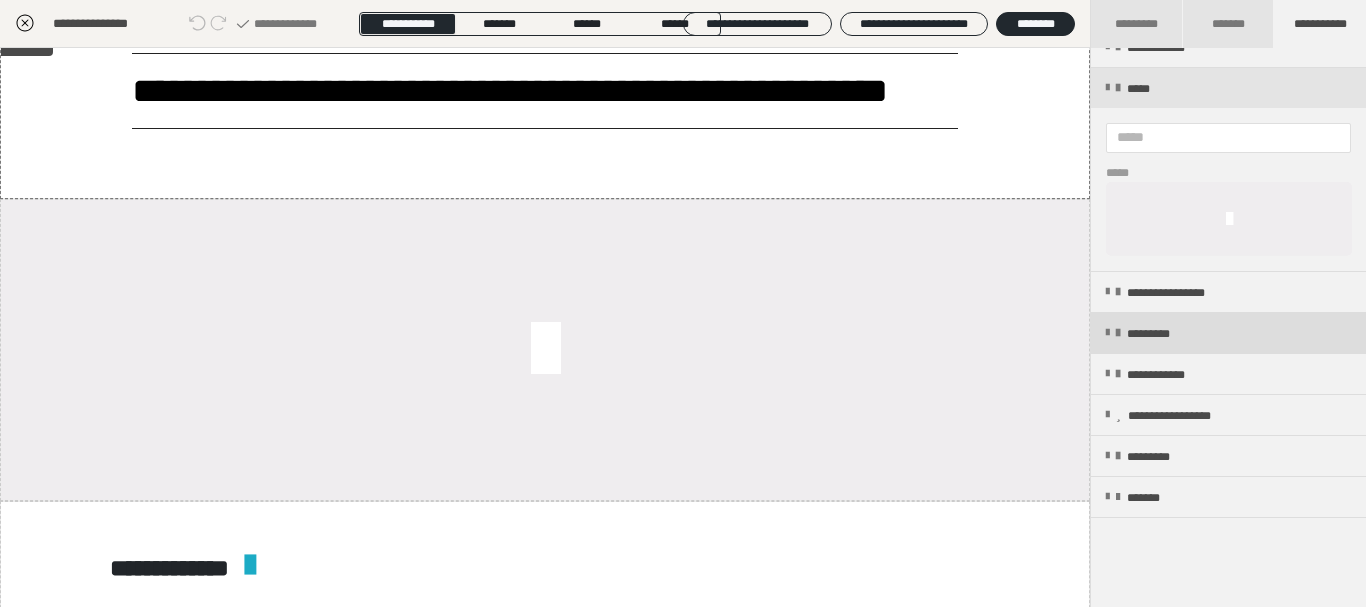 click on "*********" at bounding box center [1161, 334] 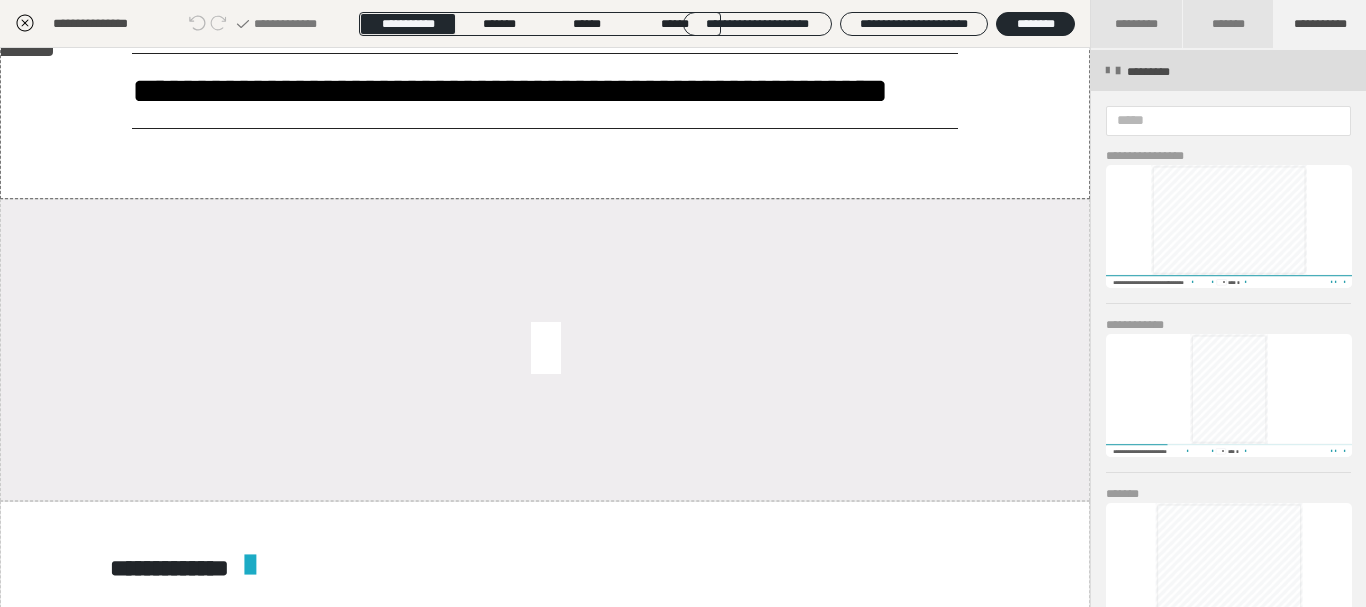 scroll, scrollTop: 1424, scrollLeft: 0, axis: vertical 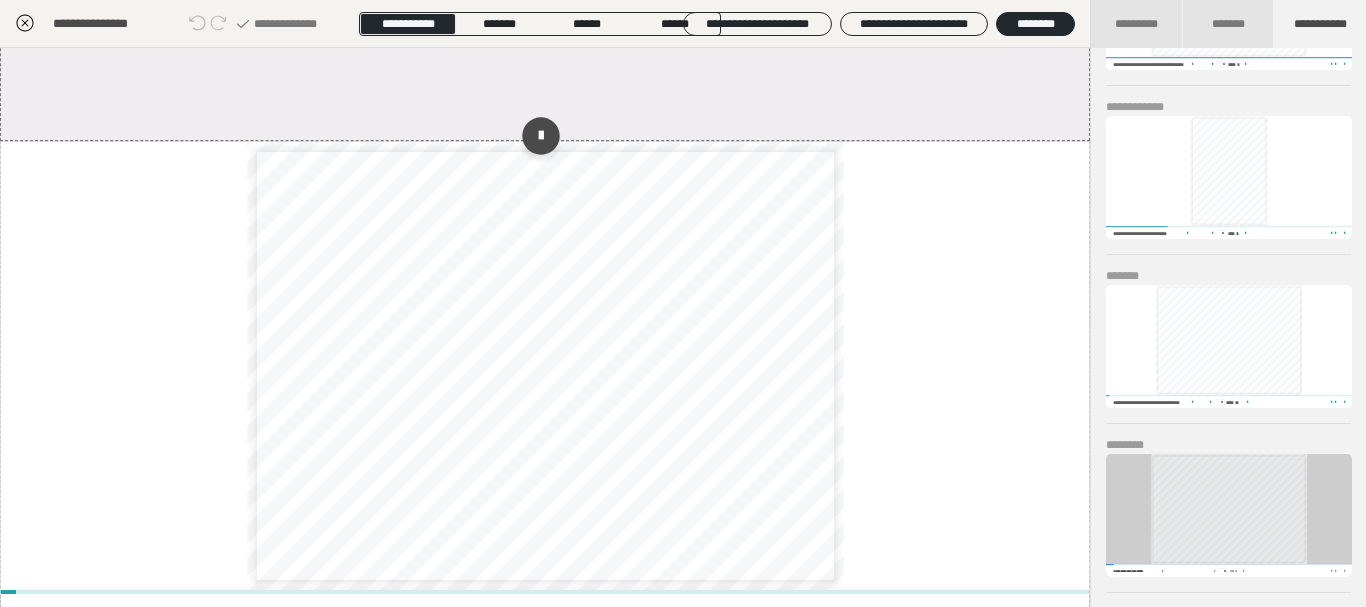 click at bounding box center [545, -10] 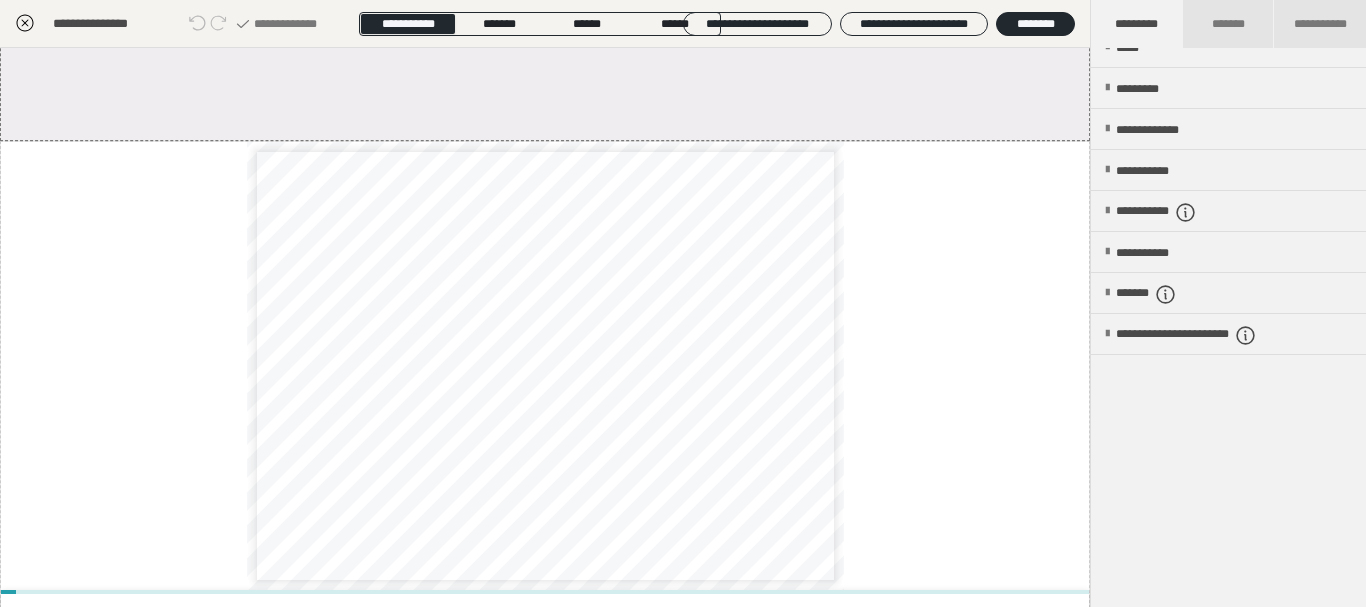 scroll, scrollTop: 0, scrollLeft: 0, axis: both 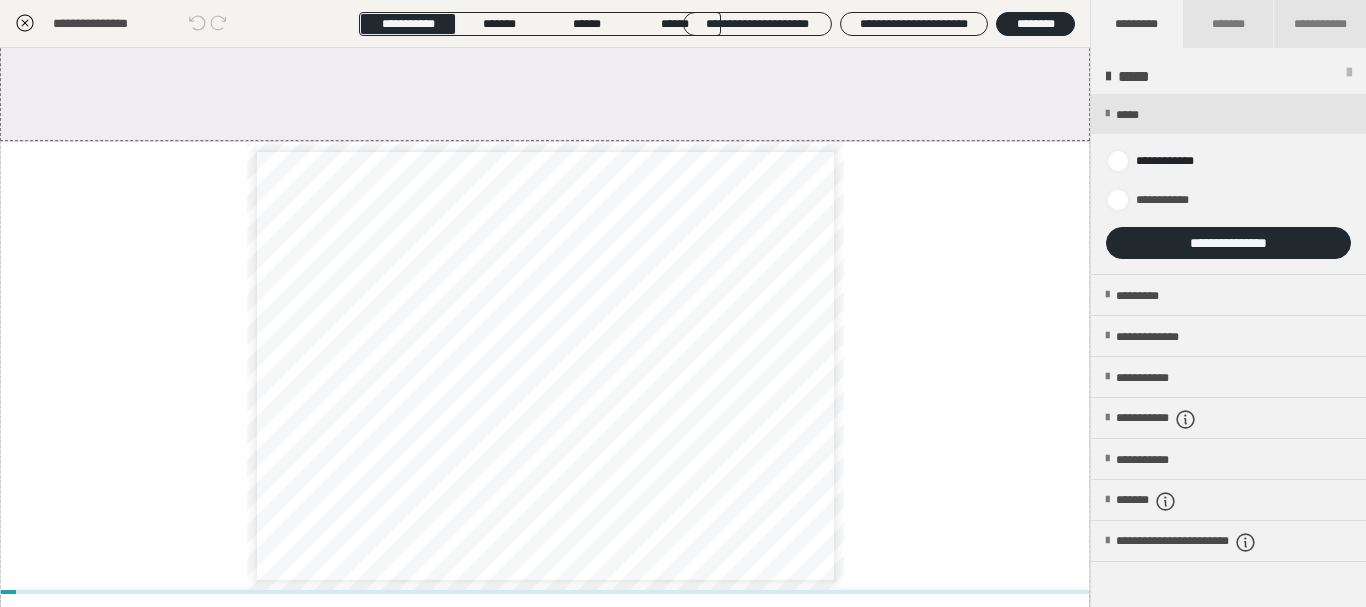 click on "**********" at bounding box center (1228, 243) 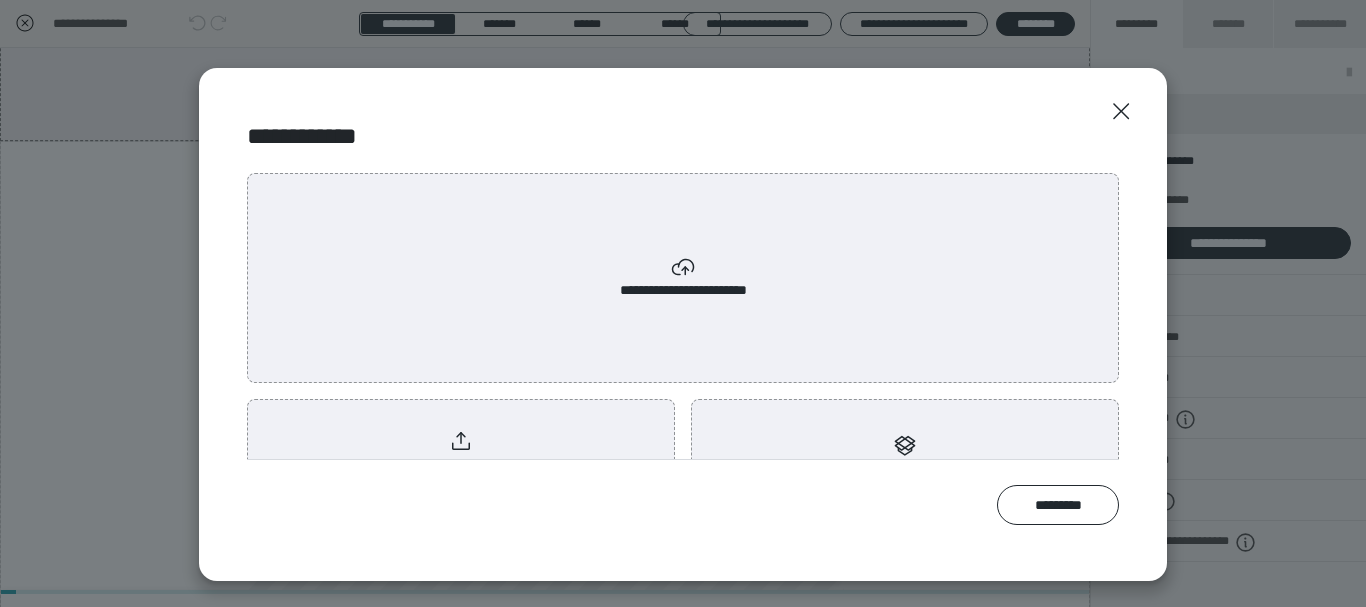click on "**********" at bounding box center (683, 278) 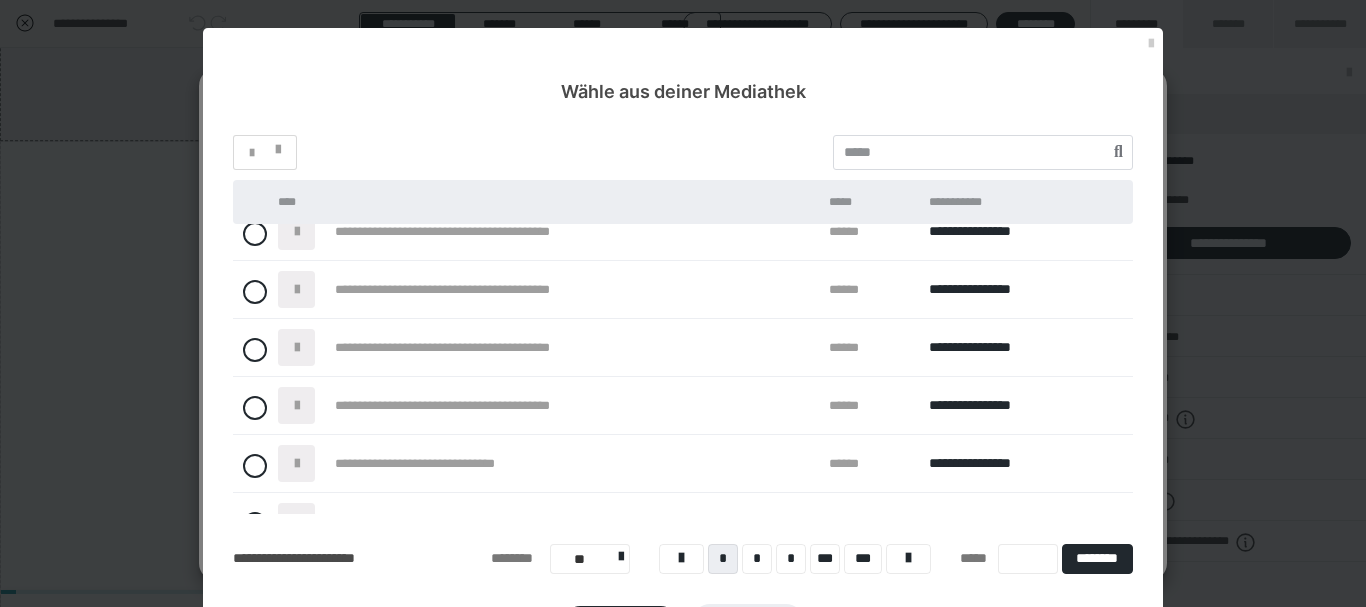 scroll, scrollTop: 290, scrollLeft: 0, axis: vertical 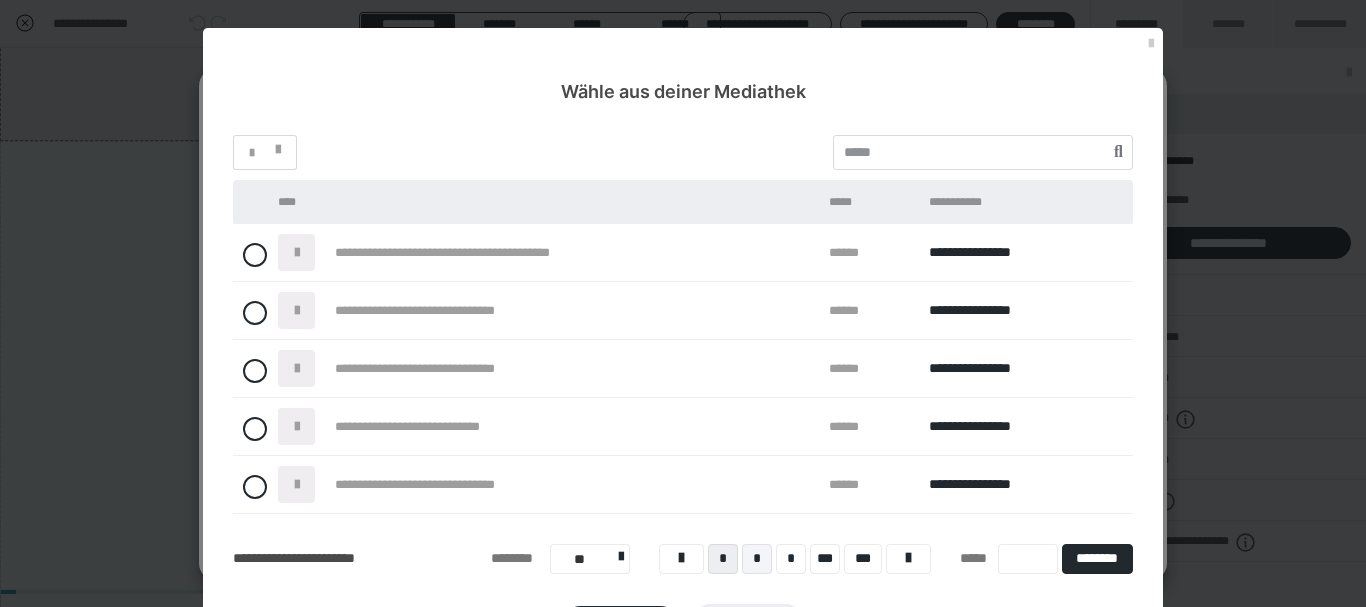 click on "*" at bounding box center (757, 559) 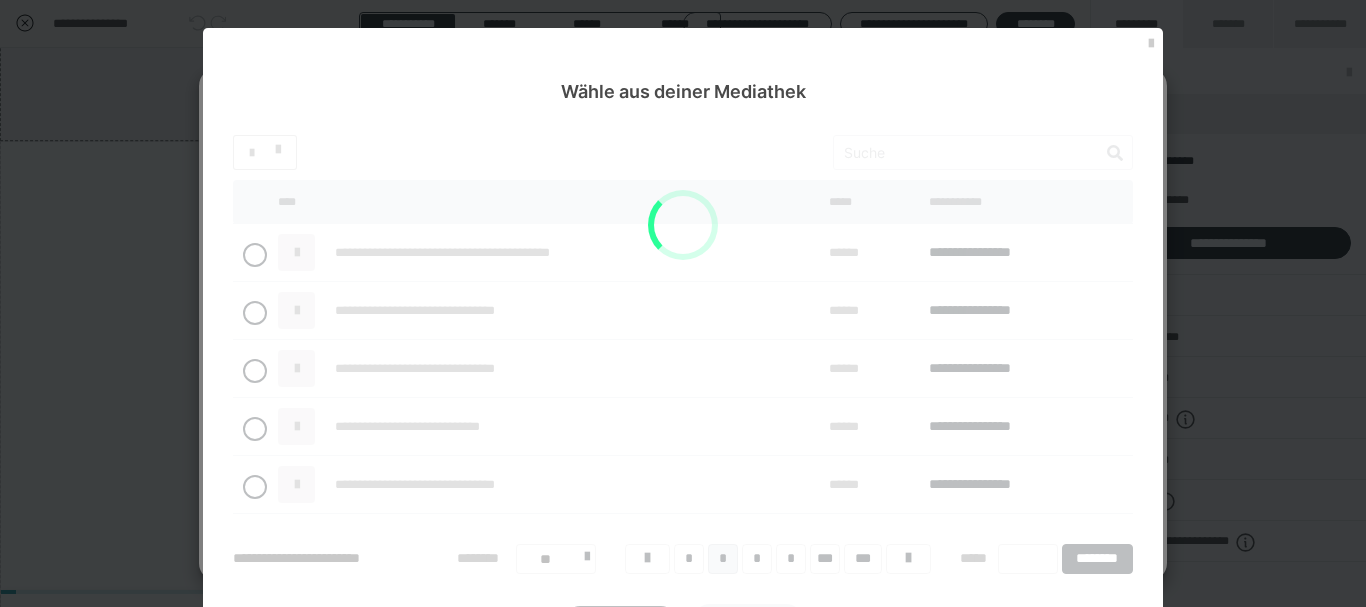 scroll, scrollTop: 0, scrollLeft: 0, axis: both 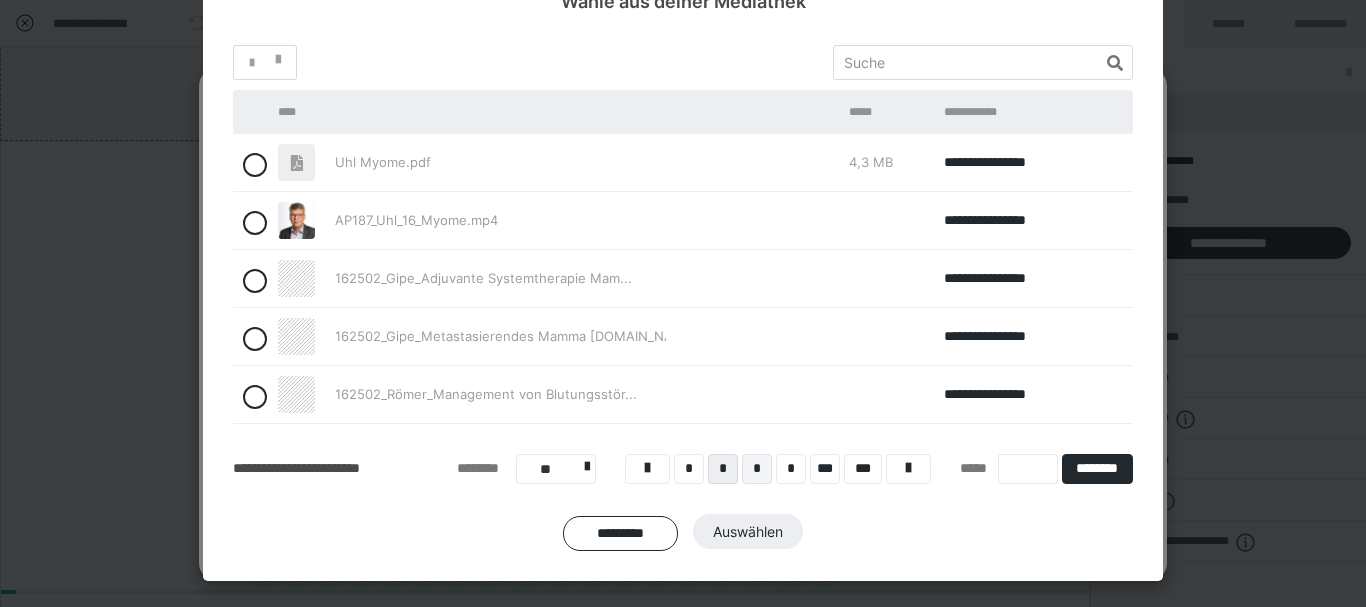 click on "*" at bounding box center [757, 469] 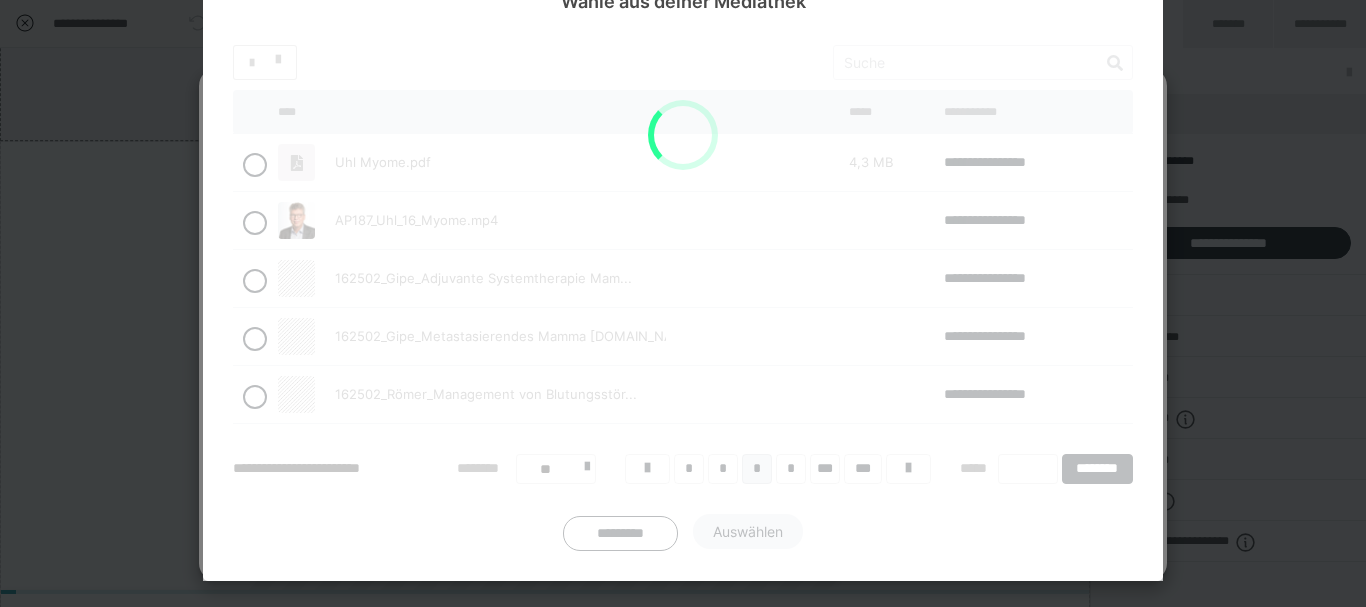 scroll, scrollTop: 0, scrollLeft: 0, axis: both 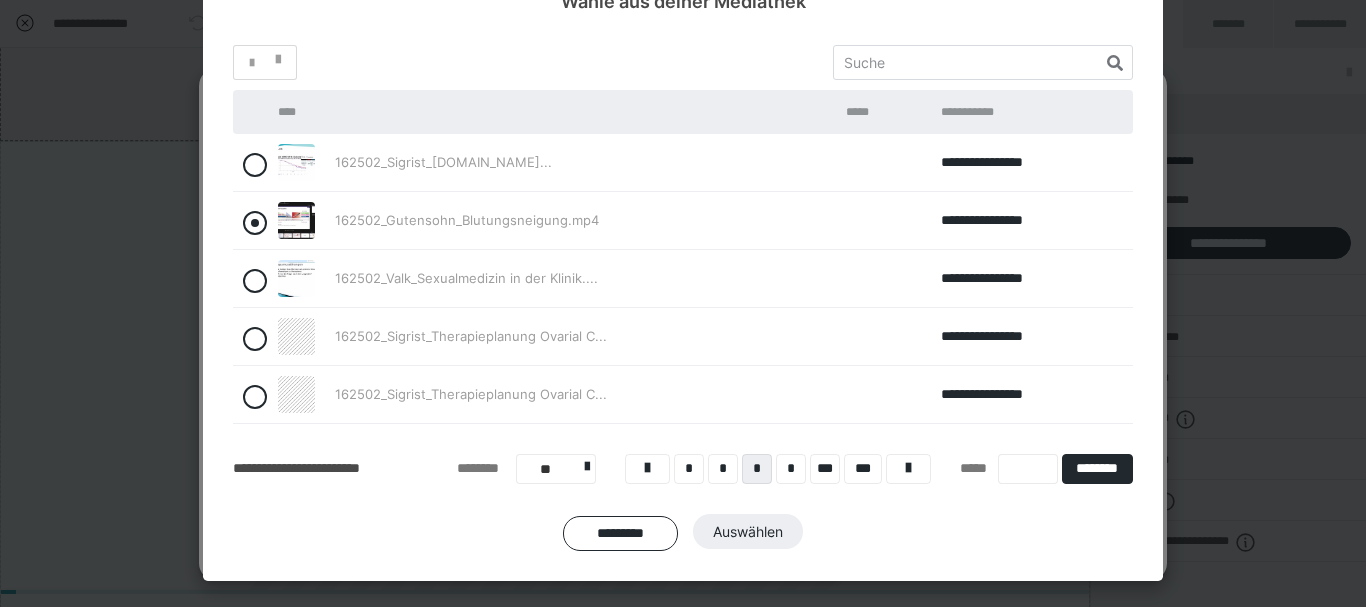 click at bounding box center (255, 223) 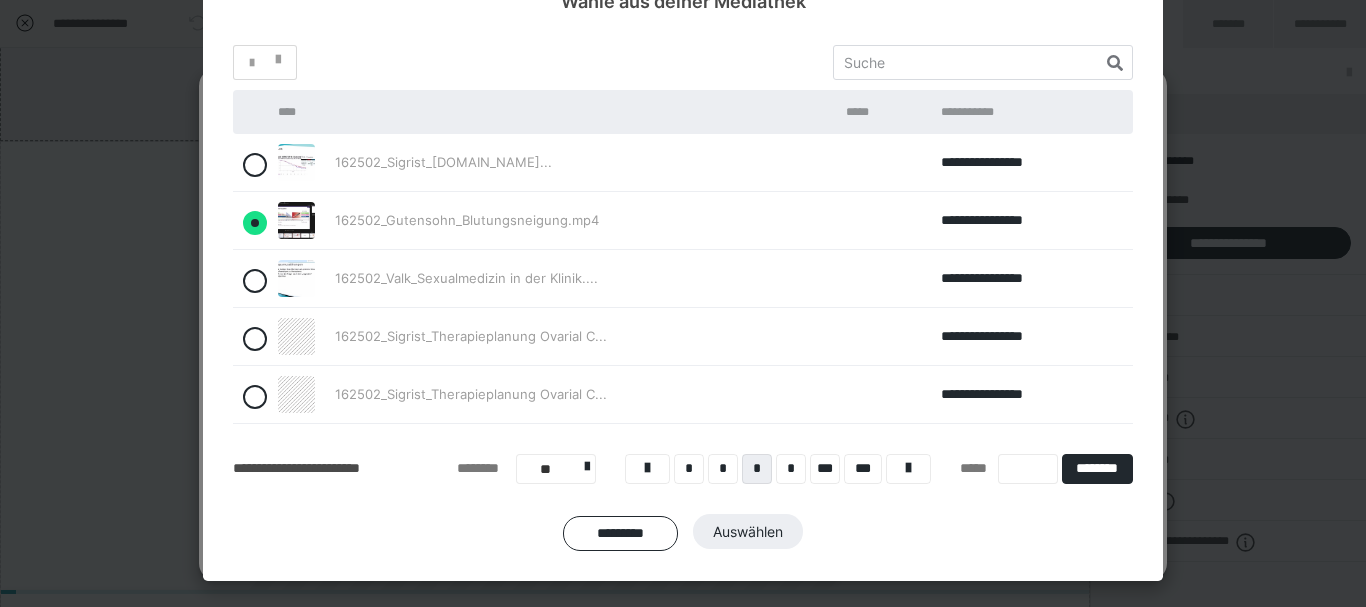 radio on "true" 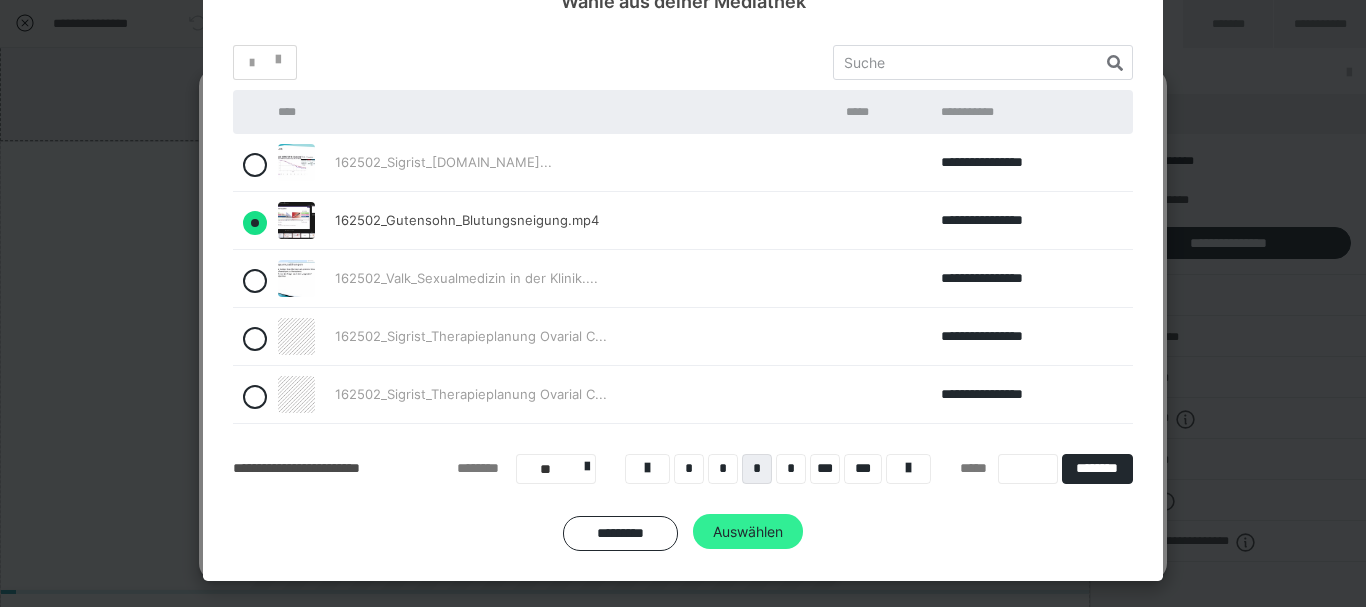 click on "Auswählen" at bounding box center (748, 532) 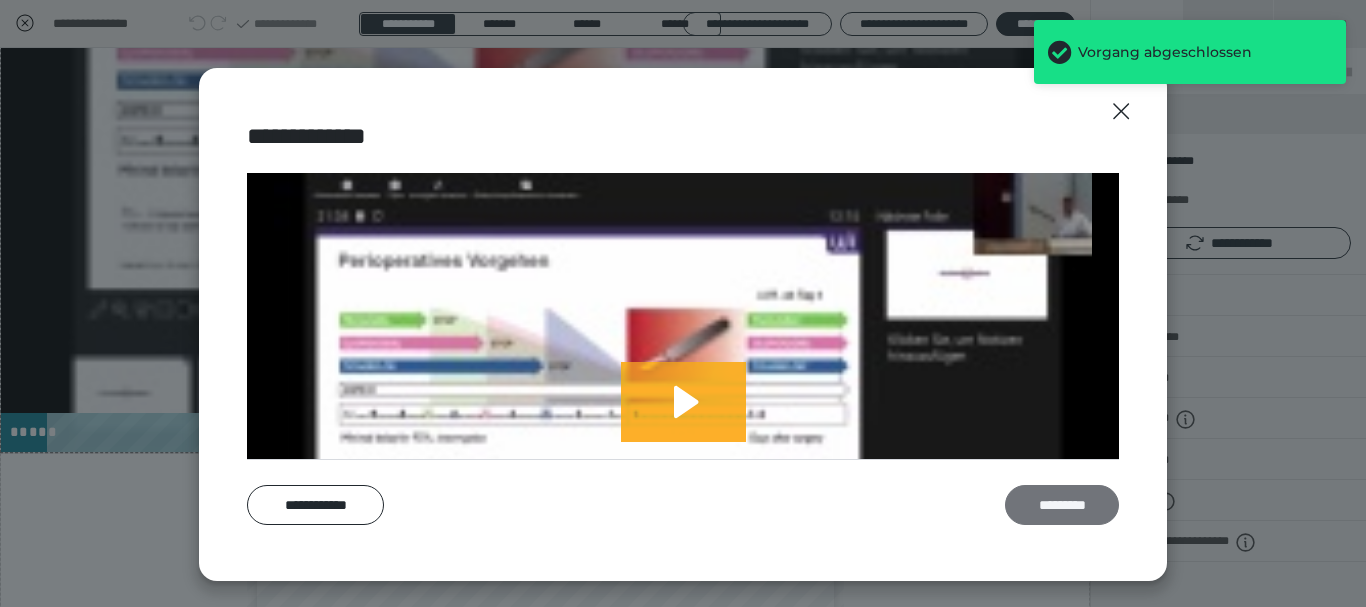 scroll, scrollTop: 3222, scrollLeft: 0, axis: vertical 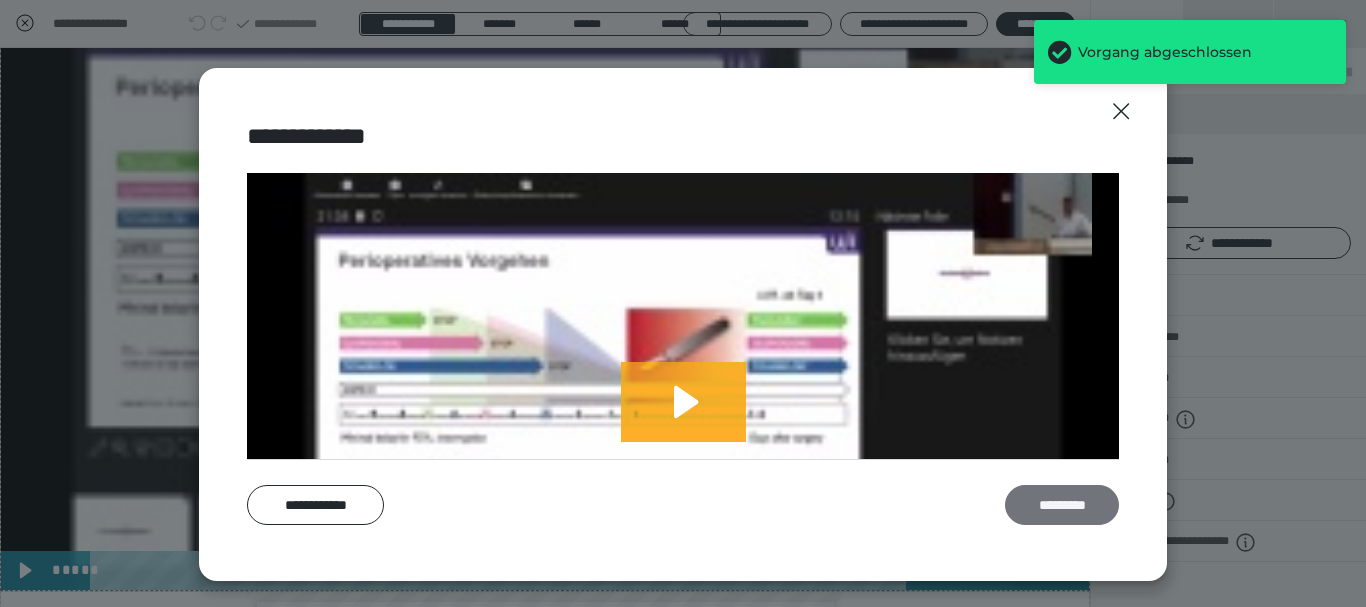 click on "*********" at bounding box center [1062, 505] 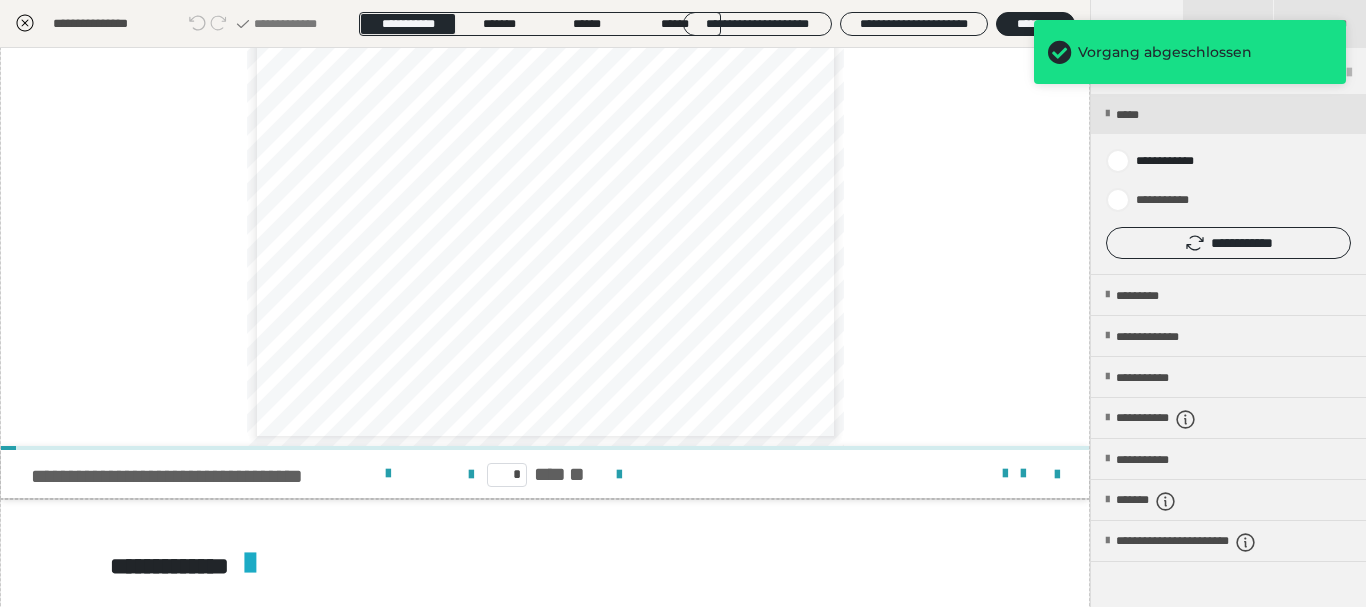 scroll, scrollTop: 3822, scrollLeft: 0, axis: vertical 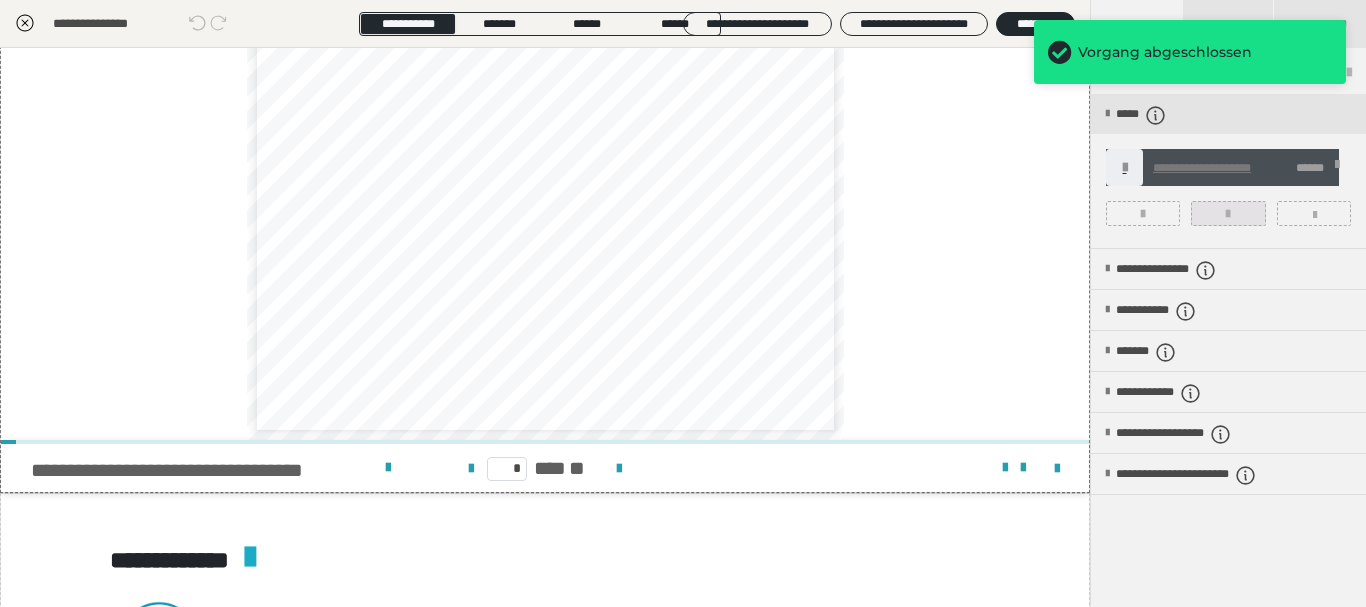 click at bounding box center (1228, 214) 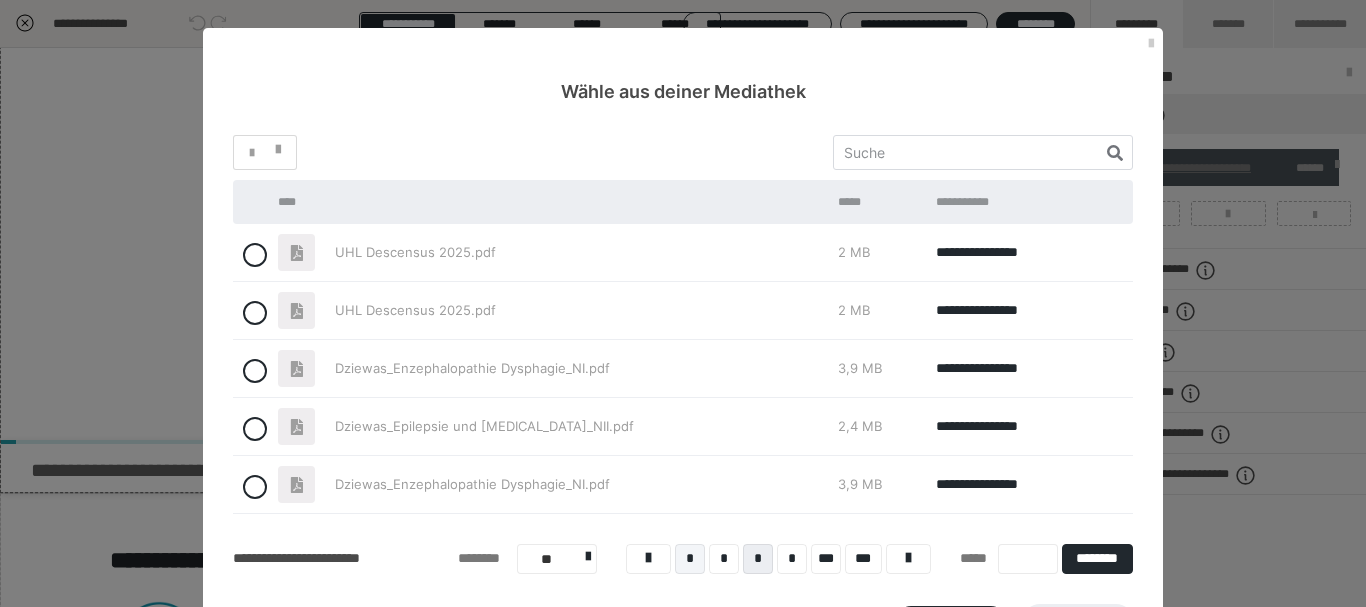 click on "*" at bounding box center [690, 559] 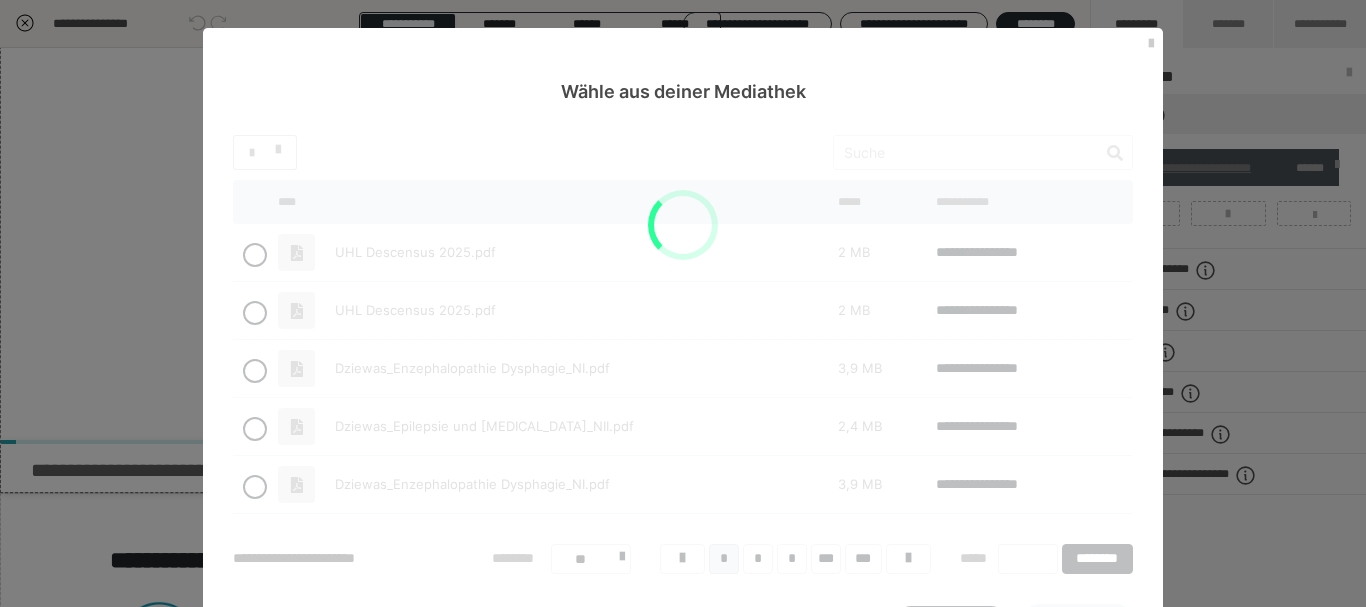 scroll, scrollTop: 77, scrollLeft: 0, axis: vertical 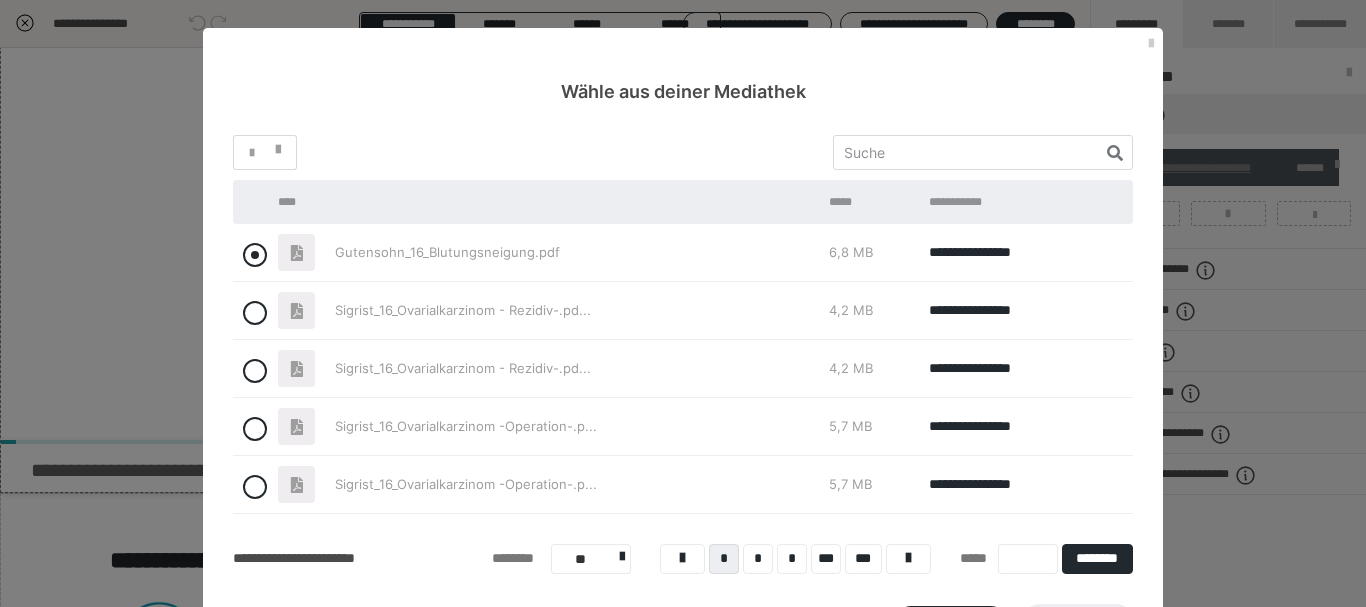 click at bounding box center (255, 255) 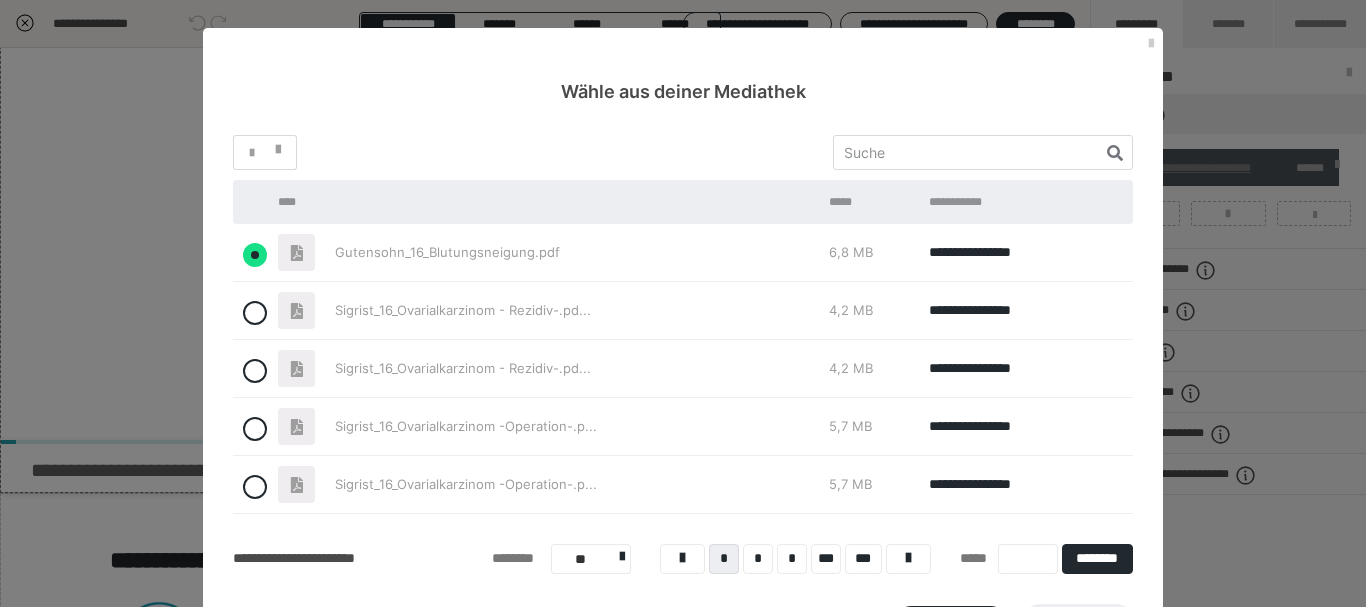 radio on "true" 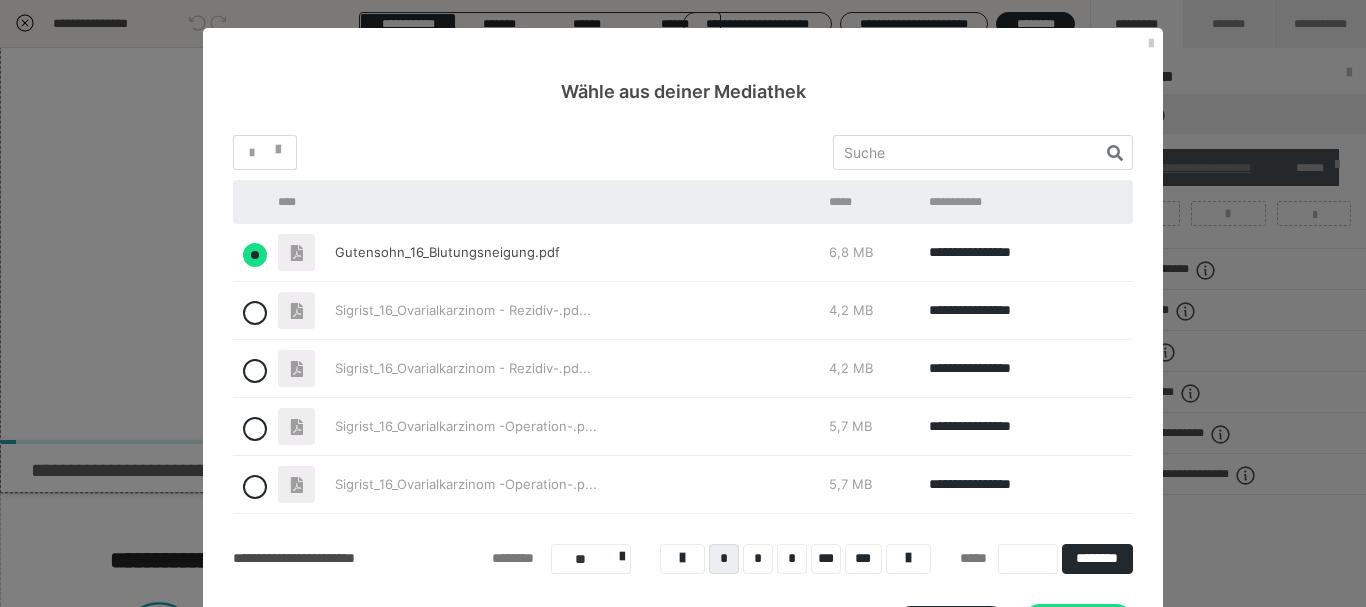 scroll, scrollTop: 90, scrollLeft: 0, axis: vertical 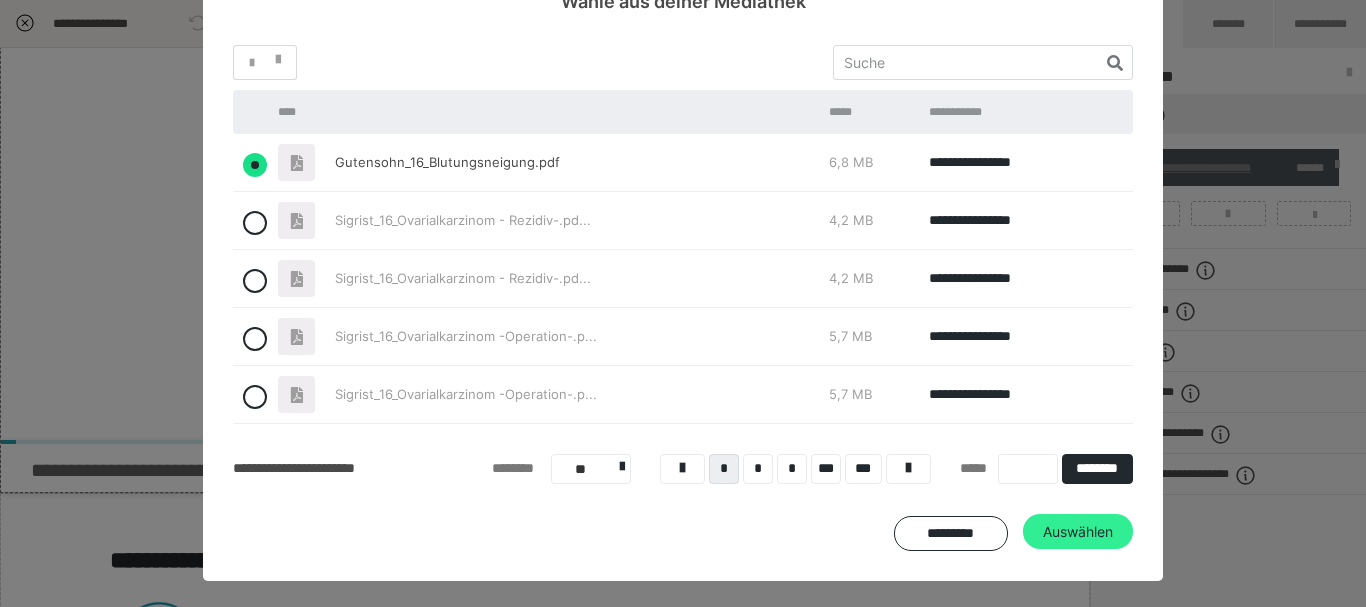 click on "Auswählen" at bounding box center [1078, 532] 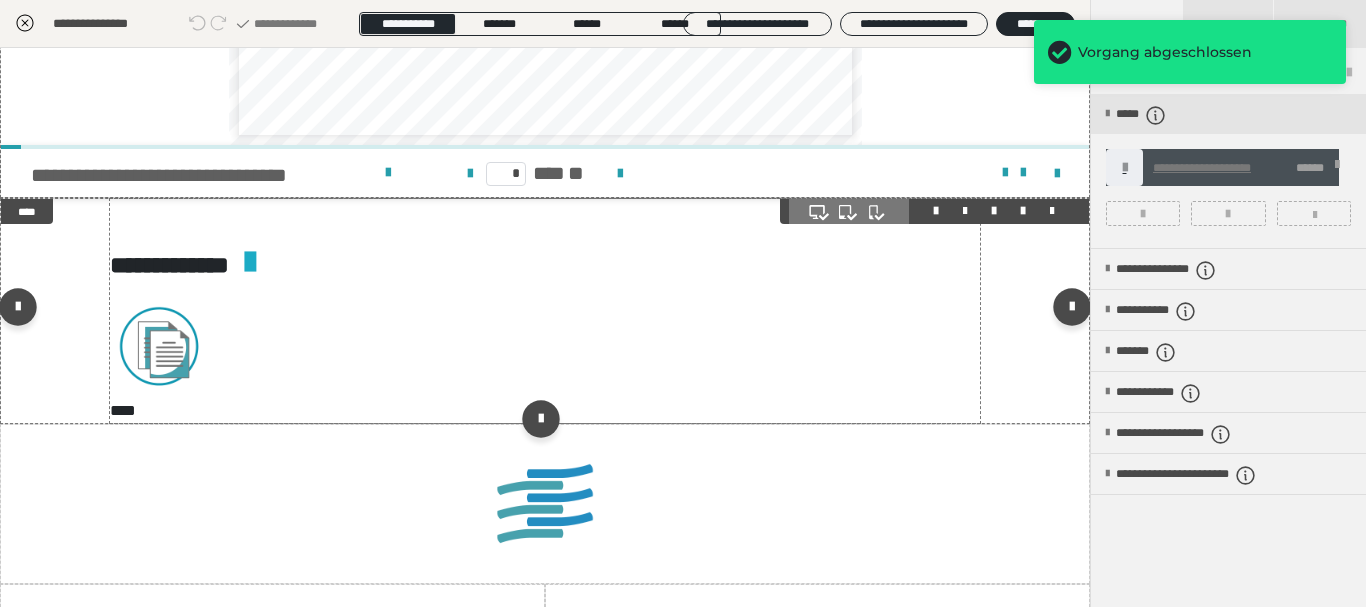 scroll, scrollTop: 4182, scrollLeft: 0, axis: vertical 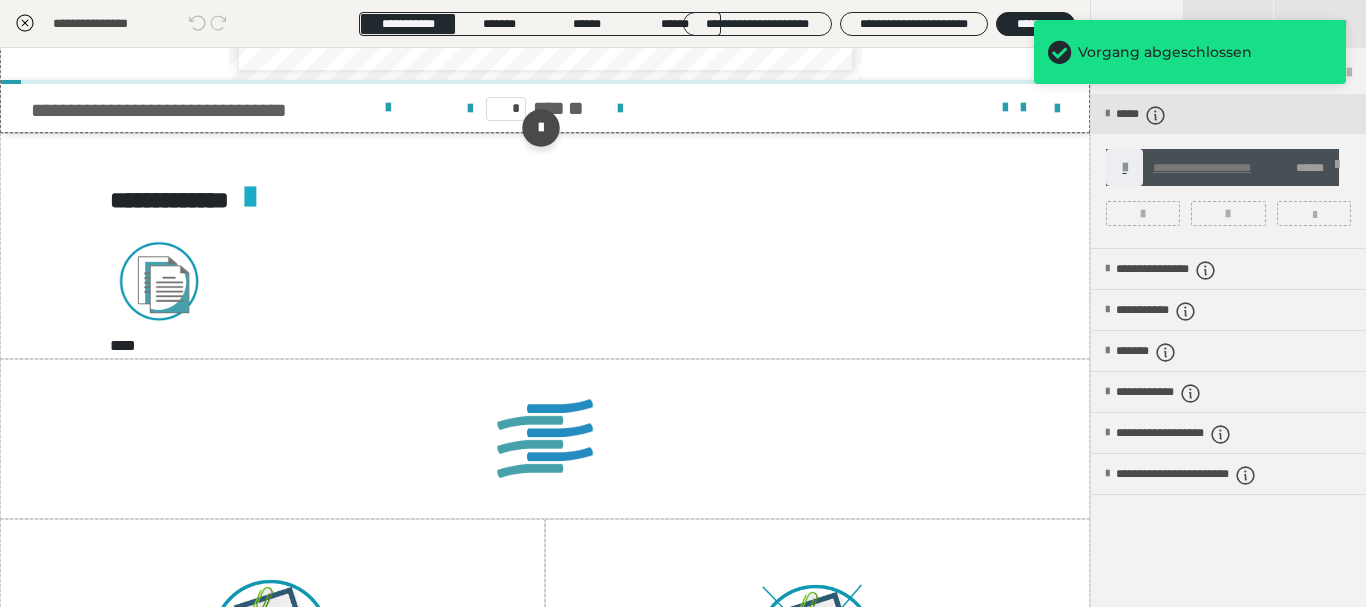 click on "* *** **" at bounding box center [545, 108] 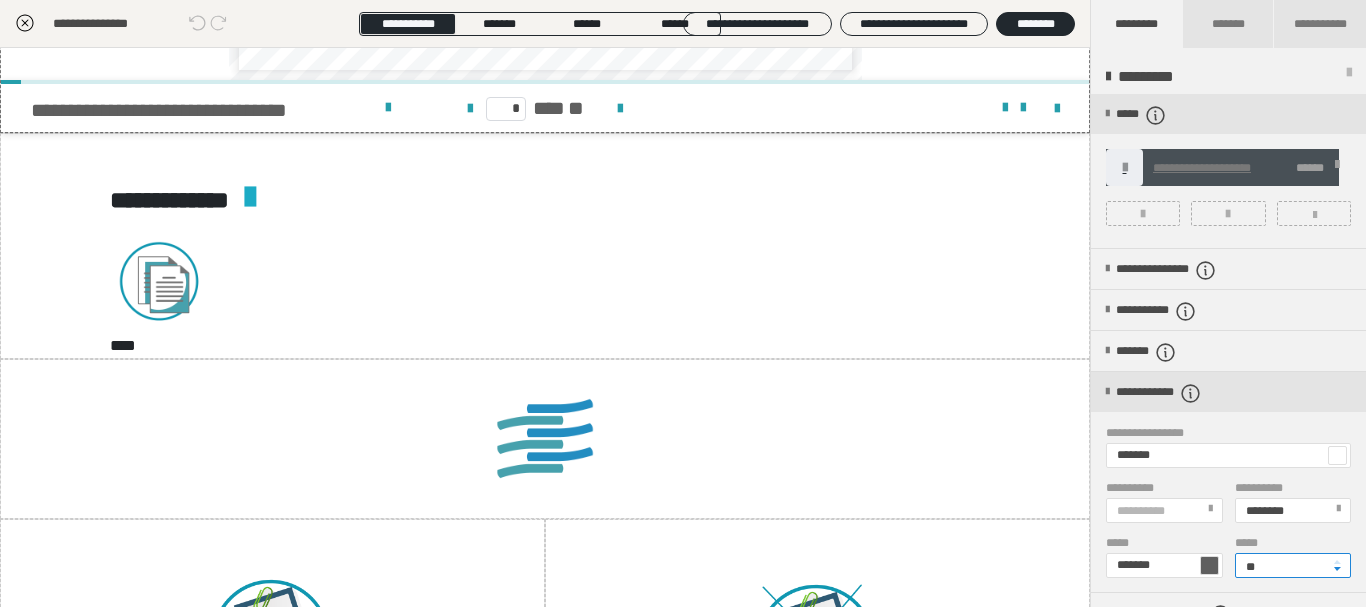 click on "**" at bounding box center (1293, 565) 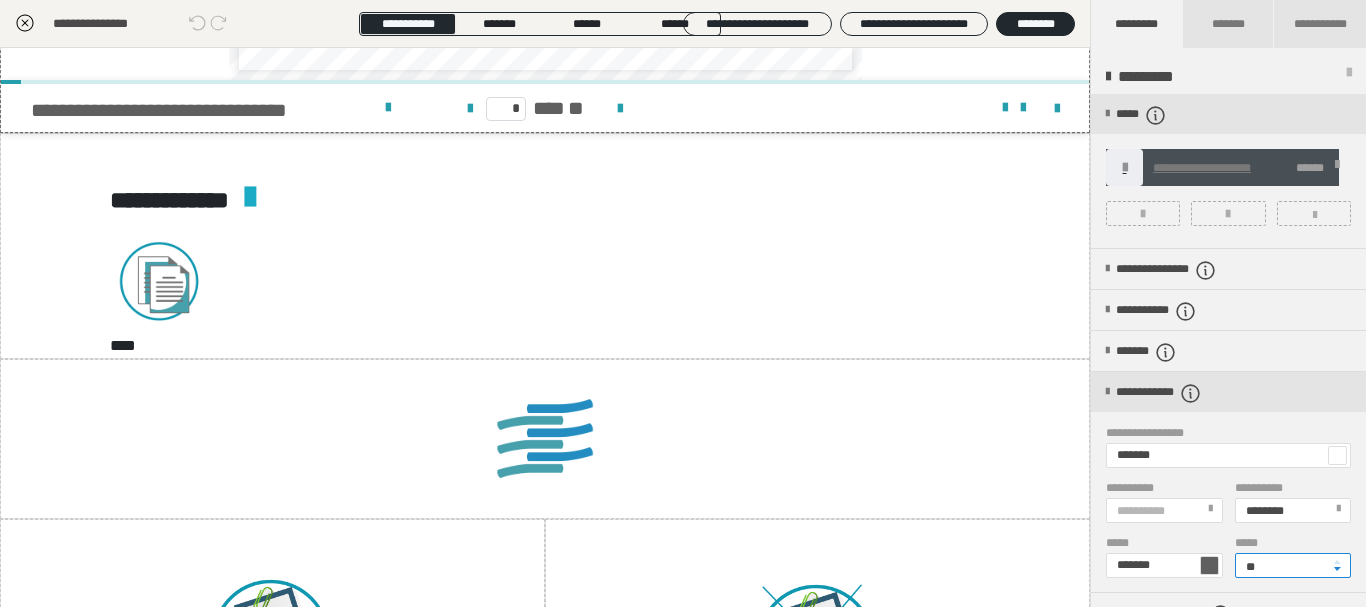 drag, startPoint x: 1268, startPoint y: 573, endPoint x: 1200, endPoint y: 560, distance: 69.2315 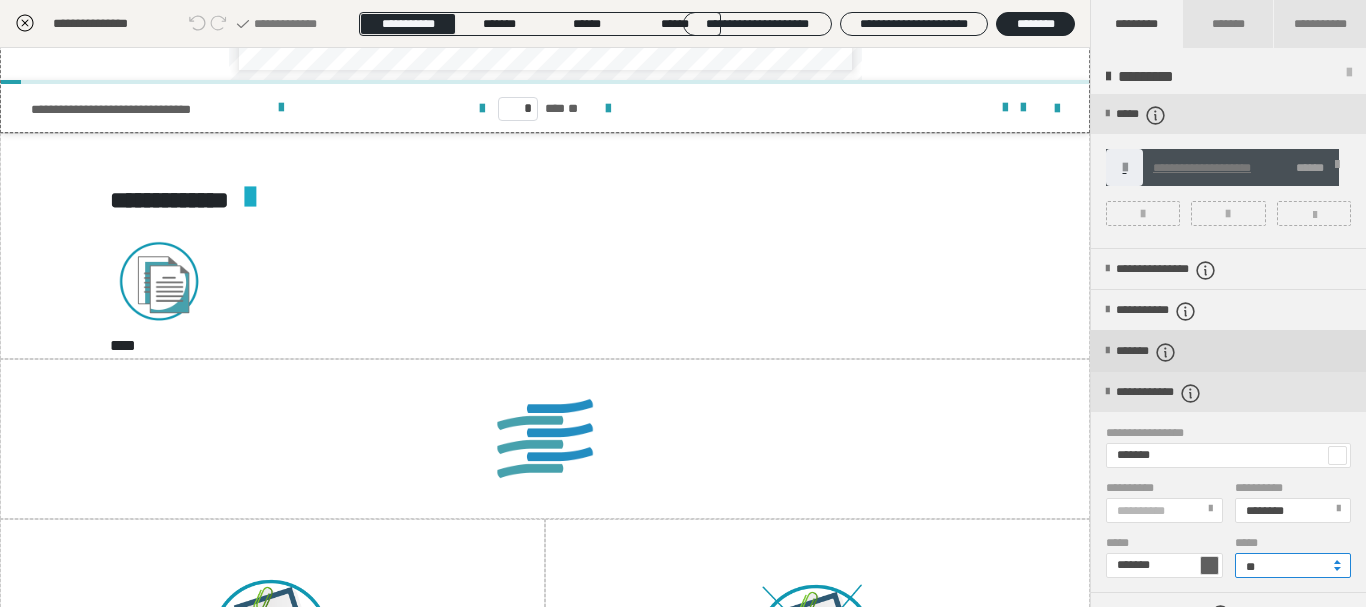 type on "**" 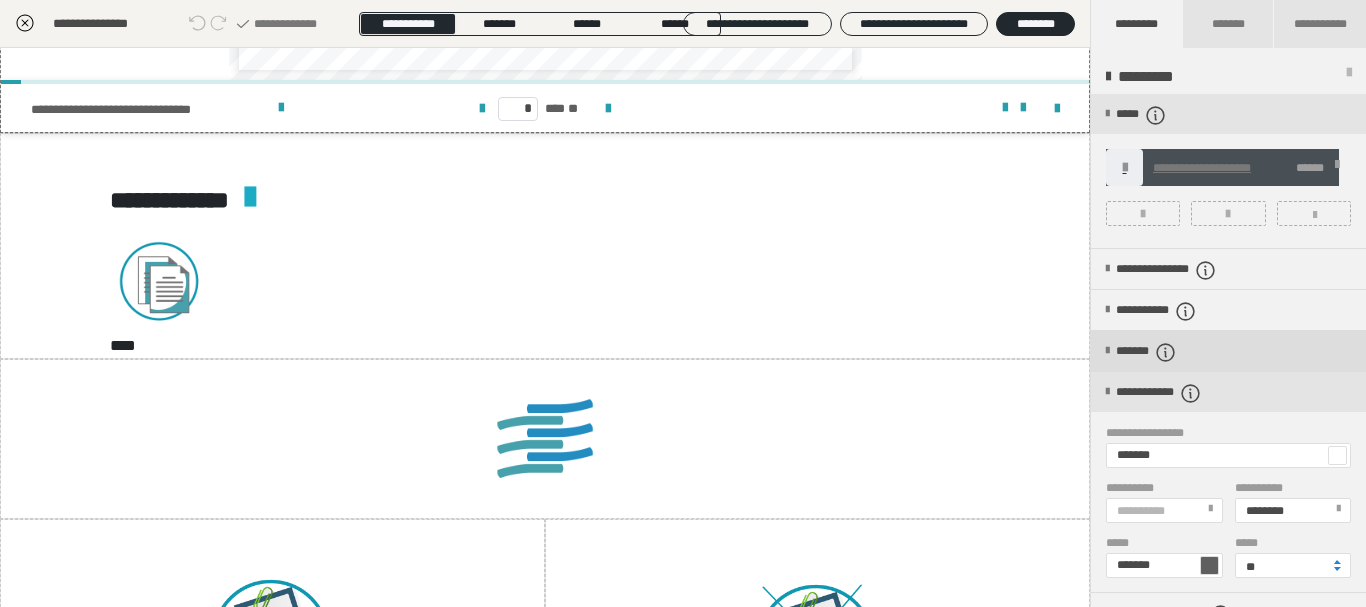click at bounding box center [1166, 352] 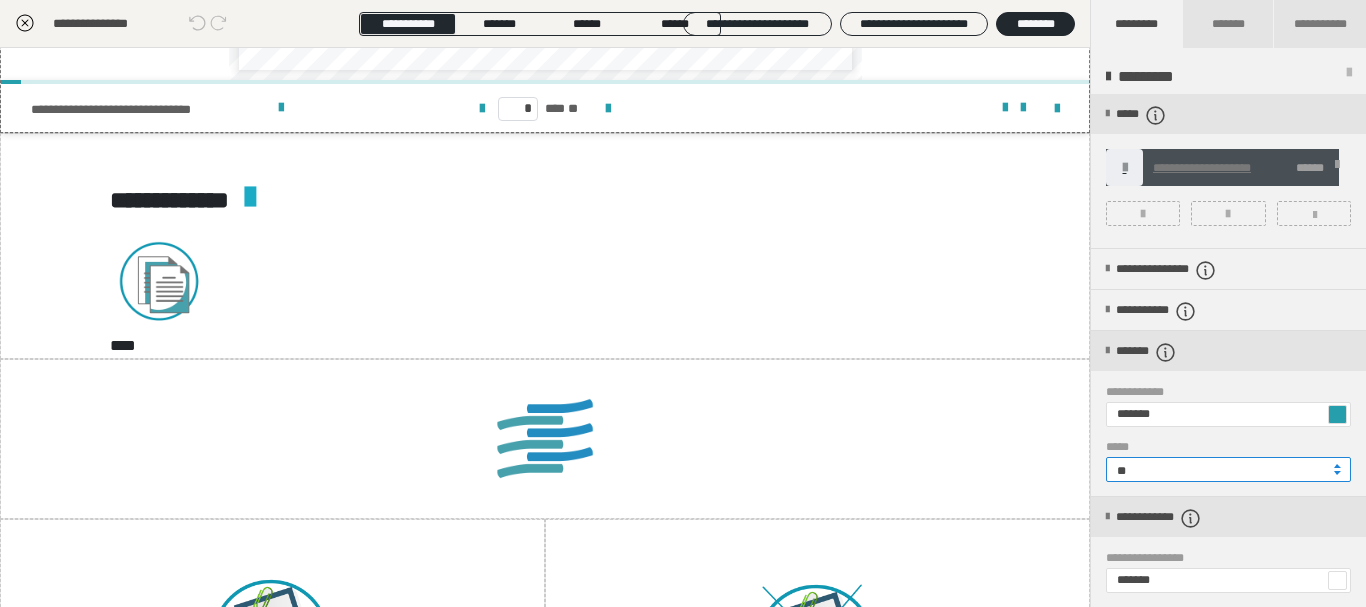 click on "**" at bounding box center (1228, 469) 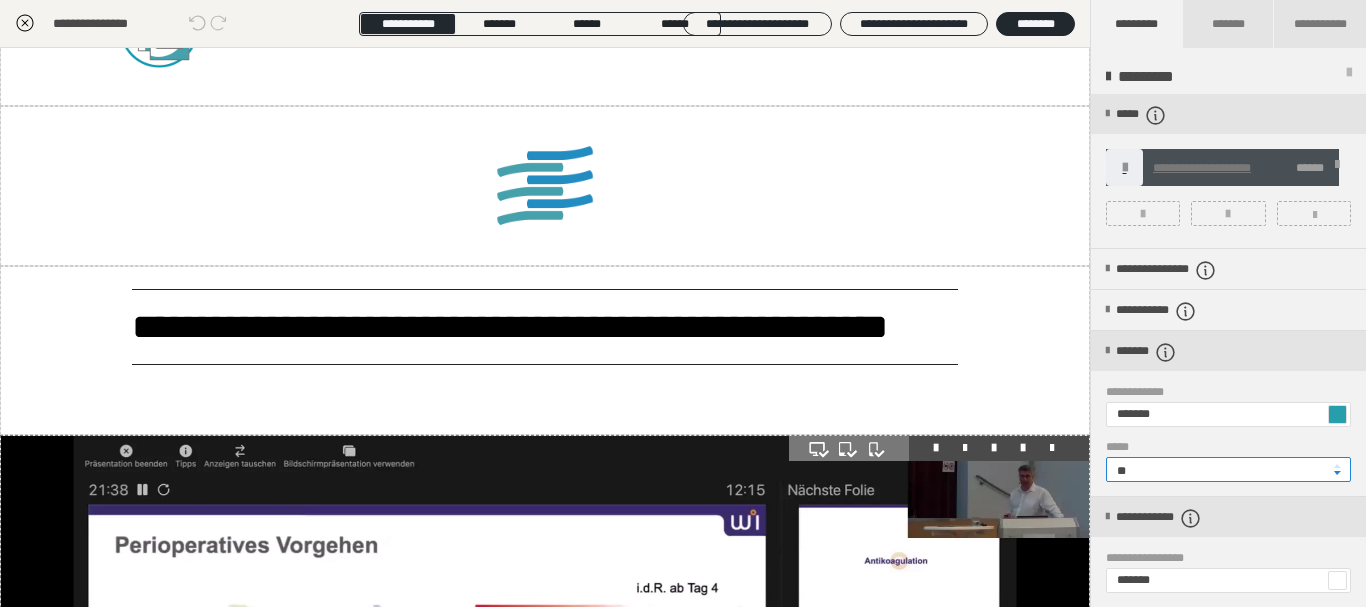 scroll, scrollTop: 2742, scrollLeft: 0, axis: vertical 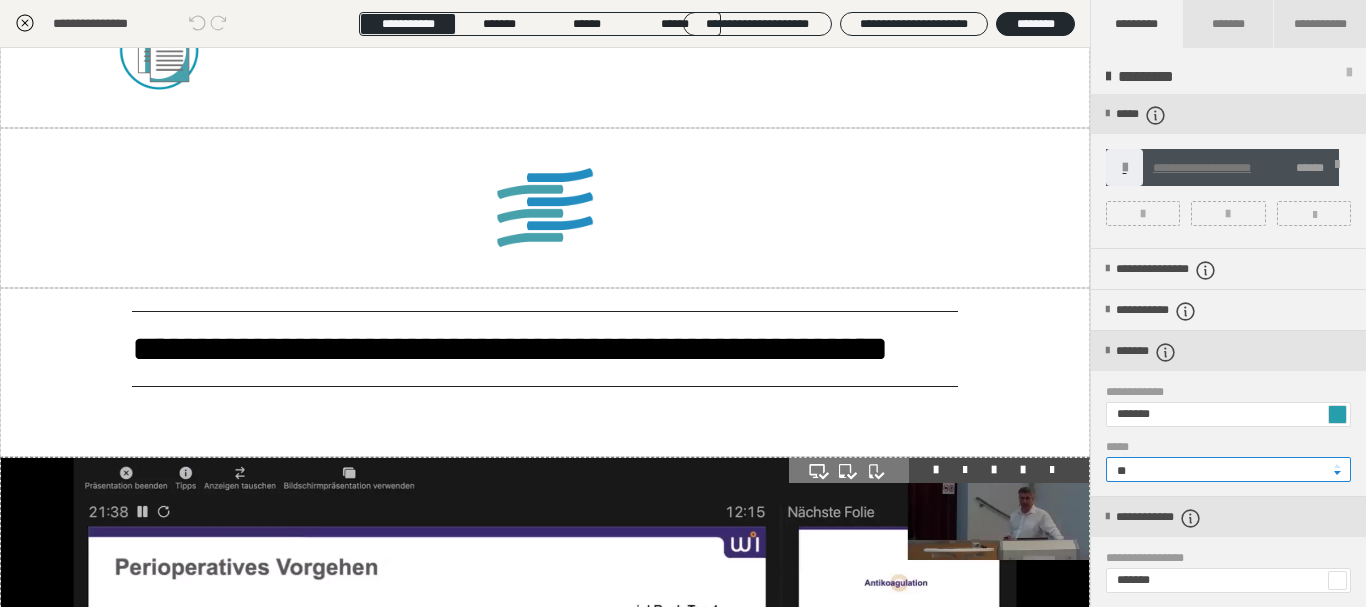 type on "**" 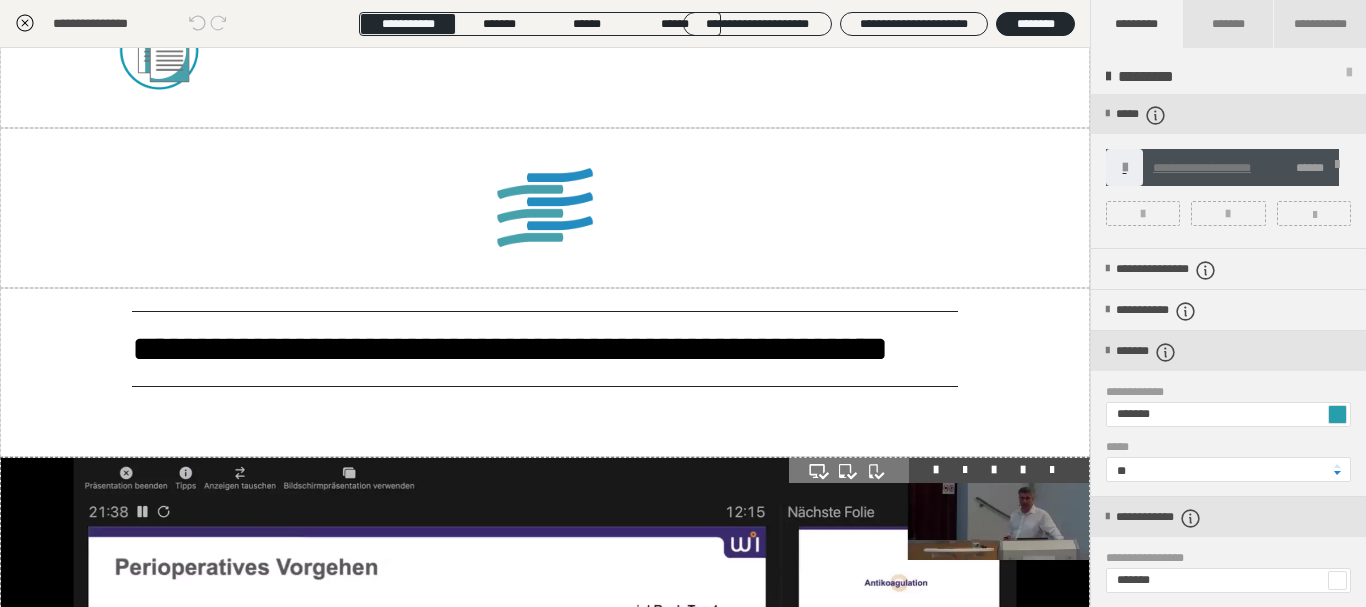 click 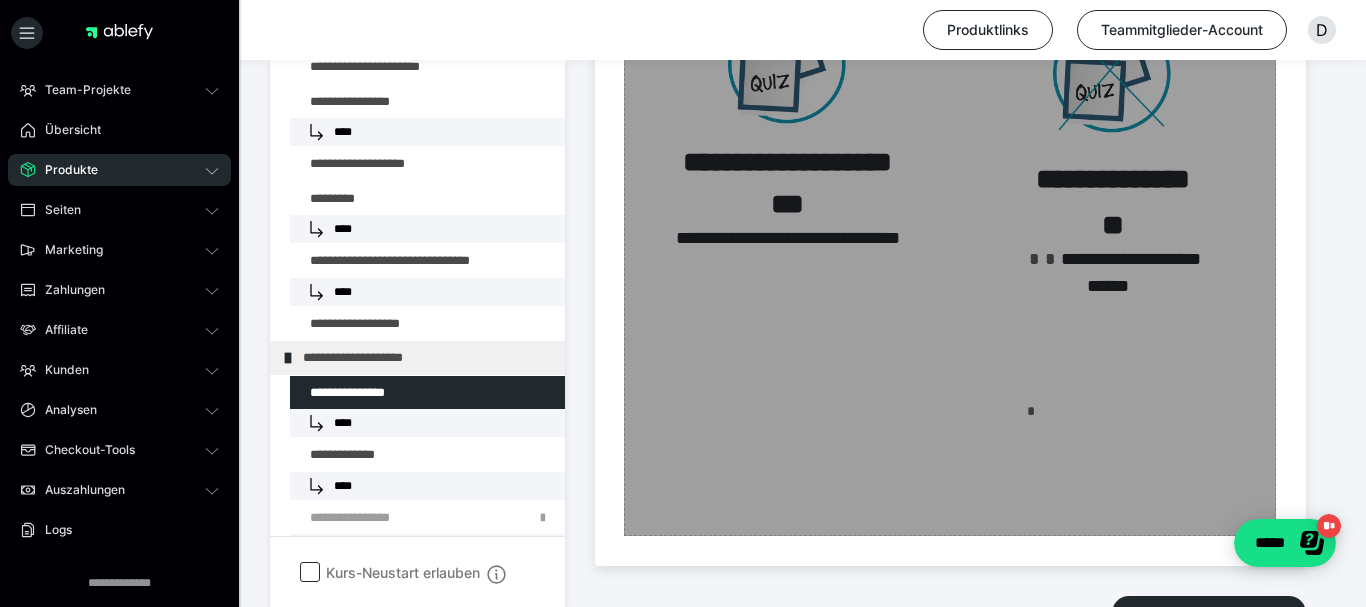 scroll, scrollTop: 5381, scrollLeft: 0, axis: vertical 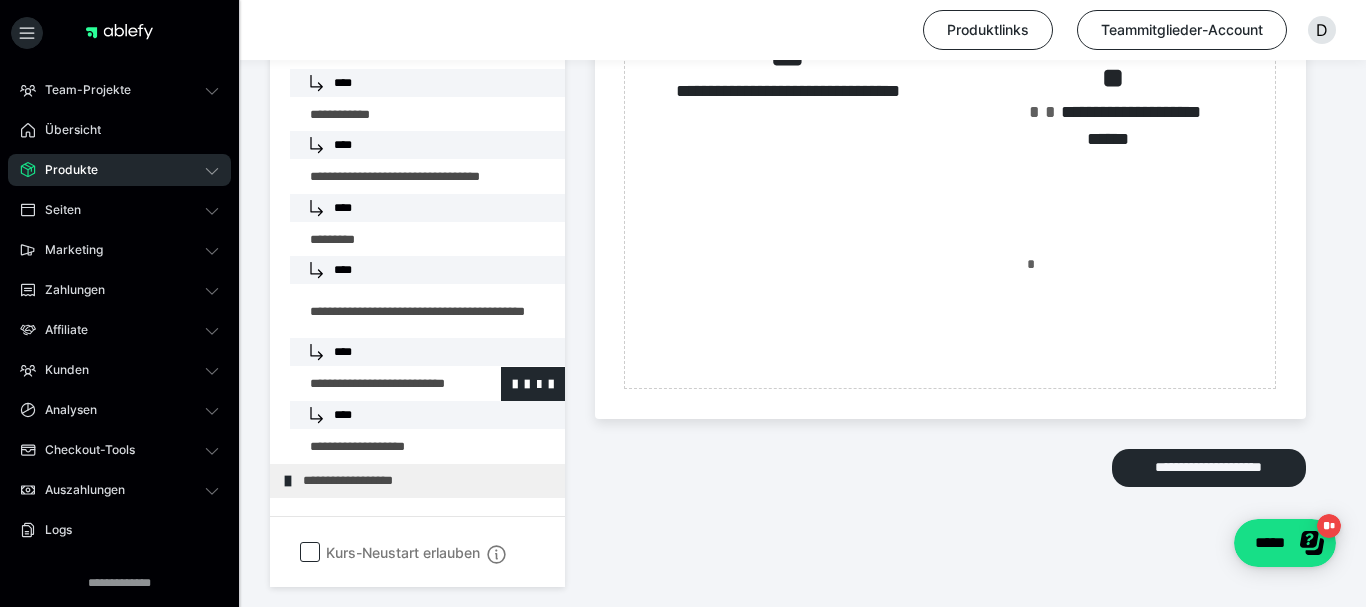 click at bounding box center (375, 384) 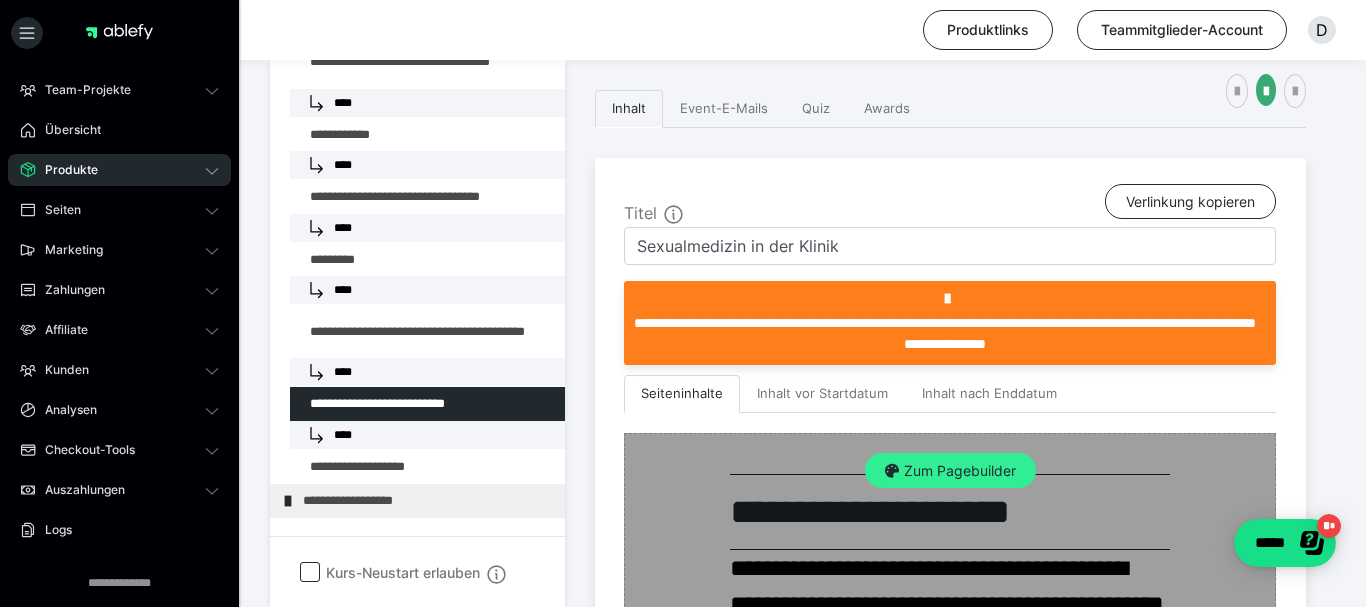click on "Zum Pagebuilder" at bounding box center (950, 471) 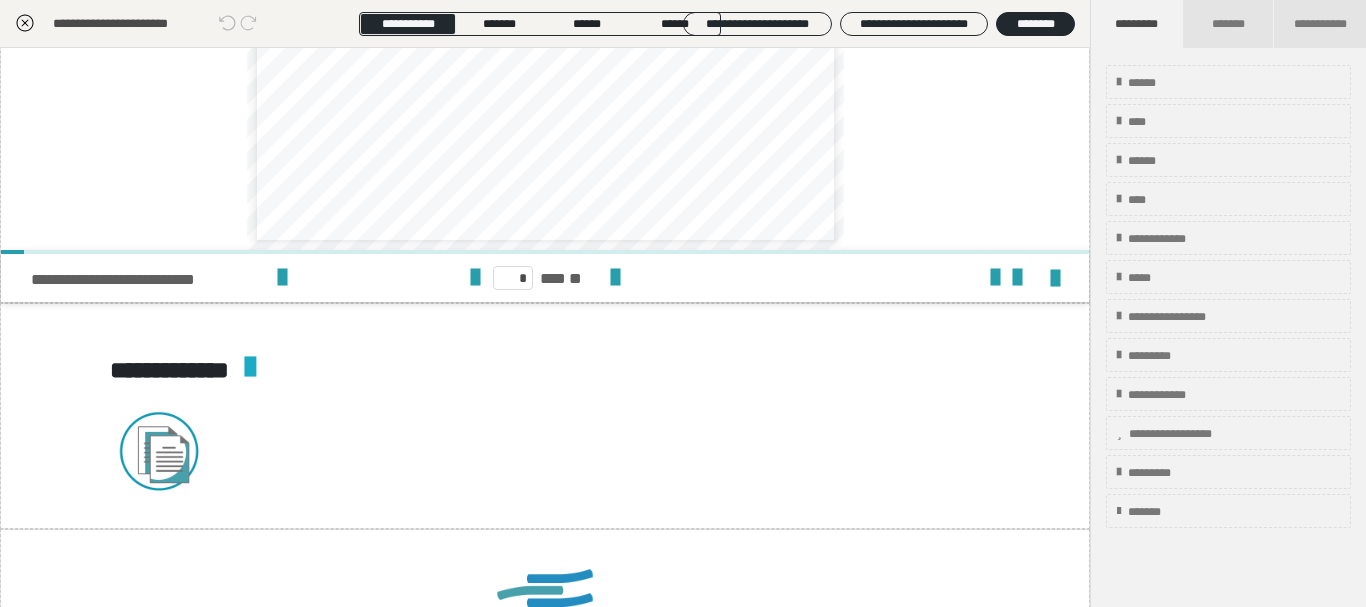 scroll, scrollTop: 2880, scrollLeft: 0, axis: vertical 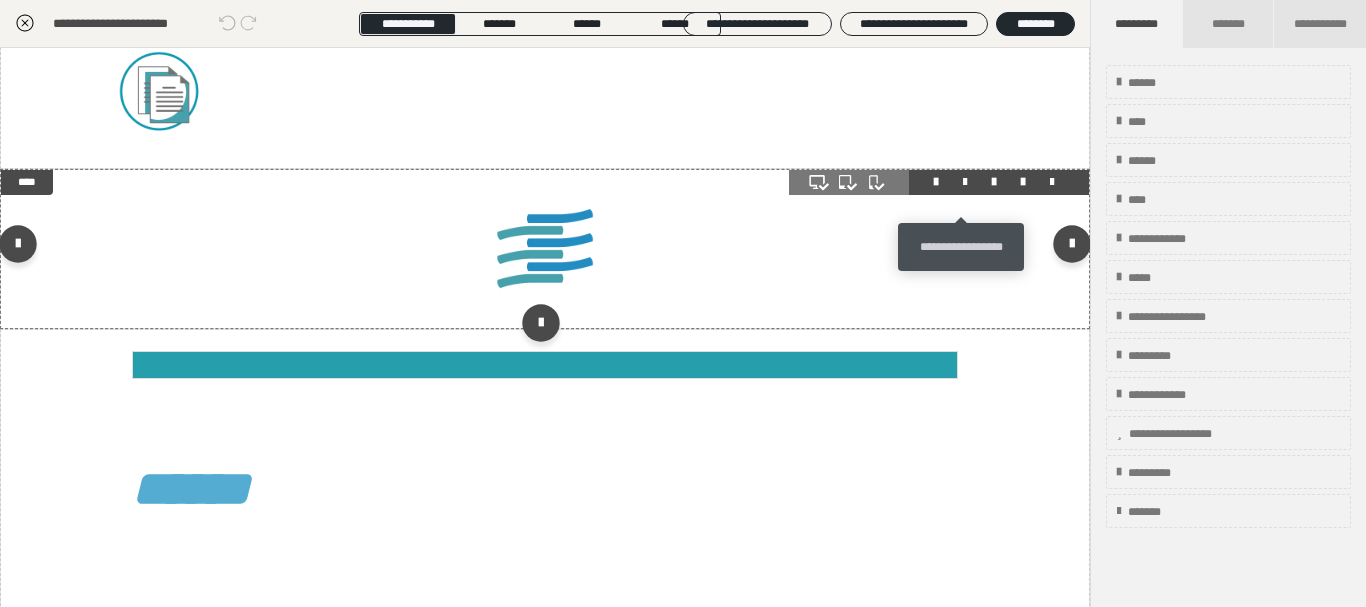 click at bounding box center [965, 182] 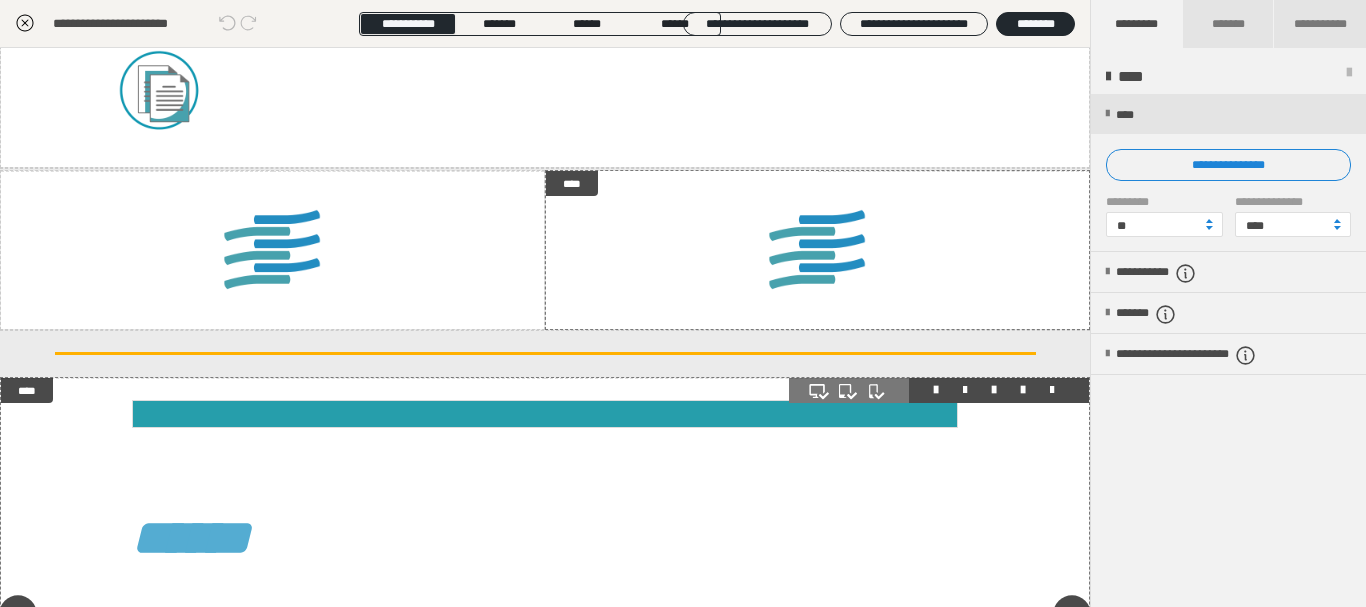 scroll, scrollTop: 2880, scrollLeft: 0, axis: vertical 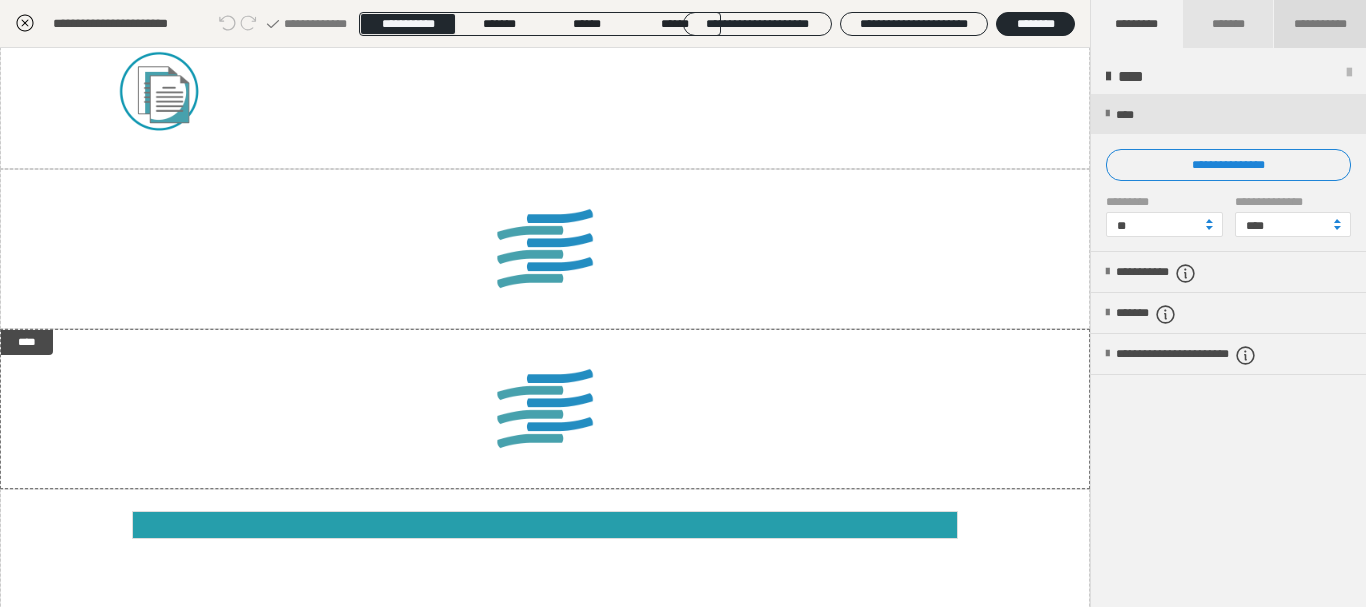 click on "**********" at bounding box center [1320, 24] 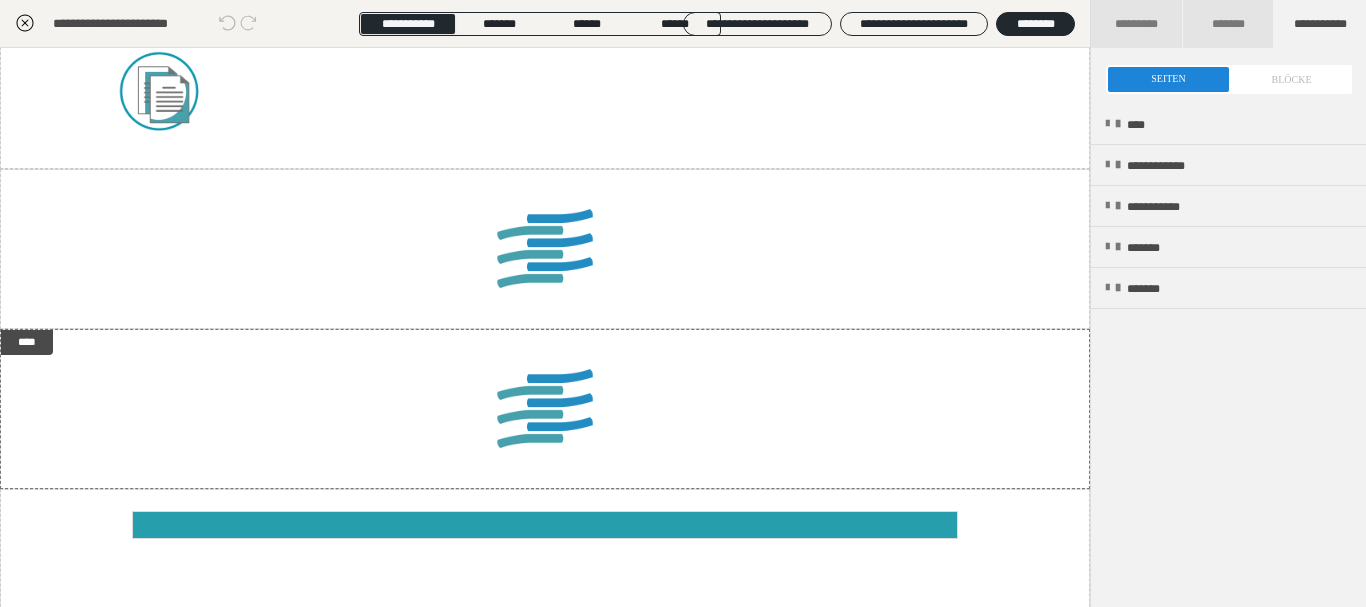 click at bounding box center (1229, 79) 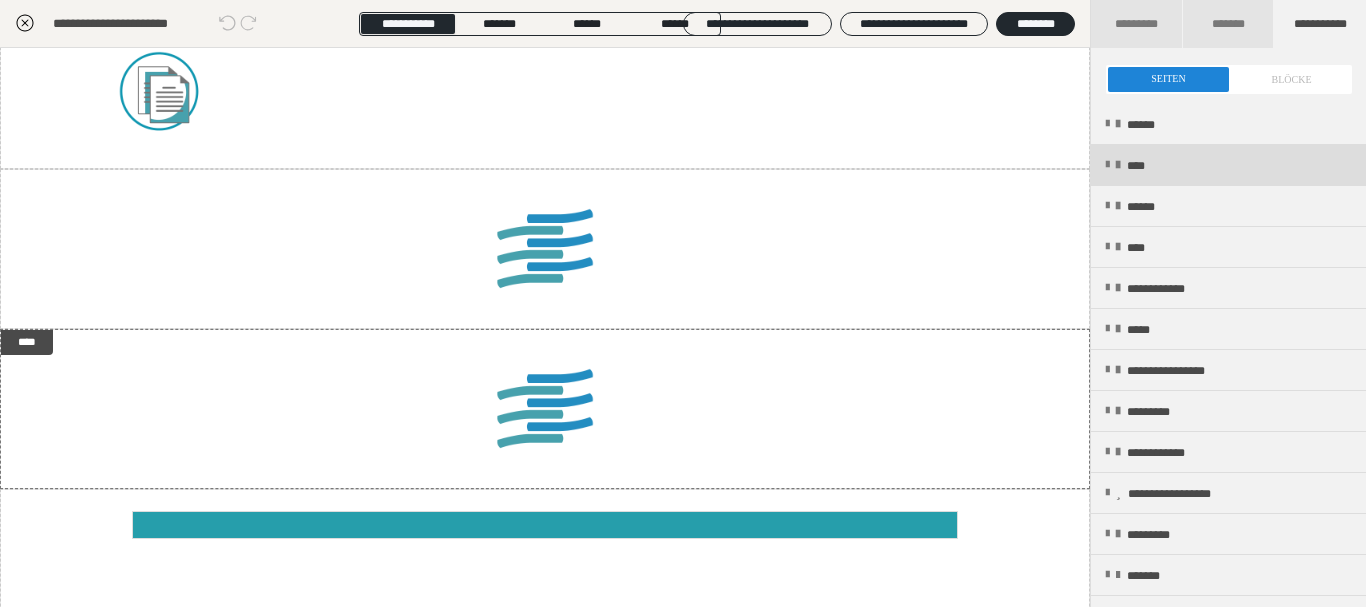click on "****" at bounding box center (1228, 165) 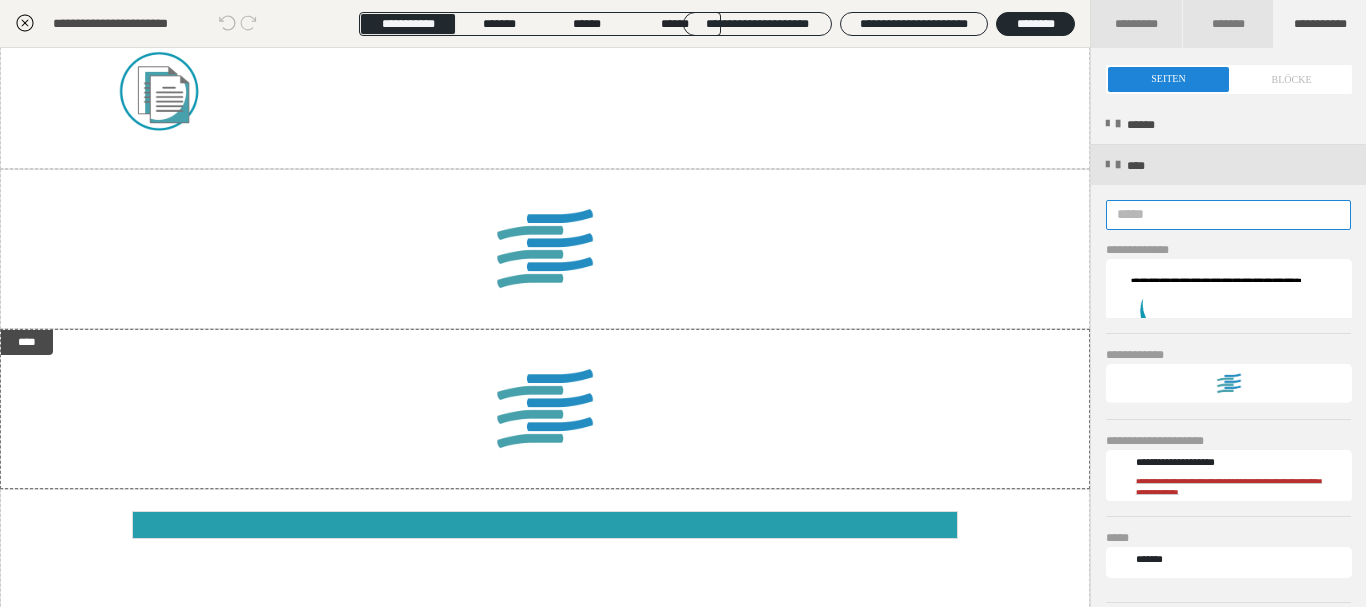 click at bounding box center [1228, 215] 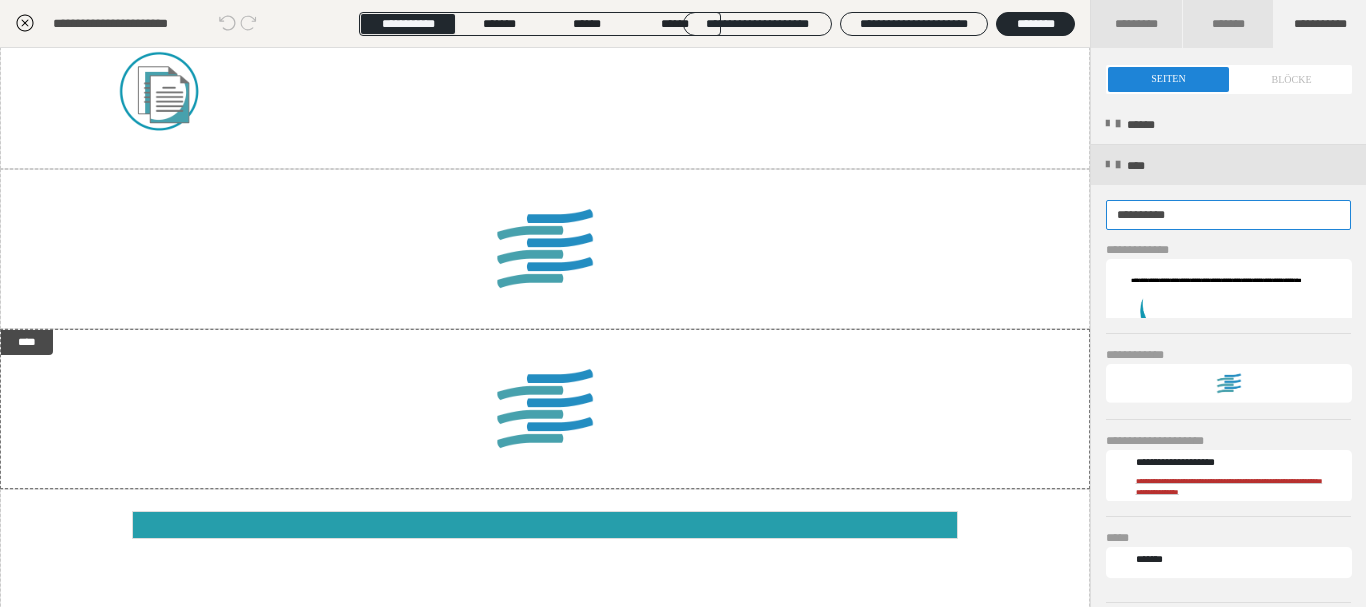 type on "**********" 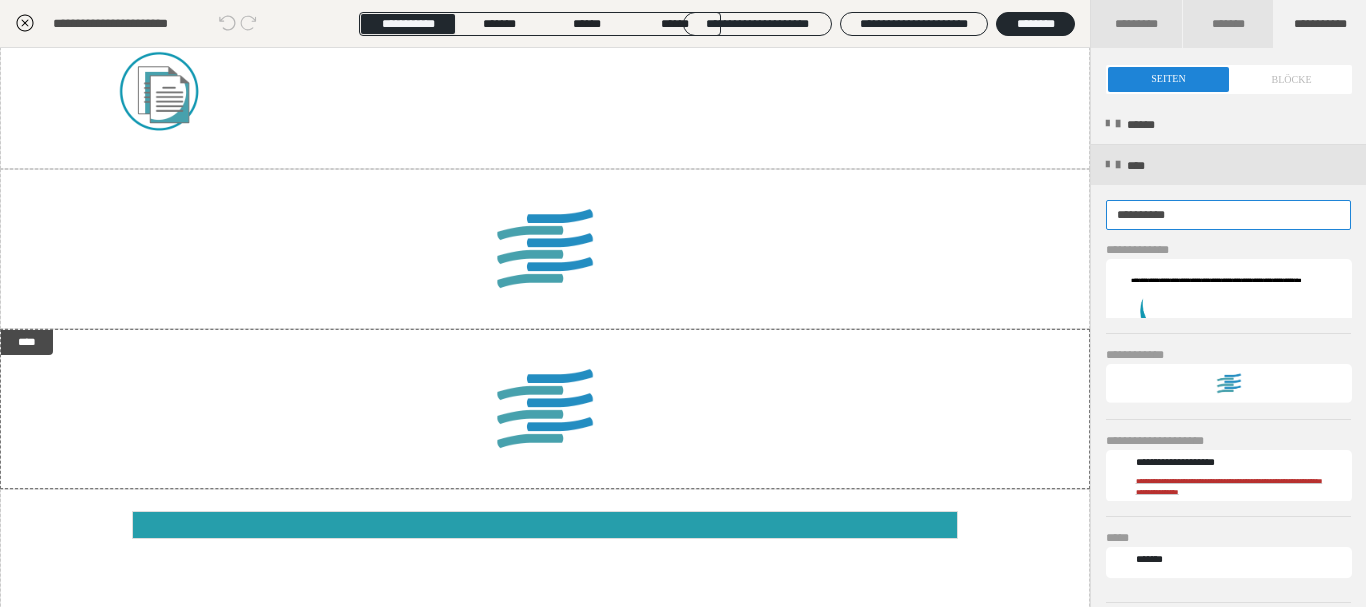click at bounding box center (1228, 215) 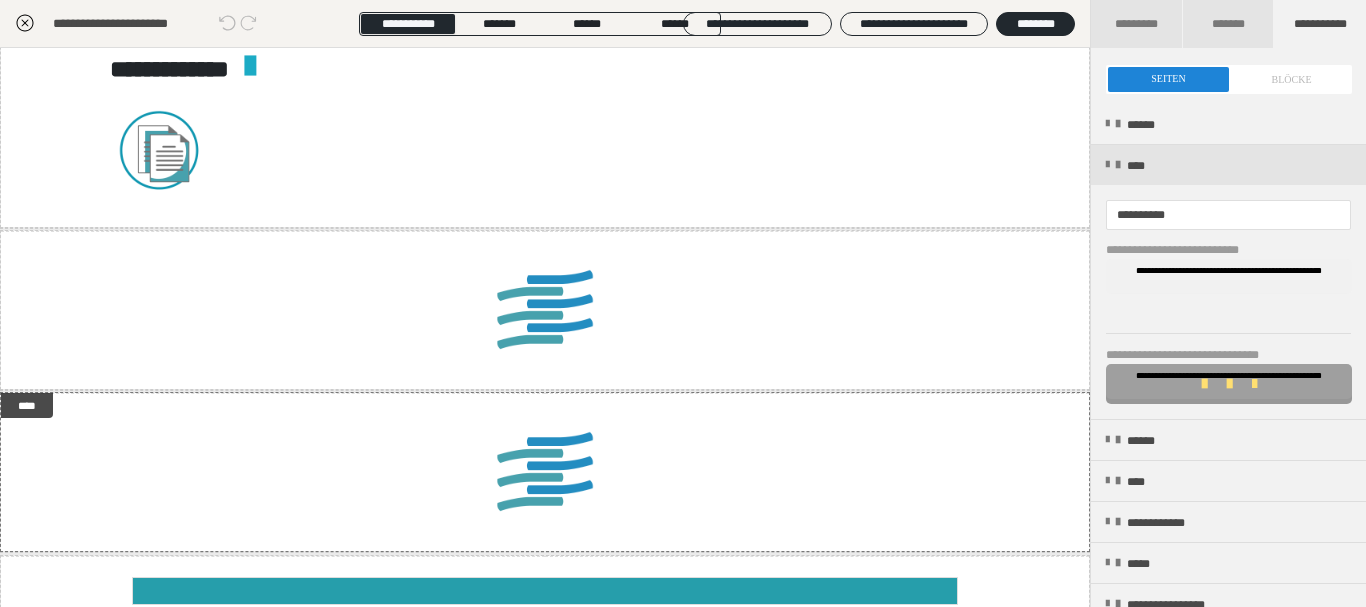 scroll, scrollTop: 2940, scrollLeft: 0, axis: vertical 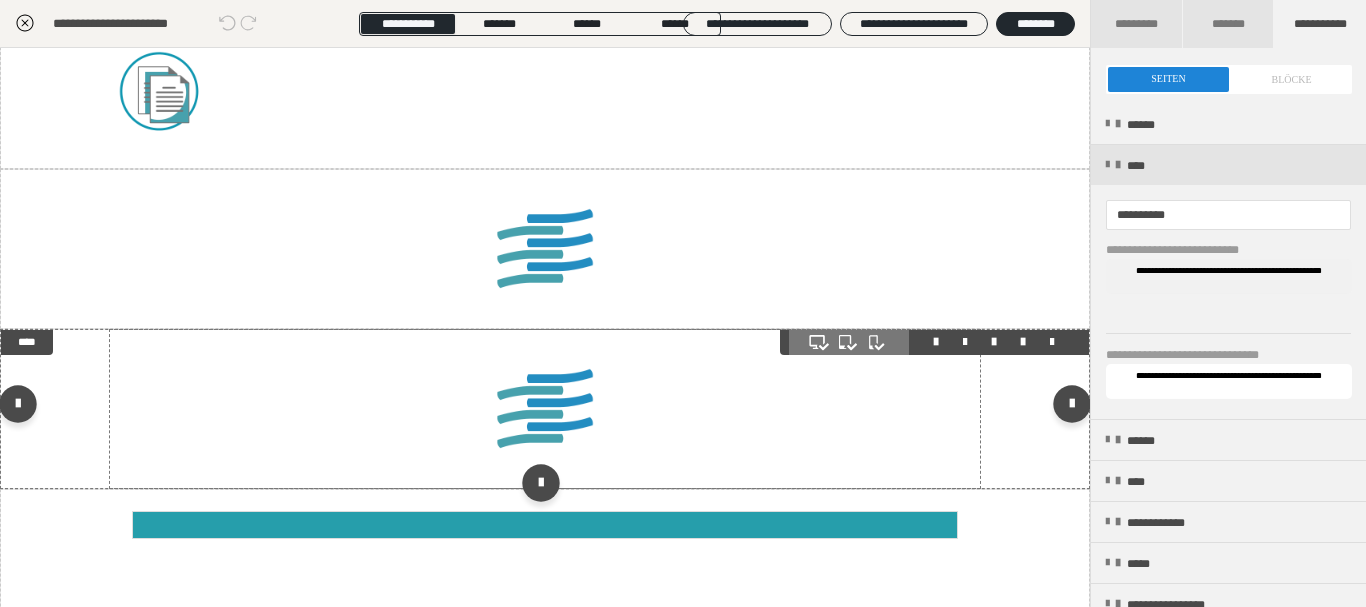 click at bounding box center (545, 409) 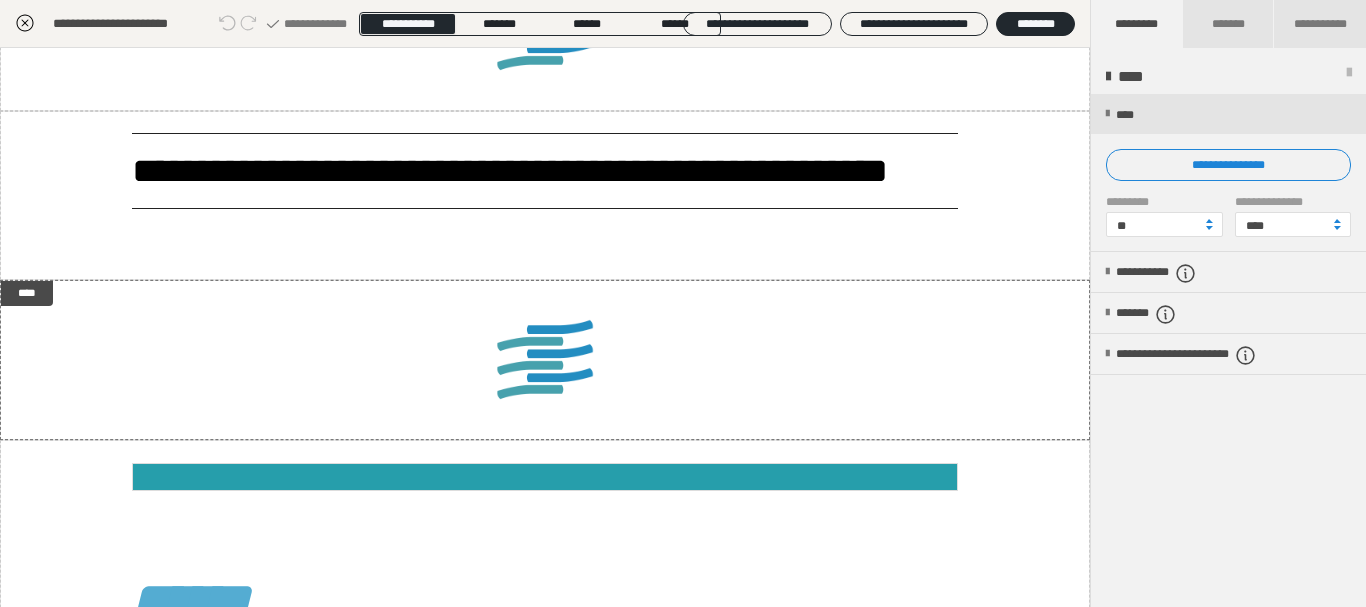 scroll, scrollTop: 3120, scrollLeft: 0, axis: vertical 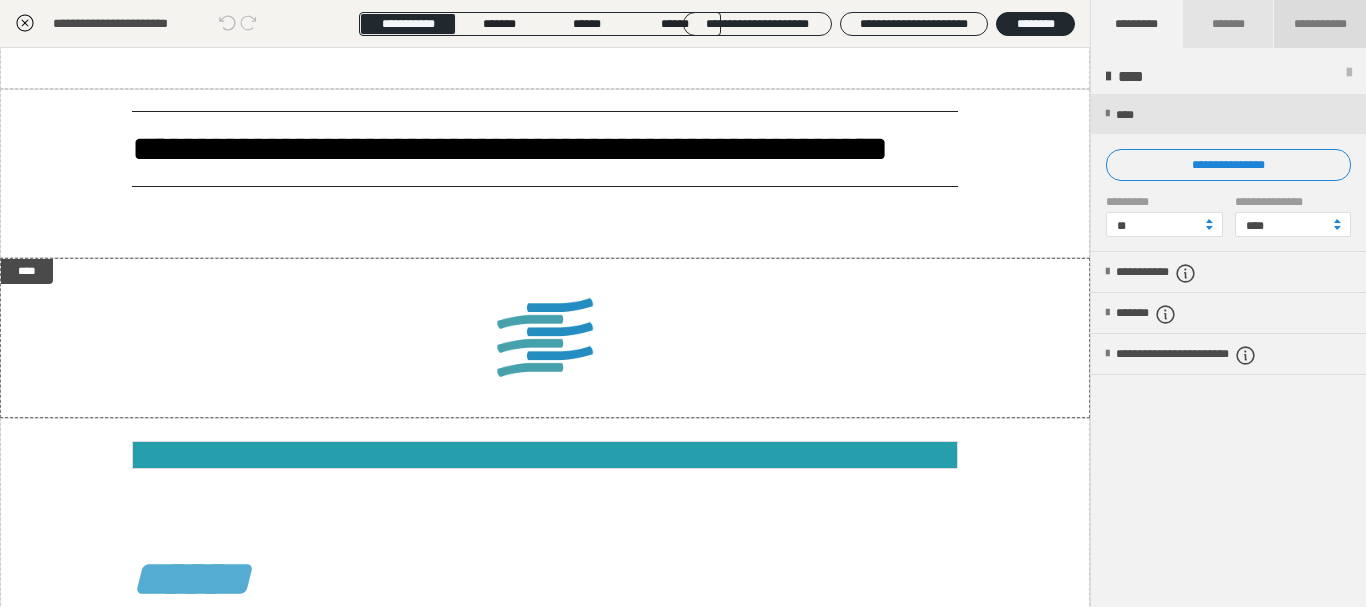 click on "**********" at bounding box center (1320, 24) 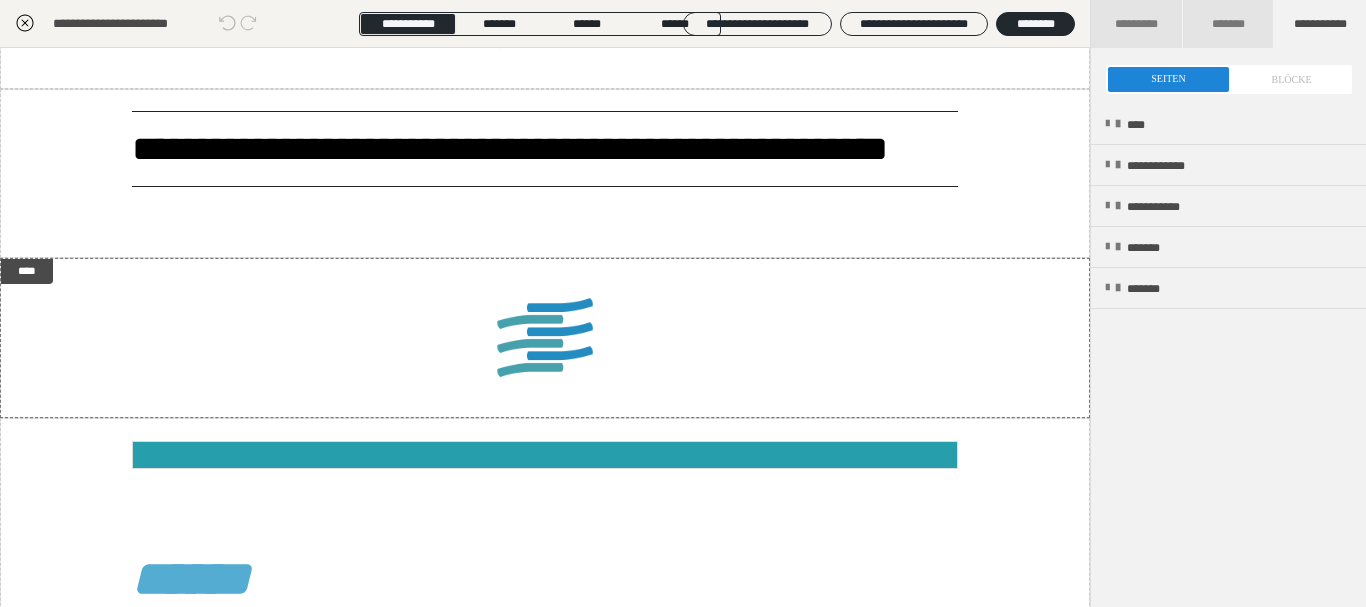 click at bounding box center (1229, 79) 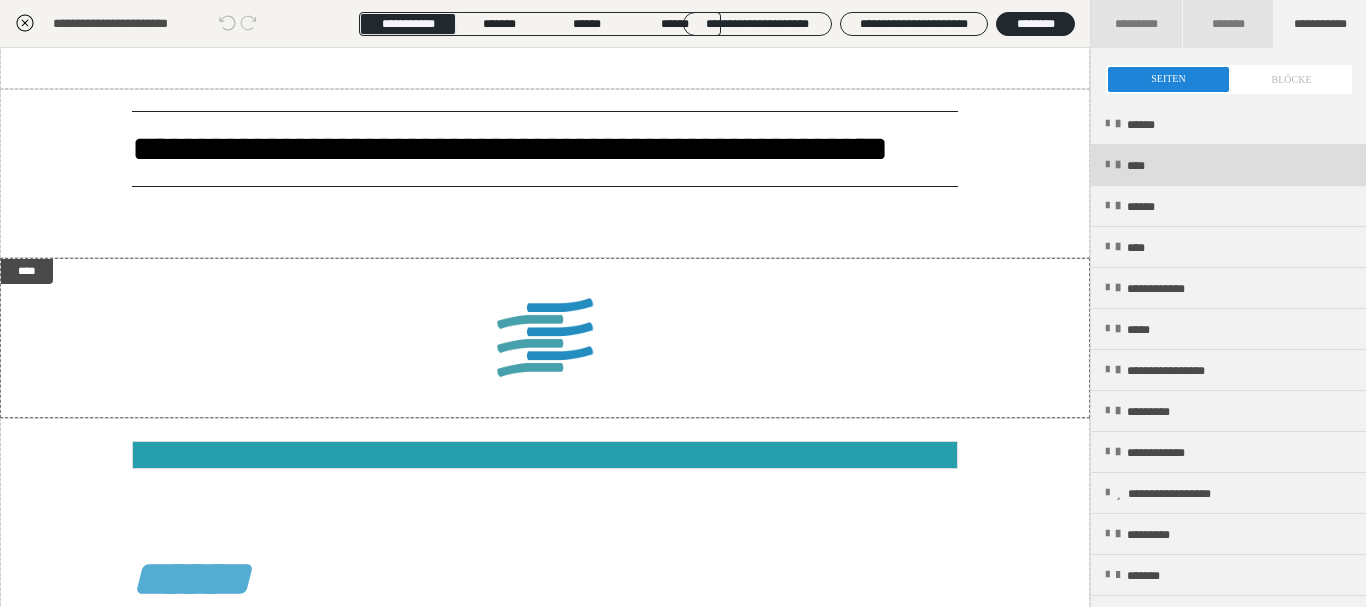 click on "****" at bounding box center [1228, 165] 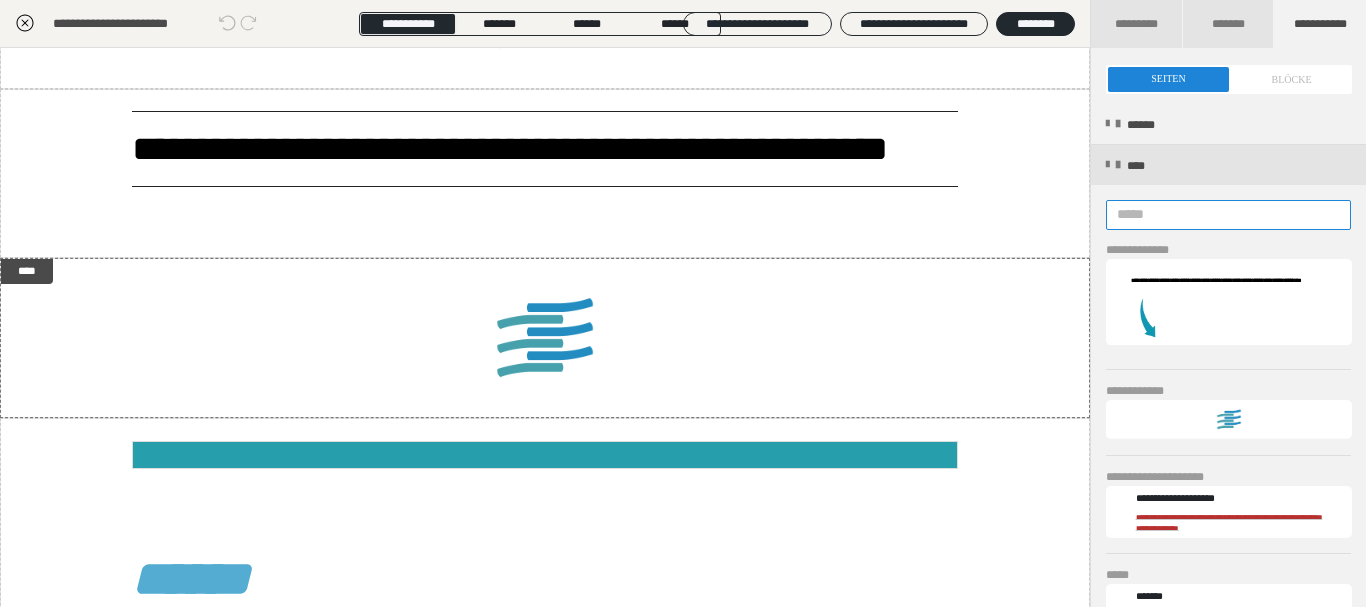 click at bounding box center (1228, 215) 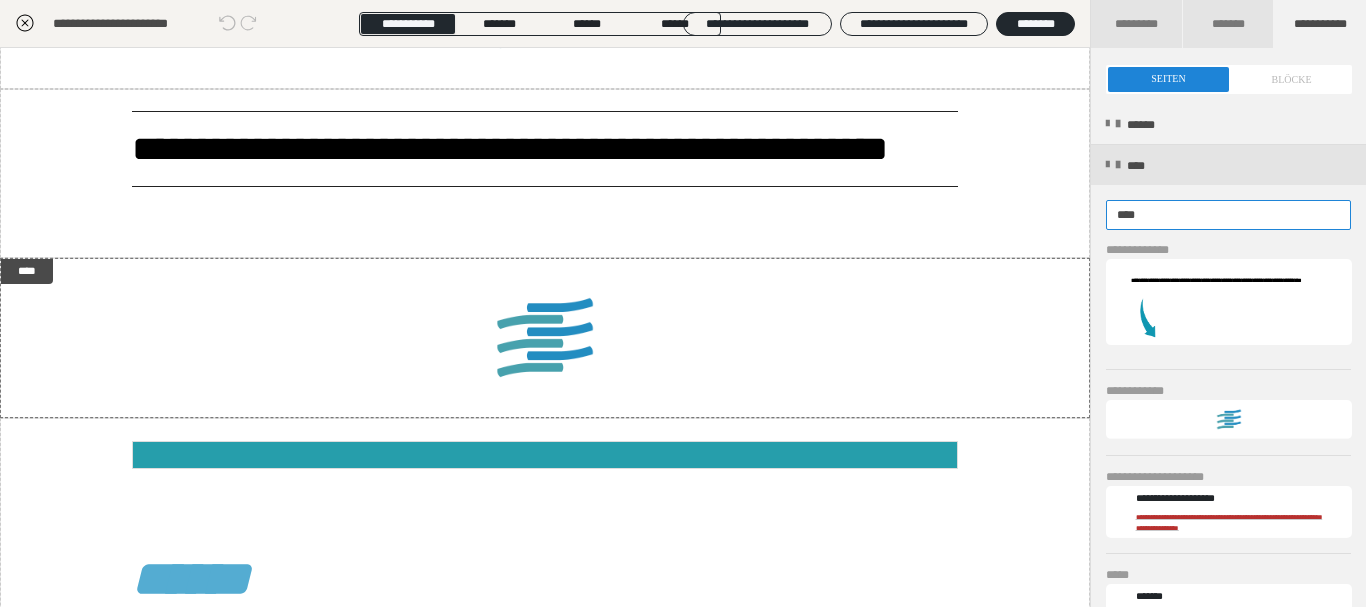 type on "****" 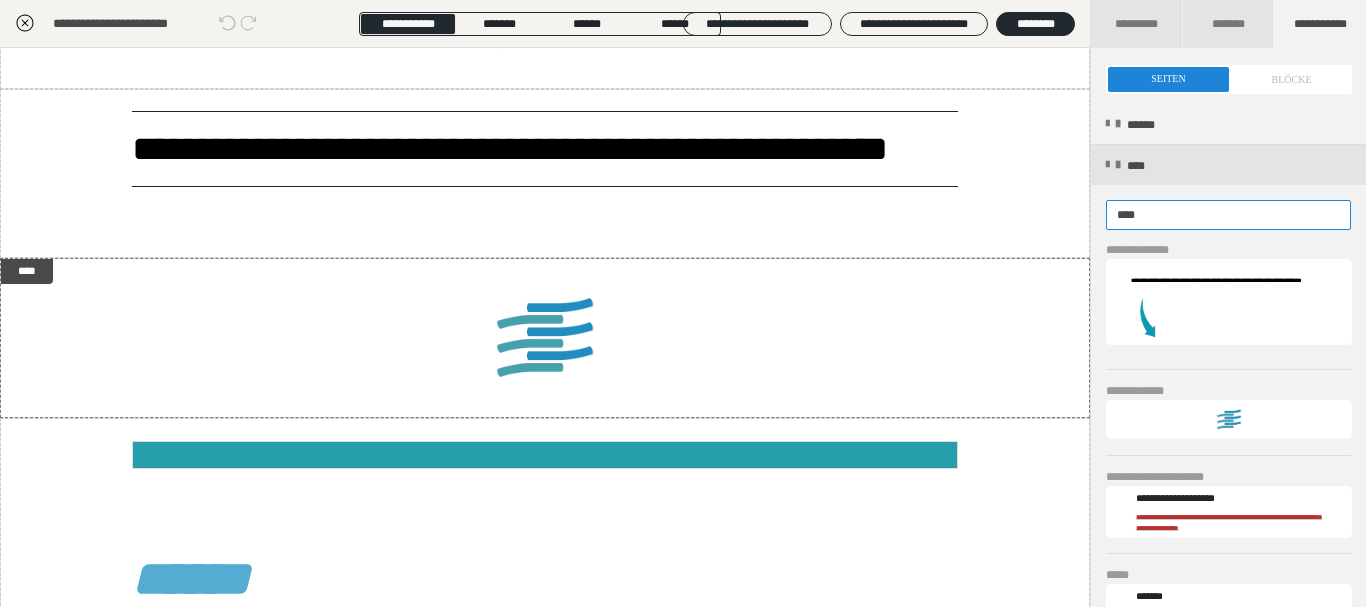 click at bounding box center [1228, 215] 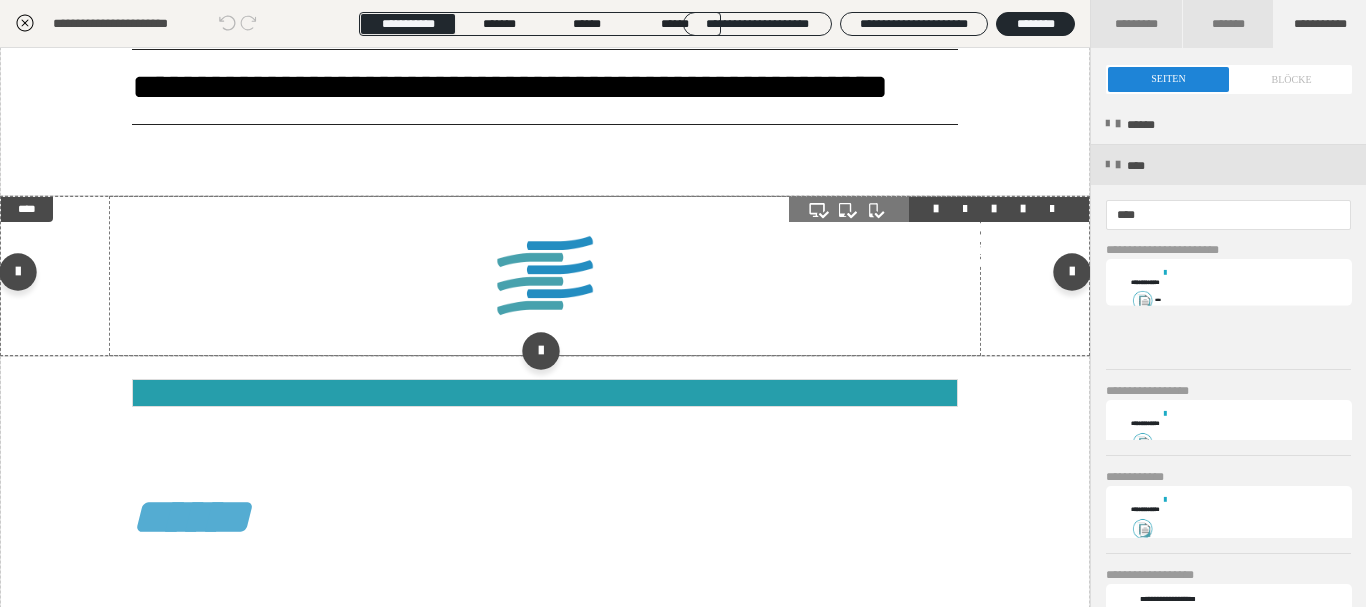 scroll, scrollTop: 3120, scrollLeft: 0, axis: vertical 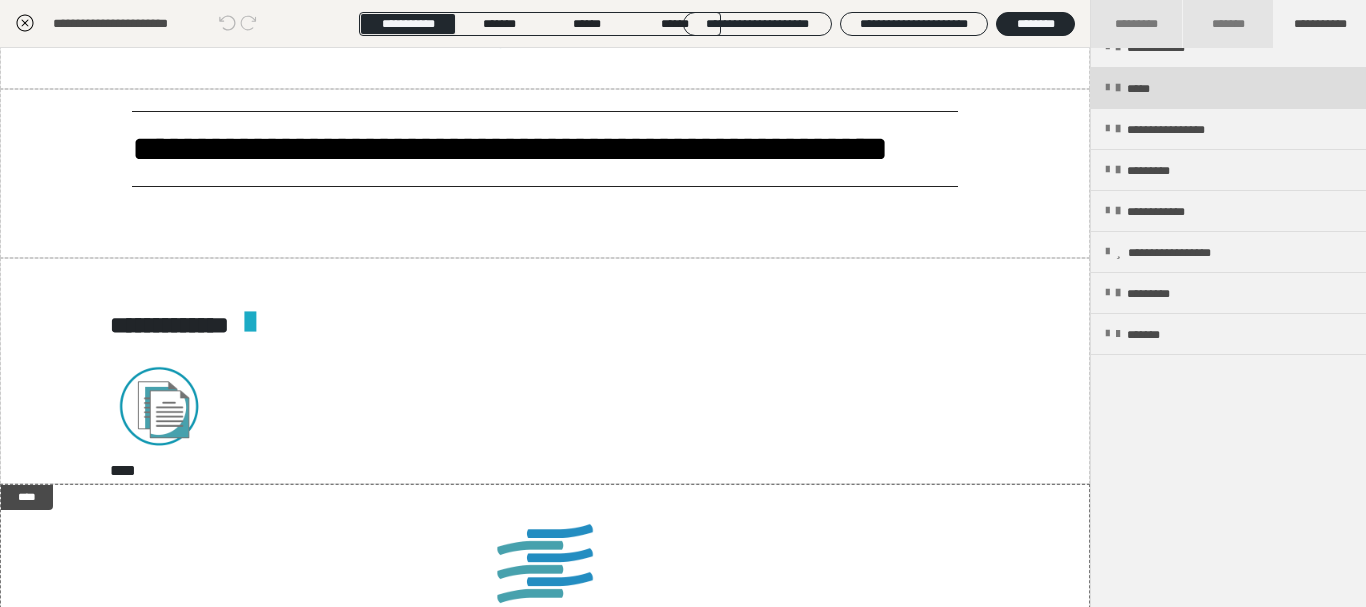 click on "*****" at bounding box center [1228, 88] 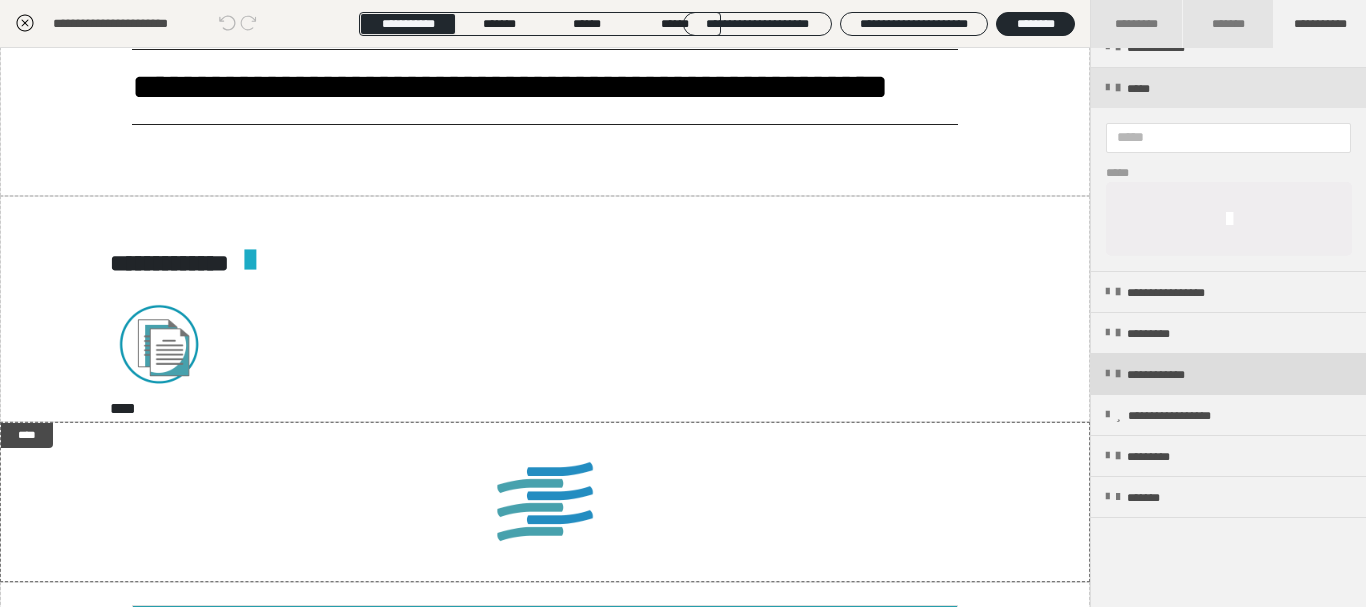 scroll, scrollTop: 3120, scrollLeft: 0, axis: vertical 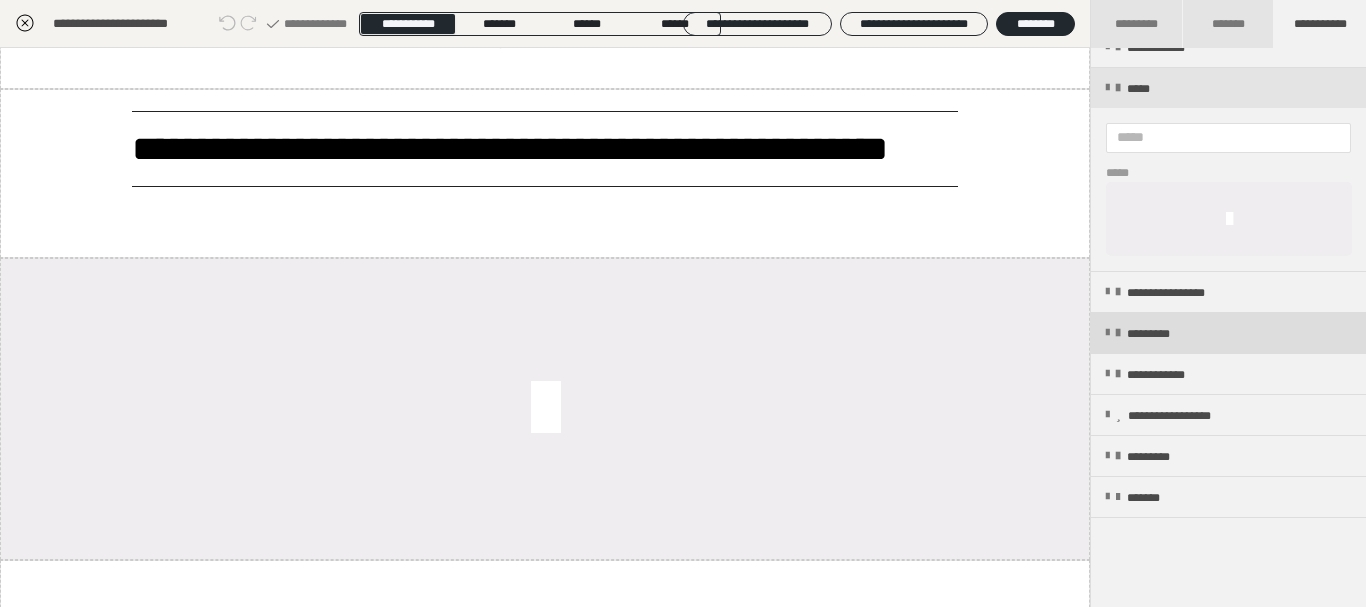 click on "*********" at bounding box center [1161, 334] 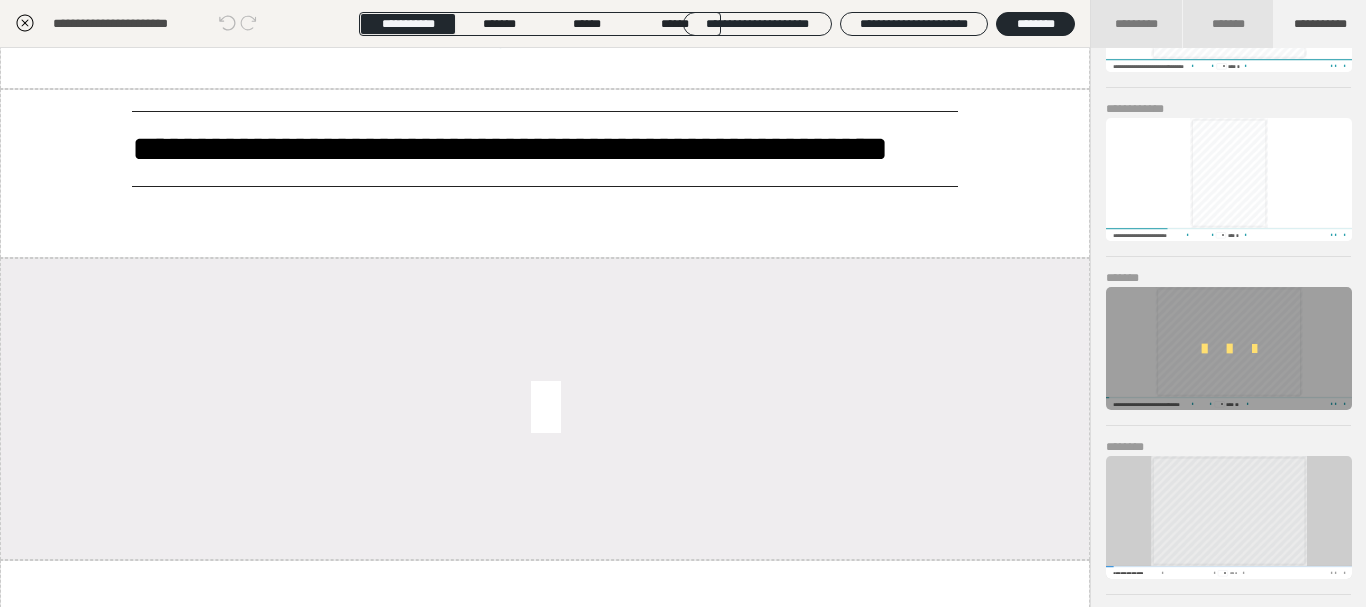 scroll, scrollTop: 1424, scrollLeft: 0, axis: vertical 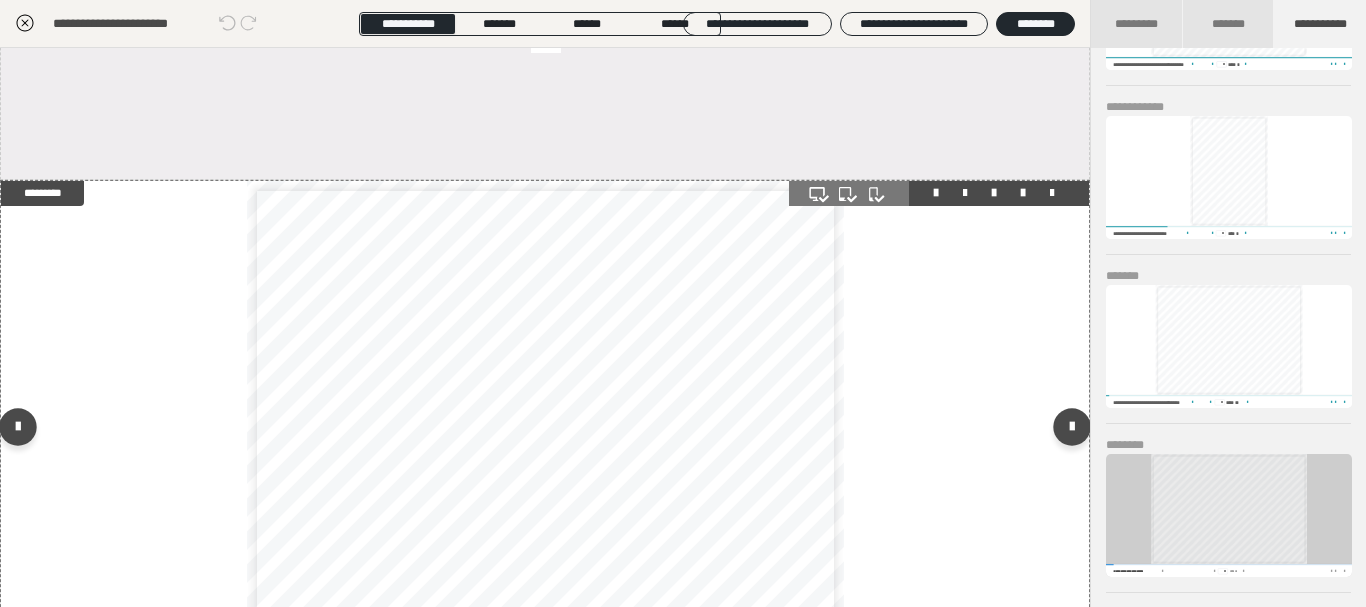 click on "**********" at bounding box center [548, 352] 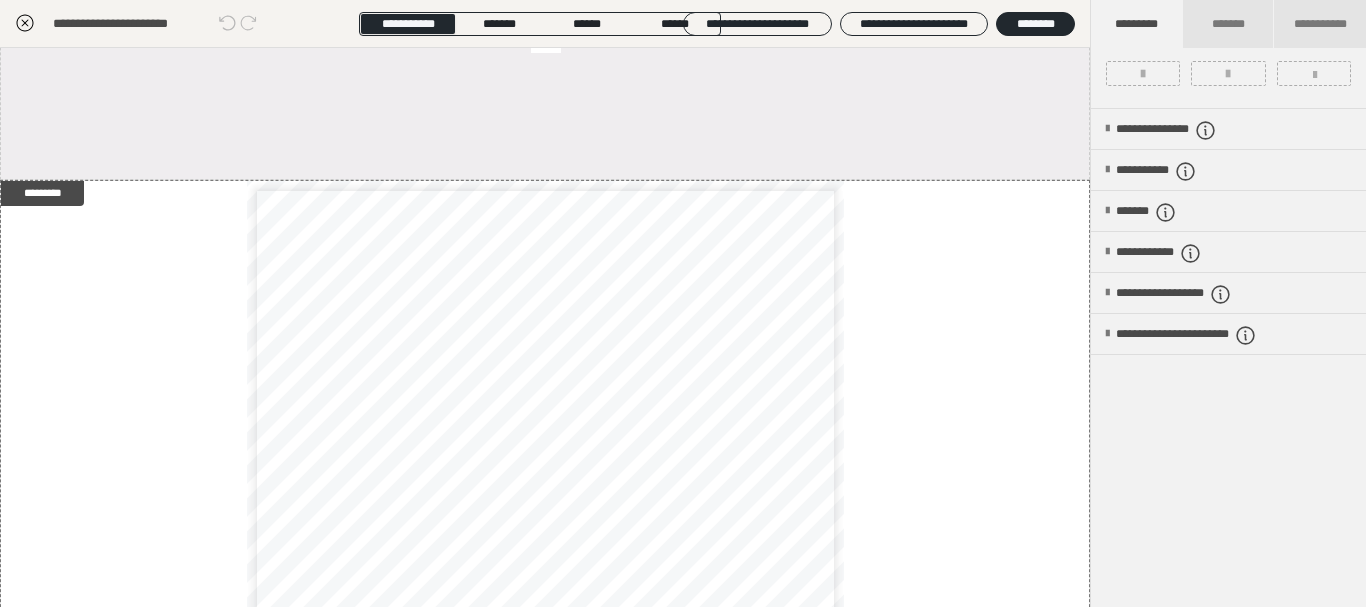 scroll, scrollTop: 0, scrollLeft: 0, axis: both 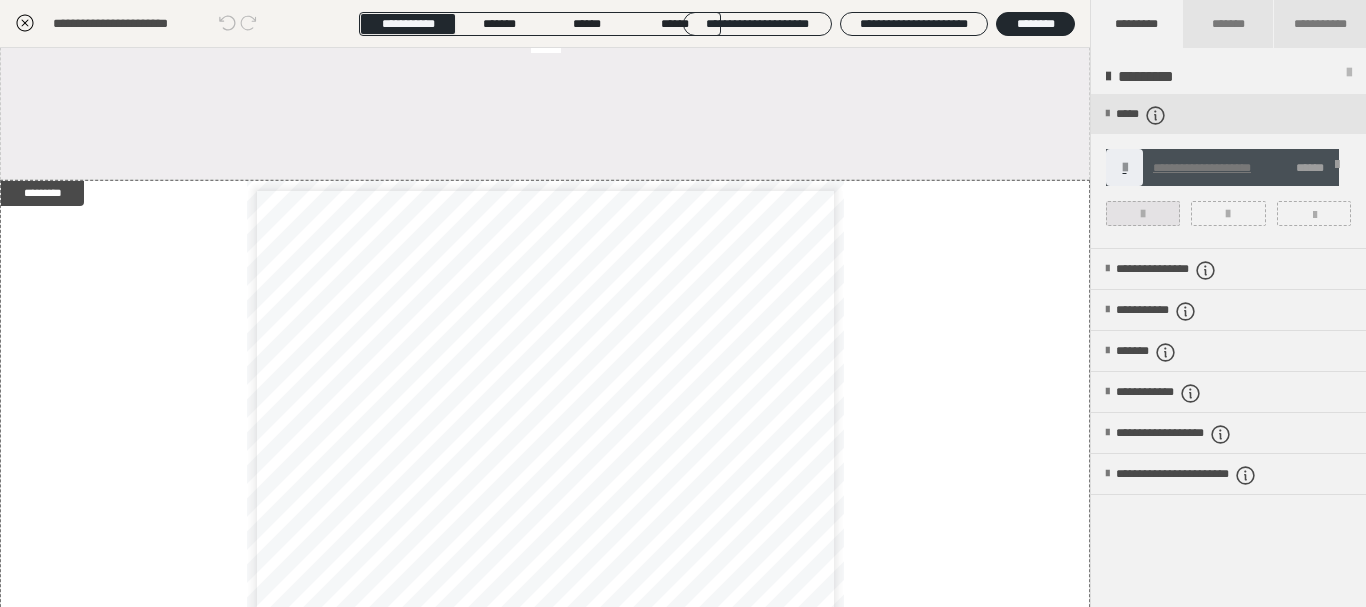 click at bounding box center (1143, 214) 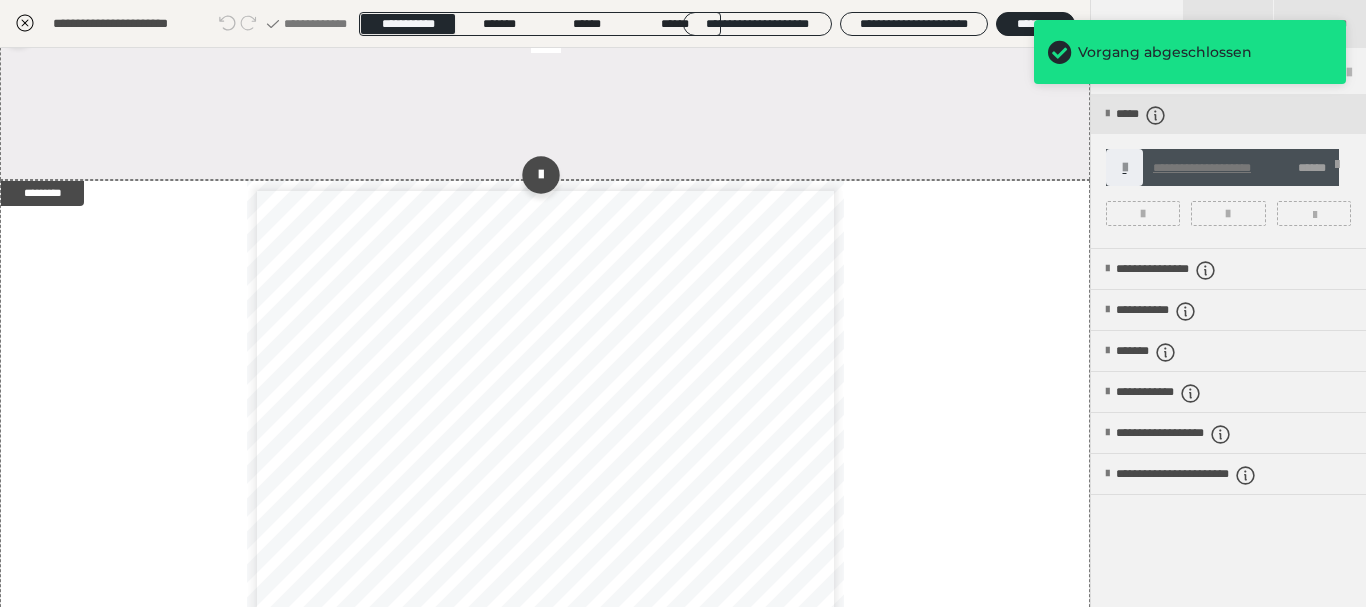 click at bounding box center [545, 29] 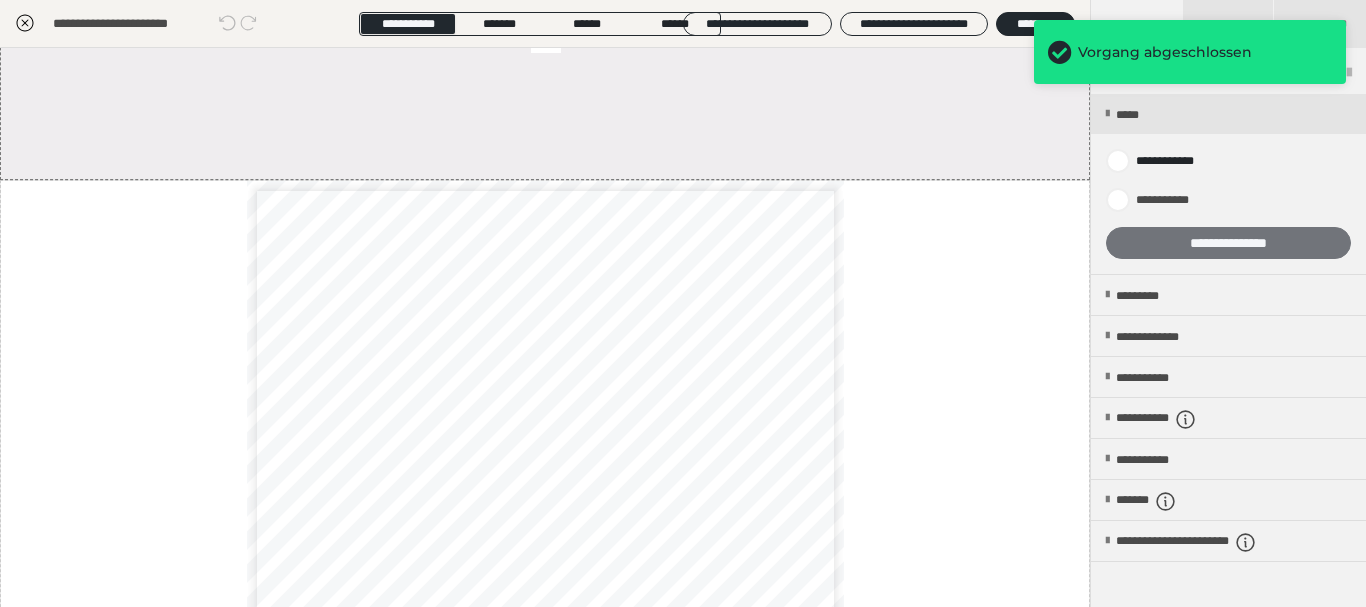 click on "**********" at bounding box center (1228, 243) 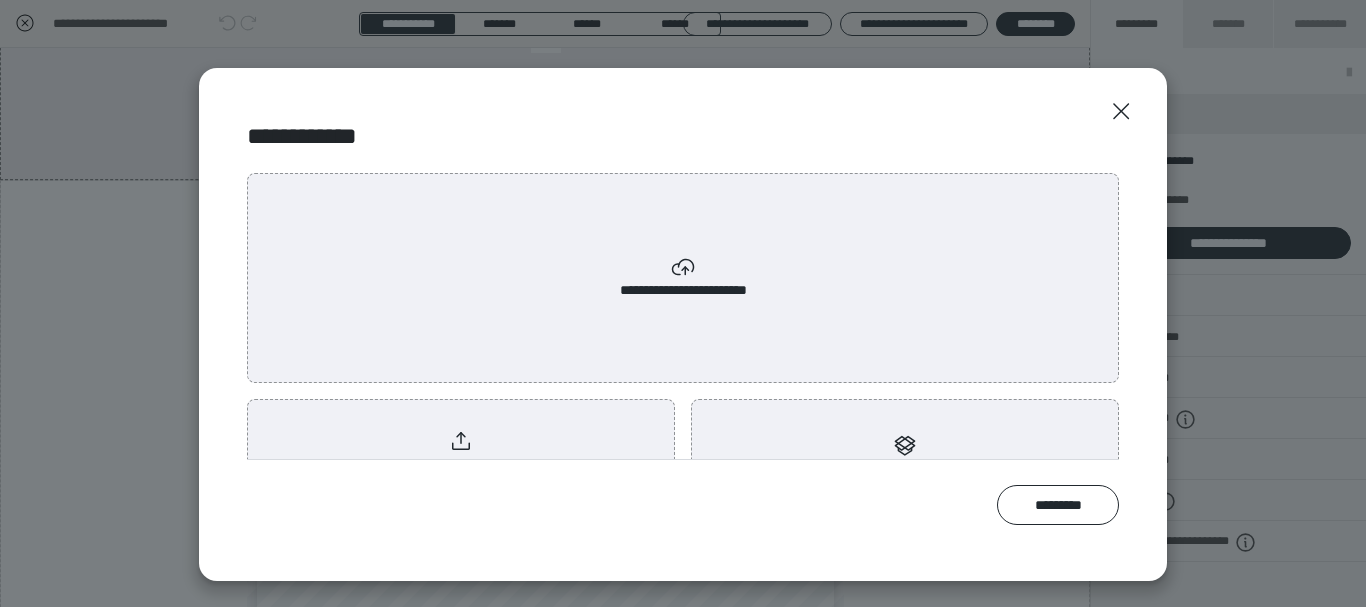 click on "**********" at bounding box center (683, 278) 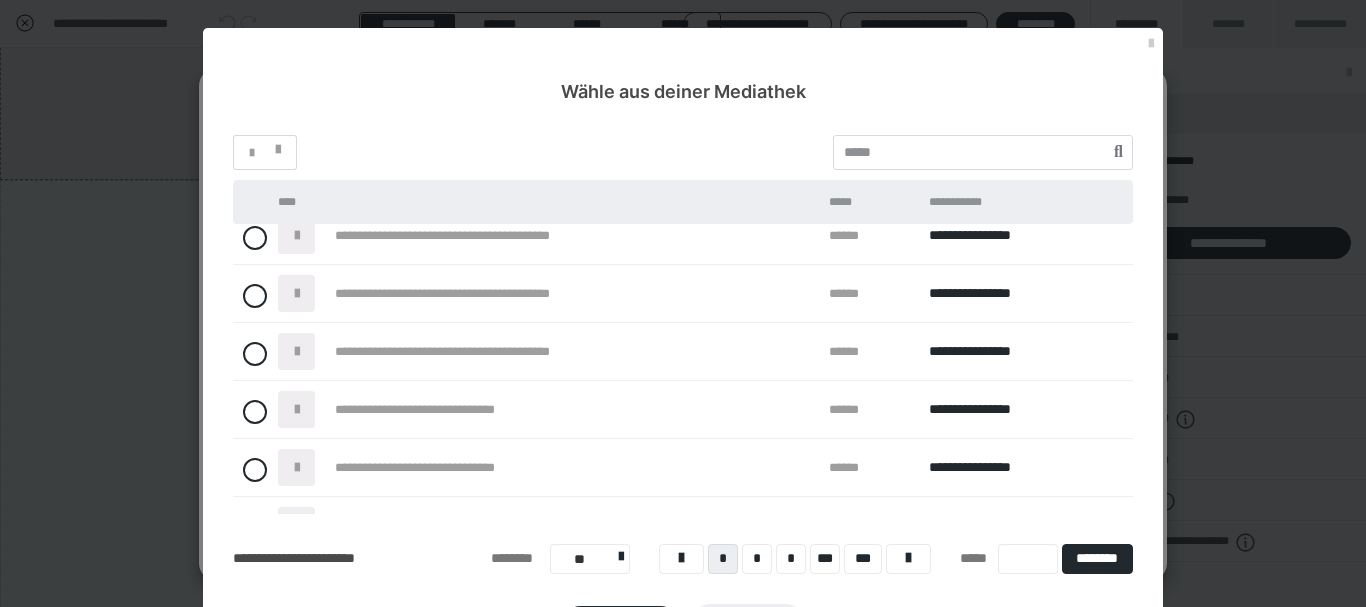 scroll, scrollTop: 290, scrollLeft: 0, axis: vertical 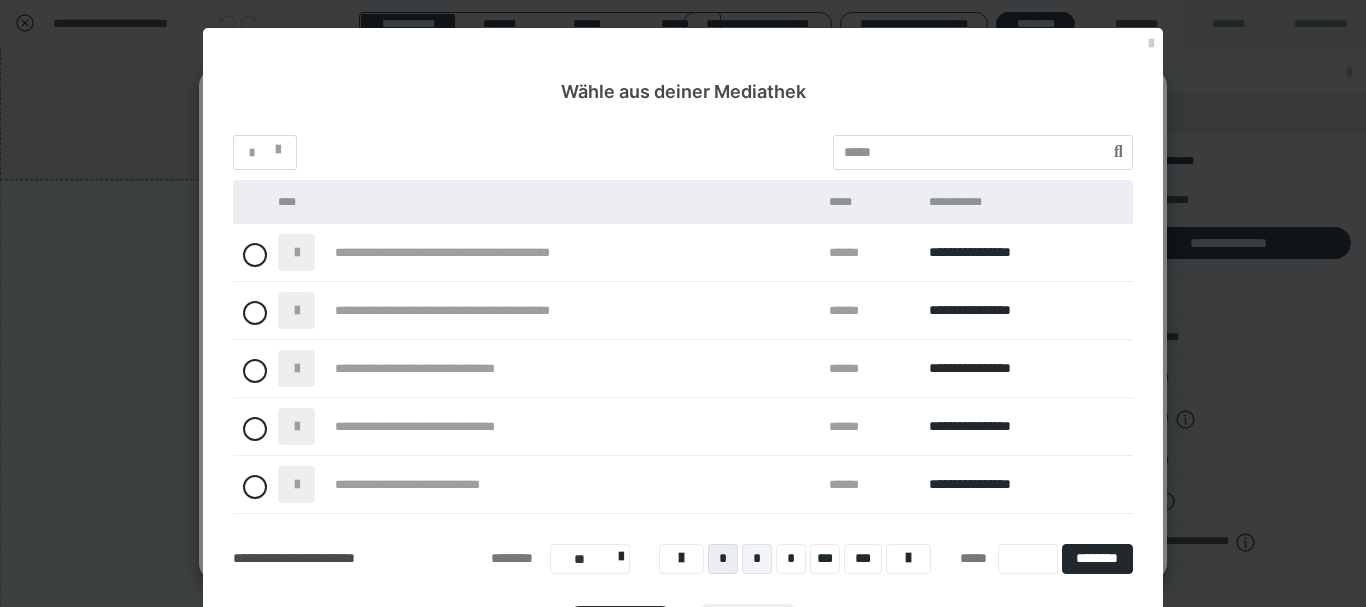 click on "*" at bounding box center (757, 559) 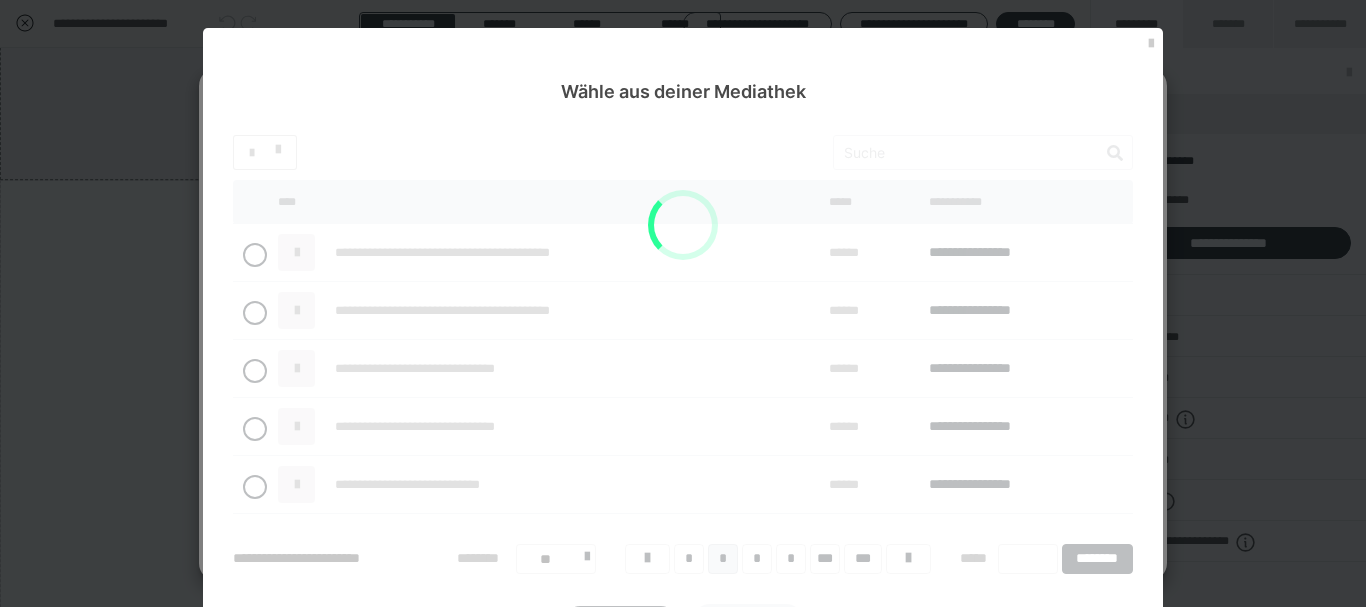 scroll, scrollTop: 0, scrollLeft: 0, axis: both 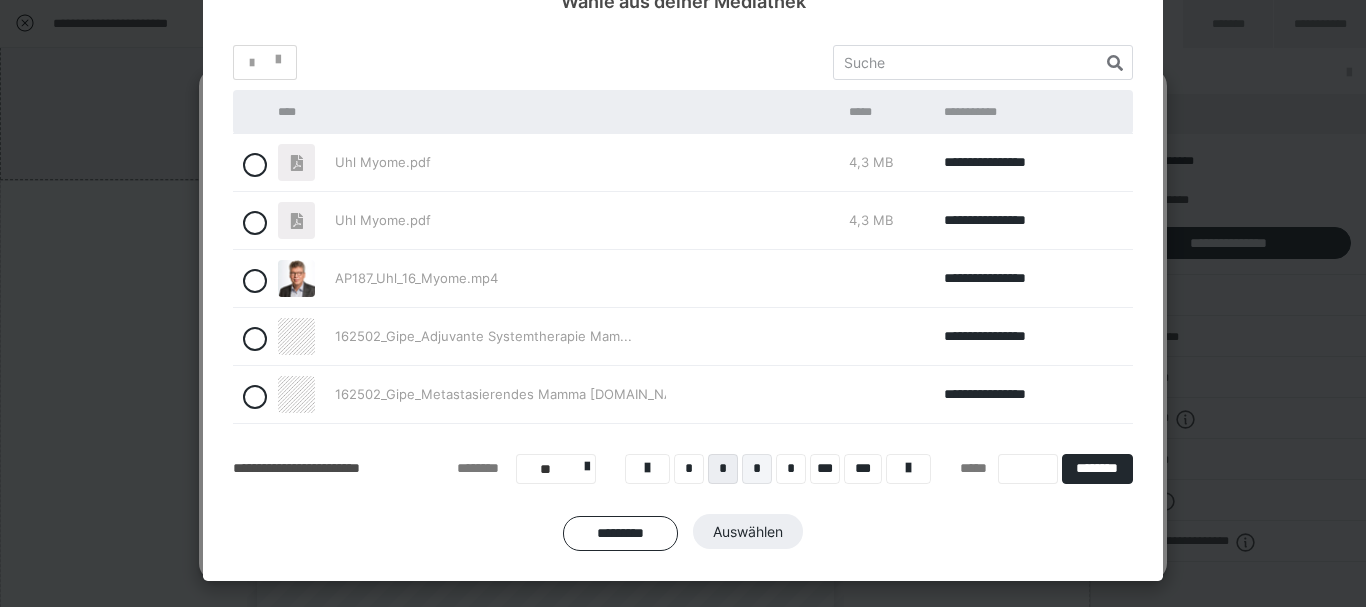 click on "*" at bounding box center (757, 469) 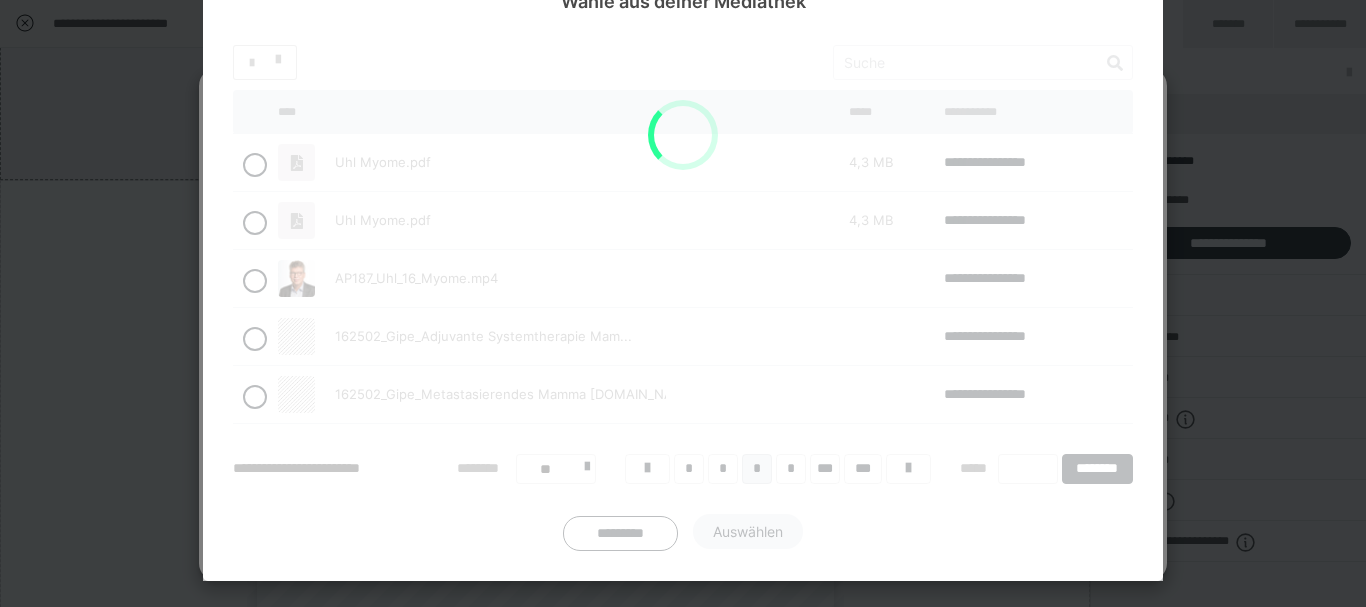 scroll, scrollTop: 0, scrollLeft: 0, axis: both 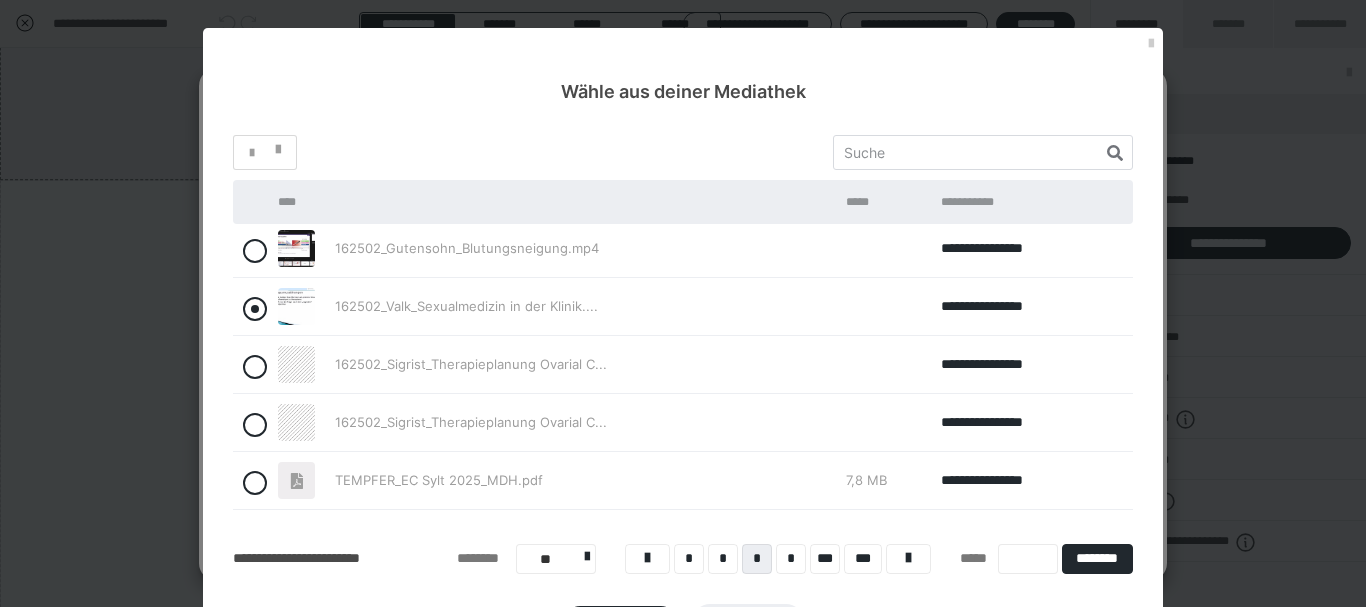 click at bounding box center [255, 309] 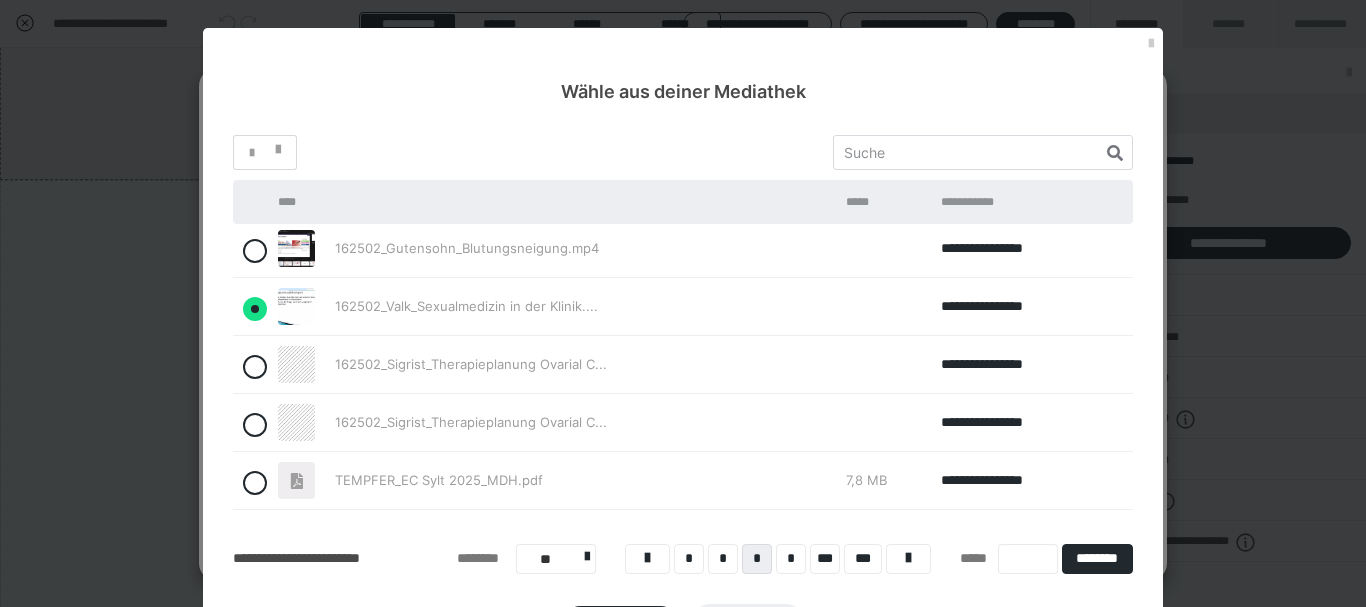 radio on "true" 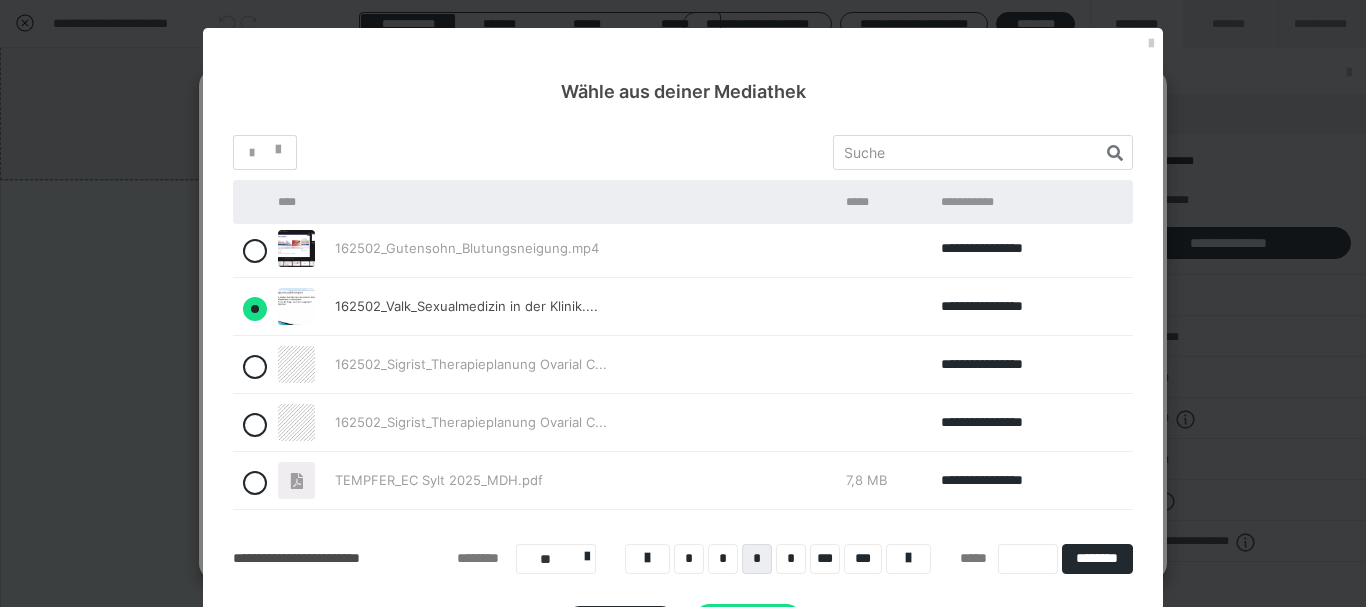 scroll, scrollTop: 90, scrollLeft: 0, axis: vertical 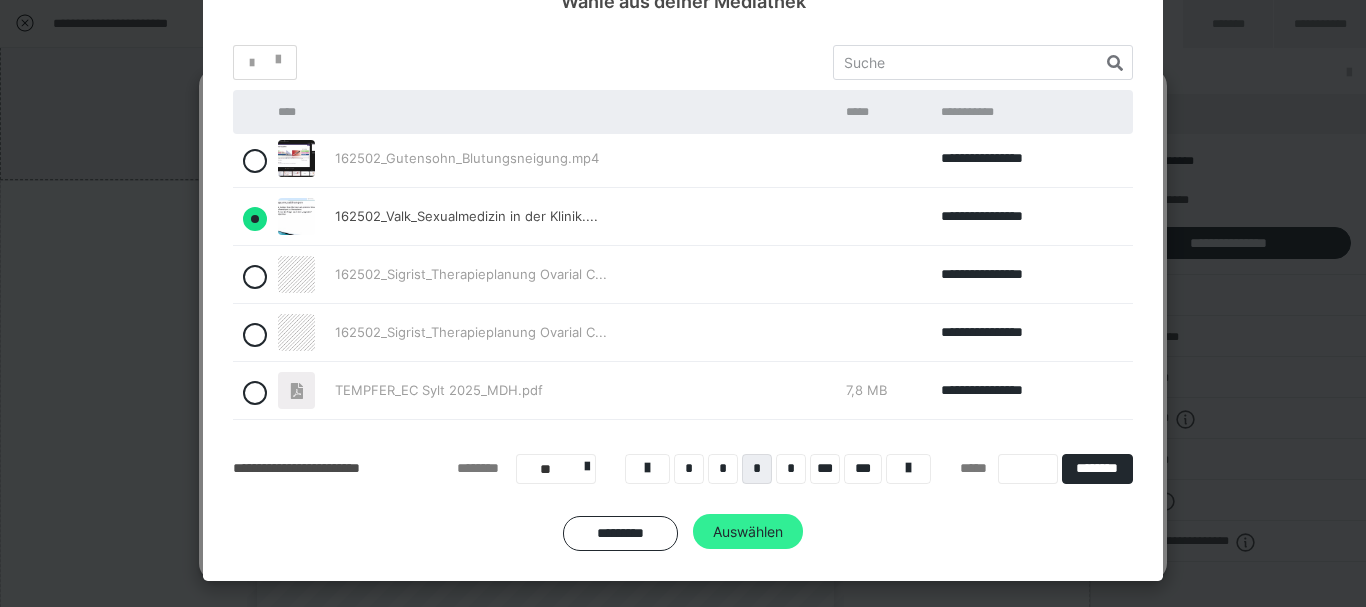 click on "Auswählen" at bounding box center (748, 532) 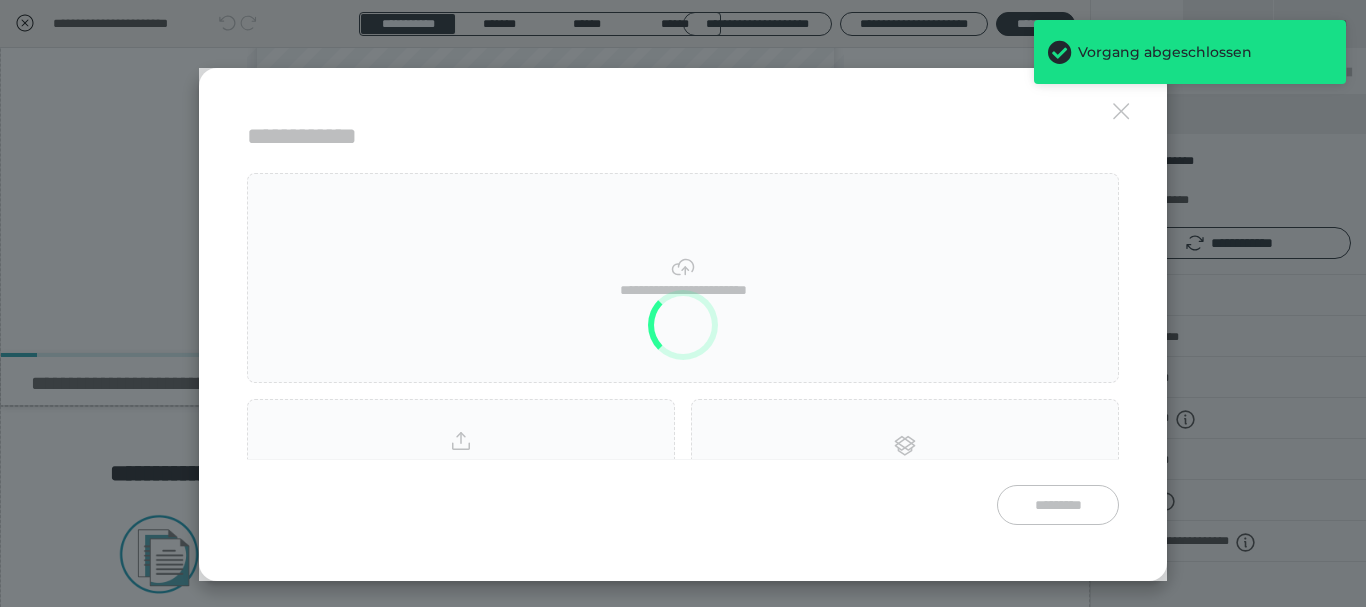 scroll, scrollTop: 3362, scrollLeft: 0, axis: vertical 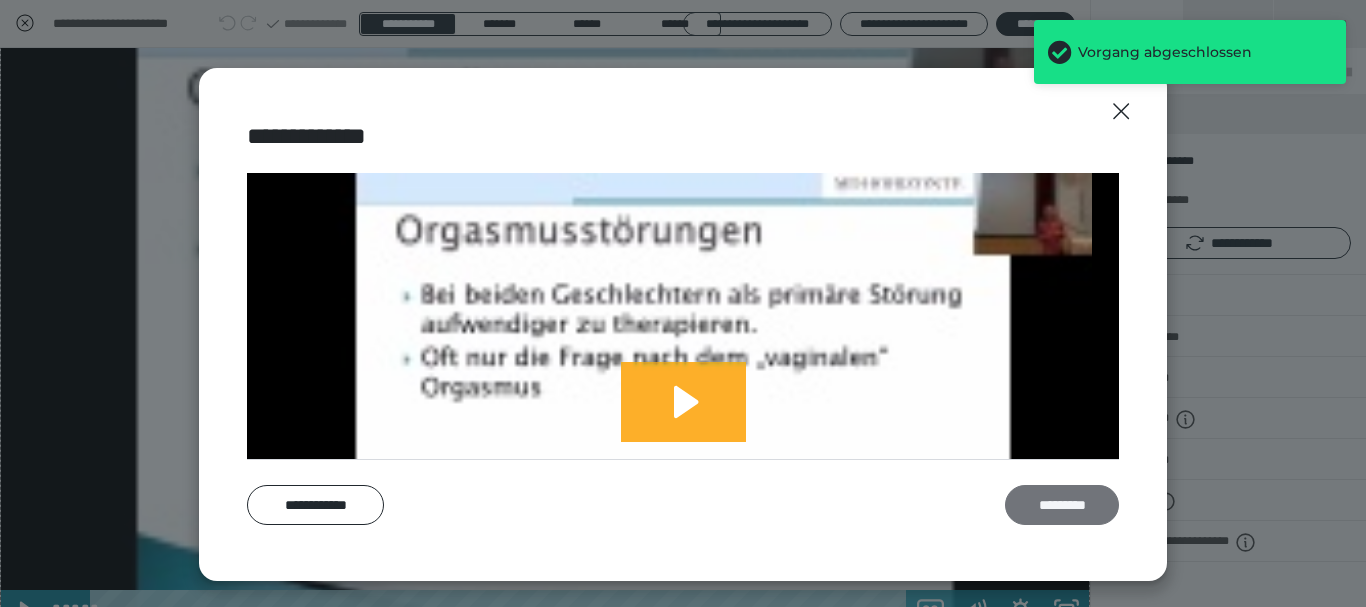 click on "*********" at bounding box center (1062, 505) 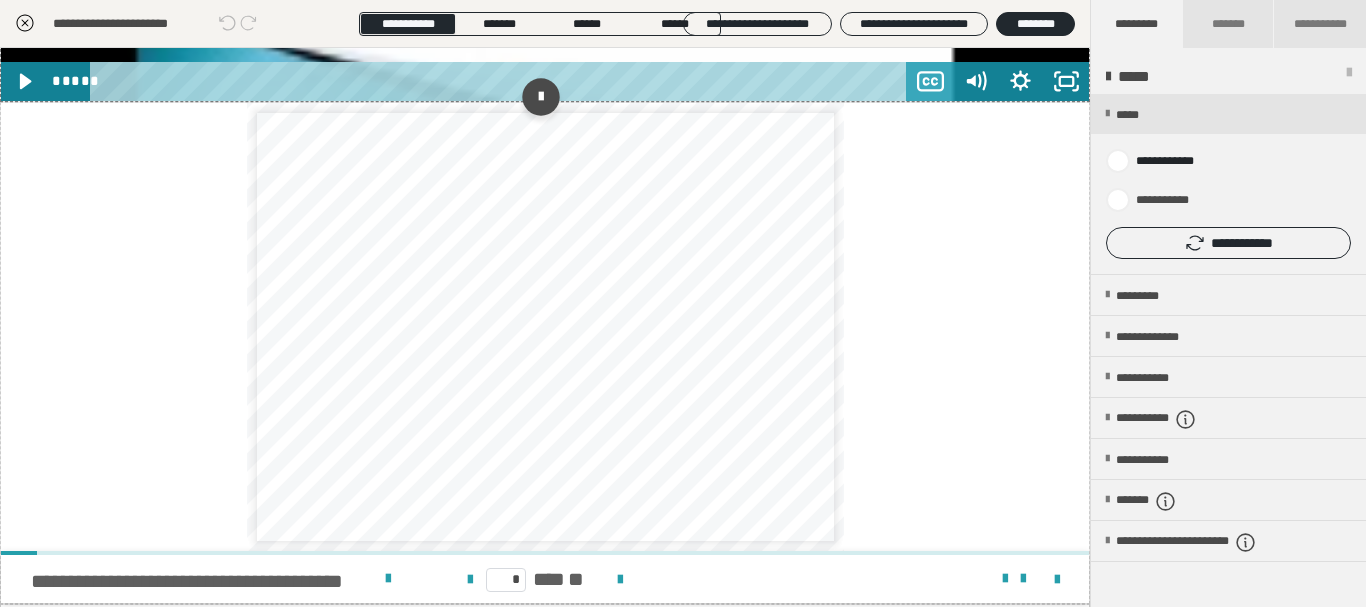scroll, scrollTop: 3962, scrollLeft: 0, axis: vertical 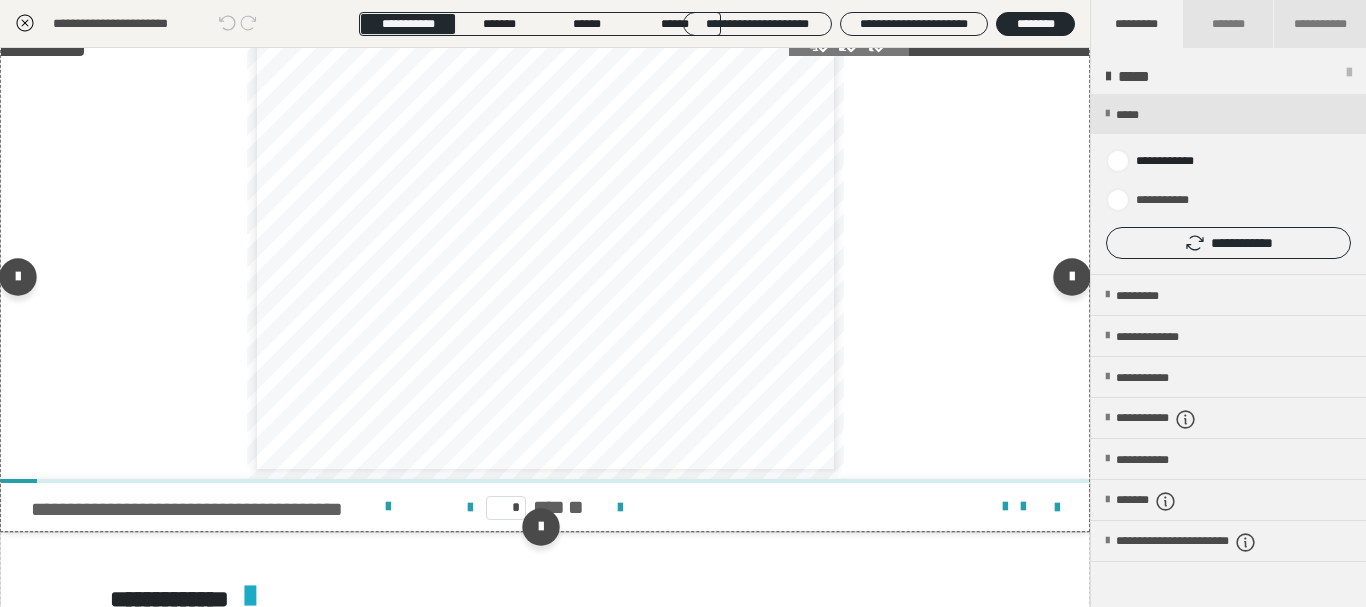 click on "* *** **" at bounding box center [545, 507] 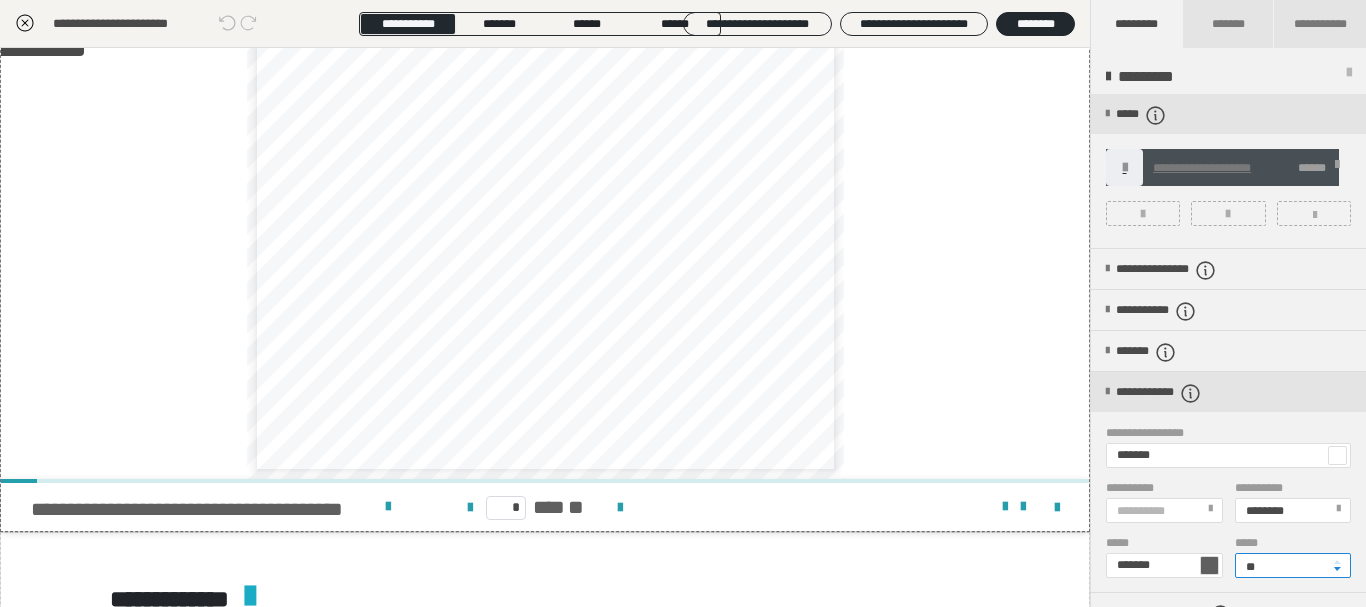 click on "**" at bounding box center (1293, 565) 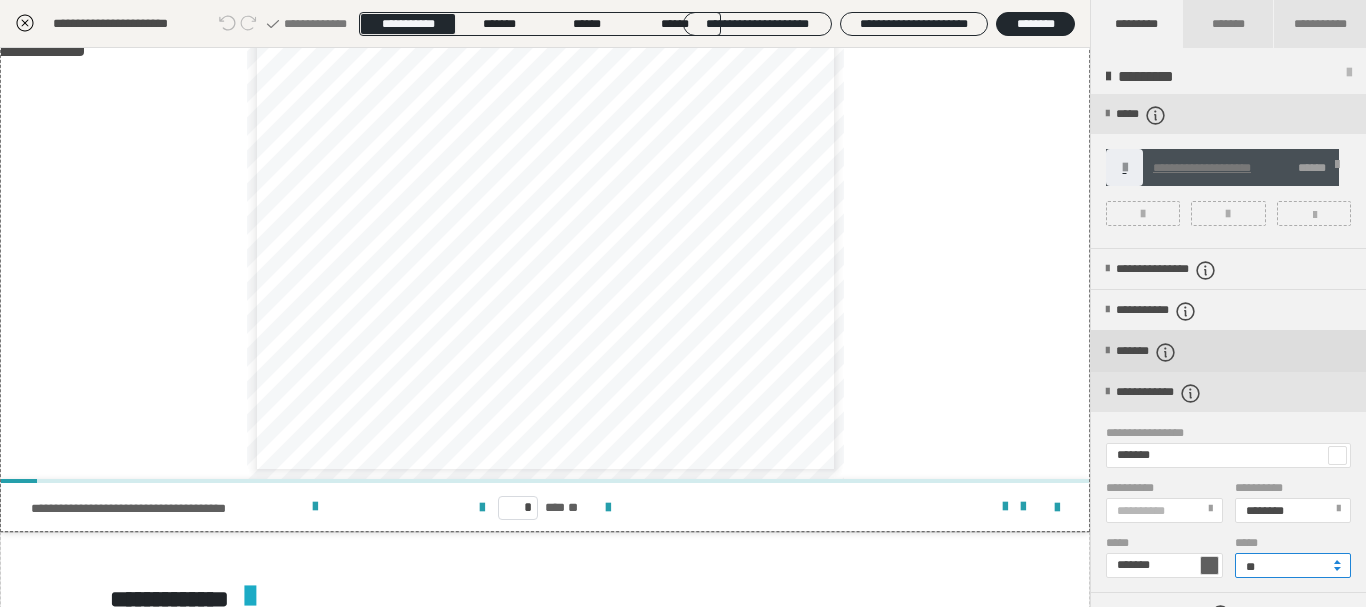 type on "**" 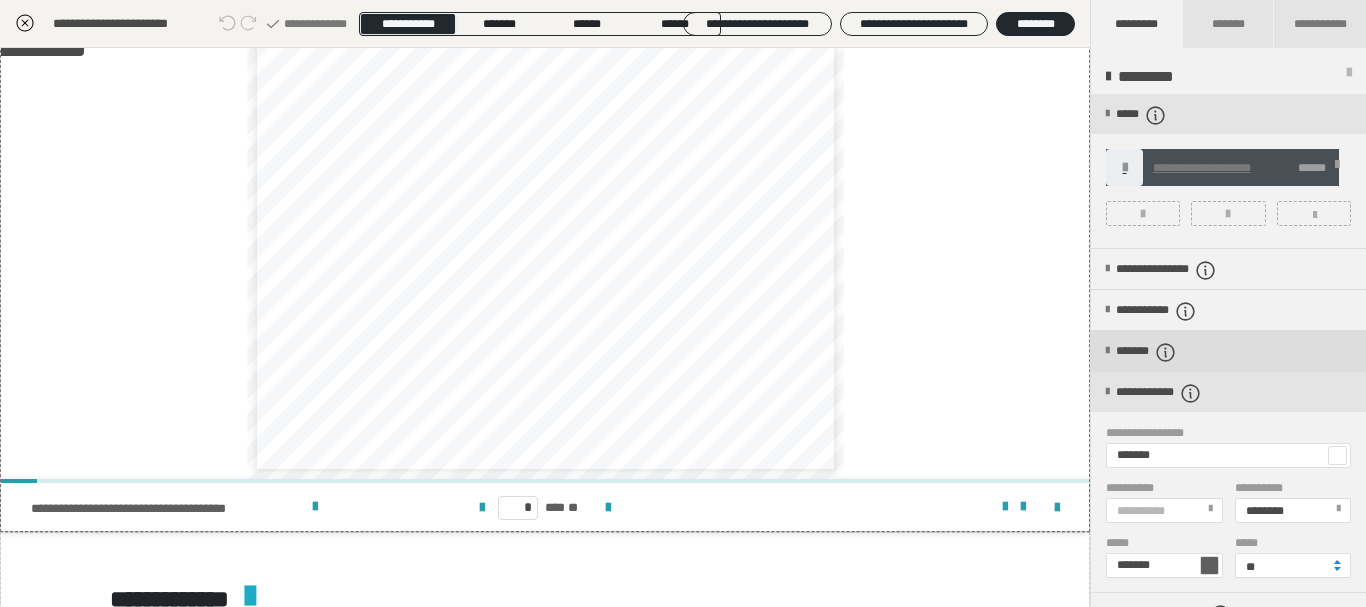 click on "*******" at bounding box center (1228, 351) 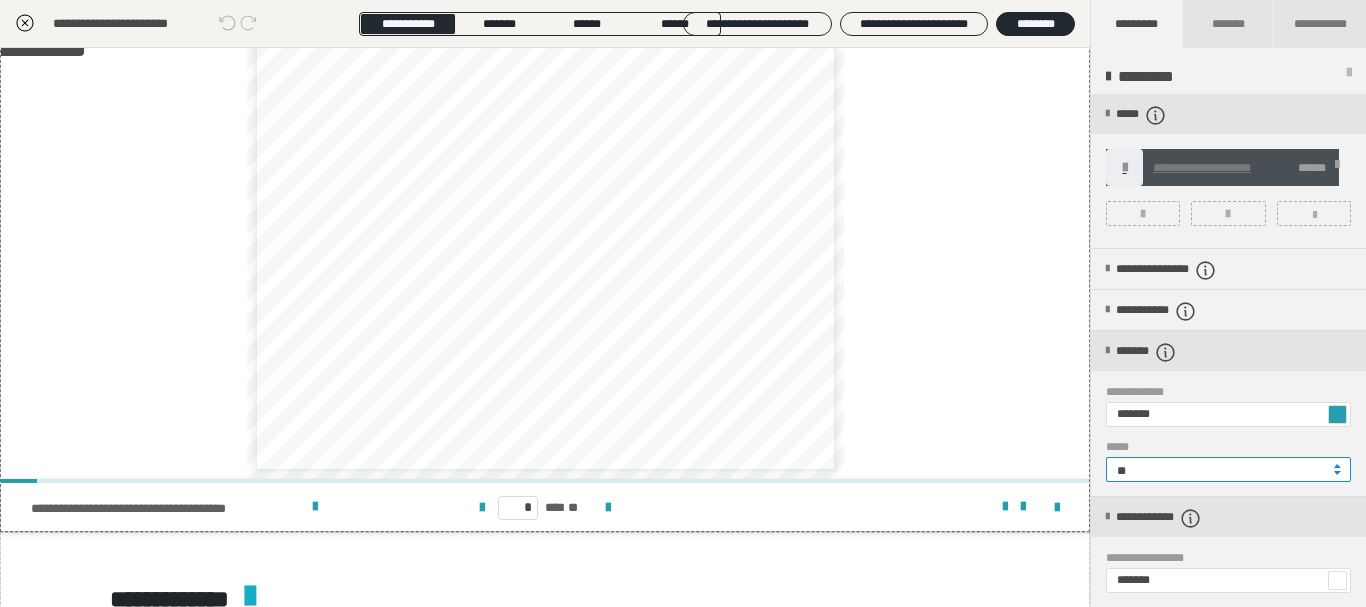 click on "**" at bounding box center [1228, 469] 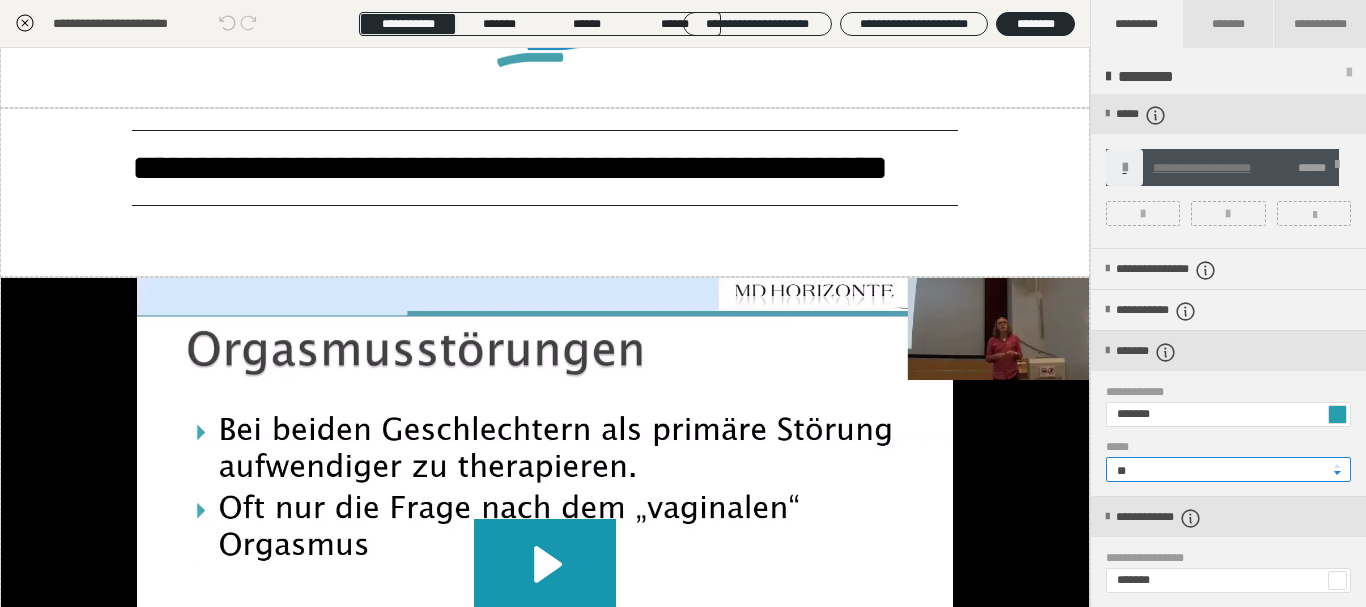 scroll, scrollTop: 3091, scrollLeft: 0, axis: vertical 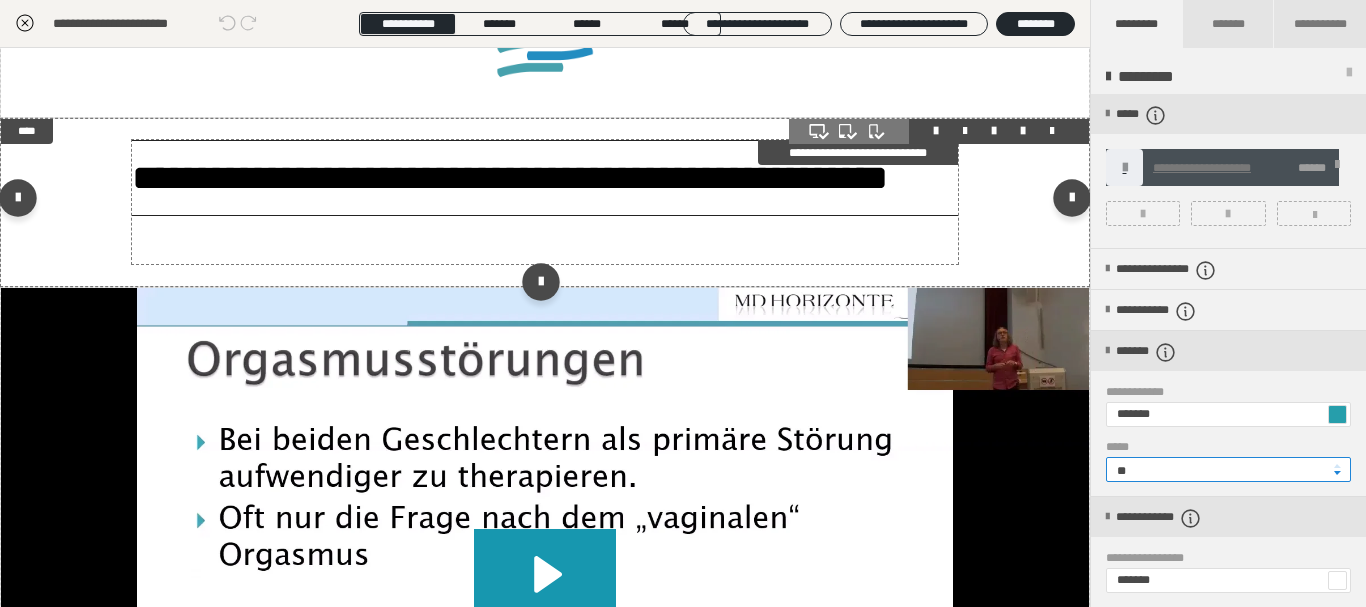 type on "**" 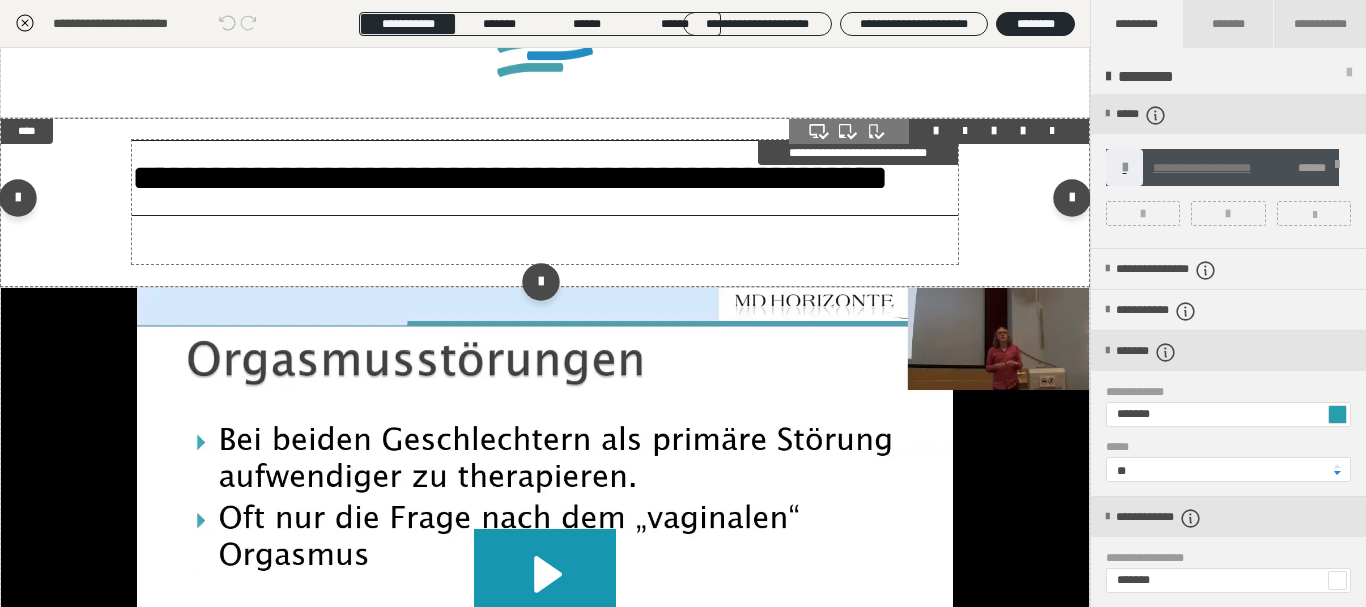click on "**********" at bounding box center [545, 178] 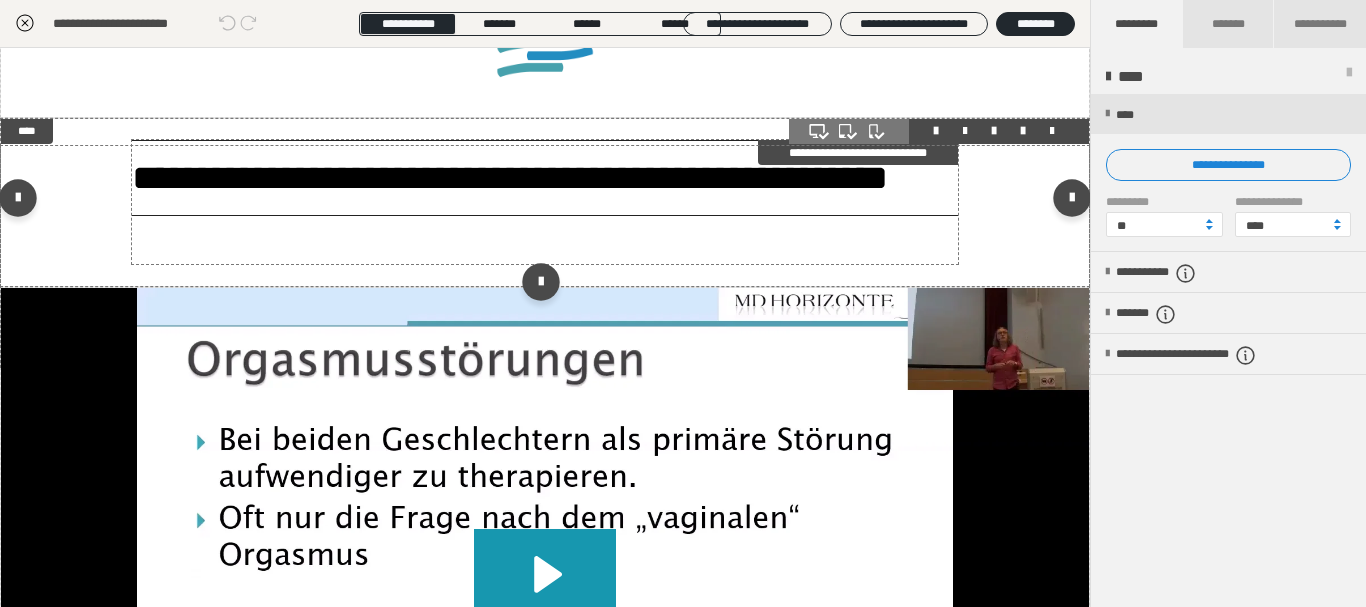 click on "**********" at bounding box center [545, 178] 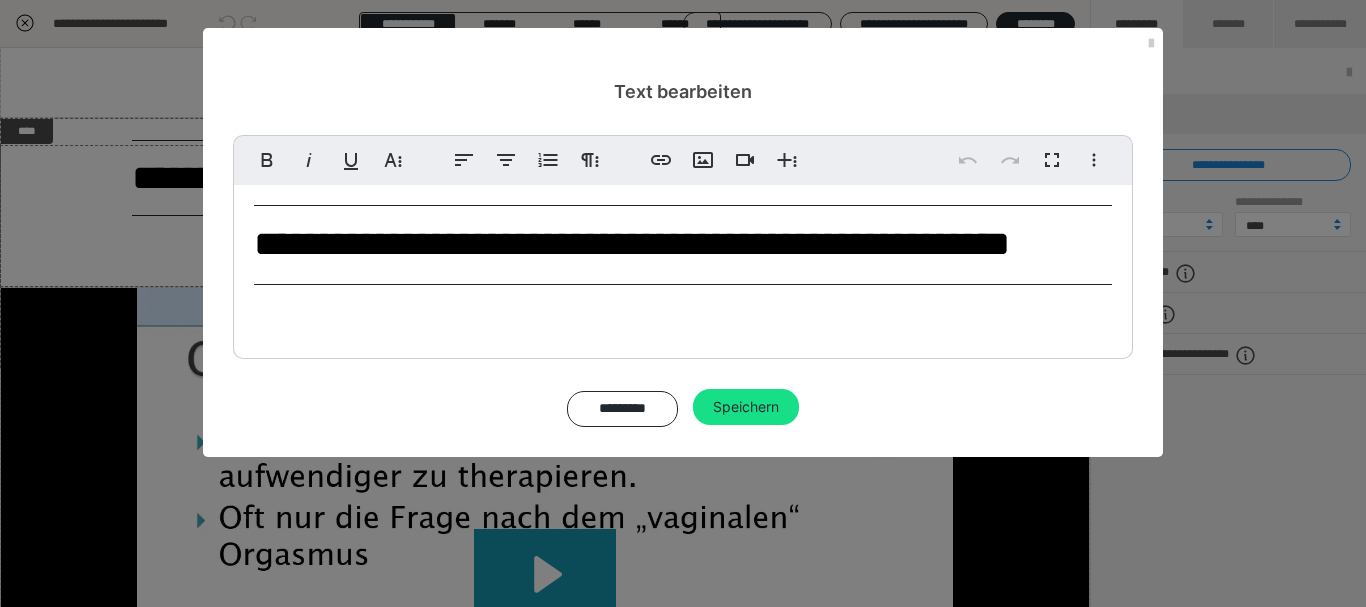 click on "**********" at bounding box center (683, 245) 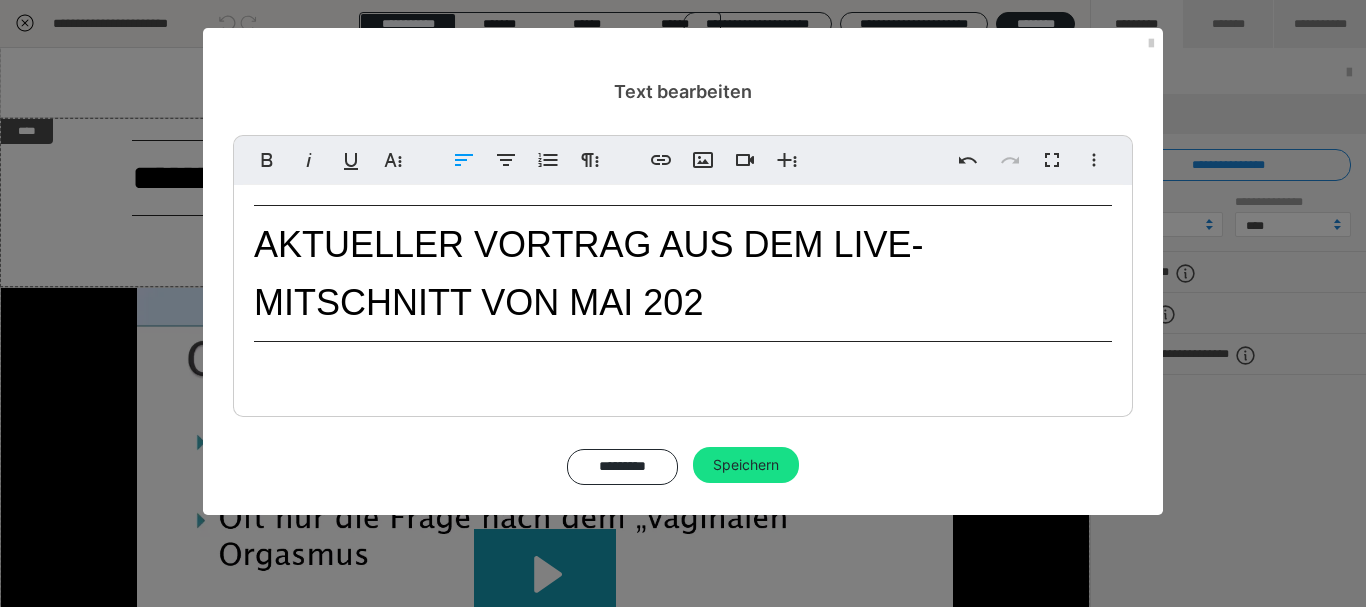 type 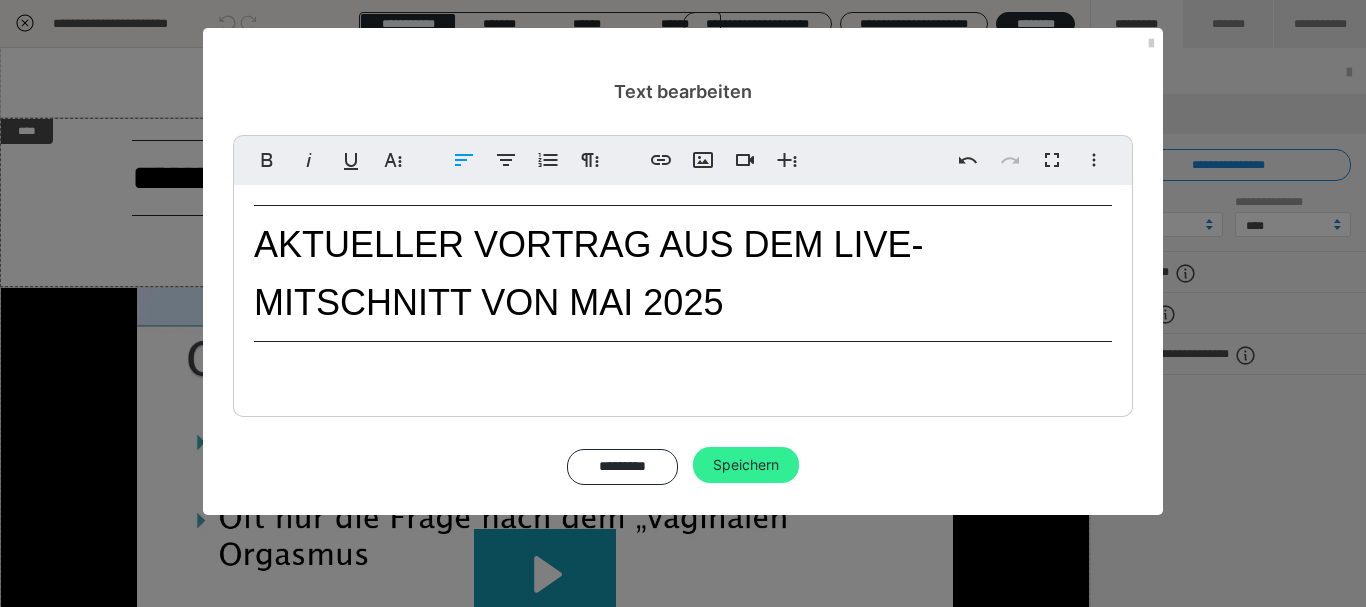click on "Speichern" at bounding box center (746, 465) 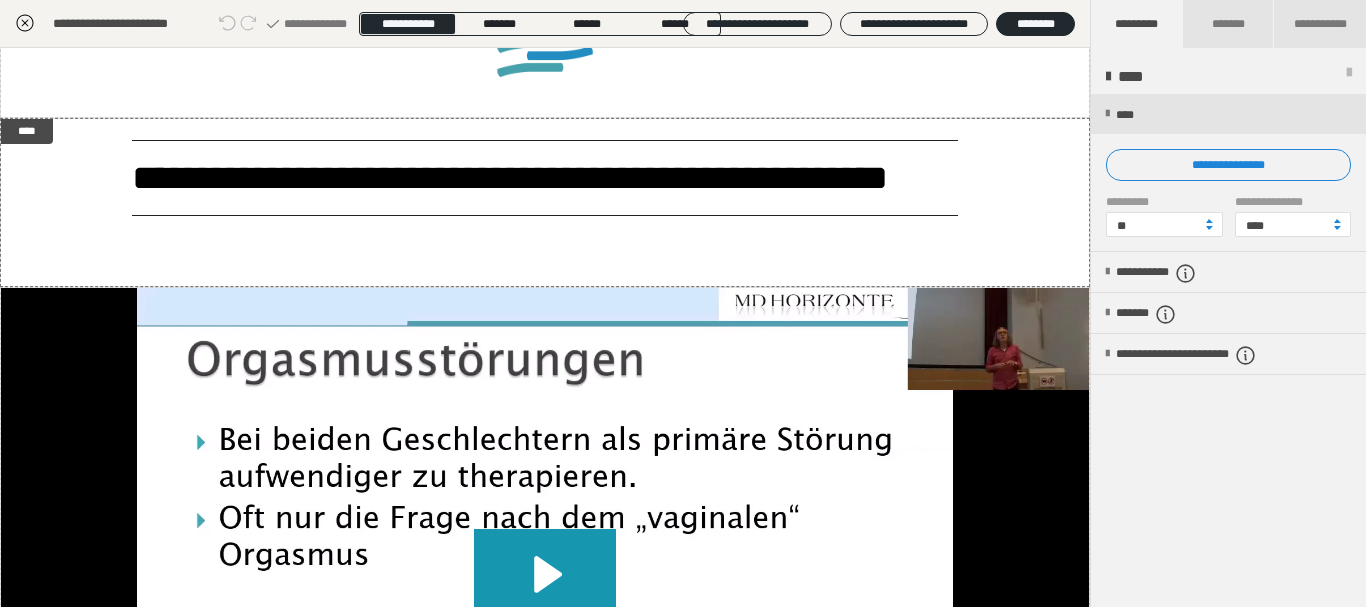 click 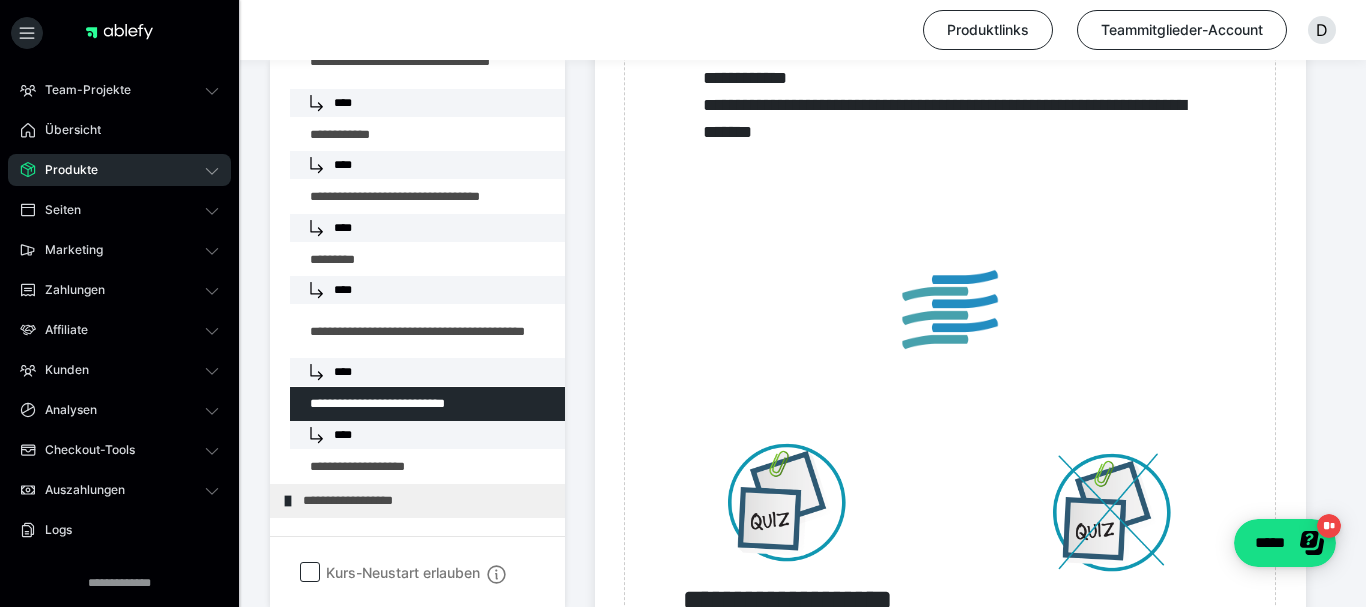 scroll, scrollTop: 5100, scrollLeft: 0, axis: vertical 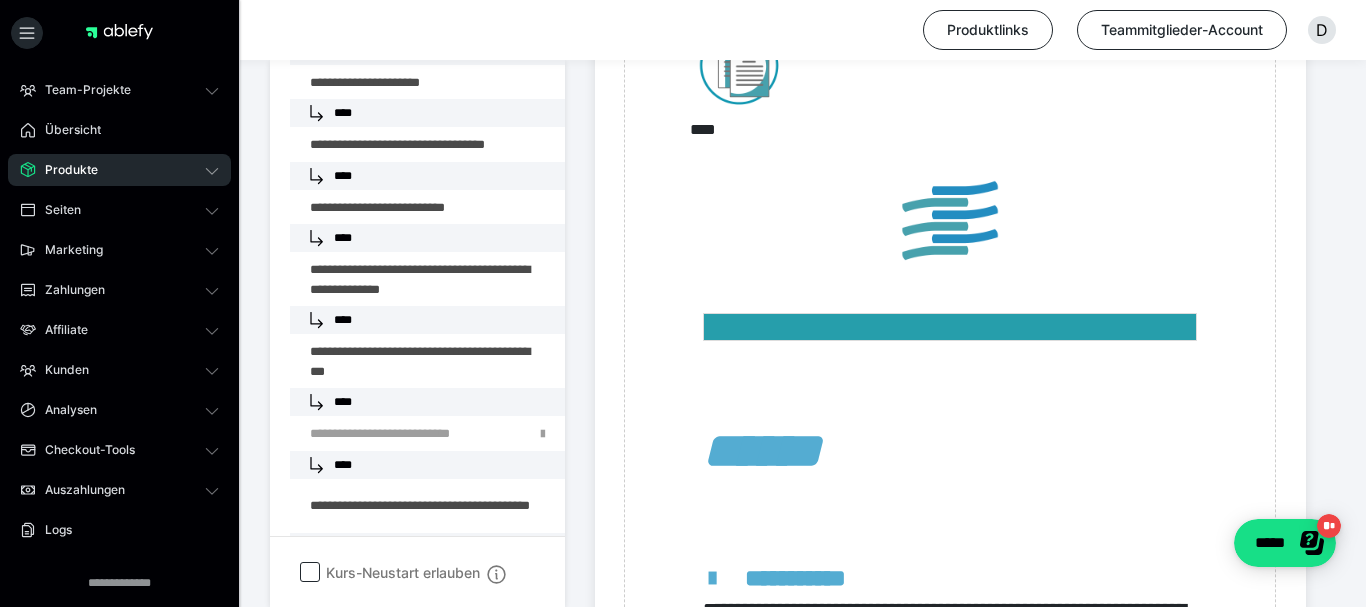 click at bounding box center [375, 361] 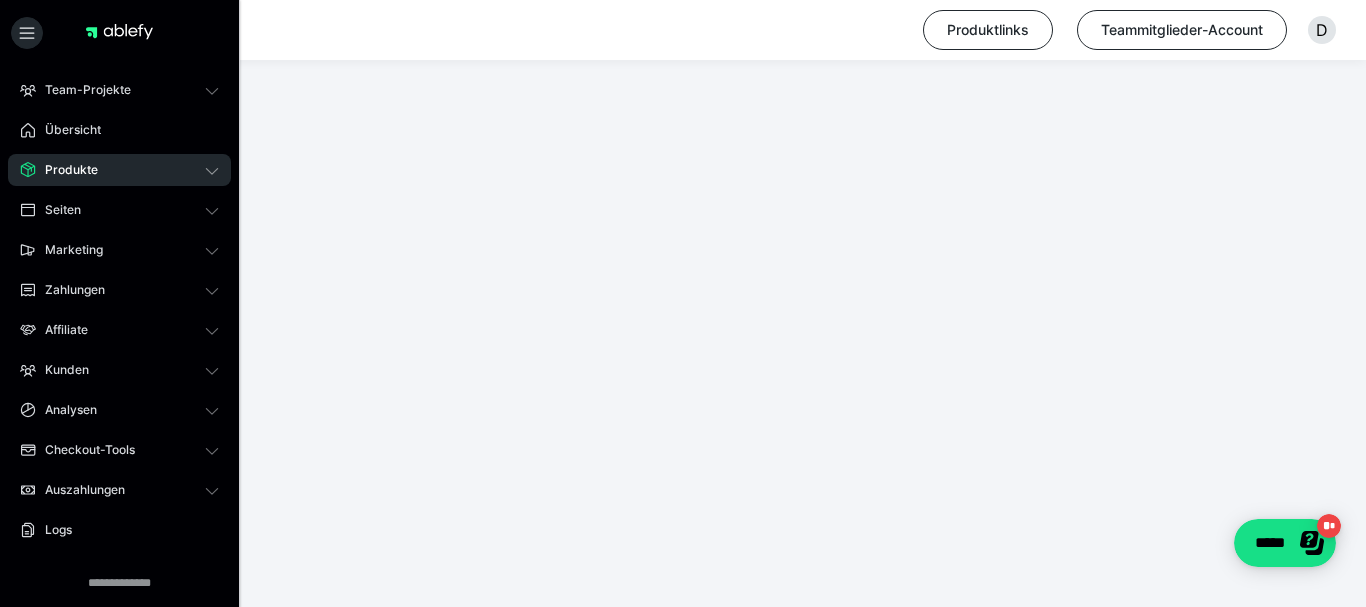 scroll, scrollTop: 374, scrollLeft: 0, axis: vertical 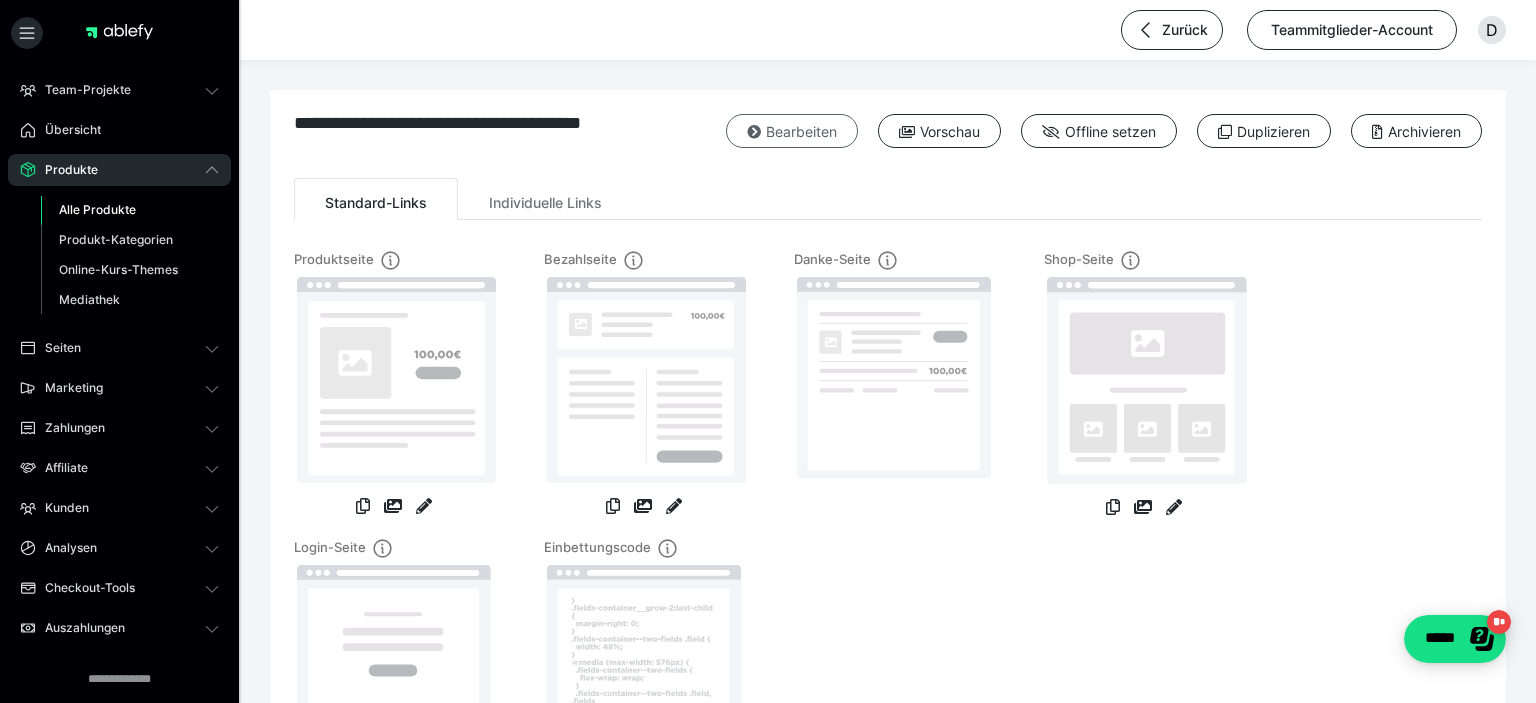 click at bounding box center [754, 132] 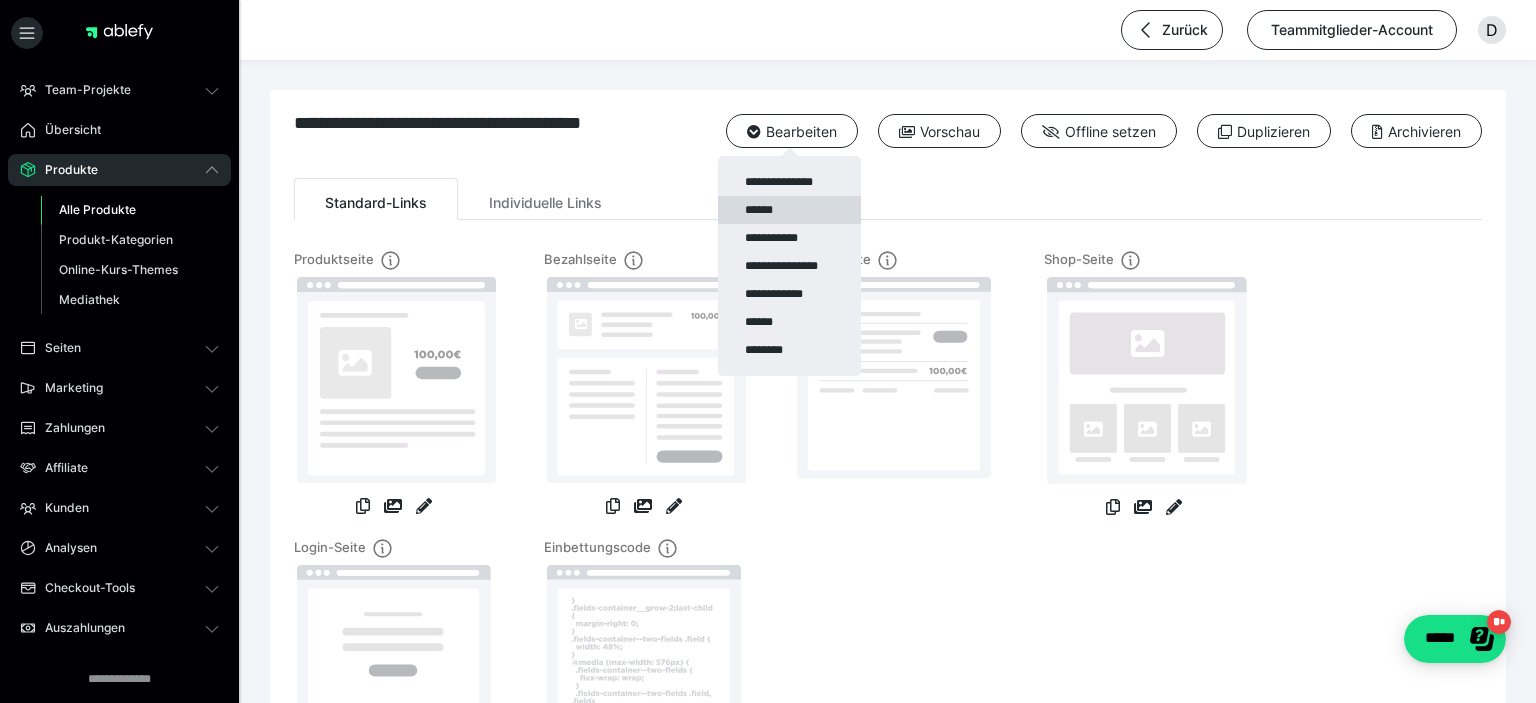 click on "******" at bounding box center [789, 210] 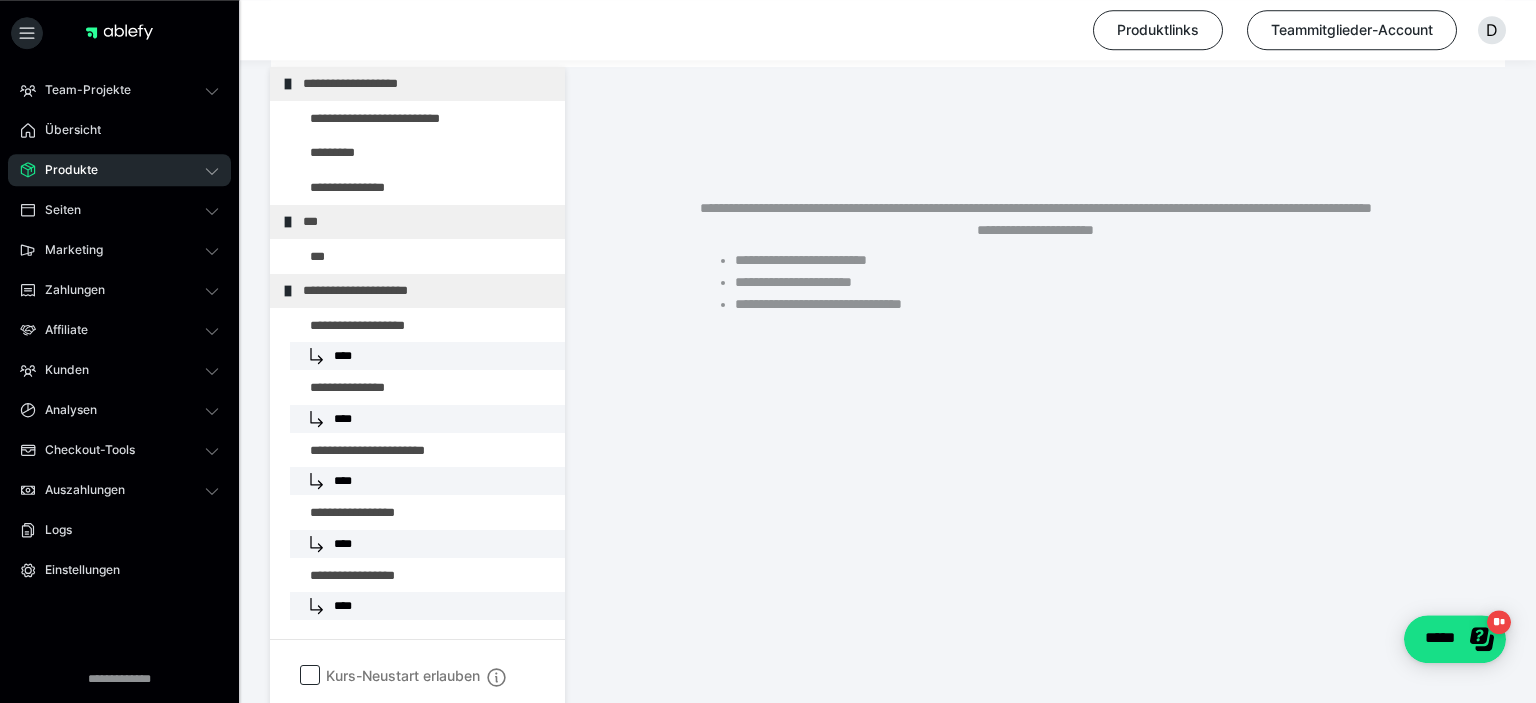 scroll, scrollTop: 373, scrollLeft: 0, axis: vertical 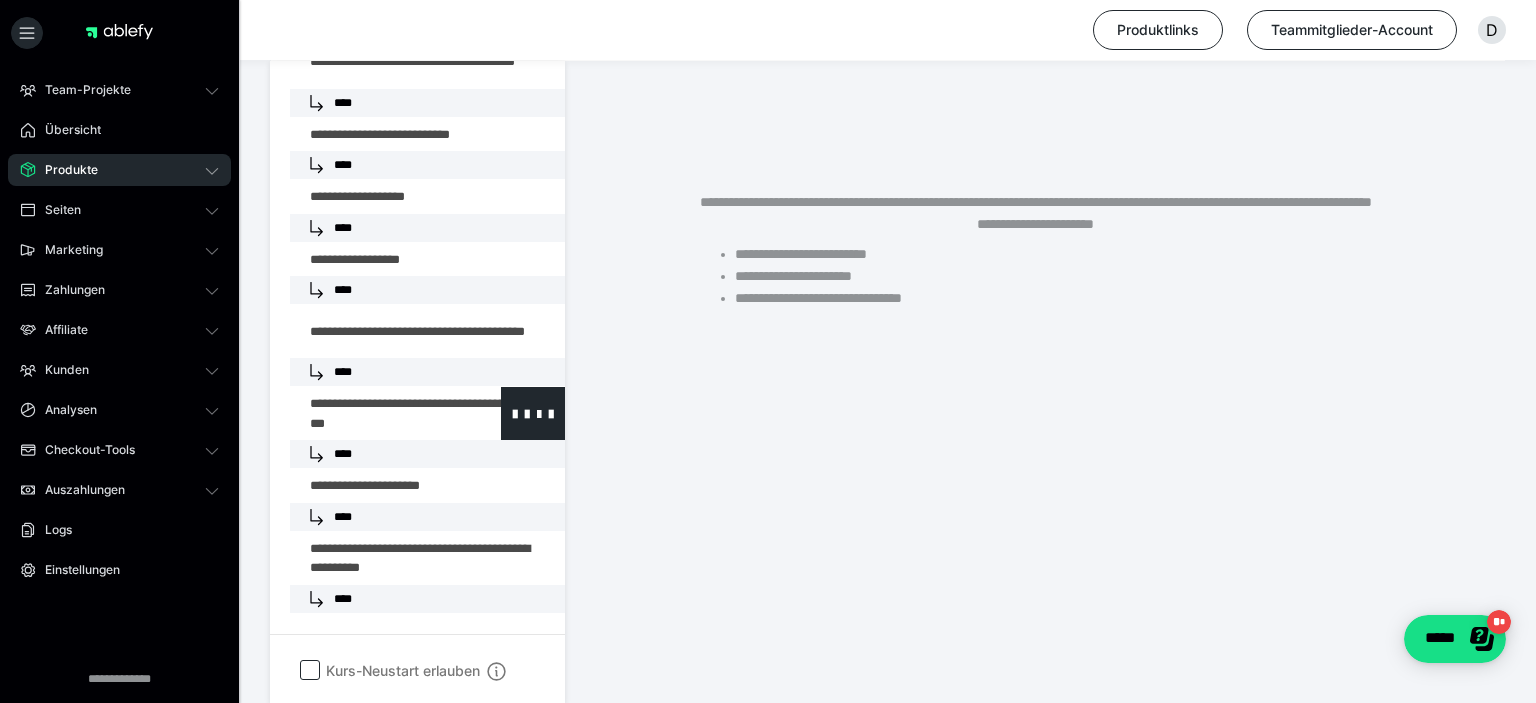 click at bounding box center (375, 413) 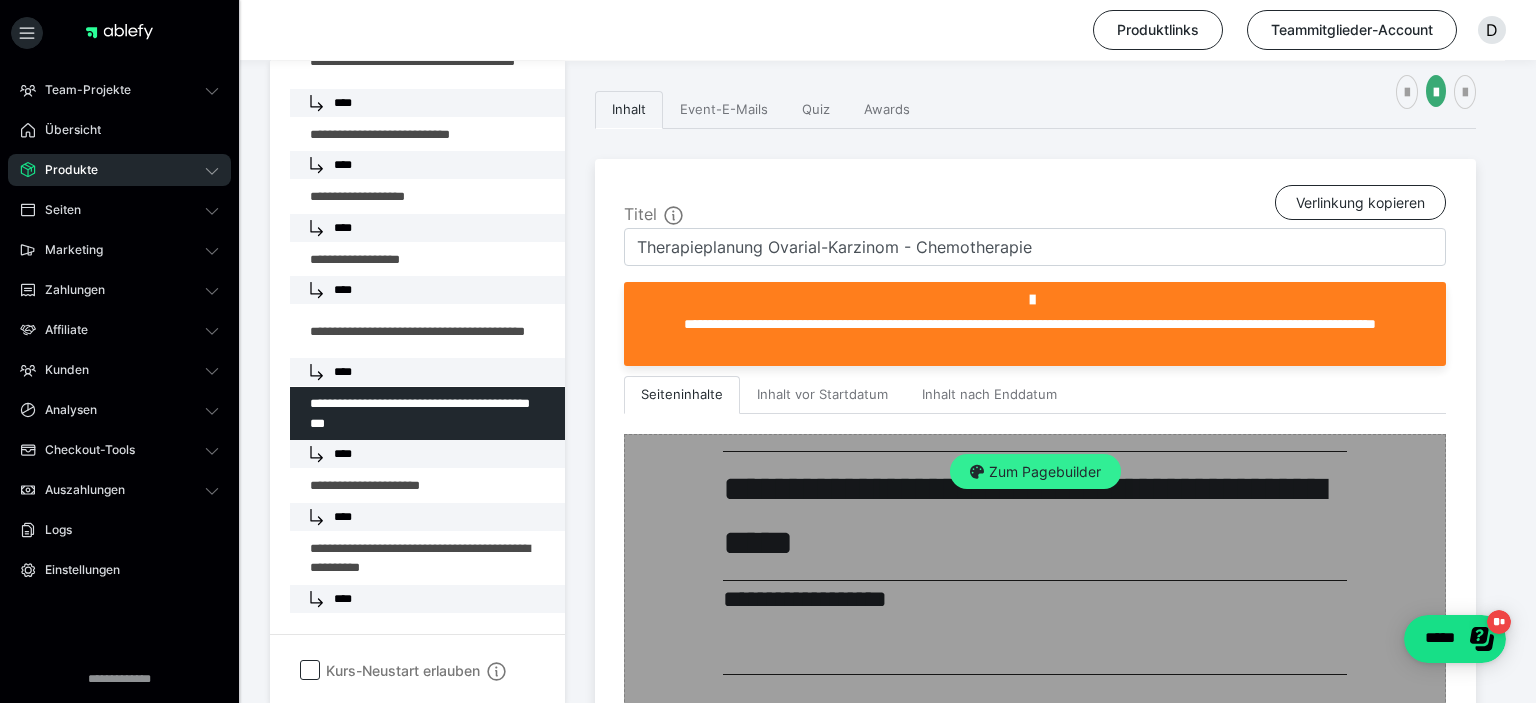 click on "Zum Pagebuilder" at bounding box center (1035, 472) 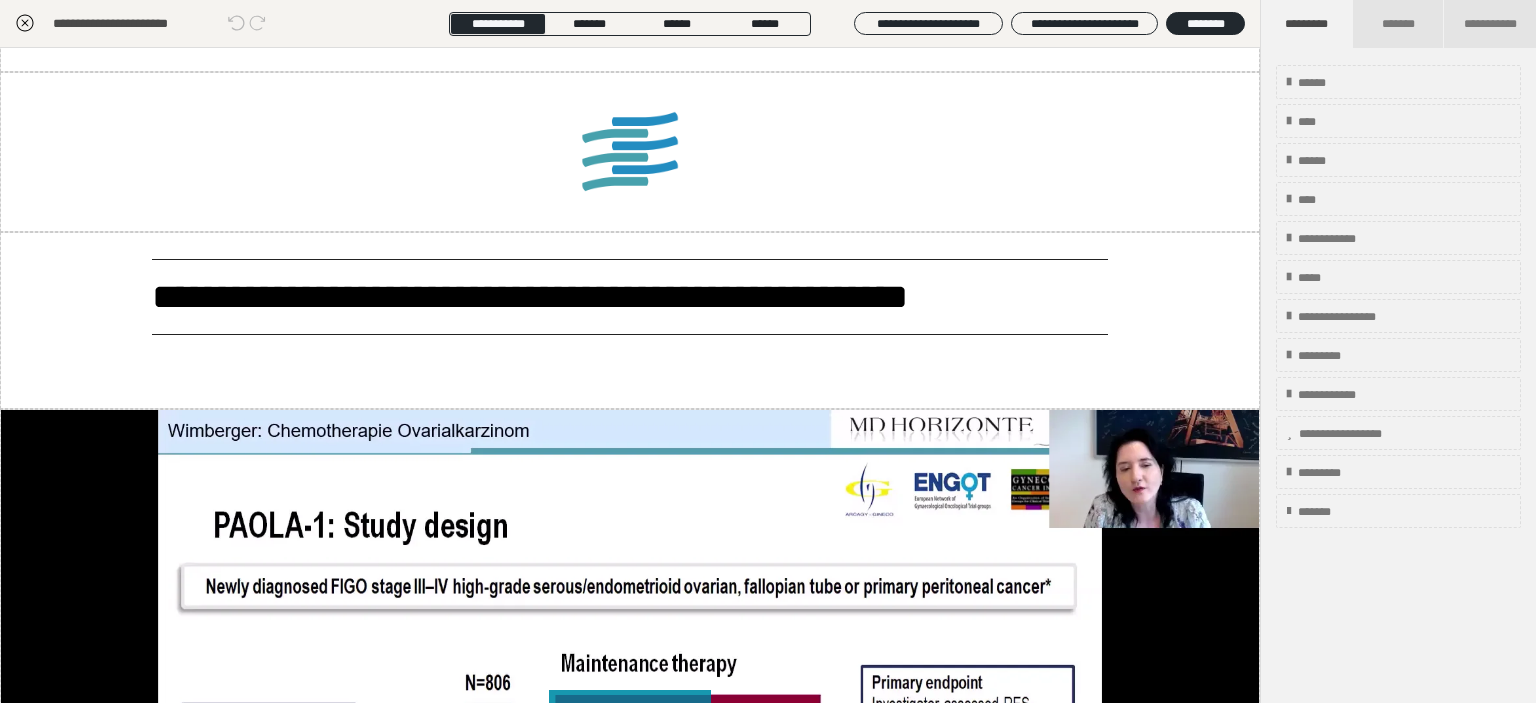 scroll, scrollTop: 3686, scrollLeft: 0, axis: vertical 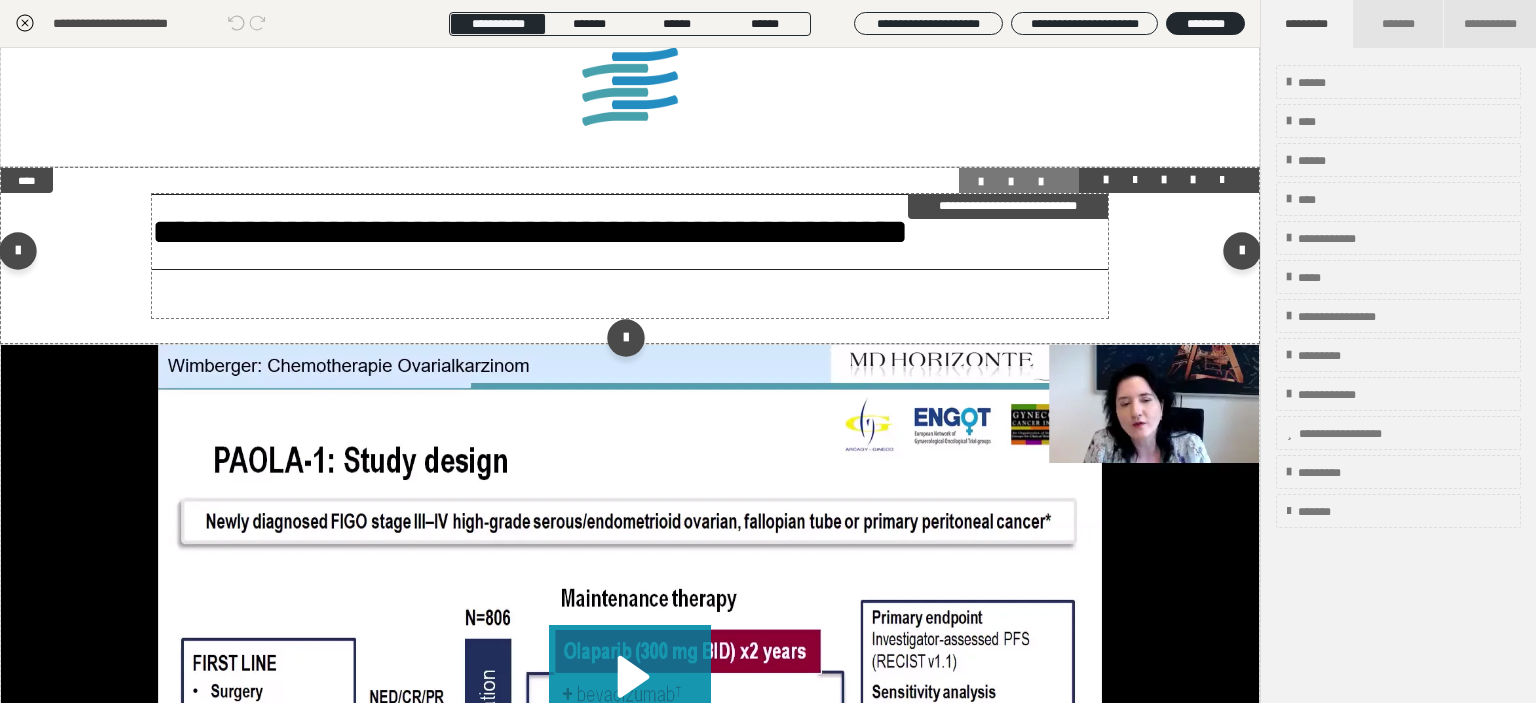 click on "**********" at bounding box center (630, 232) 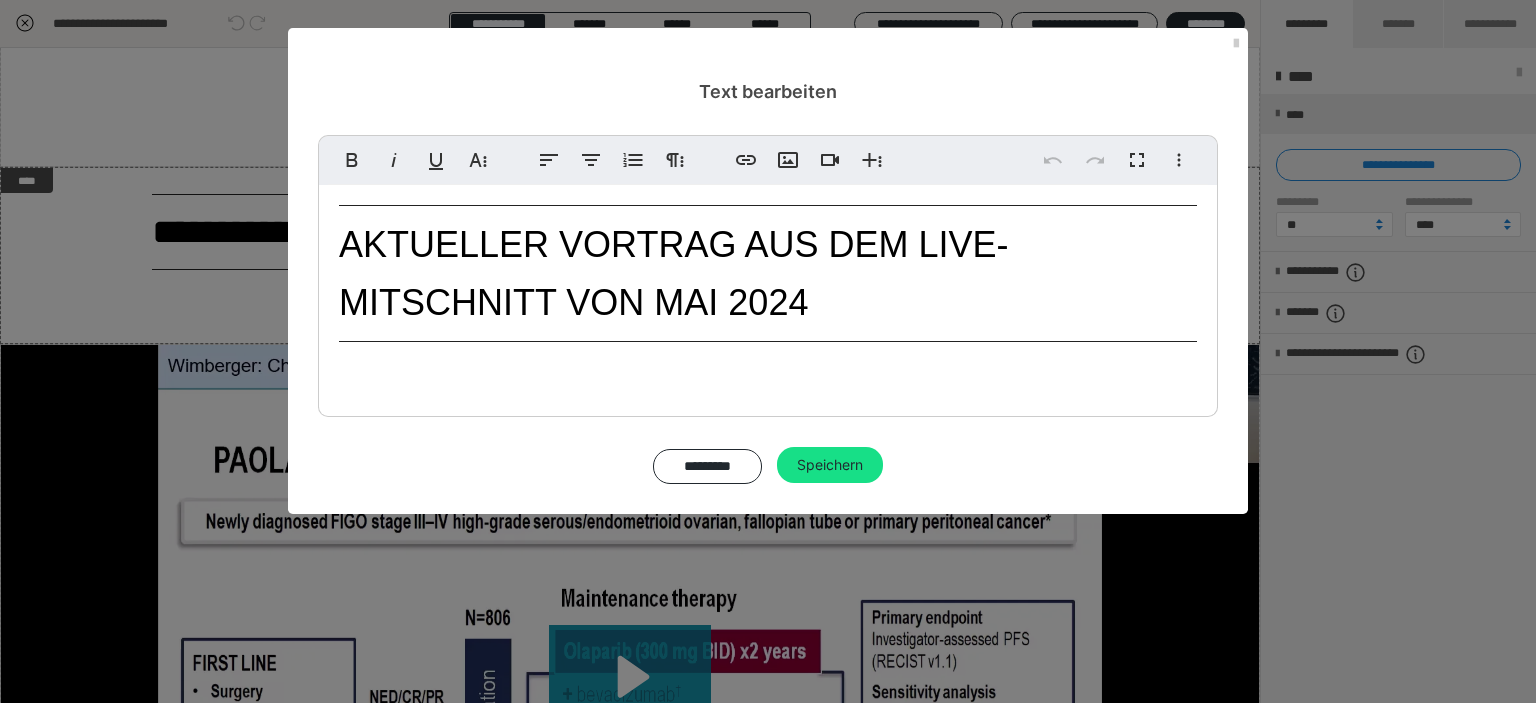 click on "Aktueller Vortrag aus dem Live-Mitschnitt von Mai 2024" at bounding box center (768, 273) 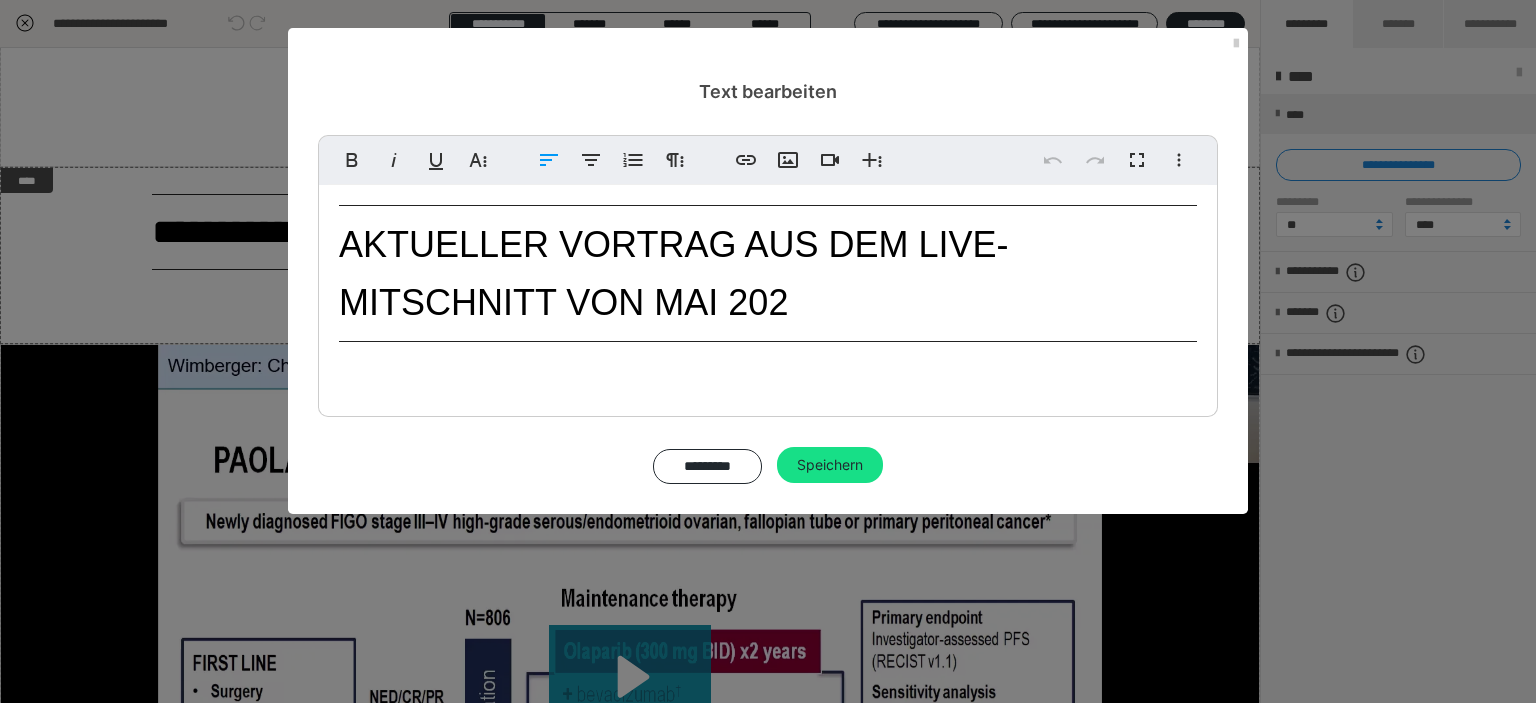 type 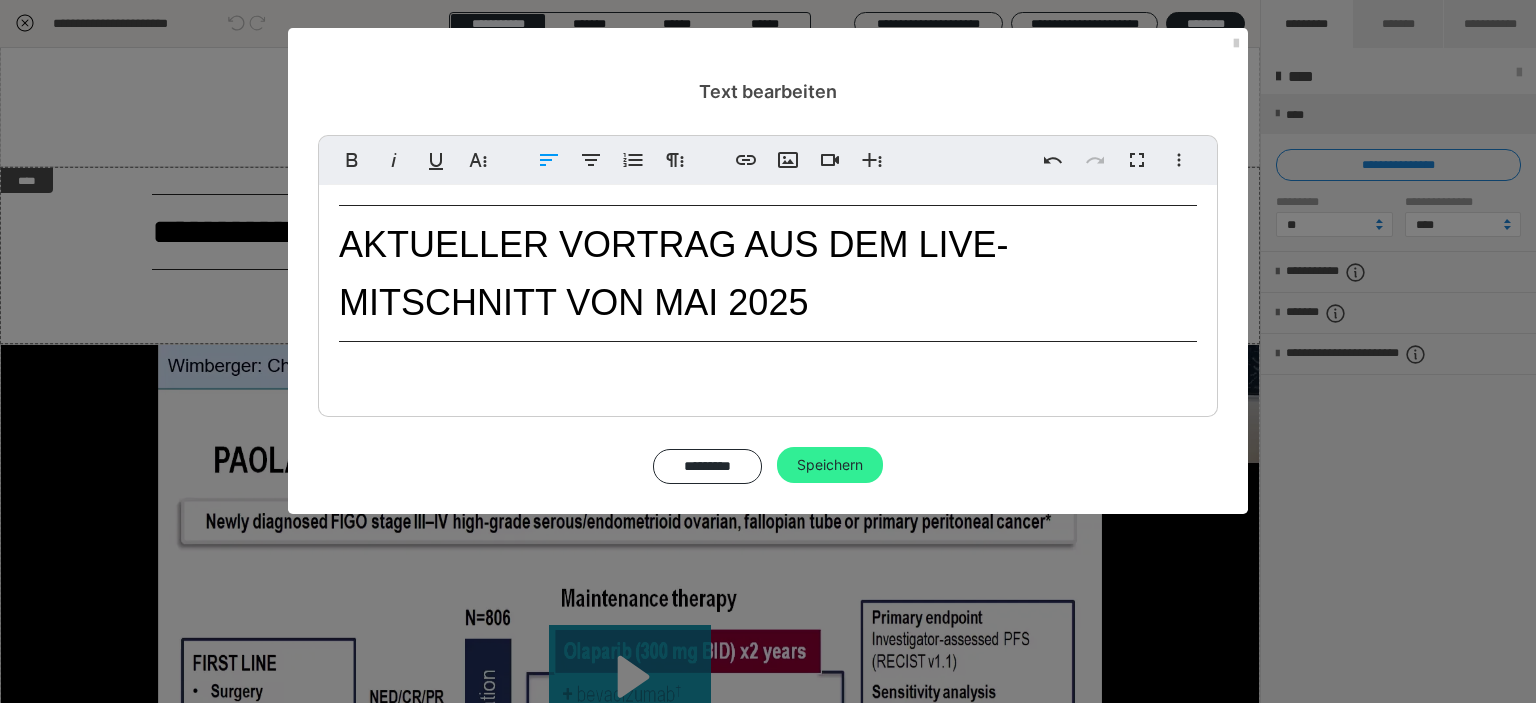 click on "Speichern" at bounding box center (830, 465) 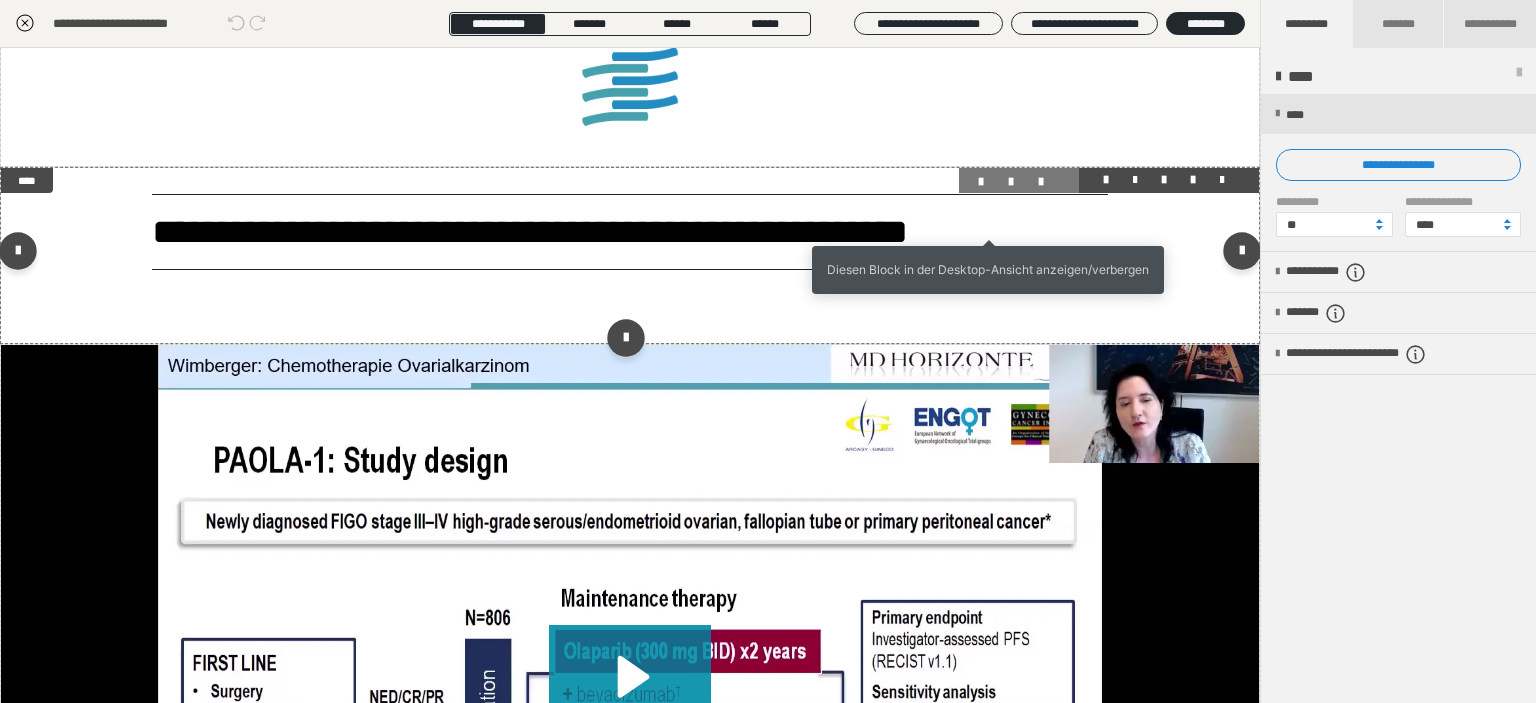 click at bounding box center [989, 182] 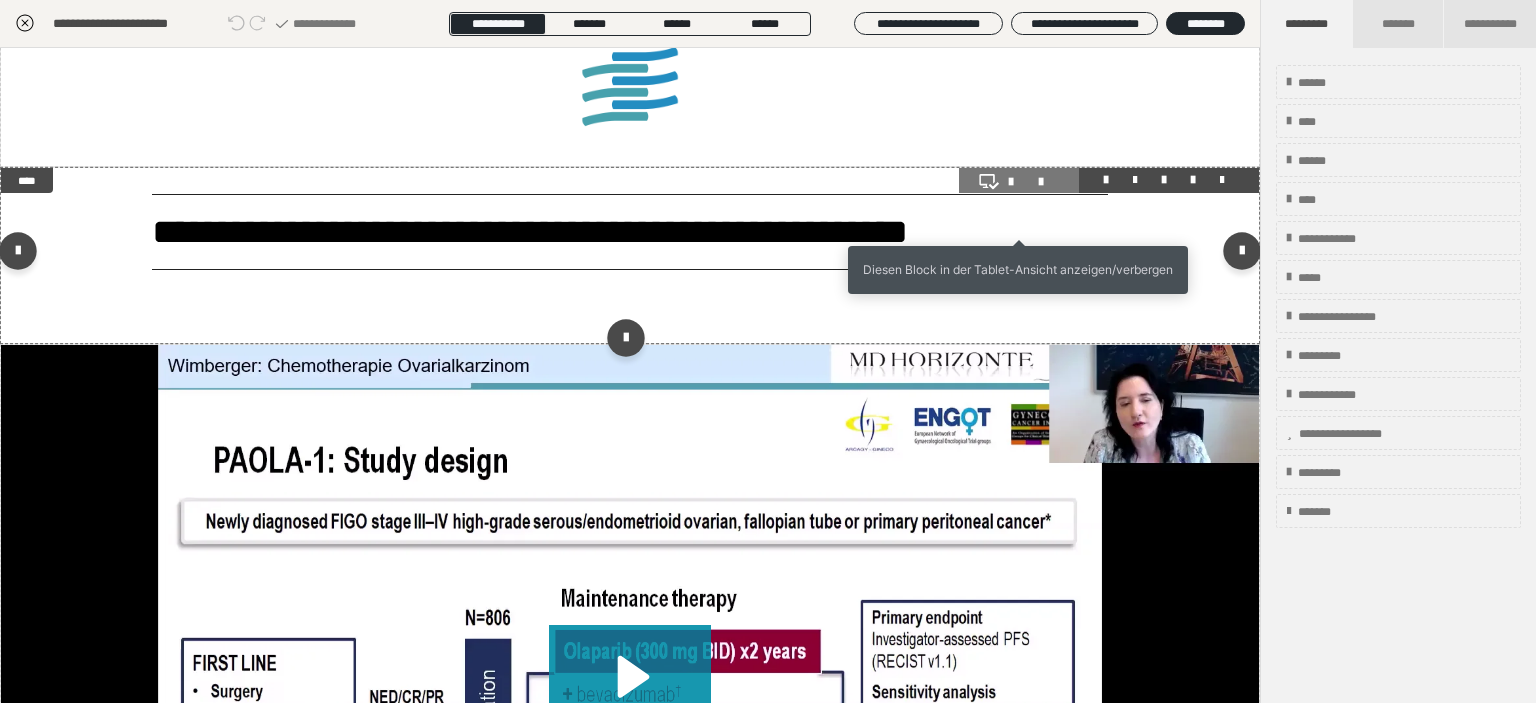 click on "**********" at bounding box center (630, 255) 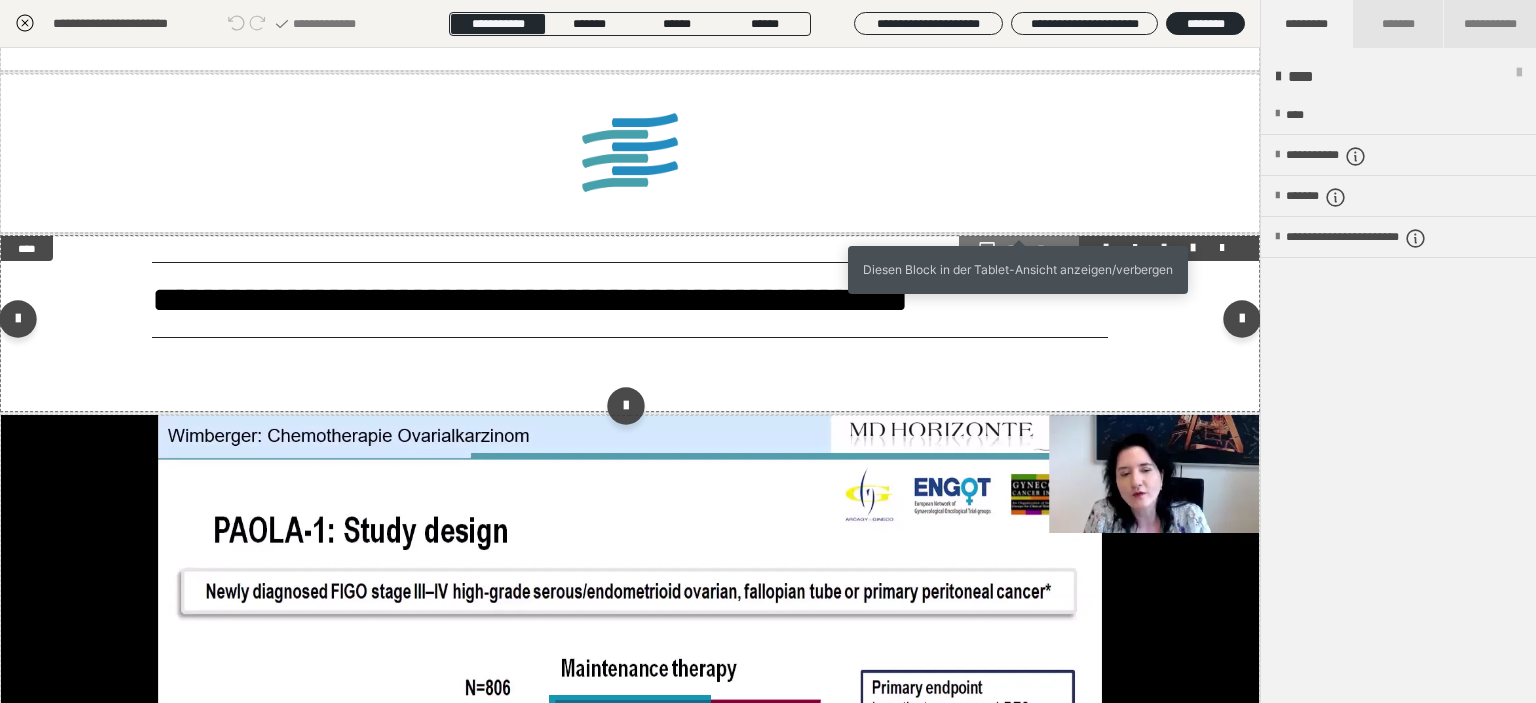 scroll, scrollTop: 3686, scrollLeft: 0, axis: vertical 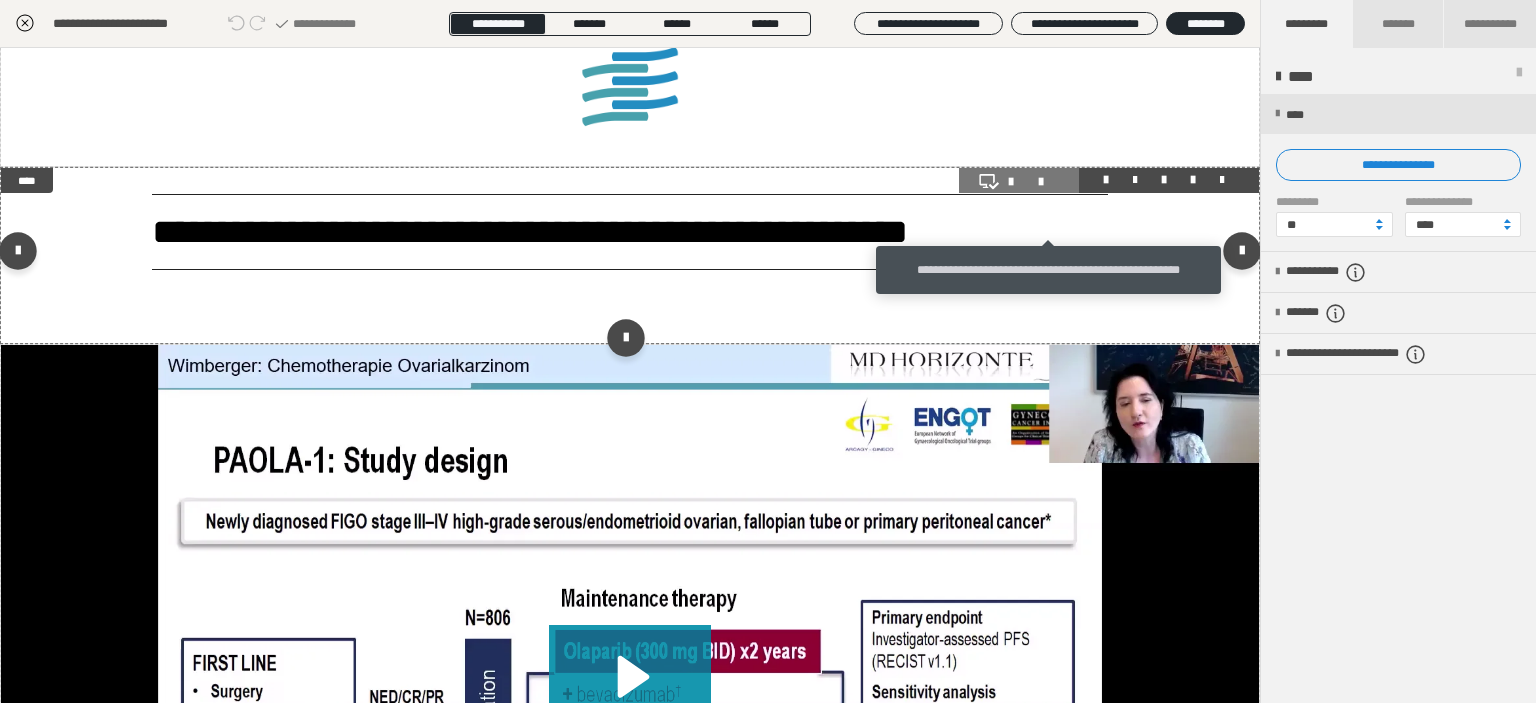 click at bounding box center (1049, 182) 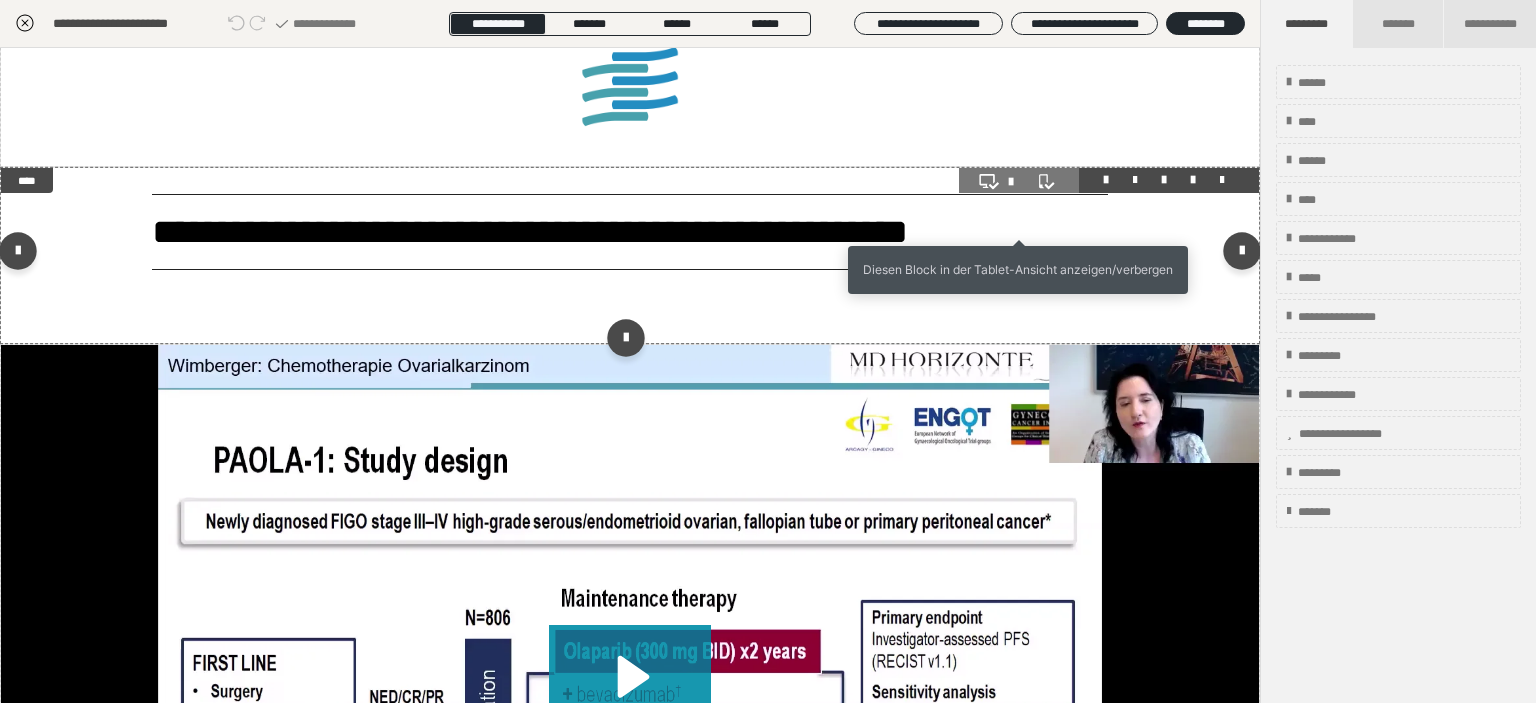 click at bounding box center (1019, 182) 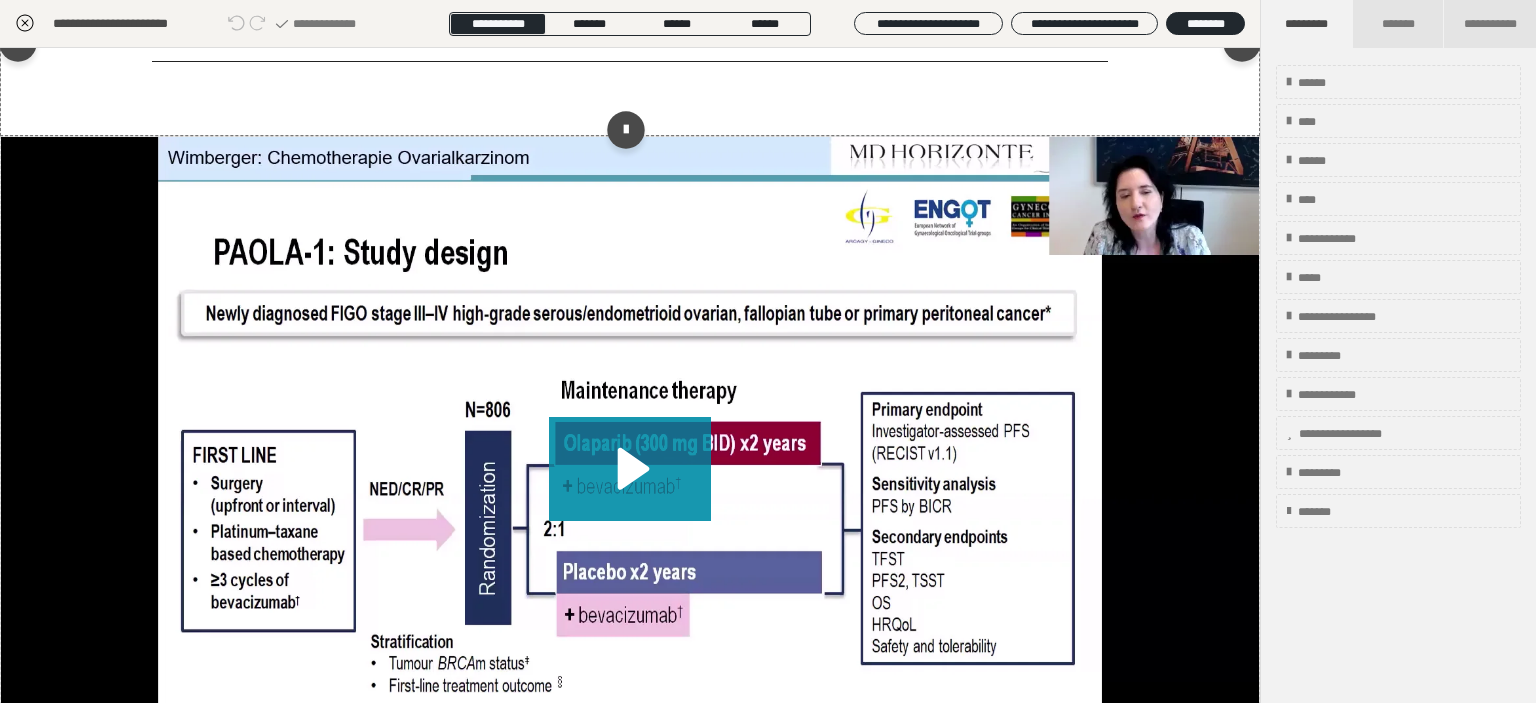 scroll, scrollTop: 3917, scrollLeft: 0, axis: vertical 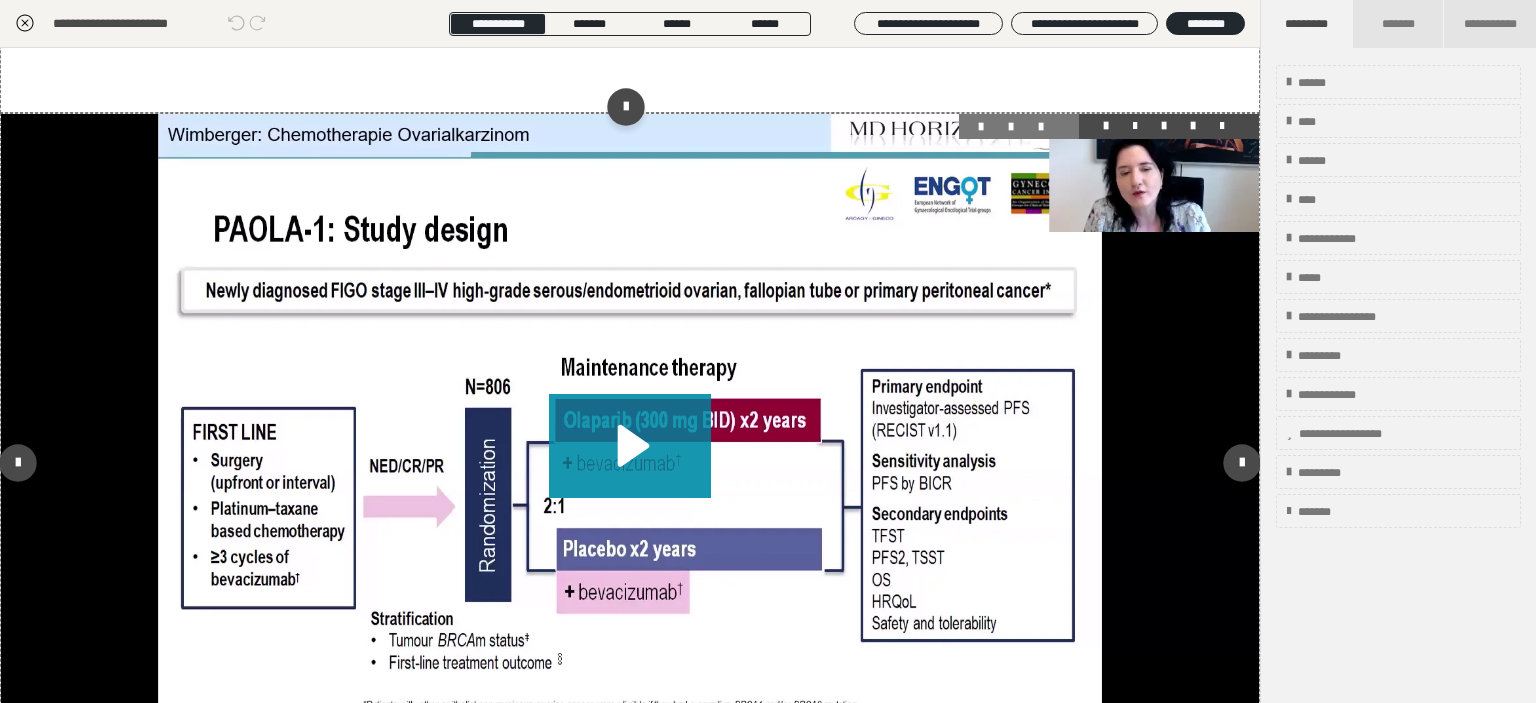 click at bounding box center (630, 468) 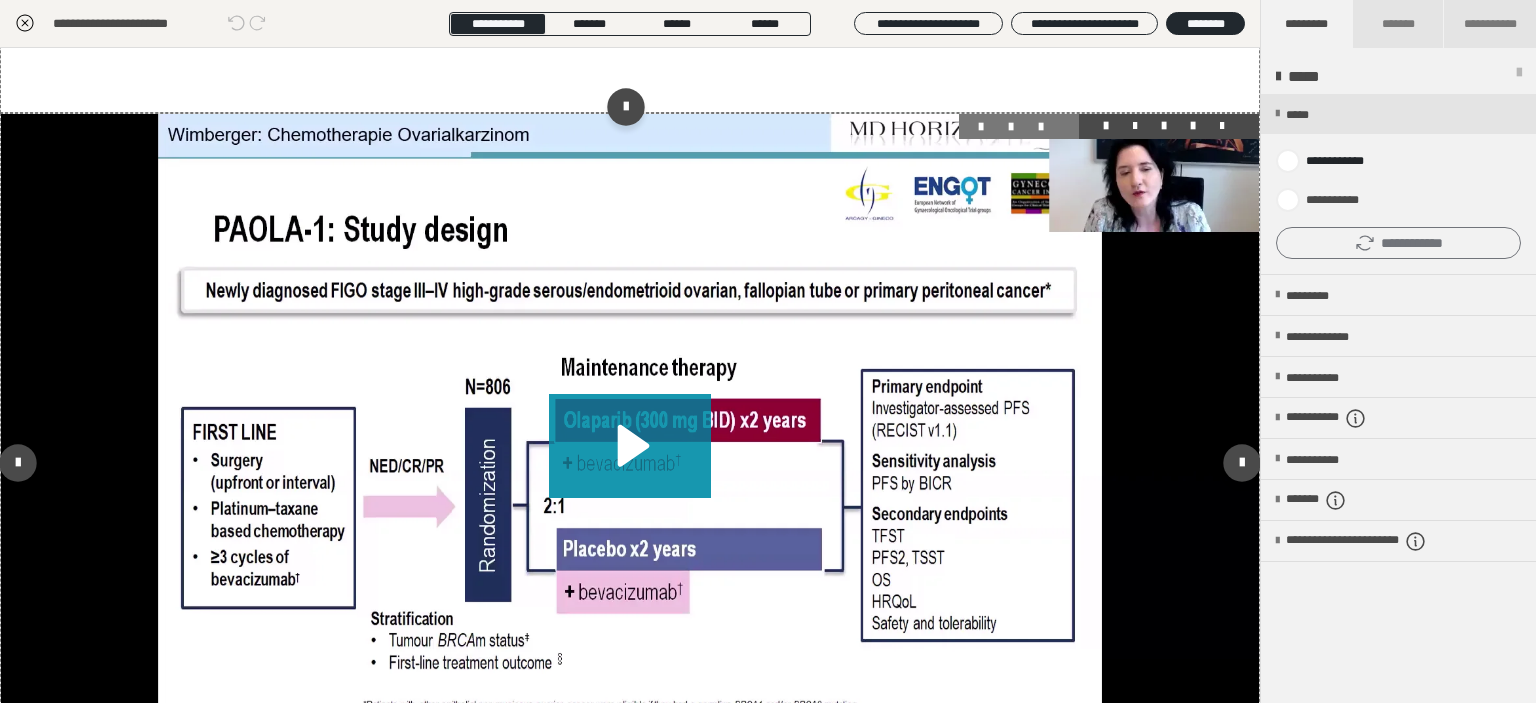 click on "**********" at bounding box center (1398, 243) 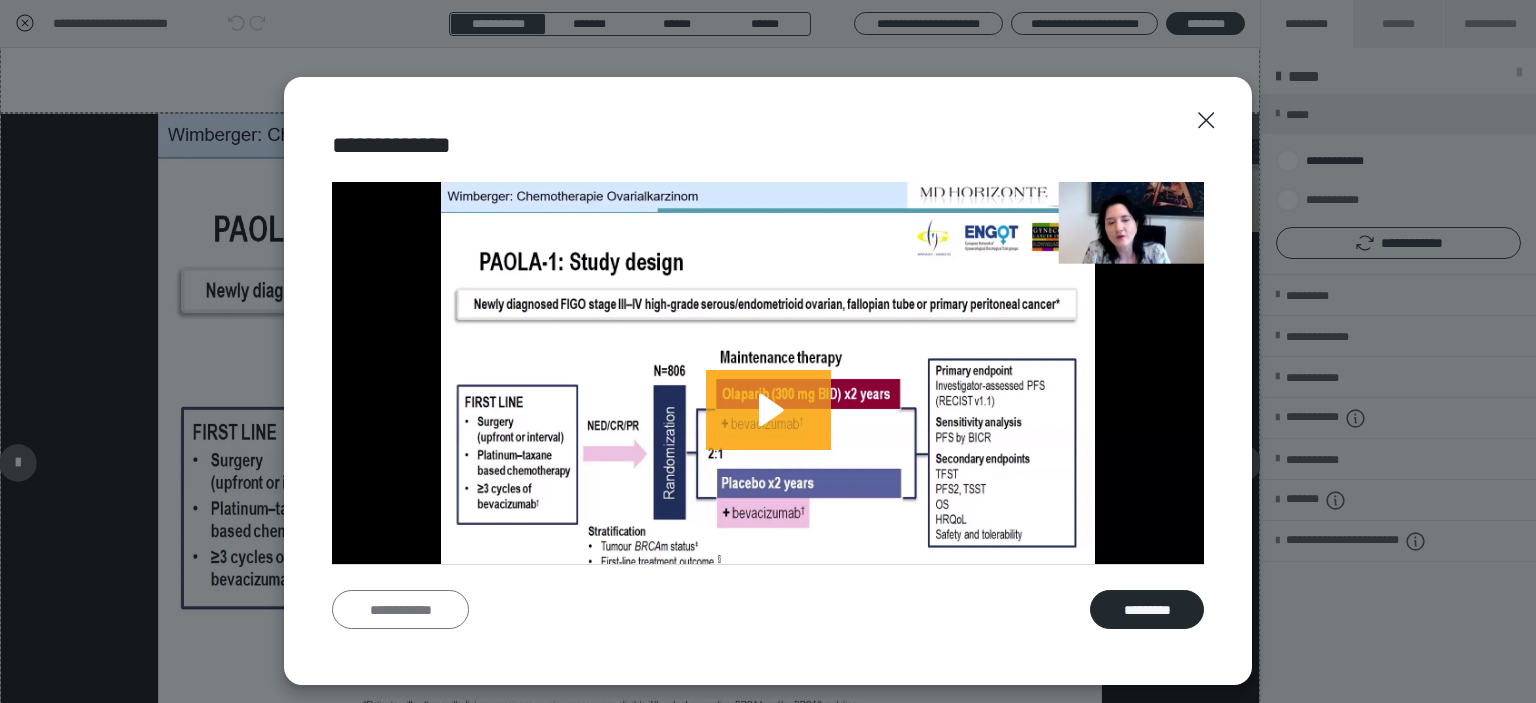 click on "**********" at bounding box center [400, 610] 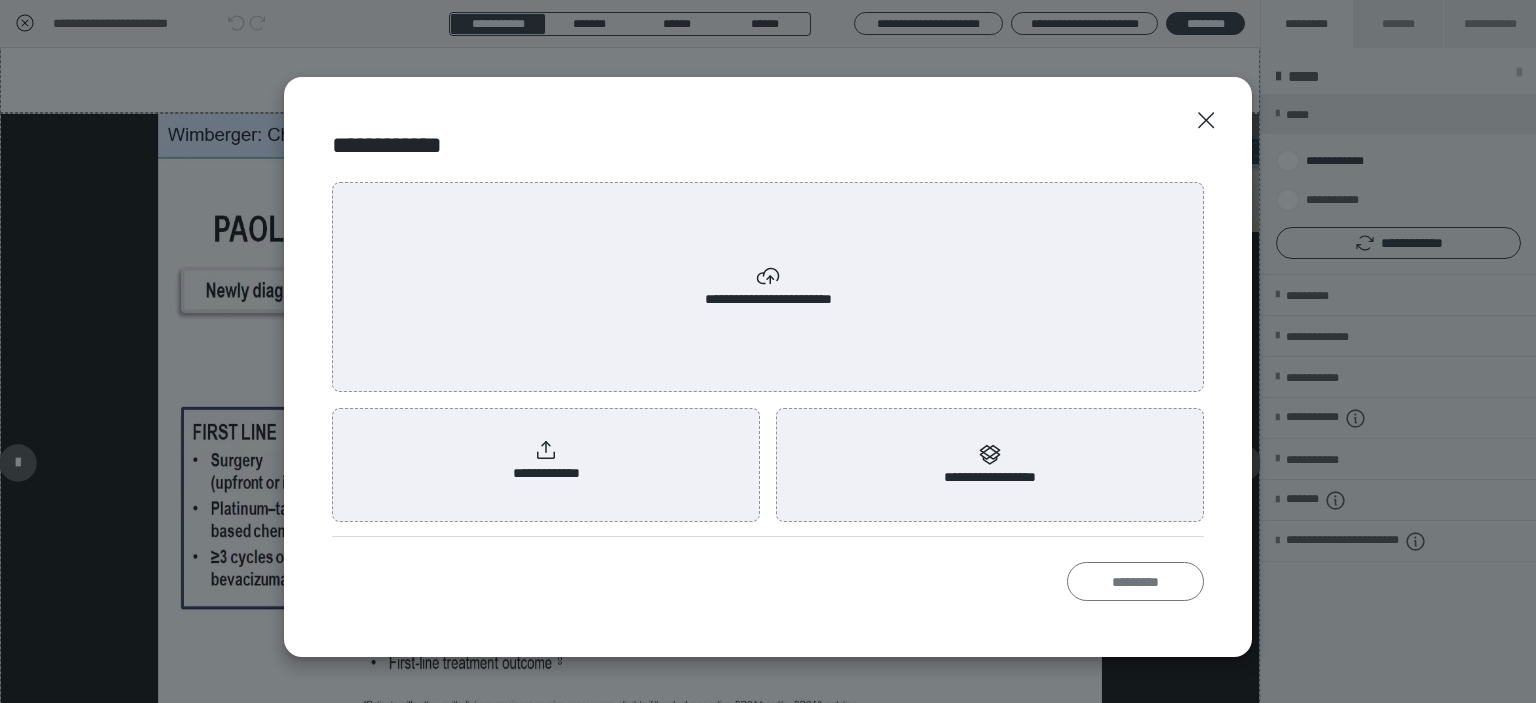 scroll, scrollTop: 0, scrollLeft: 0, axis: both 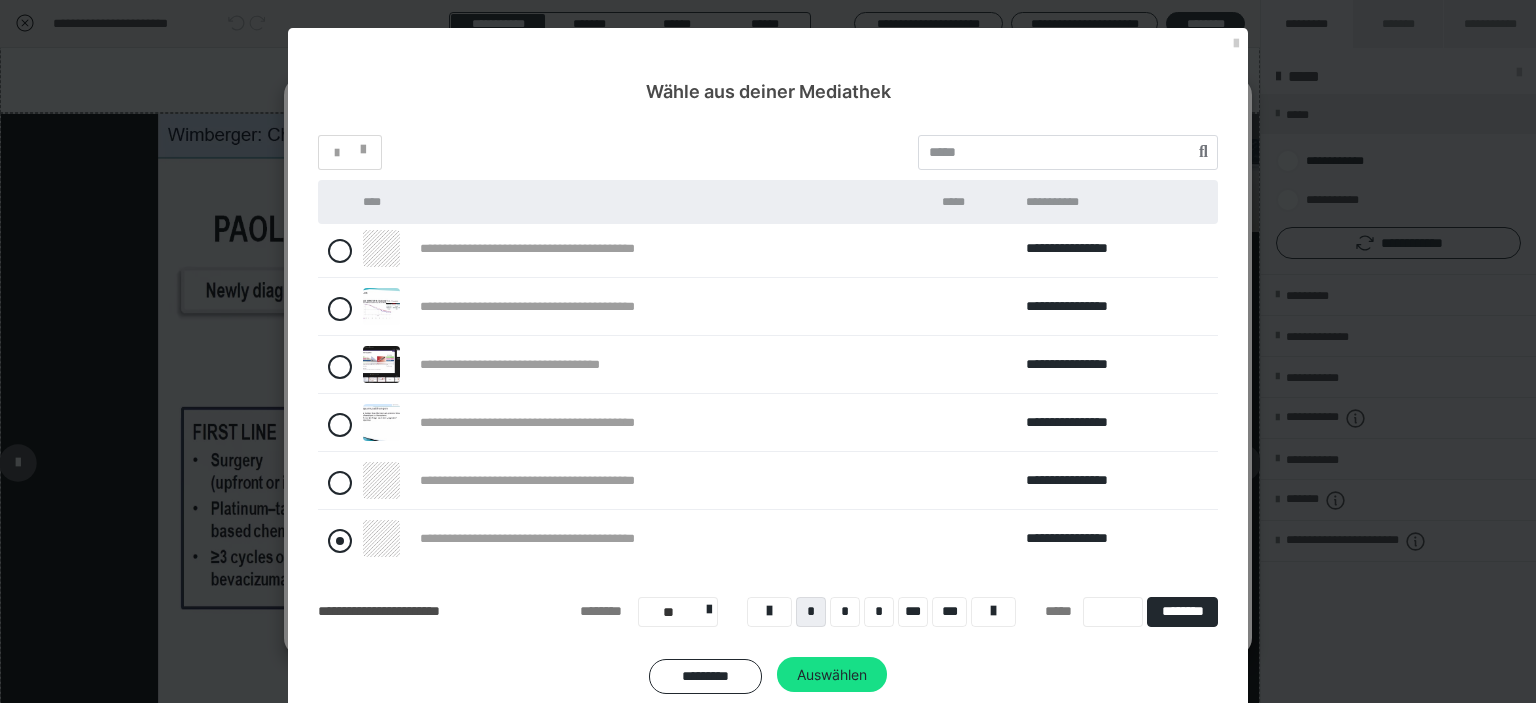 click at bounding box center (340, 541) 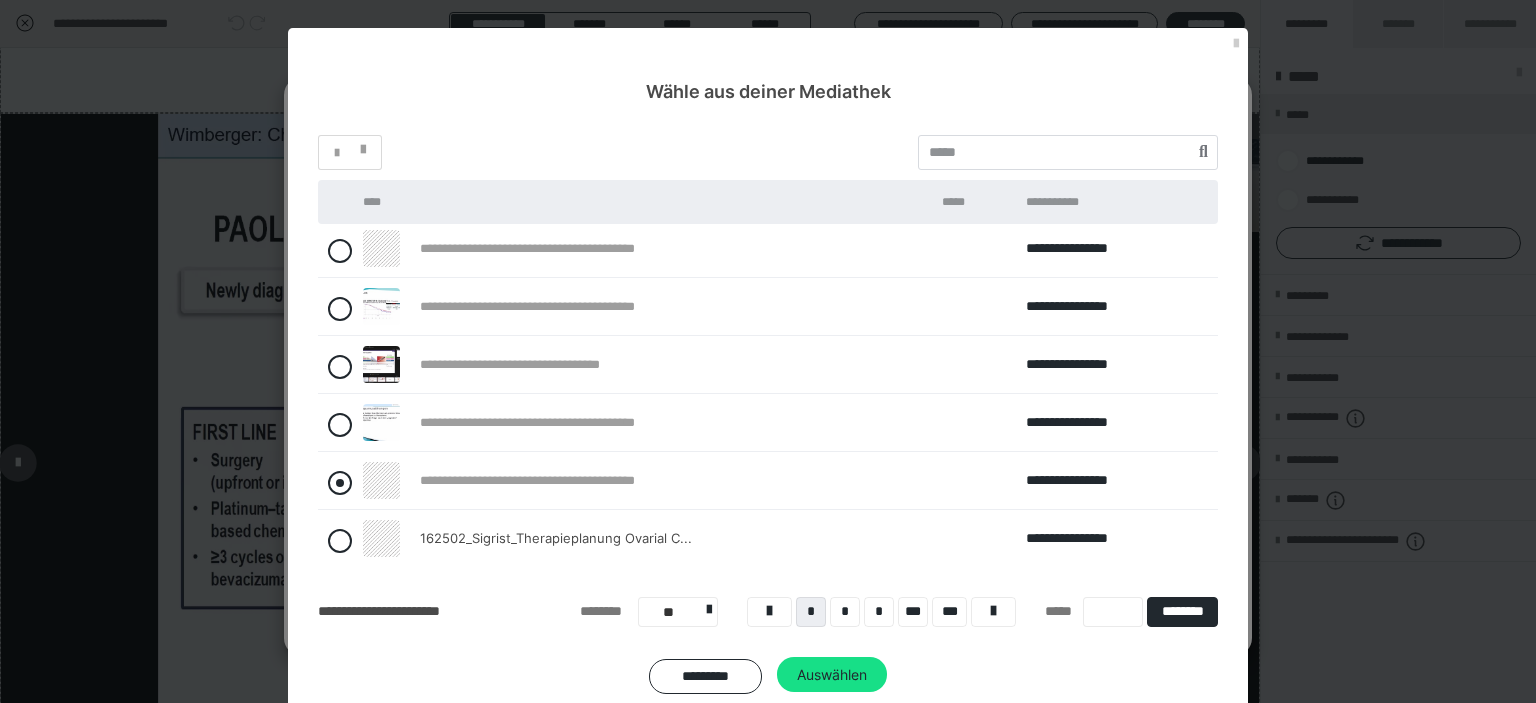 click at bounding box center [340, 483] 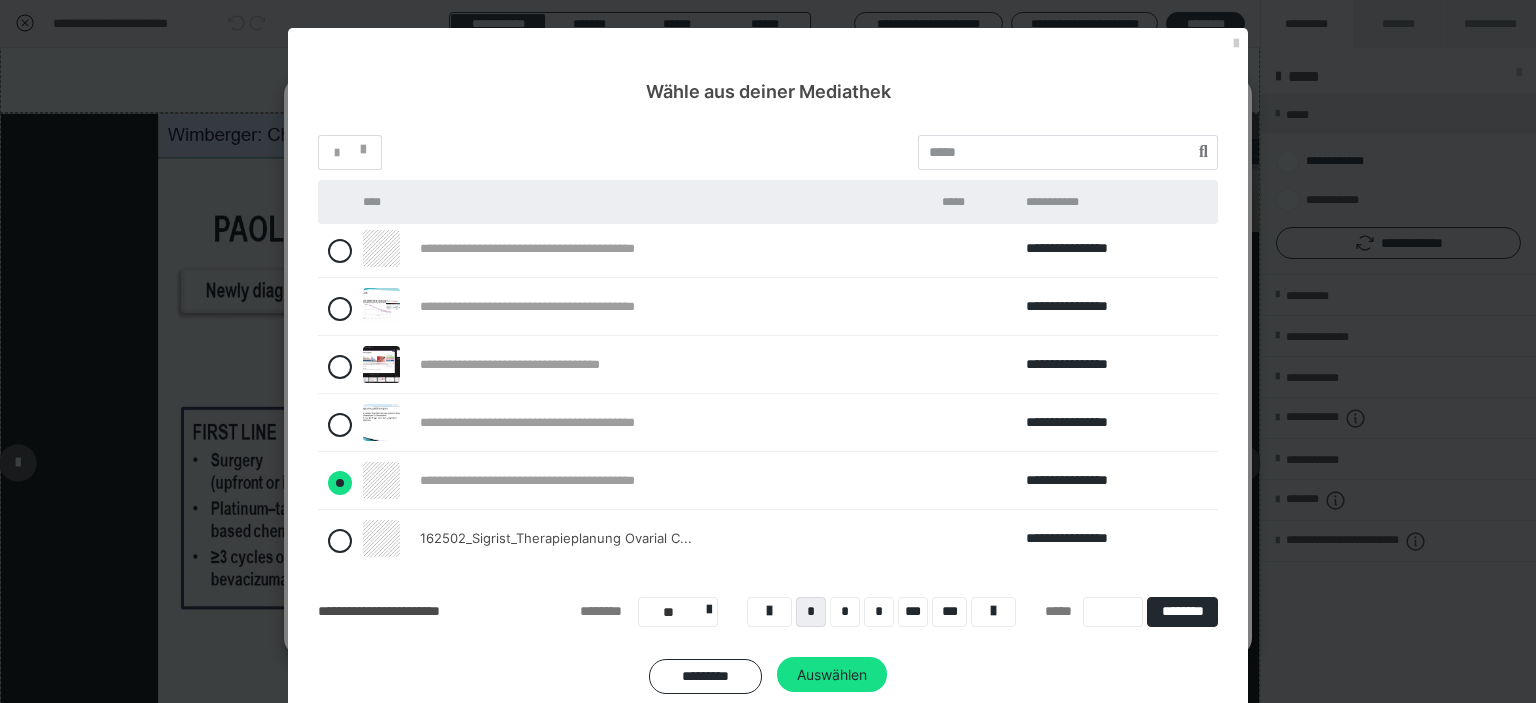 radio on "****" 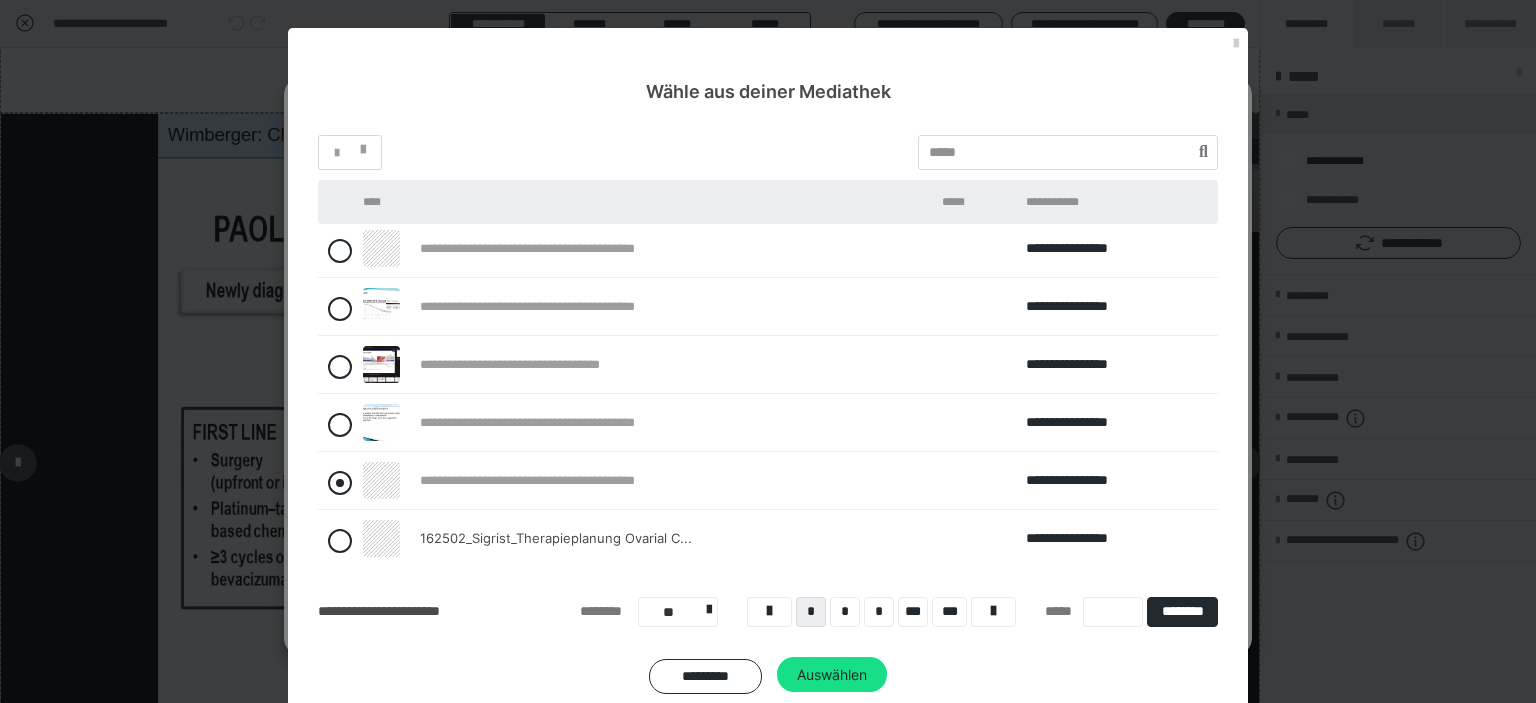 radio on "*****" 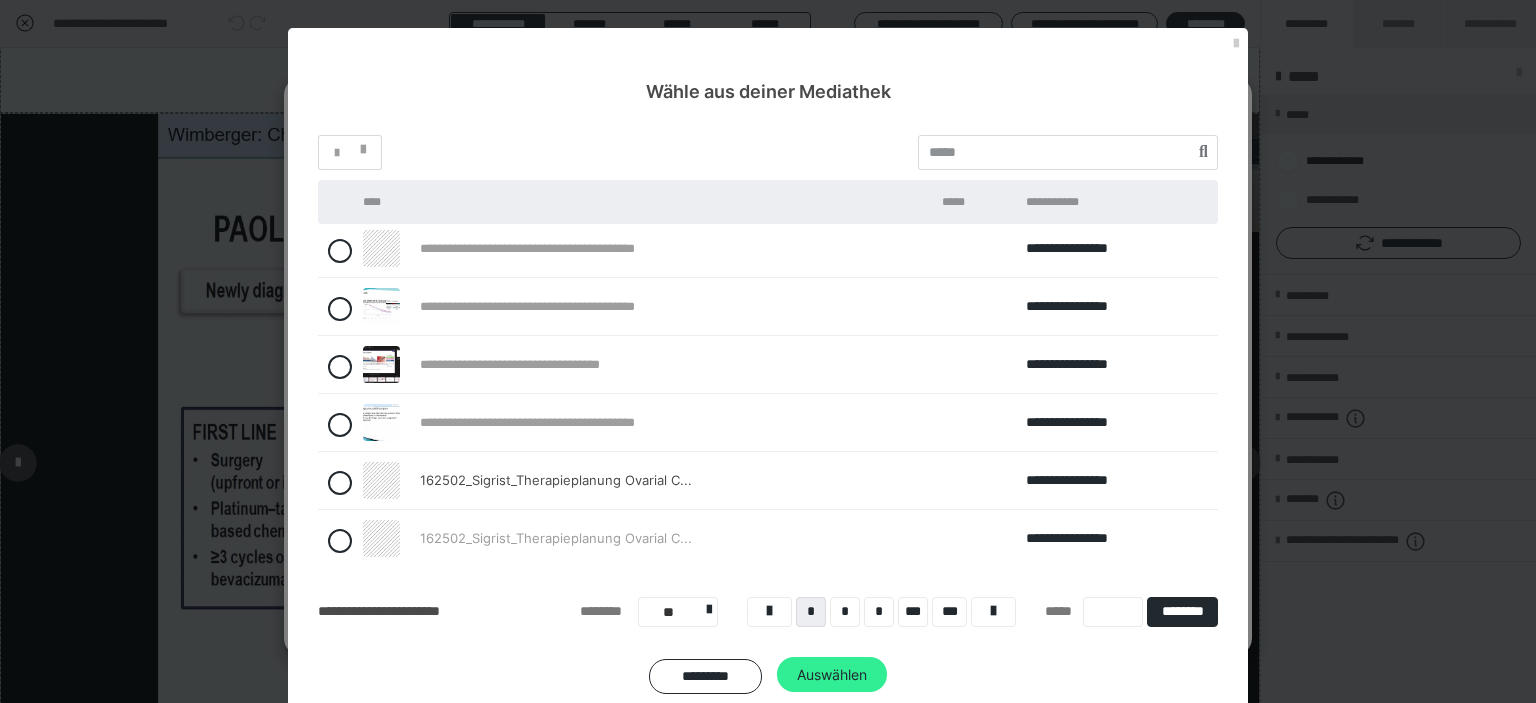 click on "Auswählen" at bounding box center (832, 675) 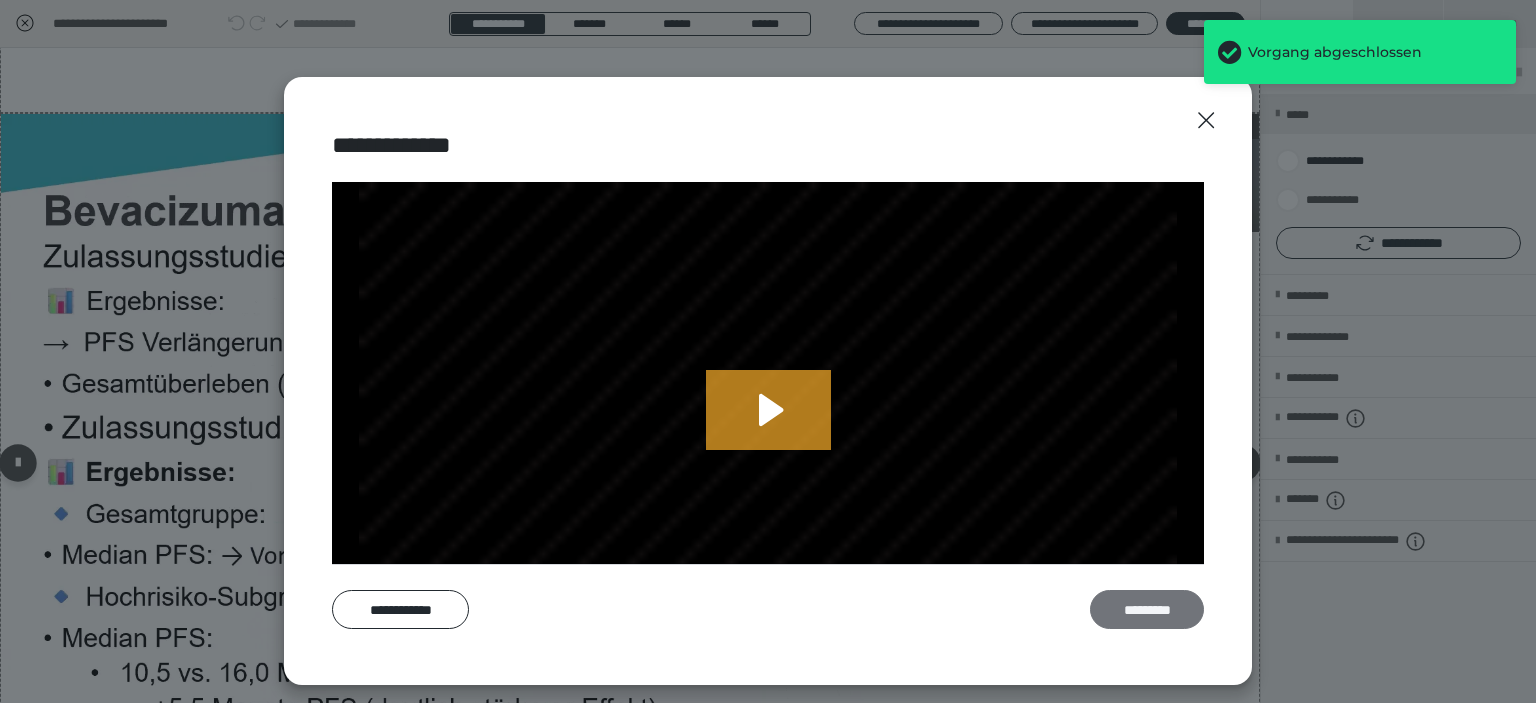 click on "*********" at bounding box center [1147, 610] 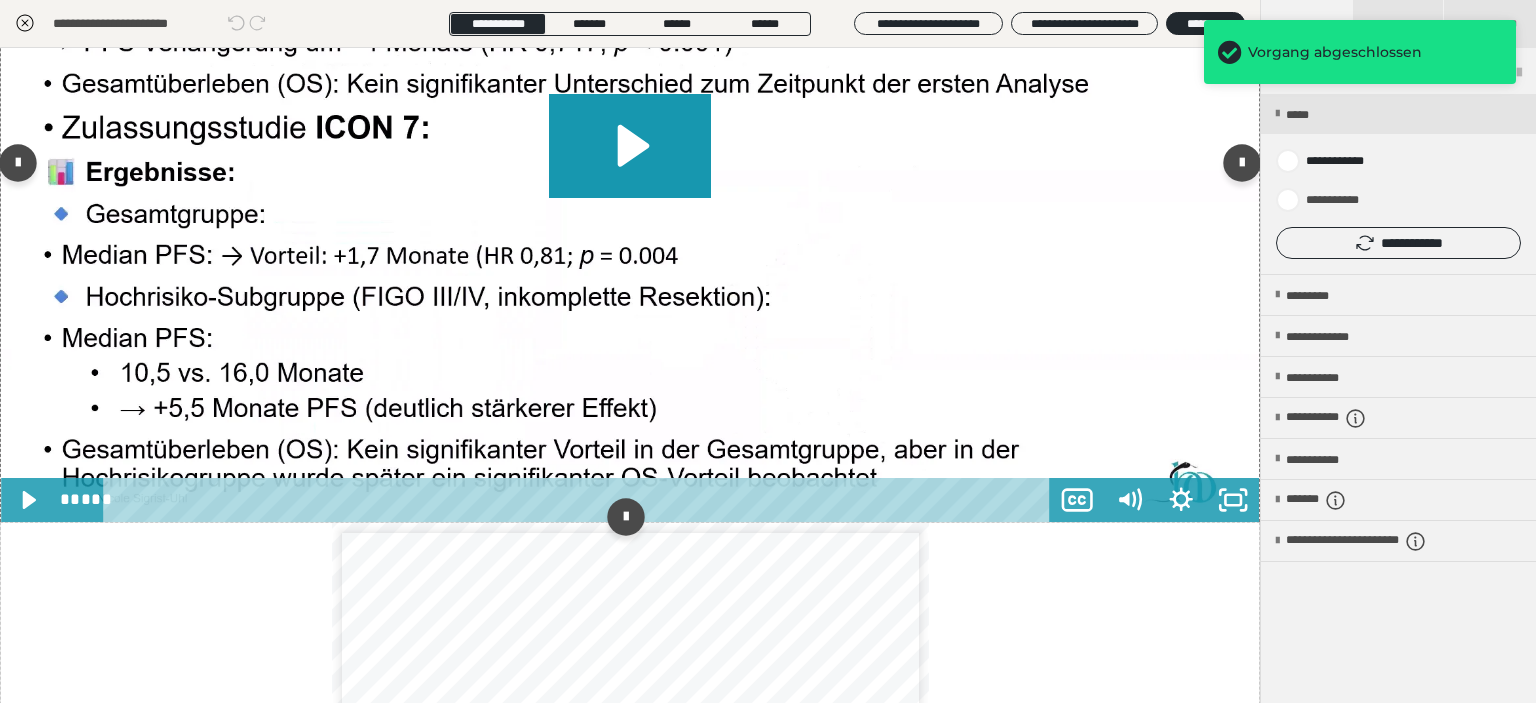 scroll, scrollTop: 4262, scrollLeft: 0, axis: vertical 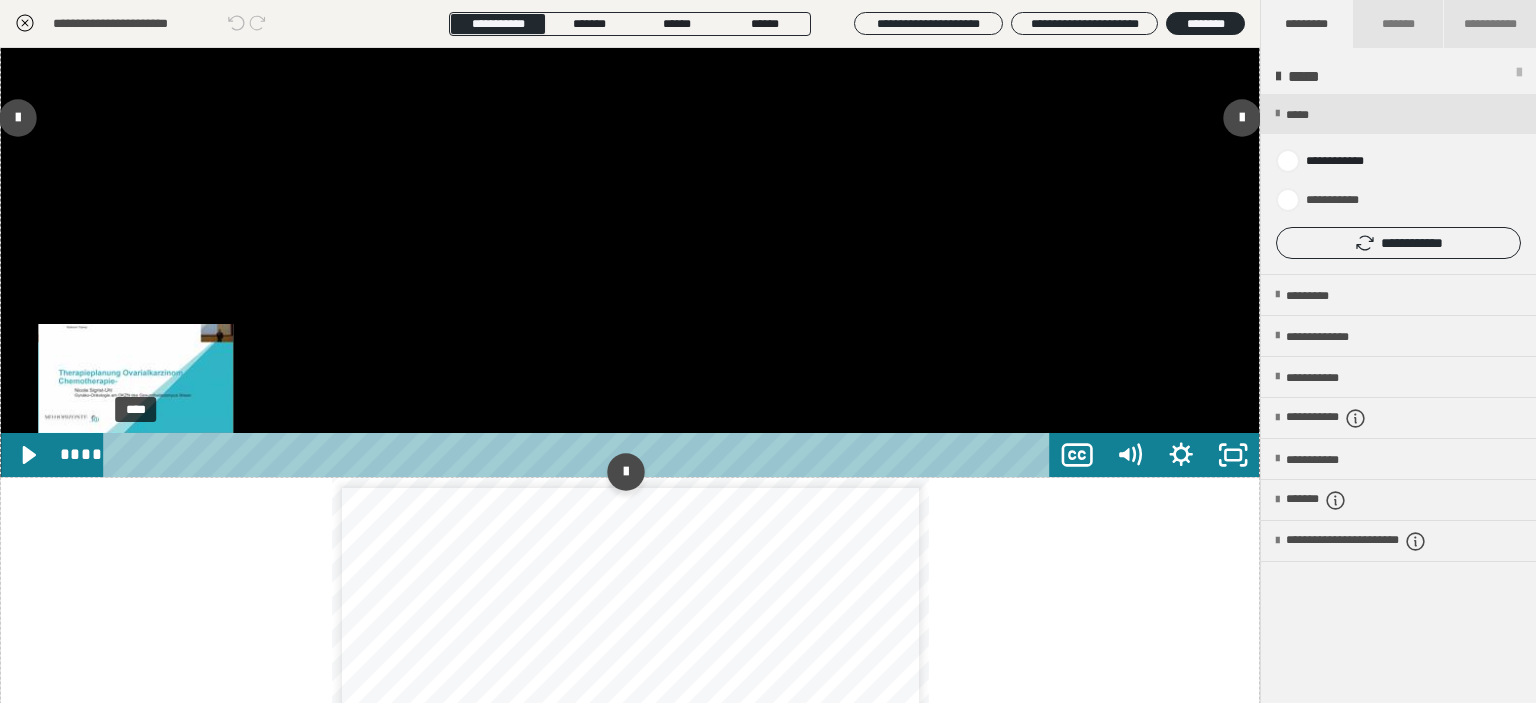 drag, startPoint x: 122, startPoint y: 555, endPoint x: 135, endPoint y: 553, distance: 13.152946 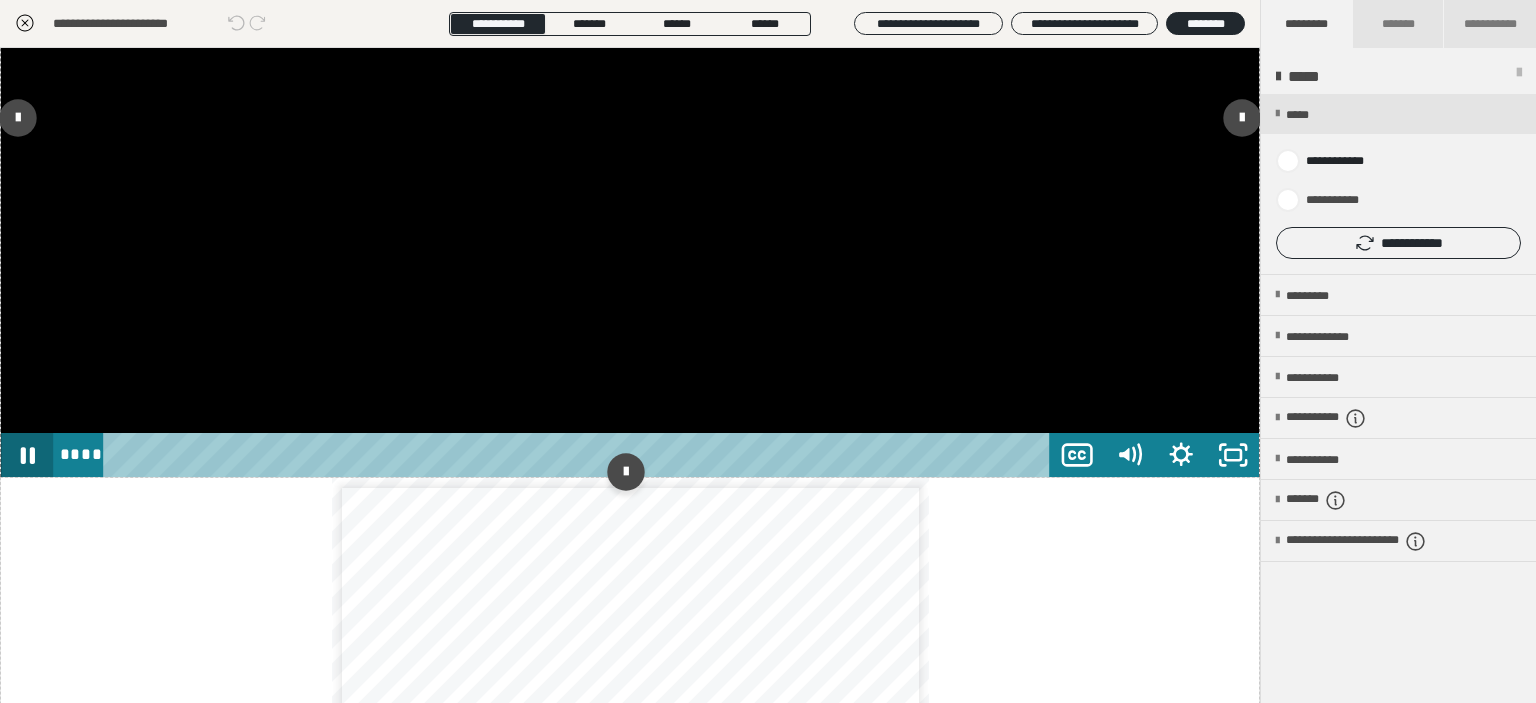 click 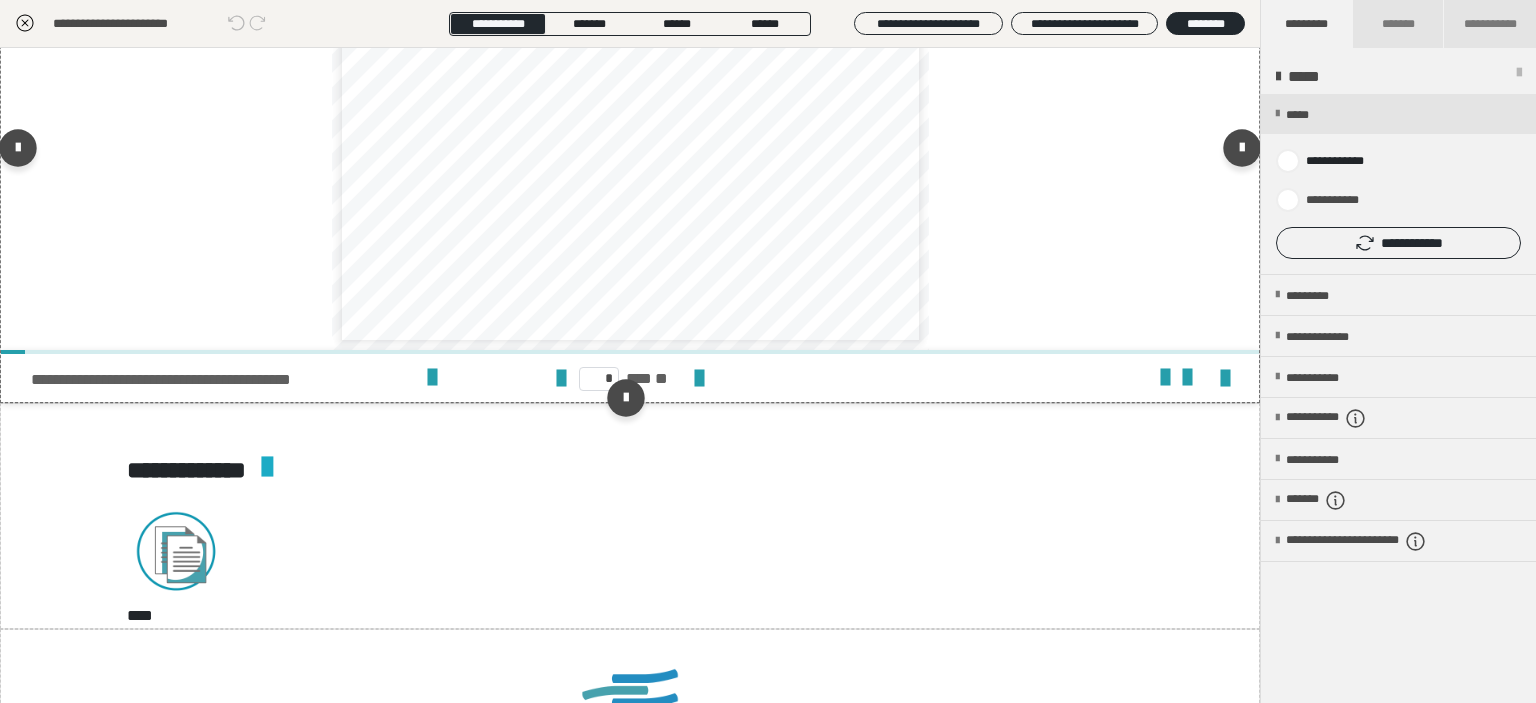 click on "**********" at bounding box center (637, 201) 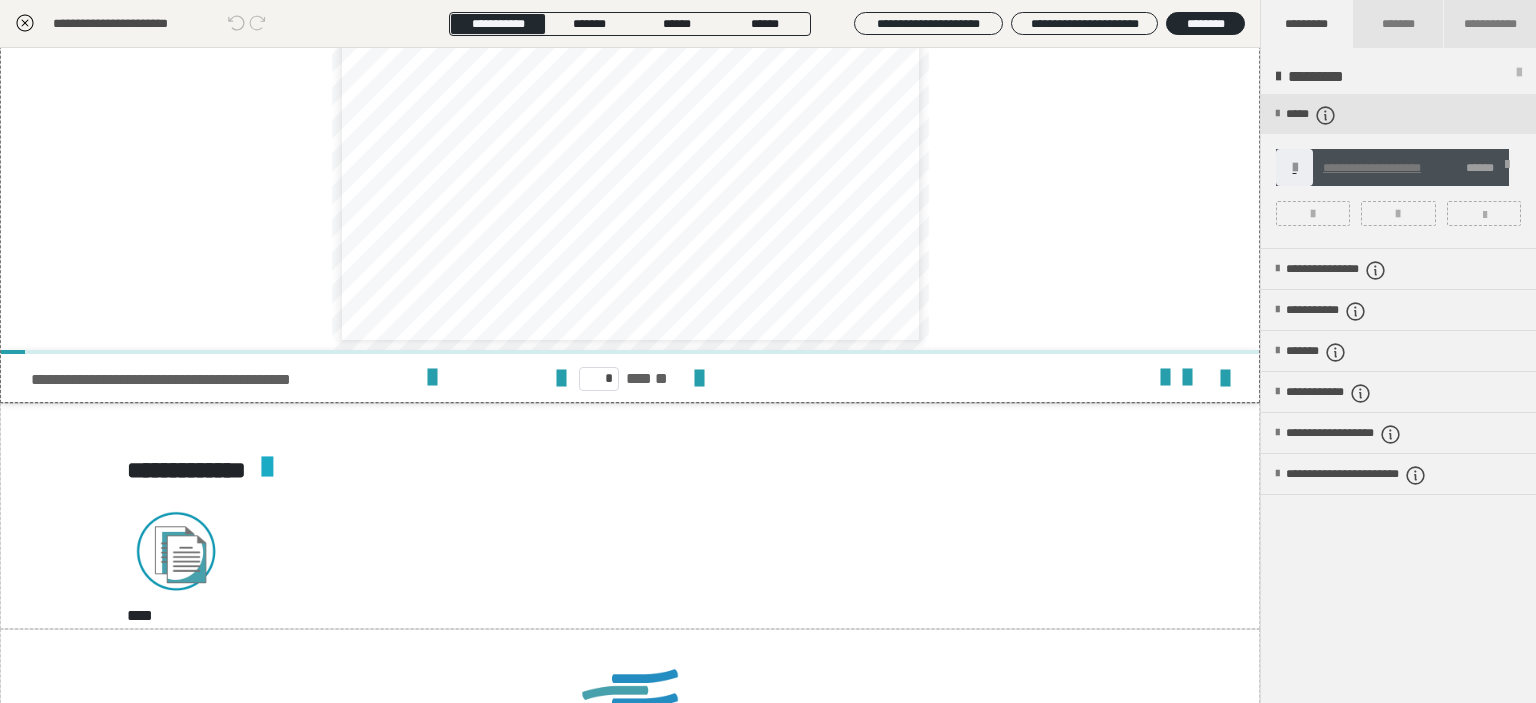 scroll, scrollTop: 4155, scrollLeft: 0, axis: vertical 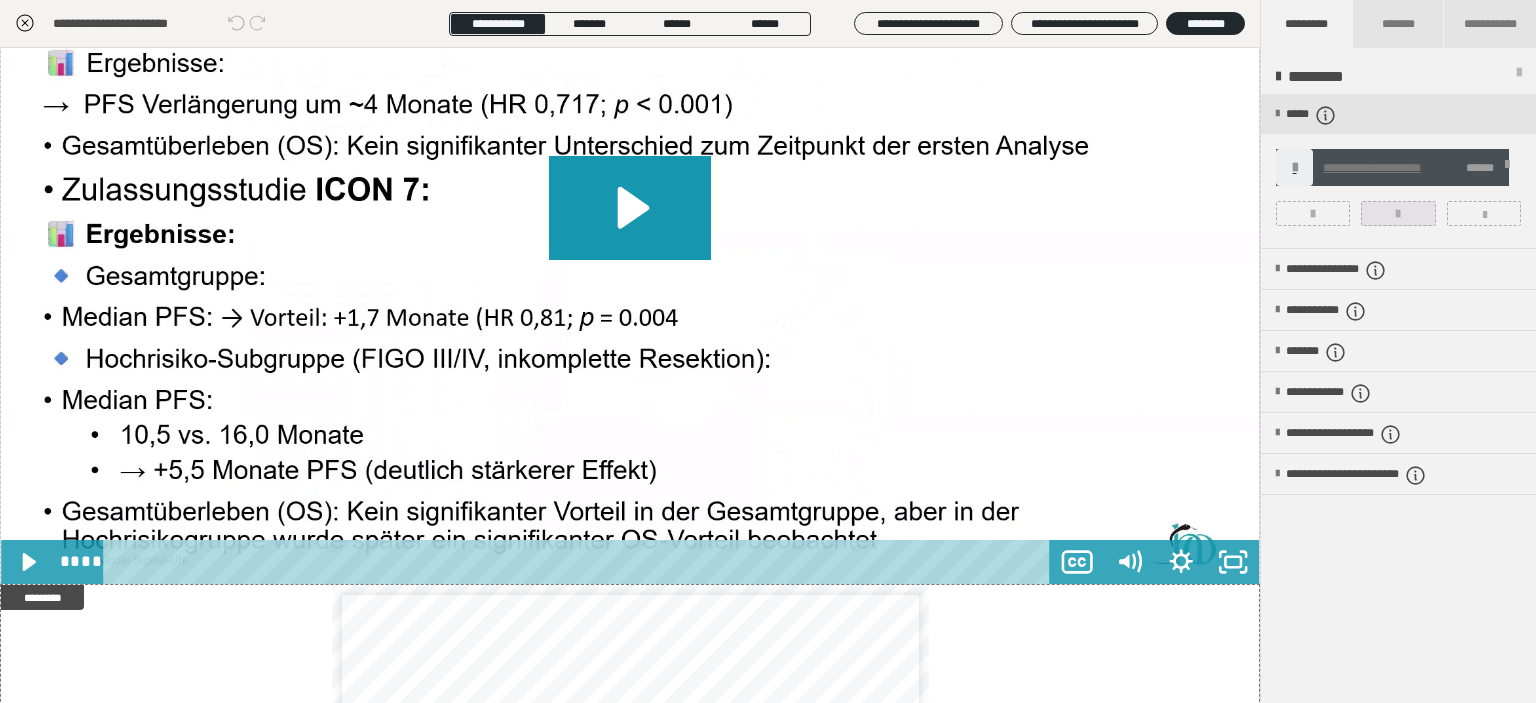 click at bounding box center (1398, 213) 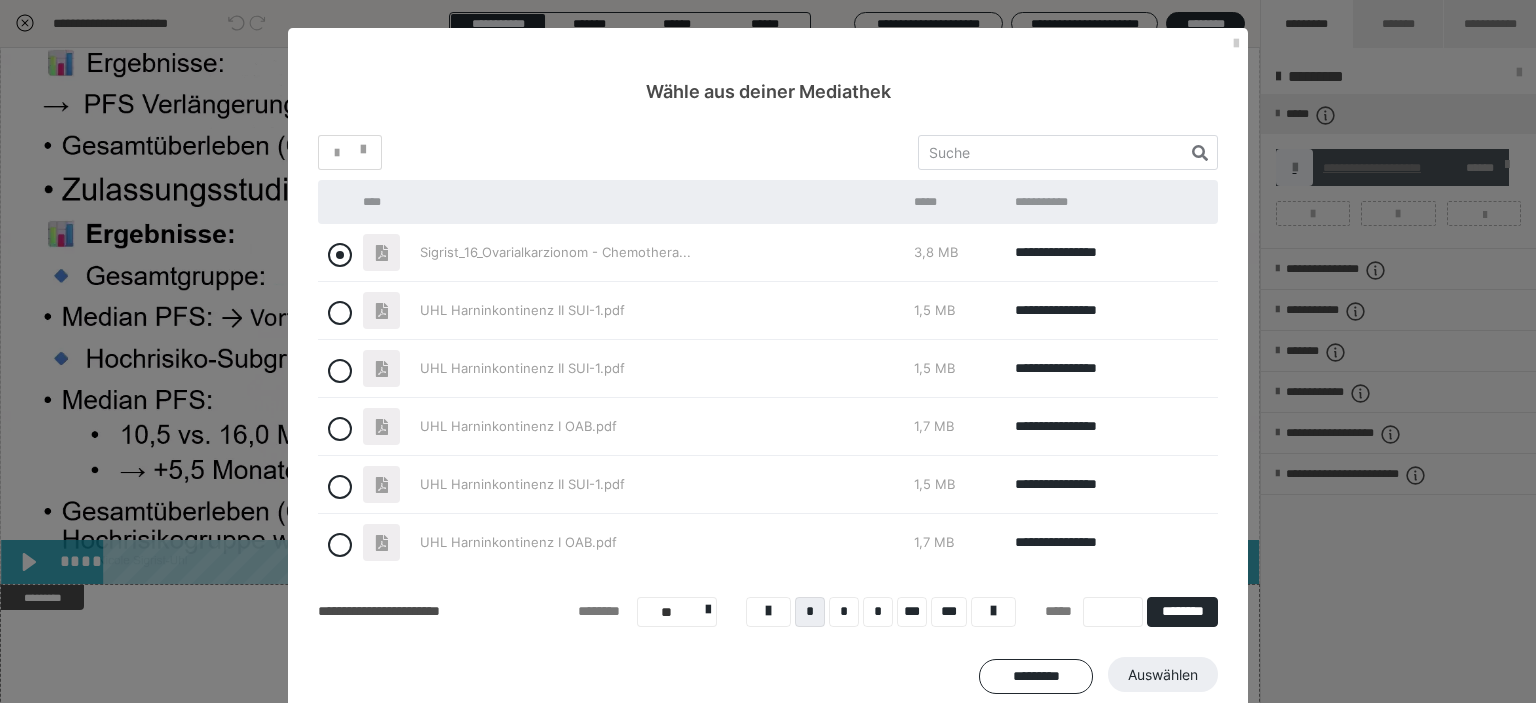 click at bounding box center [340, 255] 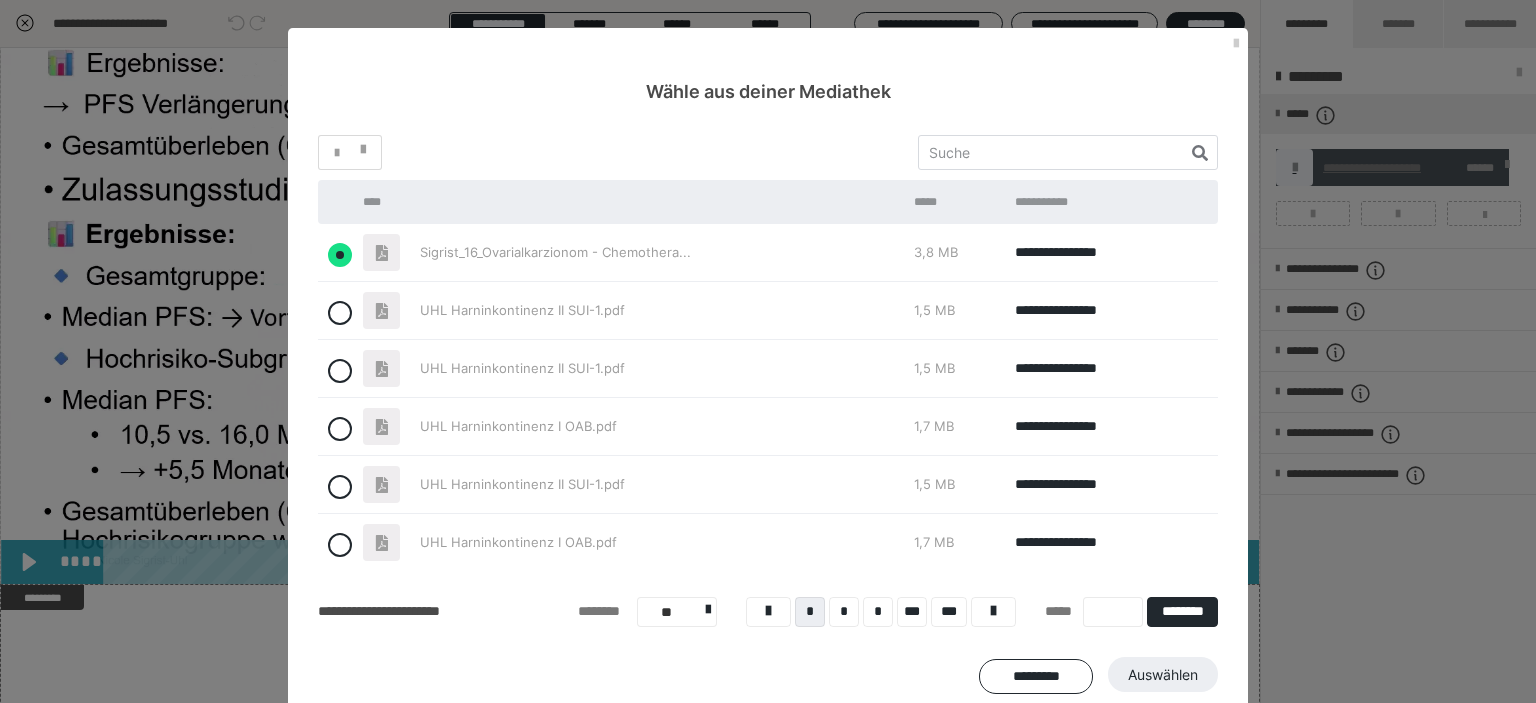 radio on "true" 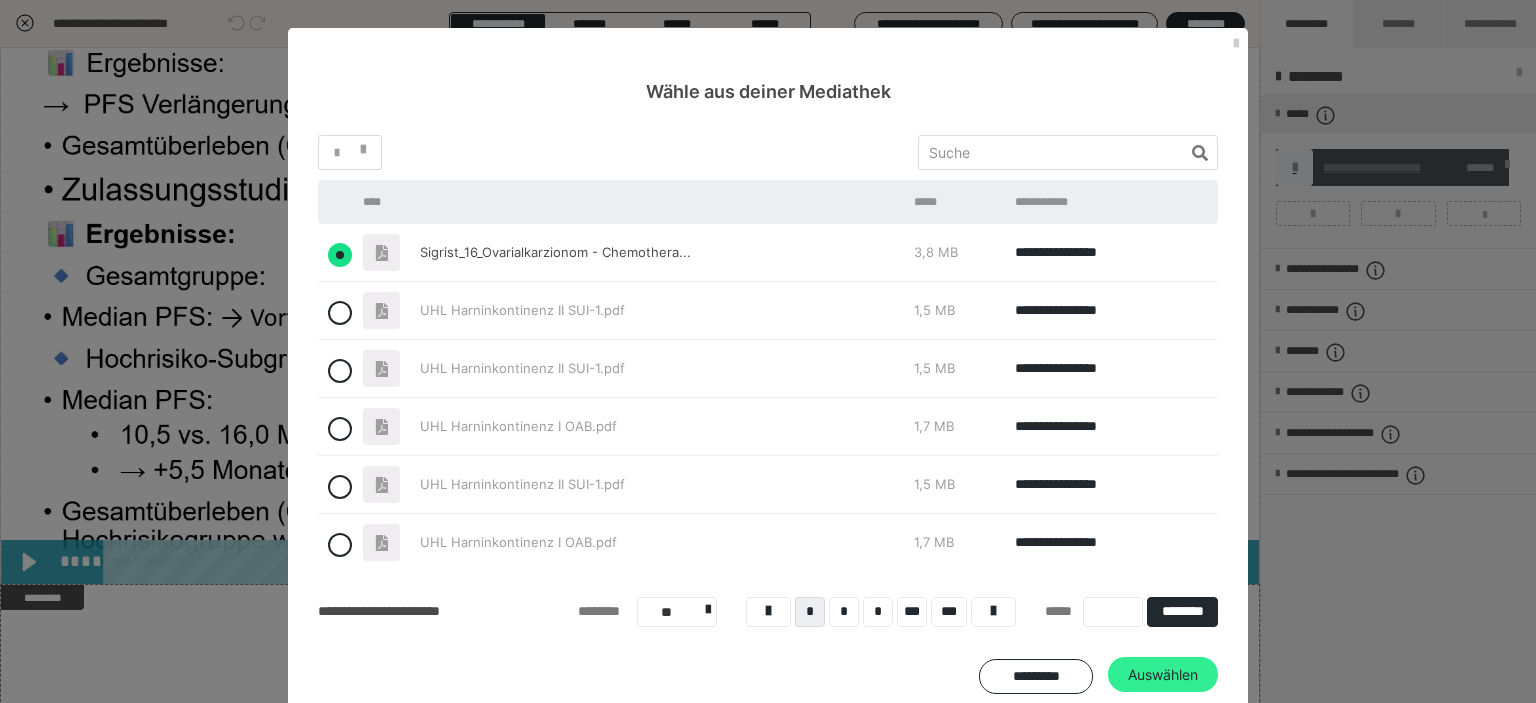 click on "Auswählen" at bounding box center (1163, 675) 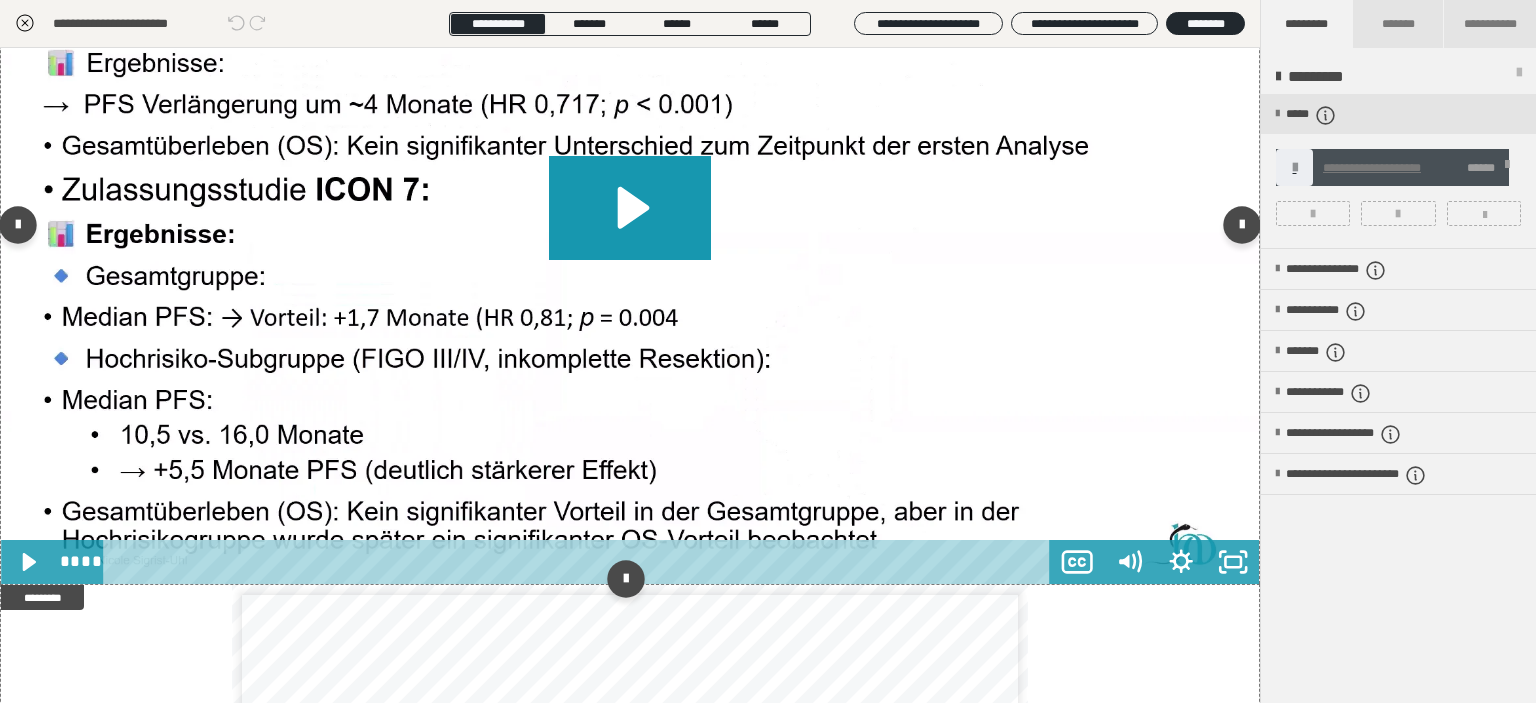 scroll, scrollTop: 3809, scrollLeft: 0, axis: vertical 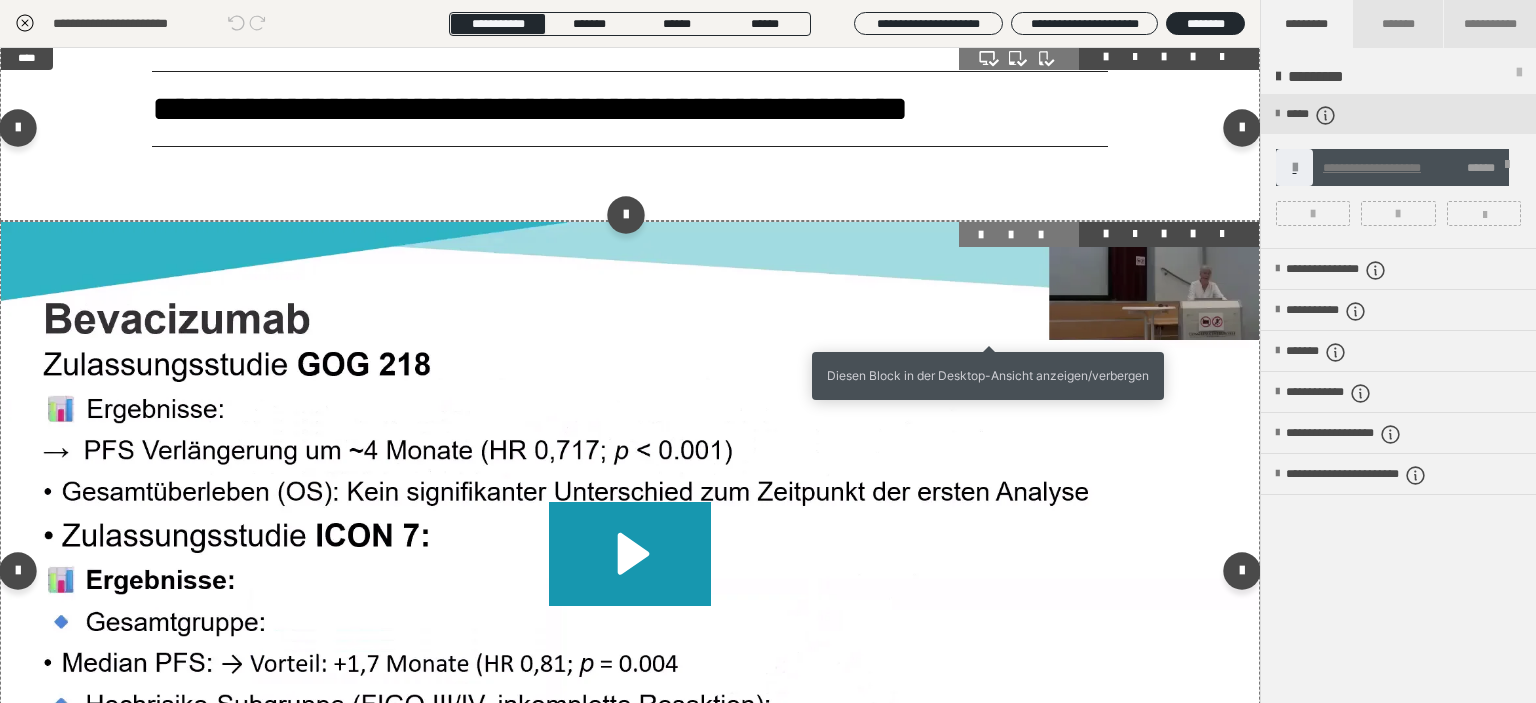 click at bounding box center (989, 235) 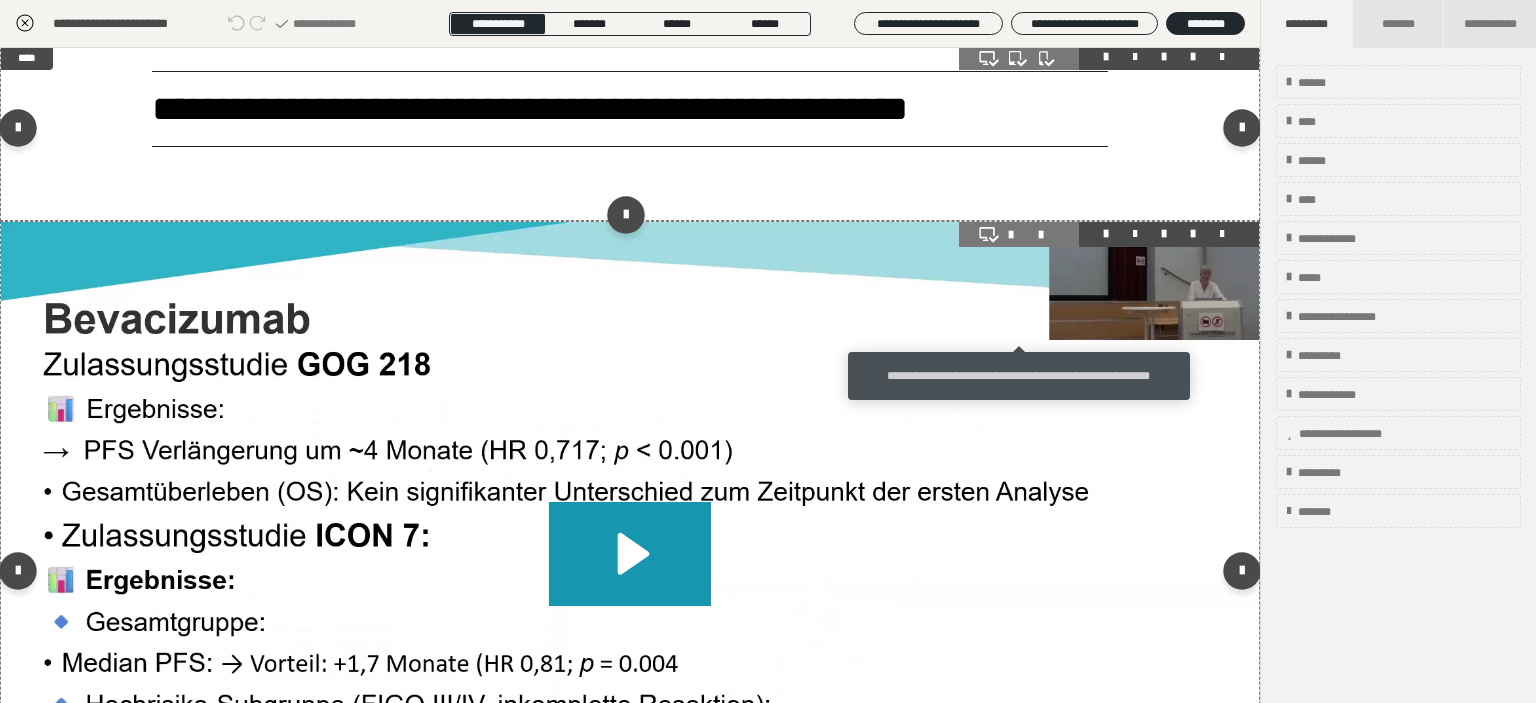 click at bounding box center [1019, 235] 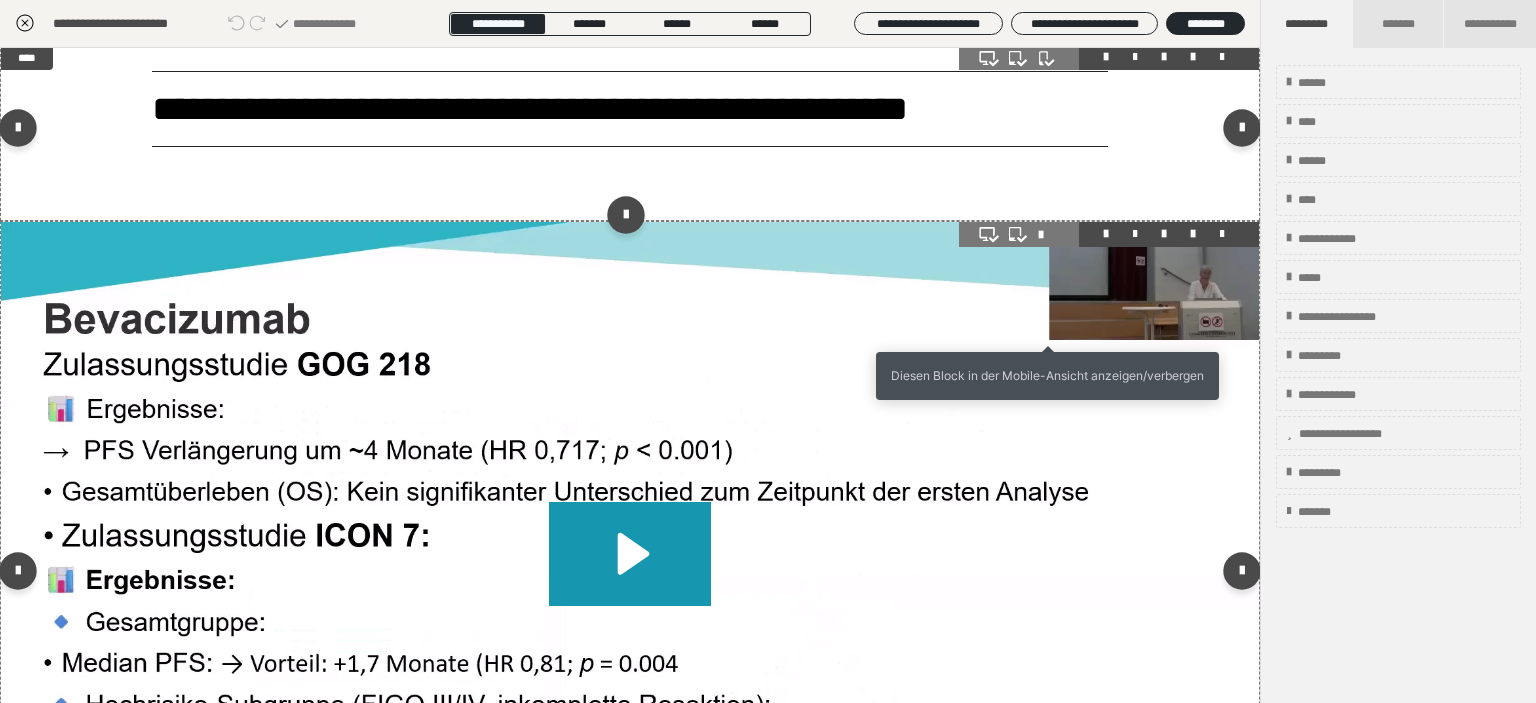 click at bounding box center (1049, 235) 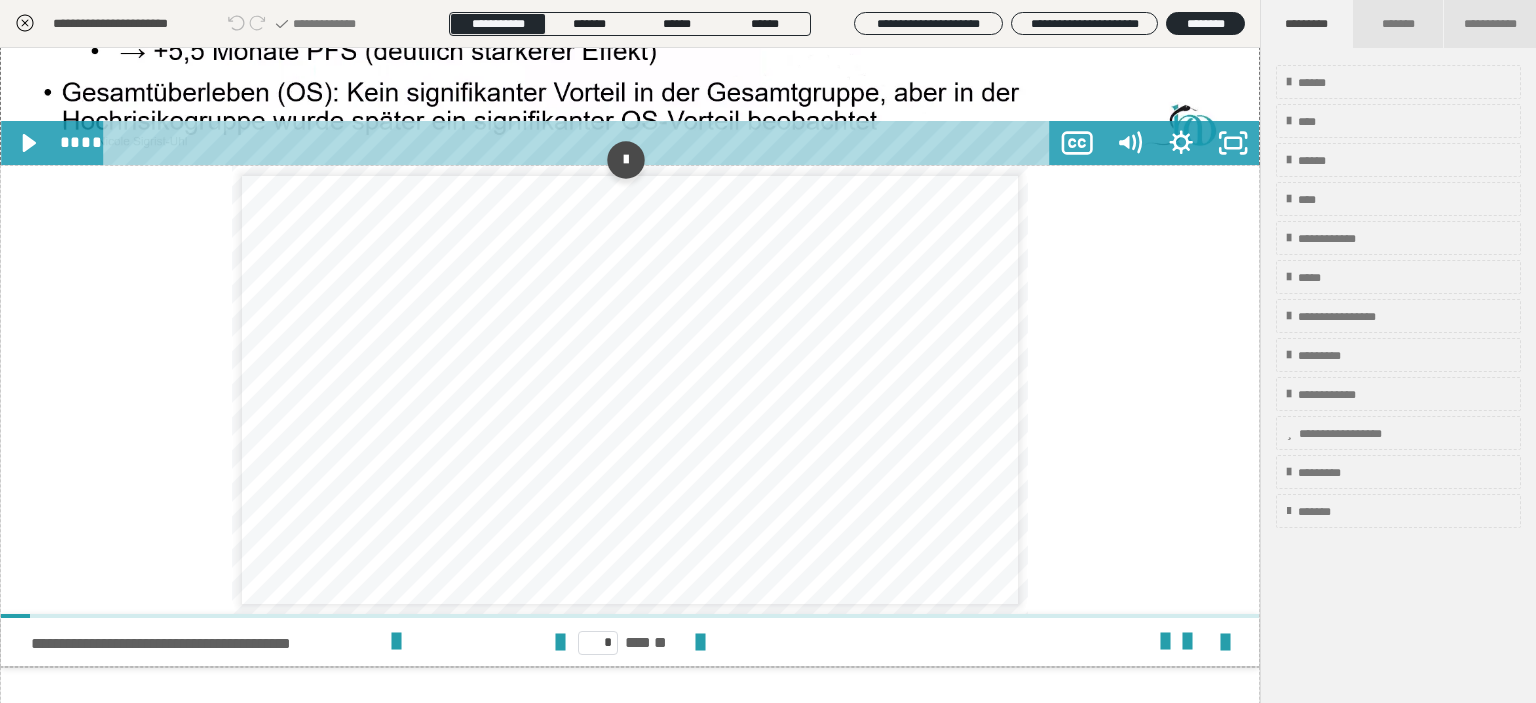scroll, scrollTop: 4615, scrollLeft: 0, axis: vertical 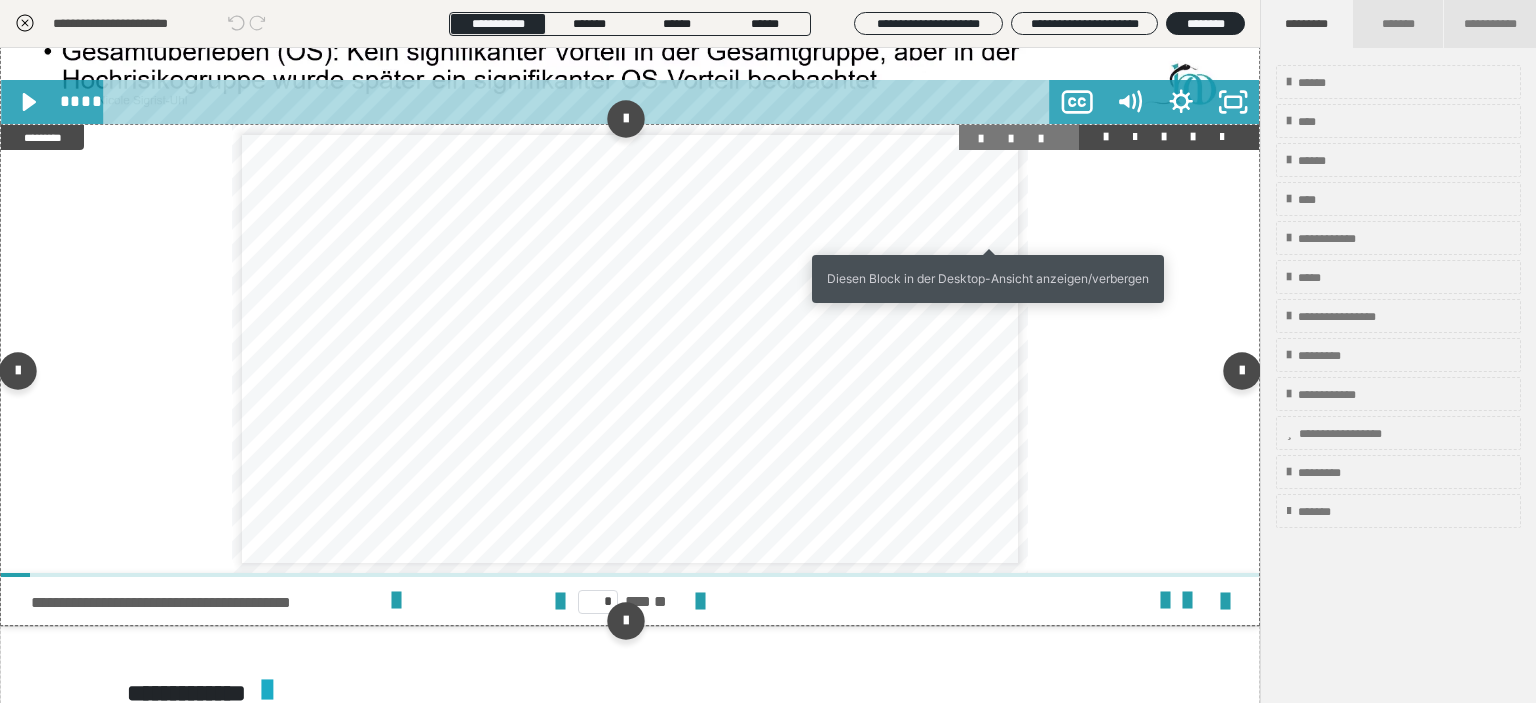 click at bounding box center (989, 139) 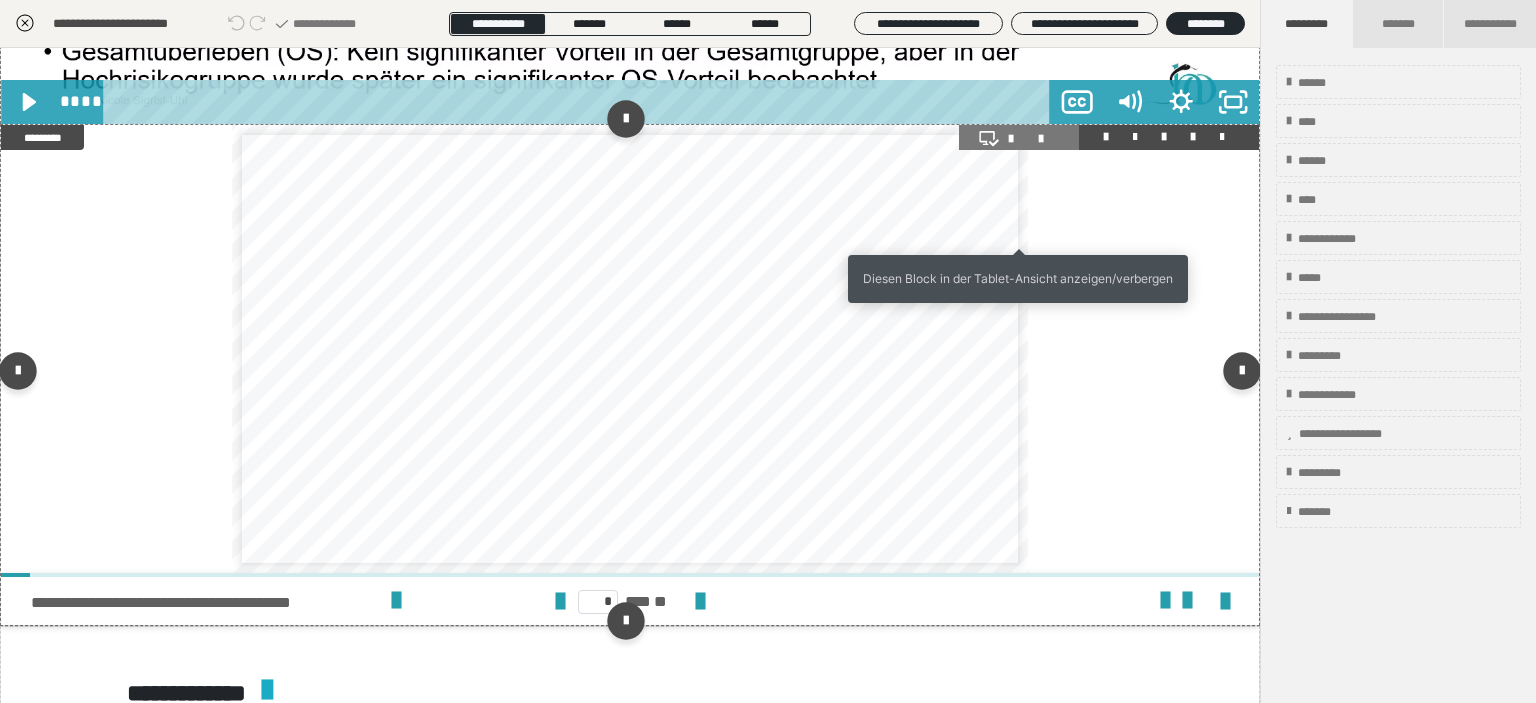 click at bounding box center (1019, 139) 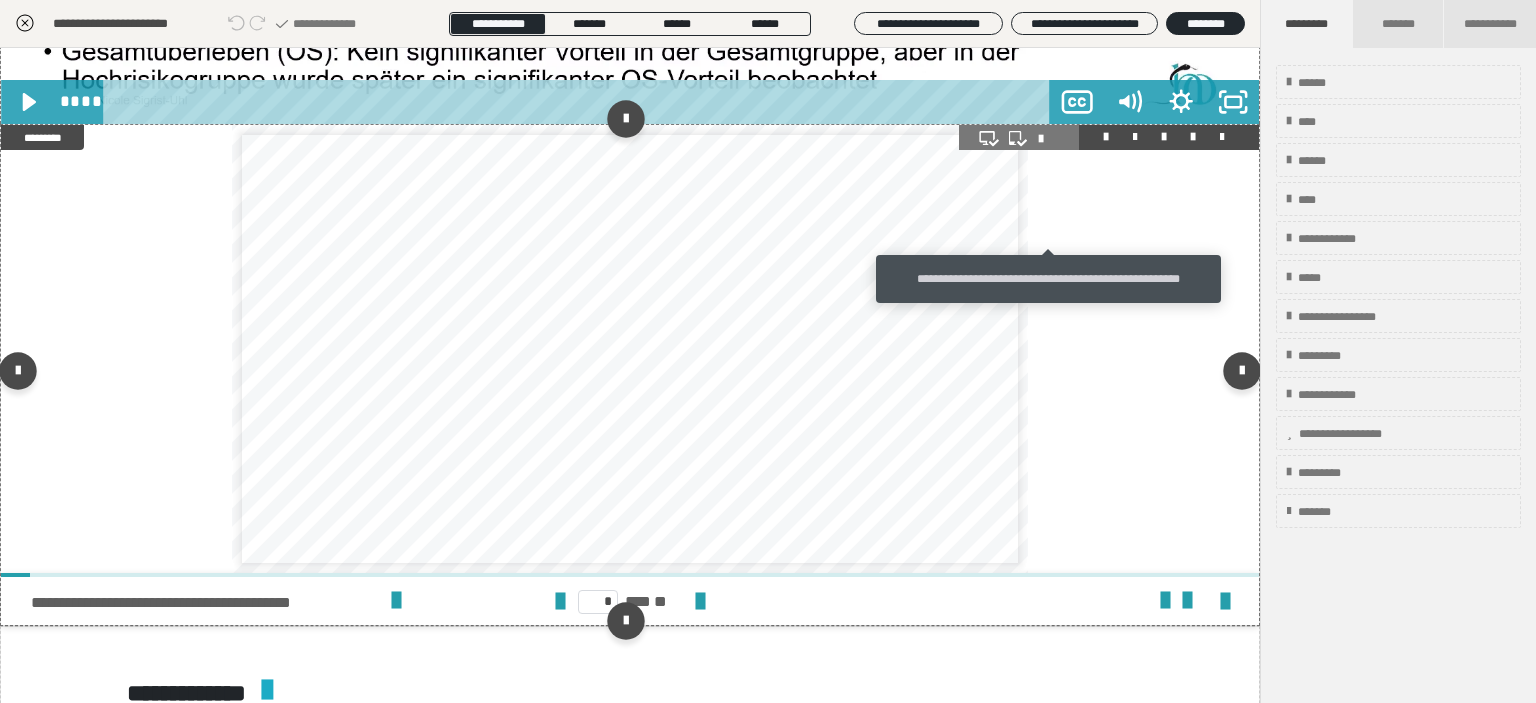 click at bounding box center (1049, 139) 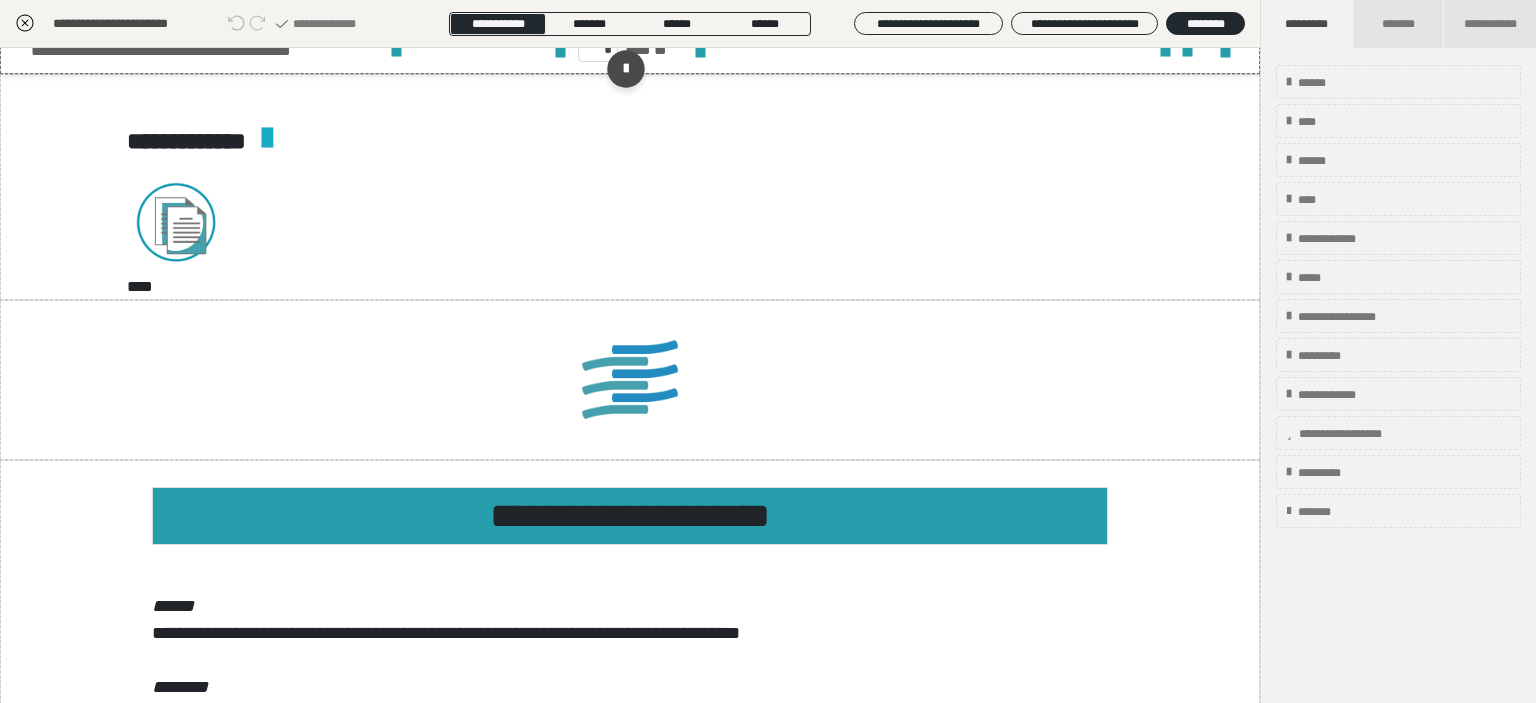 scroll, scrollTop: 5191, scrollLeft: 0, axis: vertical 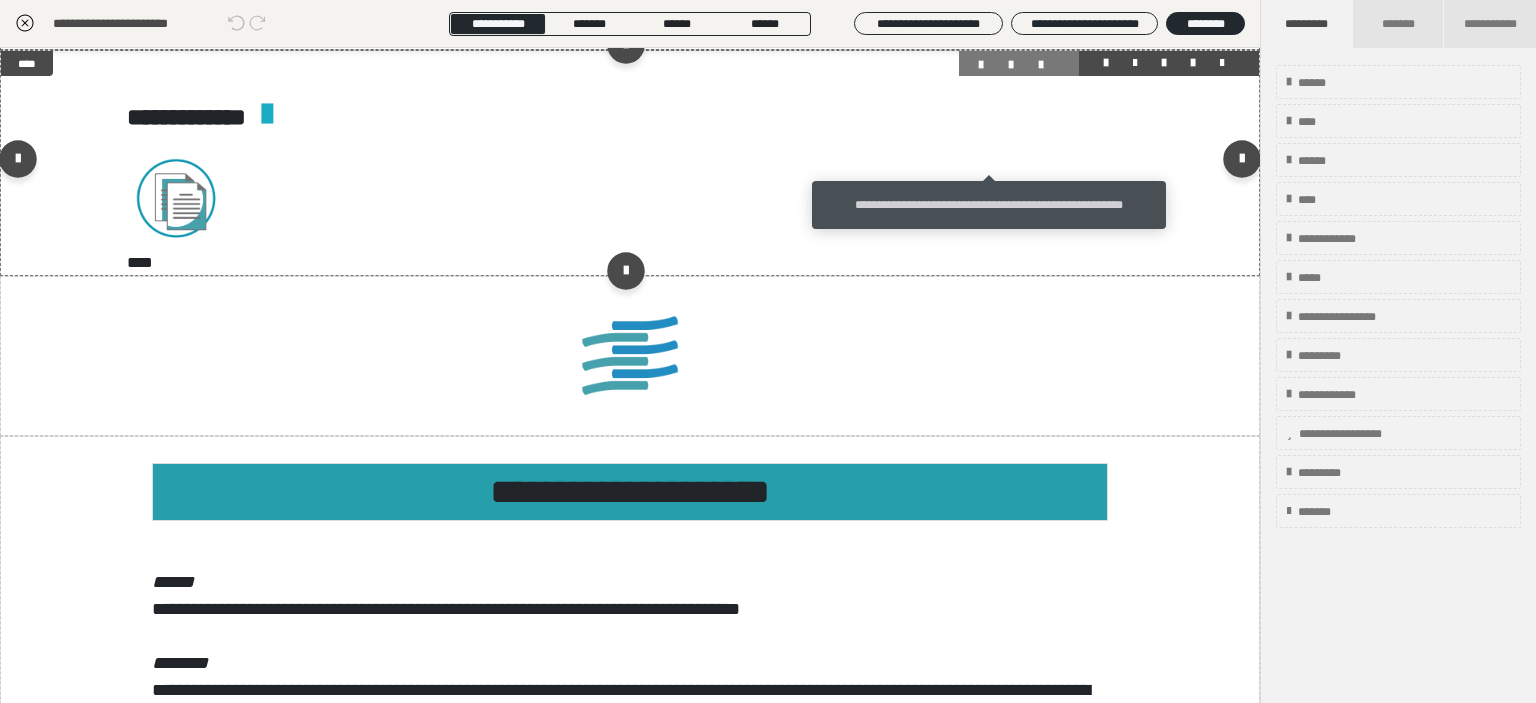 click at bounding box center [989, 65] 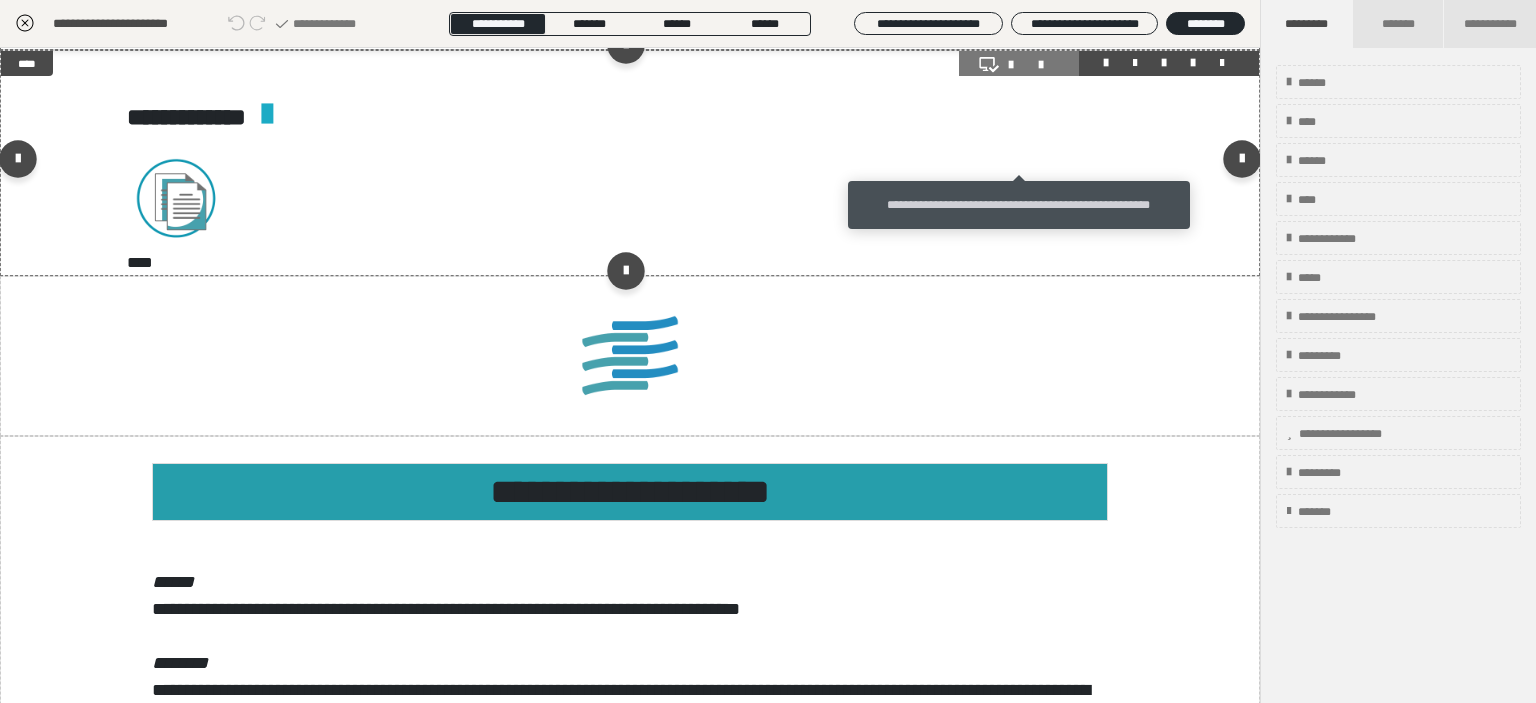 click at bounding box center (1019, 65) 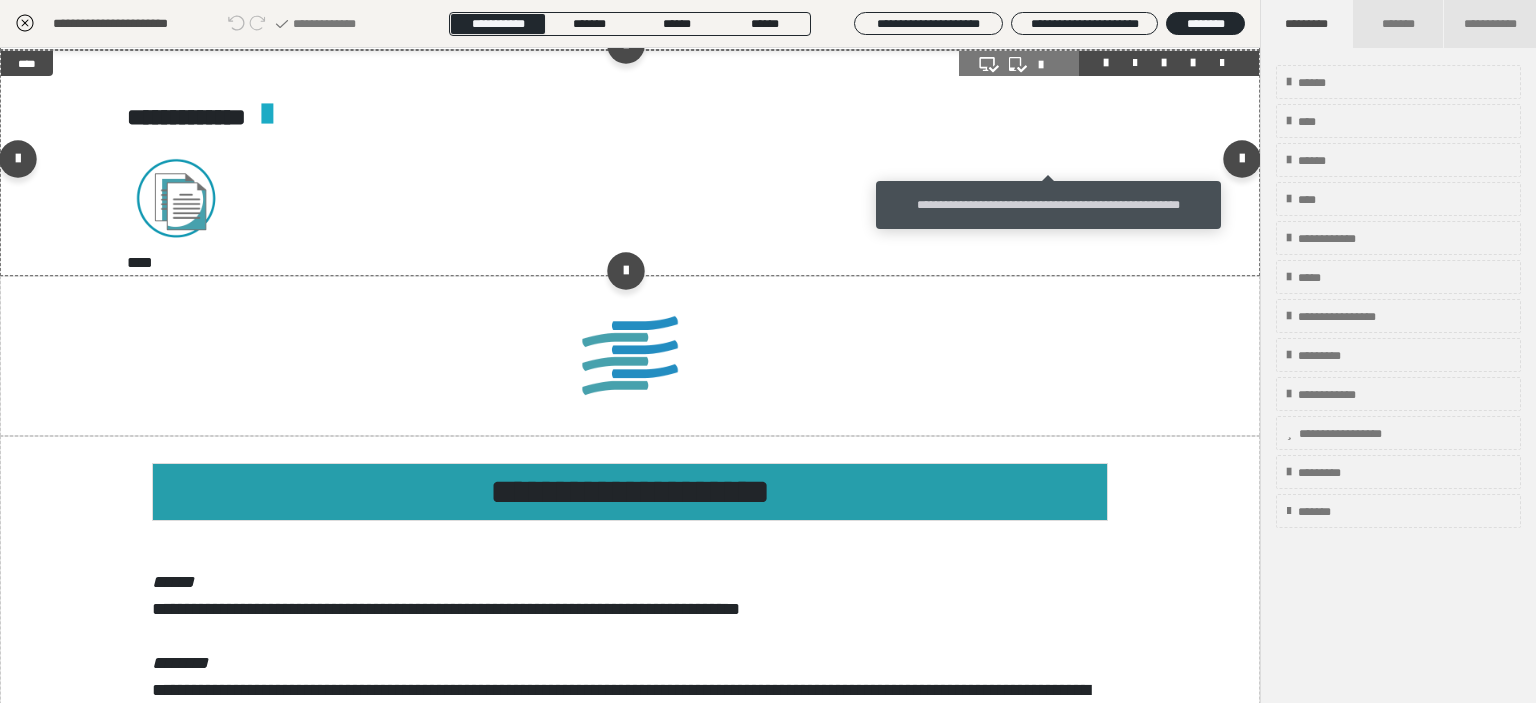 click at bounding box center [1049, 65] 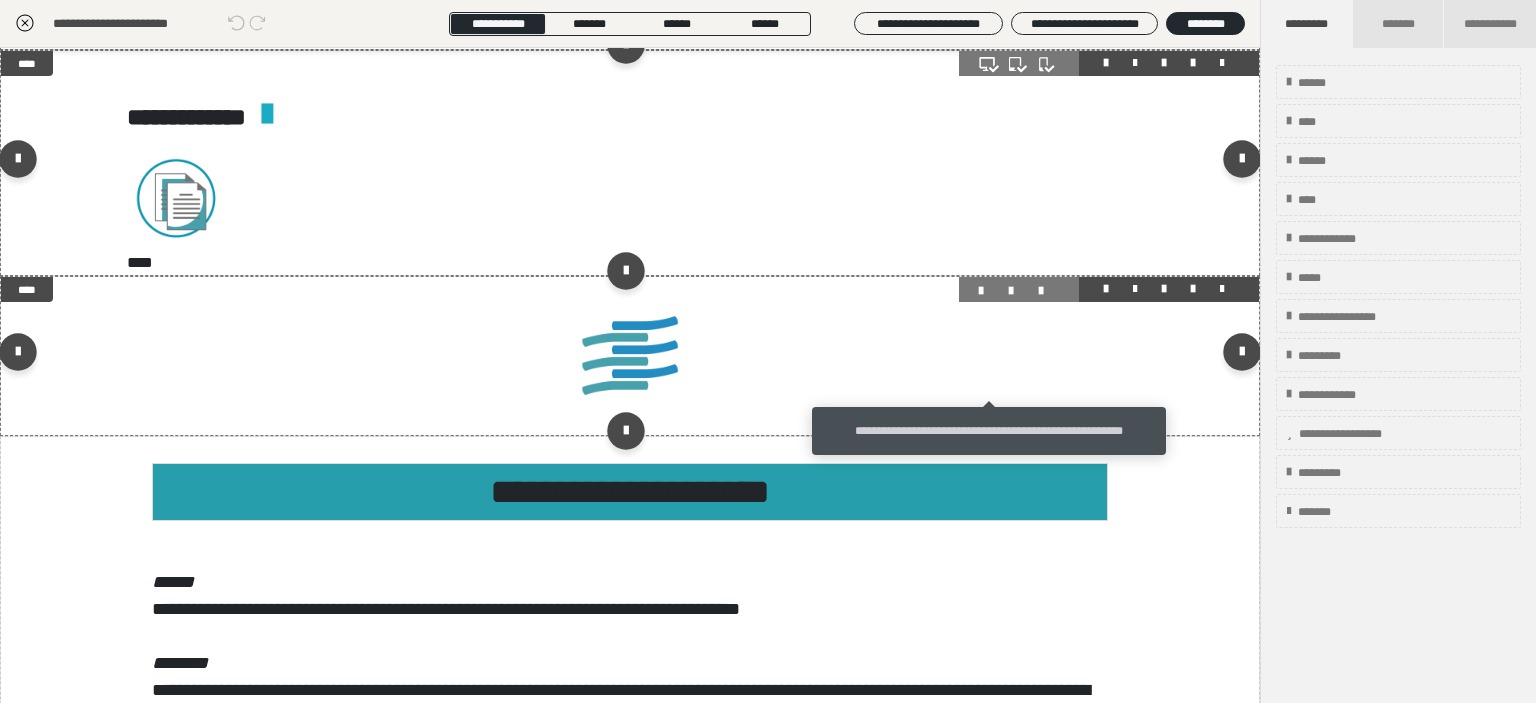 click at bounding box center [989, 291] 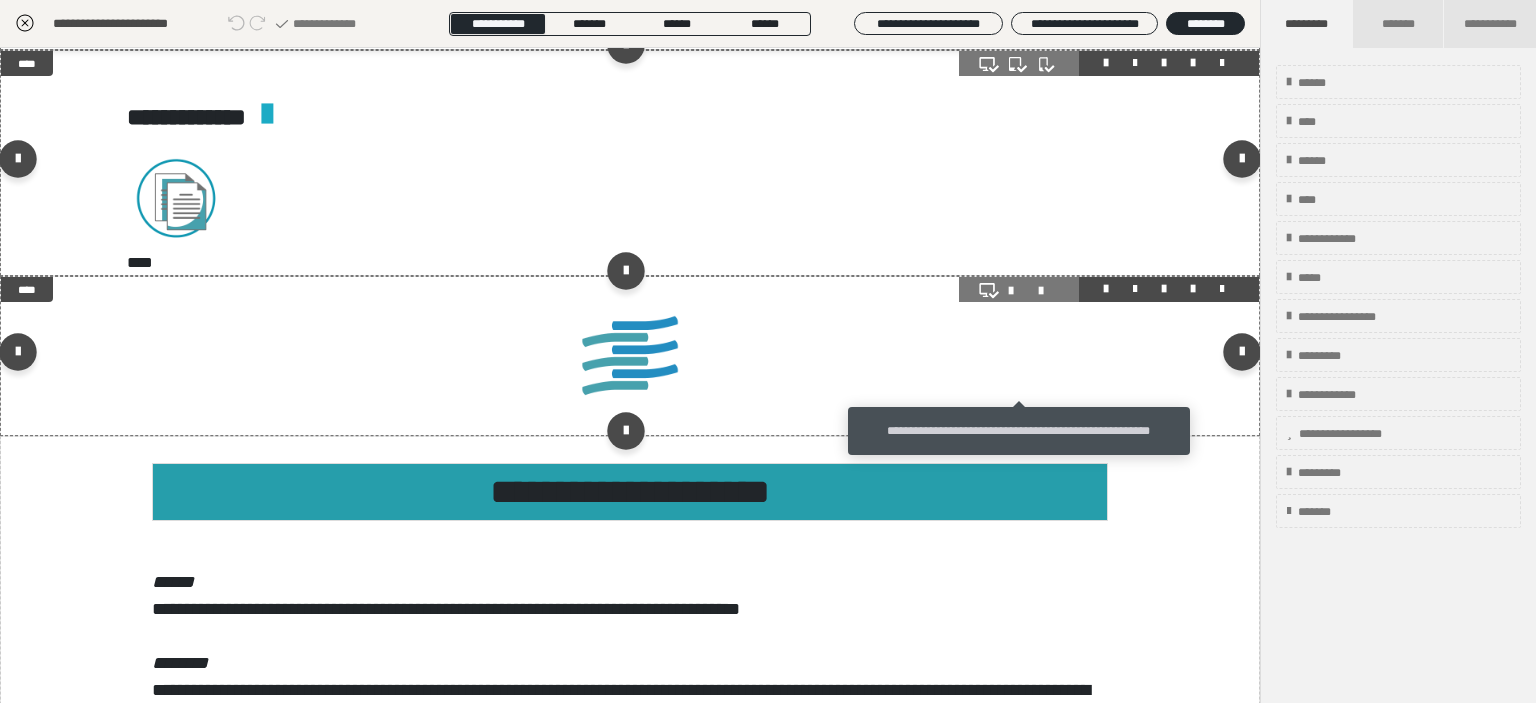 click at bounding box center [1019, 291] 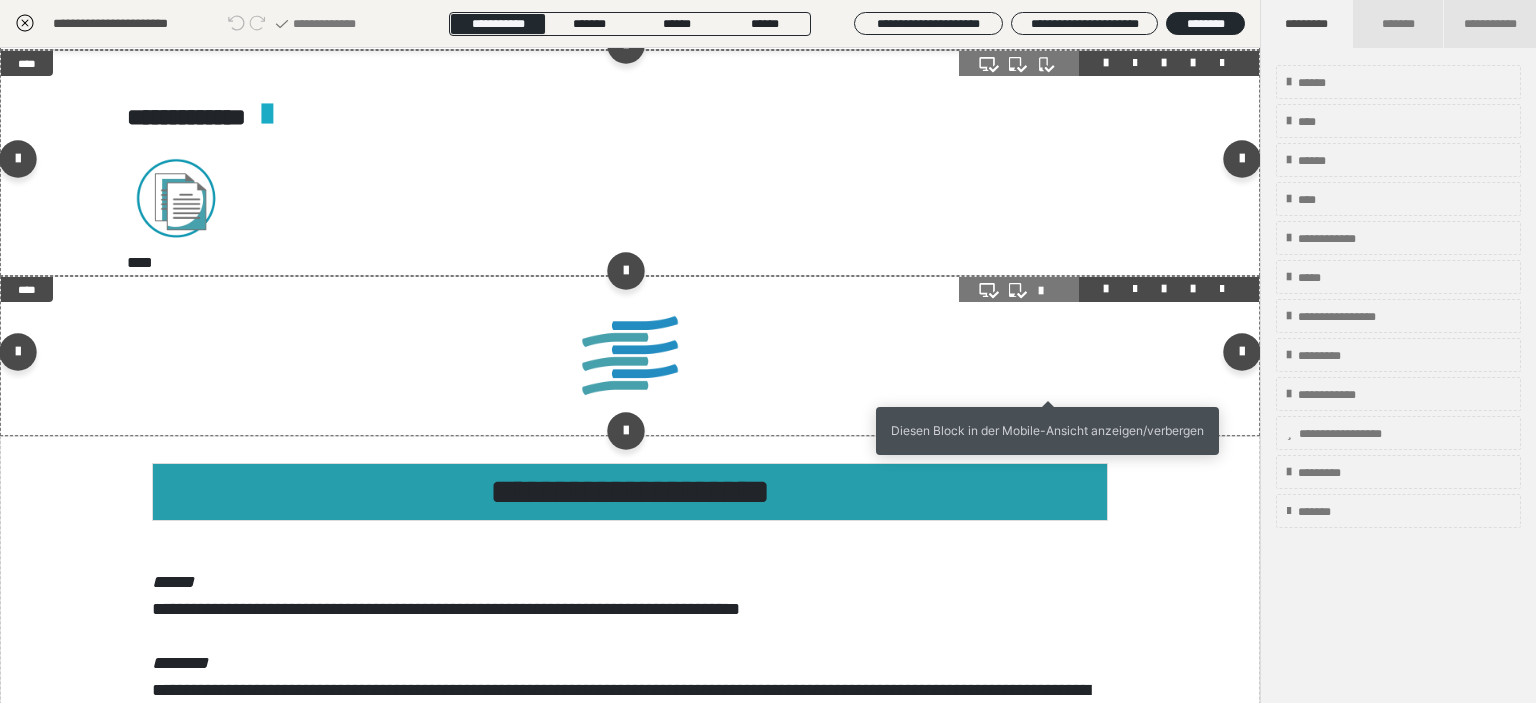 click at bounding box center [1049, 291] 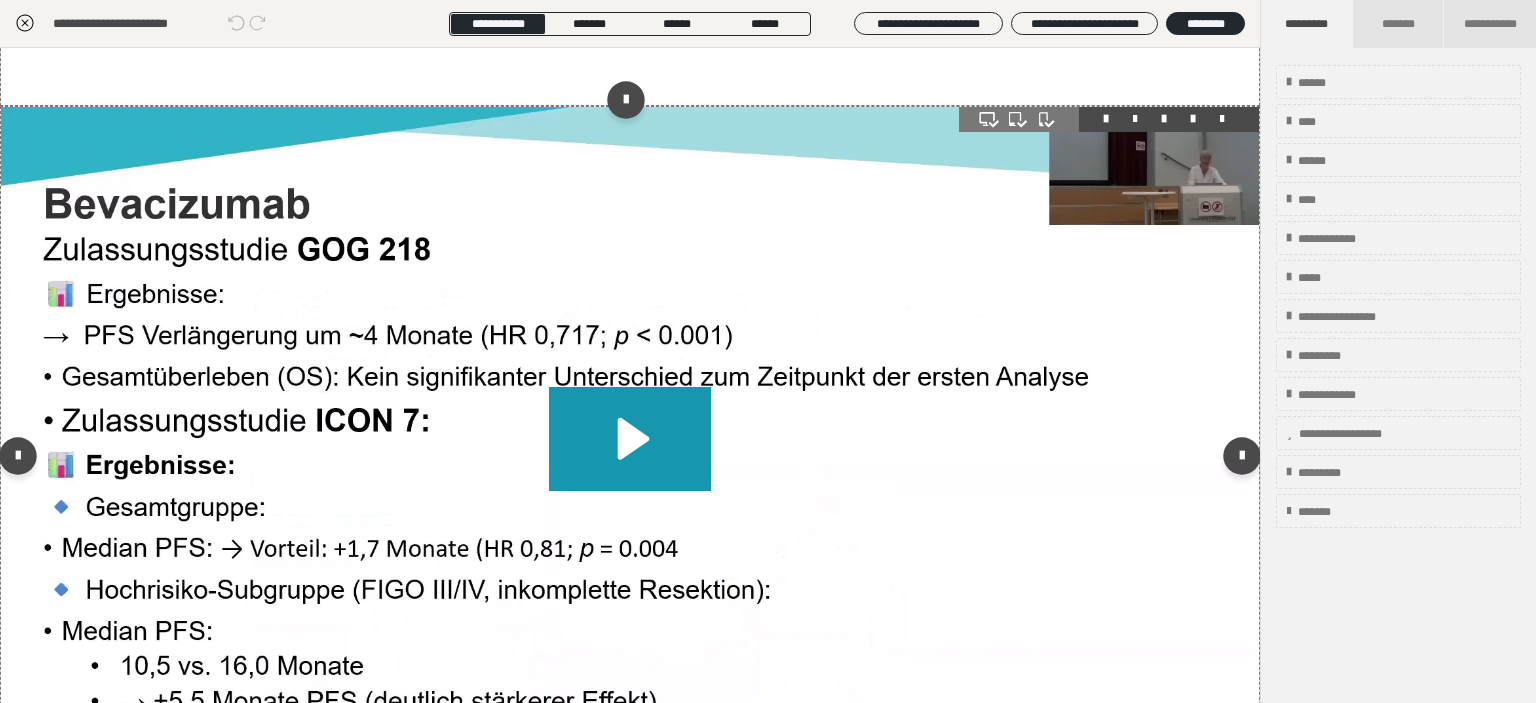 scroll, scrollTop: 3003, scrollLeft: 0, axis: vertical 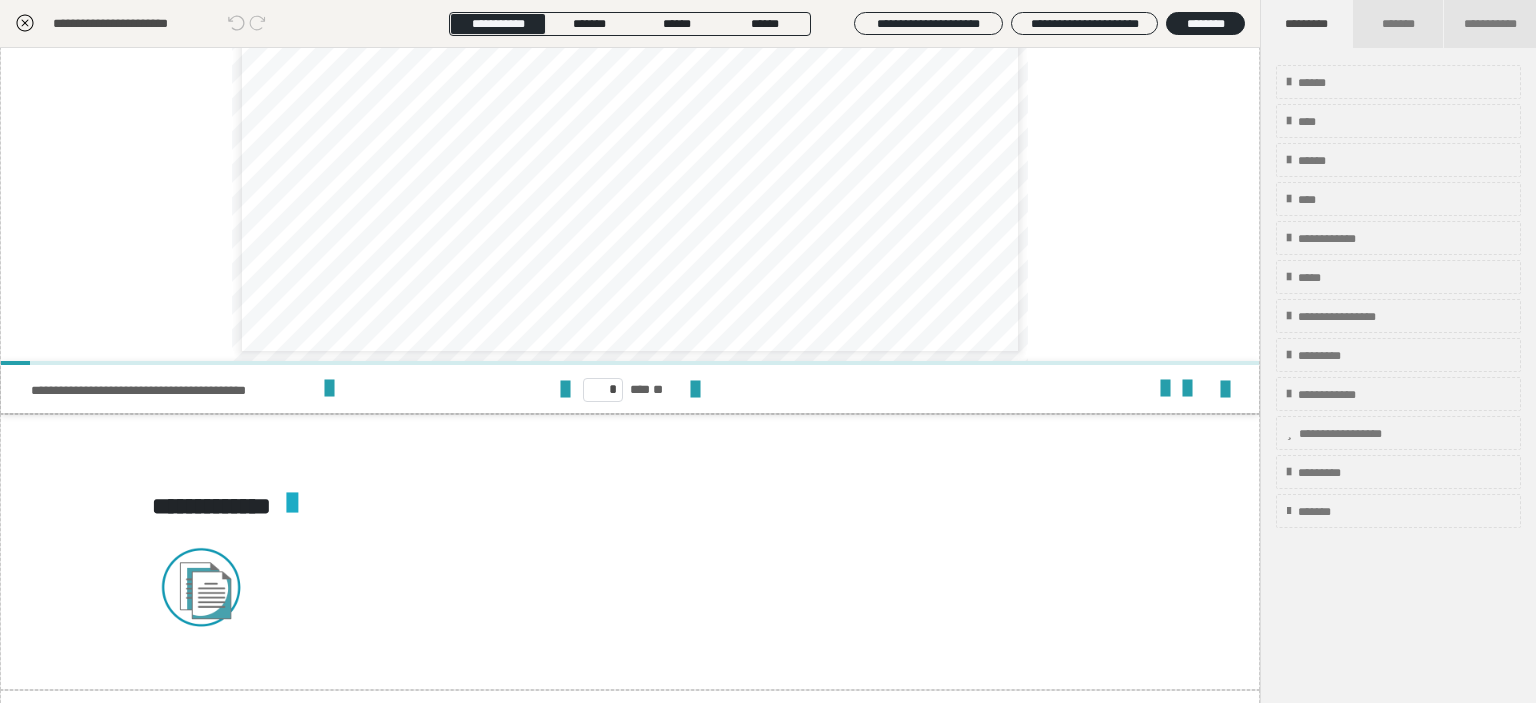 click 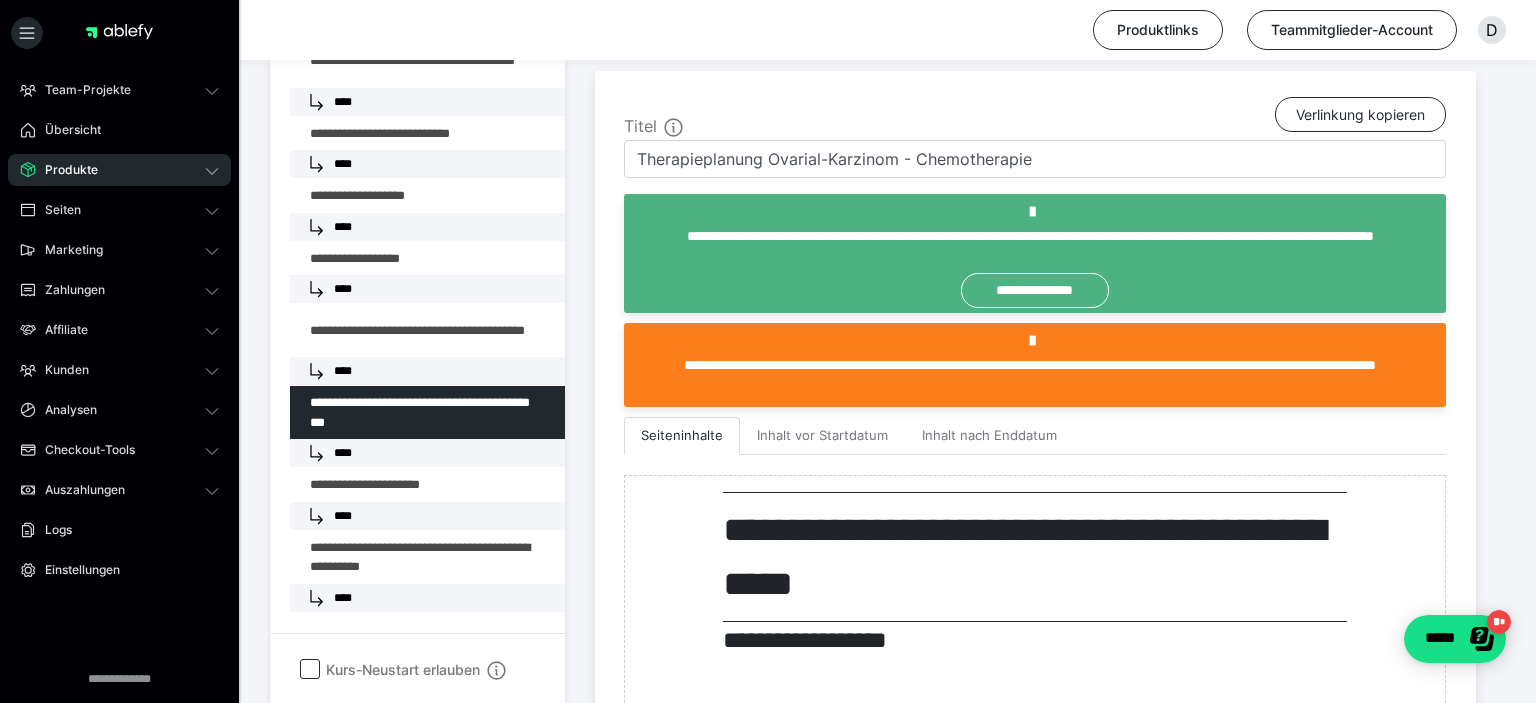 scroll, scrollTop: 739, scrollLeft: 0, axis: vertical 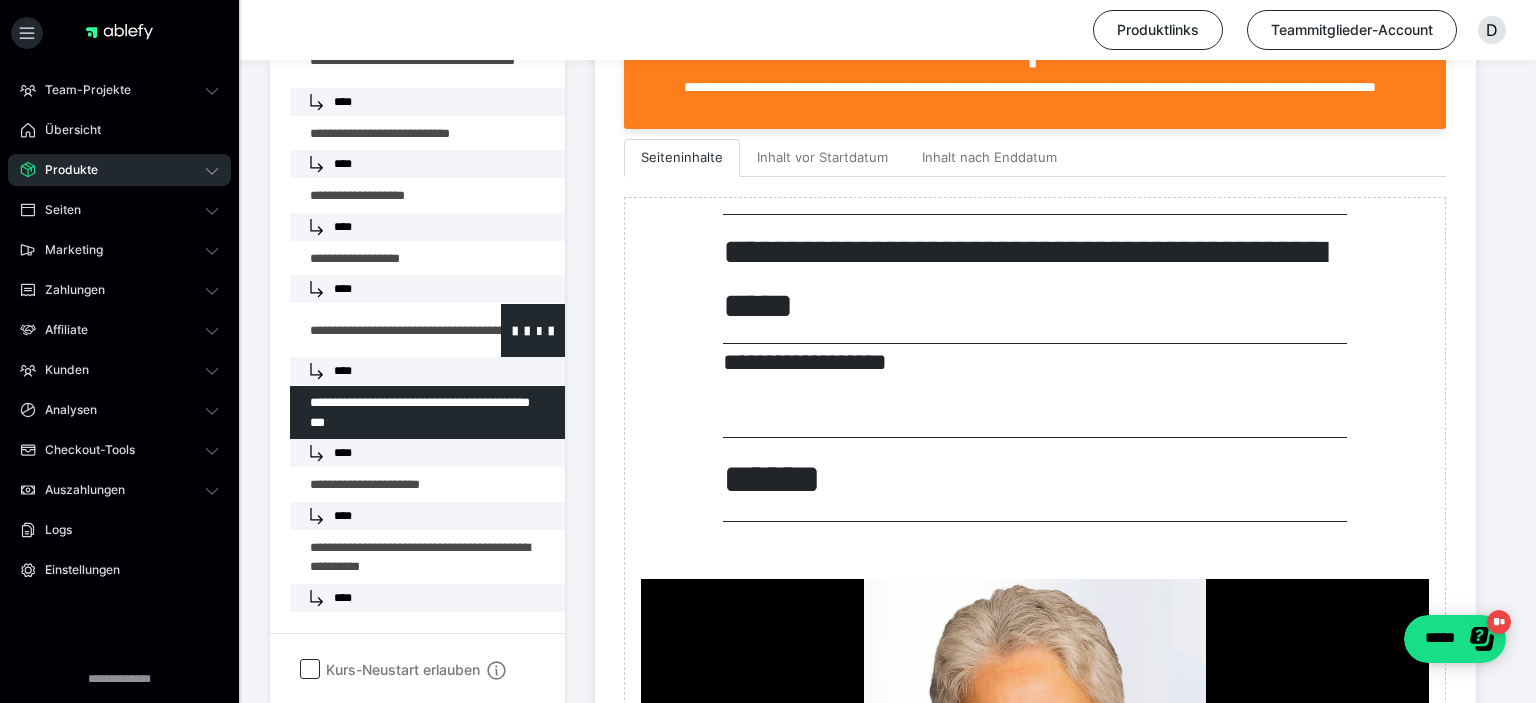 click at bounding box center (375, 330) 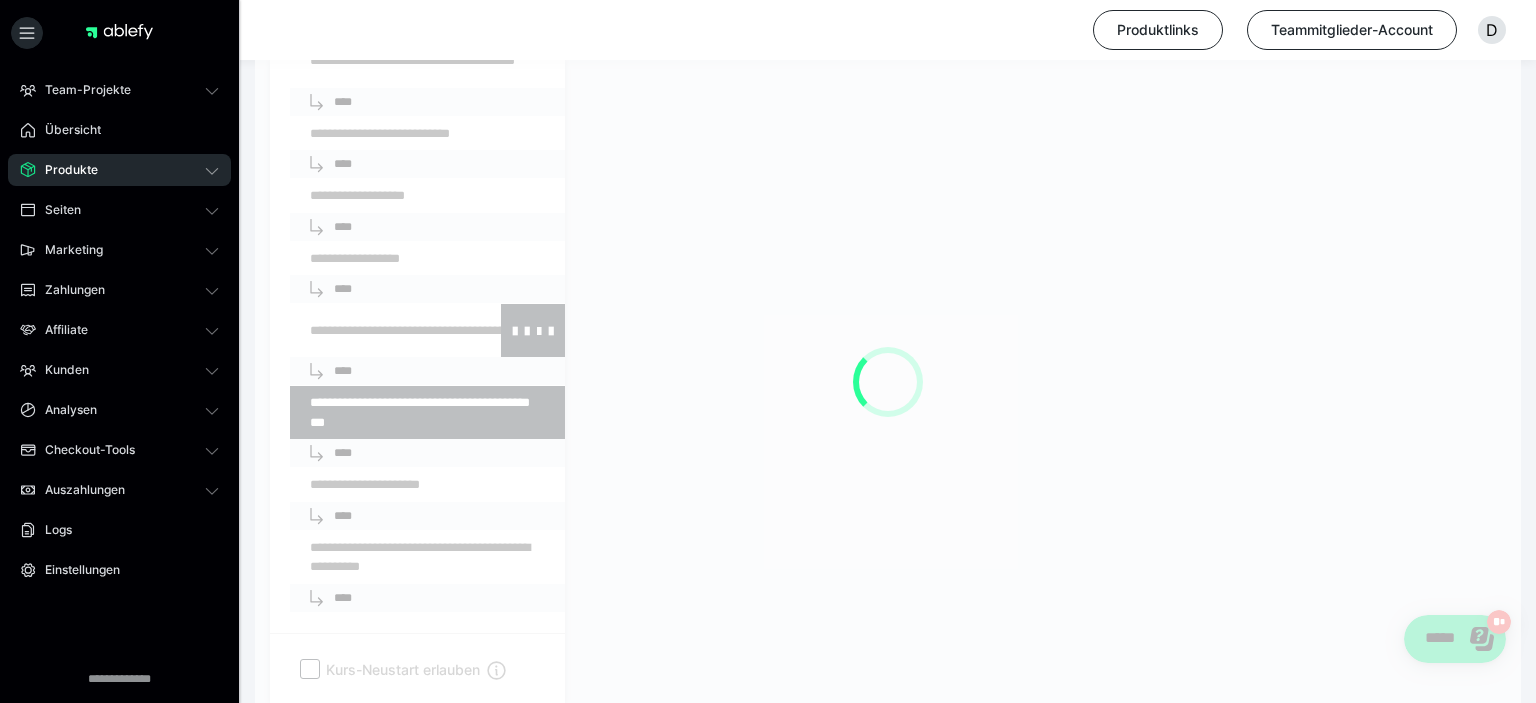 scroll, scrollTop: 373, scrollLeft: 0, axis: vertical 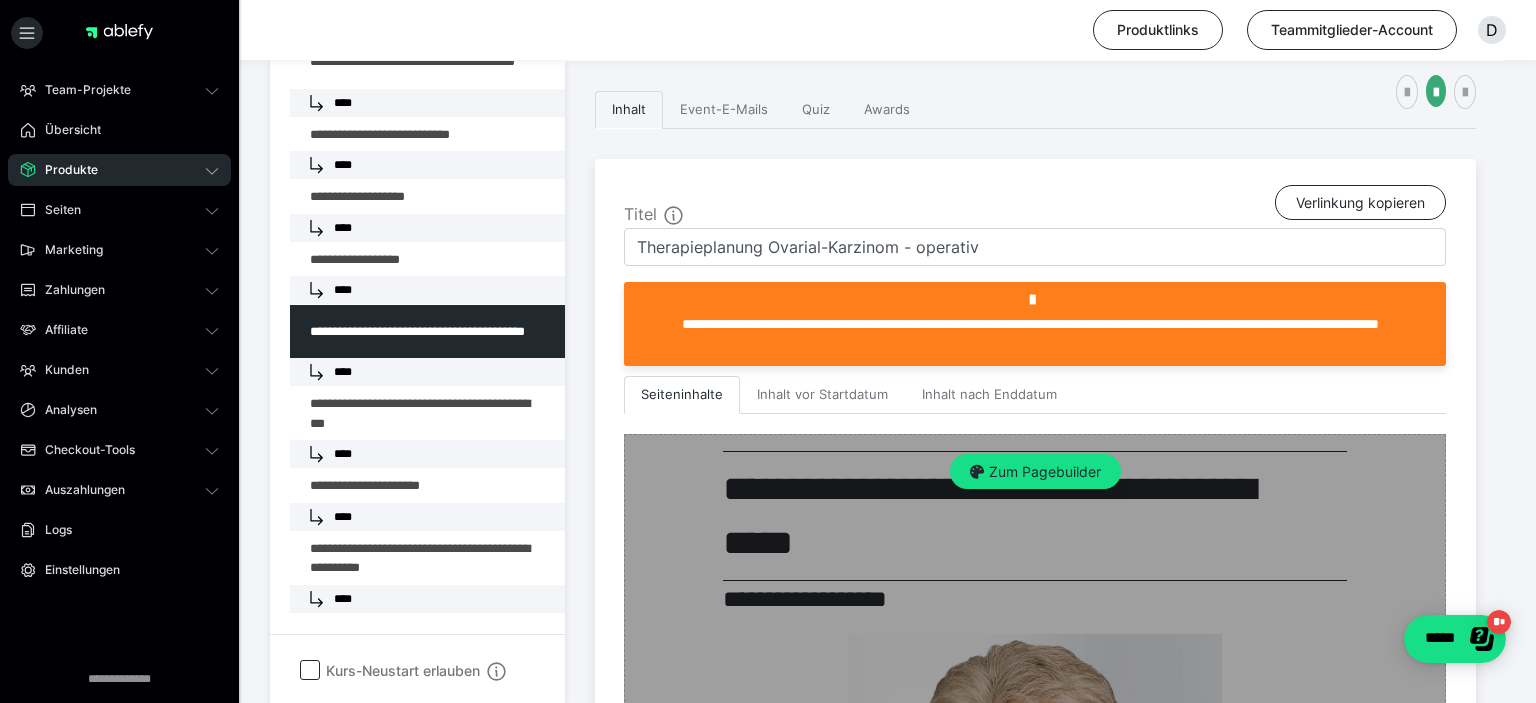 click on "Zum Pagebuilder" at bounding box center [1035, 472] 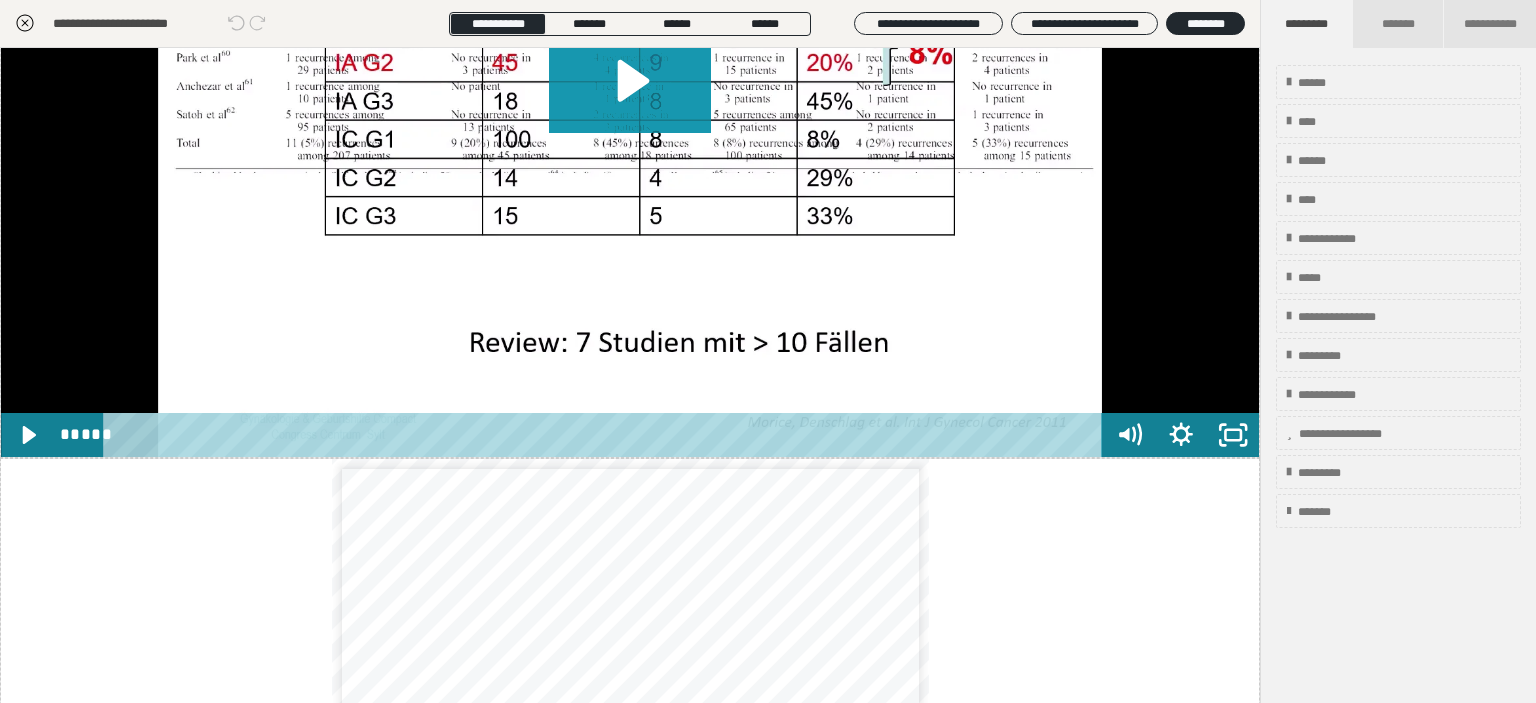 click at bounding box center [630, 103] 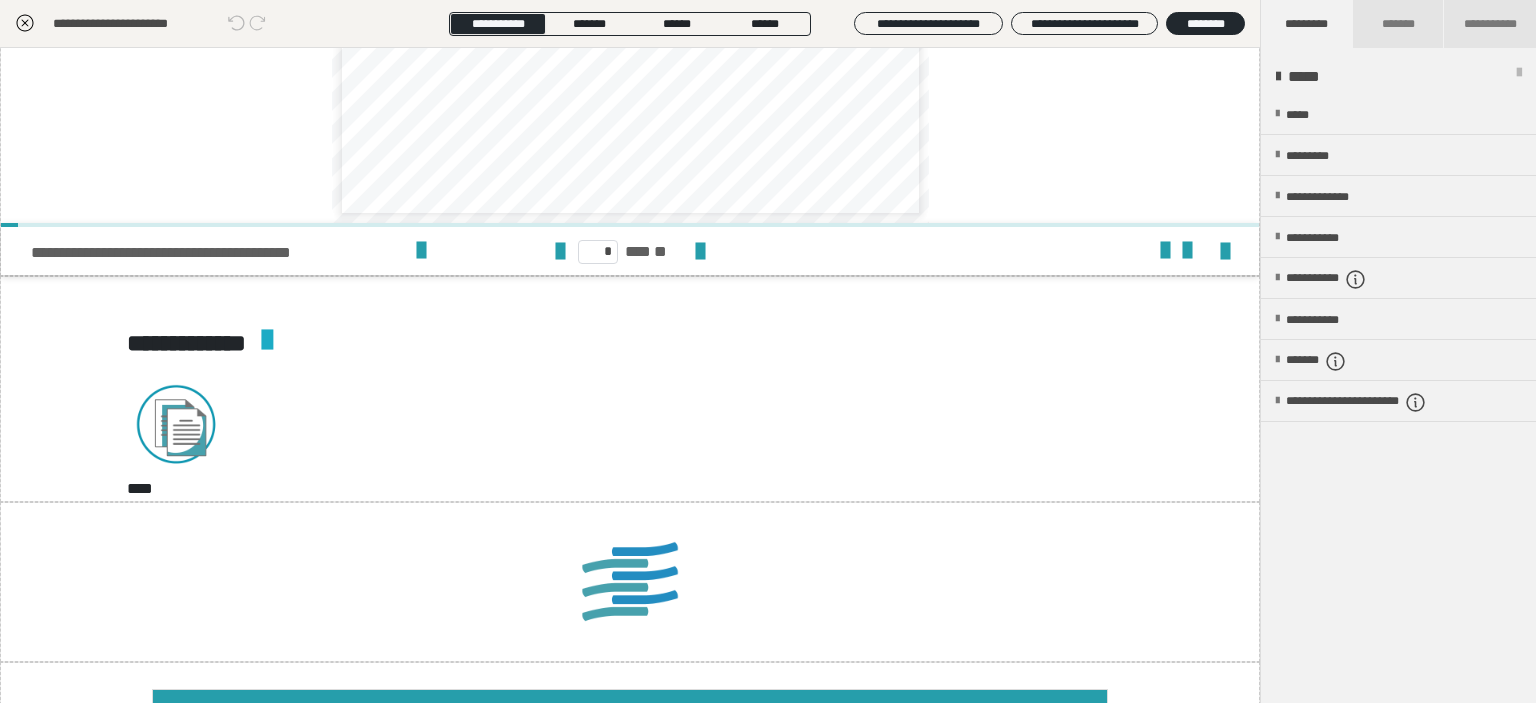 scroll, scrollTop: 5879, scrollLeft: 0, axis: vertical 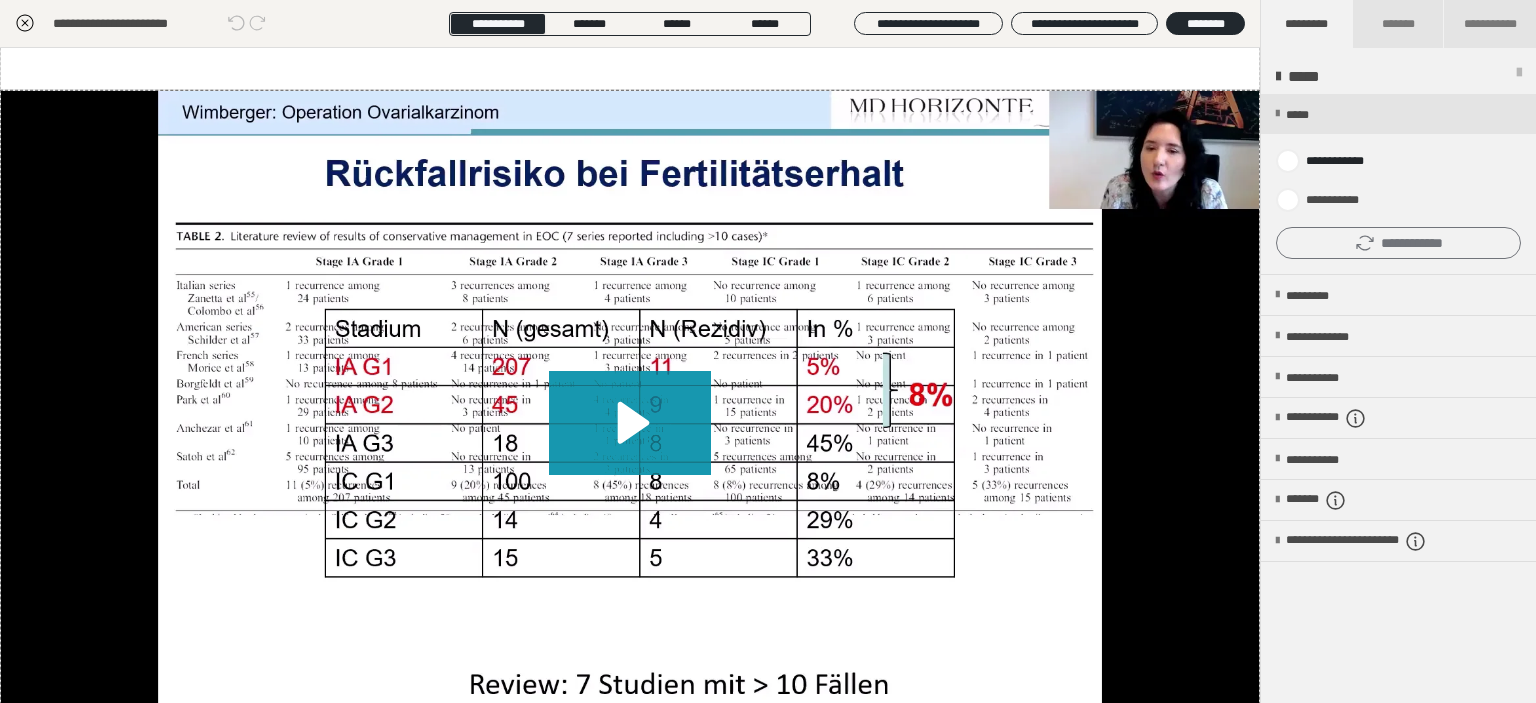 click on "**********" at bounding box center (1398, 243) 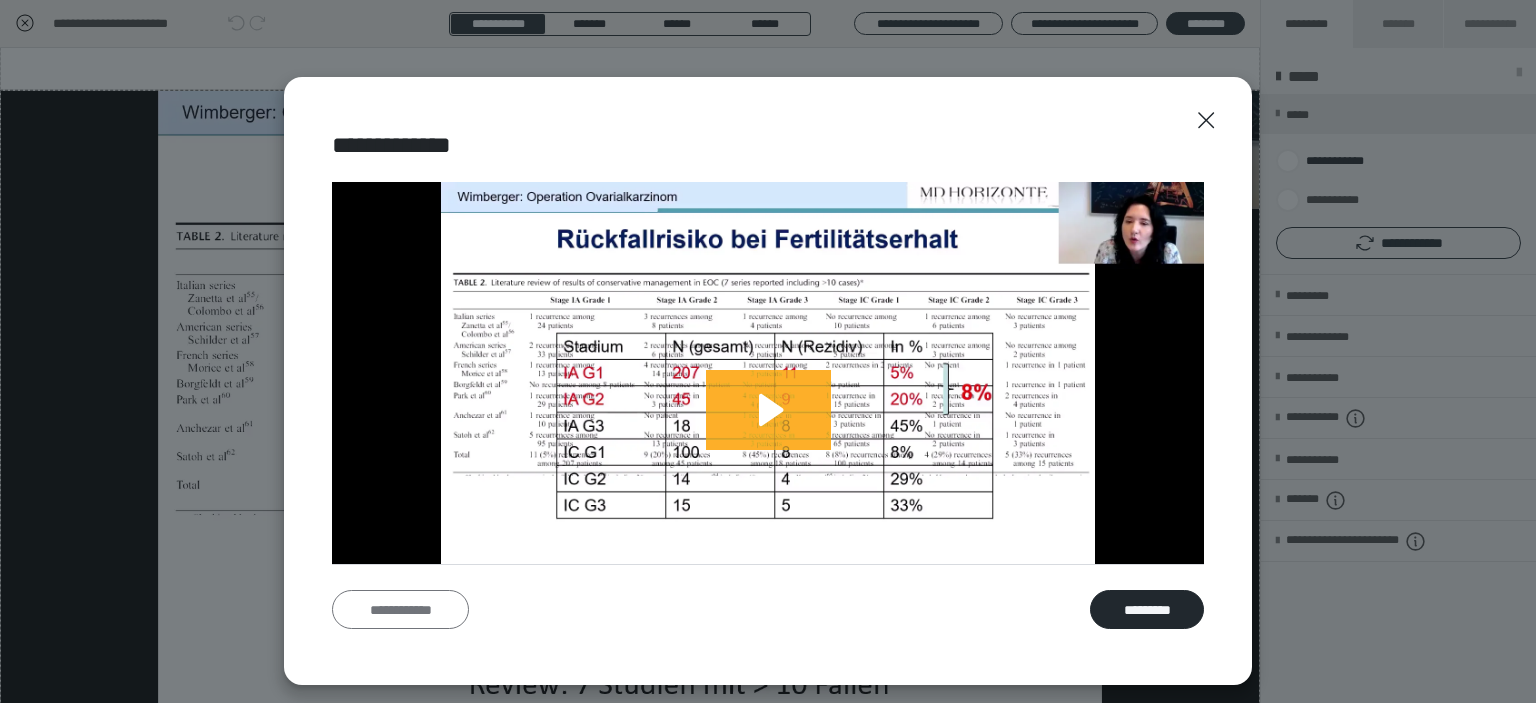 click on "**********" at bounding box center [400, 610] 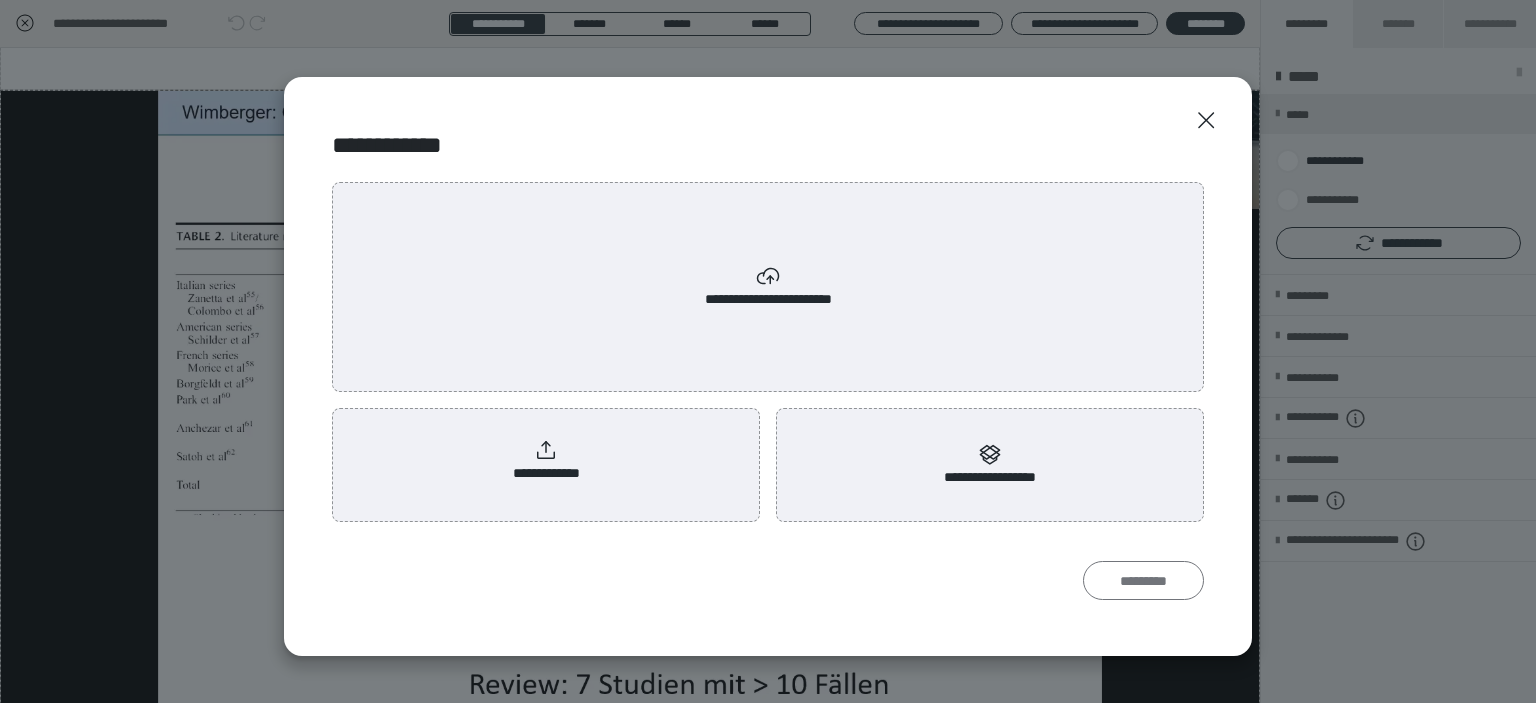 scroll, scrollTop: 0, scrollLeft: 0, axis: both 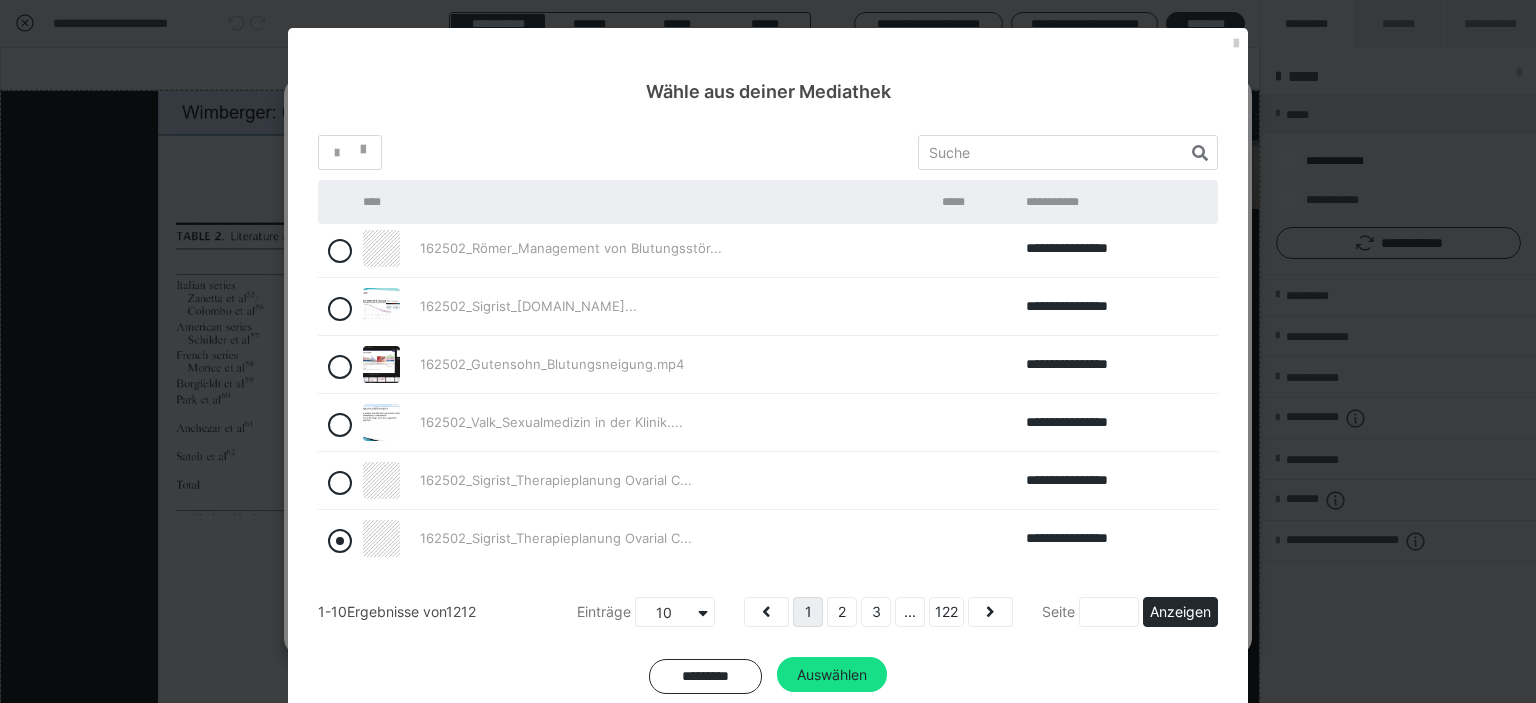 click at bounding box center (340, 541) 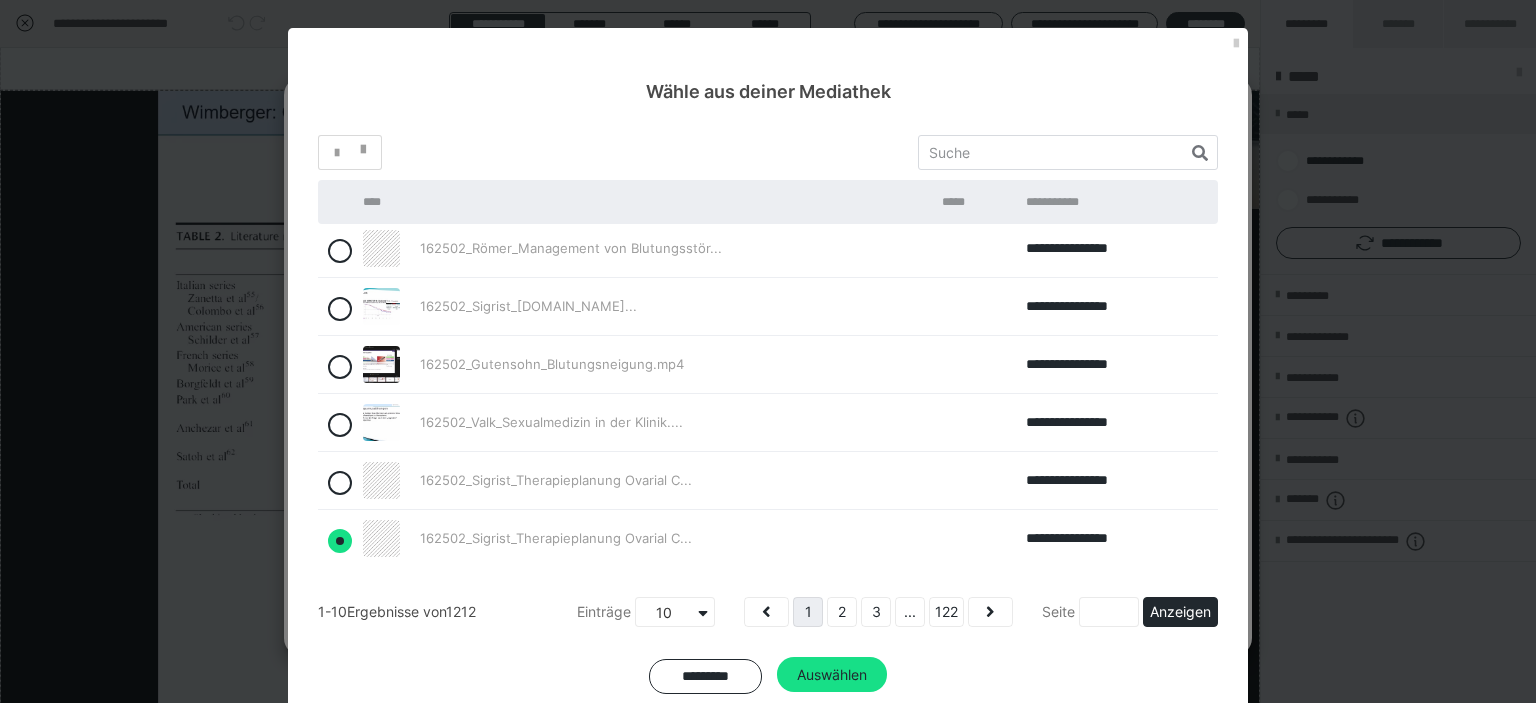 radio on "true" 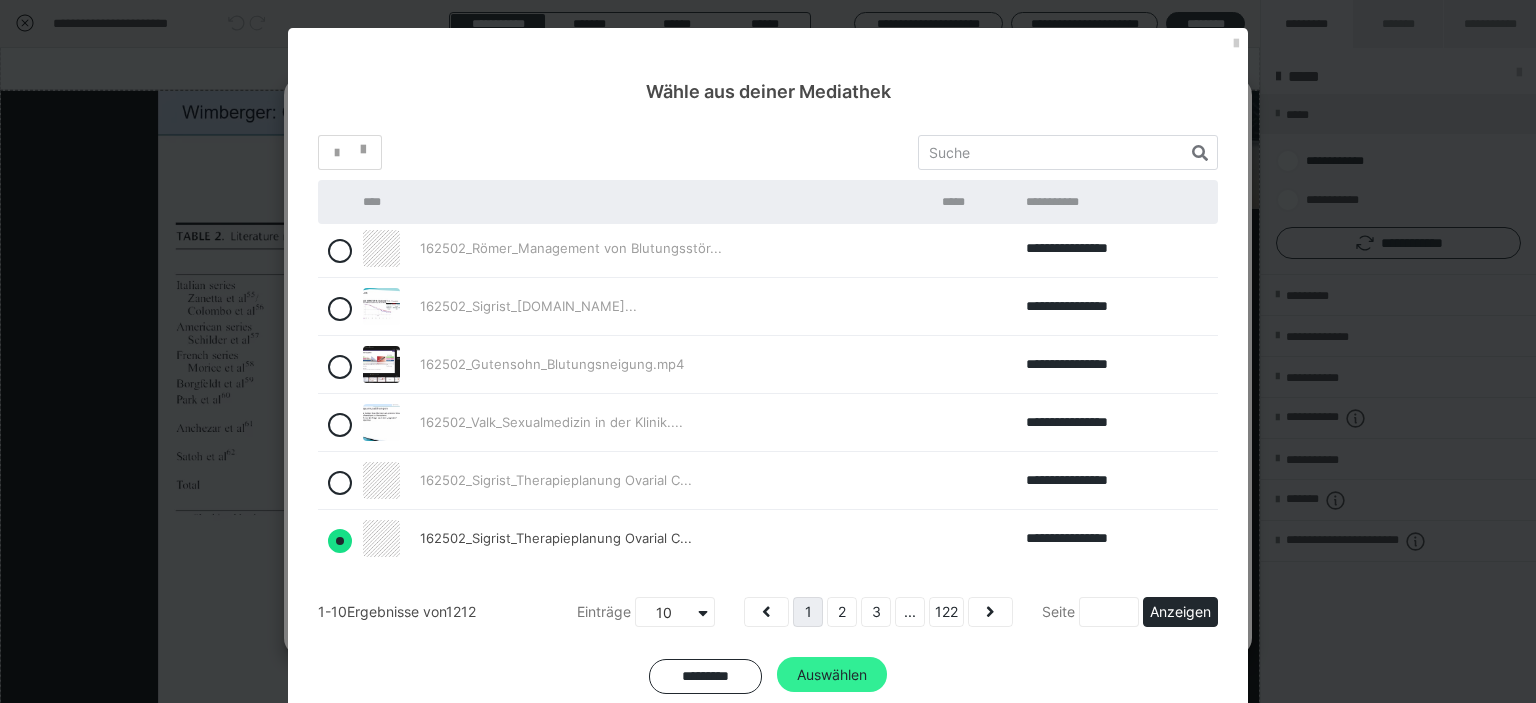 click on "Auswählen" at bounding box center (832, 675) 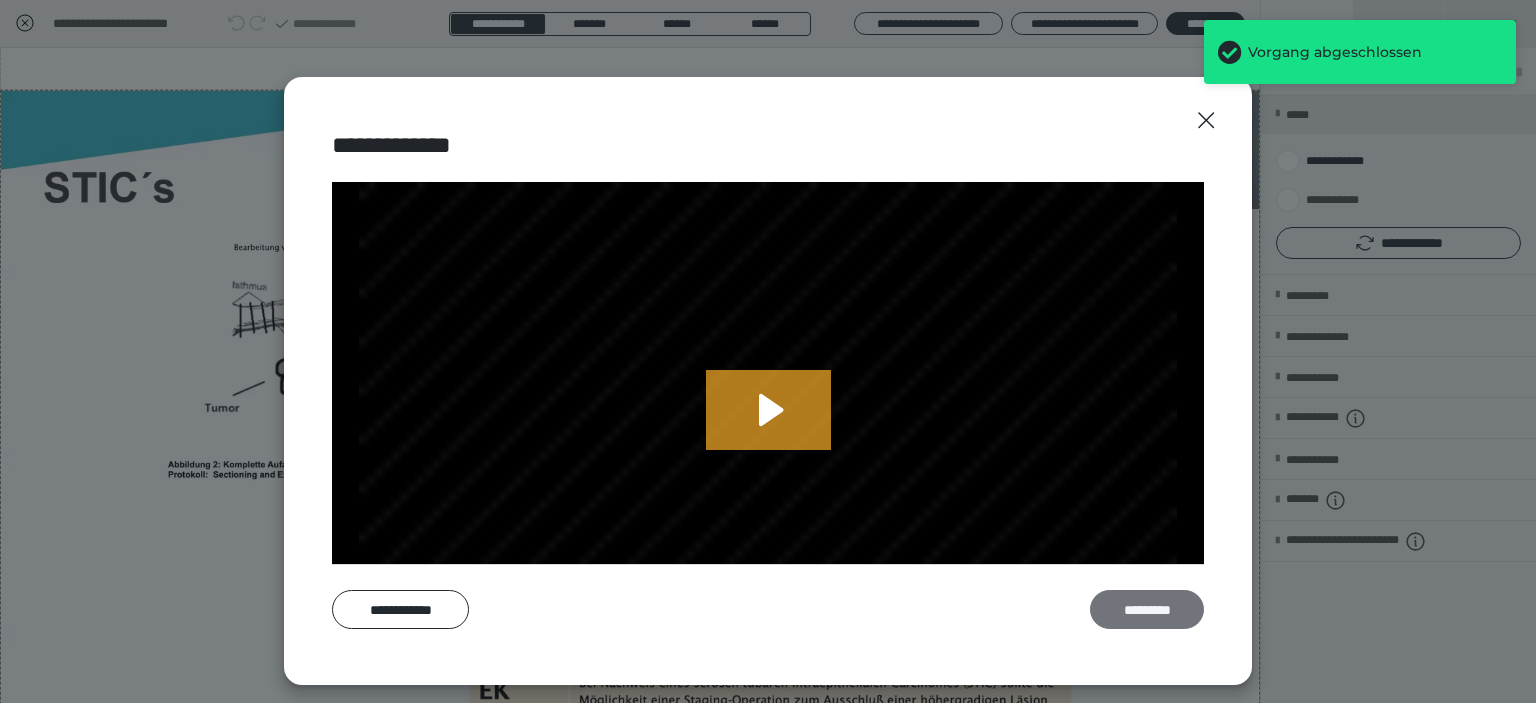 click on "*********" at bounding box center (1147, 610) 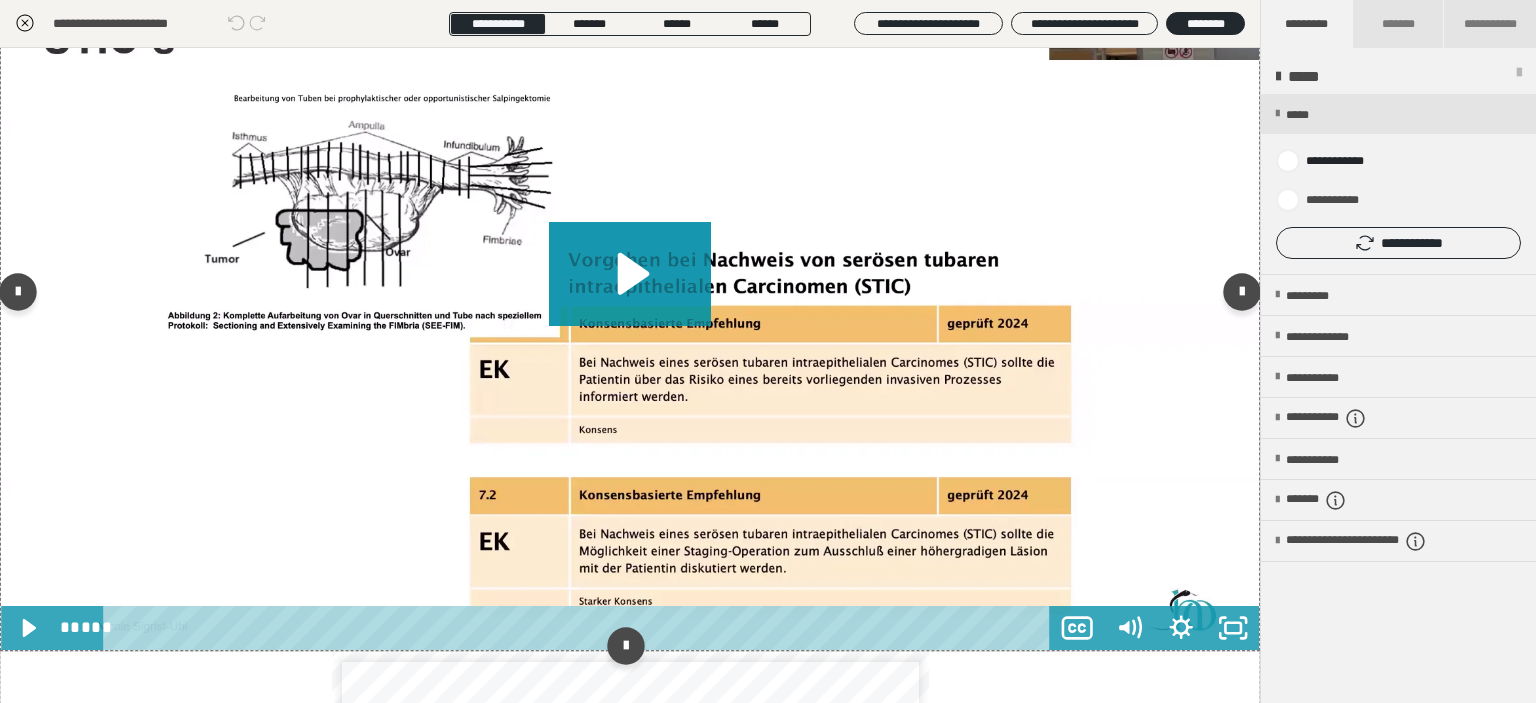 scroll, scrollTop: 5994, scrollLeft: 0, axis: vertical 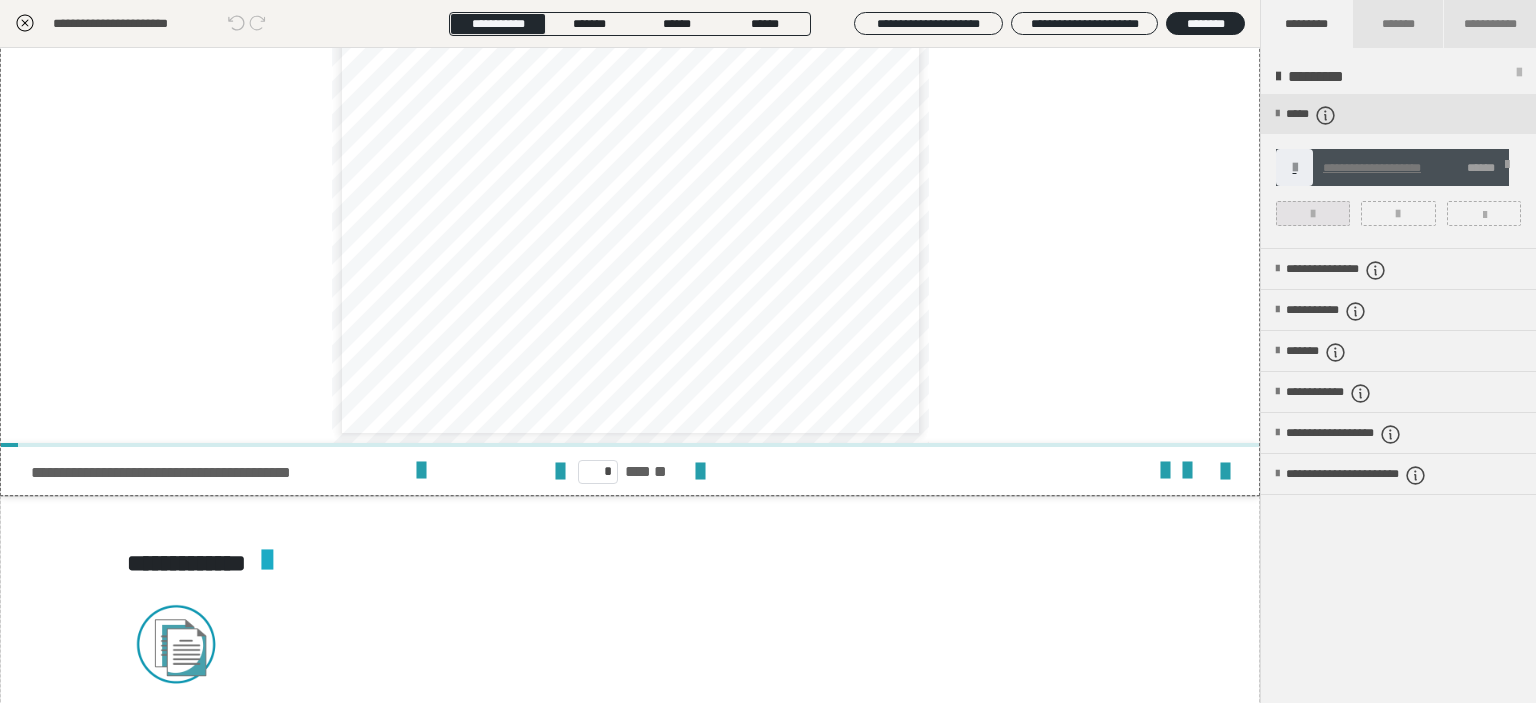 click at bounding box center (1313, 213) 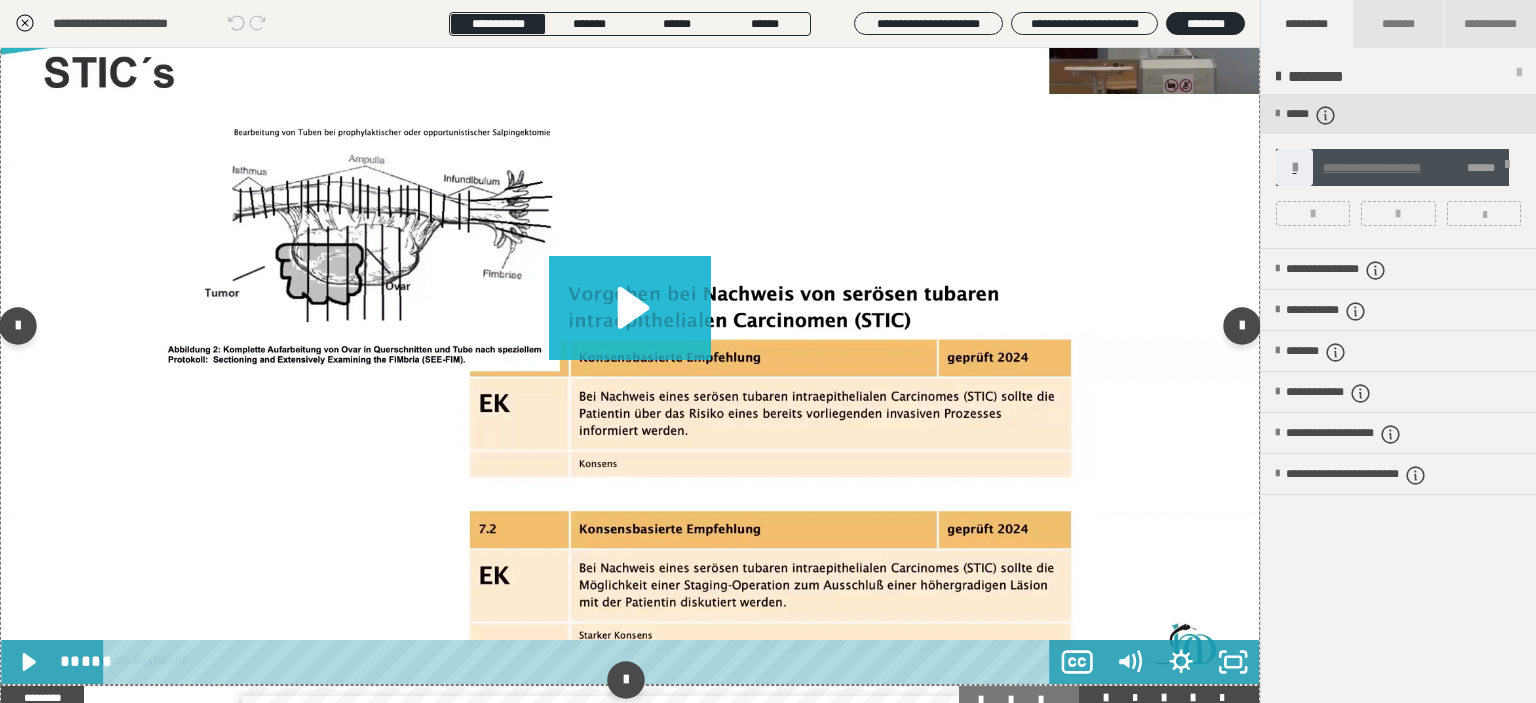 scroll, scrollTop: 5648, scrollLeft: 0, axis: vertical 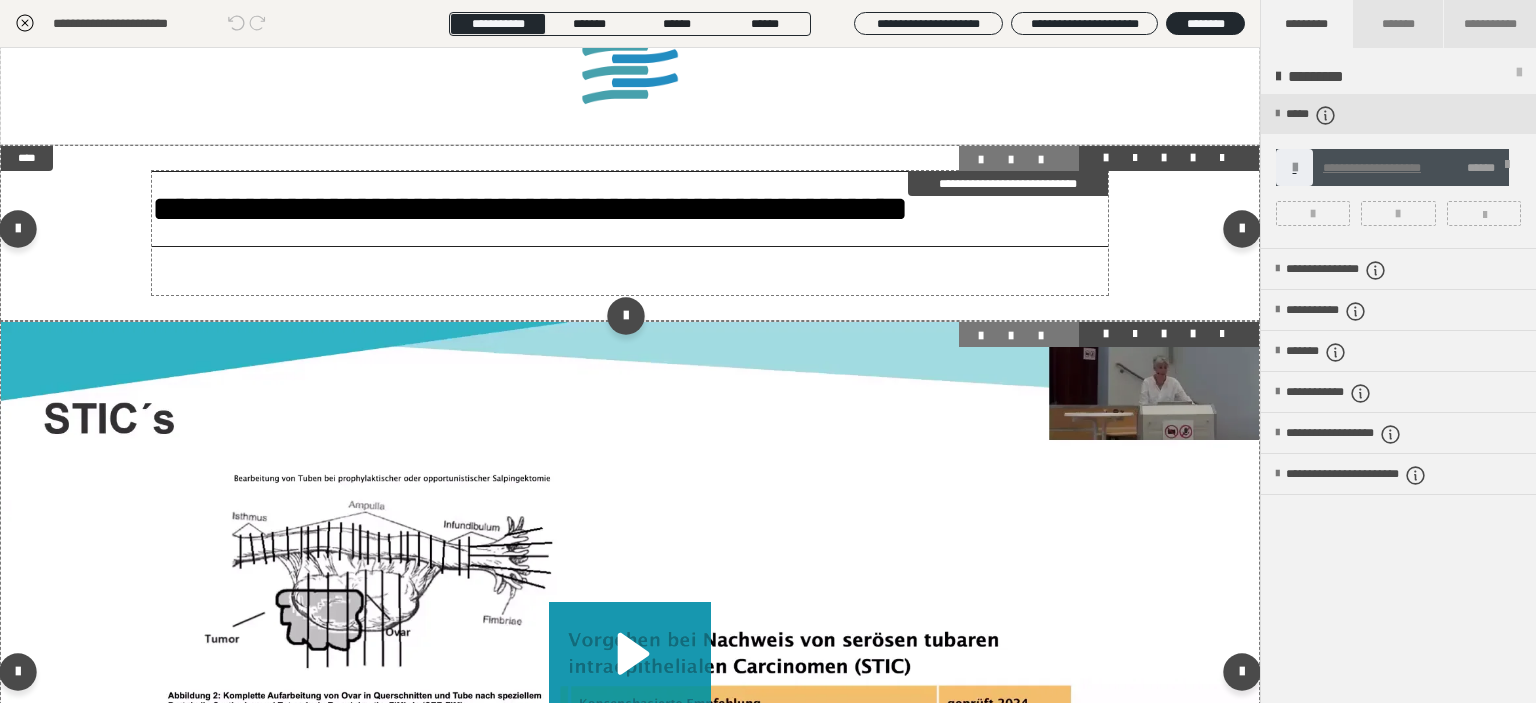 click on "**********" at bounding box center (630, 209) 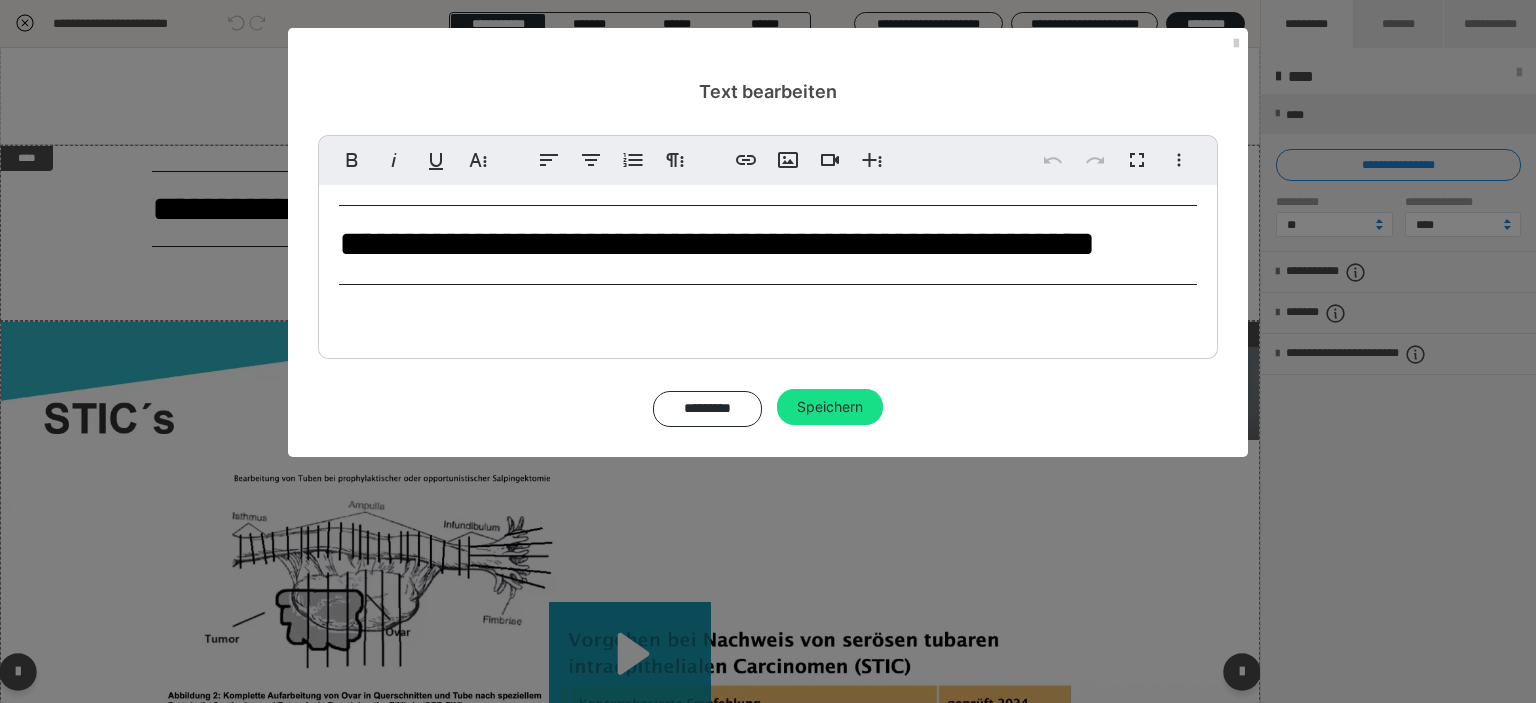 click on "**********" at bounding box center [768, 245] 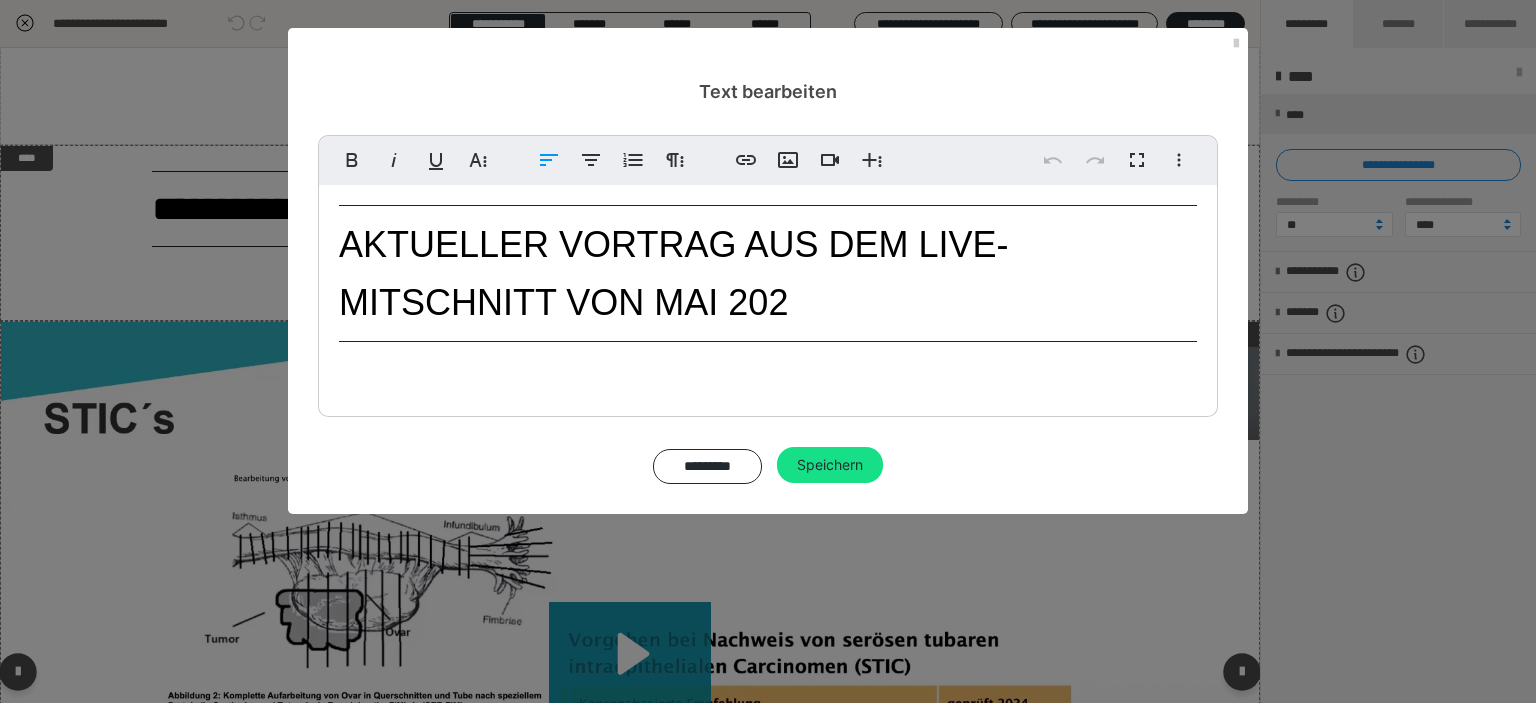 type 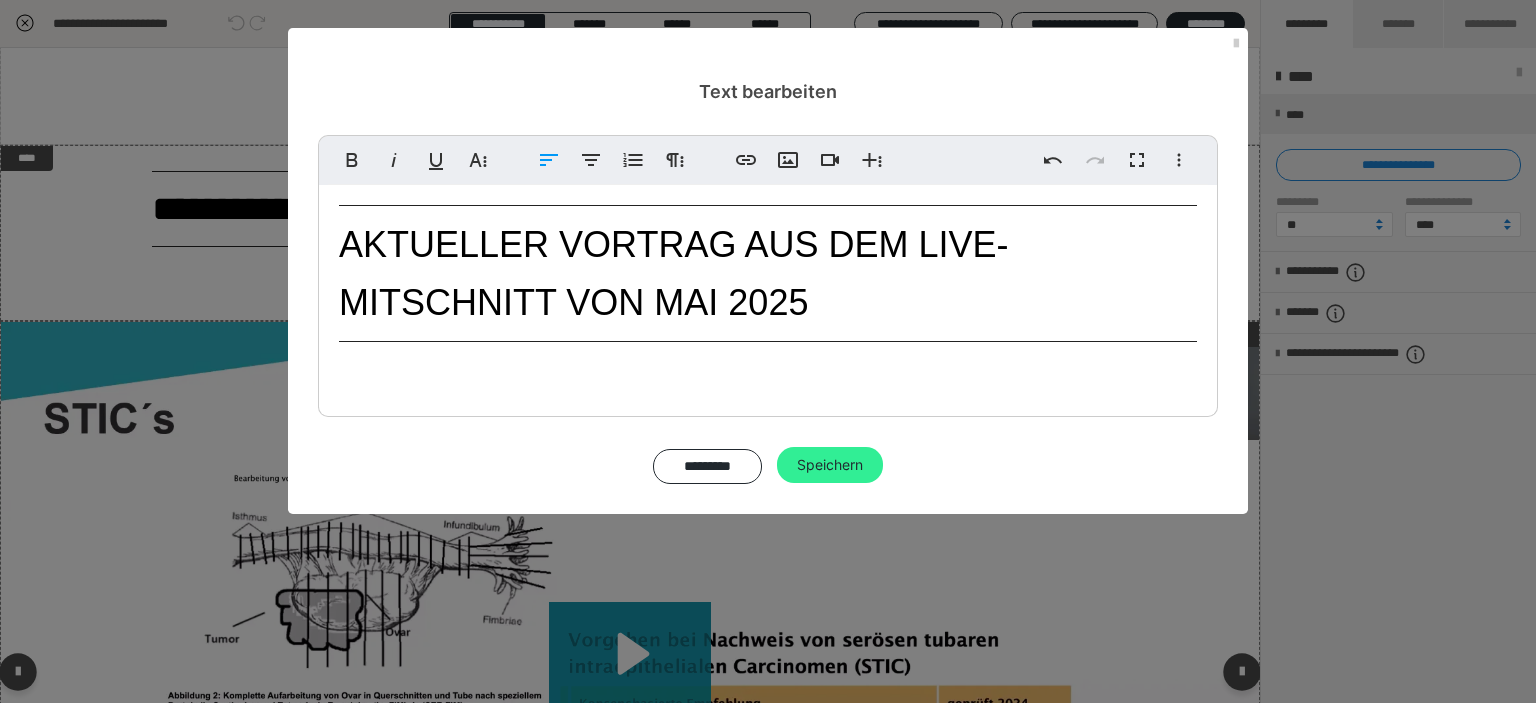 click on "Speichern" at bounding box center [830, 465] 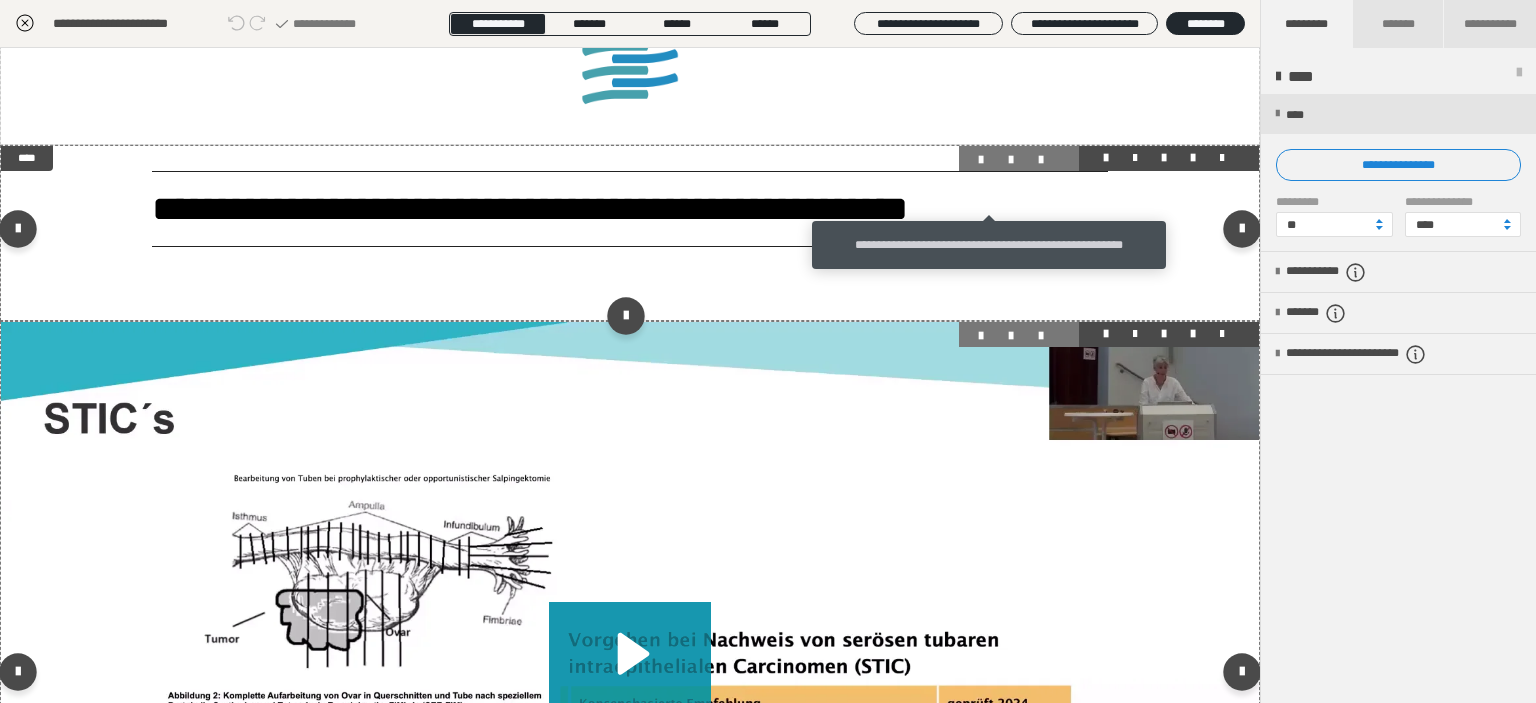 click at bounding box center [989, 160] 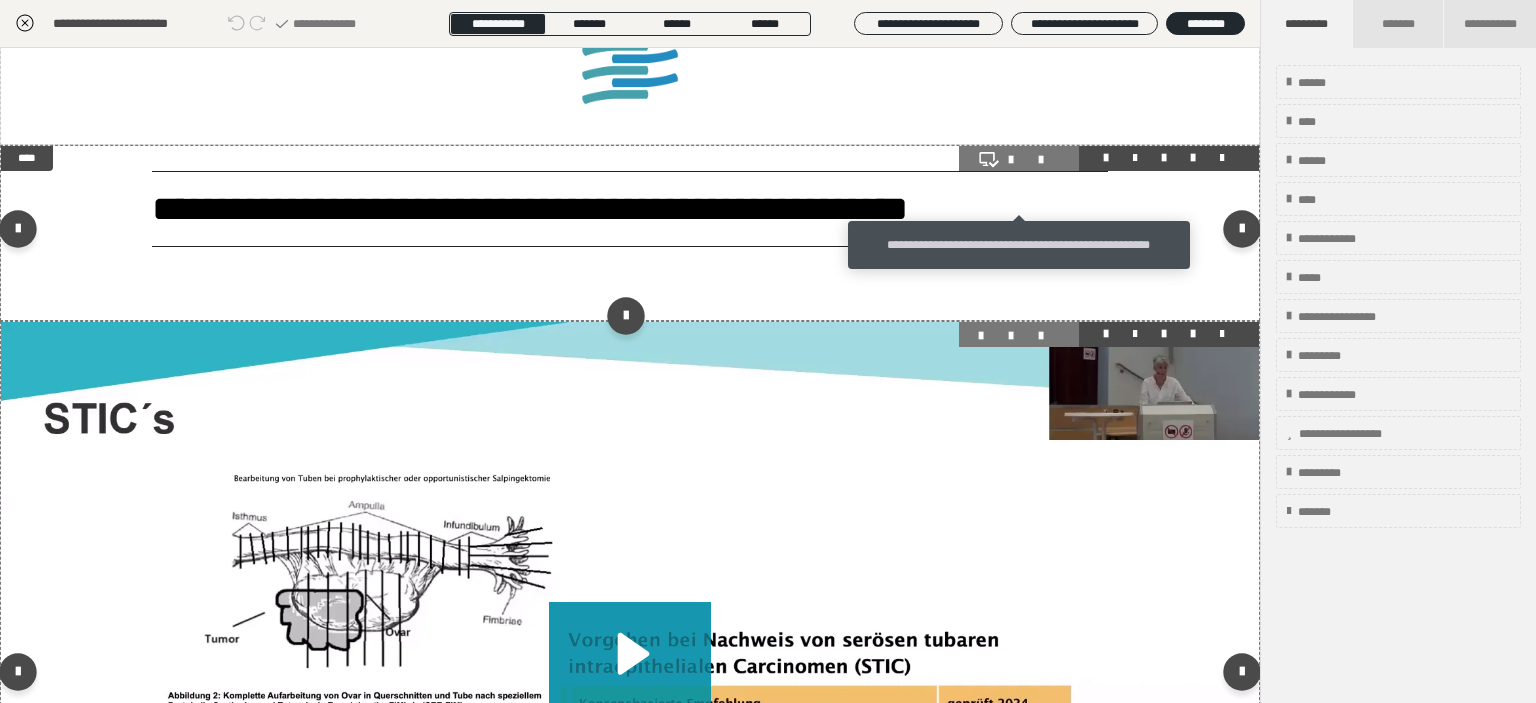 click at bounding box center (1019, 160) 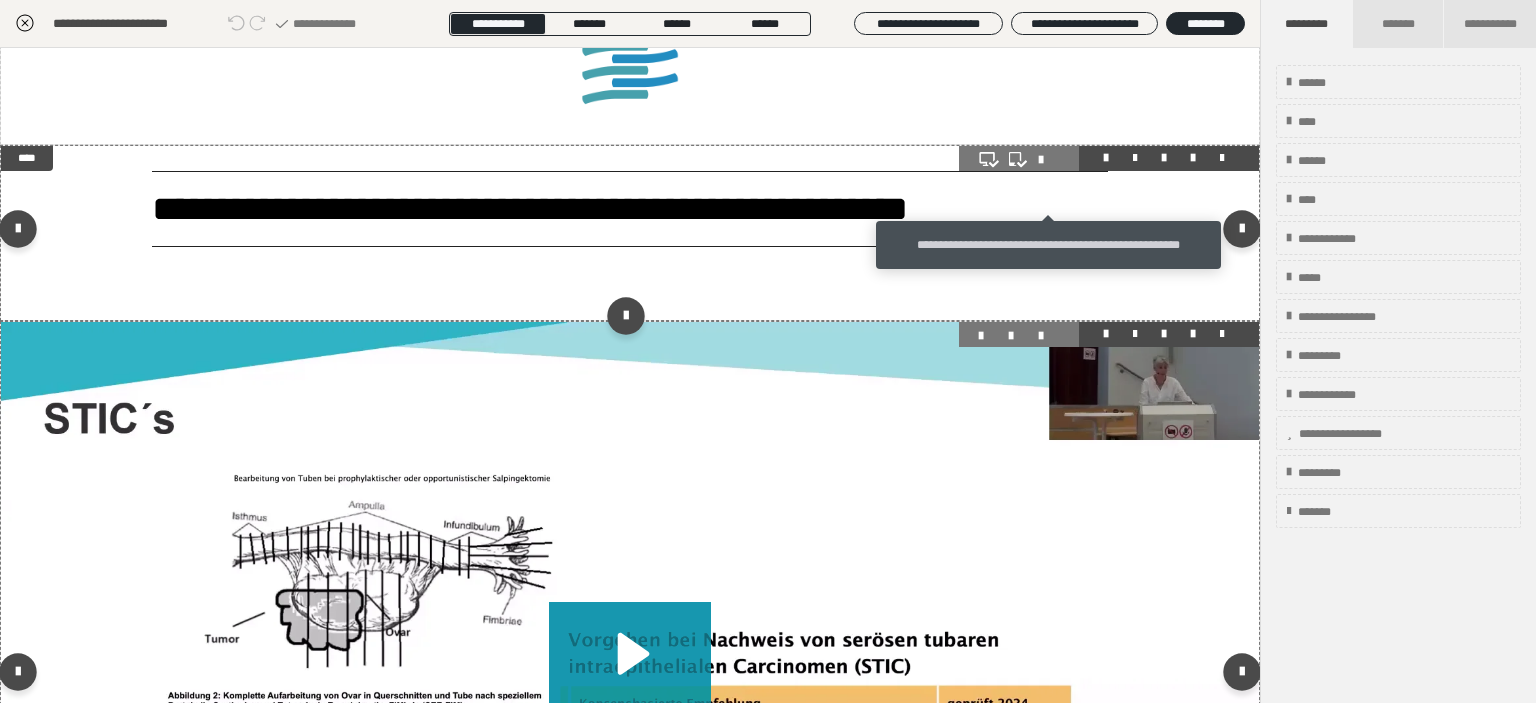 click at bounding box center [1049, 160] 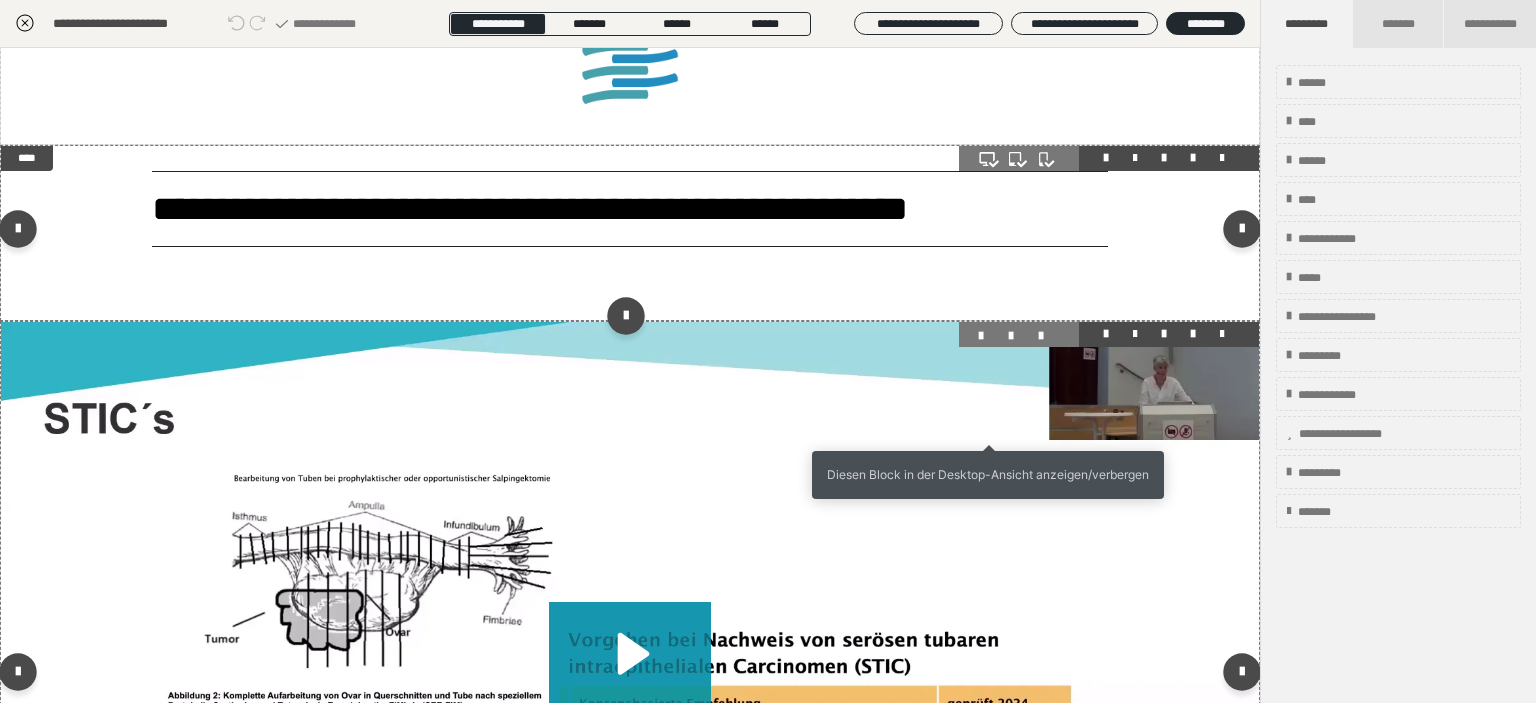 click at bounding box center (989, 336) 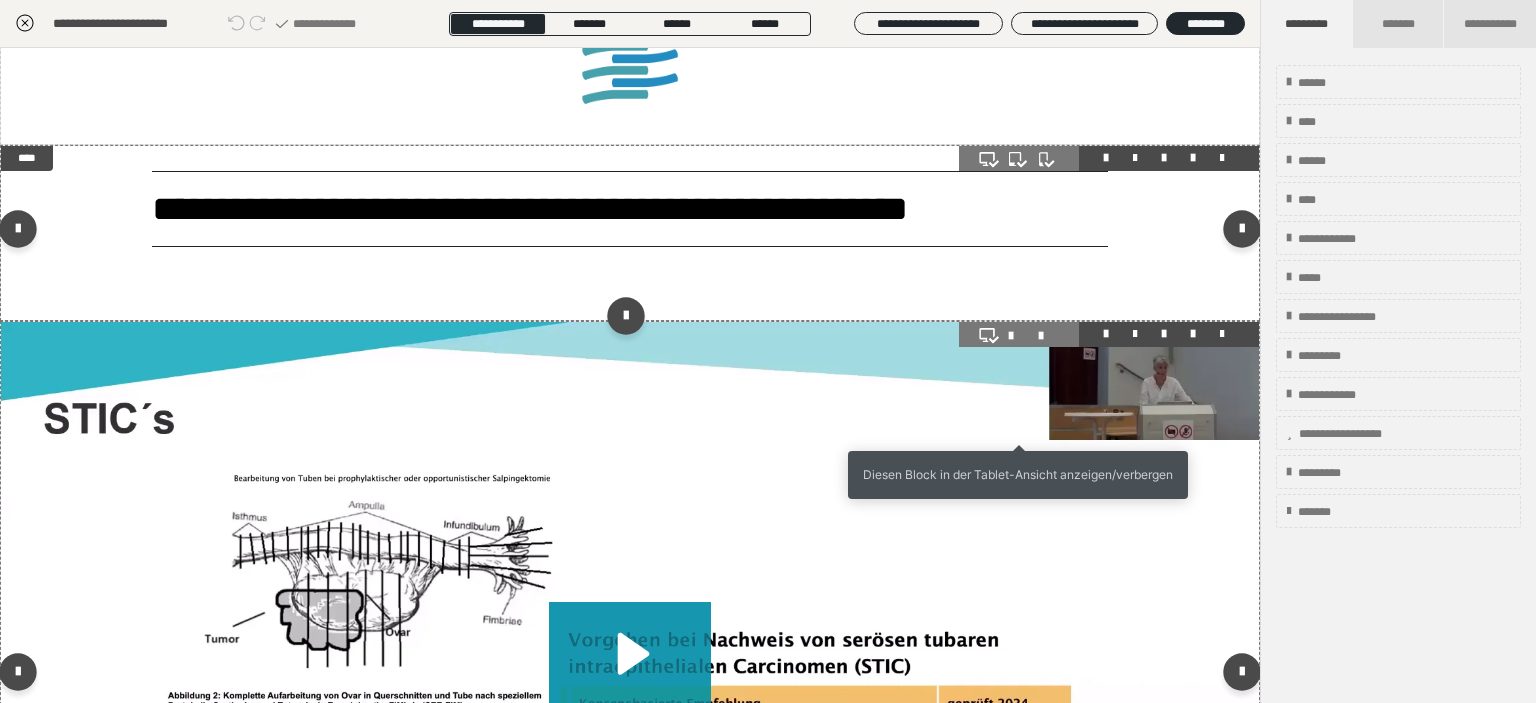 click at bounding box center [1019, 336] 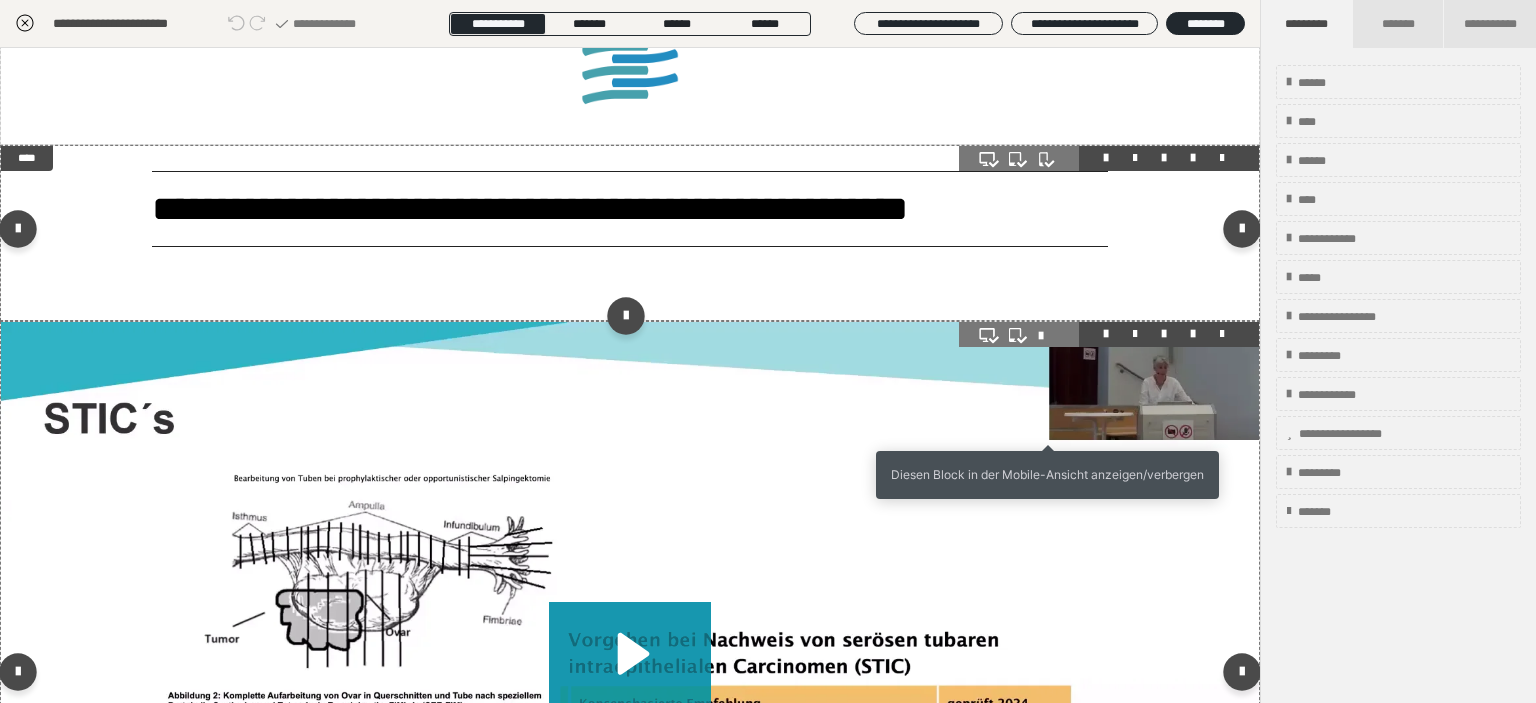 click at bounding box center (1049, 336) 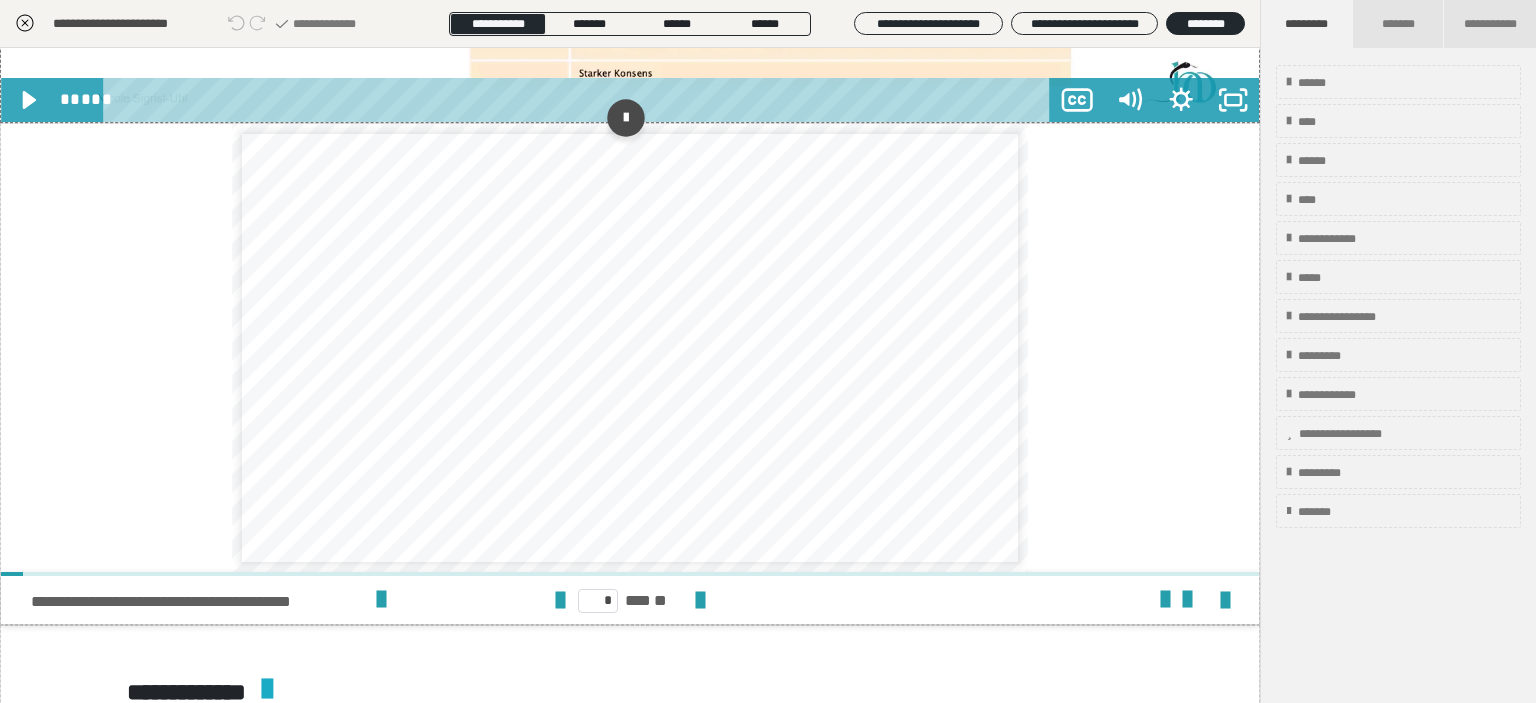 scroll, scrollTop: 6570, scrollLeft: 0, axis: vertical 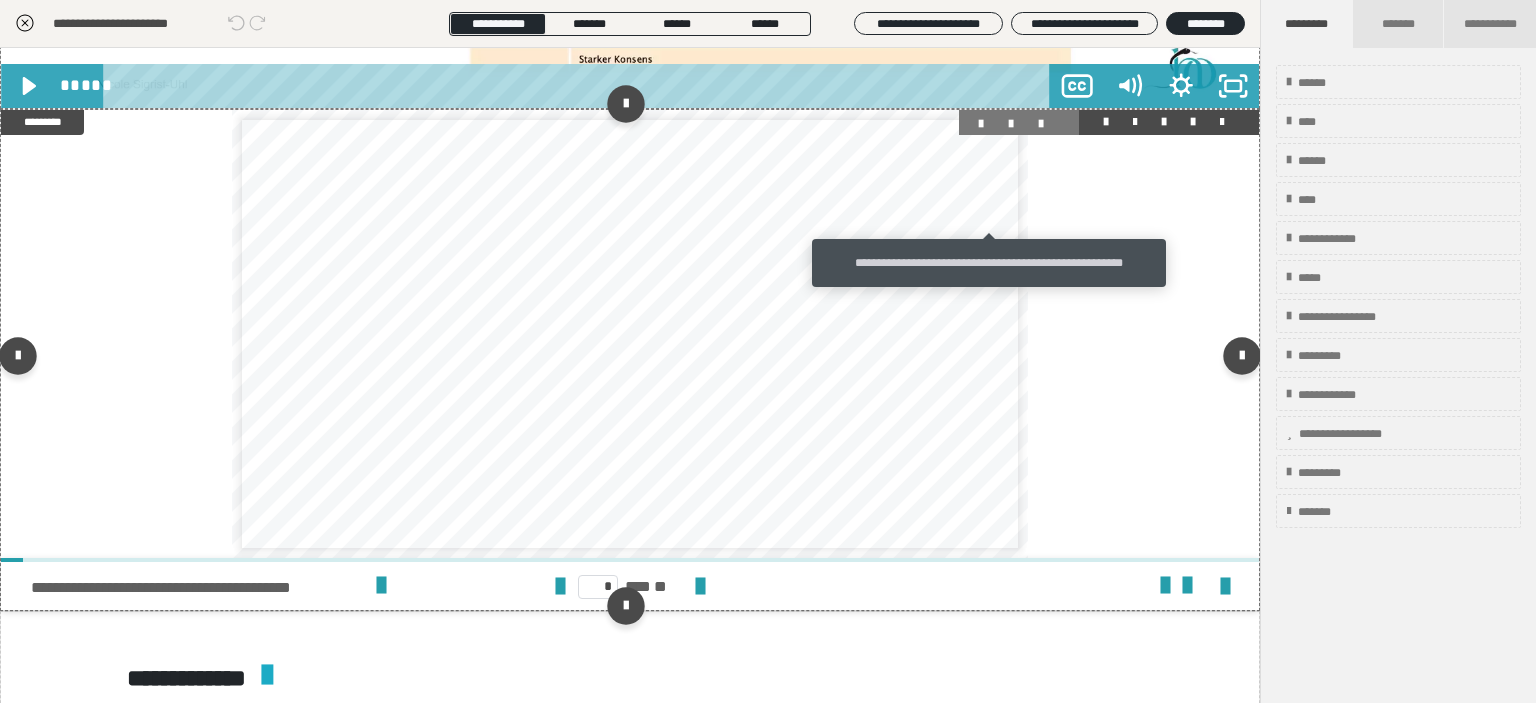 click at bounding box center (989, 124) 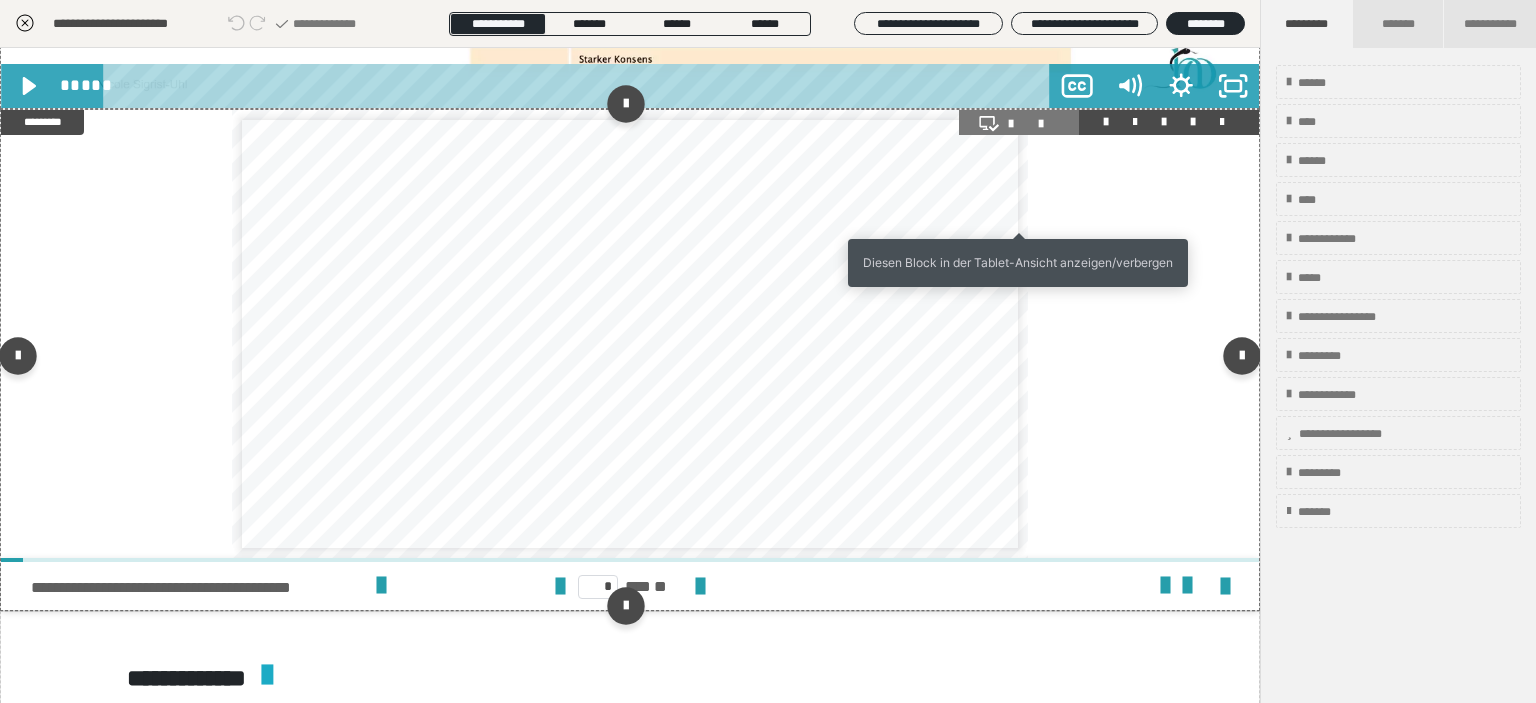click at bounding box center (1019, 124) 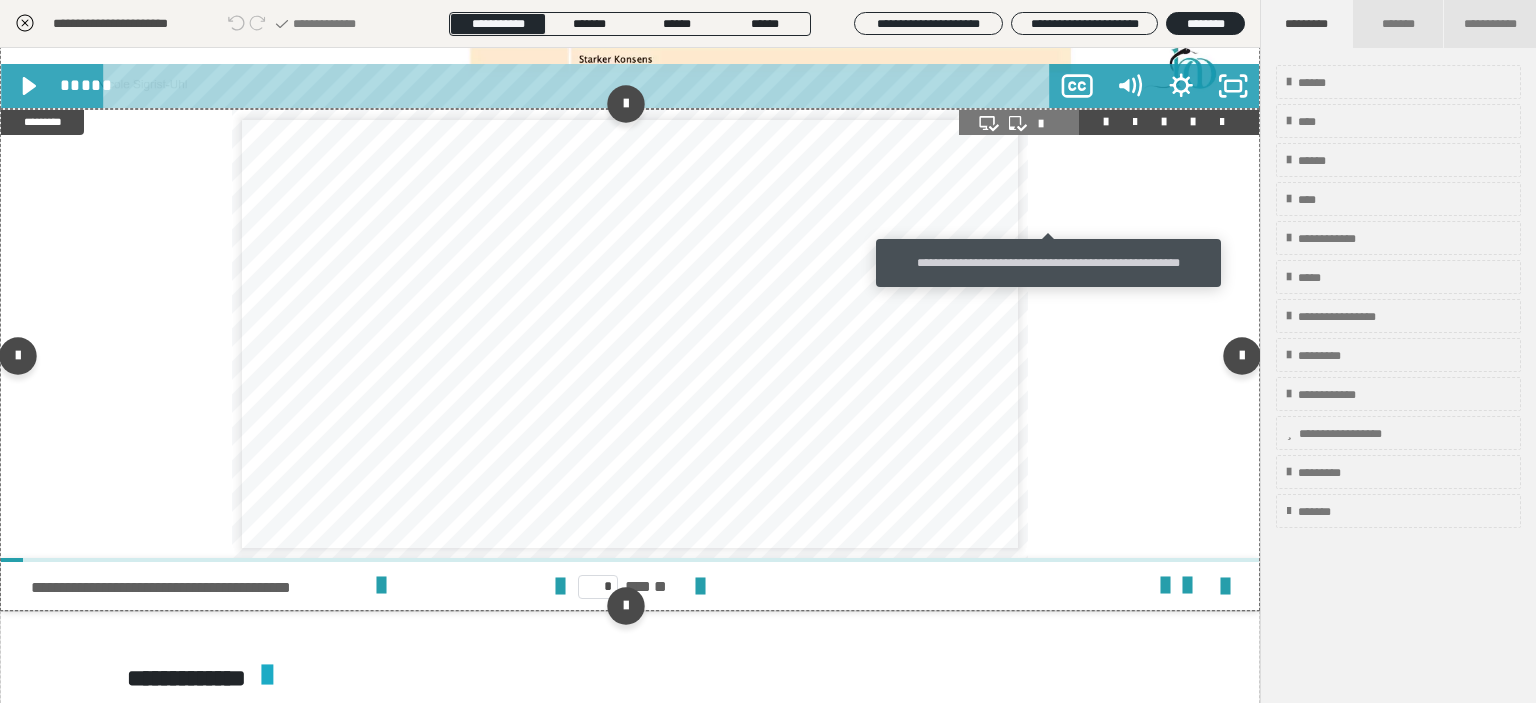 click at bounding box center (1049, 124) 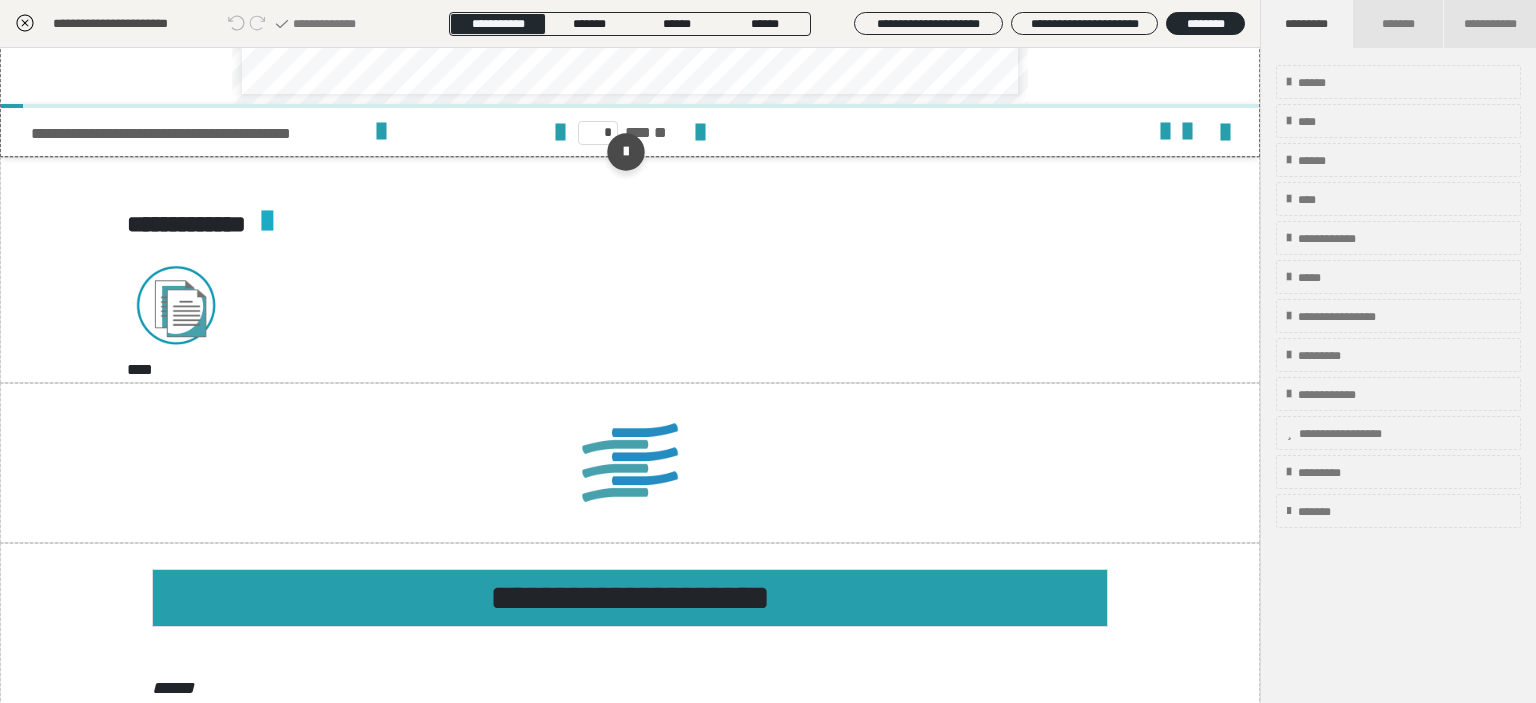 scroll, scrollTop: 7031, scrollLeft: 0, axis: vertical 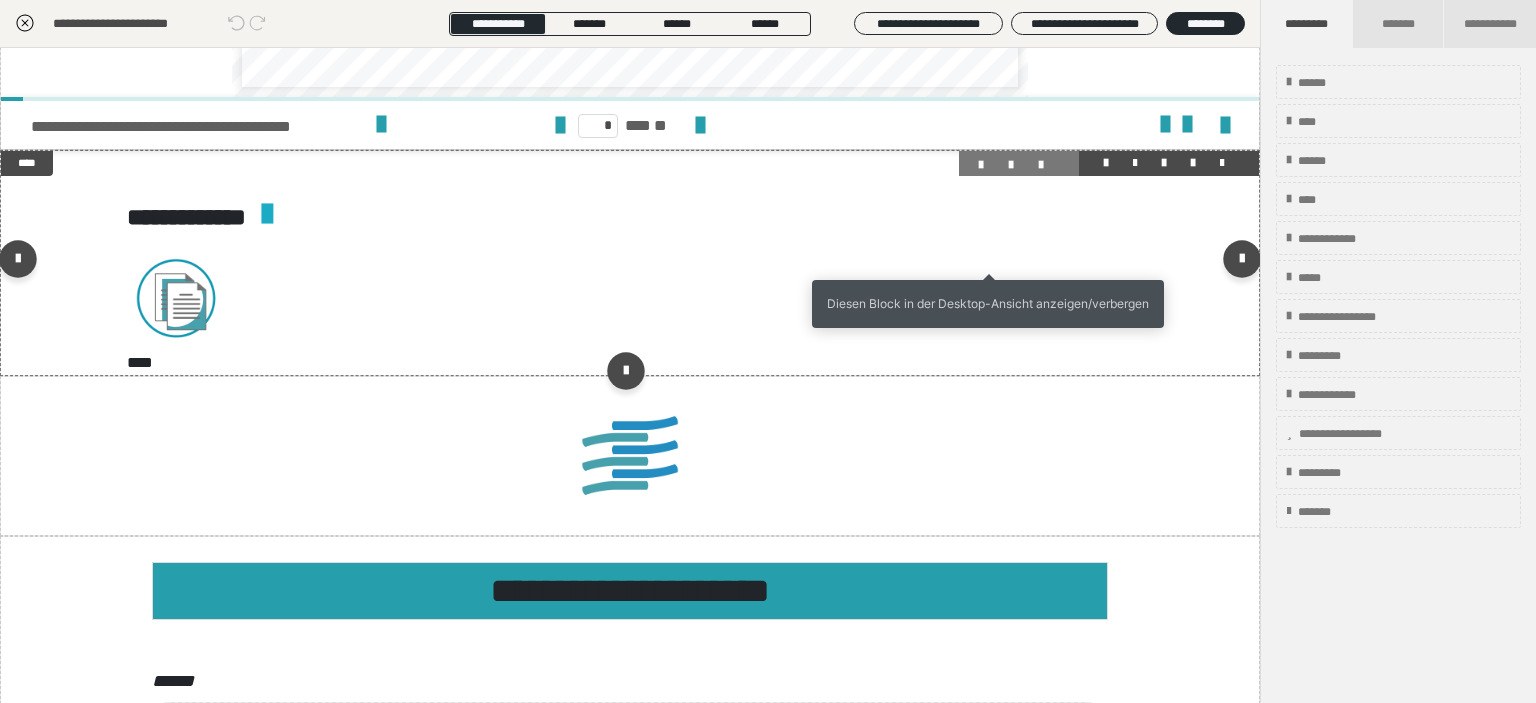 click at bounding box center [989, 165] 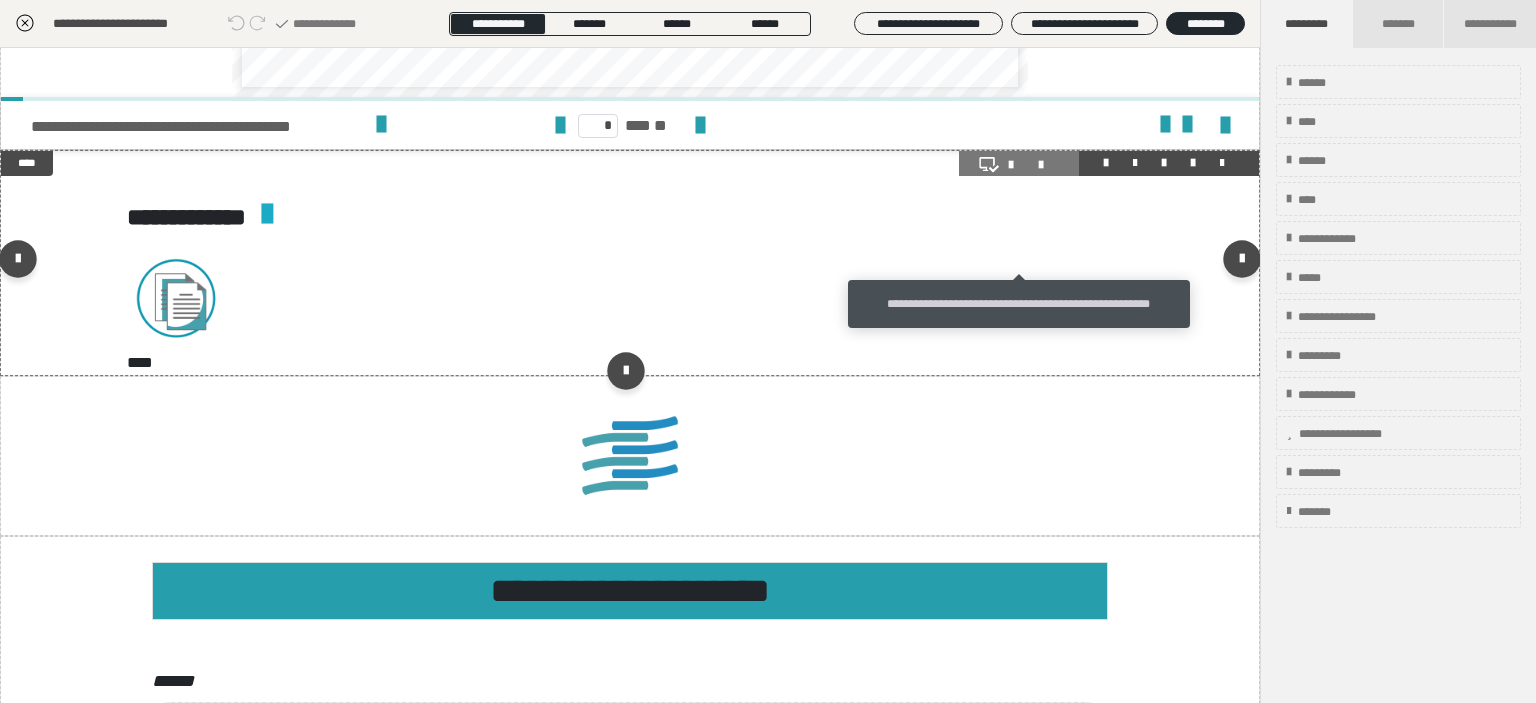 click at bounding box center [1019, 165] 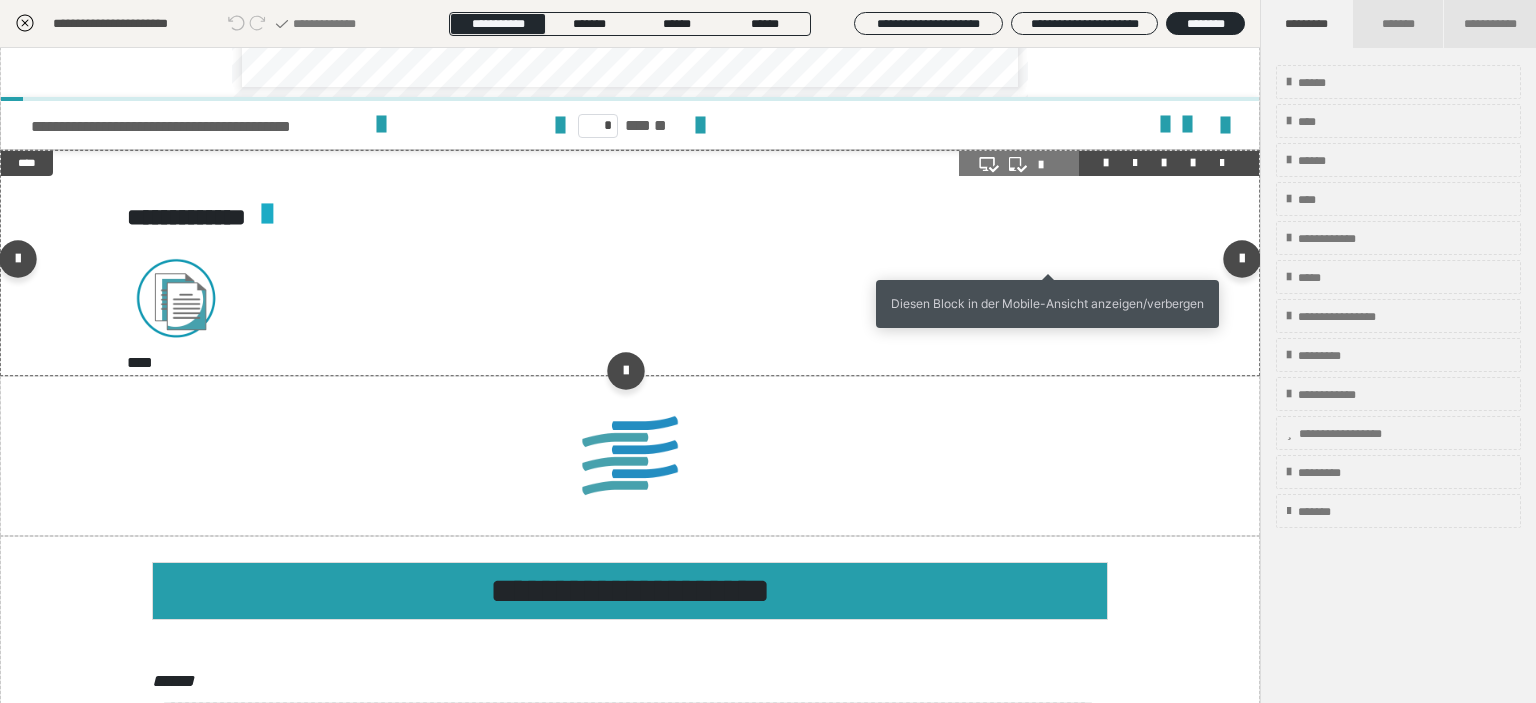 click at bounding box center [1049, 165] 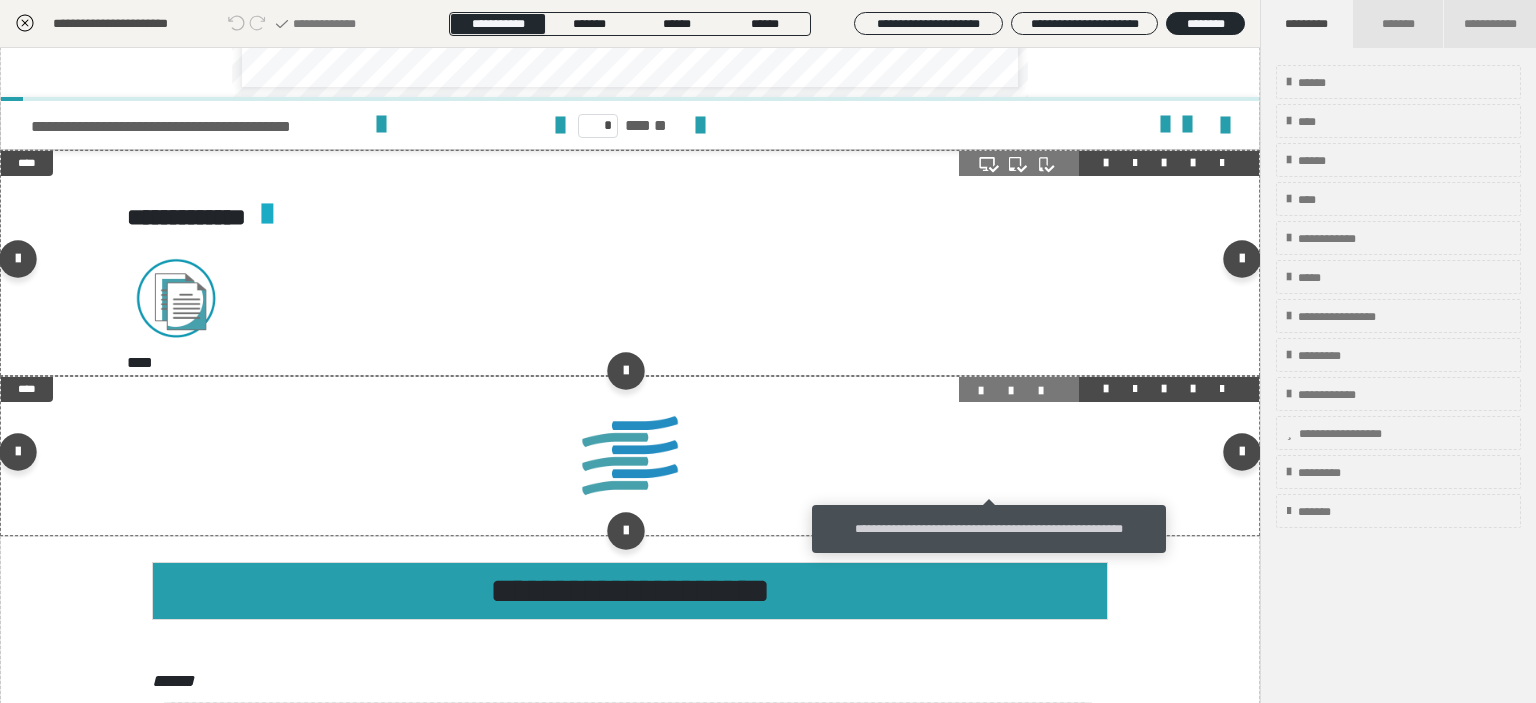 click at bounding box center [989, 391] 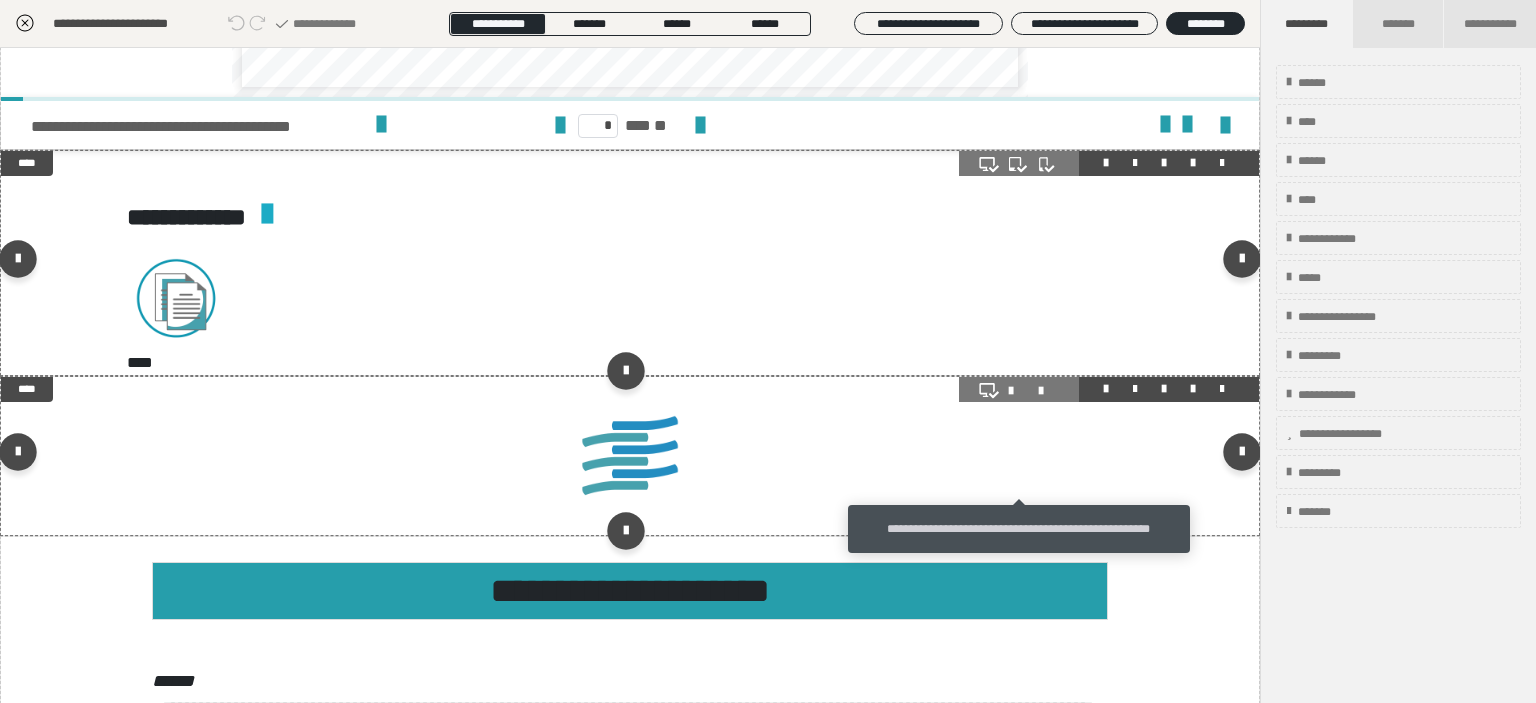 click at bounding box center (1019, 391) 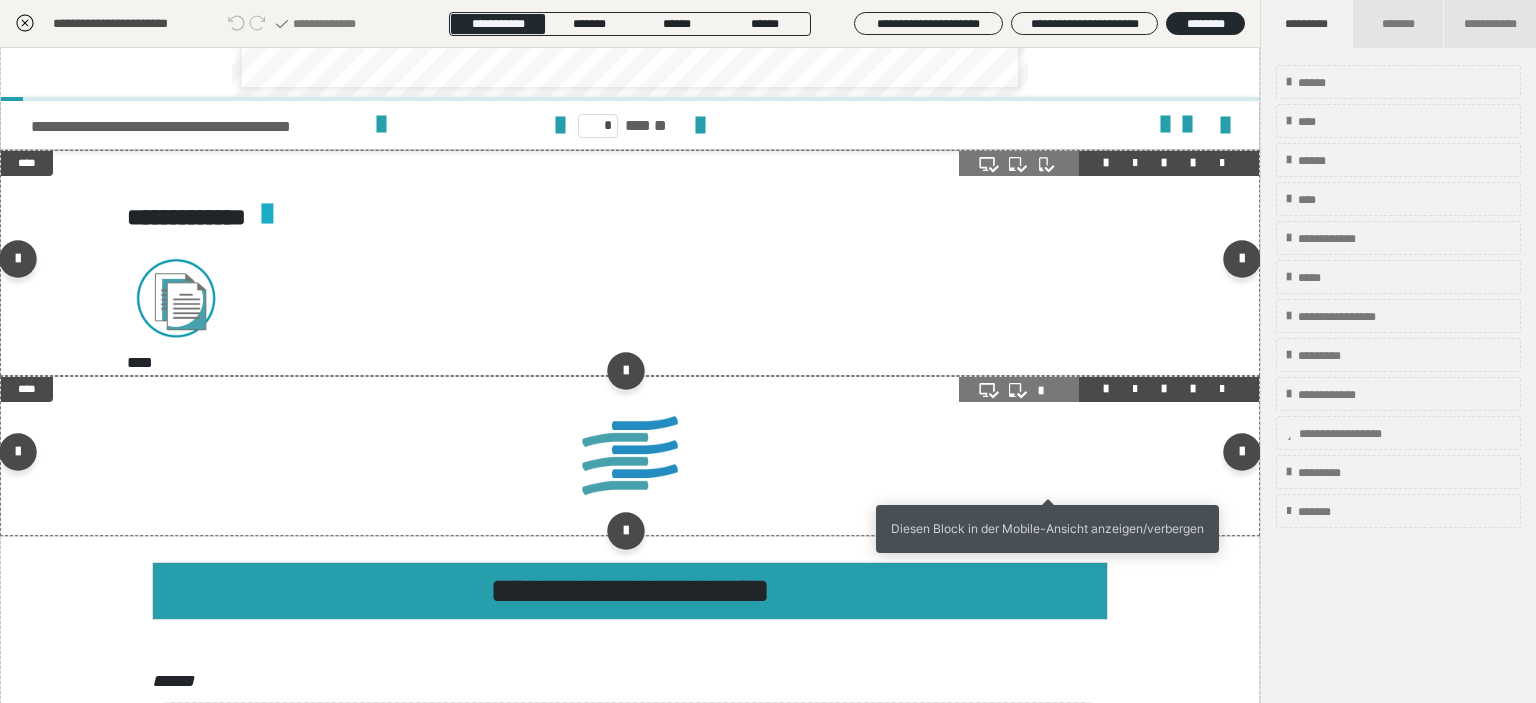 click at bounding box center [1049, 391] 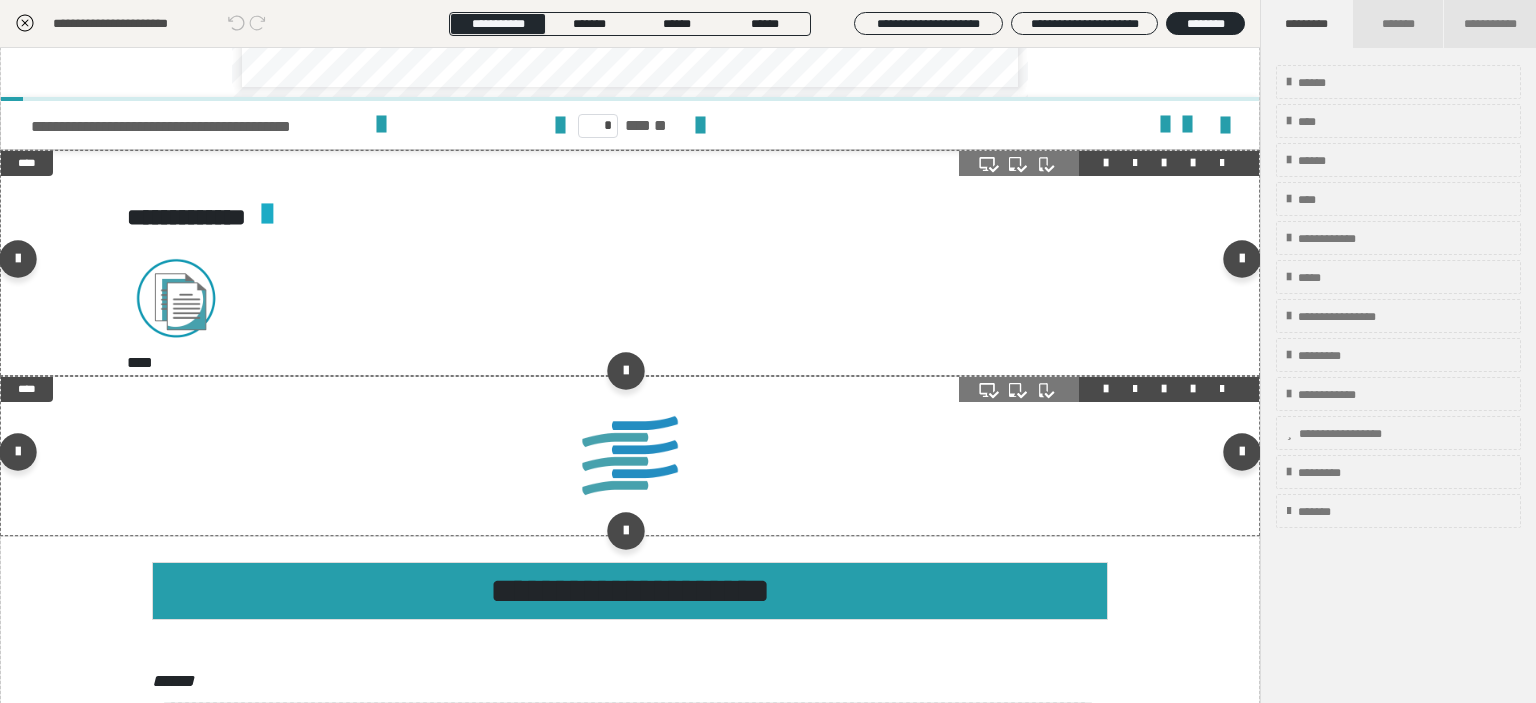 click 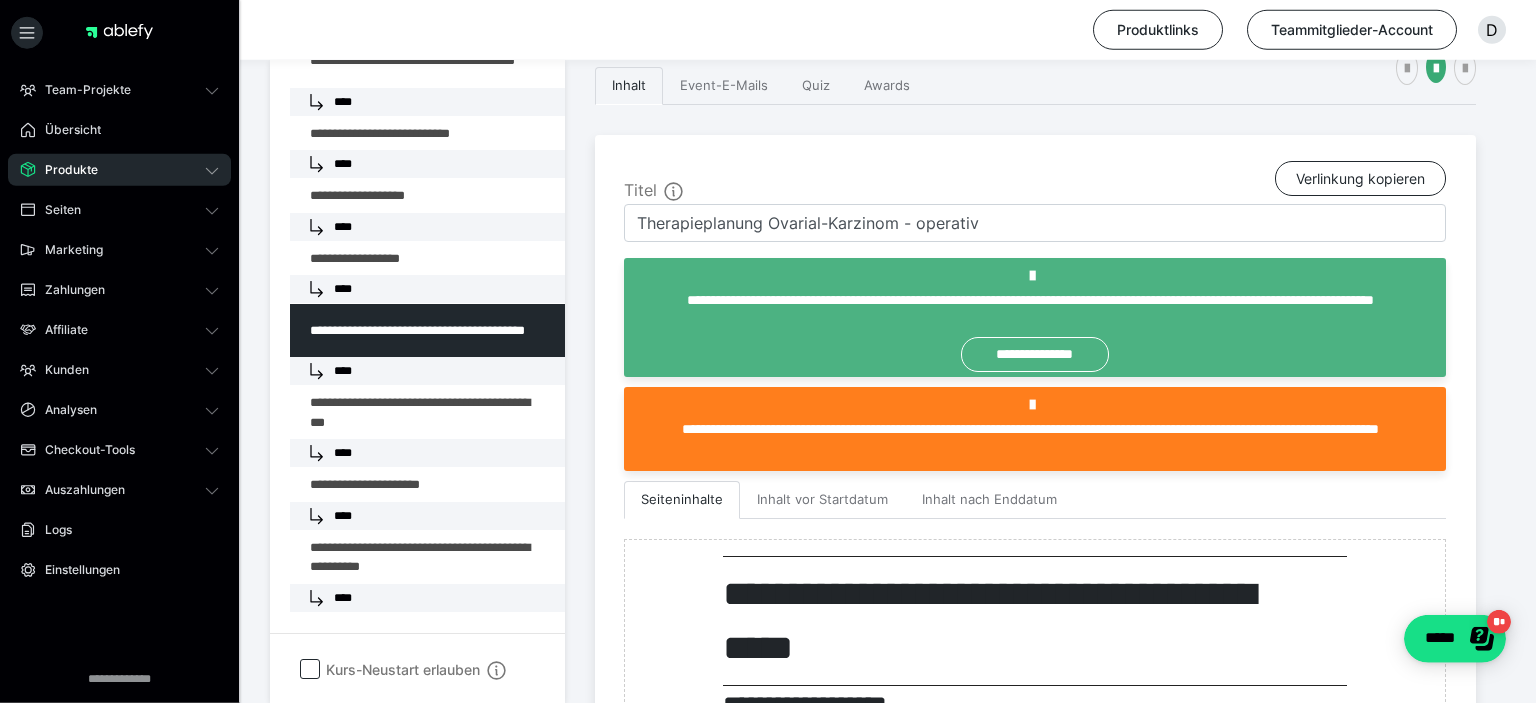 scroll, scrollTop: 422, scrollLeft: 0, axis: vertical 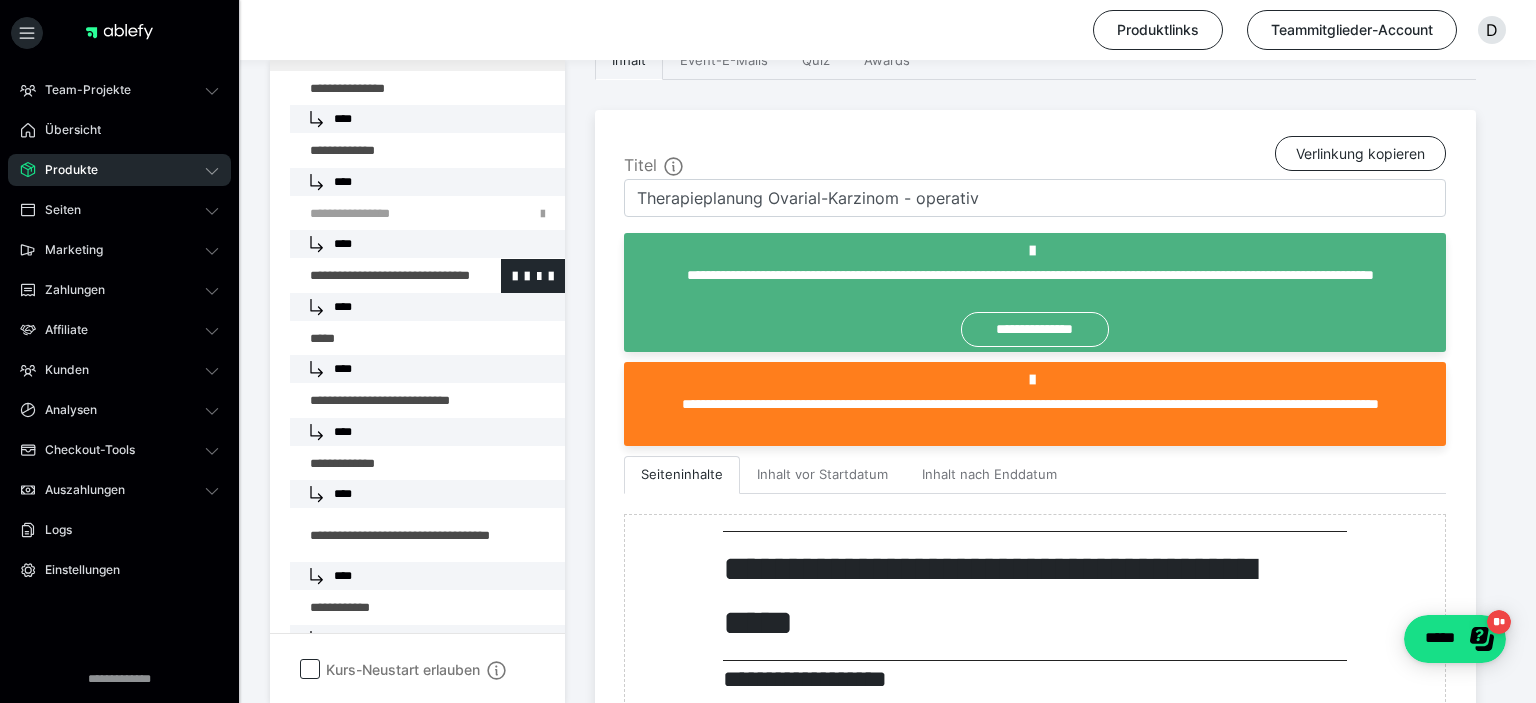 click at bounding box center (375, 276) 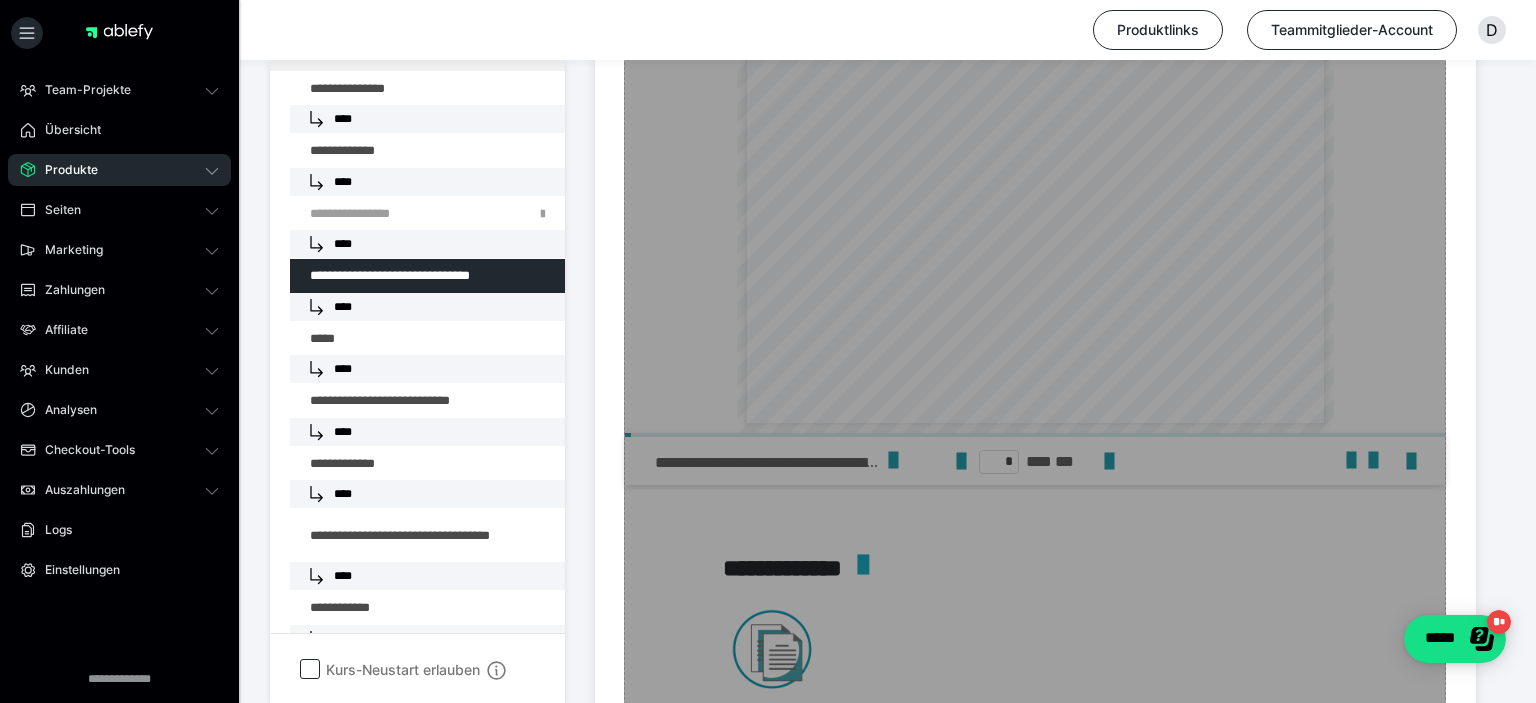 scroll, scrollTop: 2251, scrollLeft: 0, axis: vertical 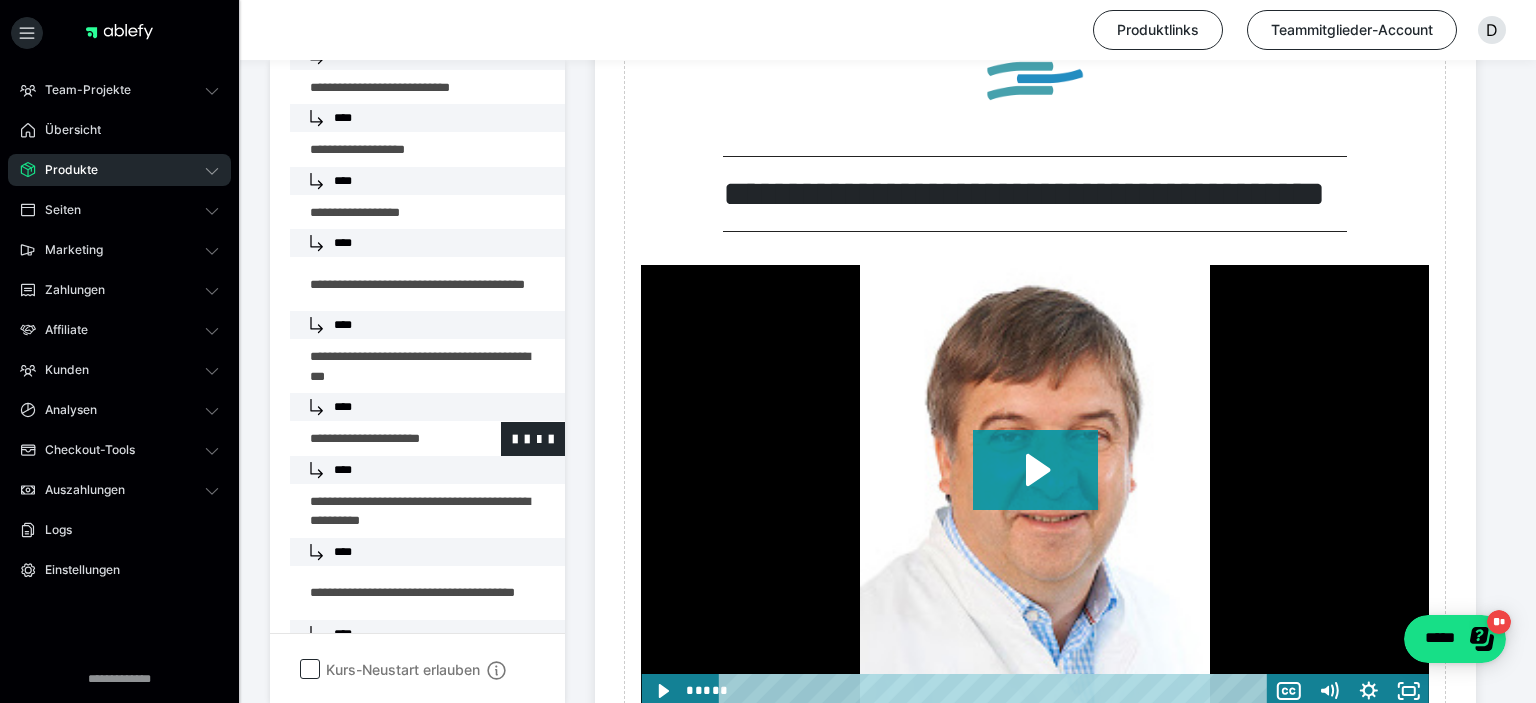 click at bounding box center [375, 439] 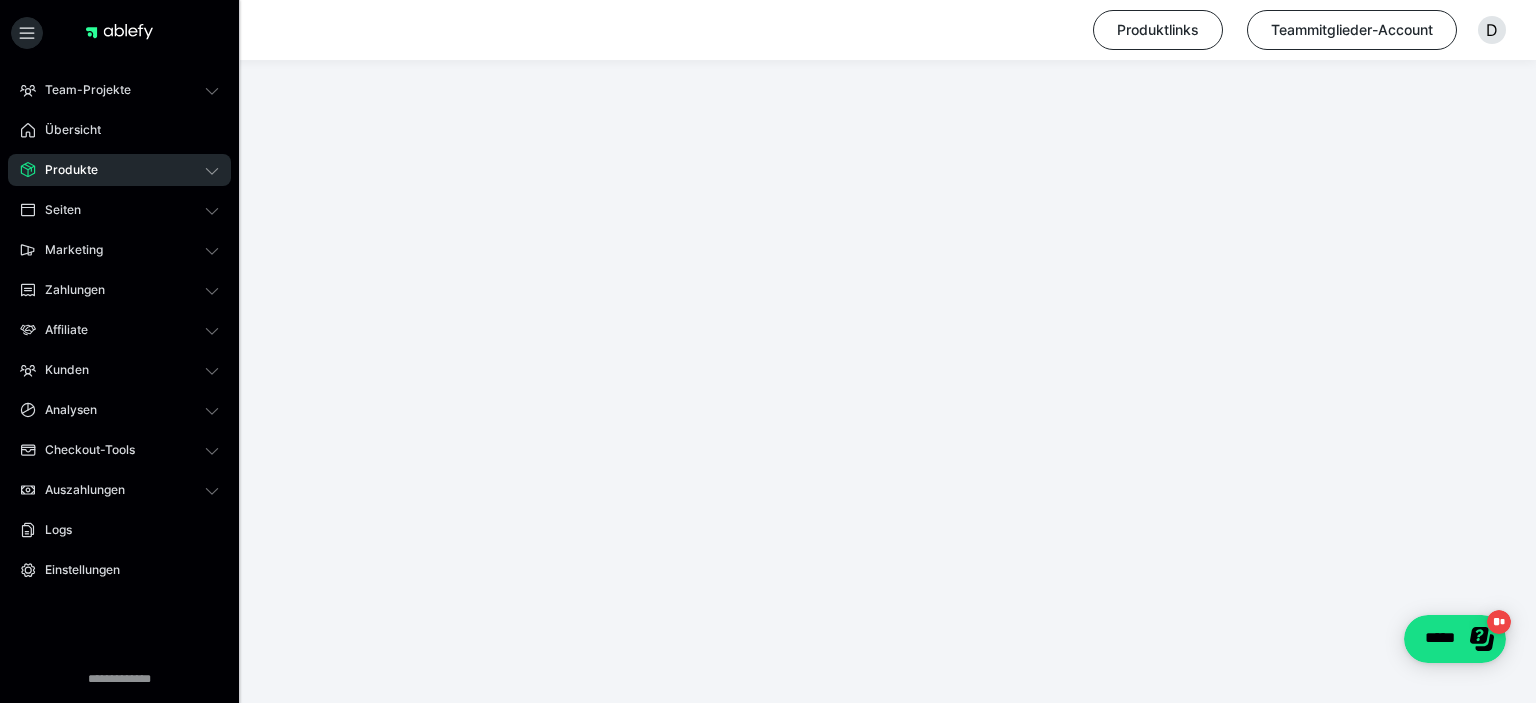 scroll, scrollTop: 373, scrollLeft: 0, axis: vertical 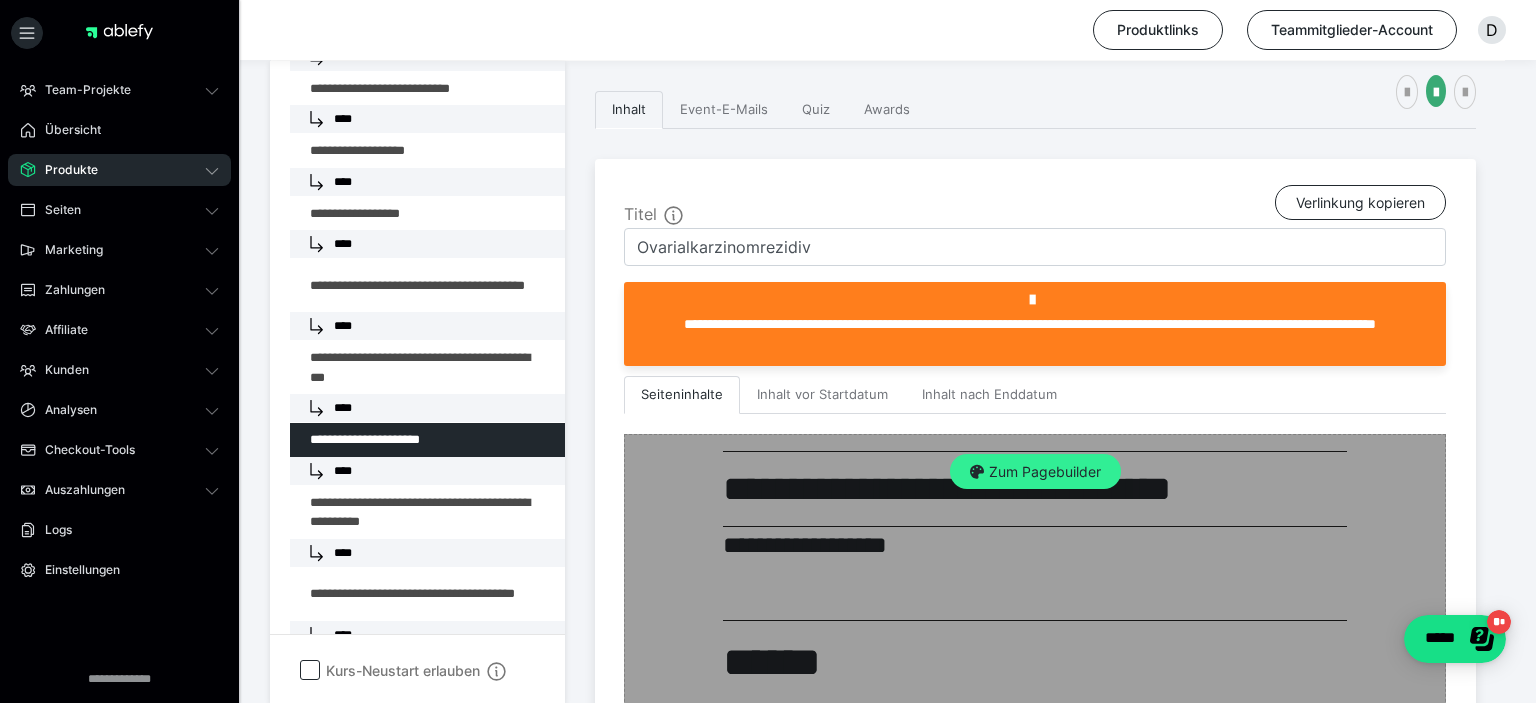 click on "Zum Pagebuilder" at bounding box center [1035, 472] 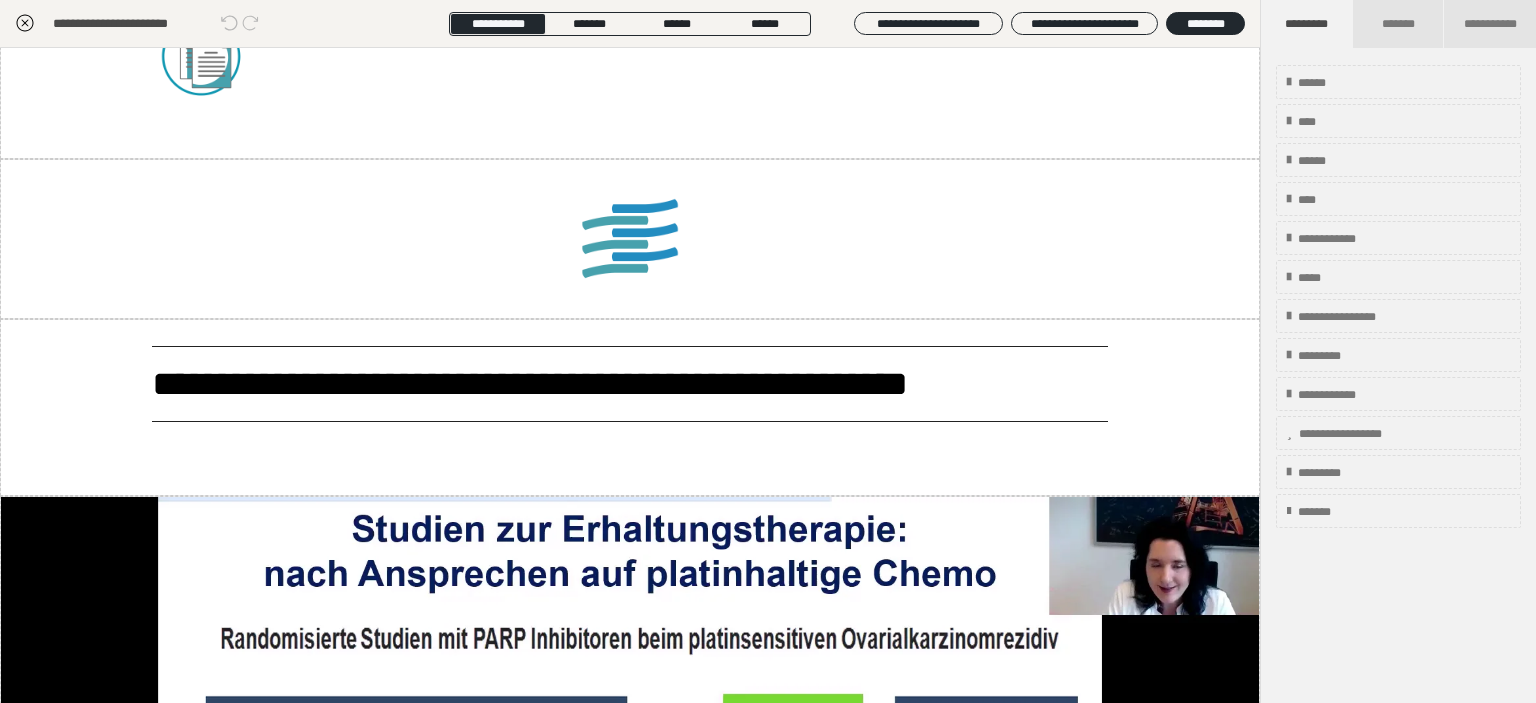 scroll, scrollTop: 3456, scrollLeft: 0, axis: vertical 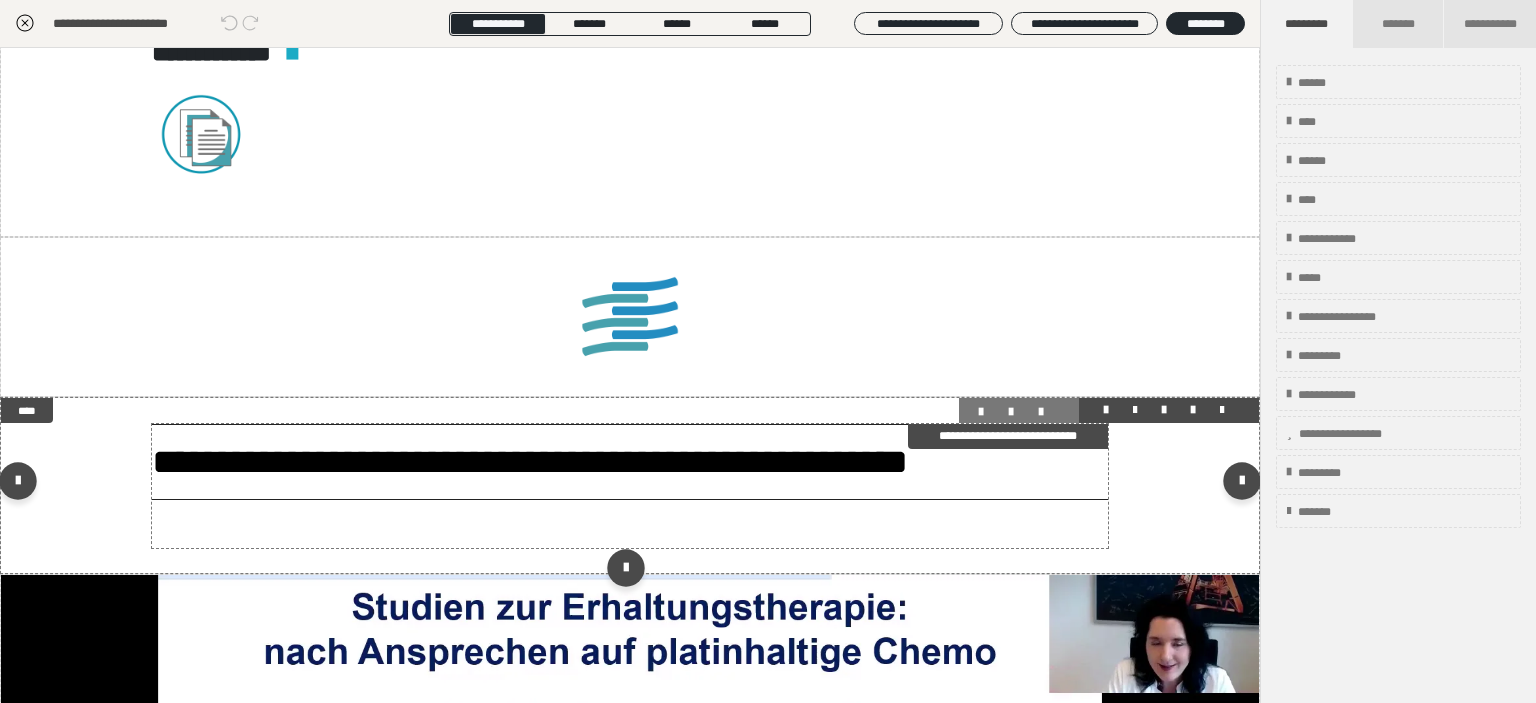 click on "**********" at bounding box center [630, 462] 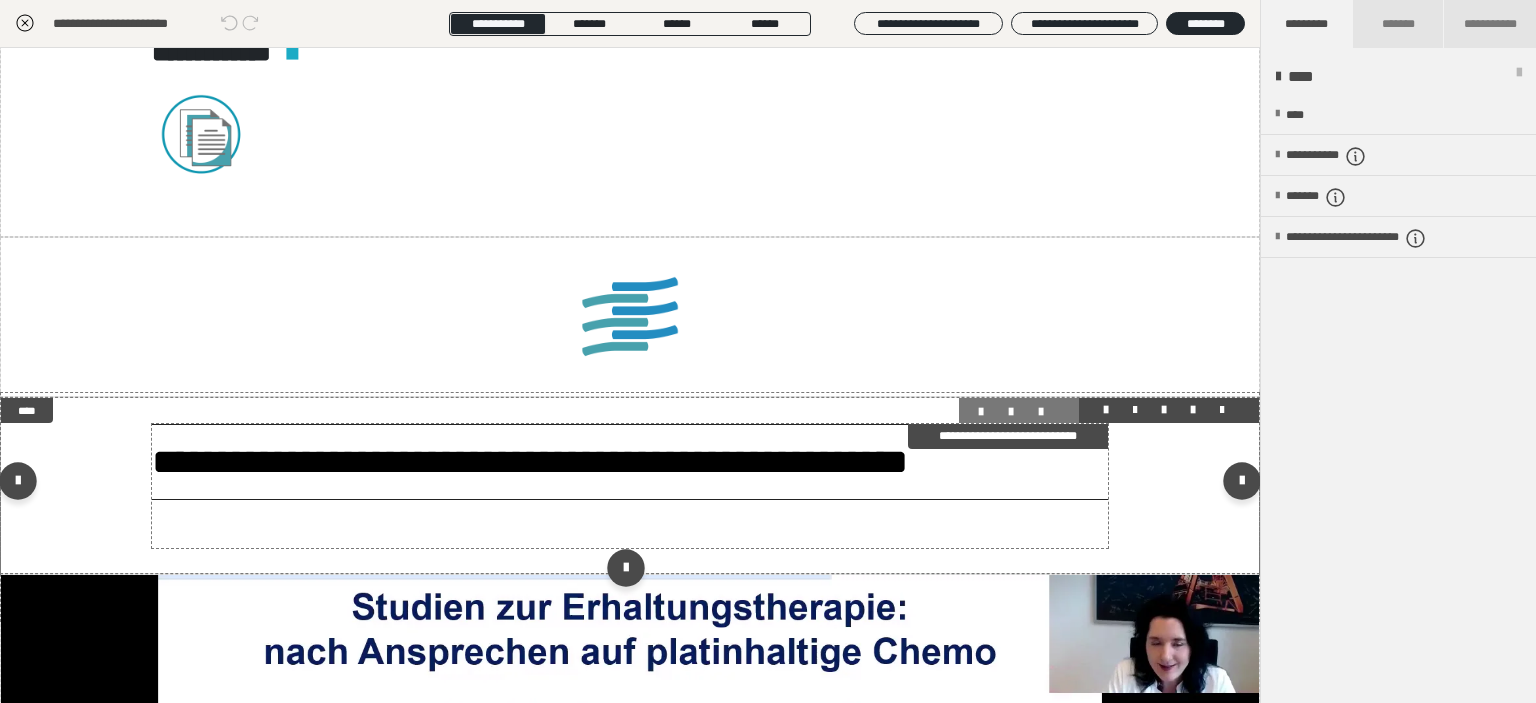 click on "**********" at bounding box center [630, 462] 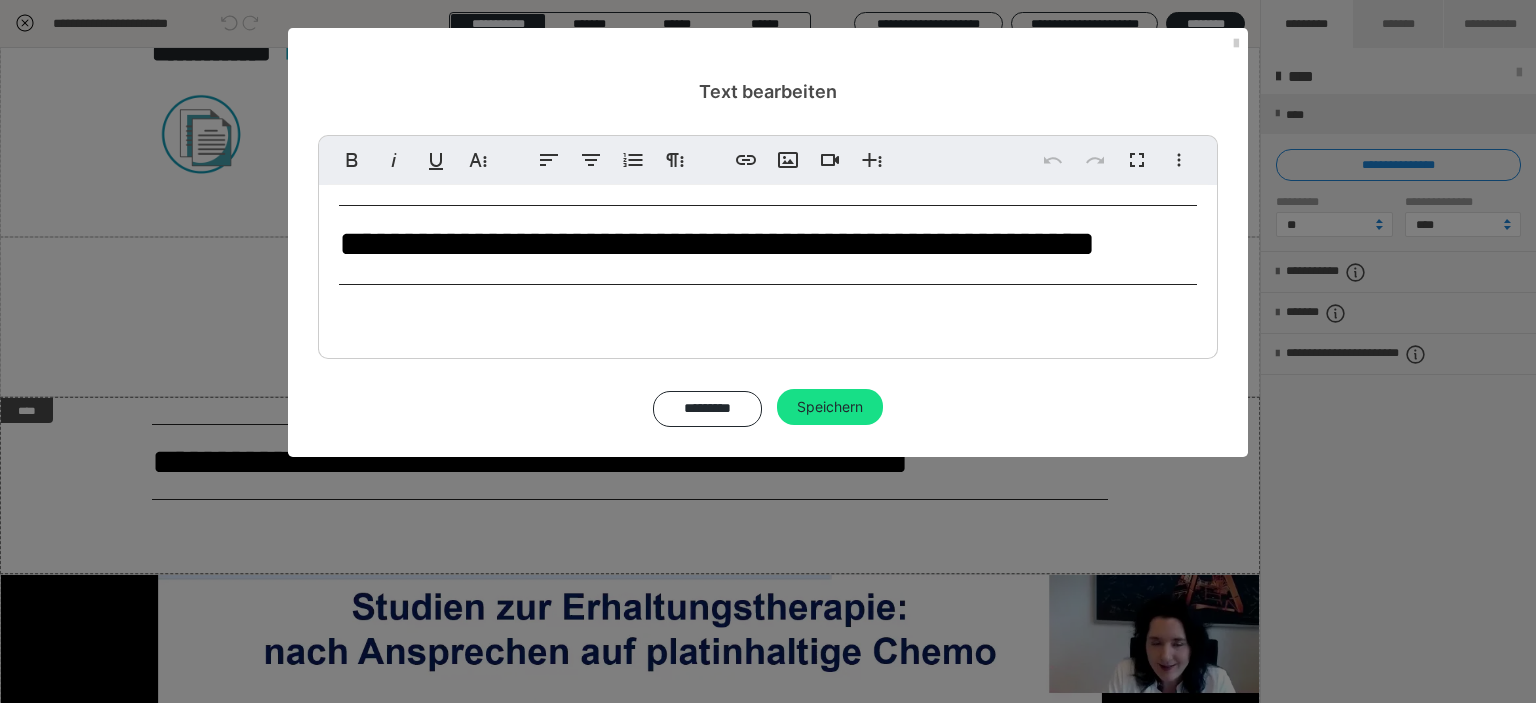 click on "**********" at bounding box center [717, 244] 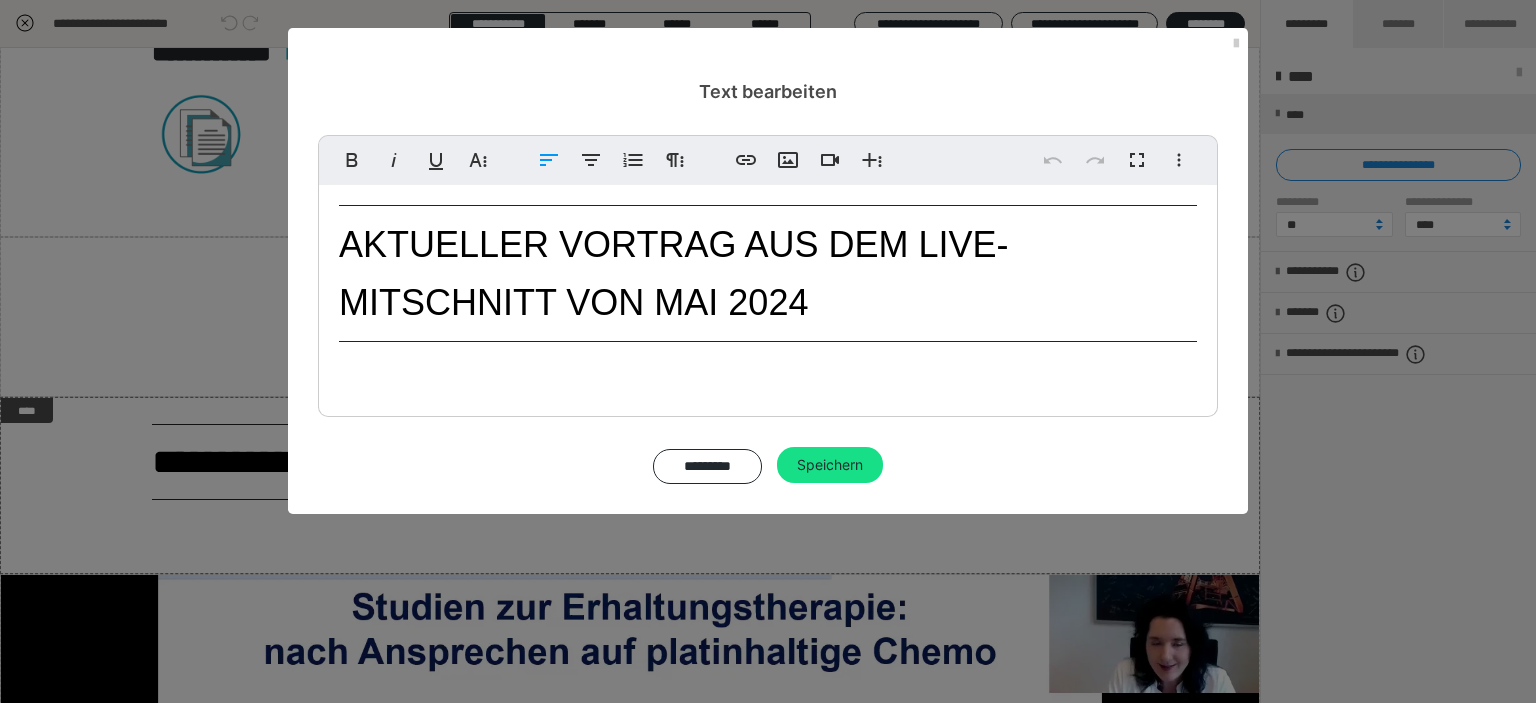 click on "Aktueller Vortrag aus dem Live-Mitschnitt von Mai 2024" at bounding box center [768, 273] 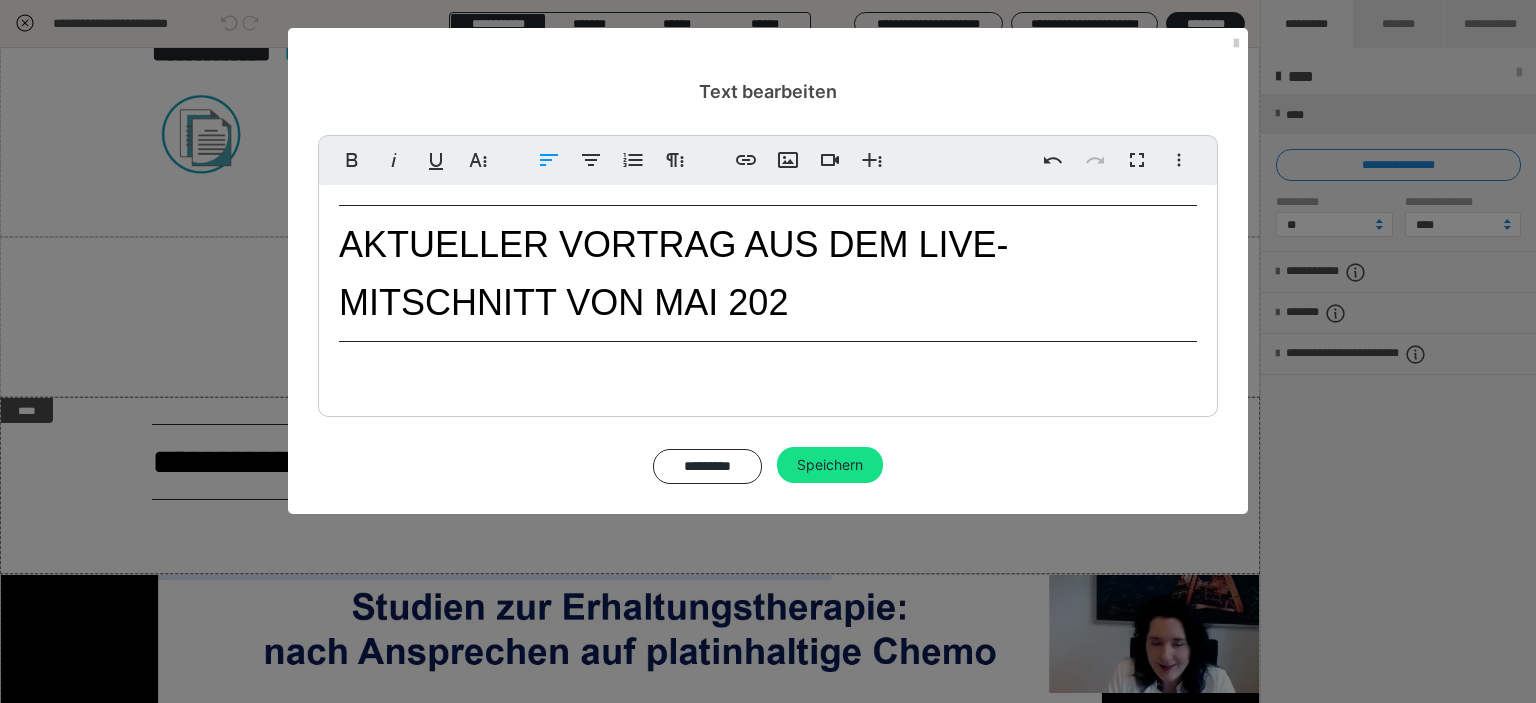 type 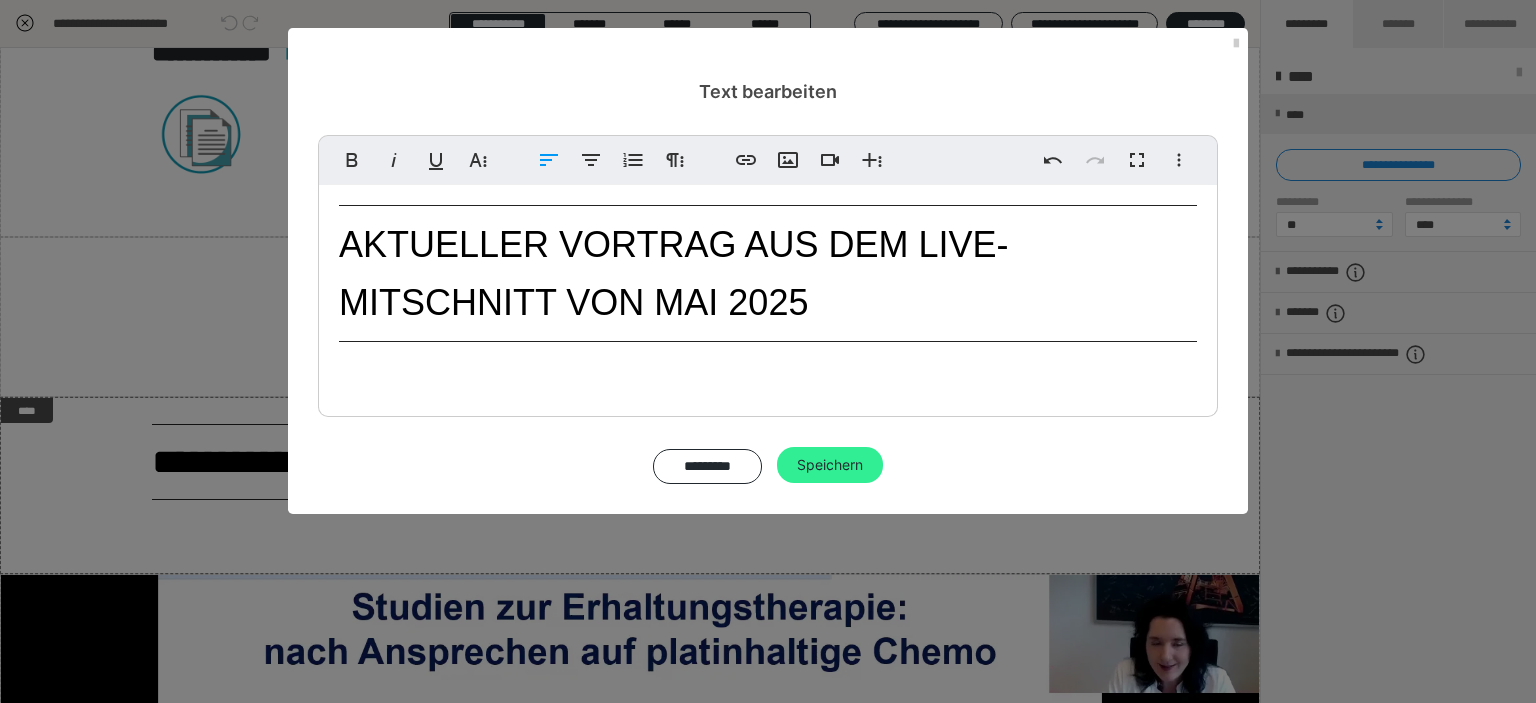 click on "Speichern" at bounding box center [830, 465] 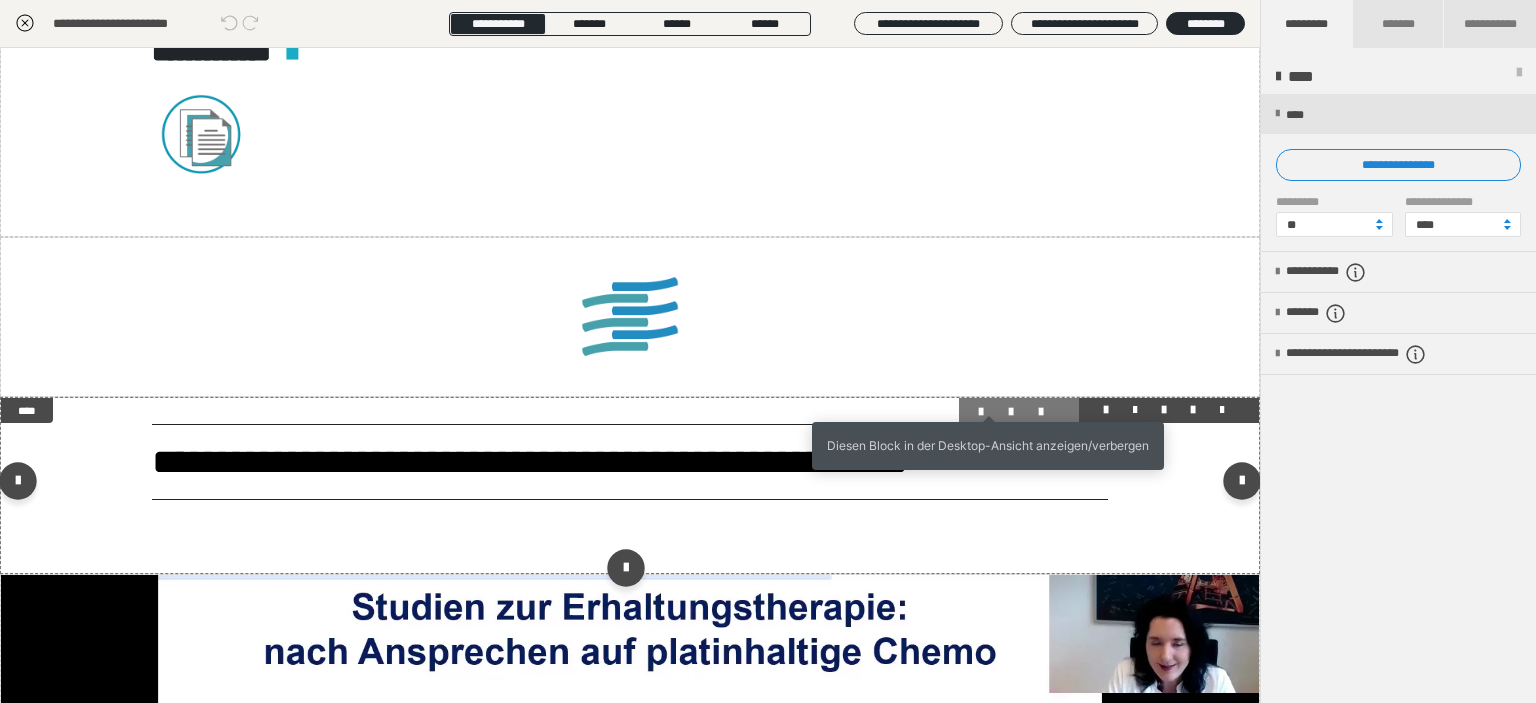 click at bounding box center [989, 412] 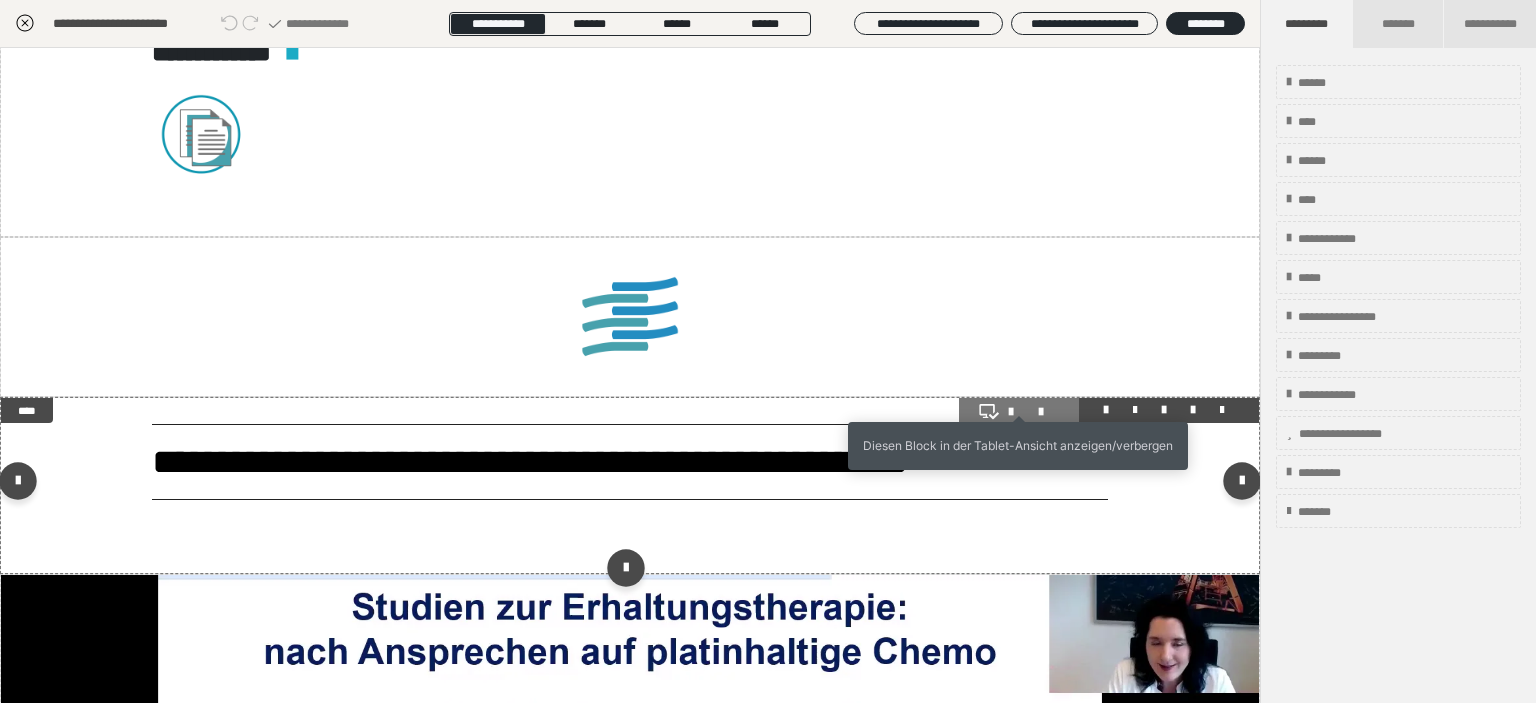 click at bounding box center (1019, 412) 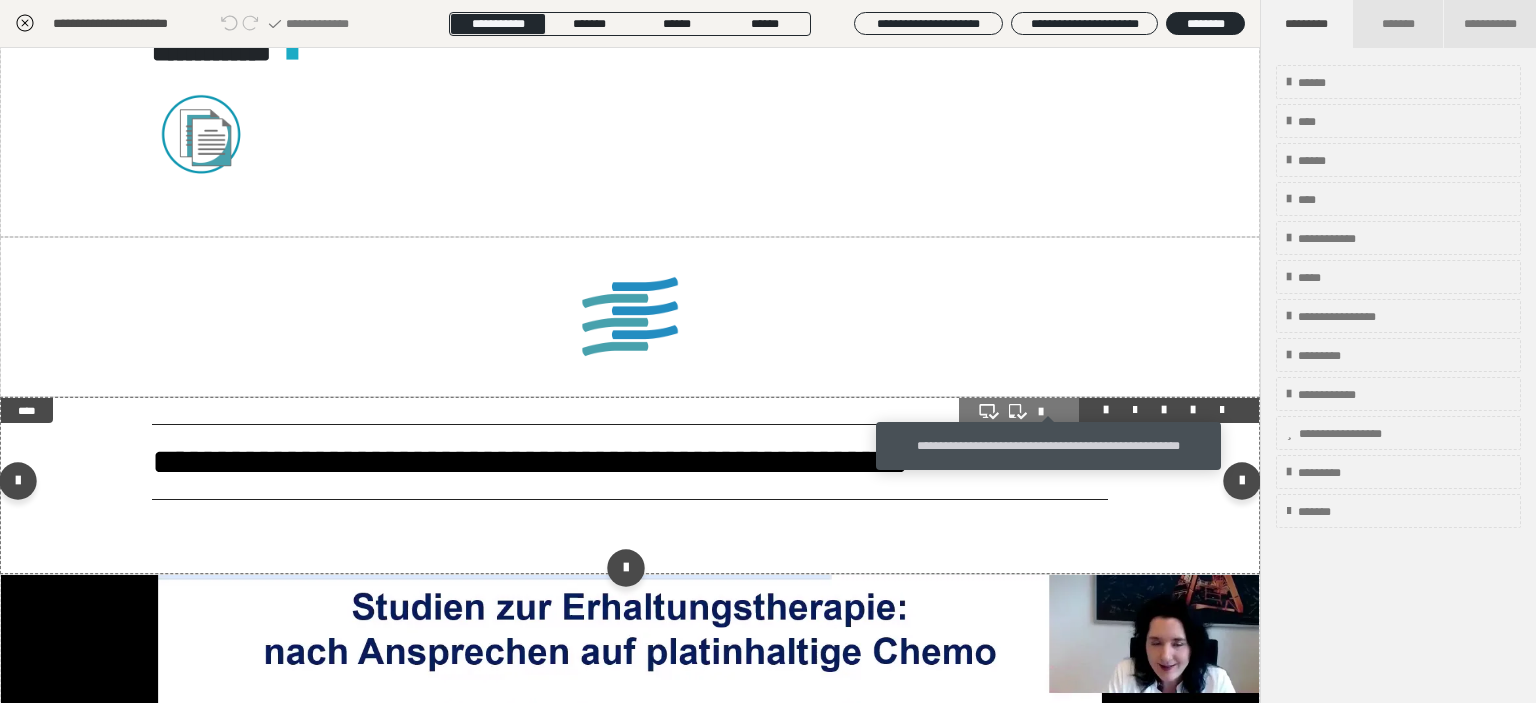 click at bounding box center (1049, 412) 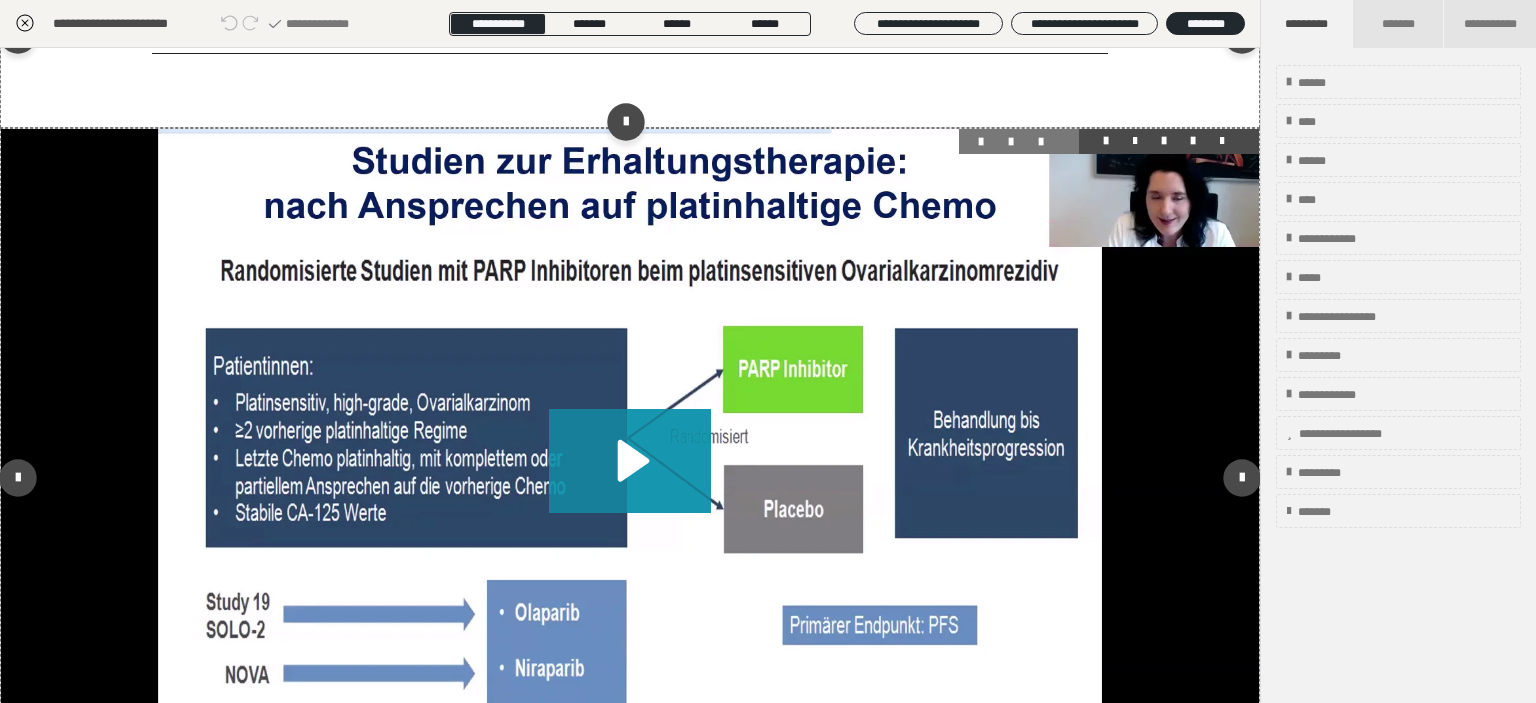 scroll, scrollTop: 3917, scrollLeft: 0, axis: vertical 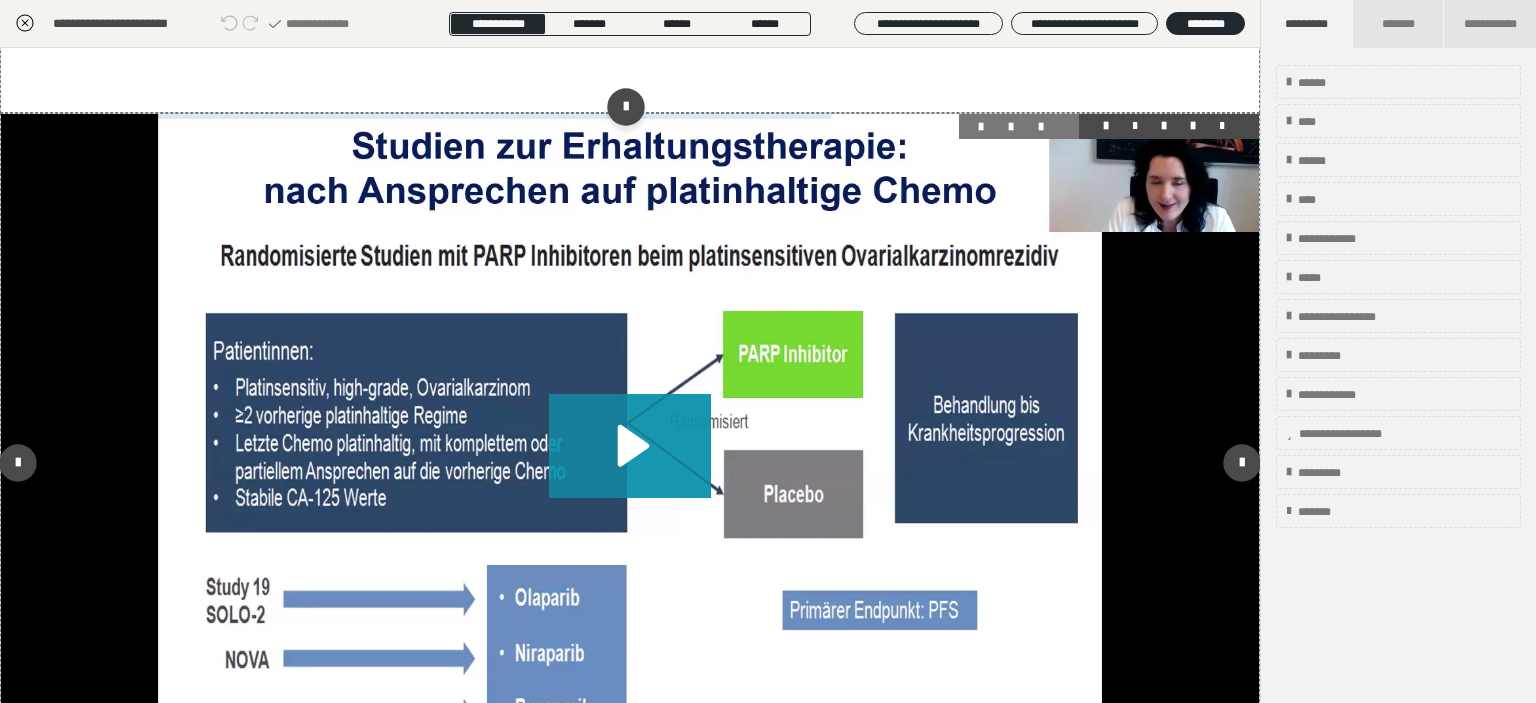 click at bounding box center [630, 468] 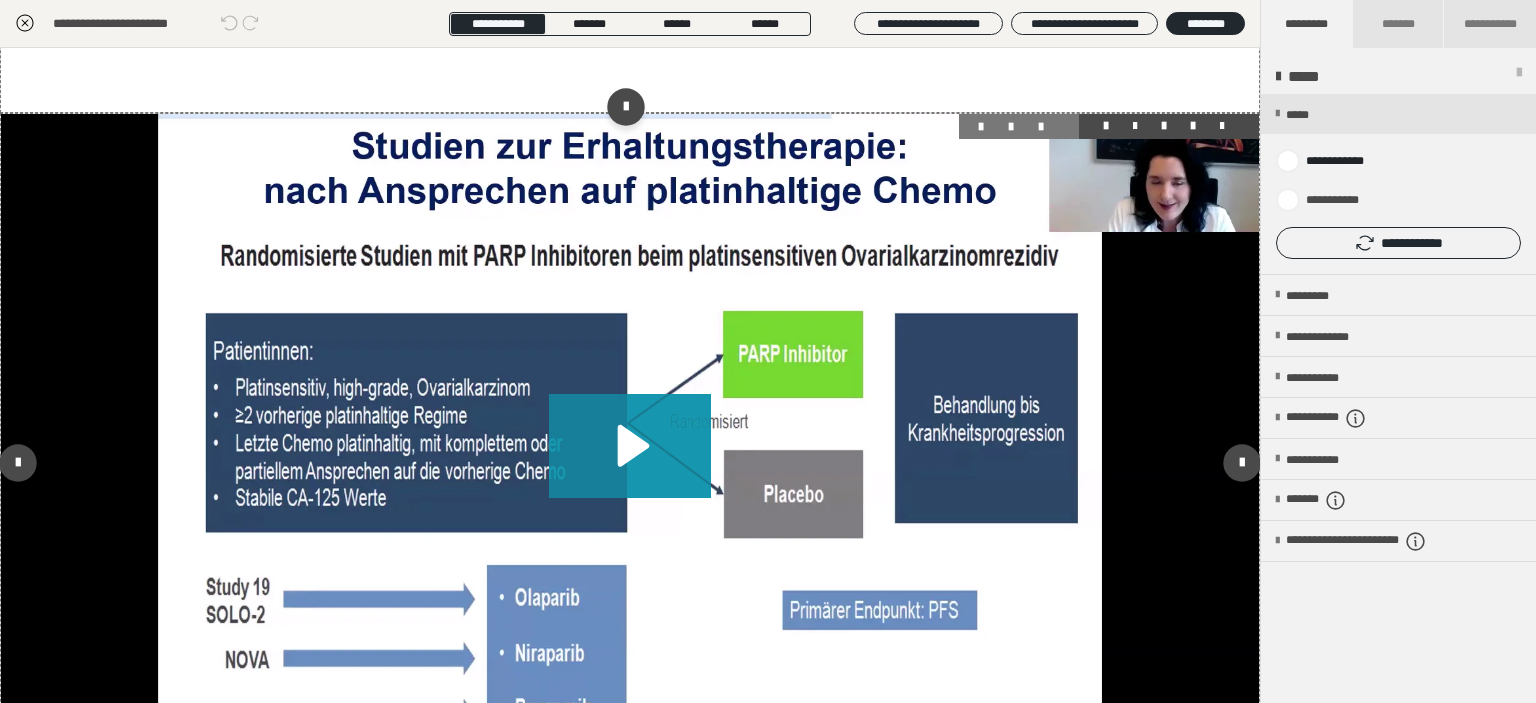 click on "**********" at bounding box center (1398, 243) 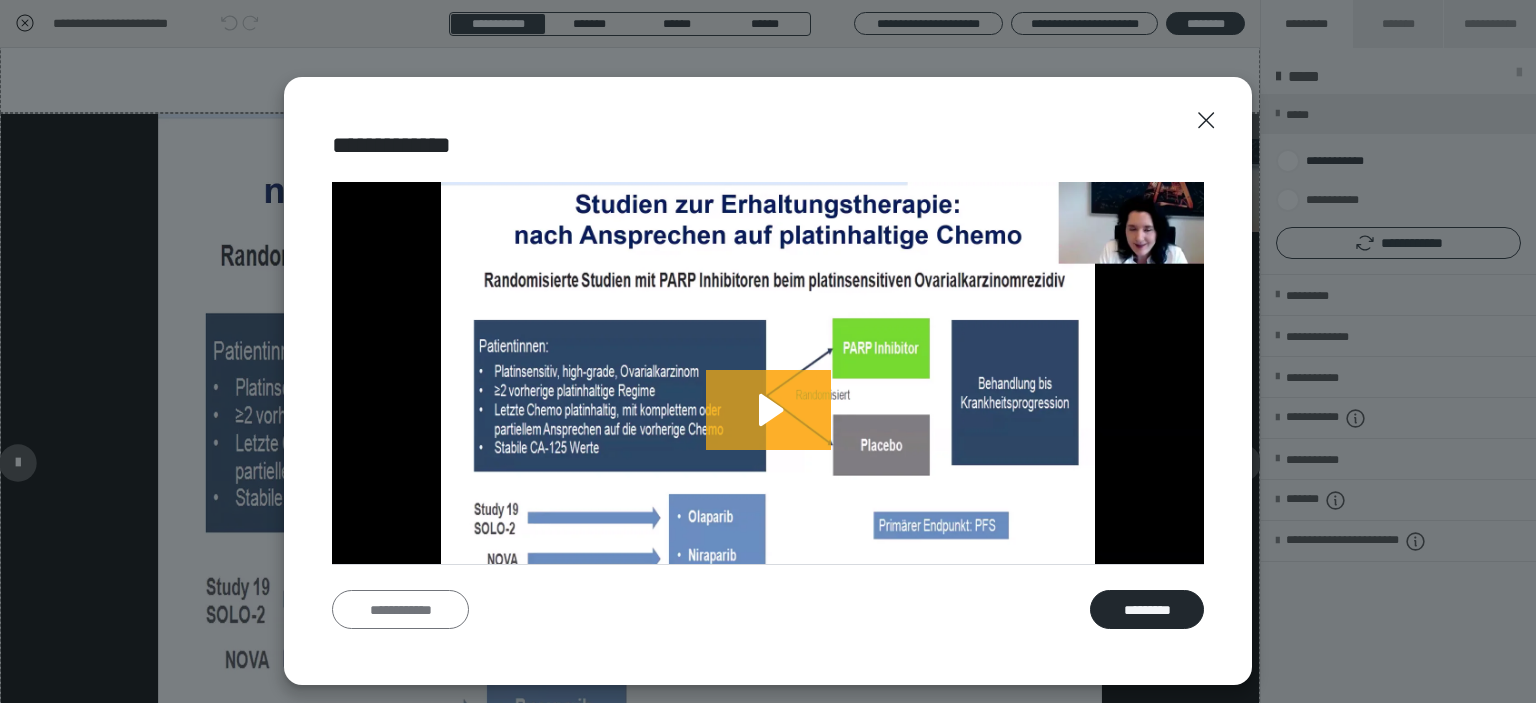 click on "**********" at bounding box center (400, 610) 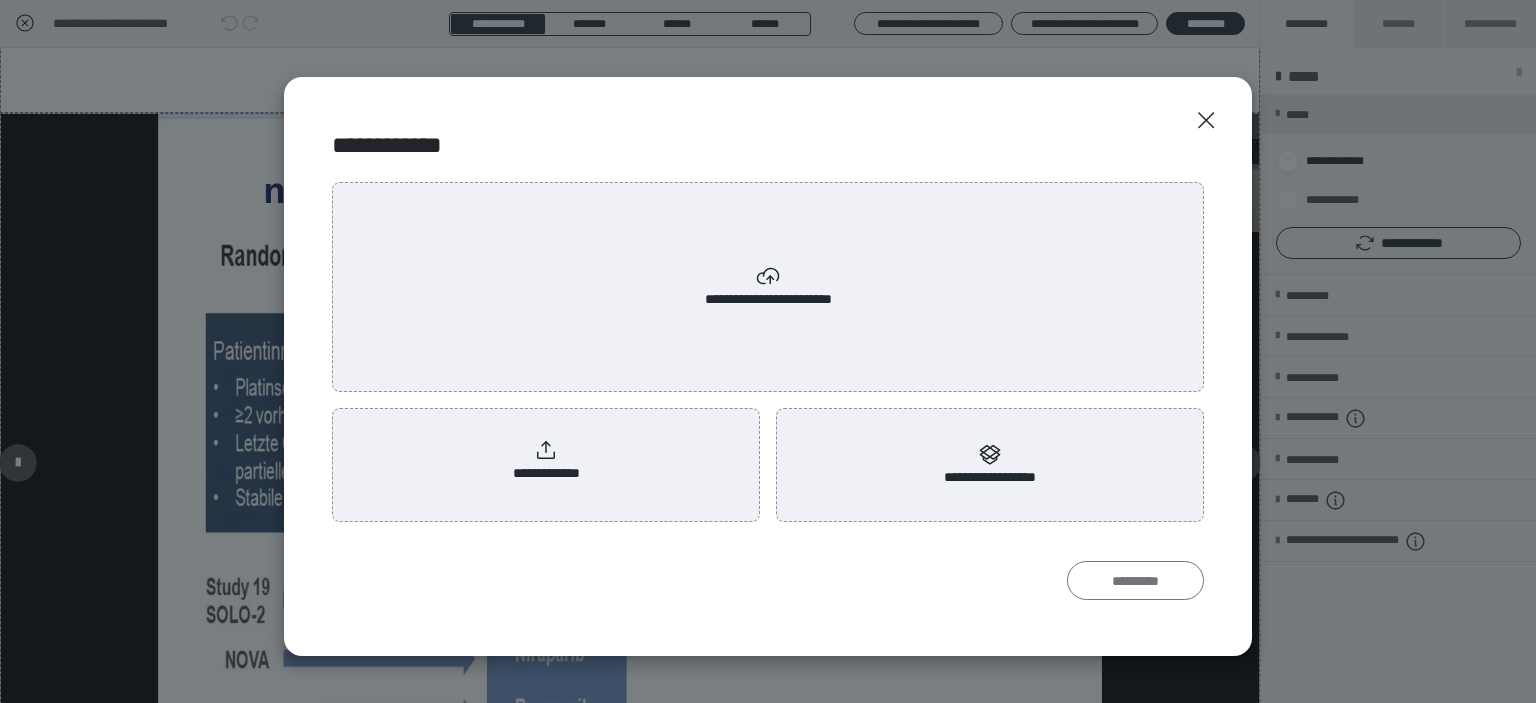 scroll, scrollTop: 0, scrollLeft: 0, axis: both 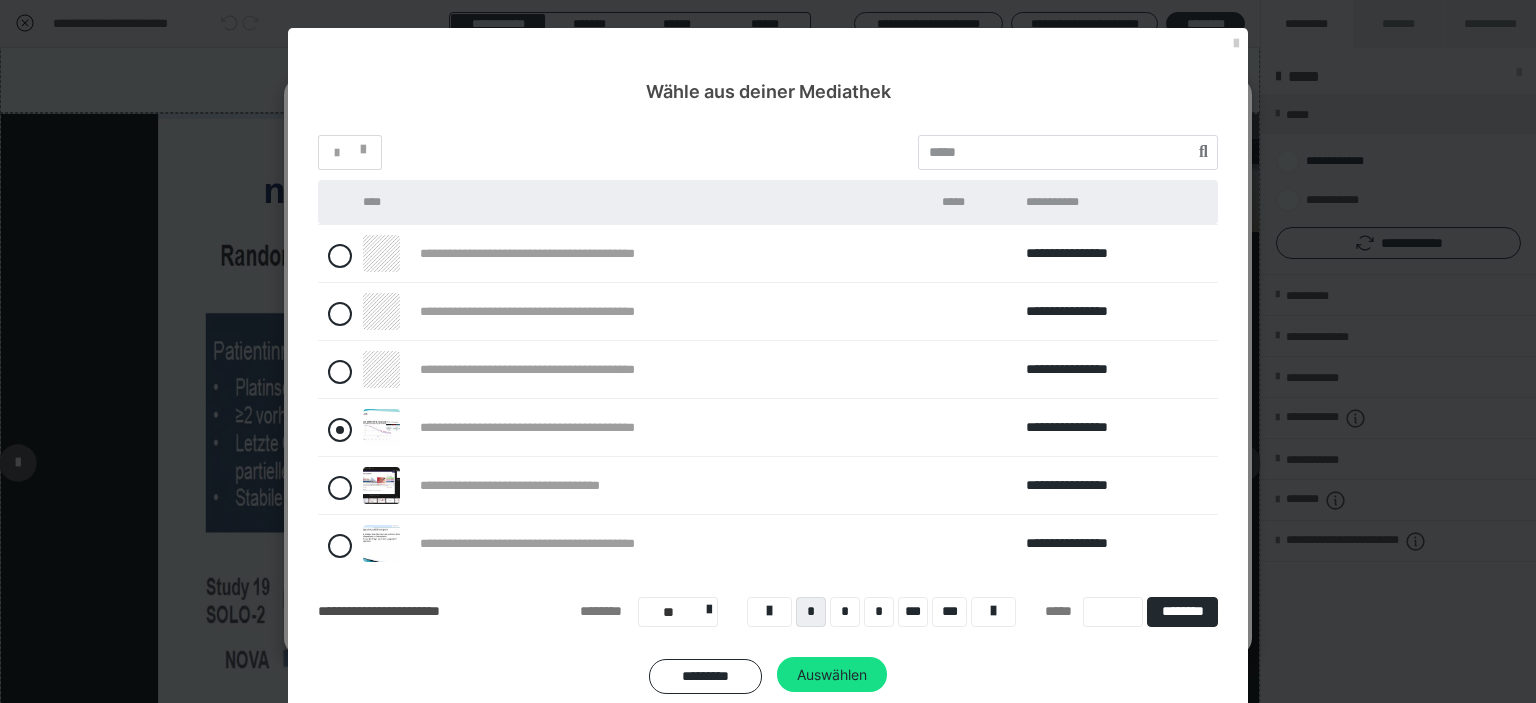 click at bounding box center [340, 430] 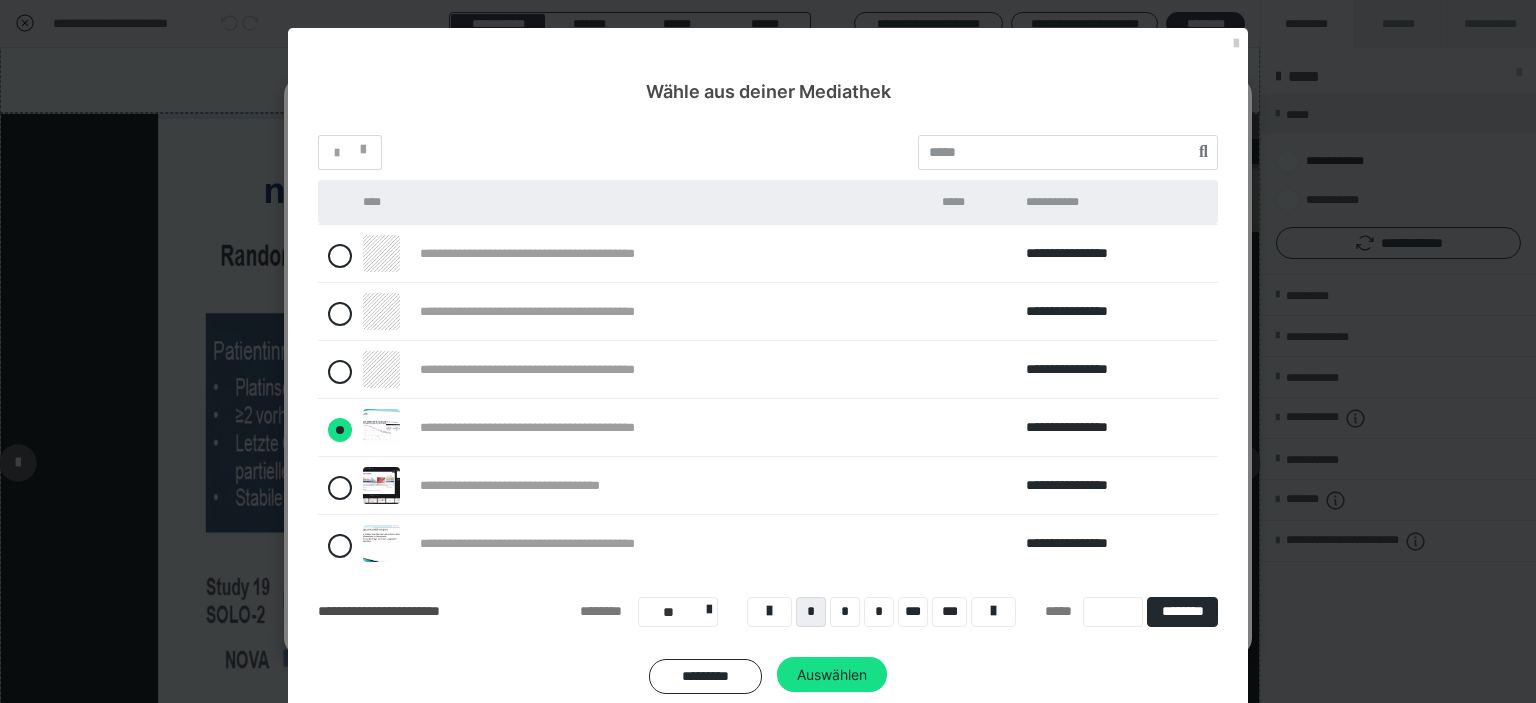 radio on "****" 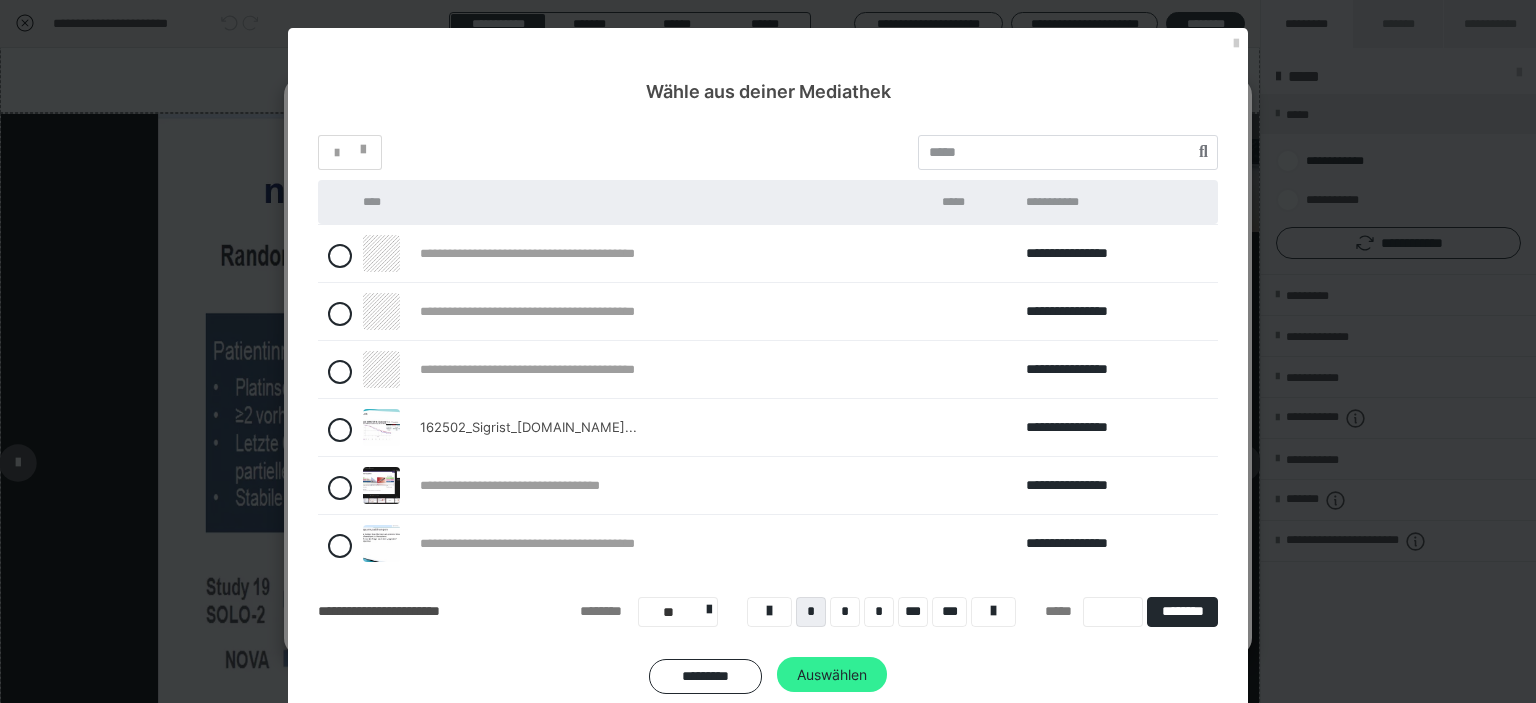 click on "Auswählen" at bounding box center (832, 675) 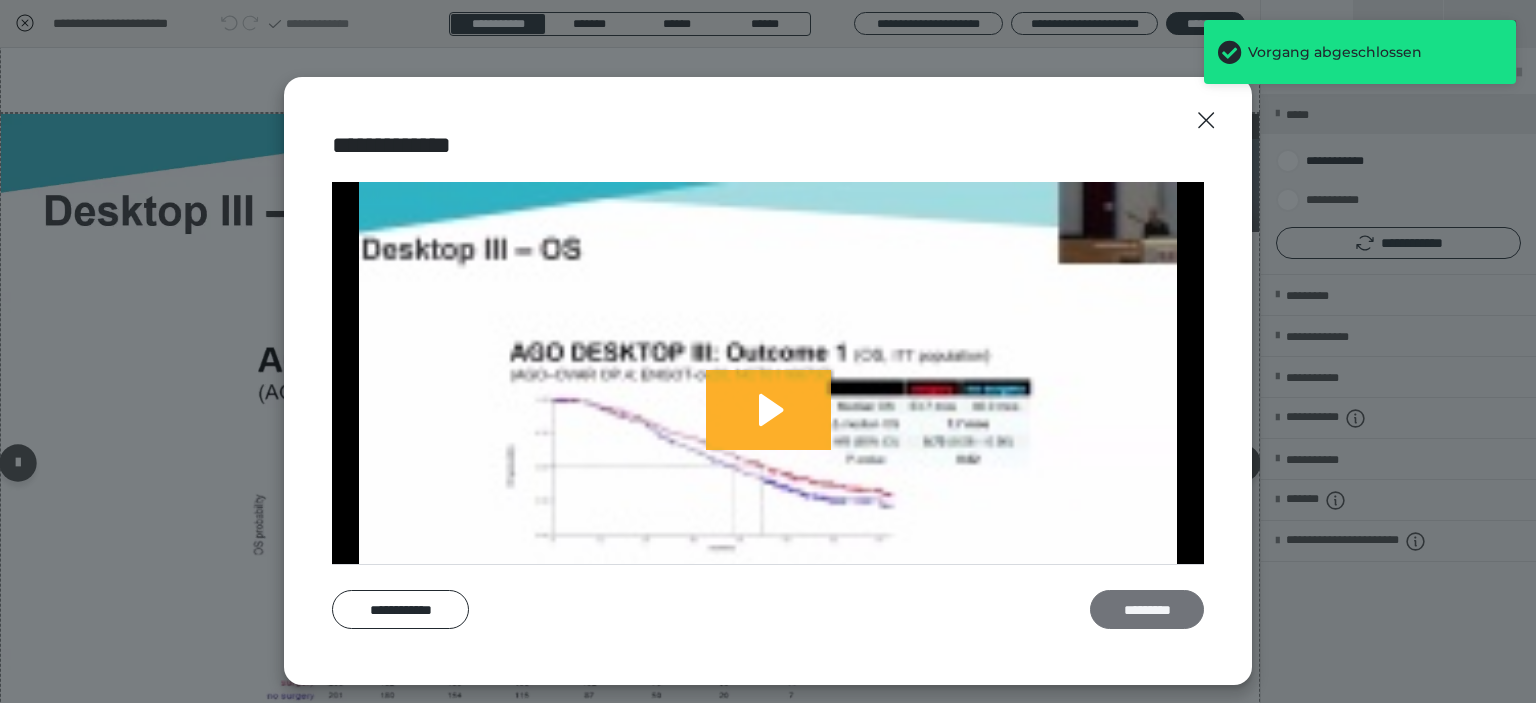 click on "*********" at bounding box center (1147, 610) 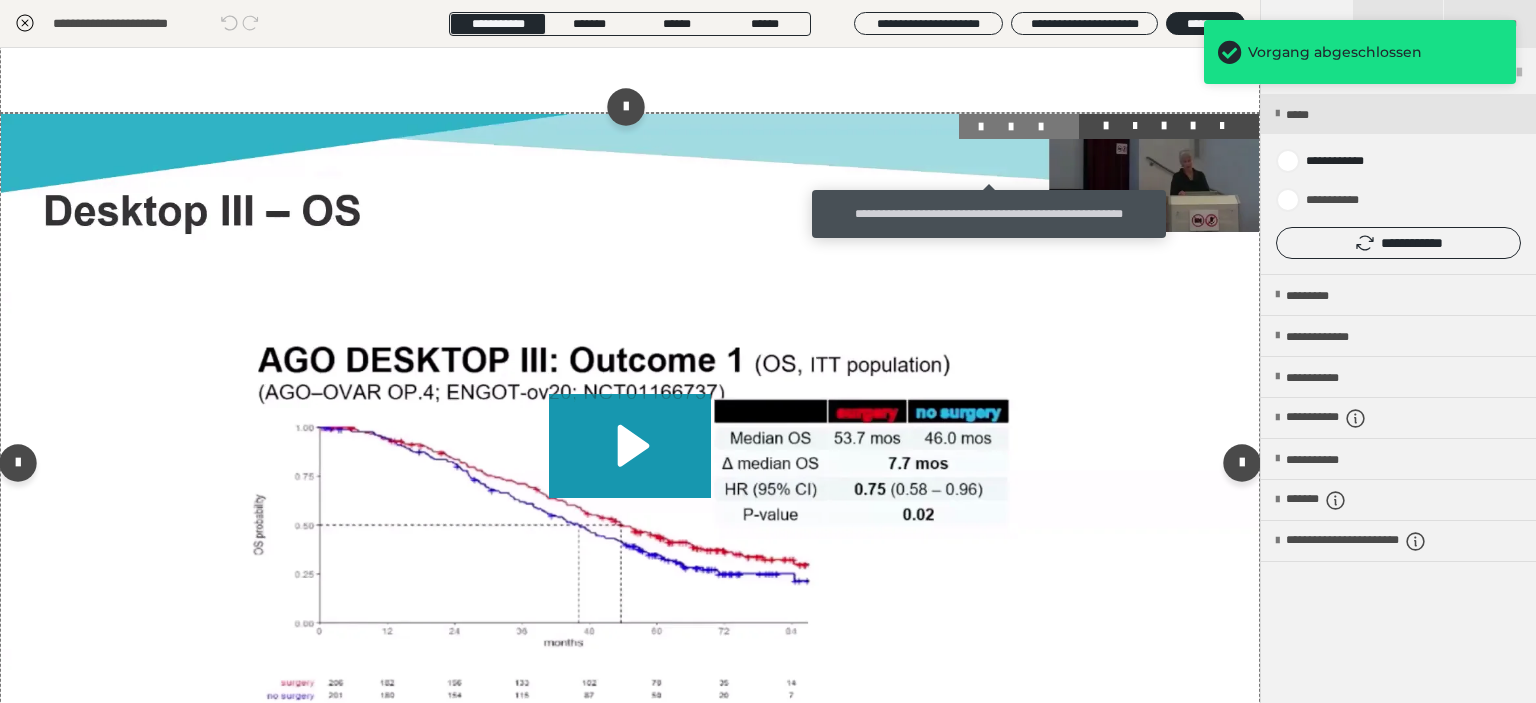 click at bounding box center [989, 127] 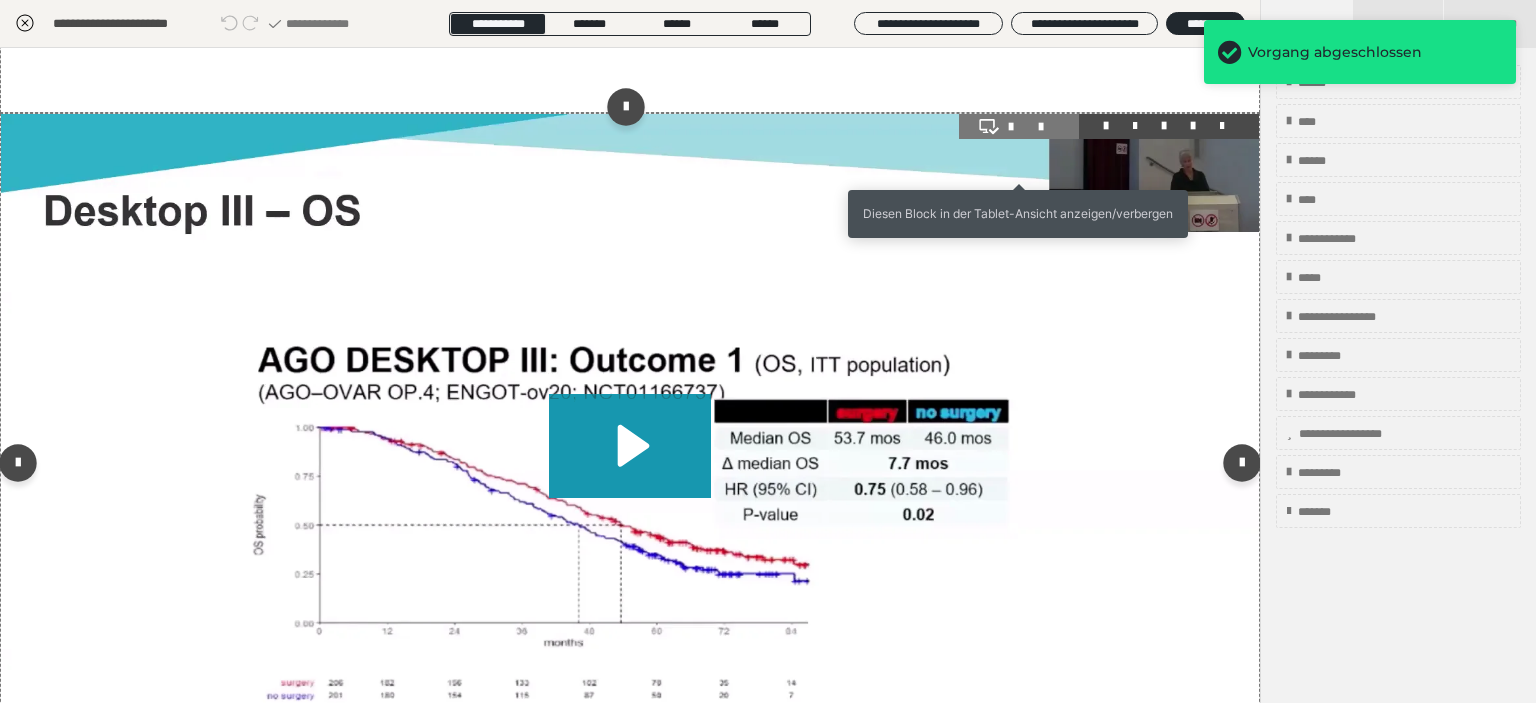 click at bounding box center [1019, 127] 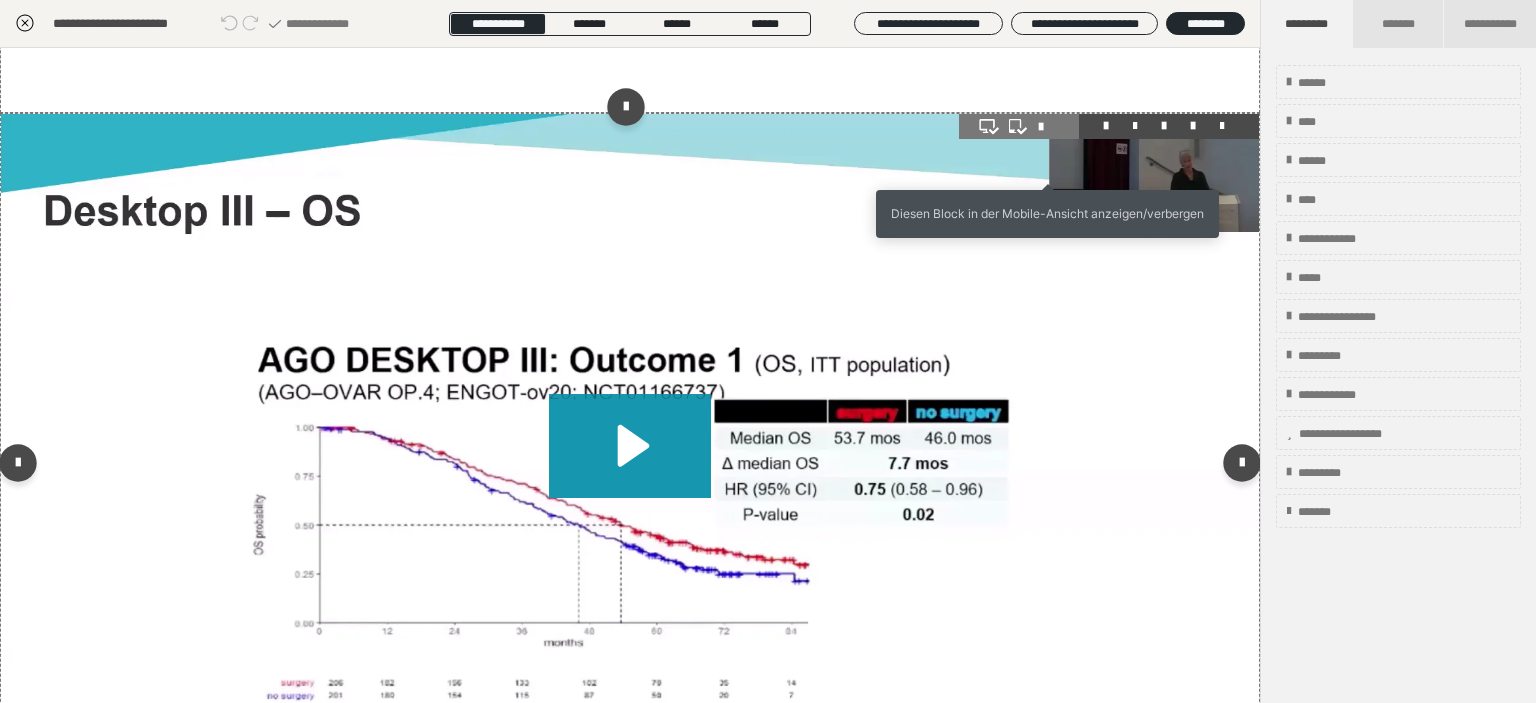 click at bounding box center [1049, 127] 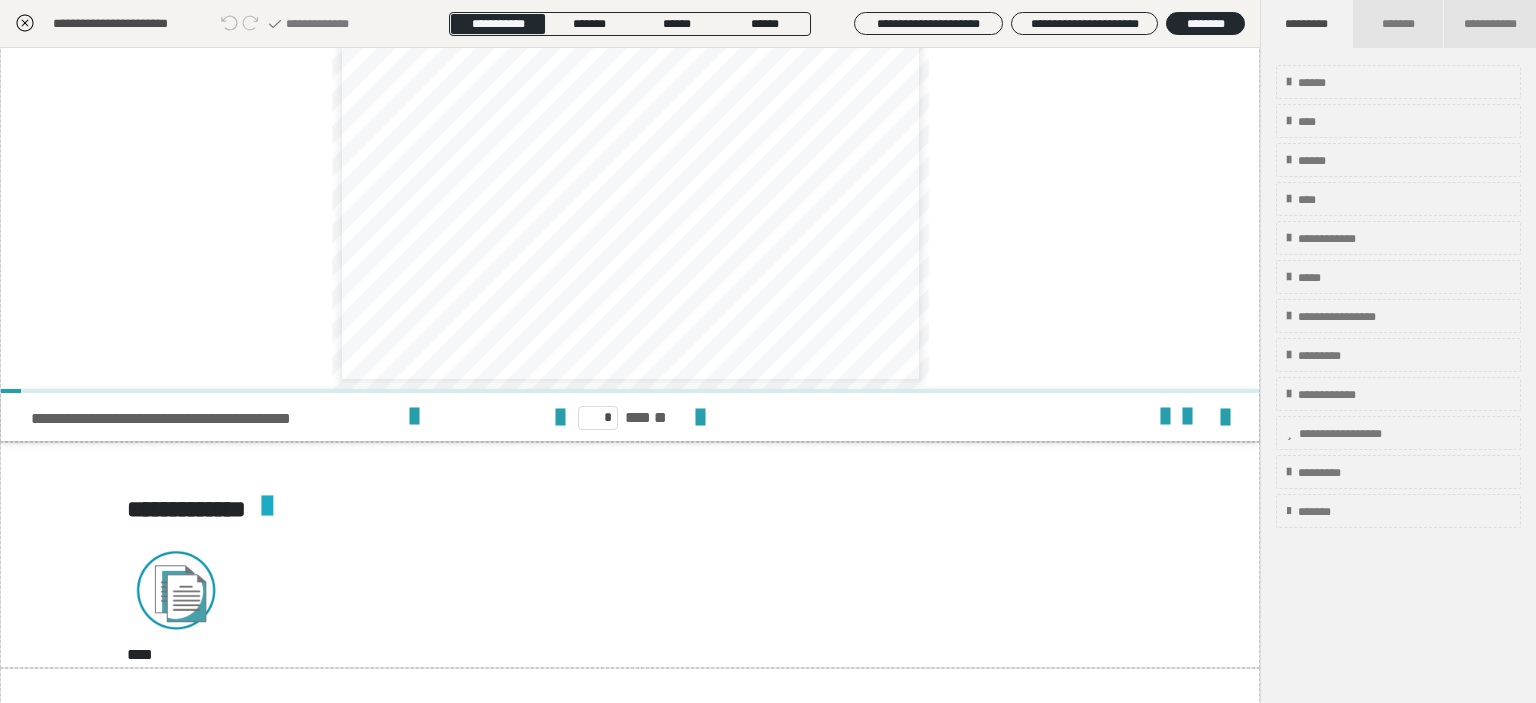 scroll, scrollTop: 4838, scrollLeft: 0, axis: vertical 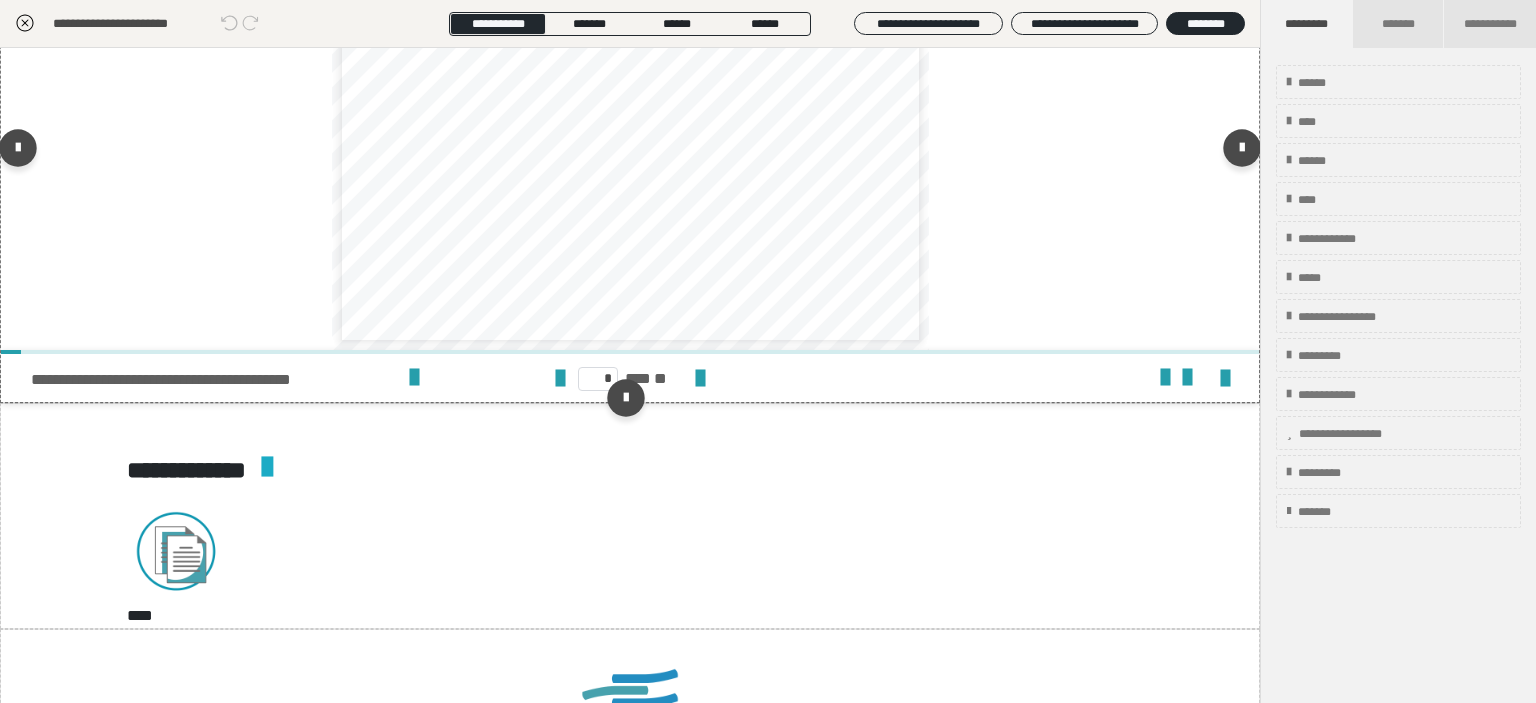 click on "**********" at bounding box center (651, 206) 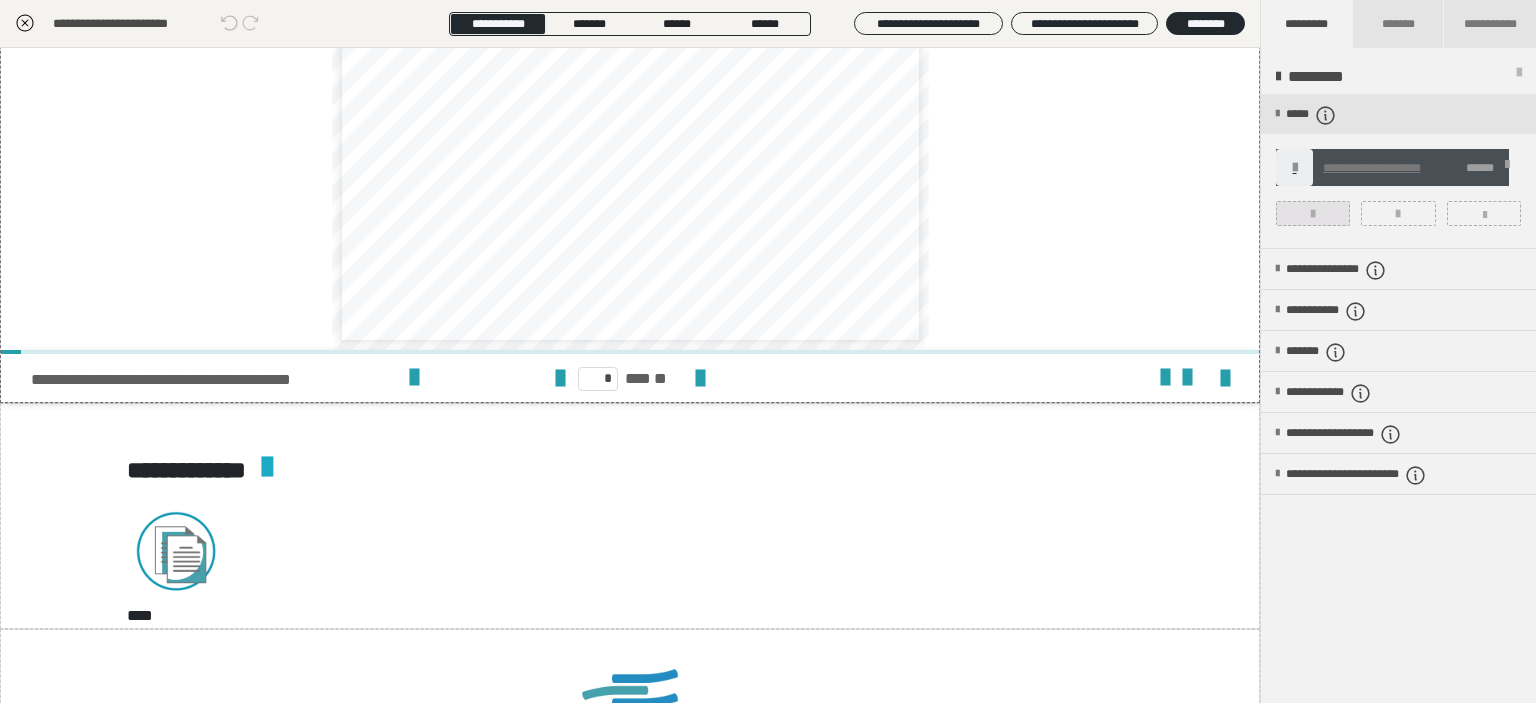click at bounding box center (1313, 213) 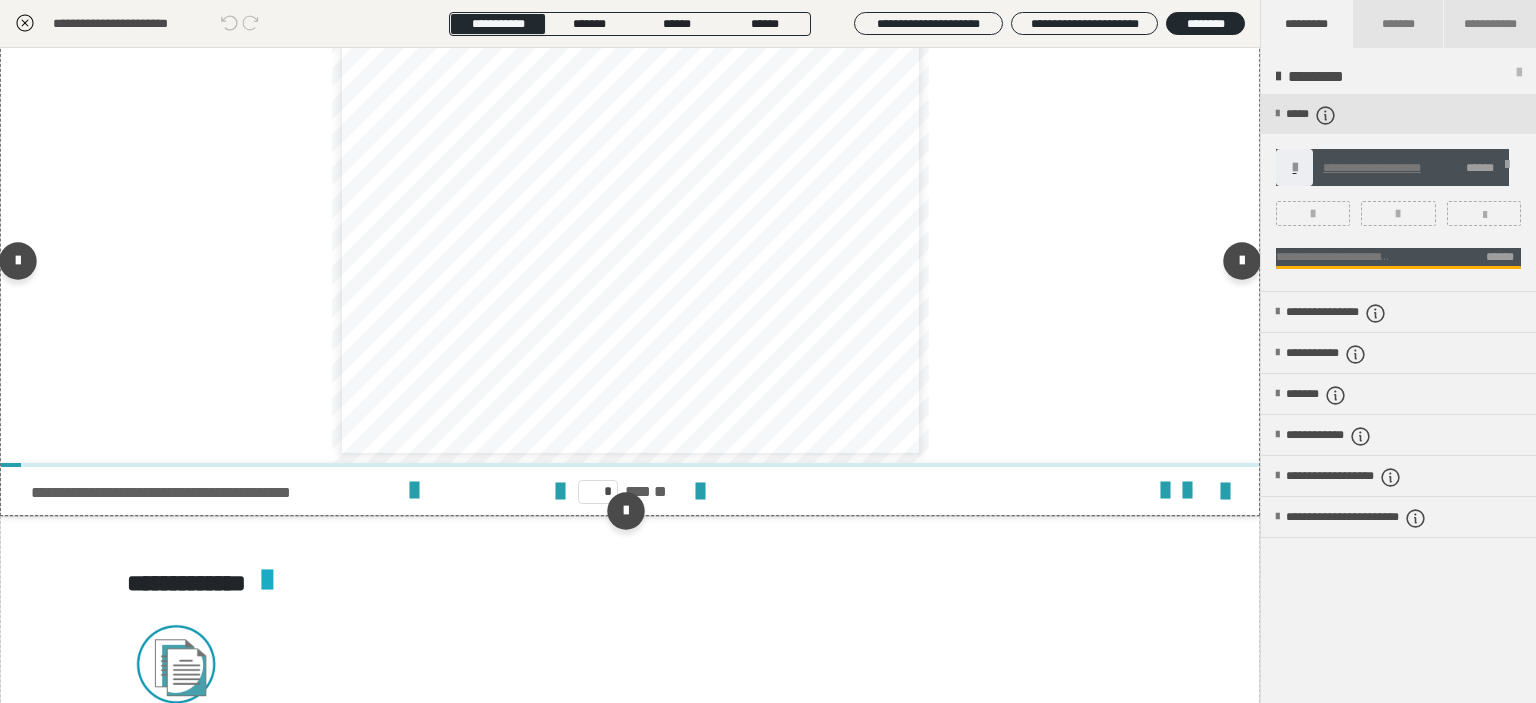 scroll, scrollTop: 4723, scrollLeft: 0, axis: vertical 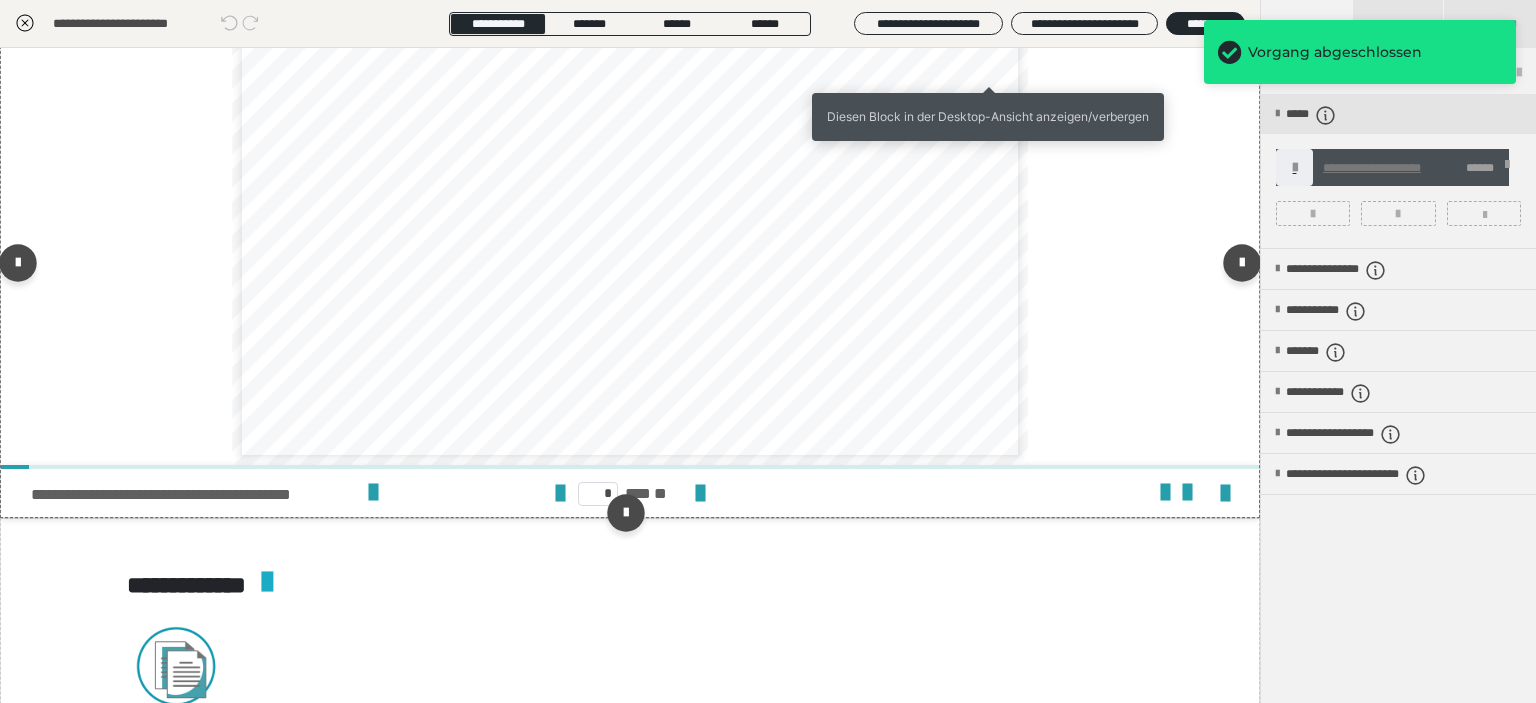 click at bounding box center (989, 31) 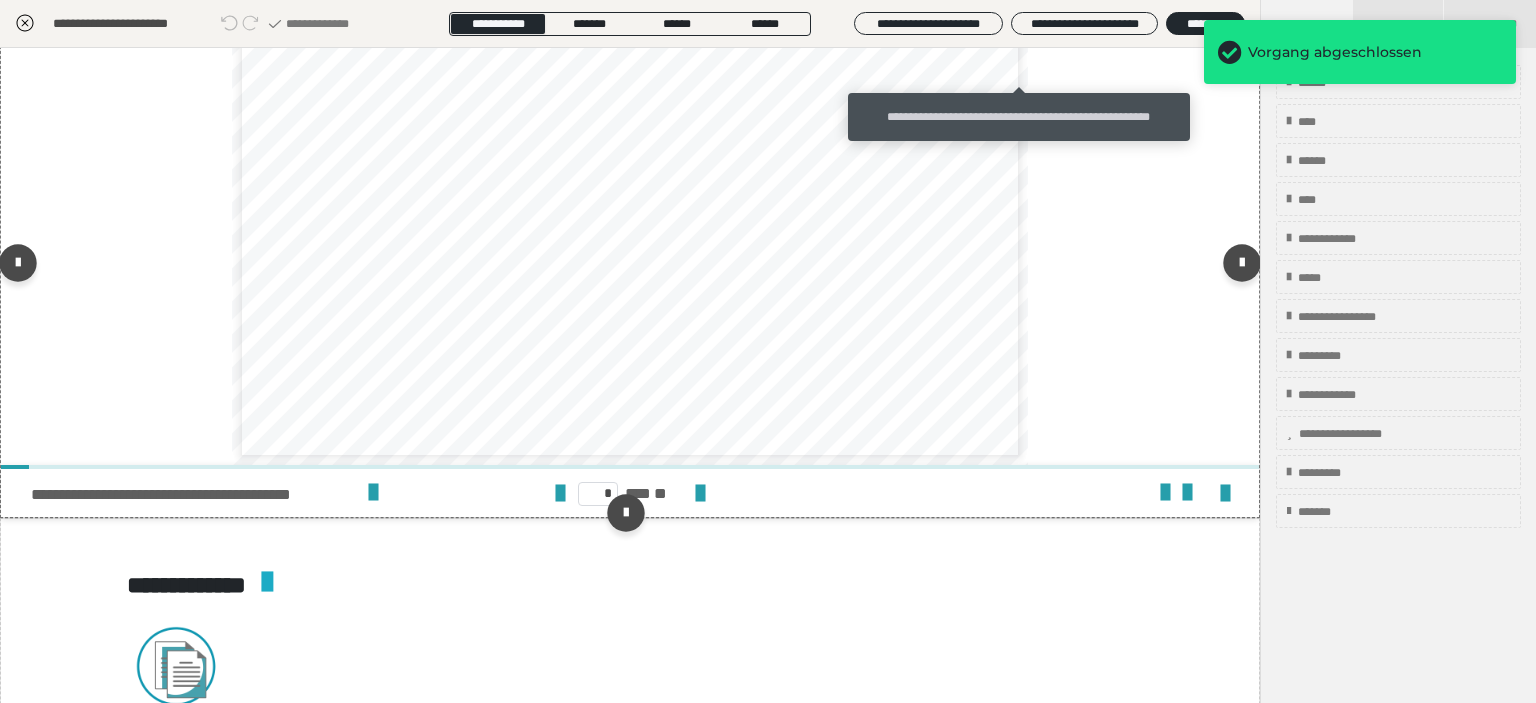 click at bounding box center (1019, 31) 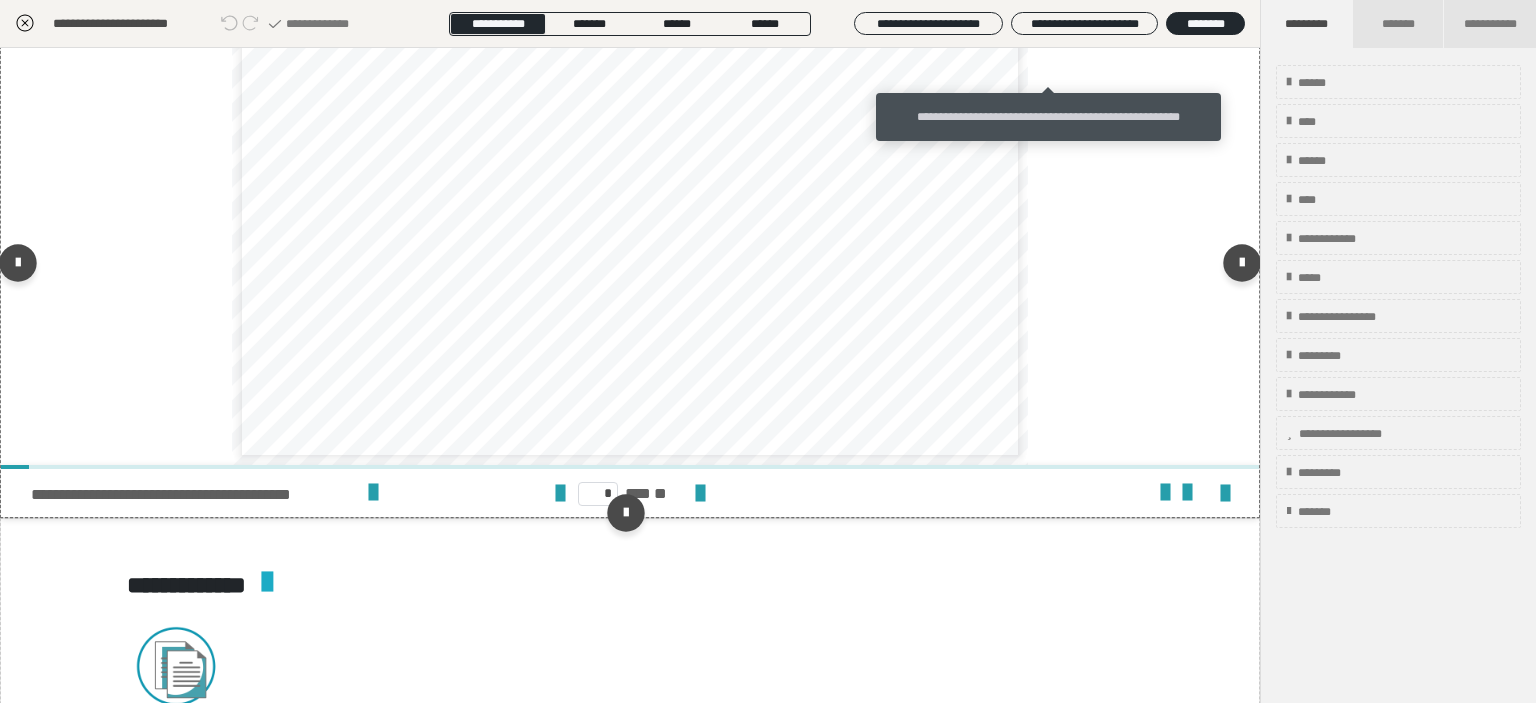 click at bounding box center [1049, 31] 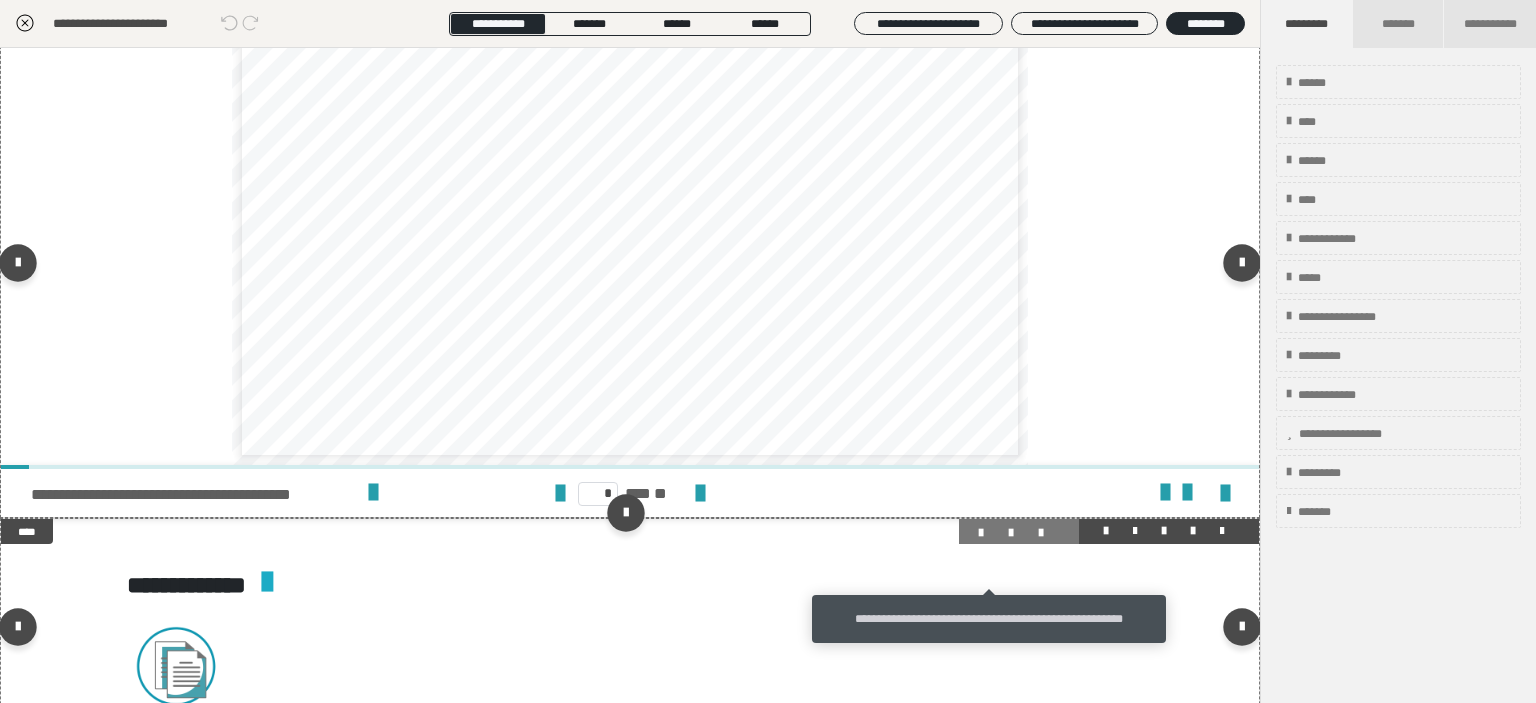click at bounding box center (989, 533) 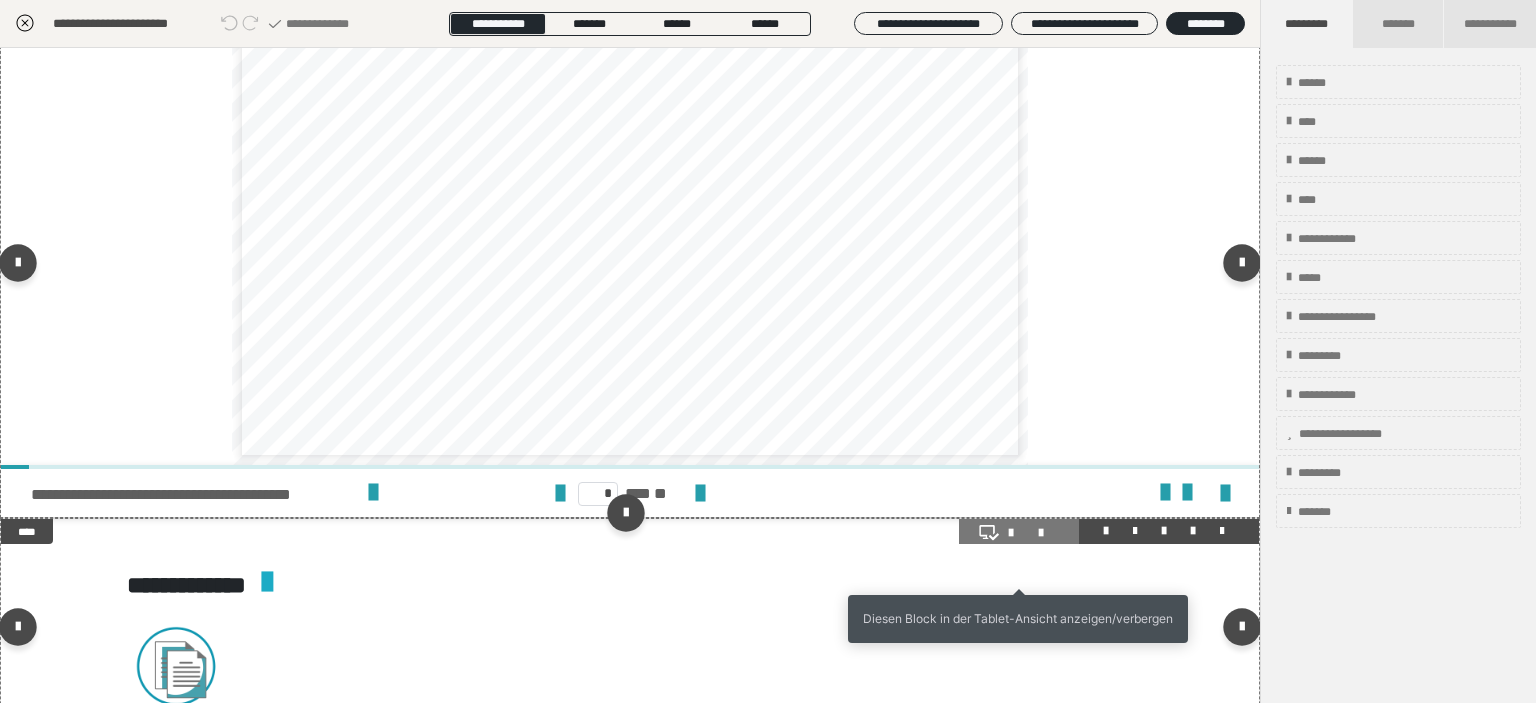 click at bounding box center (1019, 533) 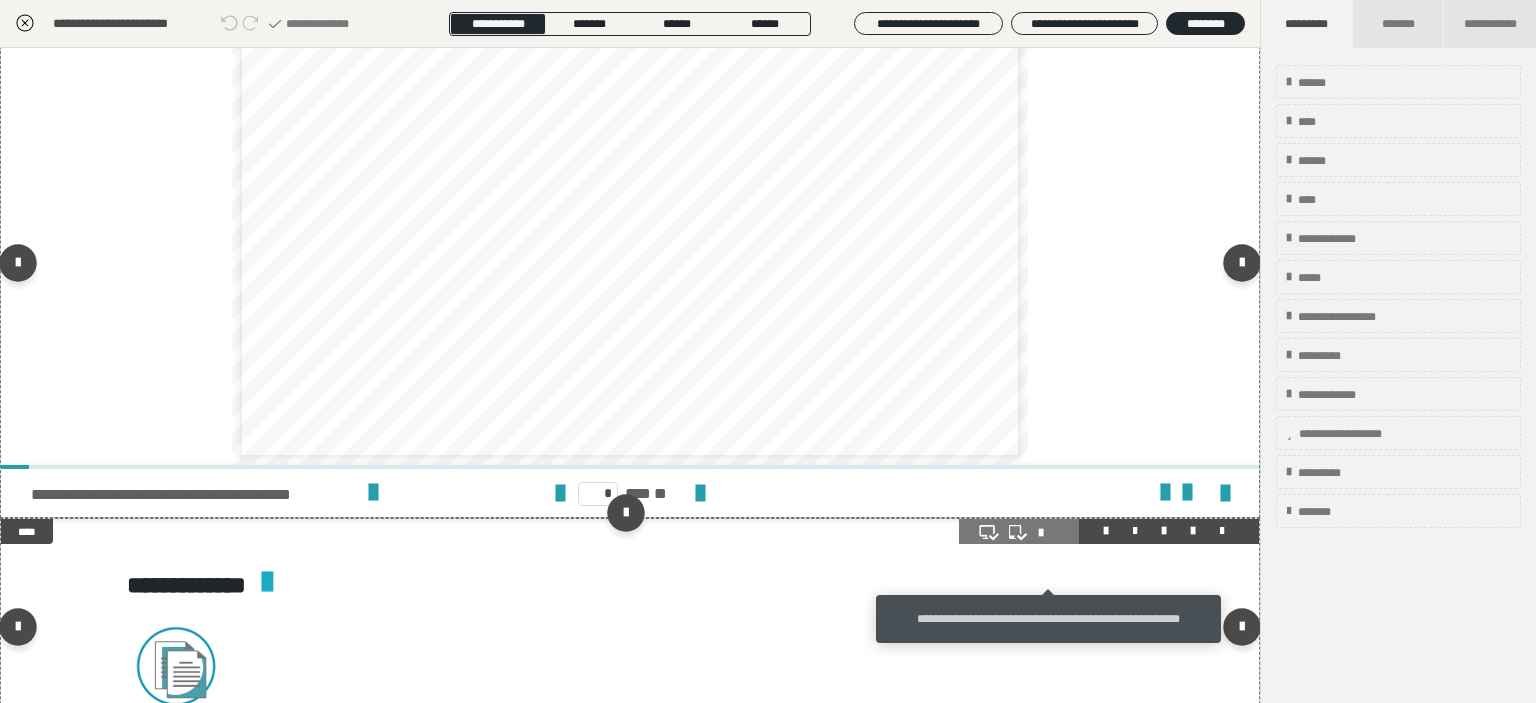 click at bounding box center (1049, 533) 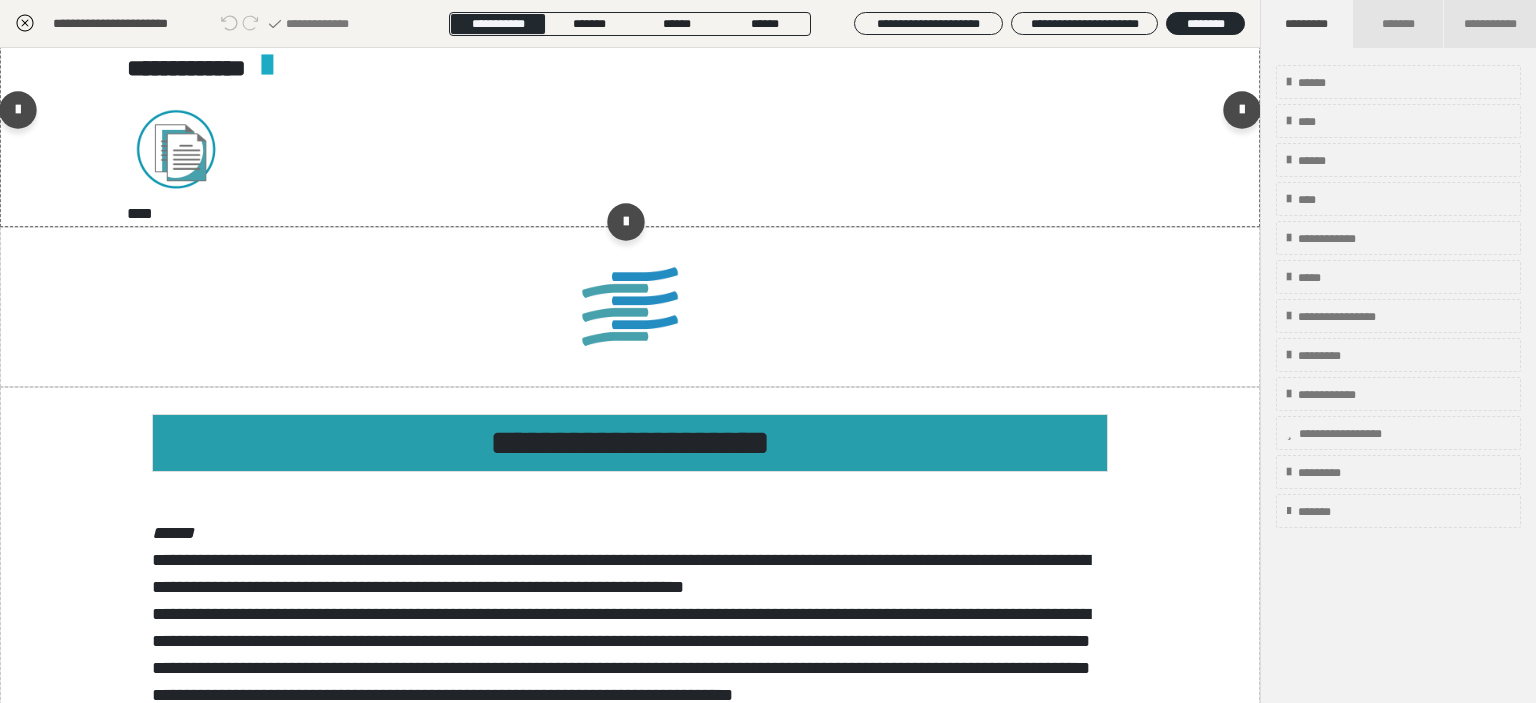 scroll, scrollTop: 5299, scrollLeft: 0, axis: vertical 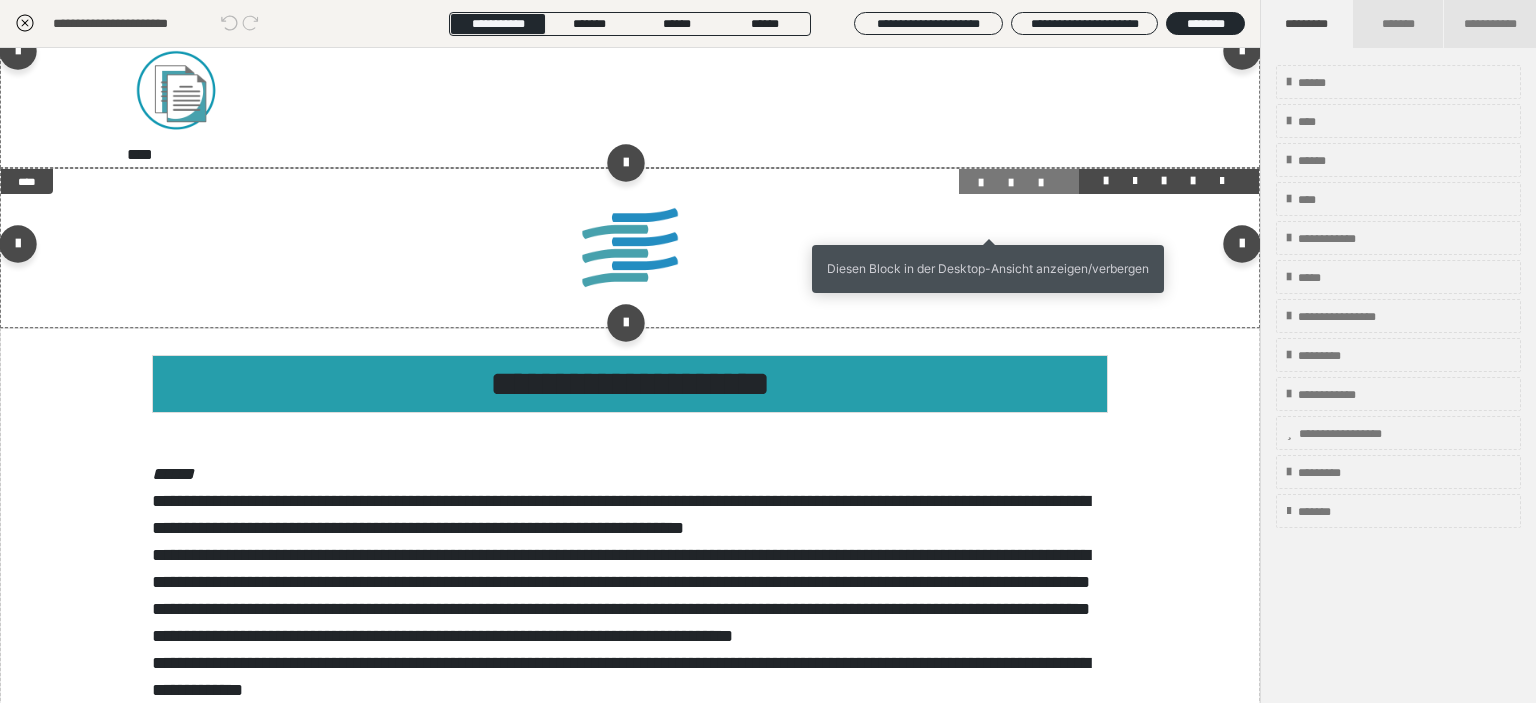 click at bounding box center (989, 183) 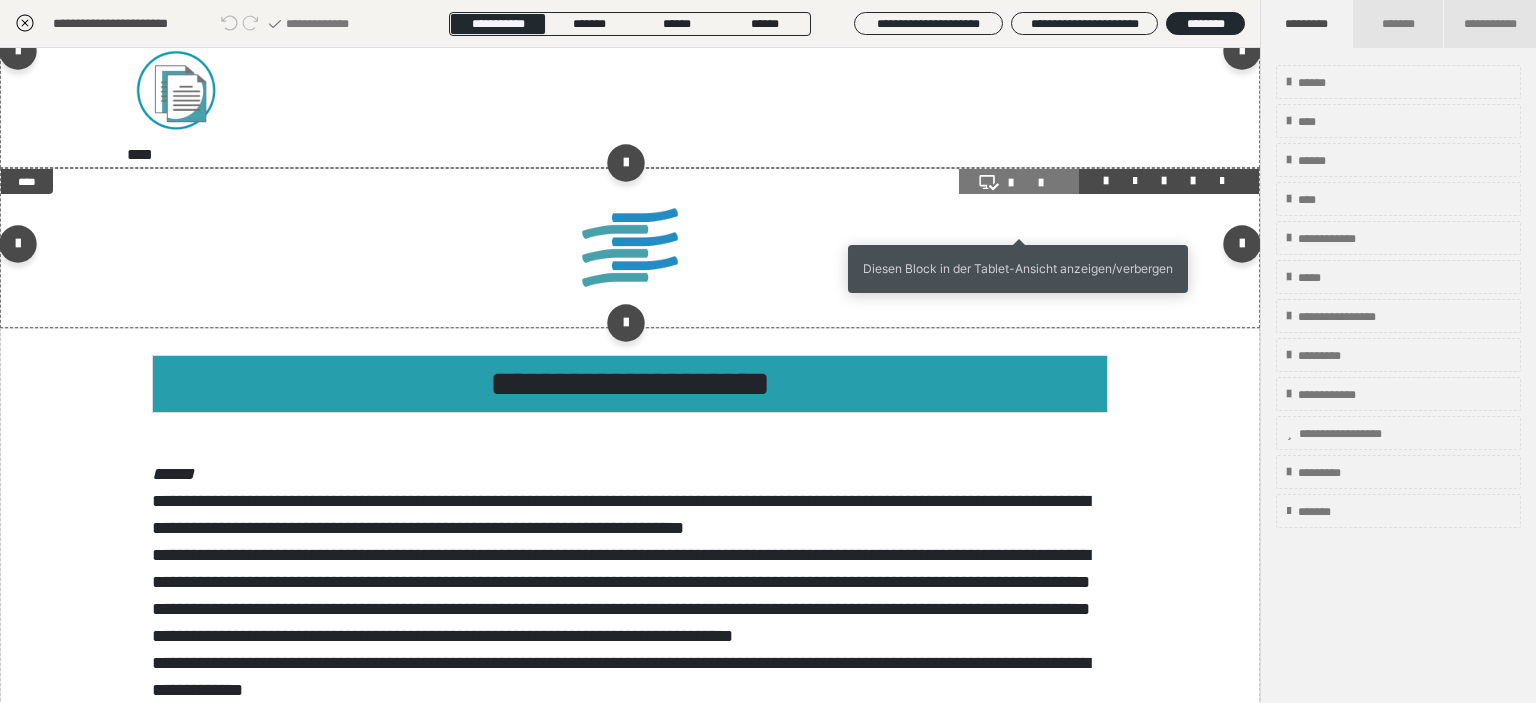click at bounding box center (1019, 183) 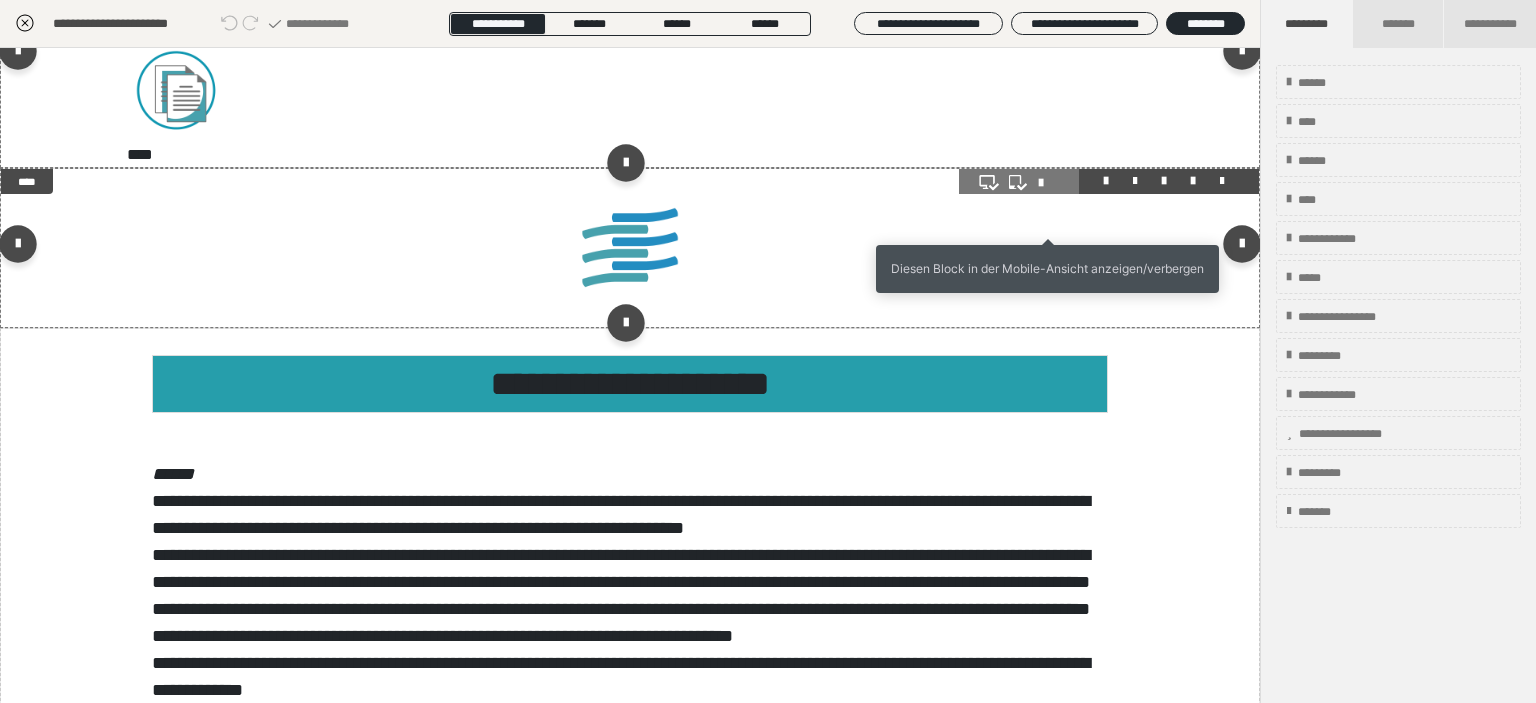 click at bounding box center (1049, 183) 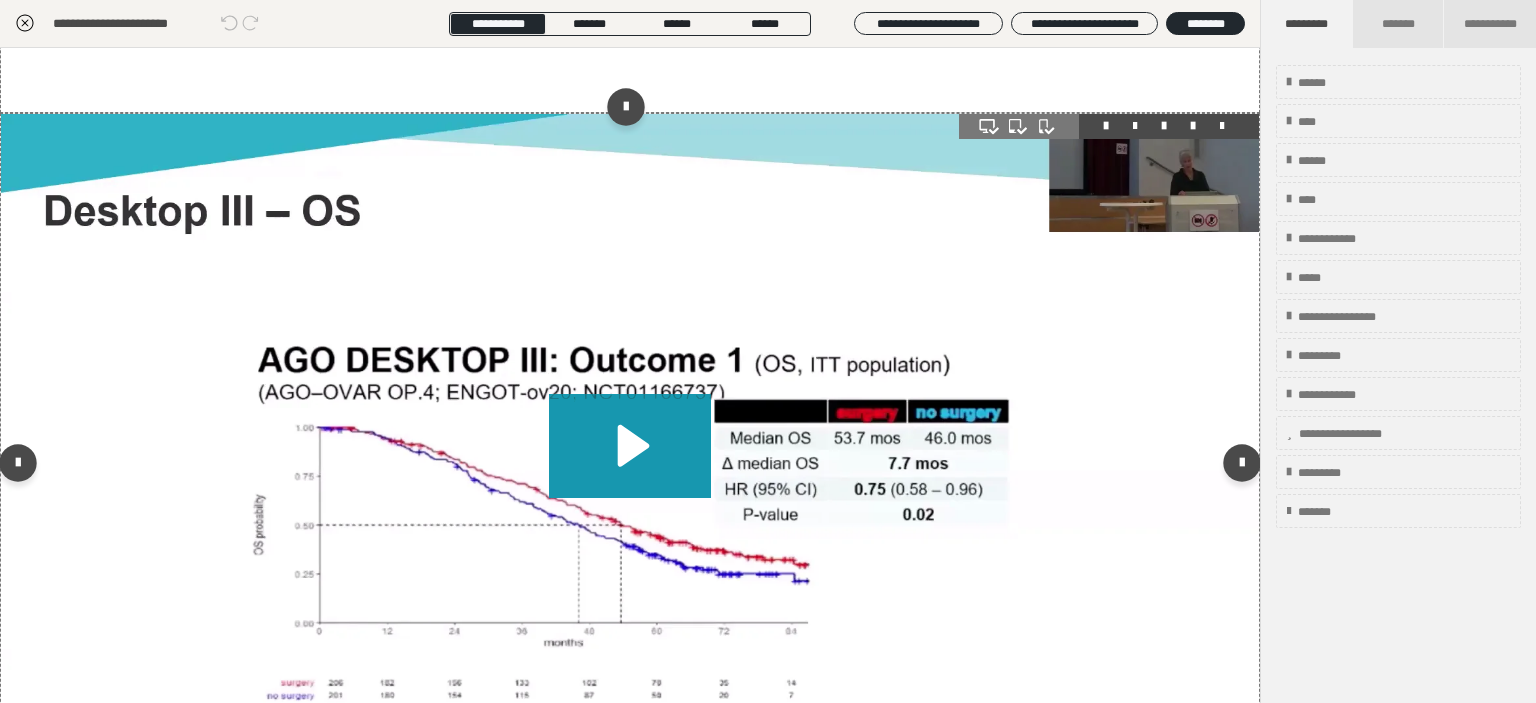 scroll, scrollTop: 3686, scrollLeft: 0, axis: vertical 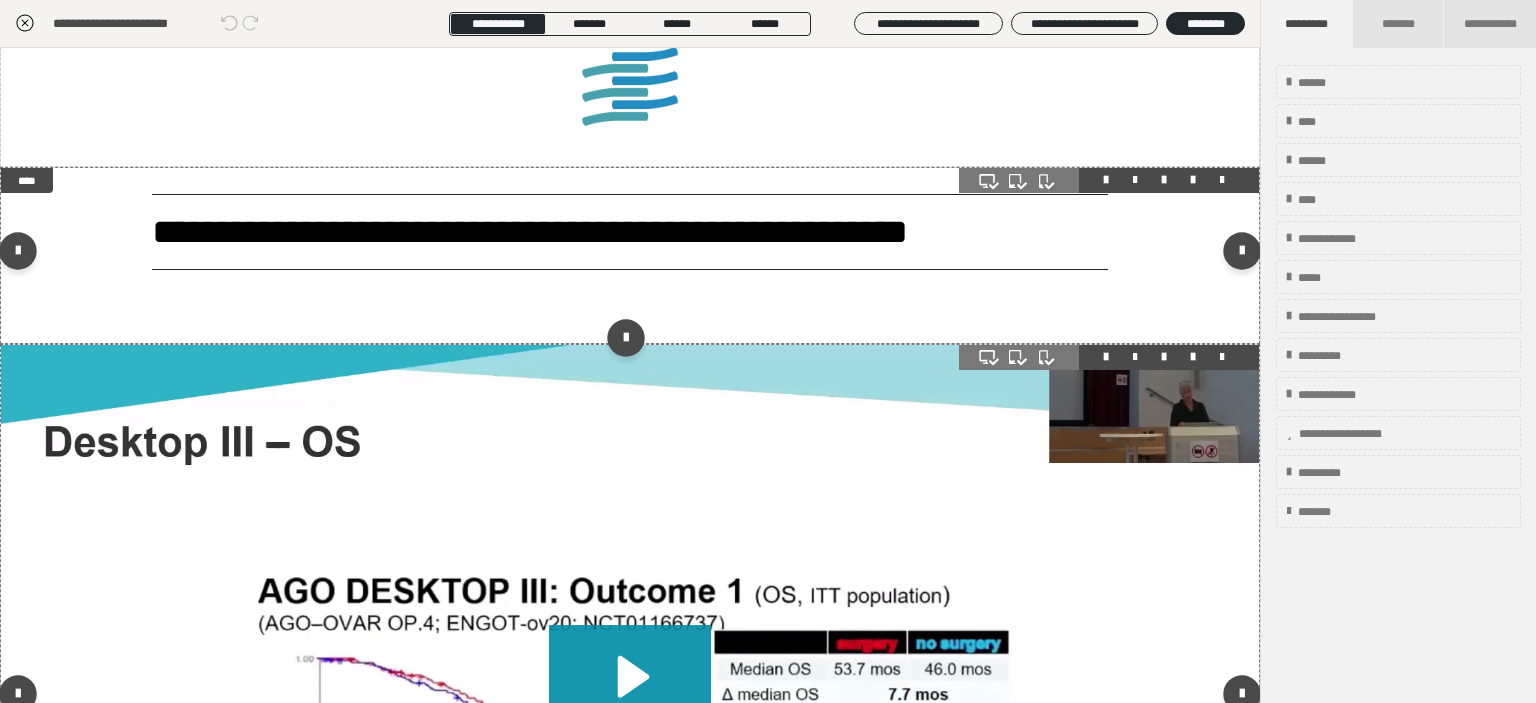 click 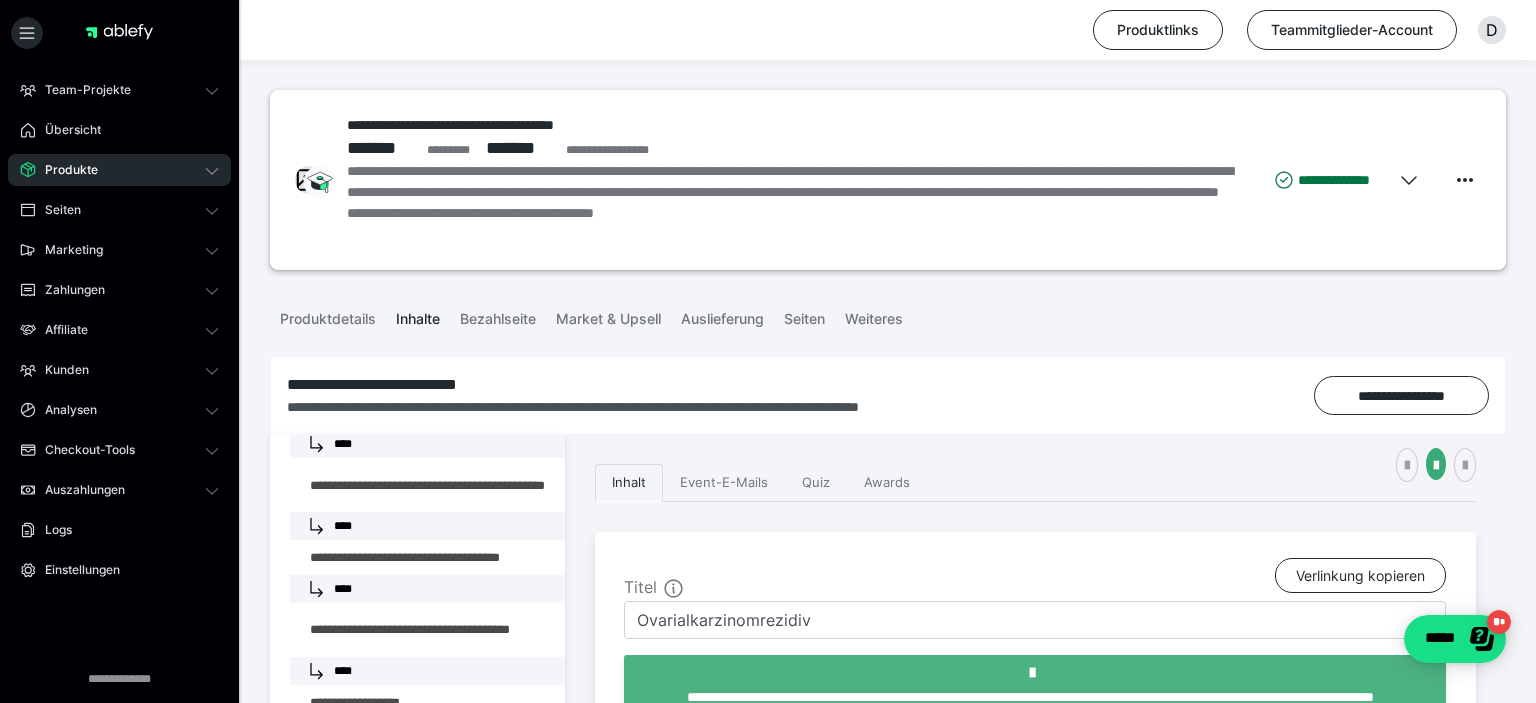 scroll, scrollTop: 576, scrollLeft: 0, axis: vertical 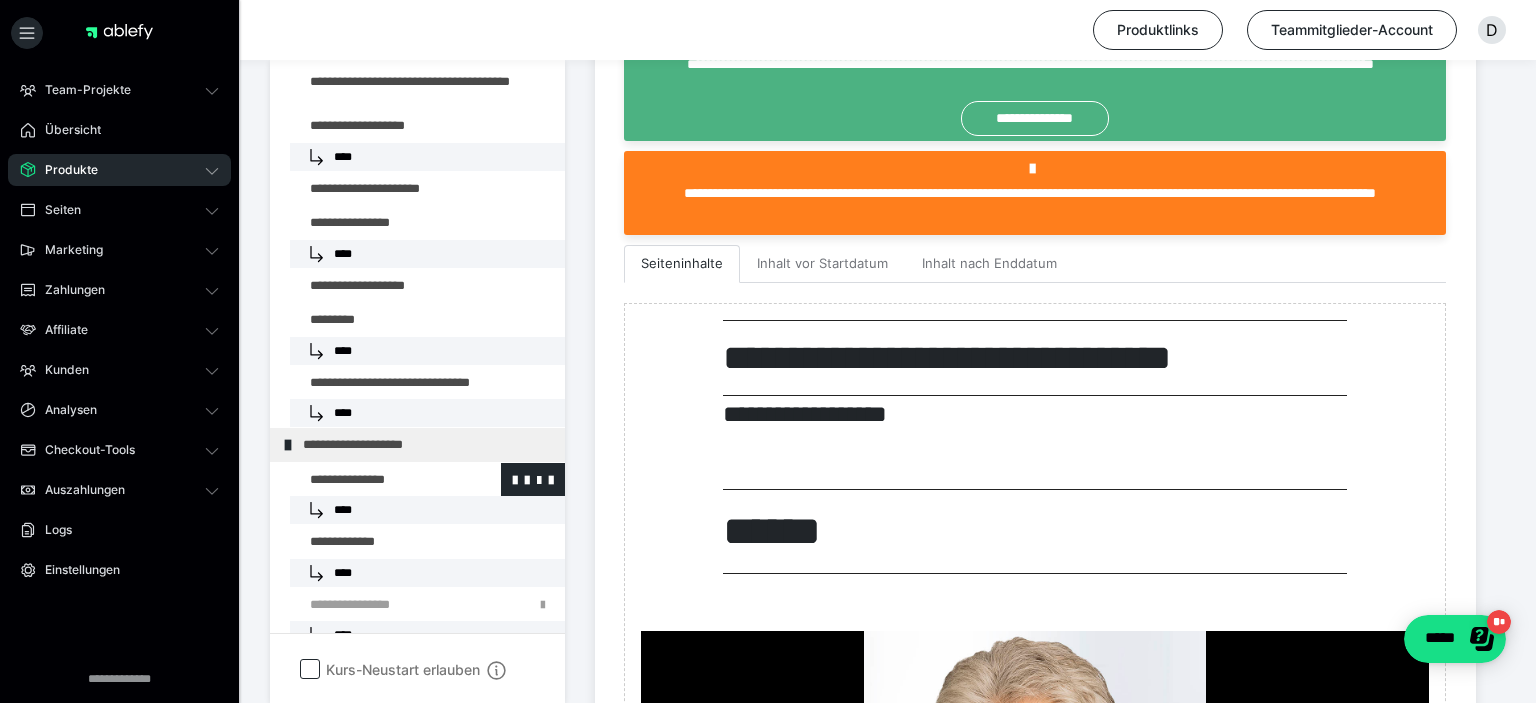 click at bounding box center (375, 480) 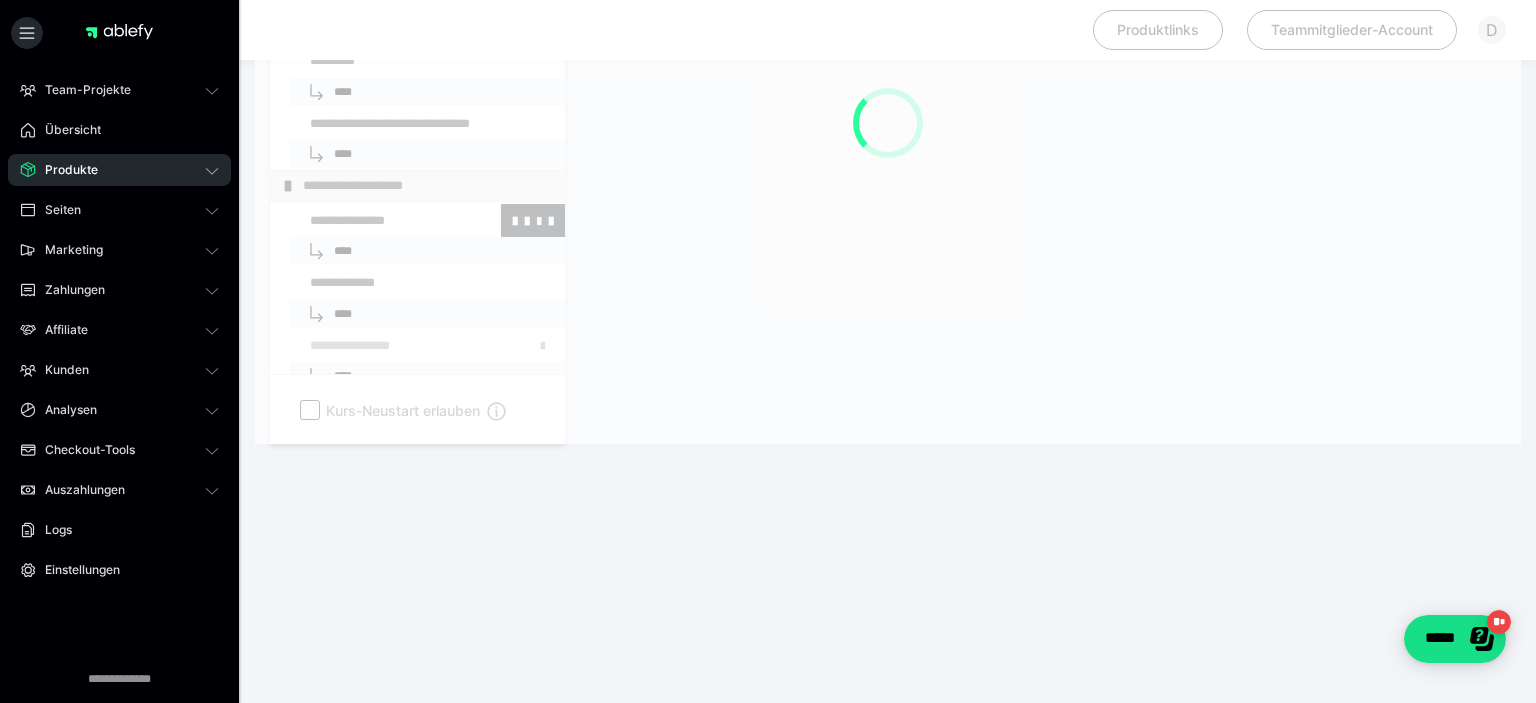 scroll, scrollTop: 373, scrollLeft: 0, axis: vertical 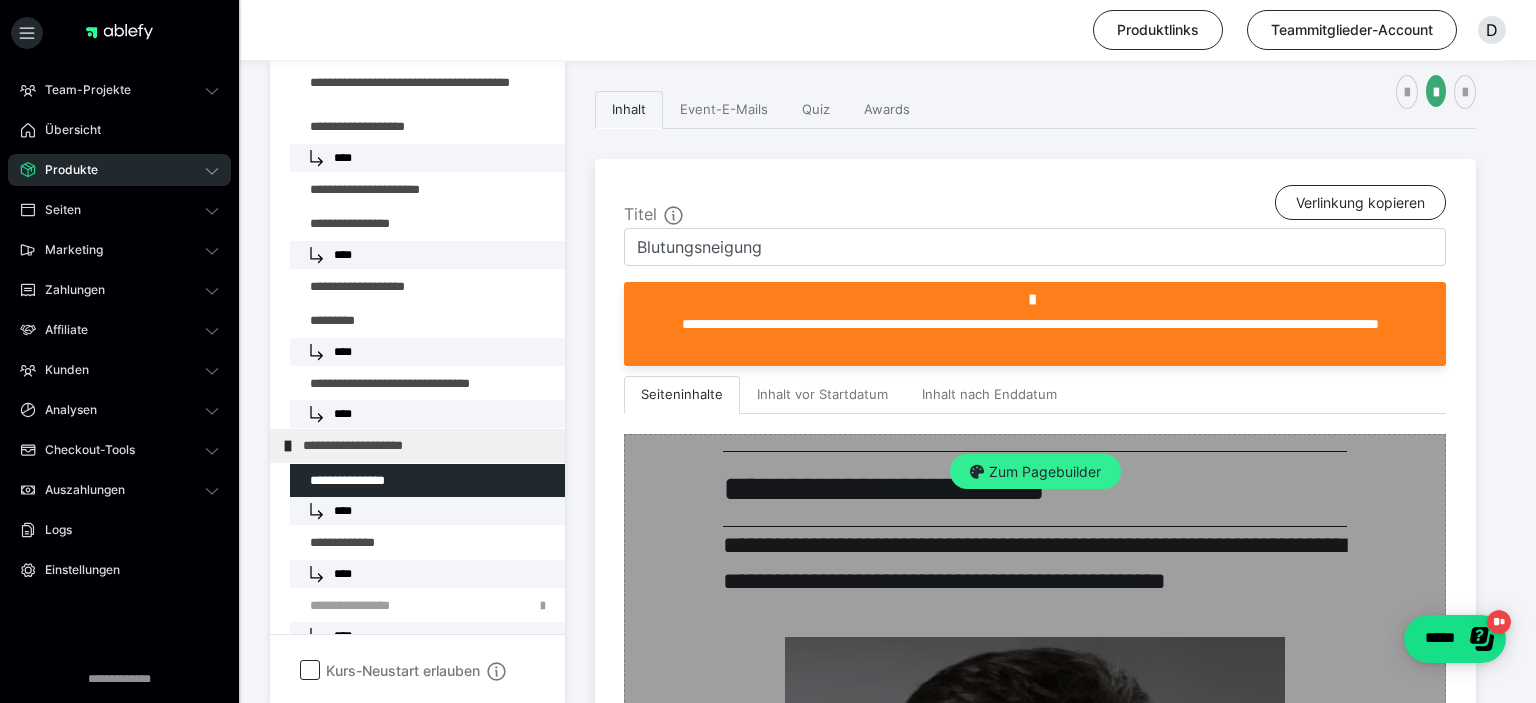 click on "Zum Pagebuilder" at bounding box center [1035, 472] 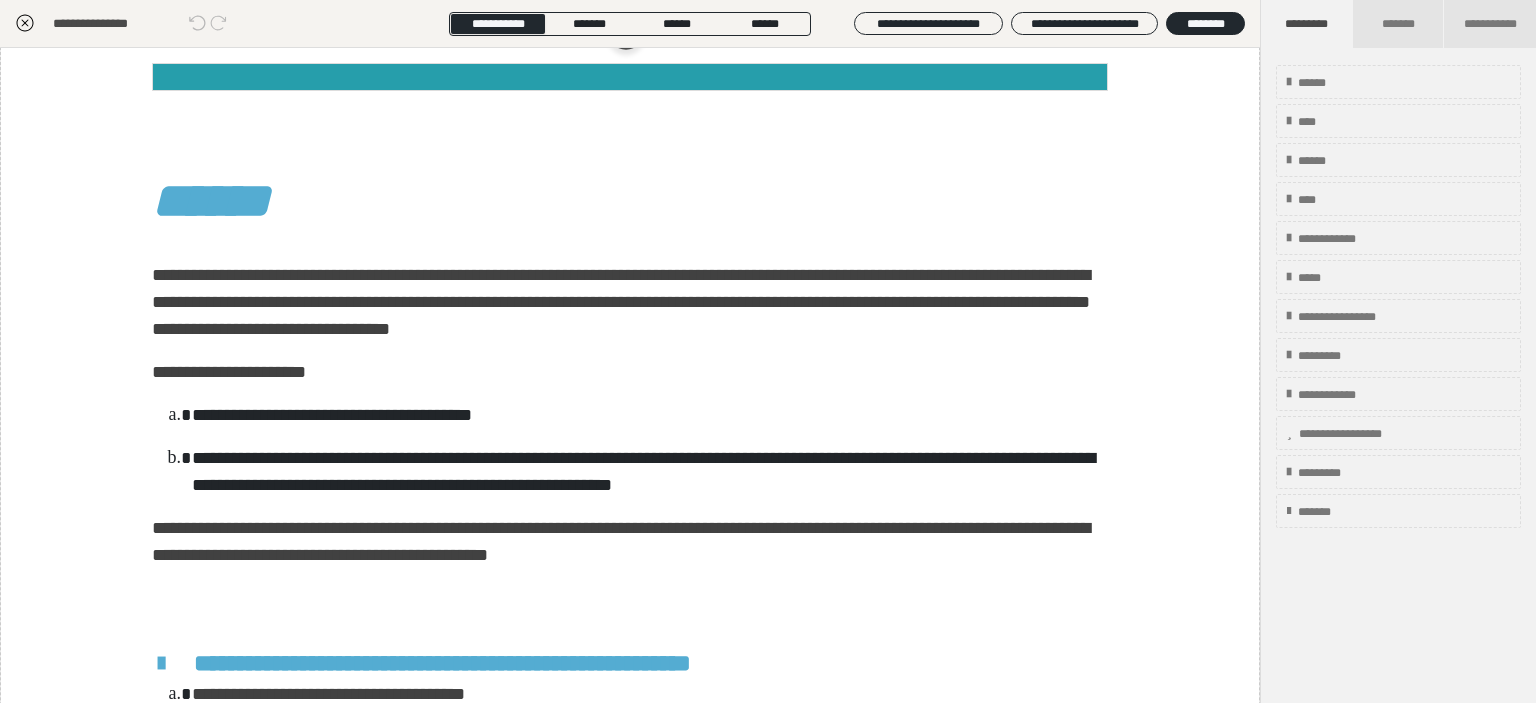scroll, scrollTop: 2880, scrollLeft: 0, axis: vertical 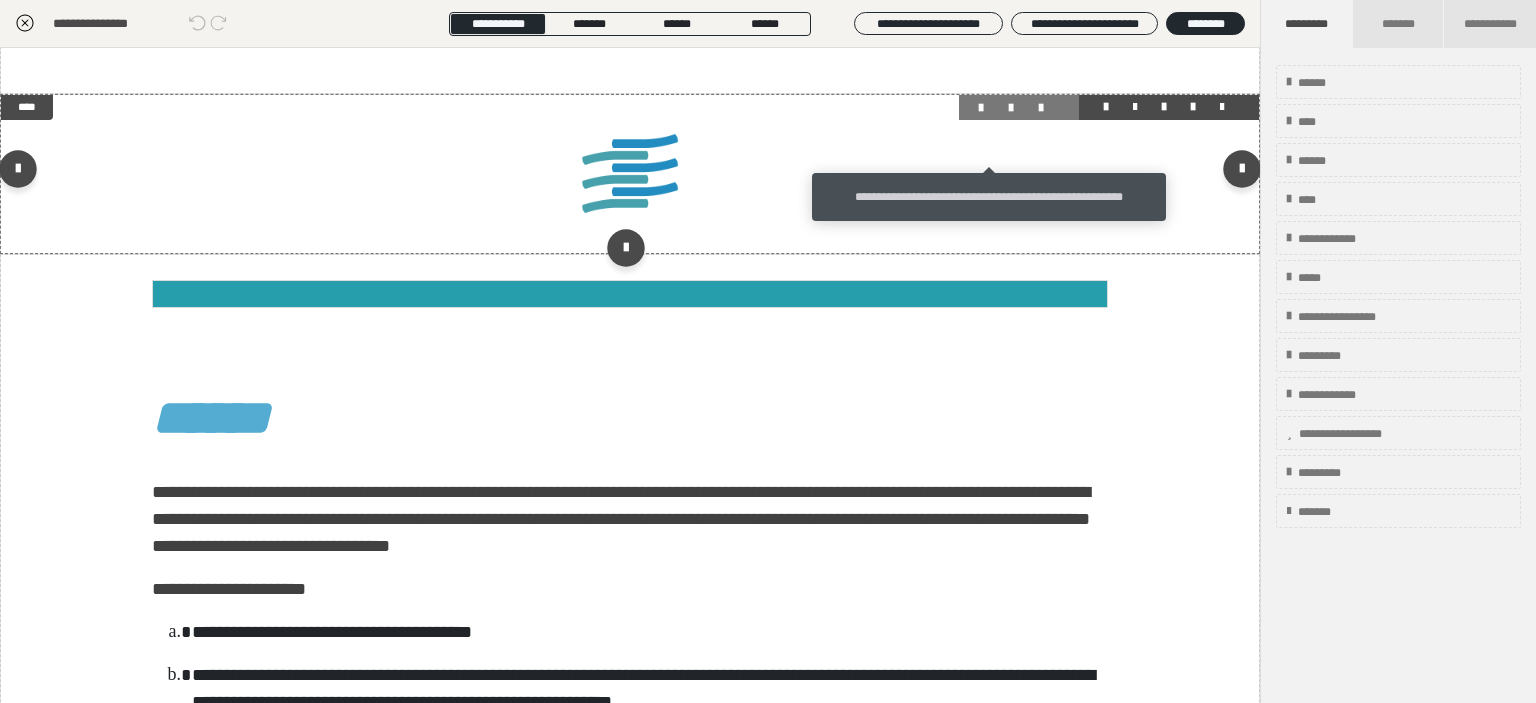 click at bounding box center (989, 108) 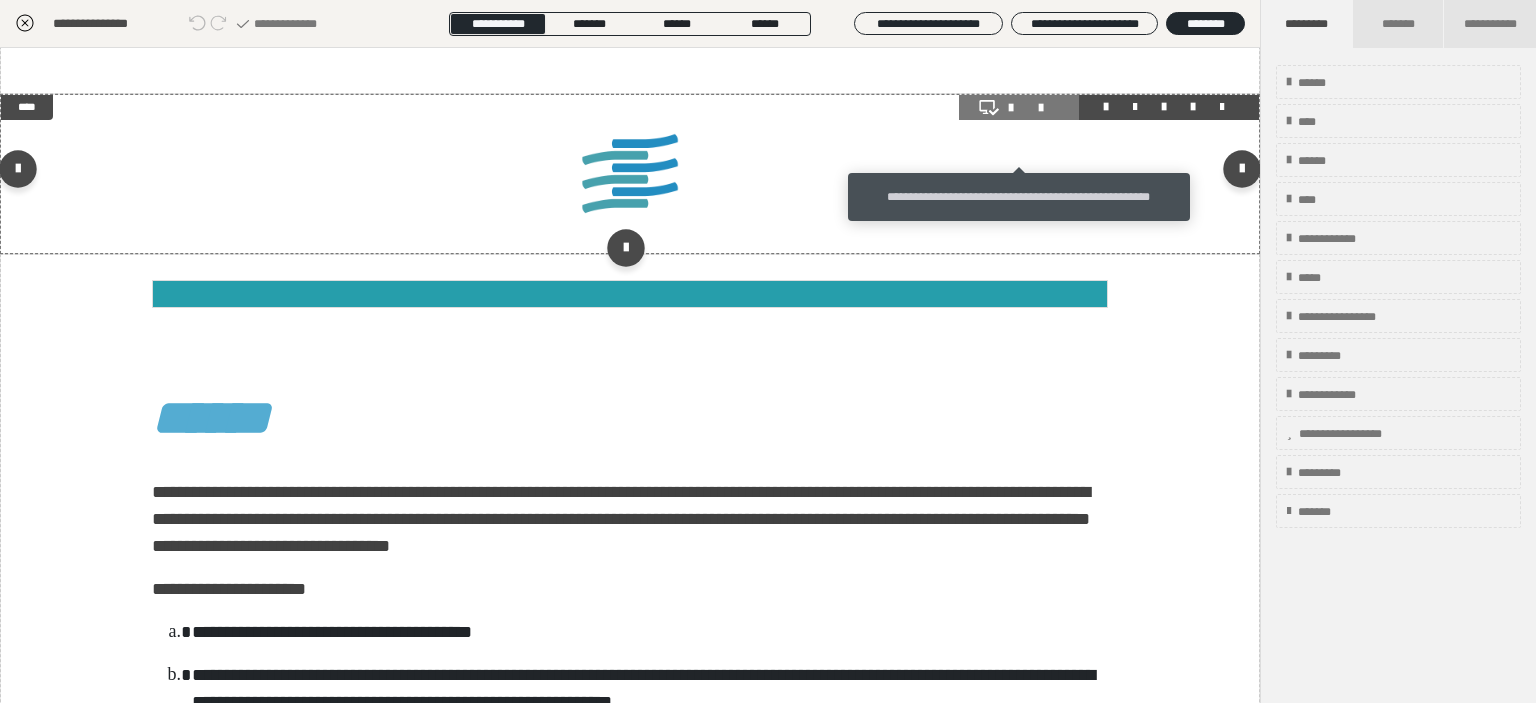 click at bounding box center (1019, 108) 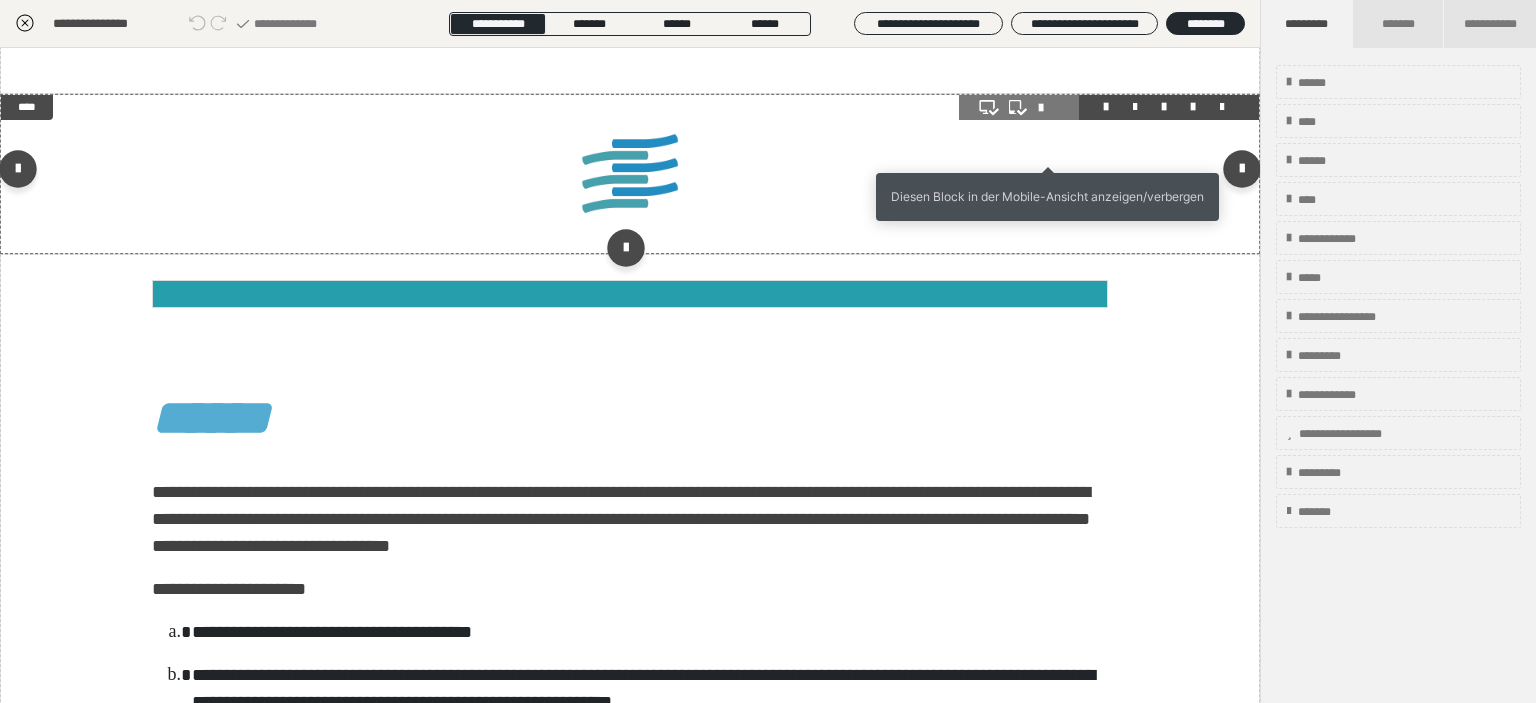 click at bounding box center (1049, 108) 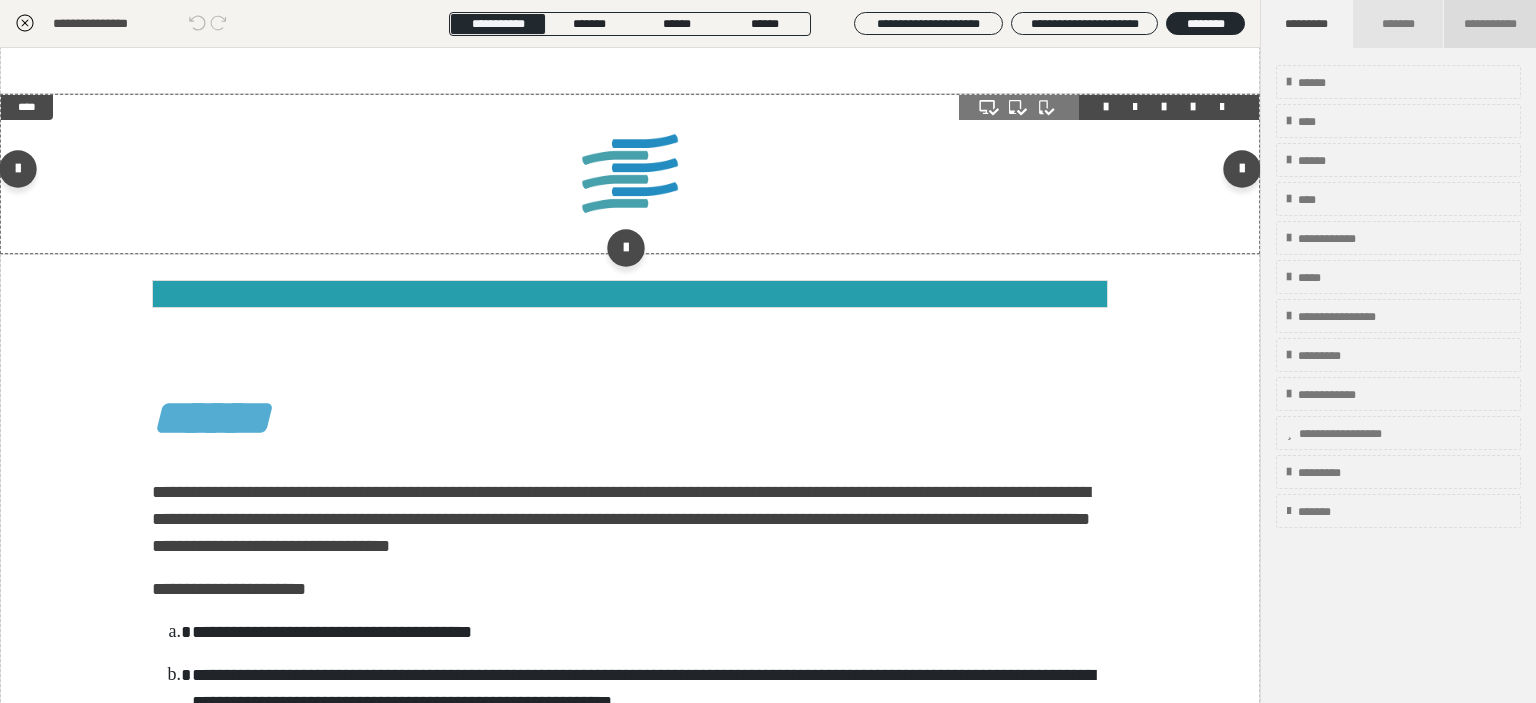 click on "**********" at bounding box center [1490, 24] 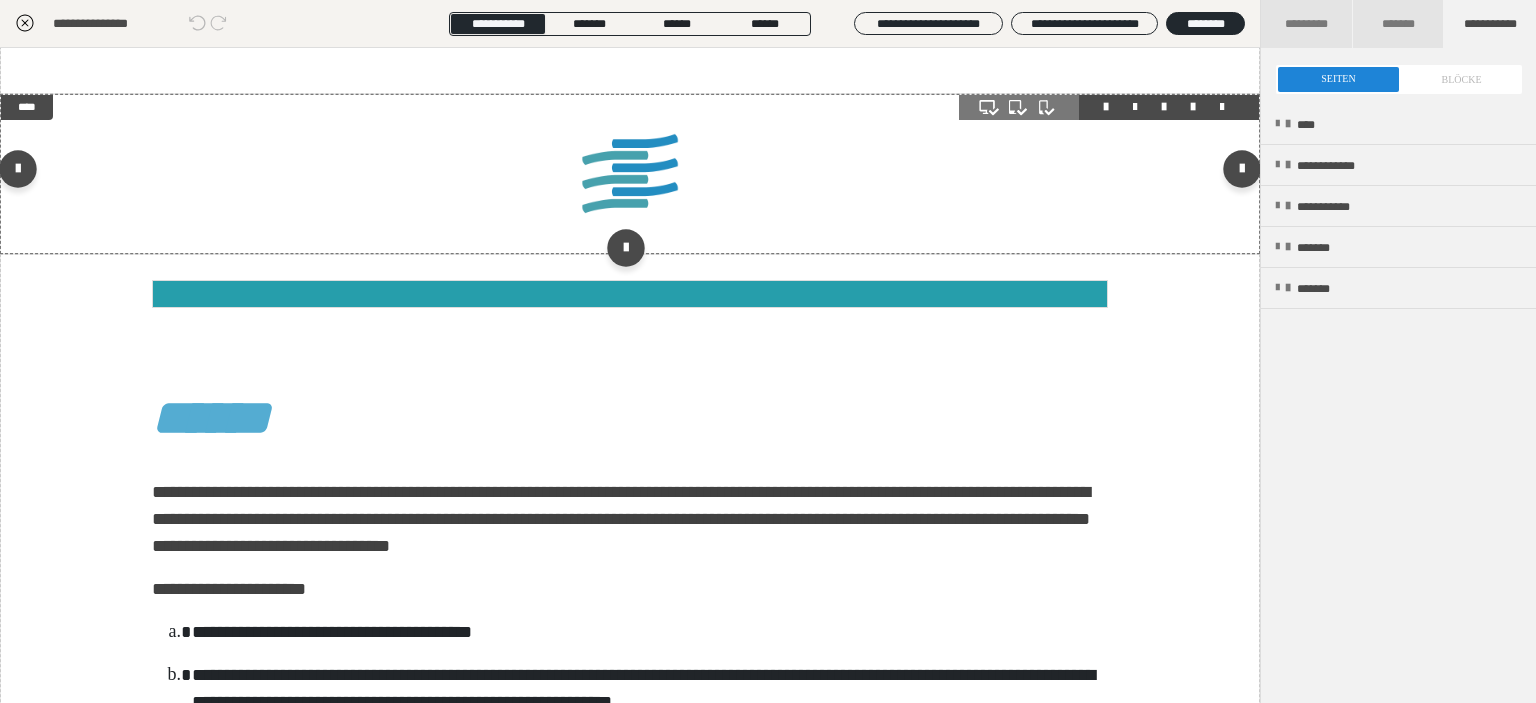 click at bounding box center [1399, 79] 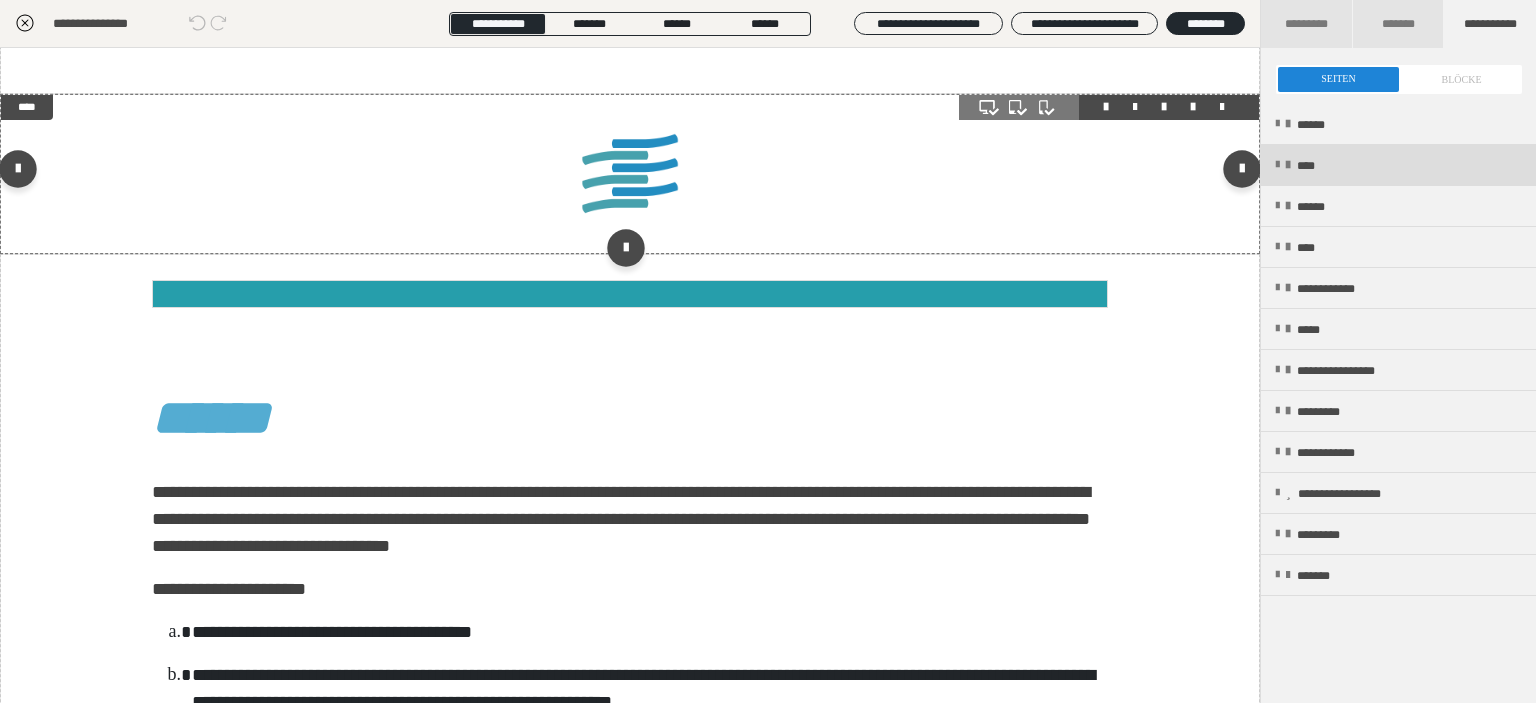 click on "****" at bounding box center (1398, 165) 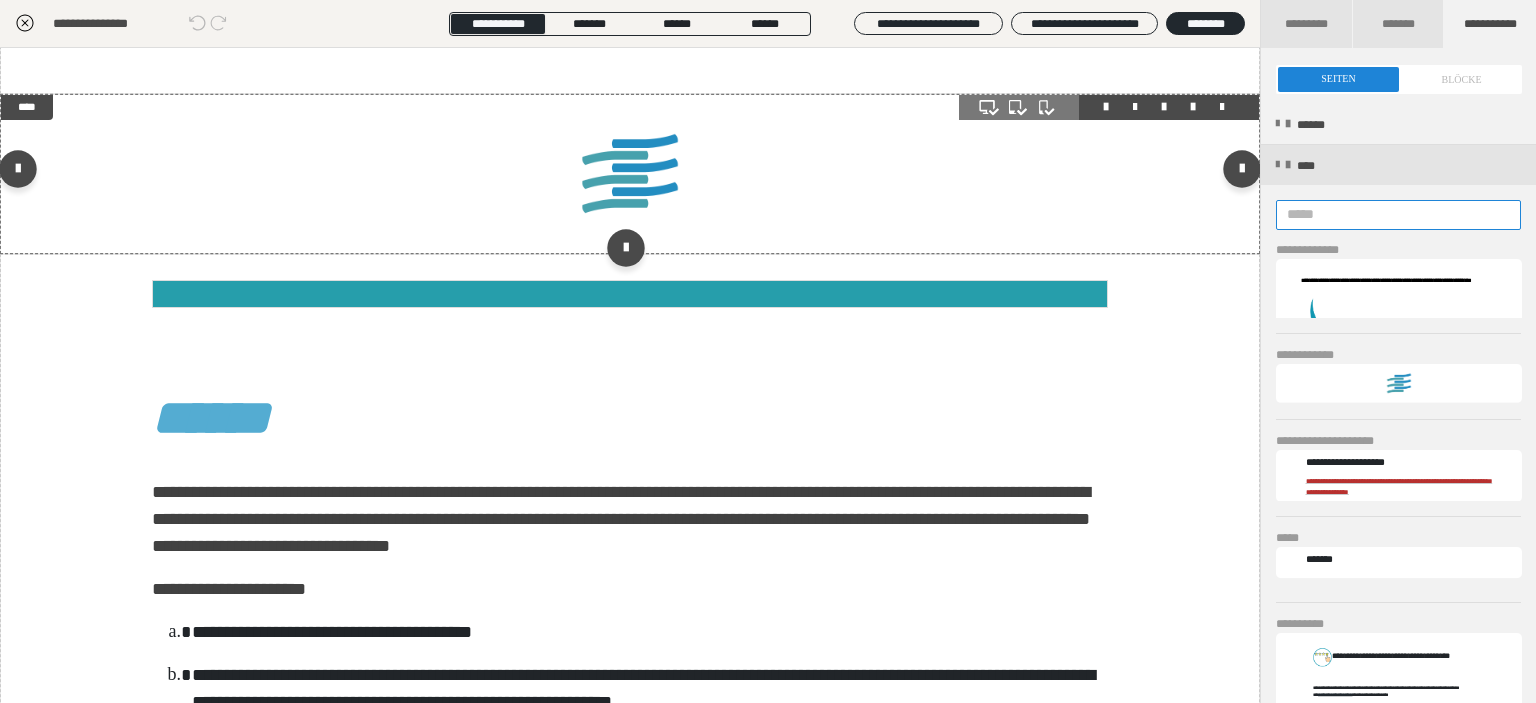 click at bounding box center [1398, 215] 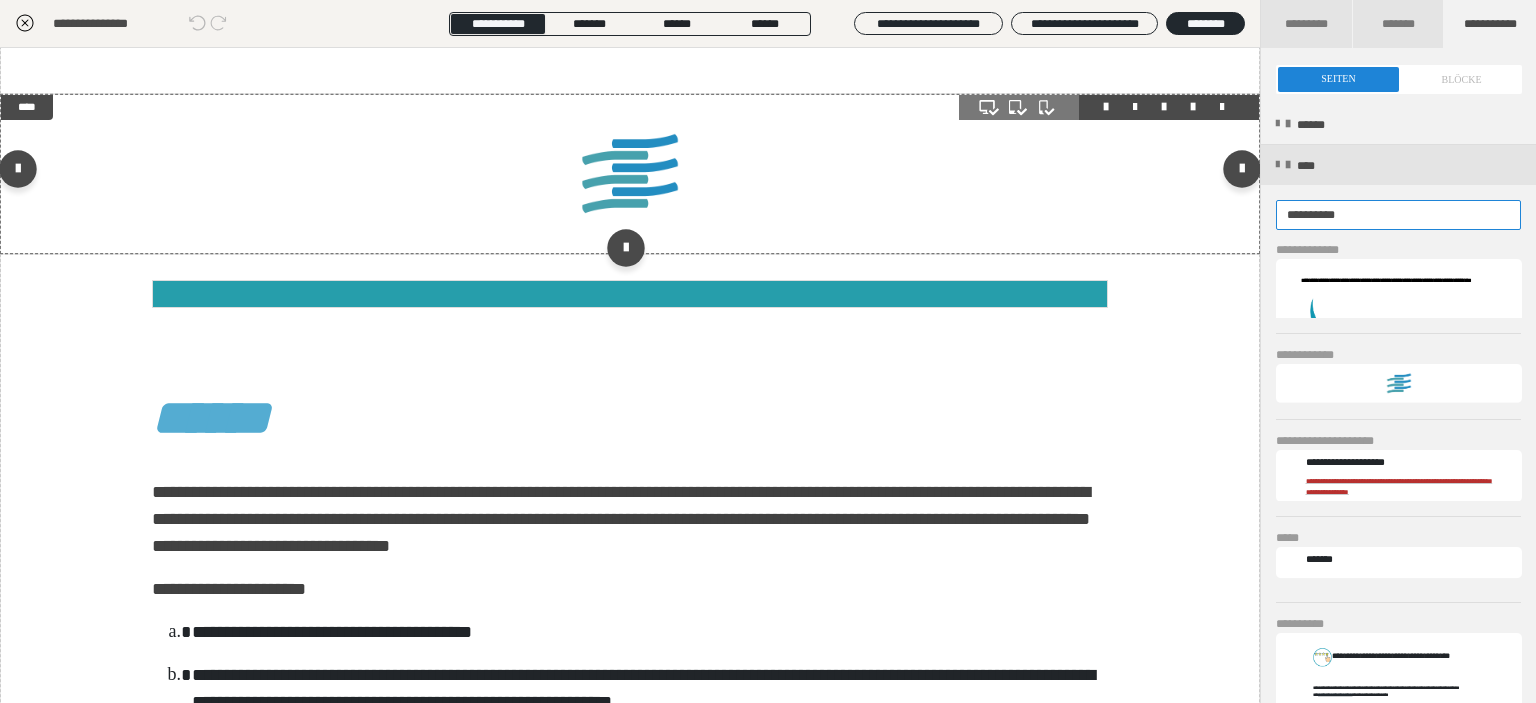 type on "**********" 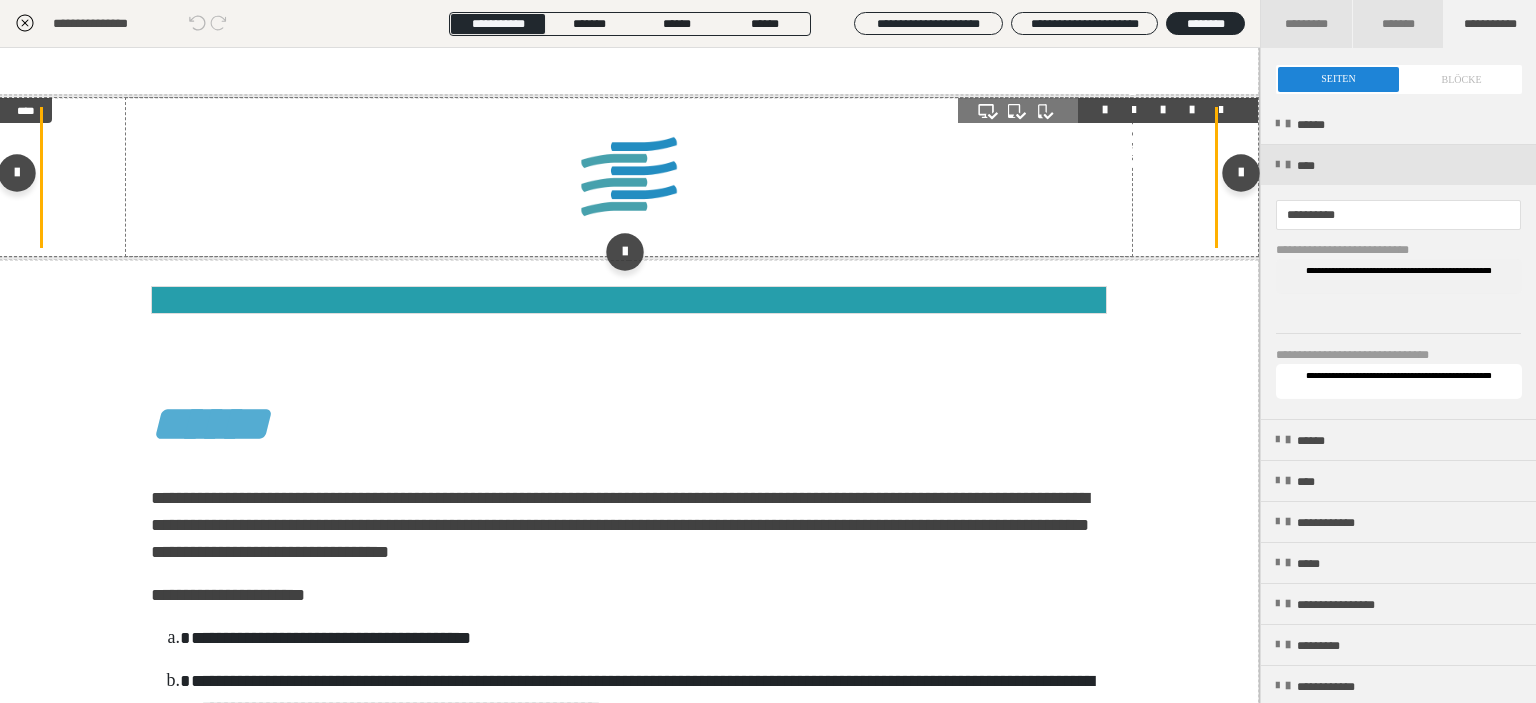 scroll, scrollTop: 2880, scrollLeft: 1, axis: both 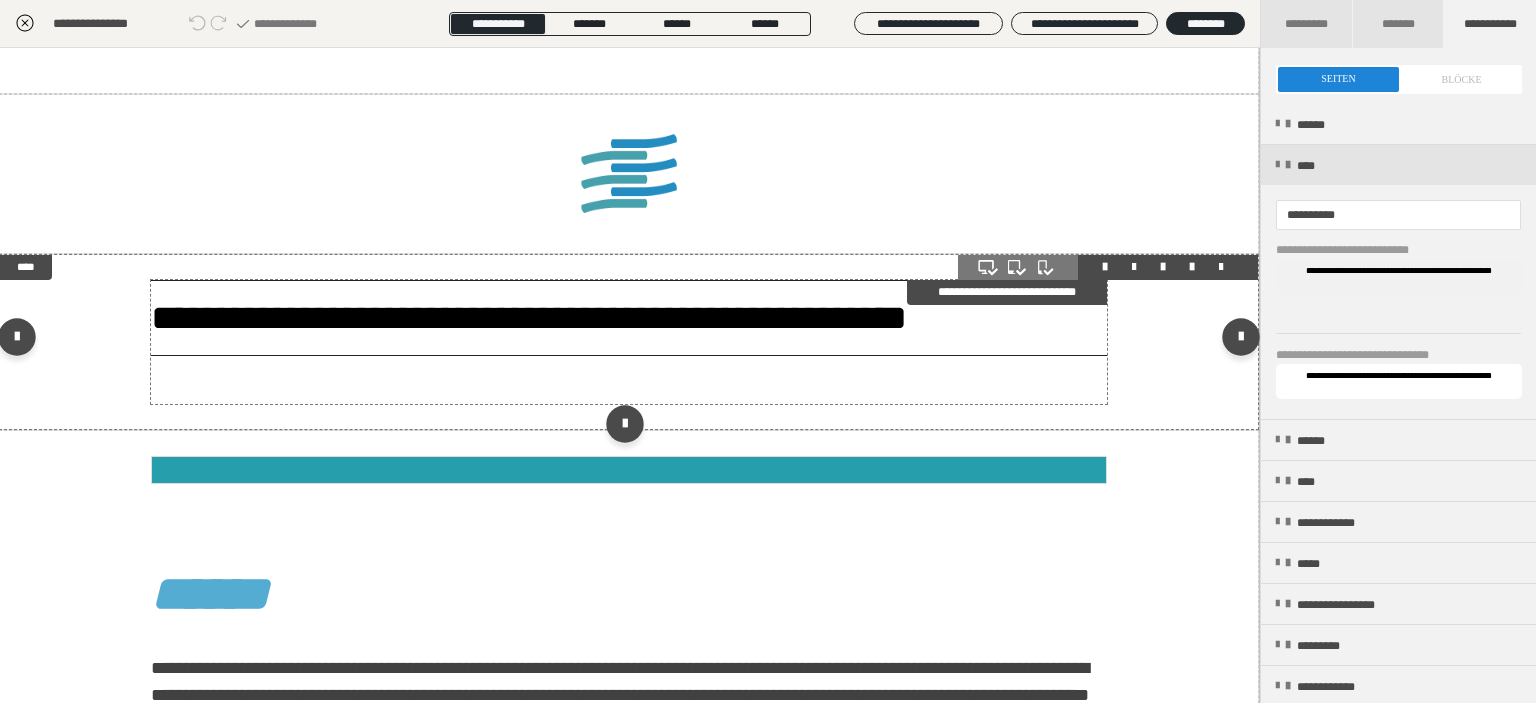 click on "**********" at bounding box center (529, 318) 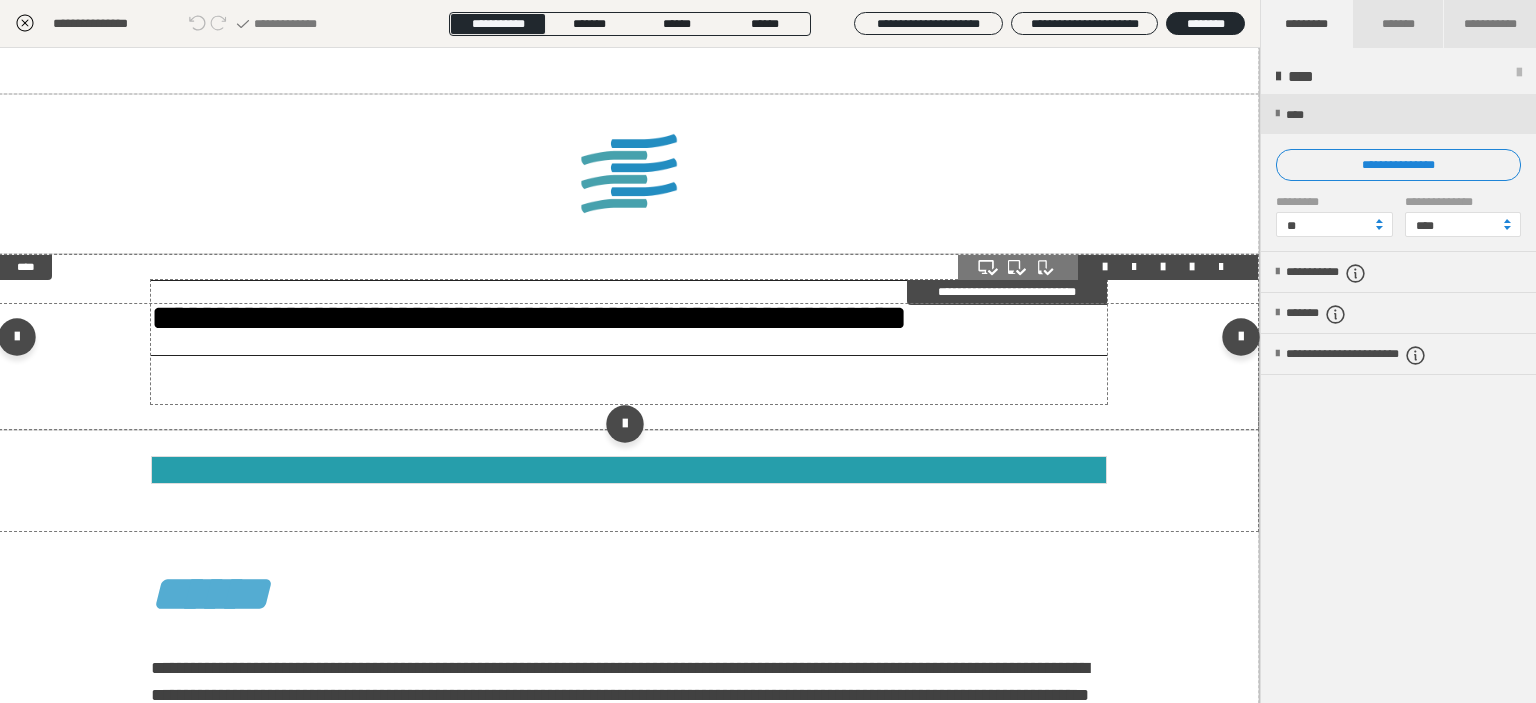 click on "**********" at bounding box center [529, 318] 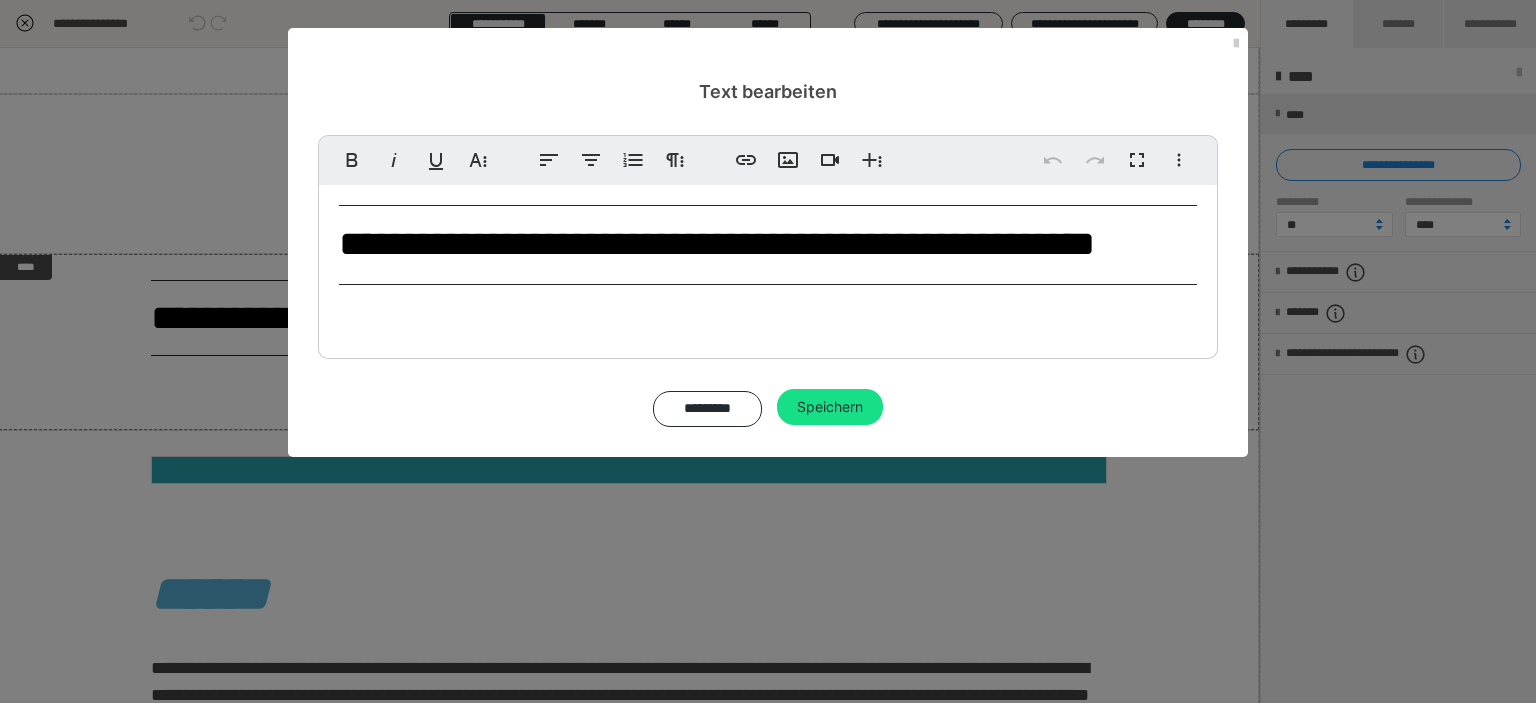 click on "**********" at bounding box center [768, 245] 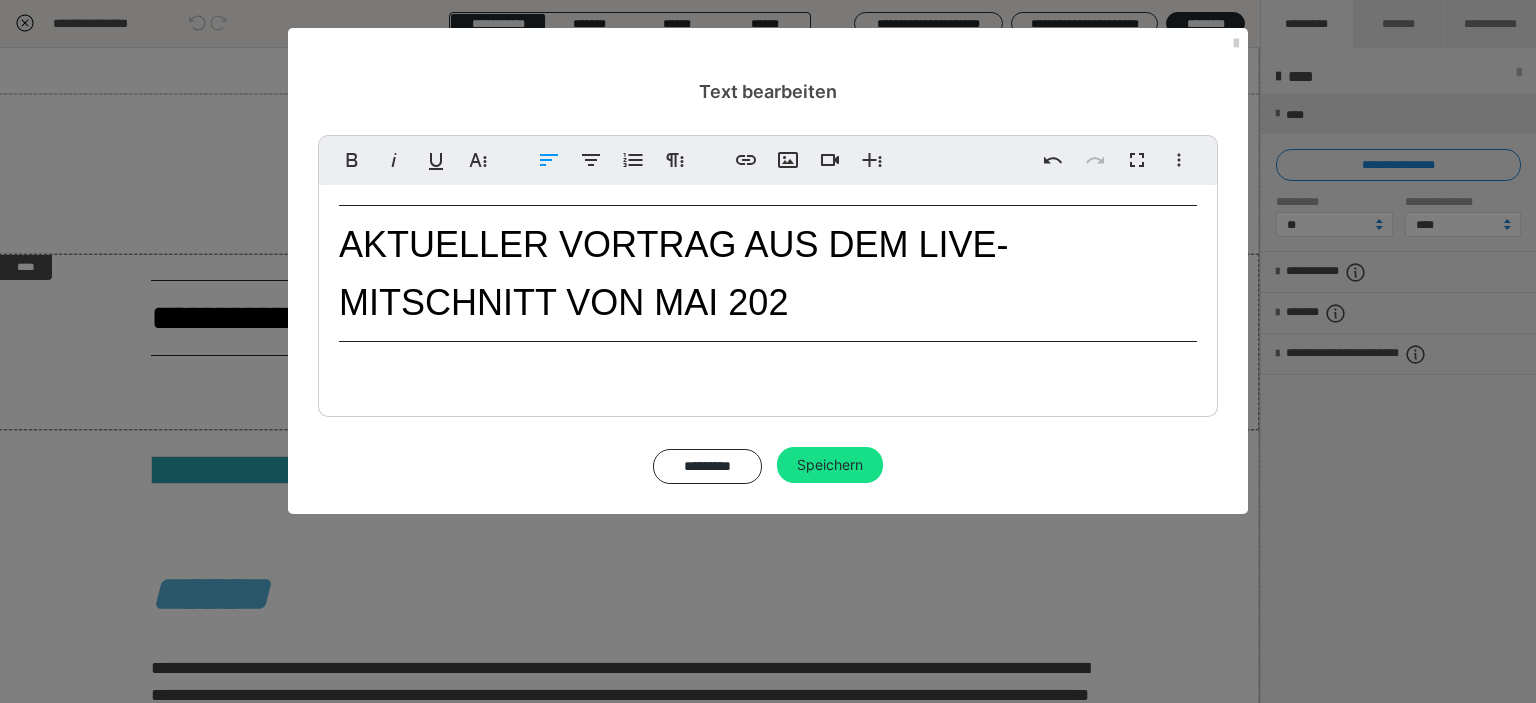 type 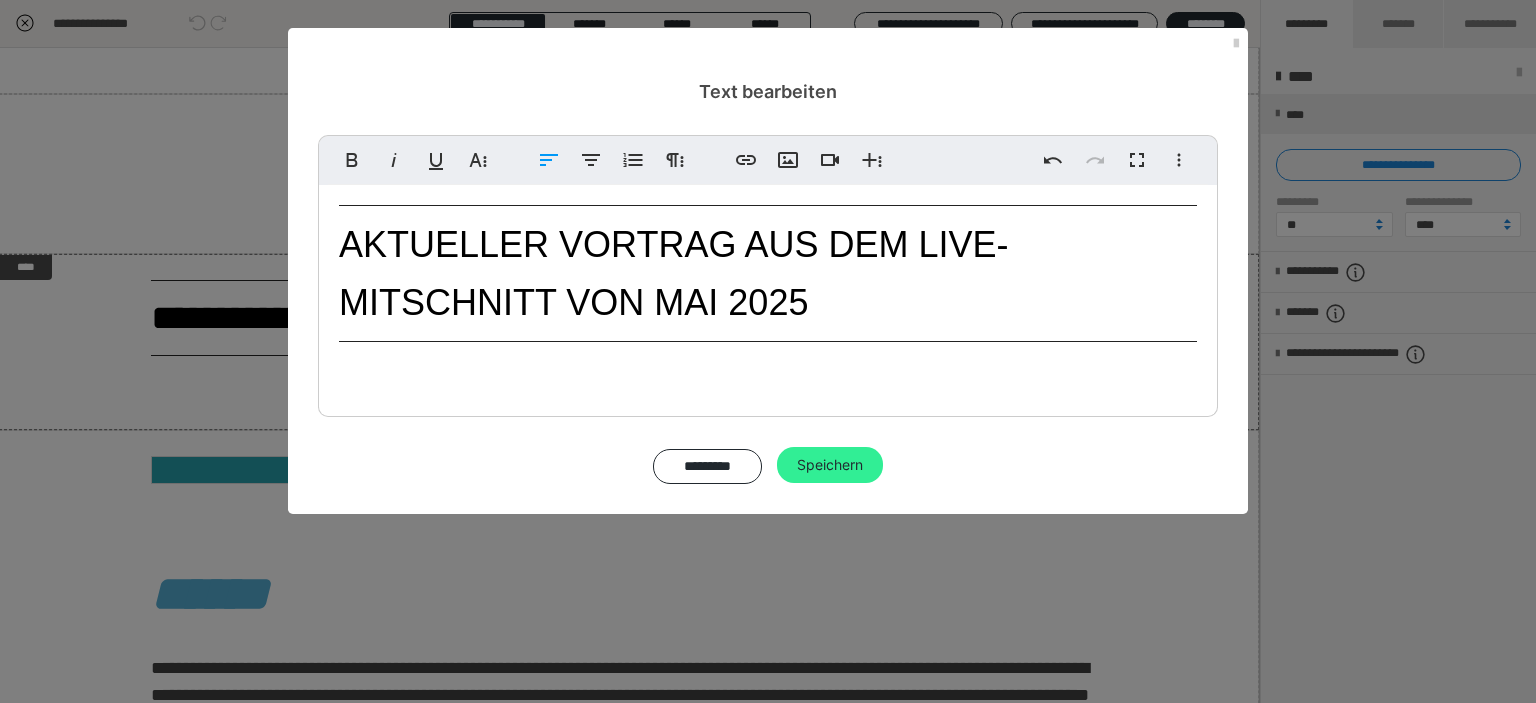 click on "Speichern" at bounding box center [830, 465] 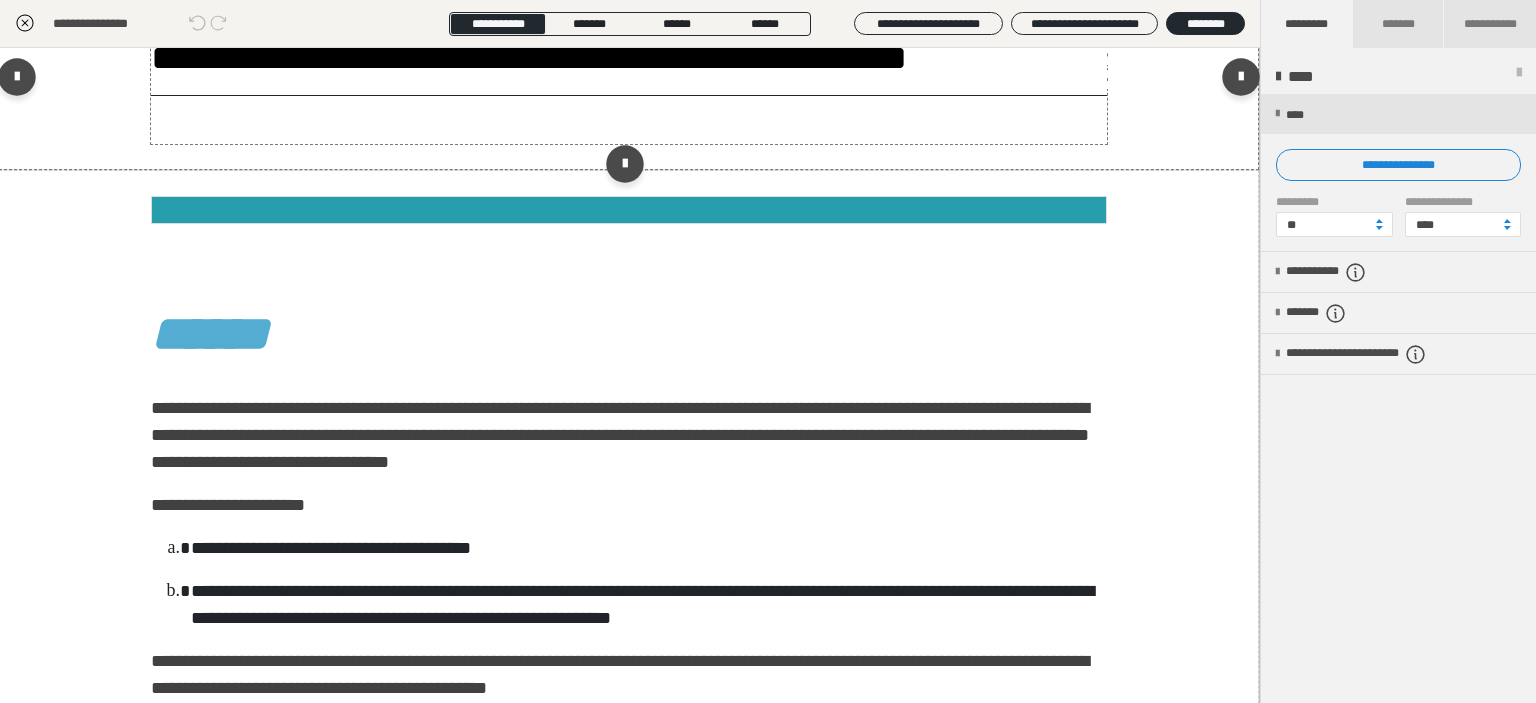 scroll, scrollTop: 3226, scrollLeft: 1, axis: both 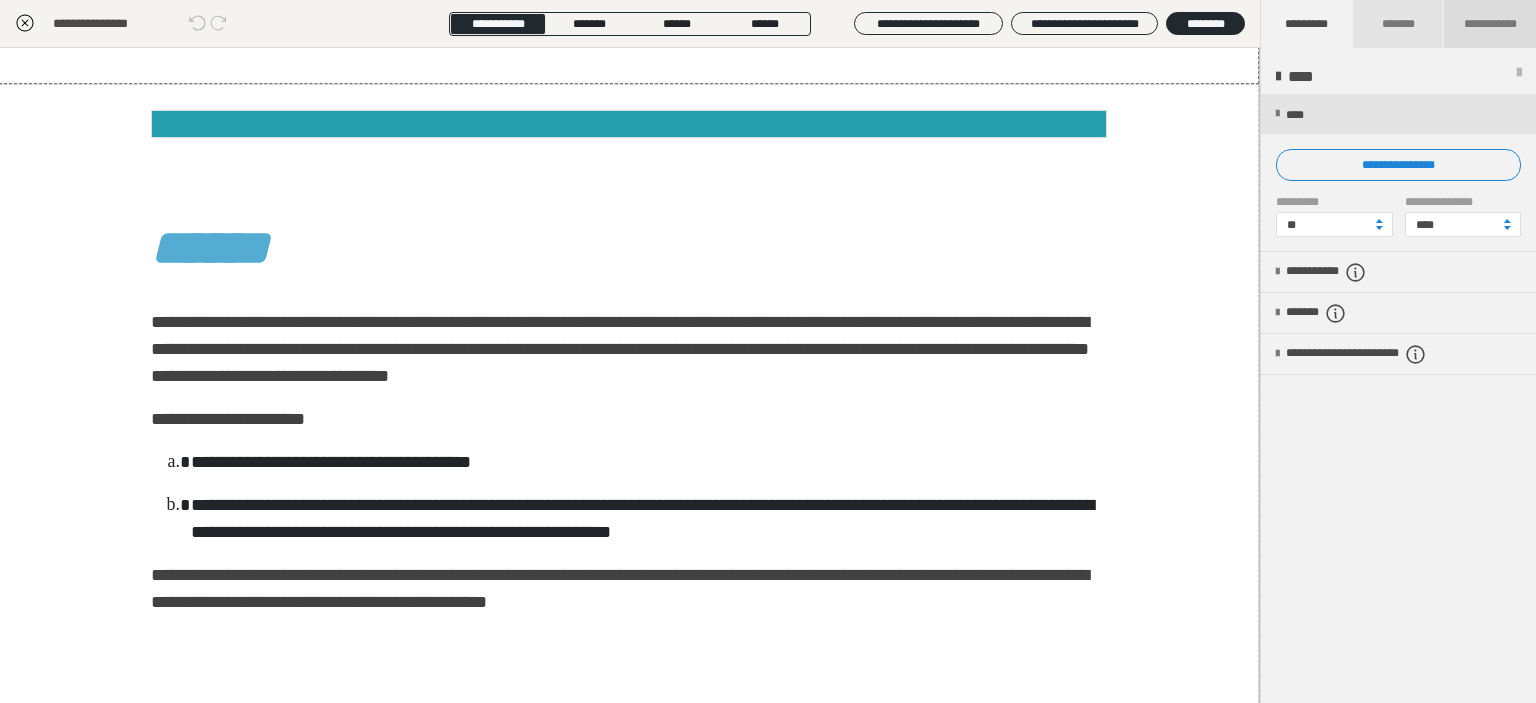 click on "**********" at bounding box center [1490, 24] 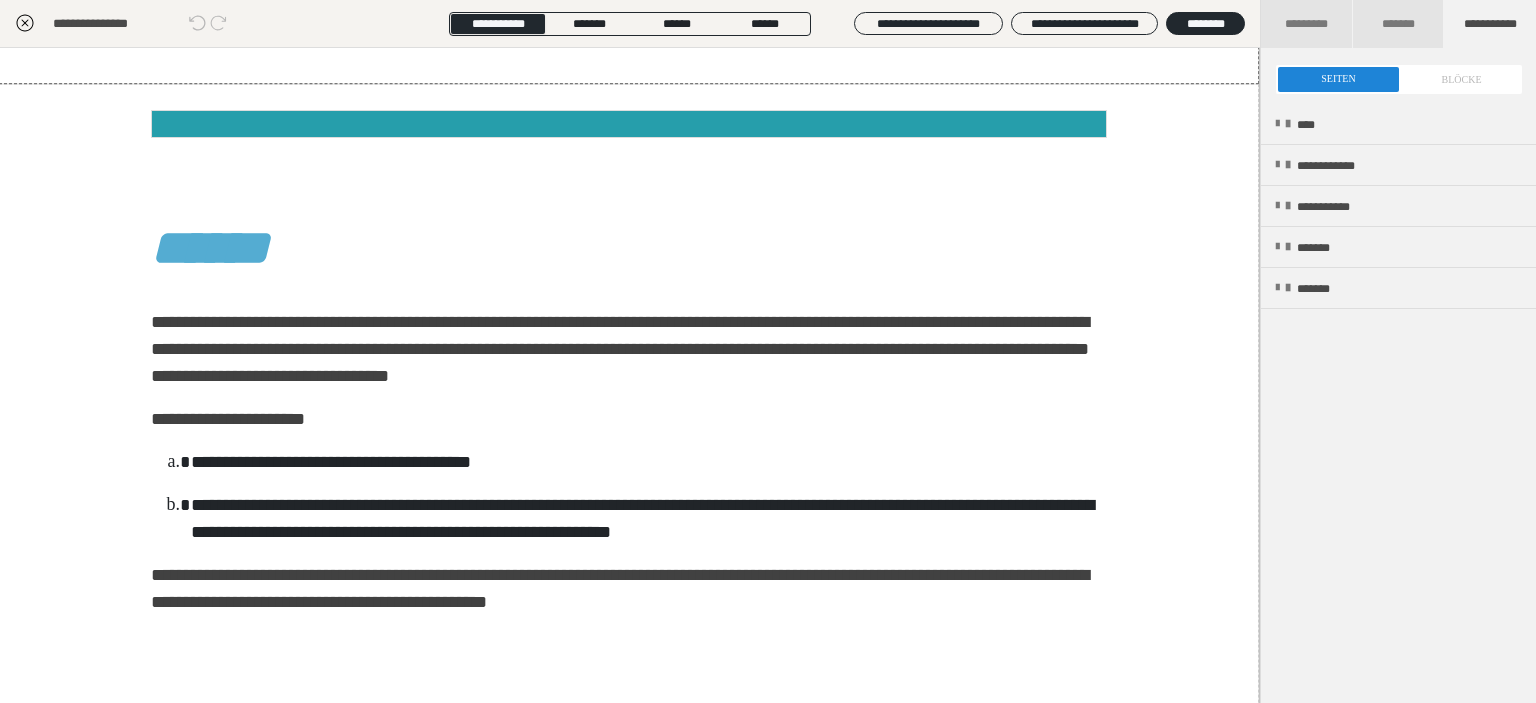 click at bounding box center (1399, 79) 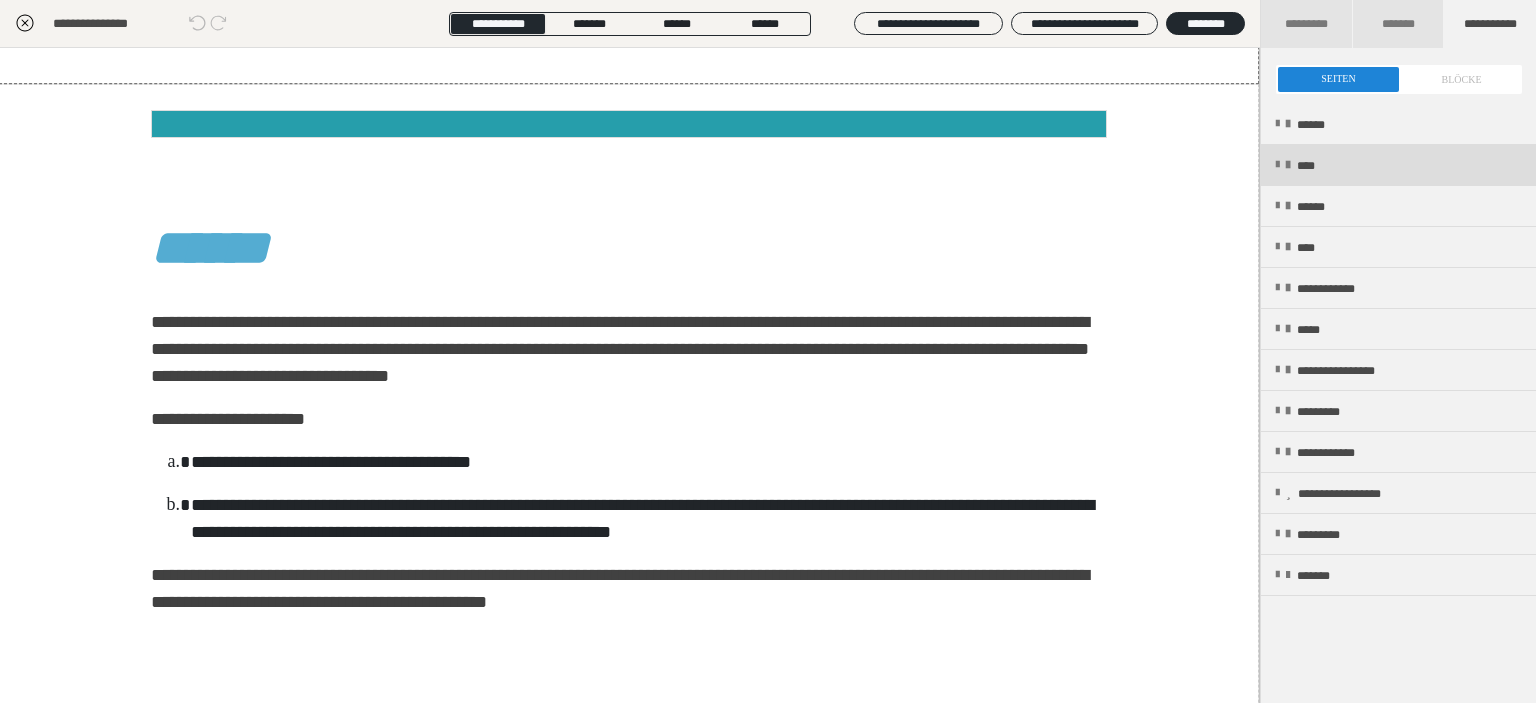 click on "****" at bounding box center [1398, 165] 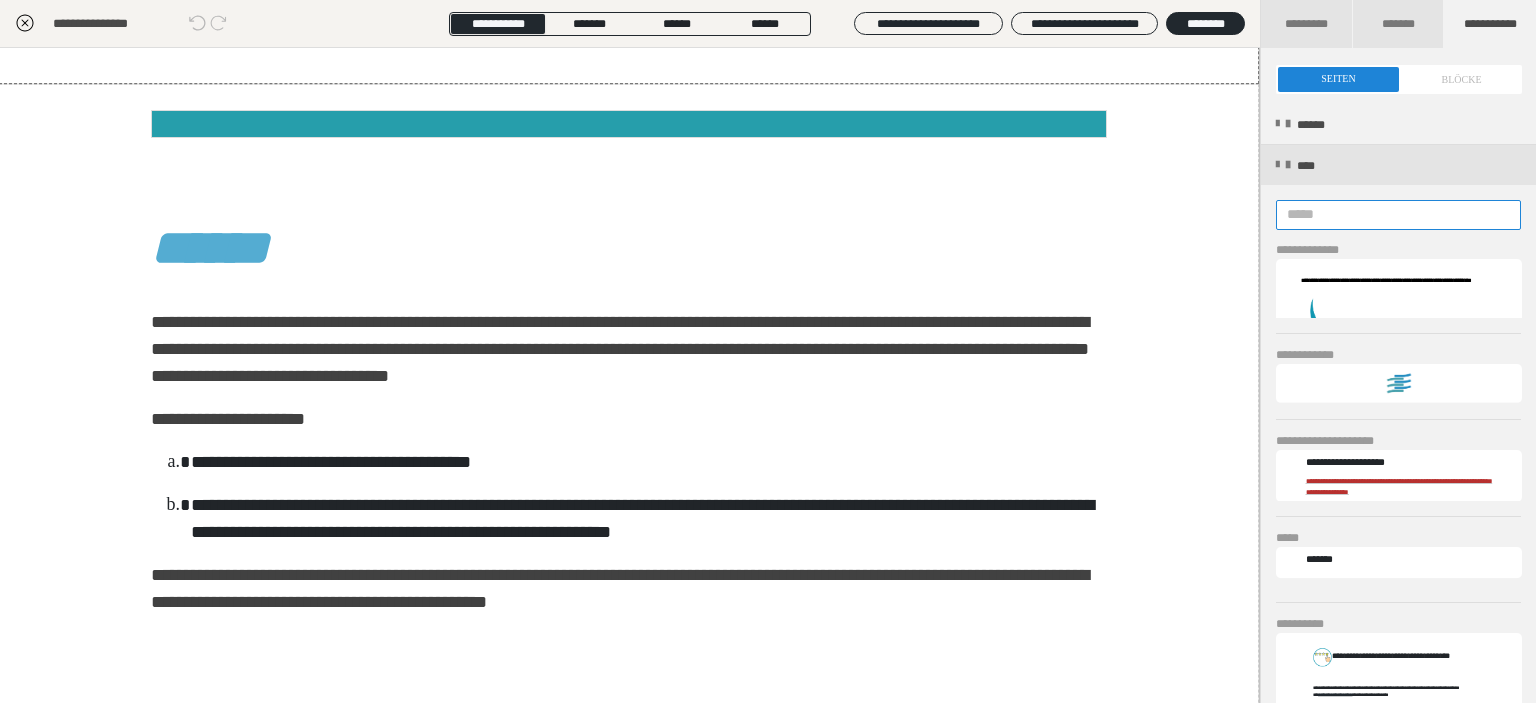 click at bounding box center [1398, 215] 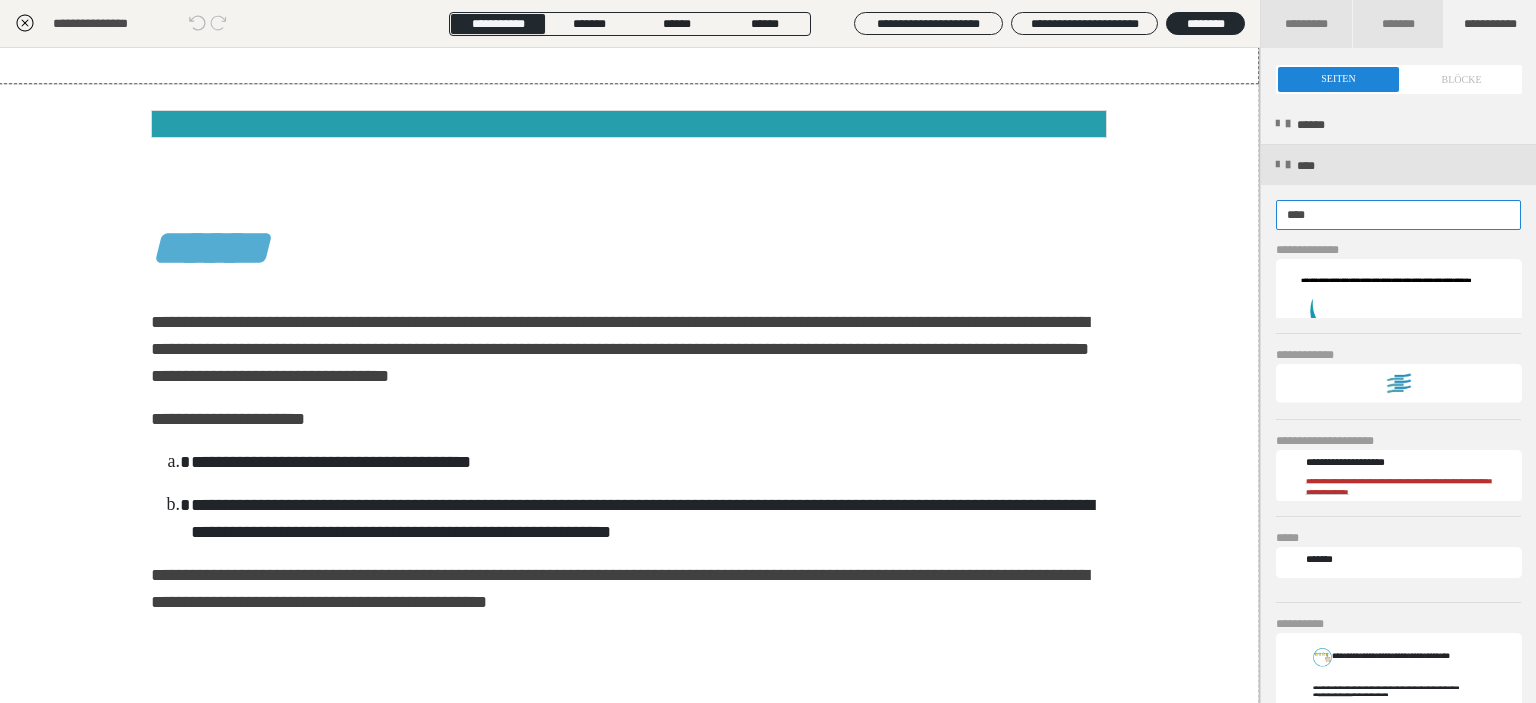 type on "****" 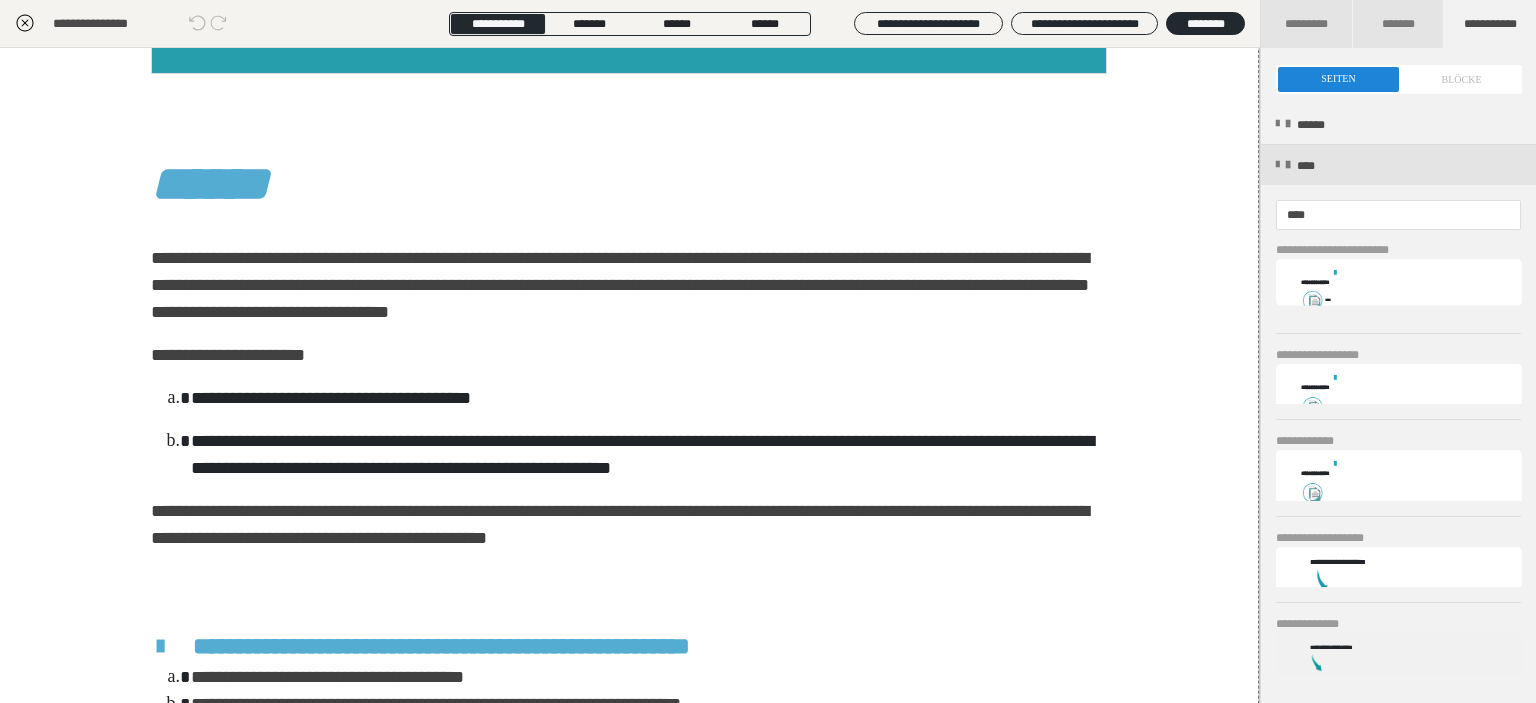 scroll, scrollTop: 3226, scrollLeft: 1, axis: both 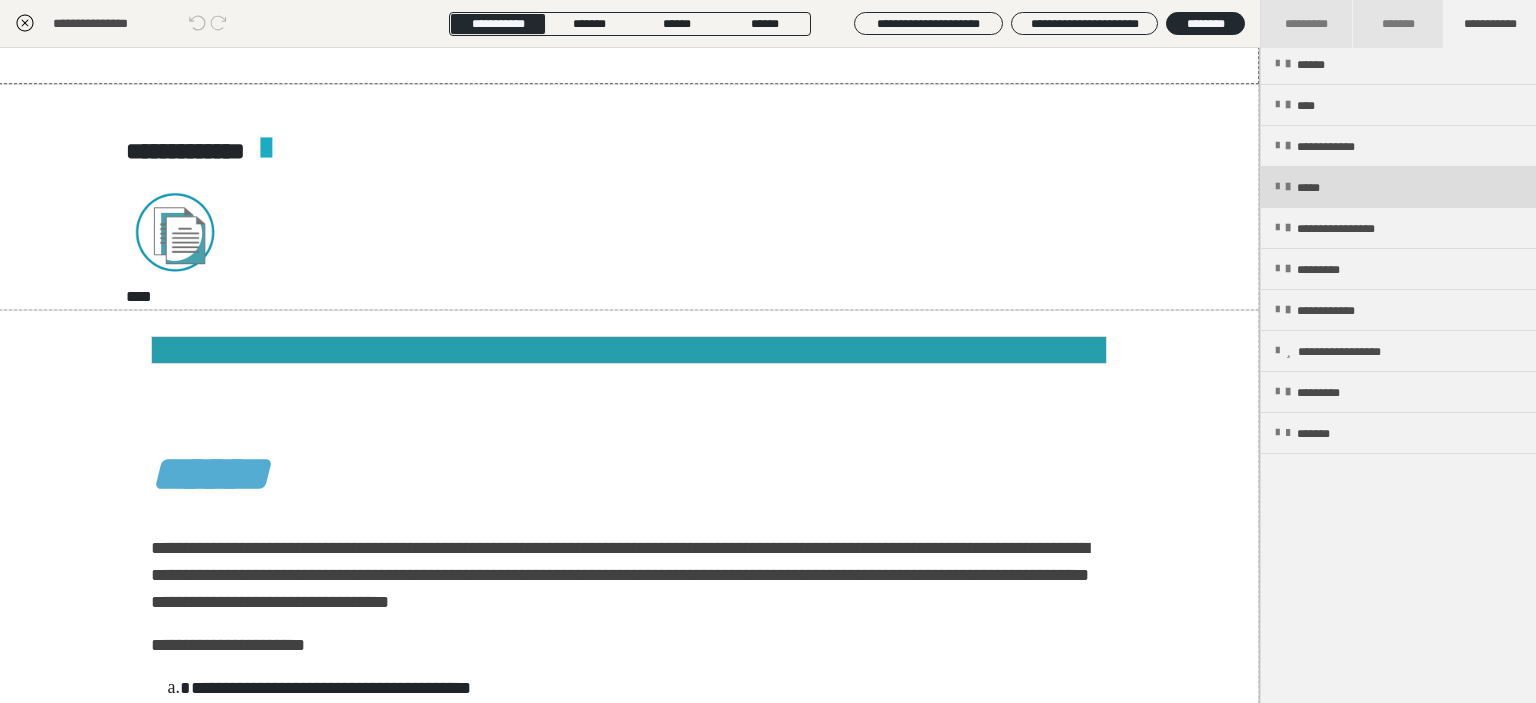click on "*****" at bounding box center (1398, 187) 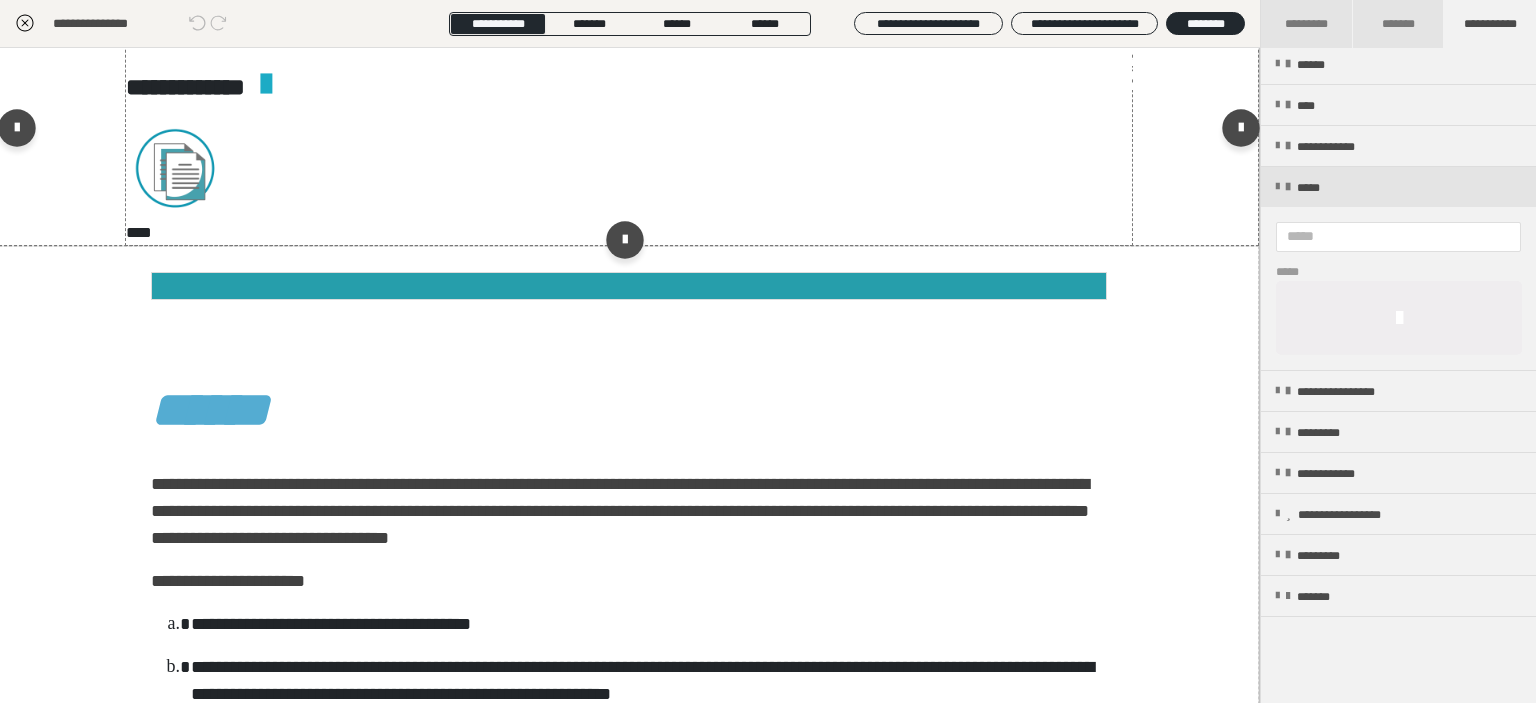 scroll, scrollTop: 3226, scrollLeft: 1, axis: both 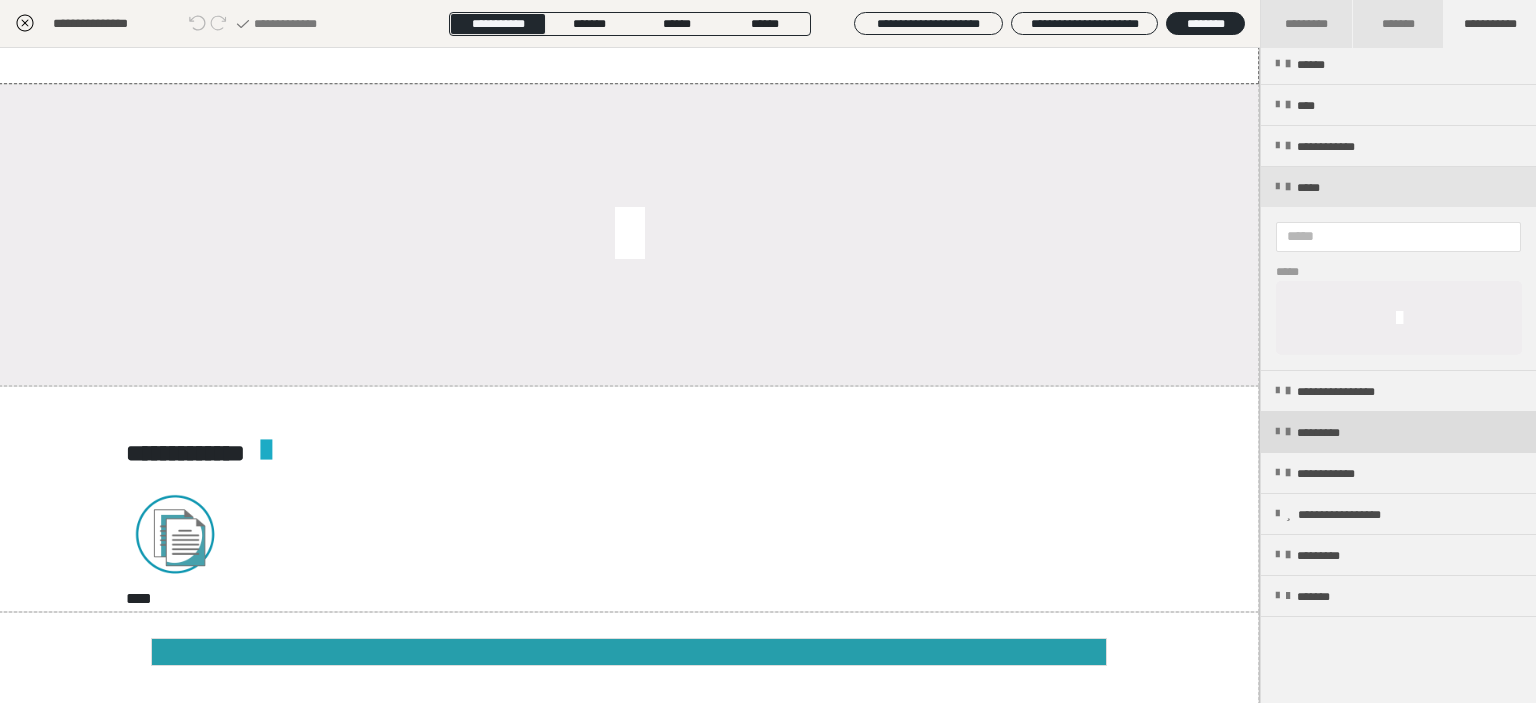 click on "*********" at bounding box center (1331, 433) 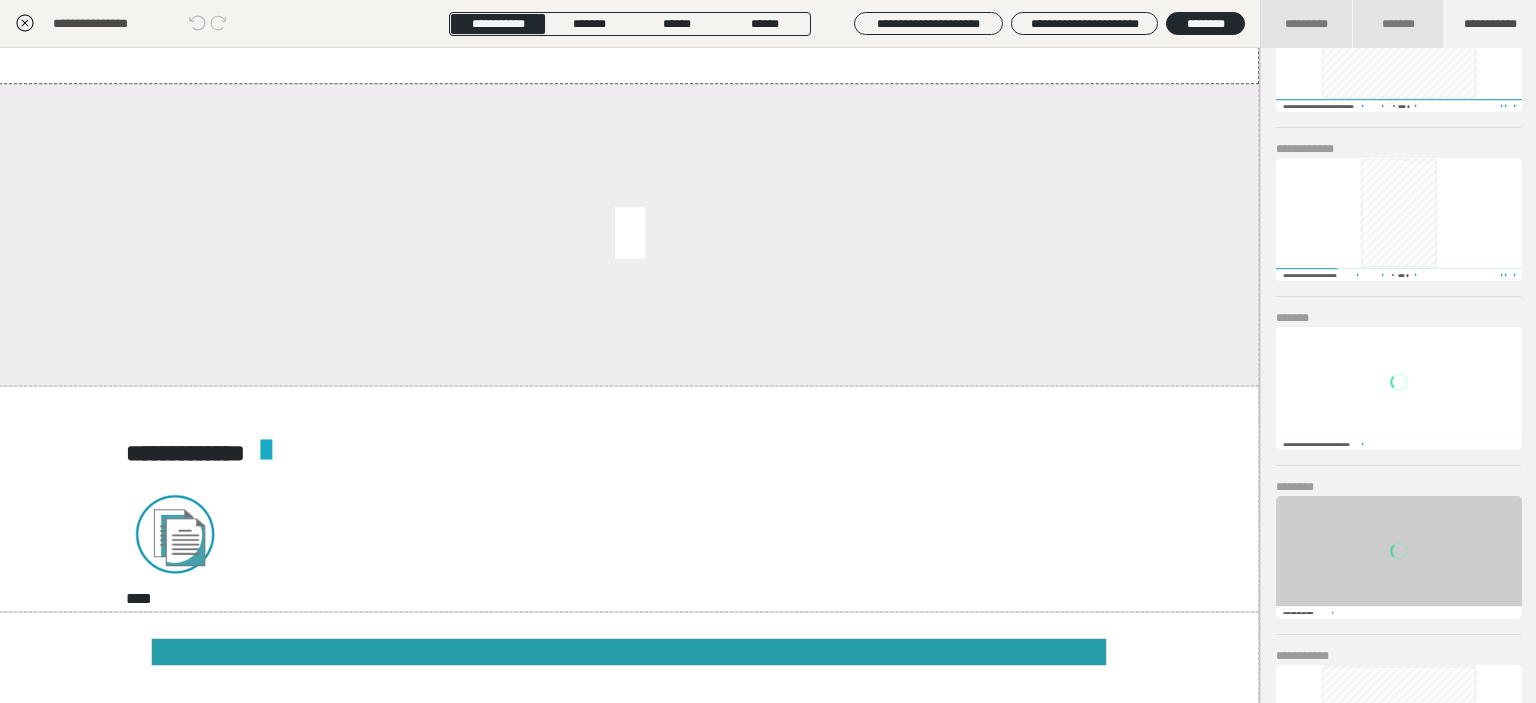 scroll, scrollTop: 1377, scrollLeft: 0, axis: vertical 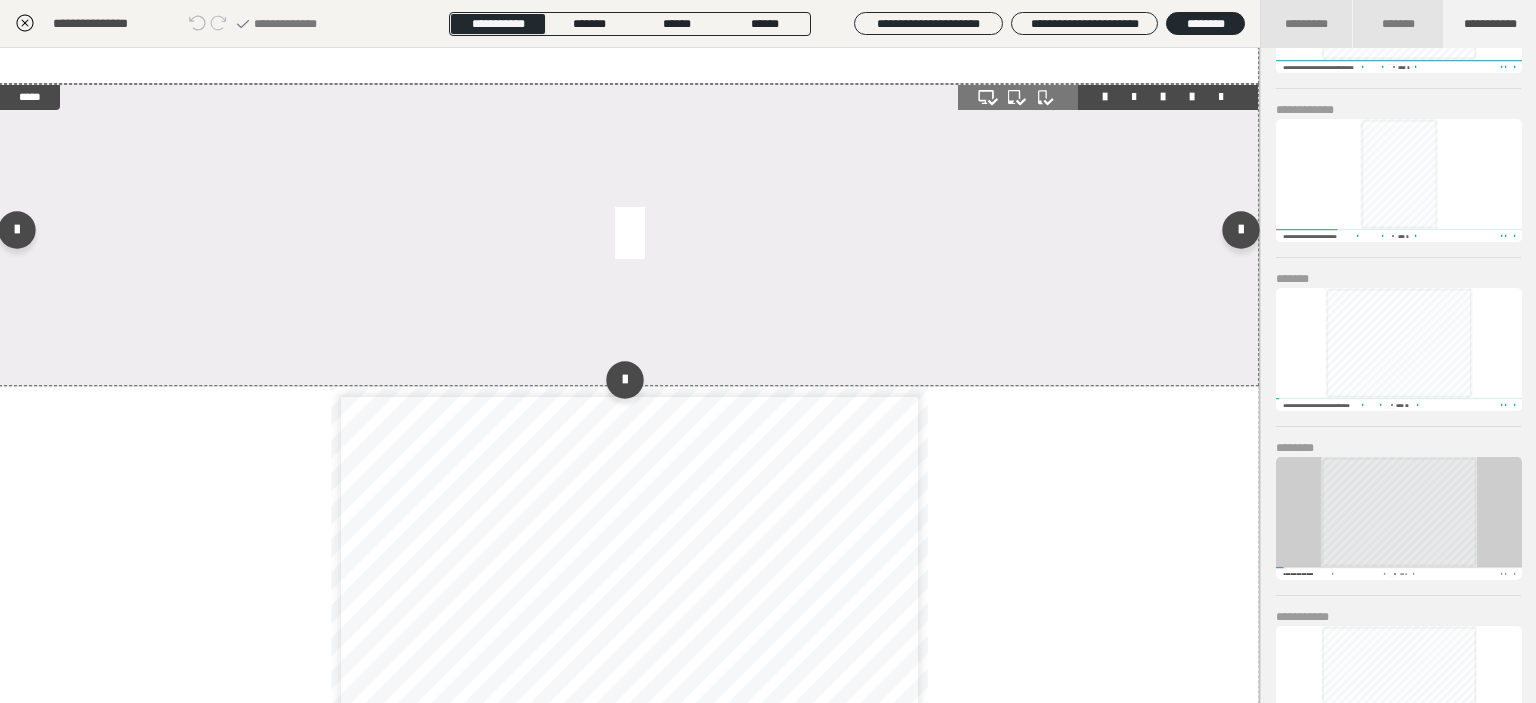 click at bounding box center [629, 235] 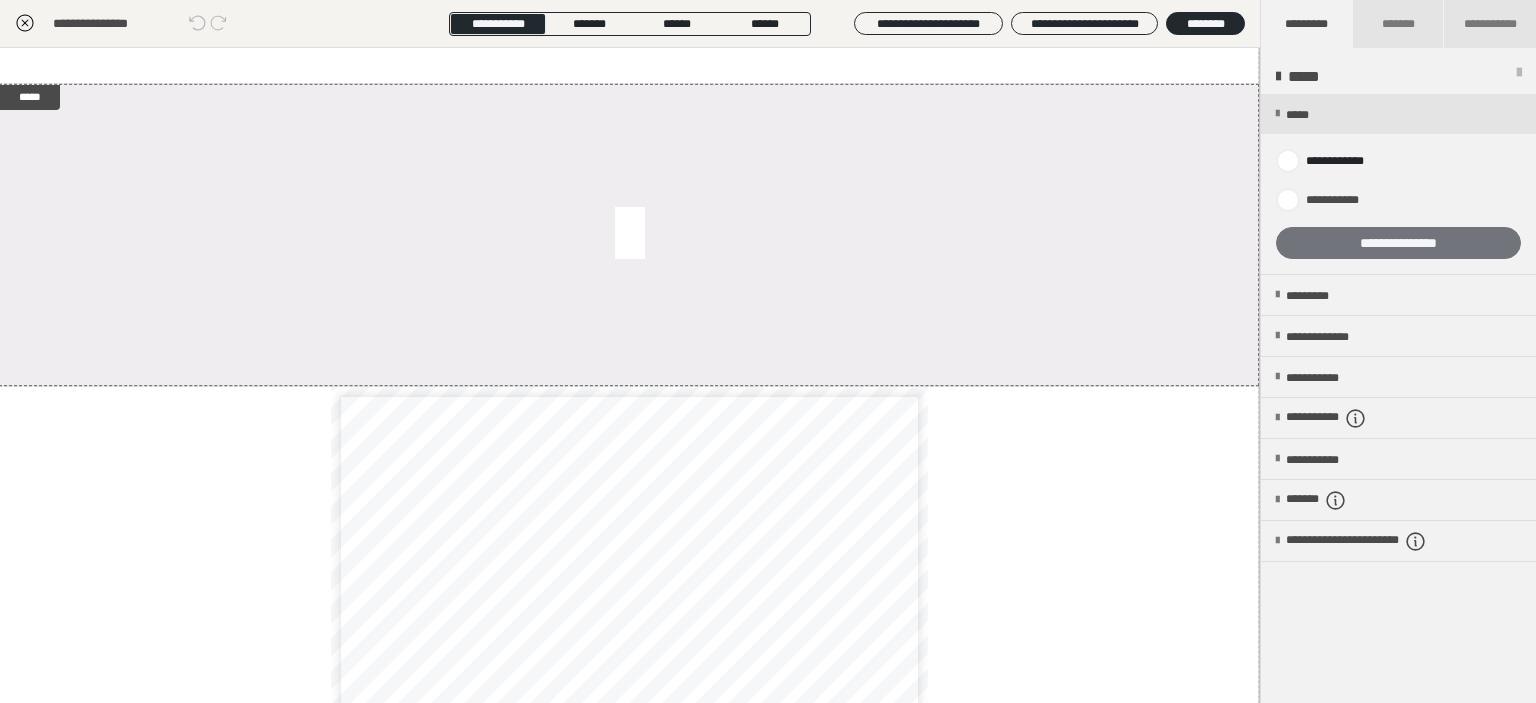 click on "**********" at bounding box center [1398, 243] 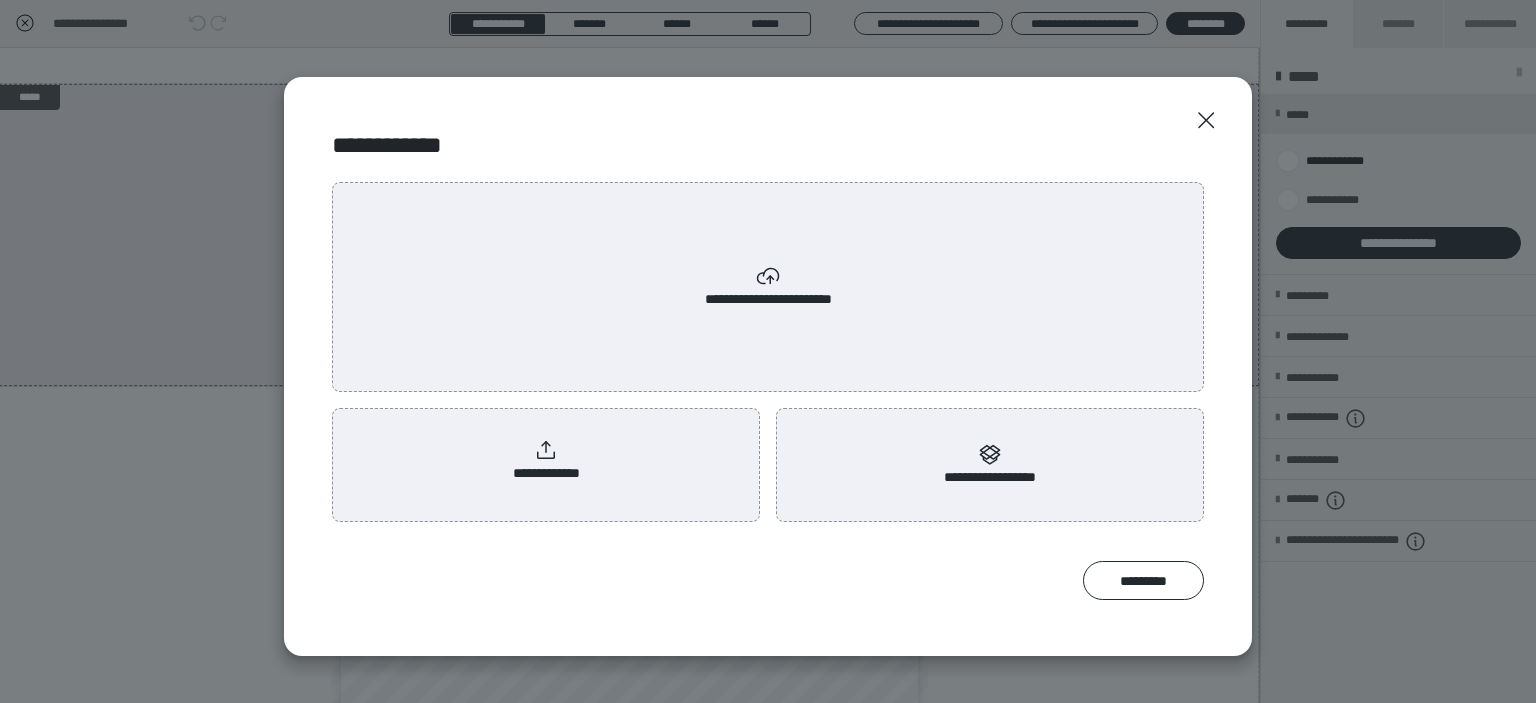 click on "**********" at bounding box center [768, 287] 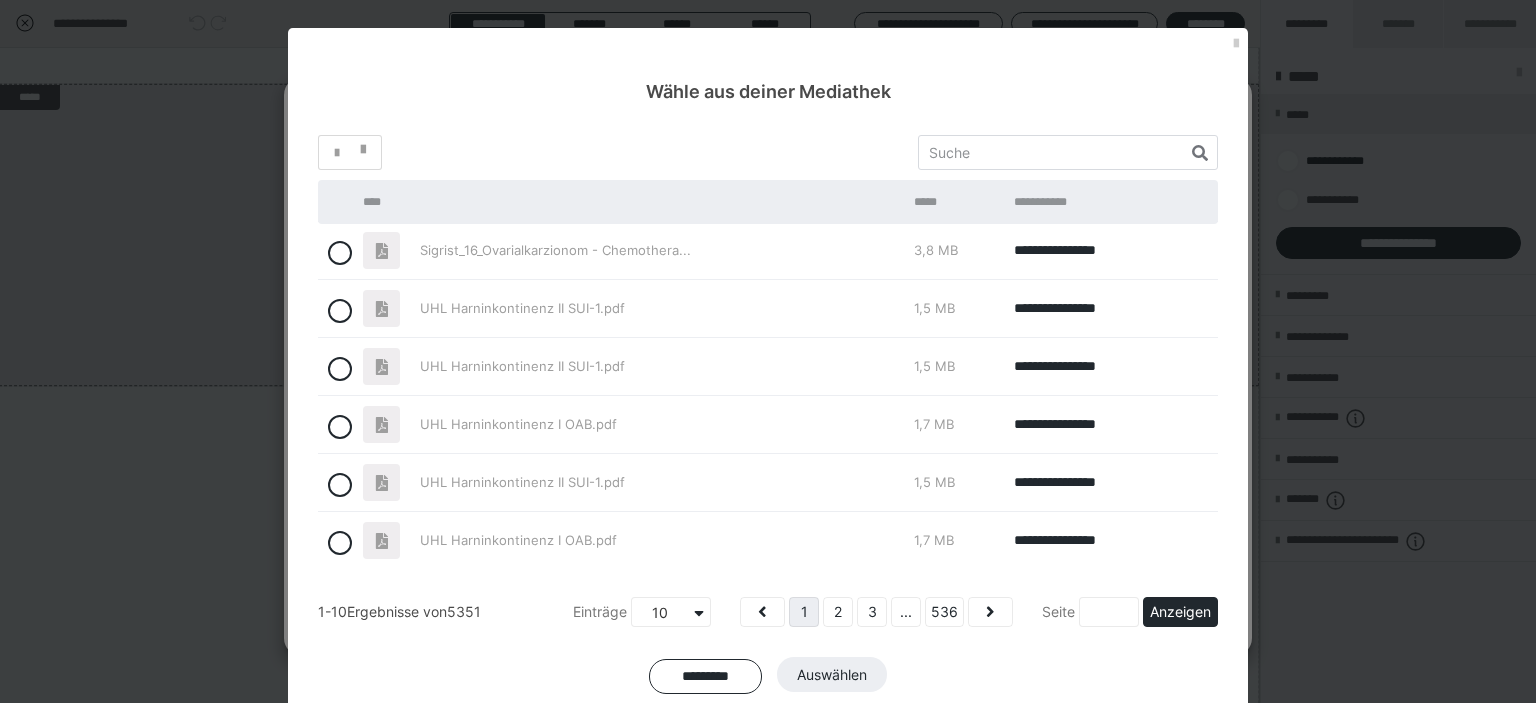 scroll, scrollTop: 236, scrollLeft: 0, axis: vertical 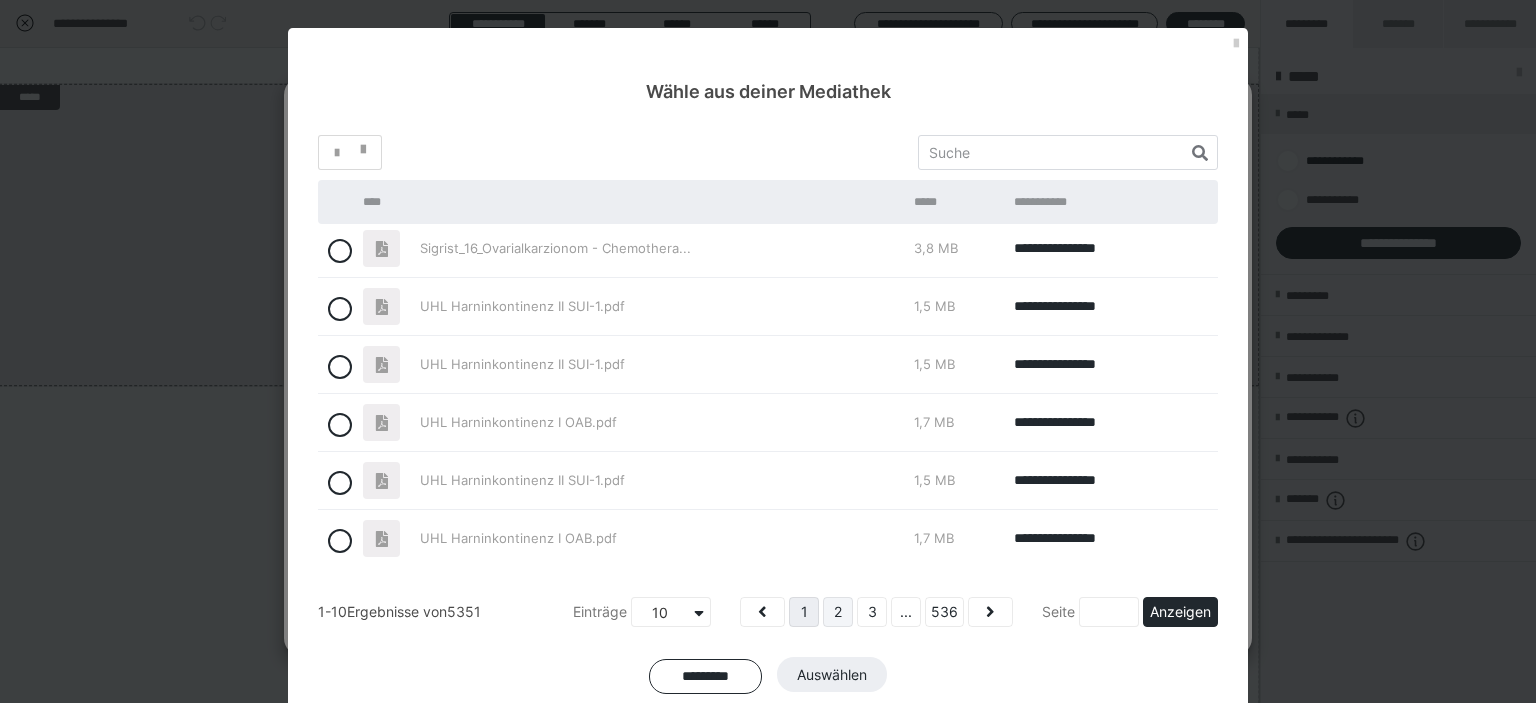 click on "2" at bounding box center (838, 612) 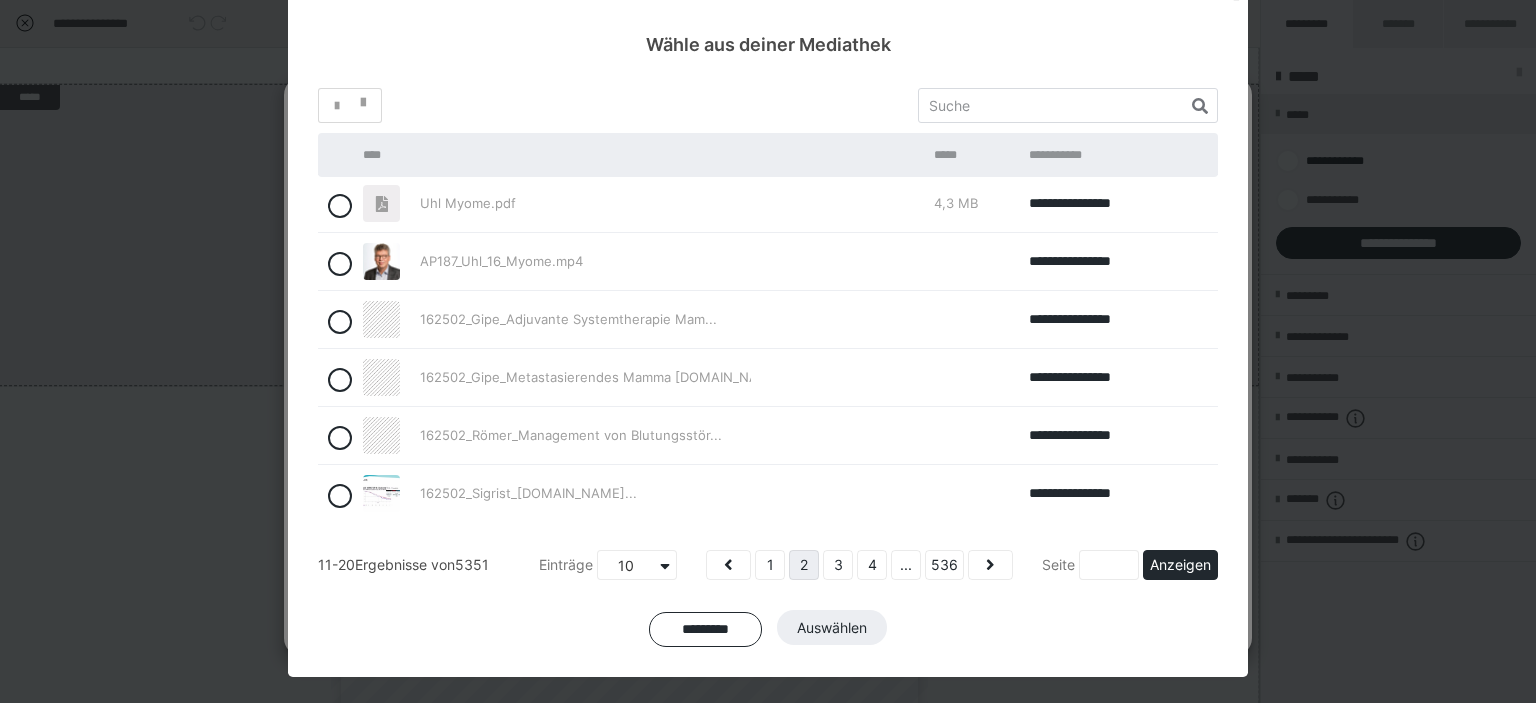 scroll, scrollTop: 236, scrollLeft: 0, axis: vertical 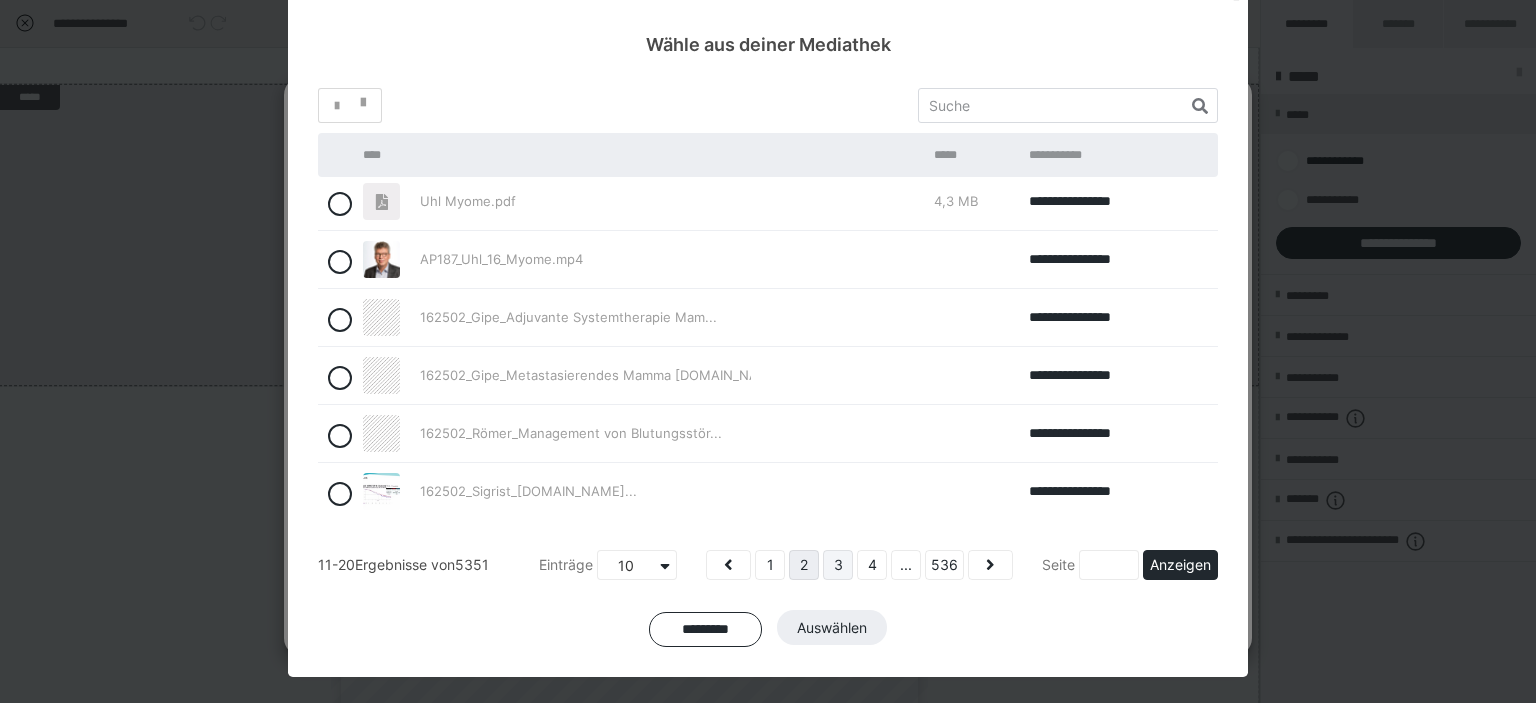 click on "3" at bounding box center (838, 565) 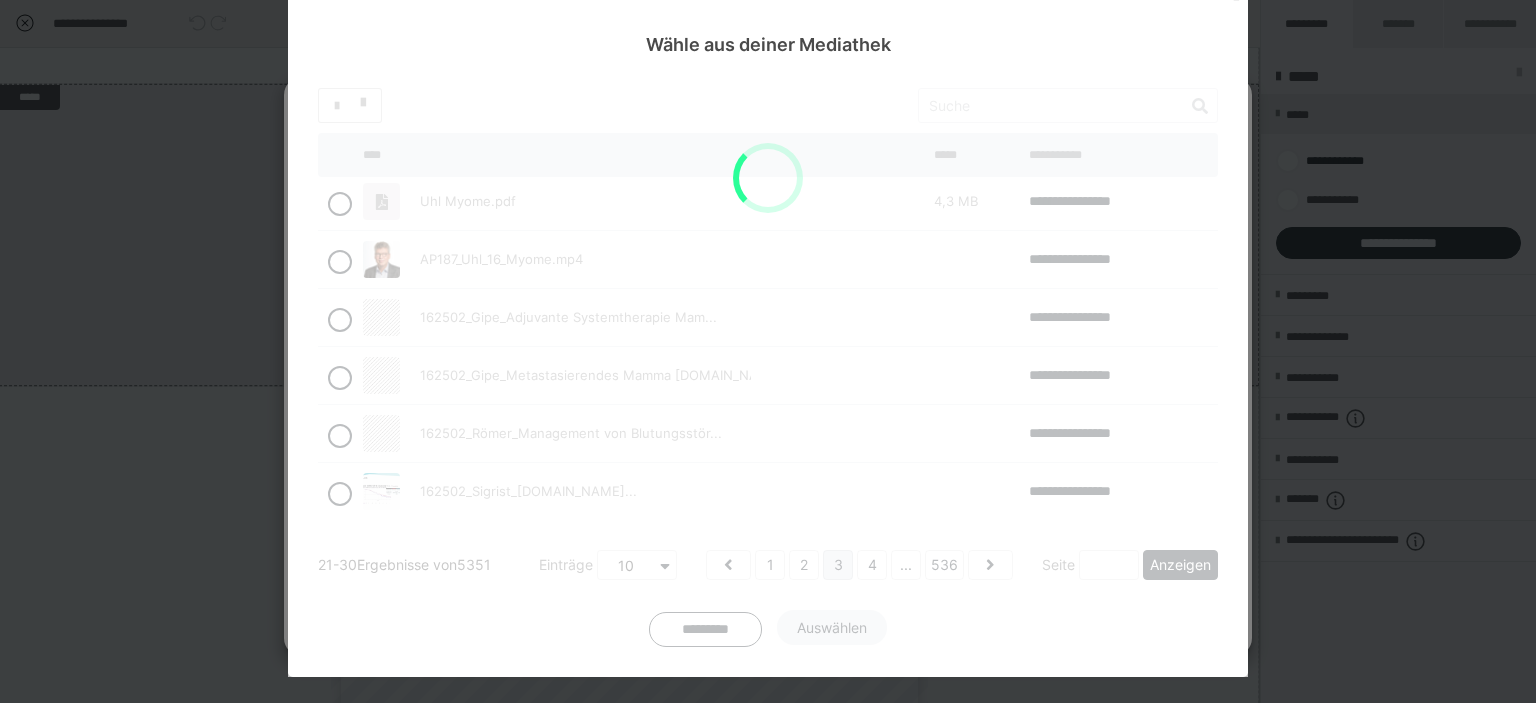 scroll, scrollTop: 0, scrollLeft: 0, axis: both 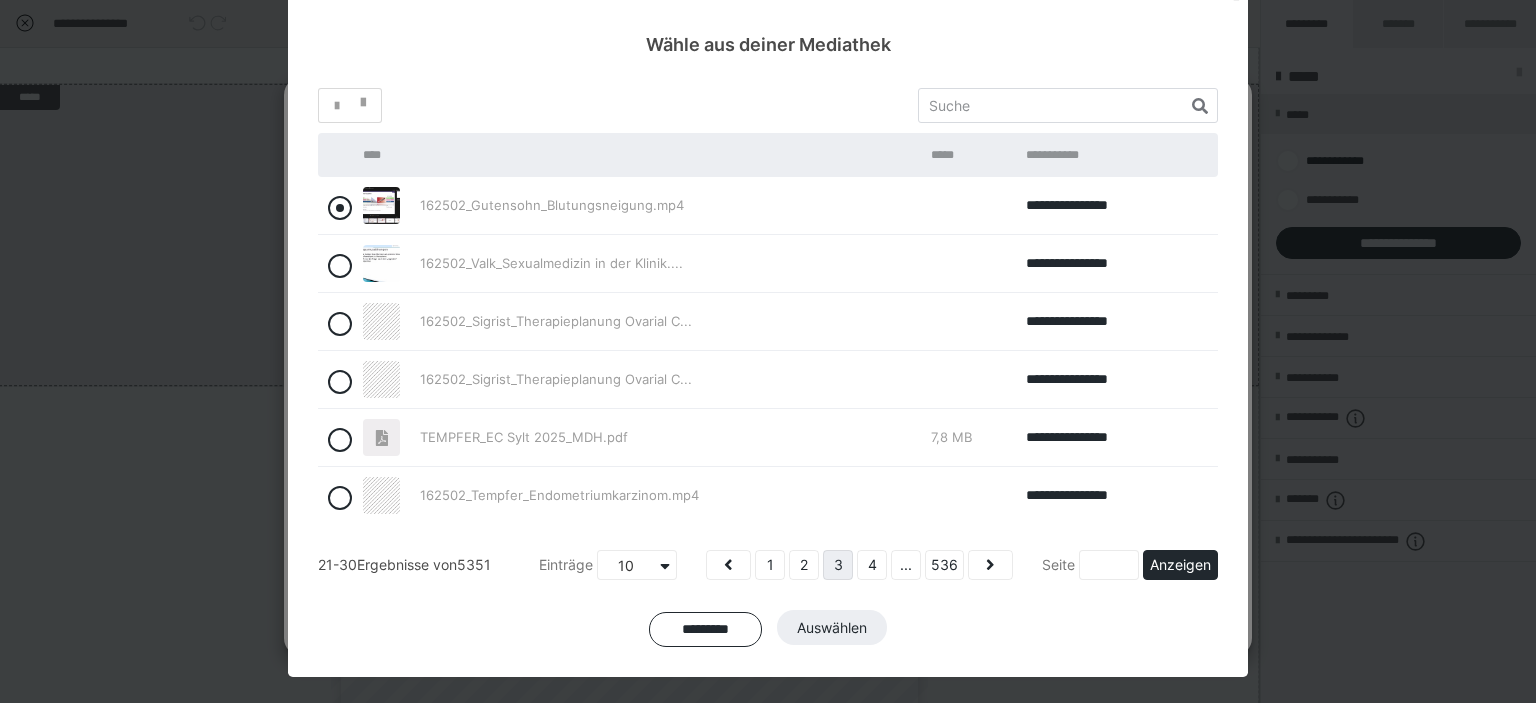 click at bounding box center (340, 208) 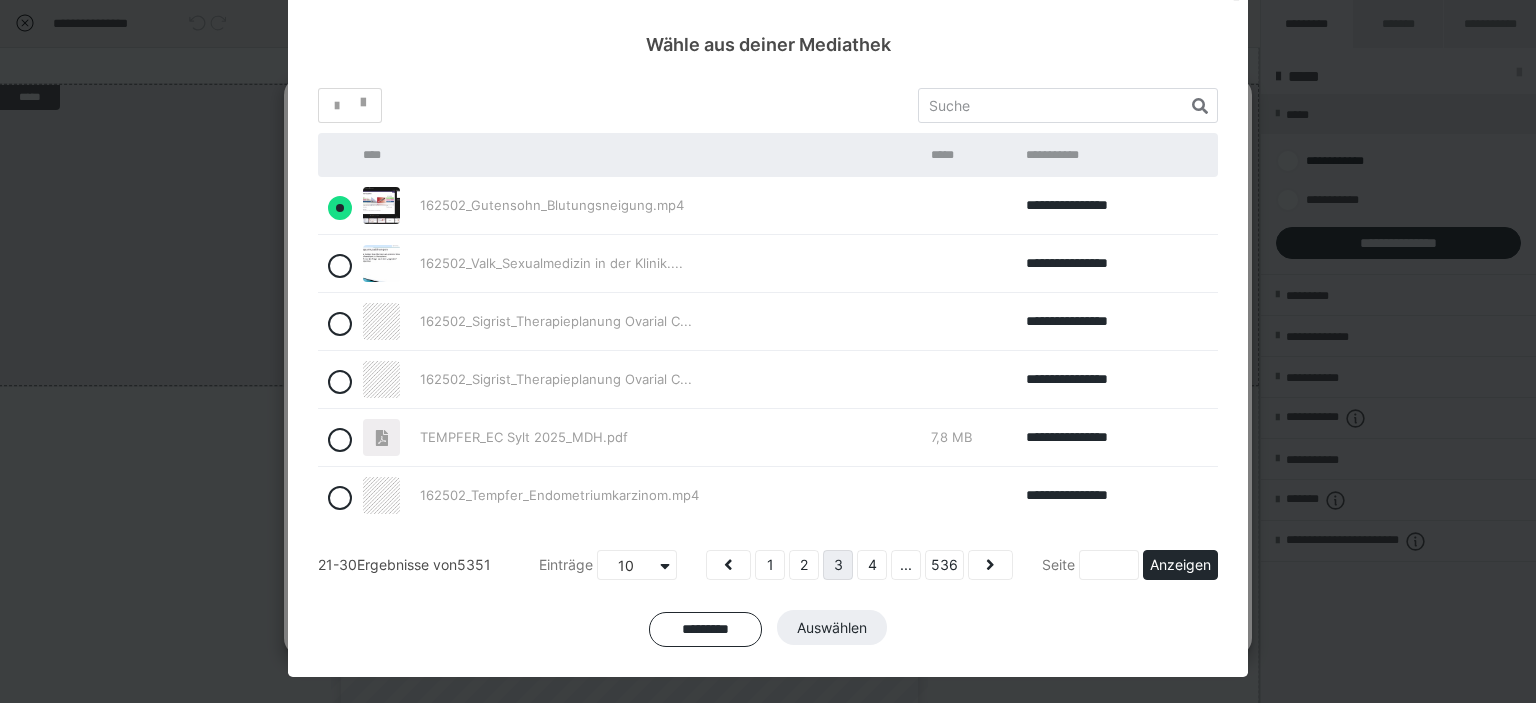 radio on "true" 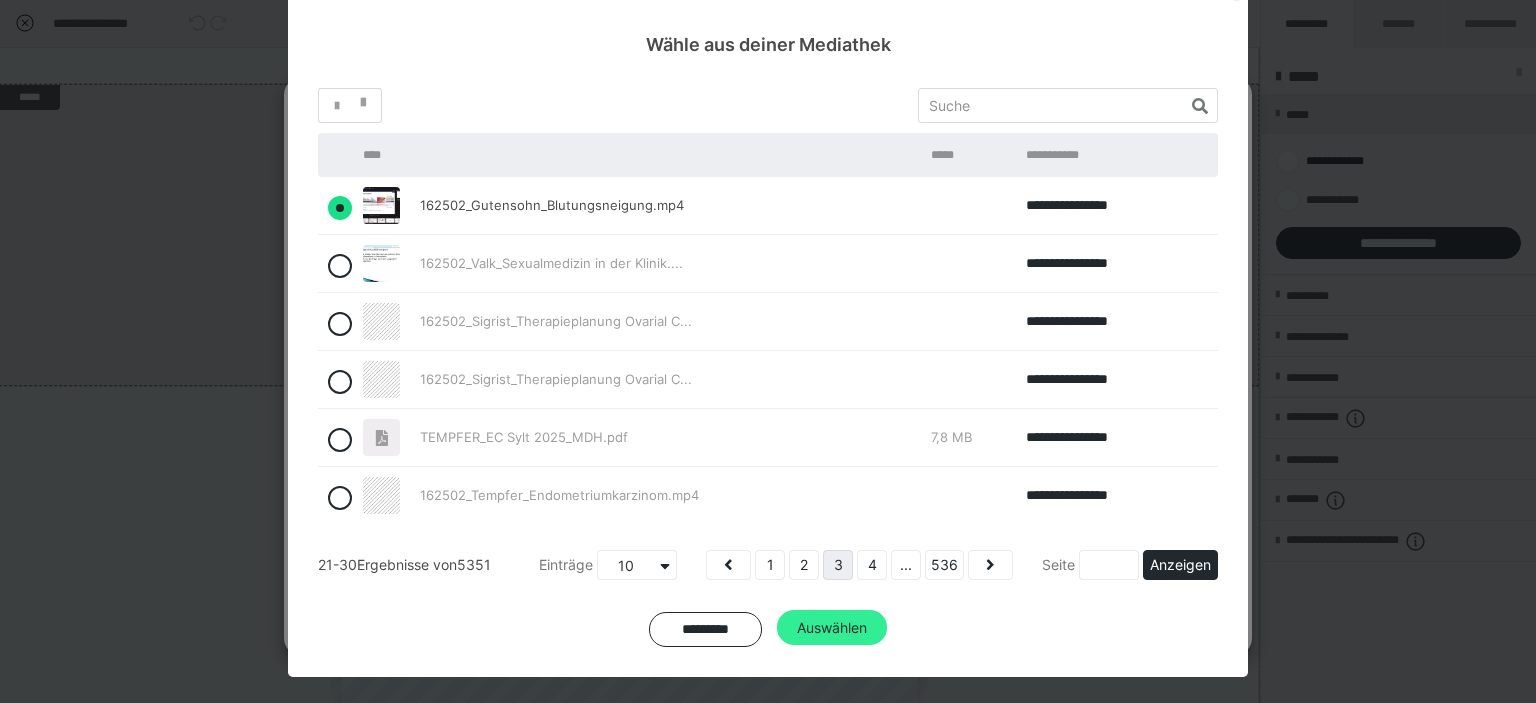 click on "Auswählen" at bounding box center (832, 628) 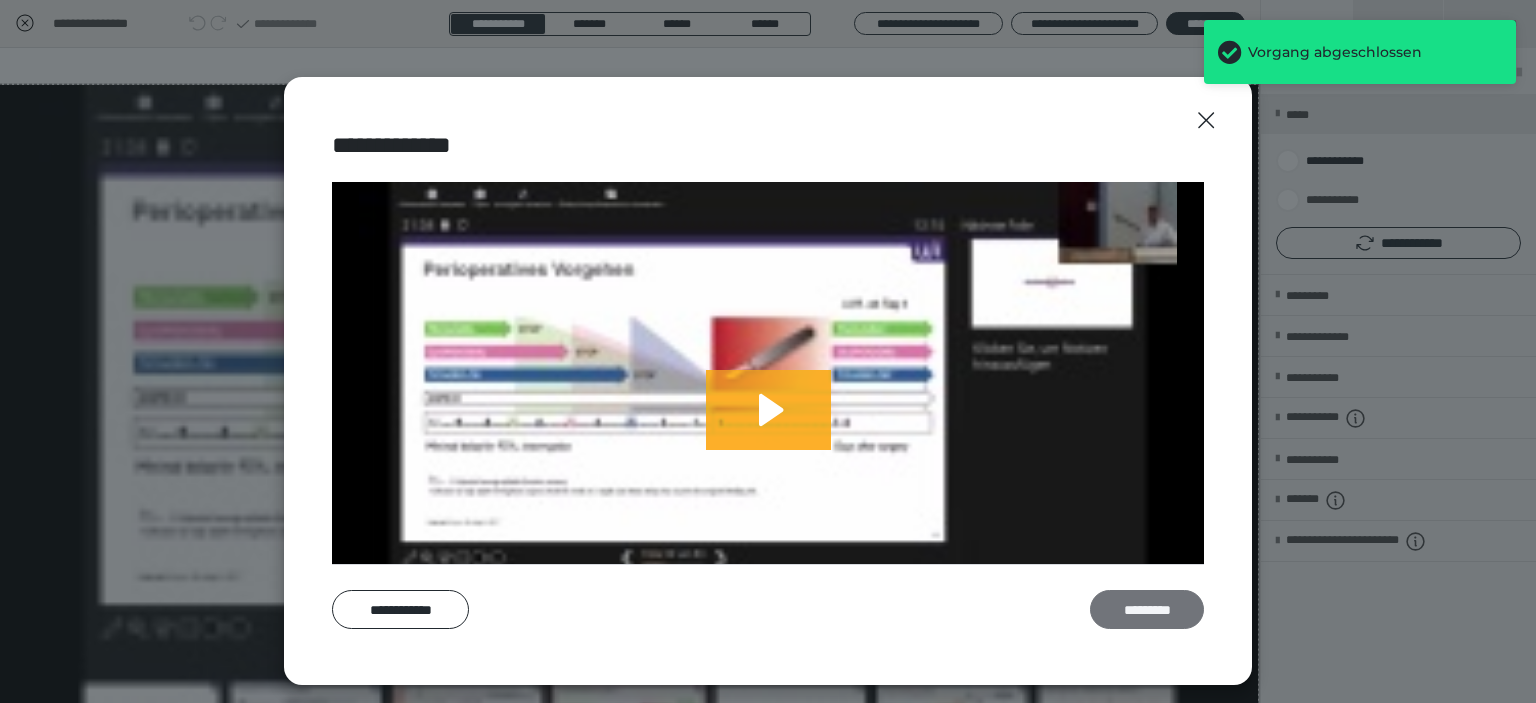 click on "*********" at bounding box center [1147, 610] 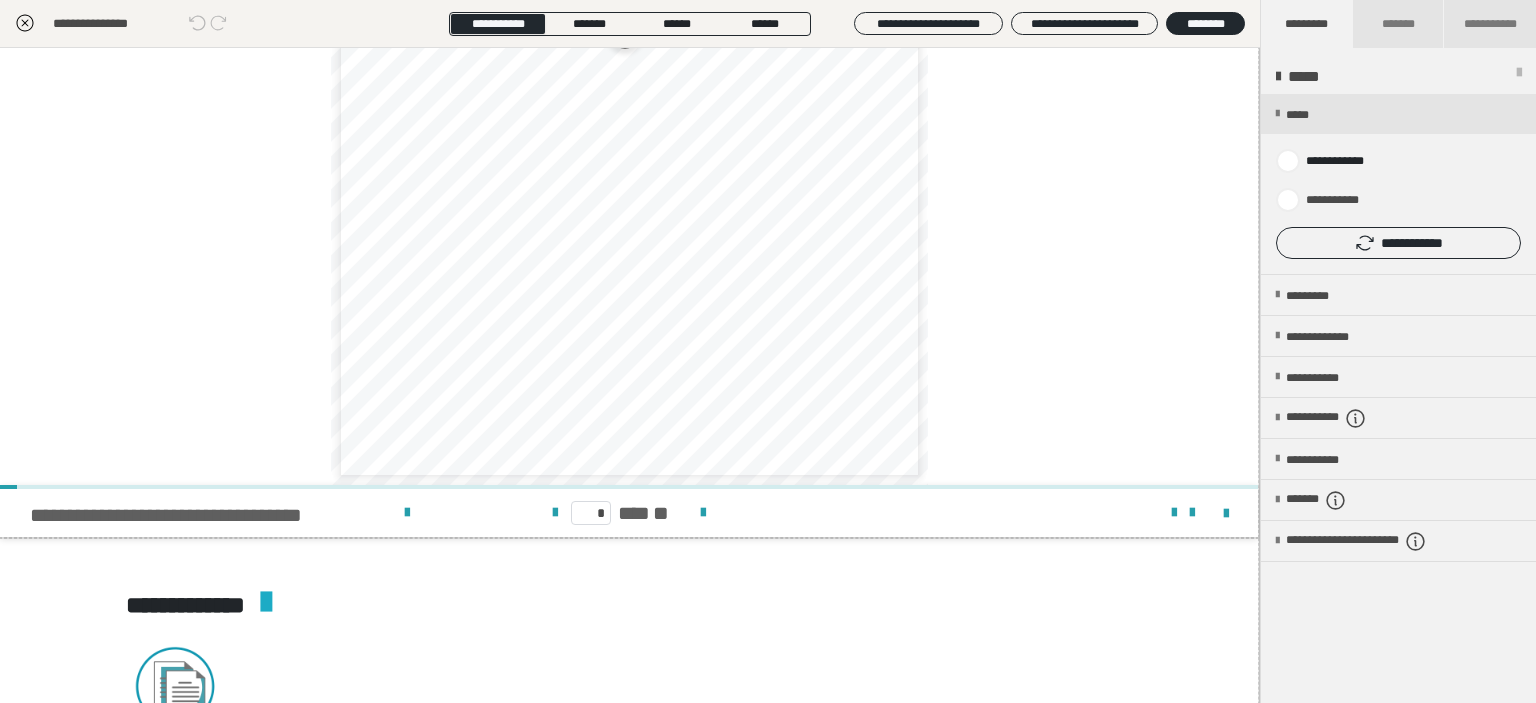 scroll, scrollTop: 4032, scrollLeft: 1, axis: both 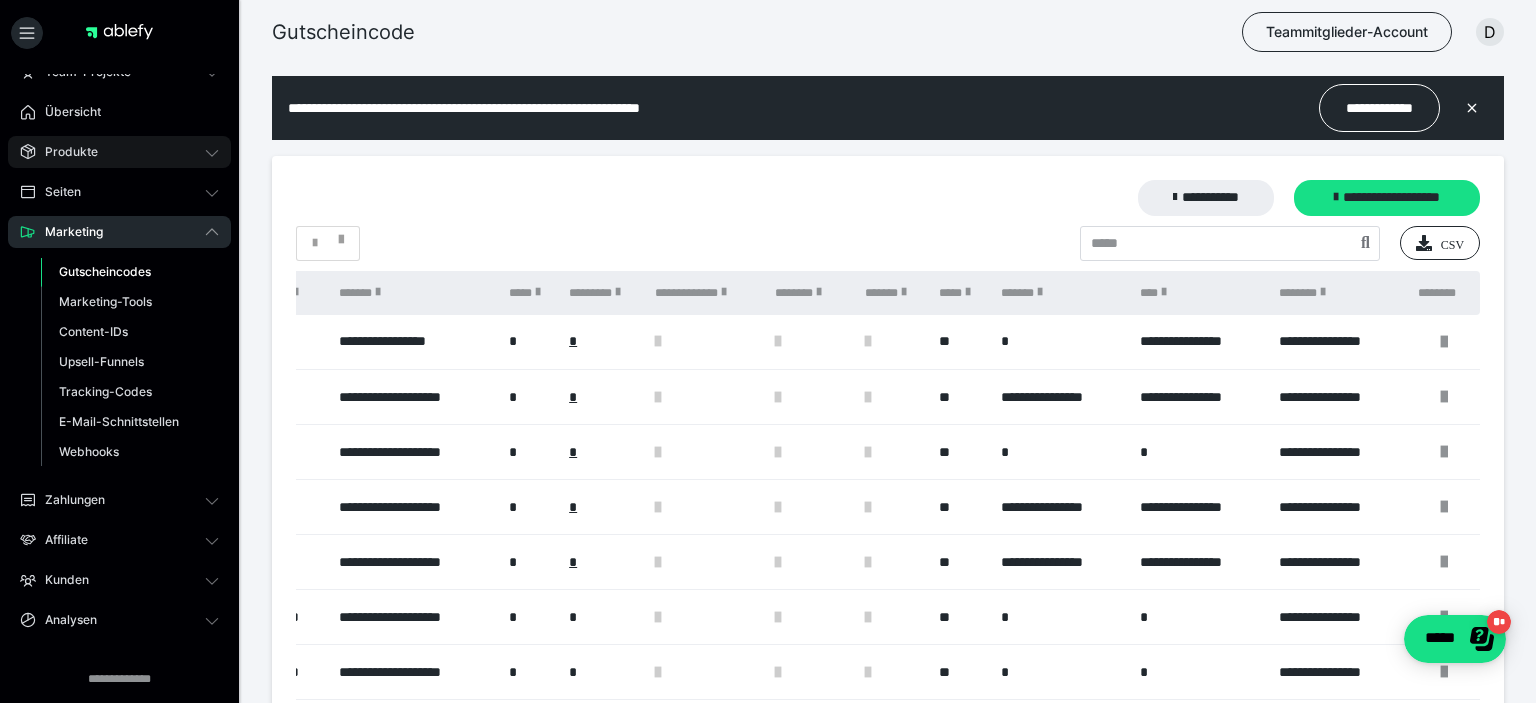 click on "Produkte" at bounding box center [64, 152] 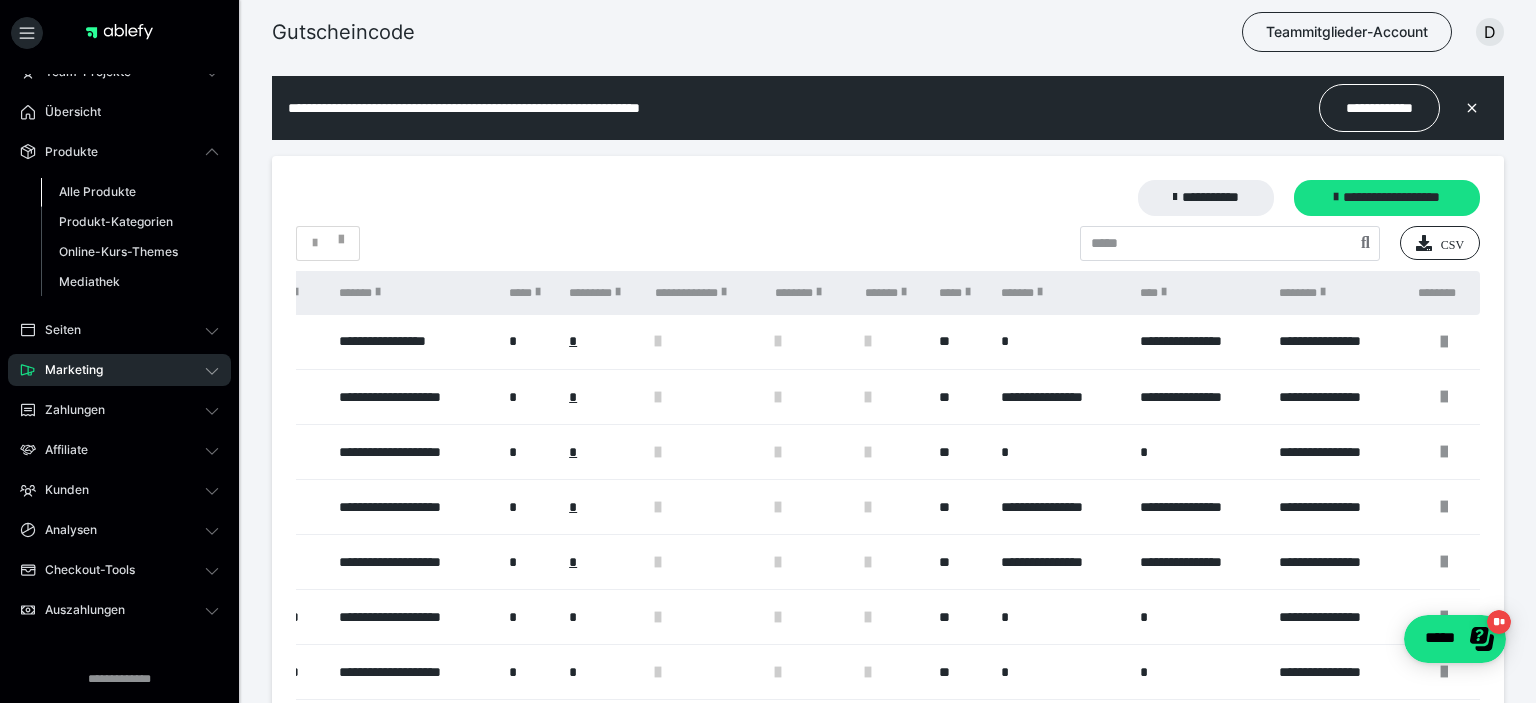 click on "Alle Produkte" at bounding box center (97, 191) 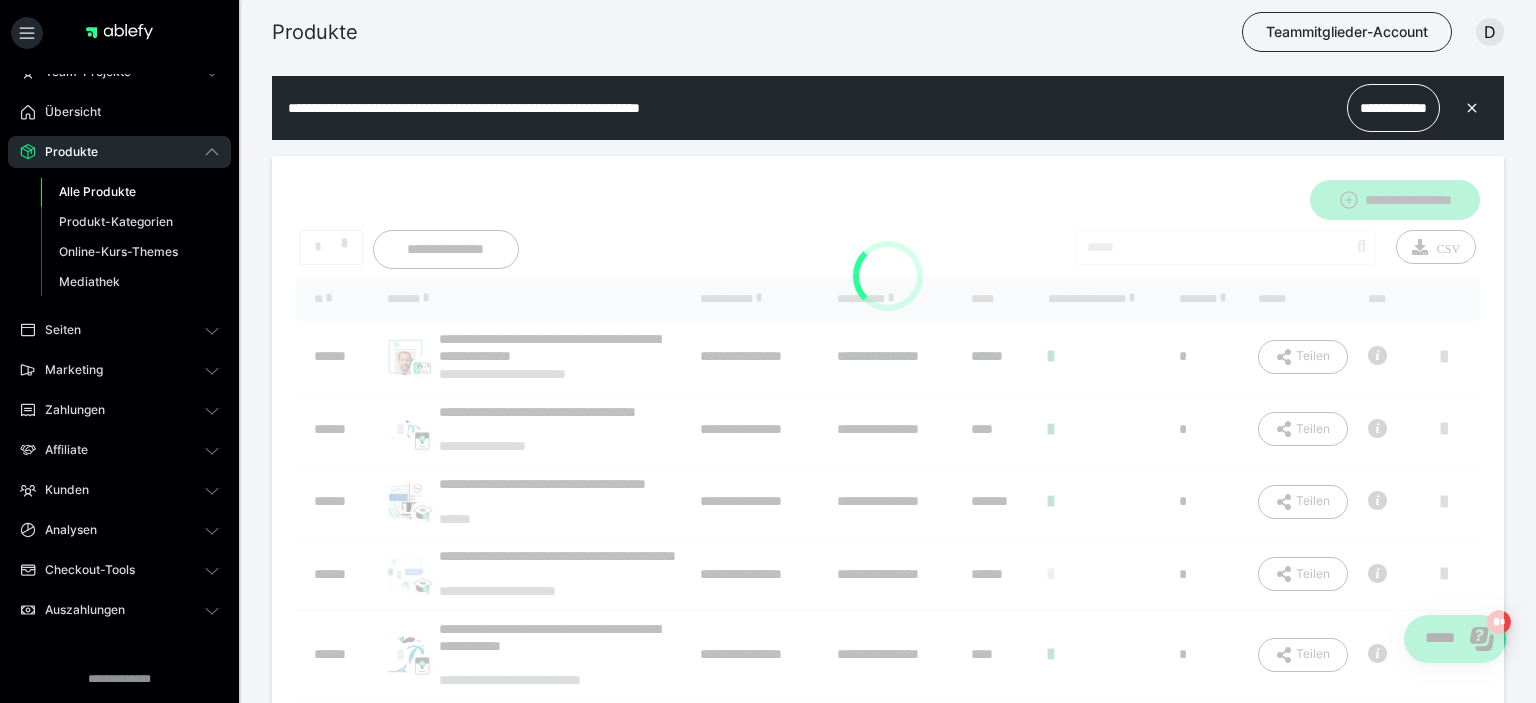 scroll, scrollTop: 0, scrollLeft: 0, axis: both 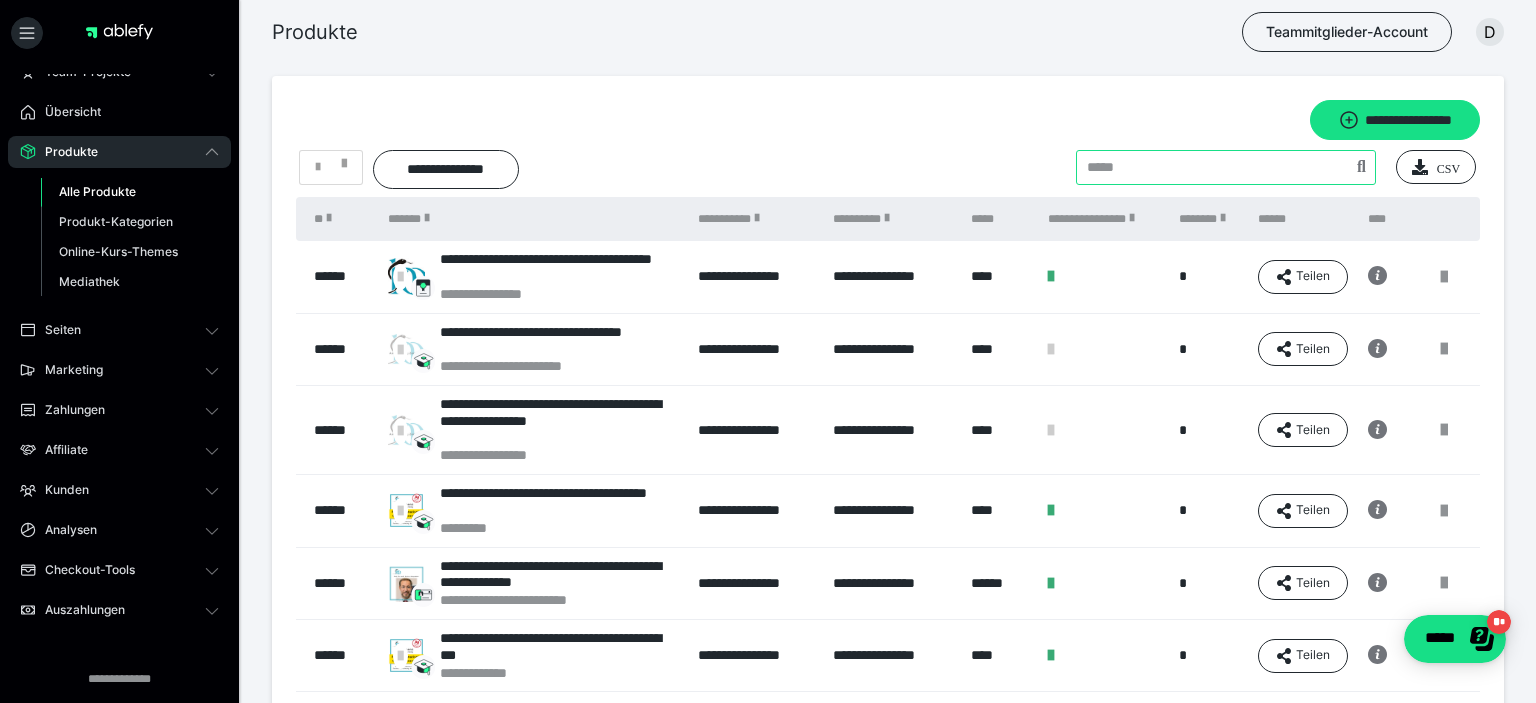 click at bounding box center (1226, 167) 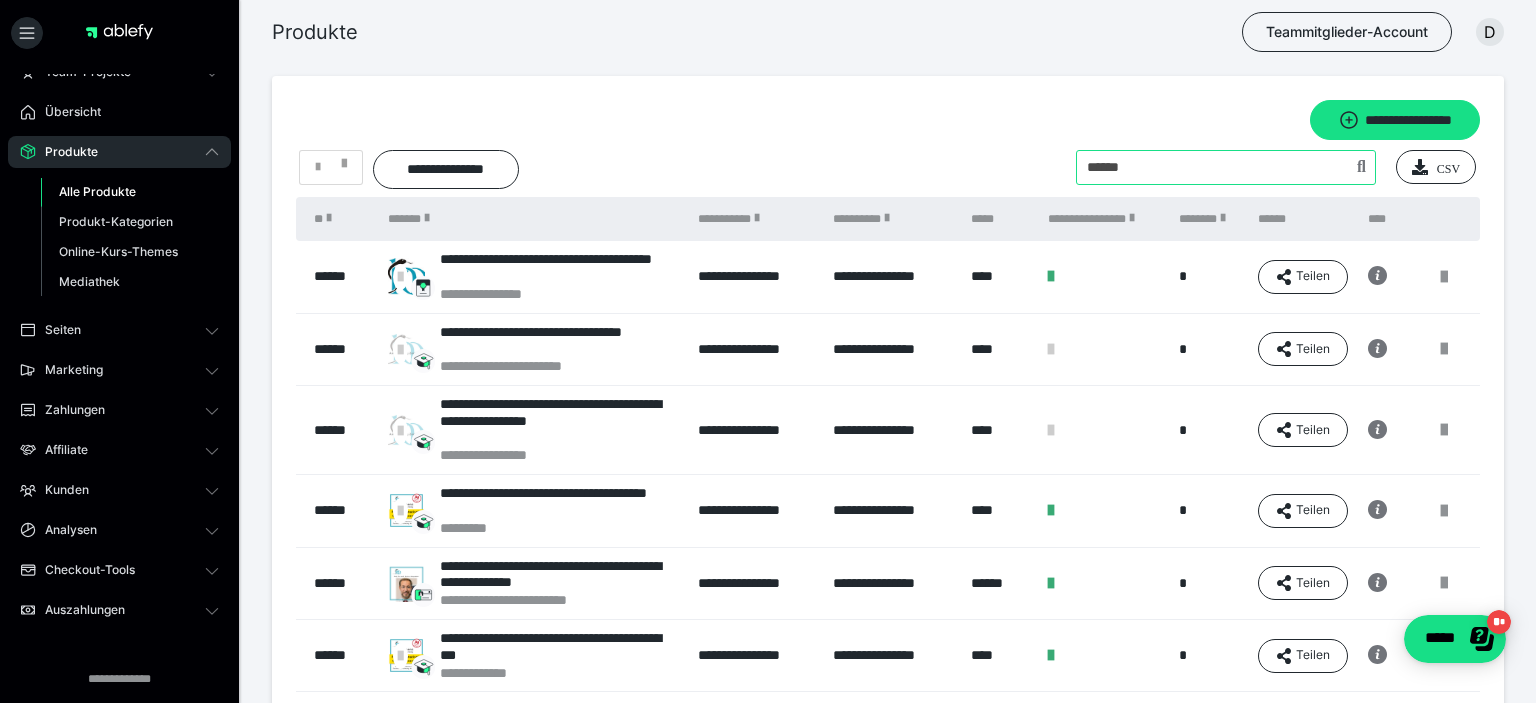 type on "******" 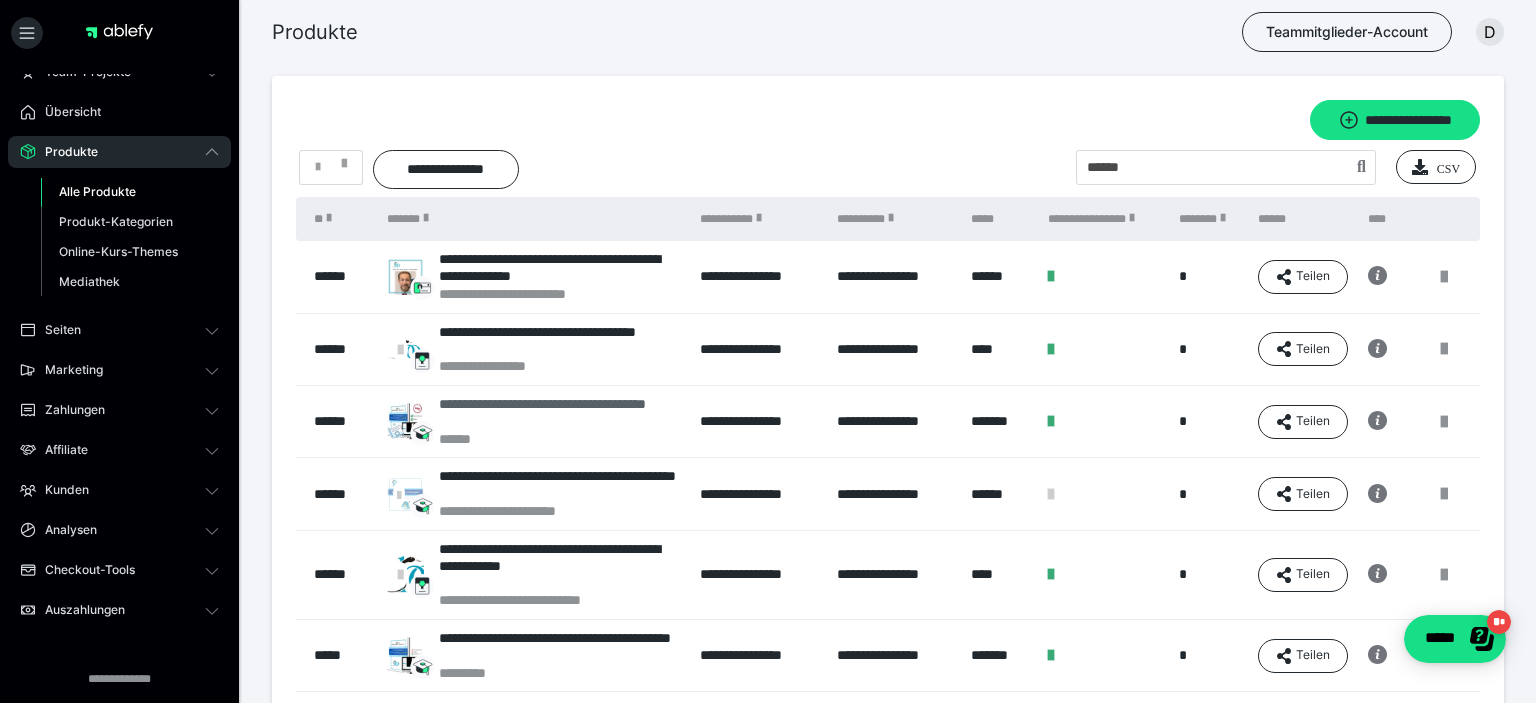 click on "**********" at bounding box center [559, 413] 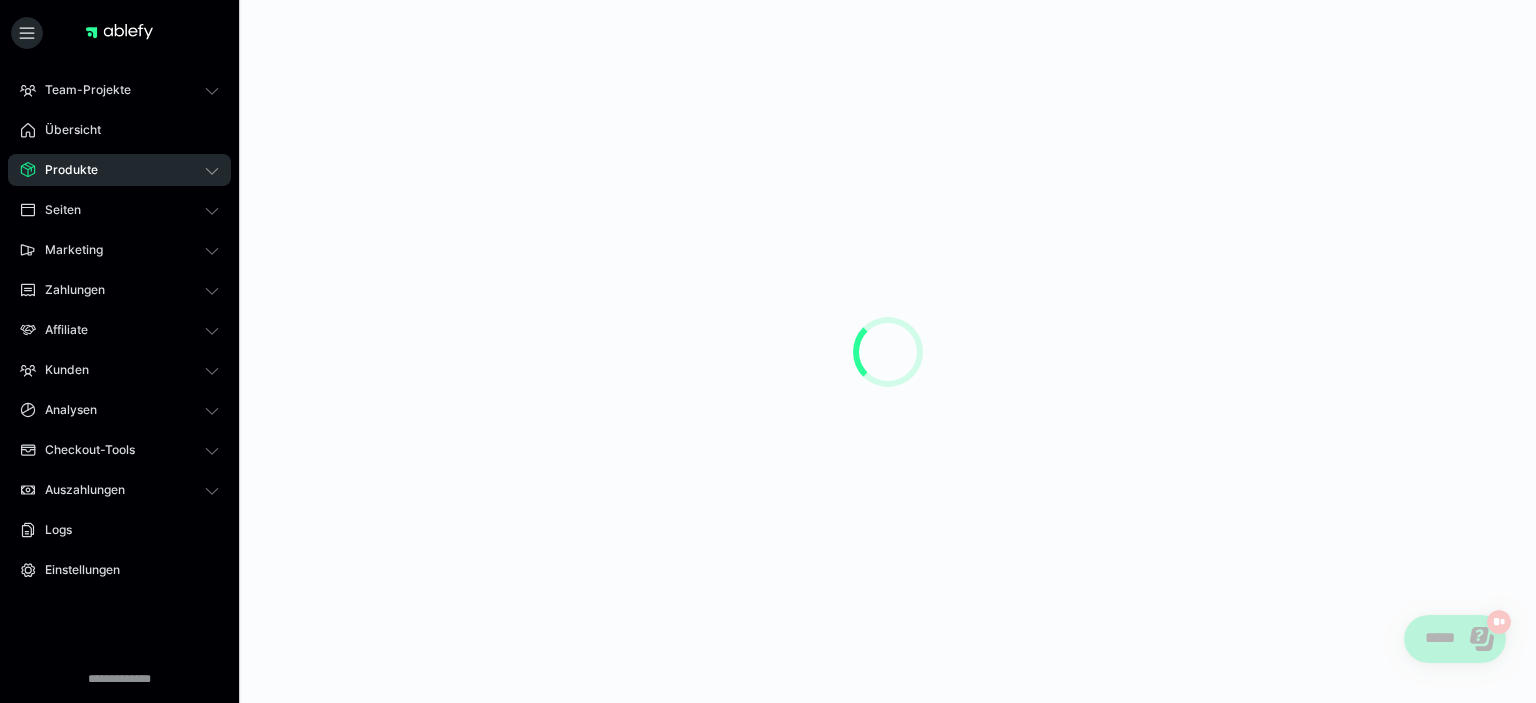 scroll, scrollTop: 0, scrollLeft: 0, axis: both 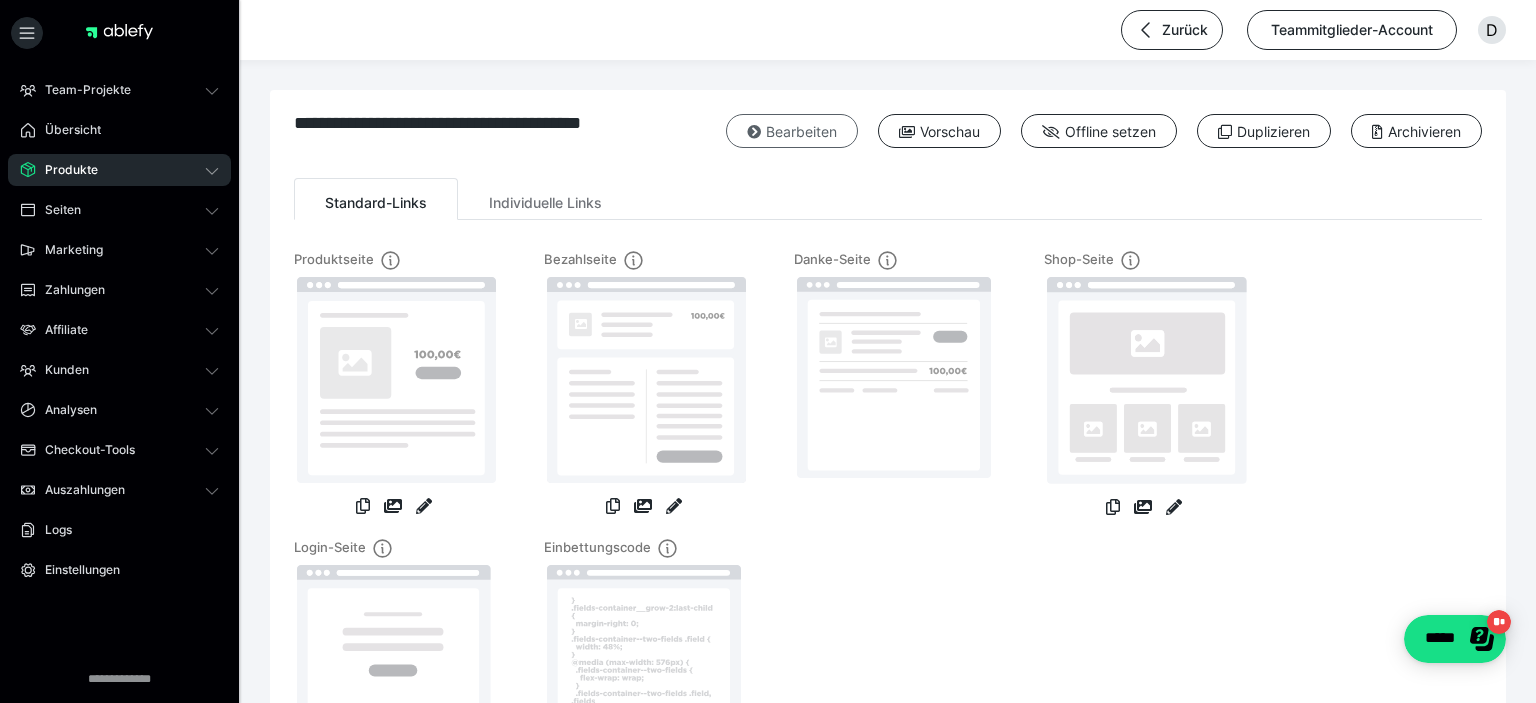 click on "Bearbeiten" at bounding box center (792, 131) 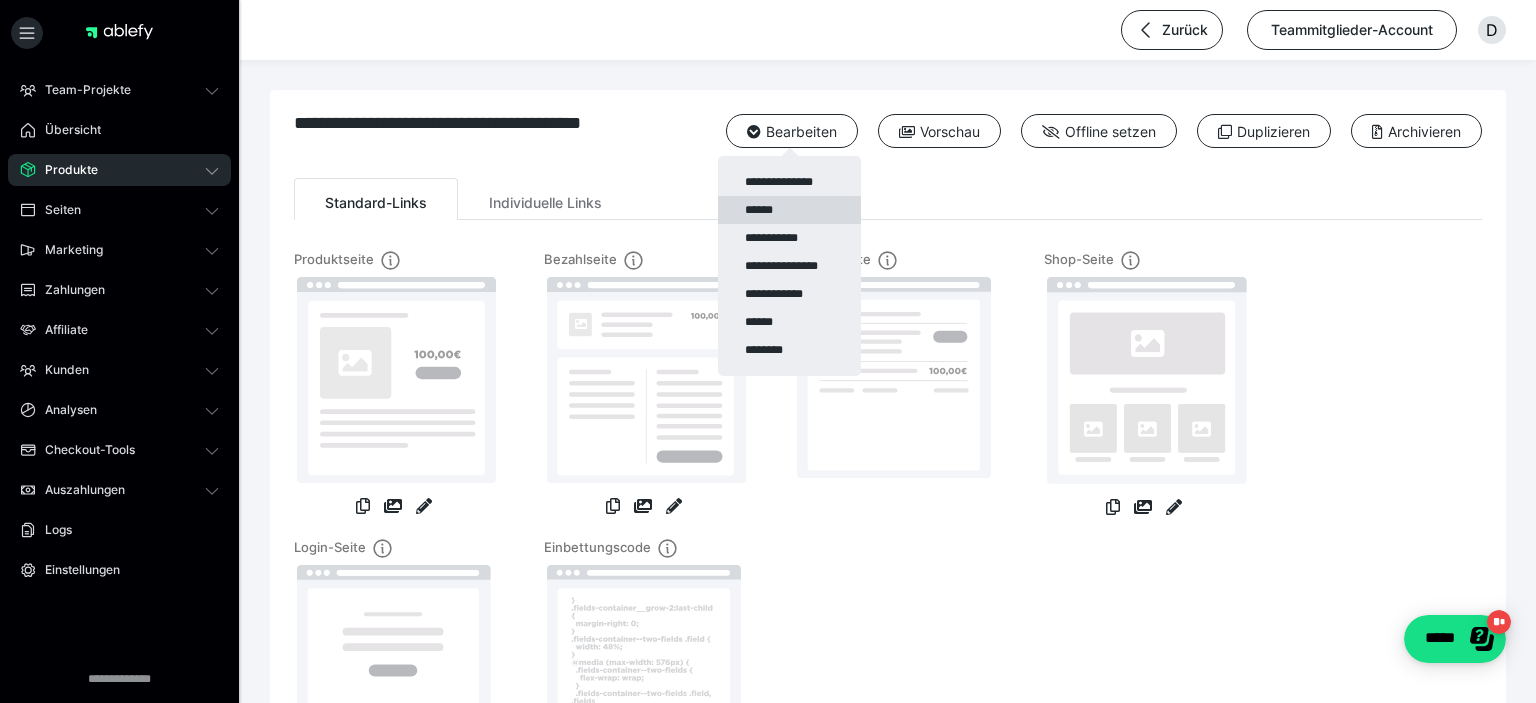 click on "******" at bounding box center [789, 210] 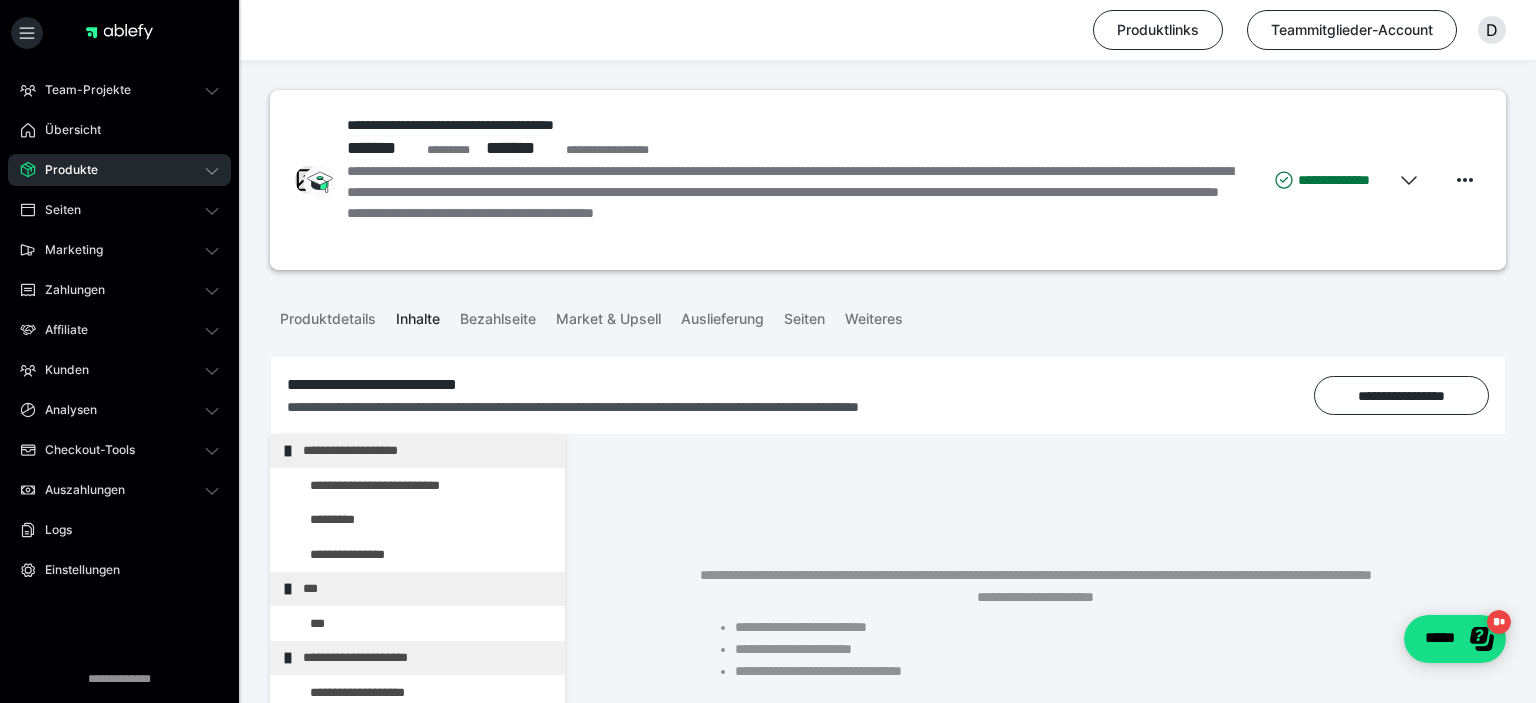 scroll, scrollTop: 346, scrollLeft: 0, axis: vertical 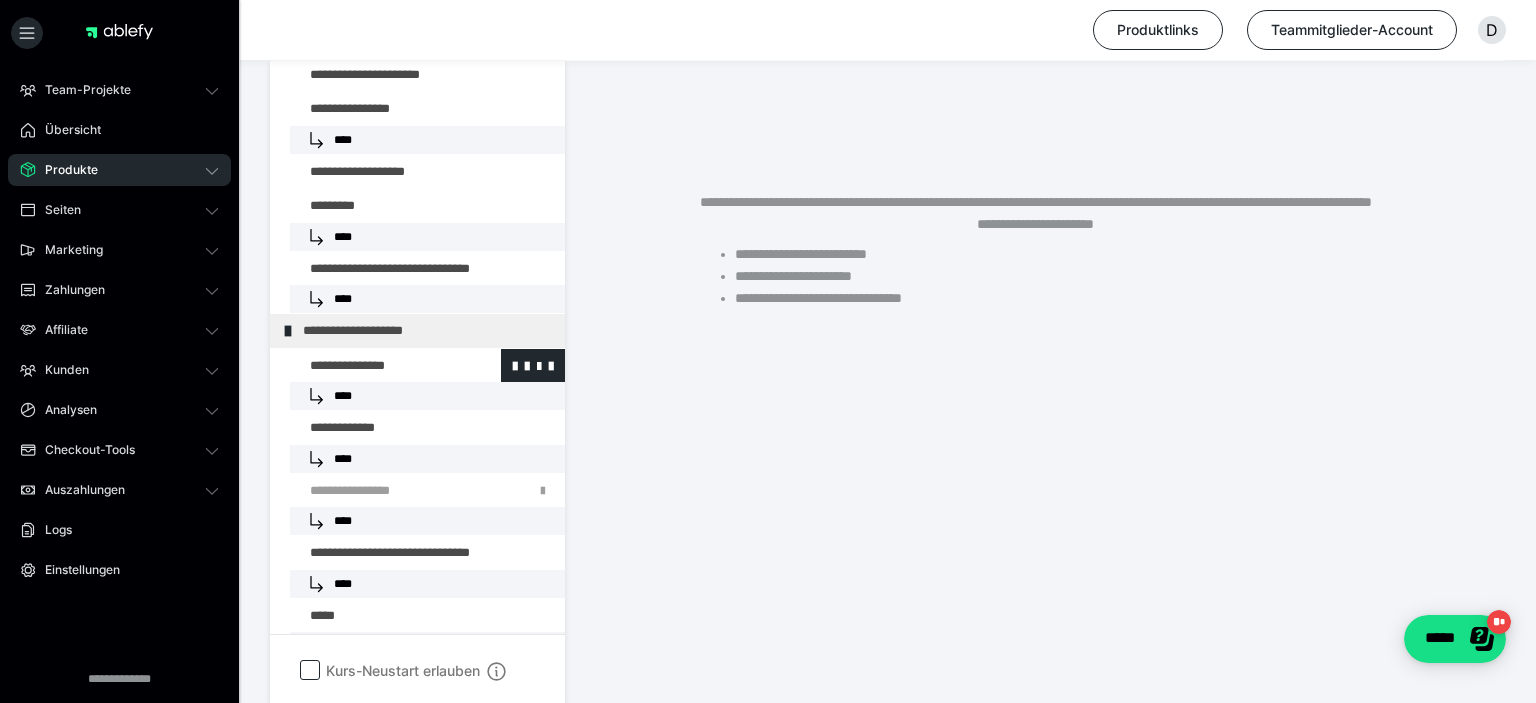click at bounding box center (375, 366) 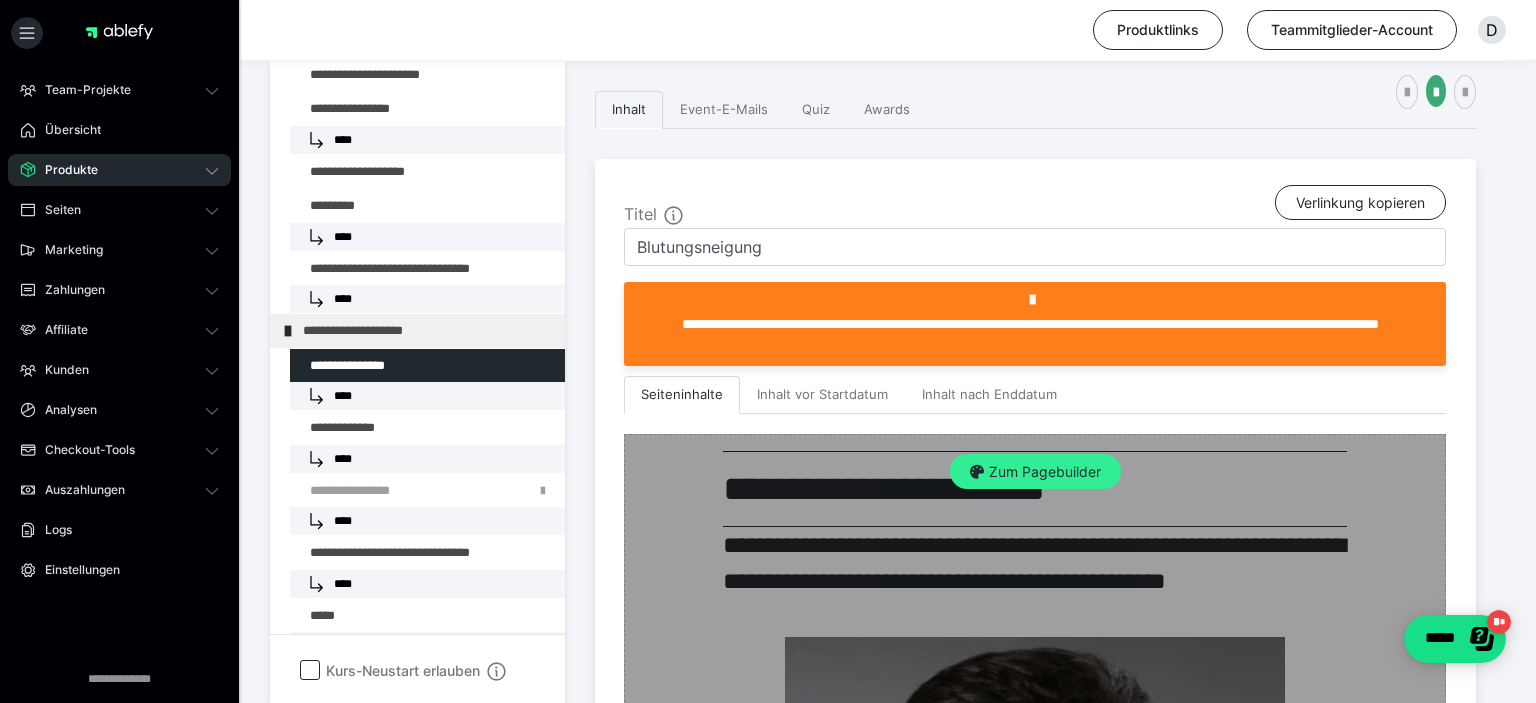 click on "Zum Pagebuilder" at bounding box center [1035, 472] 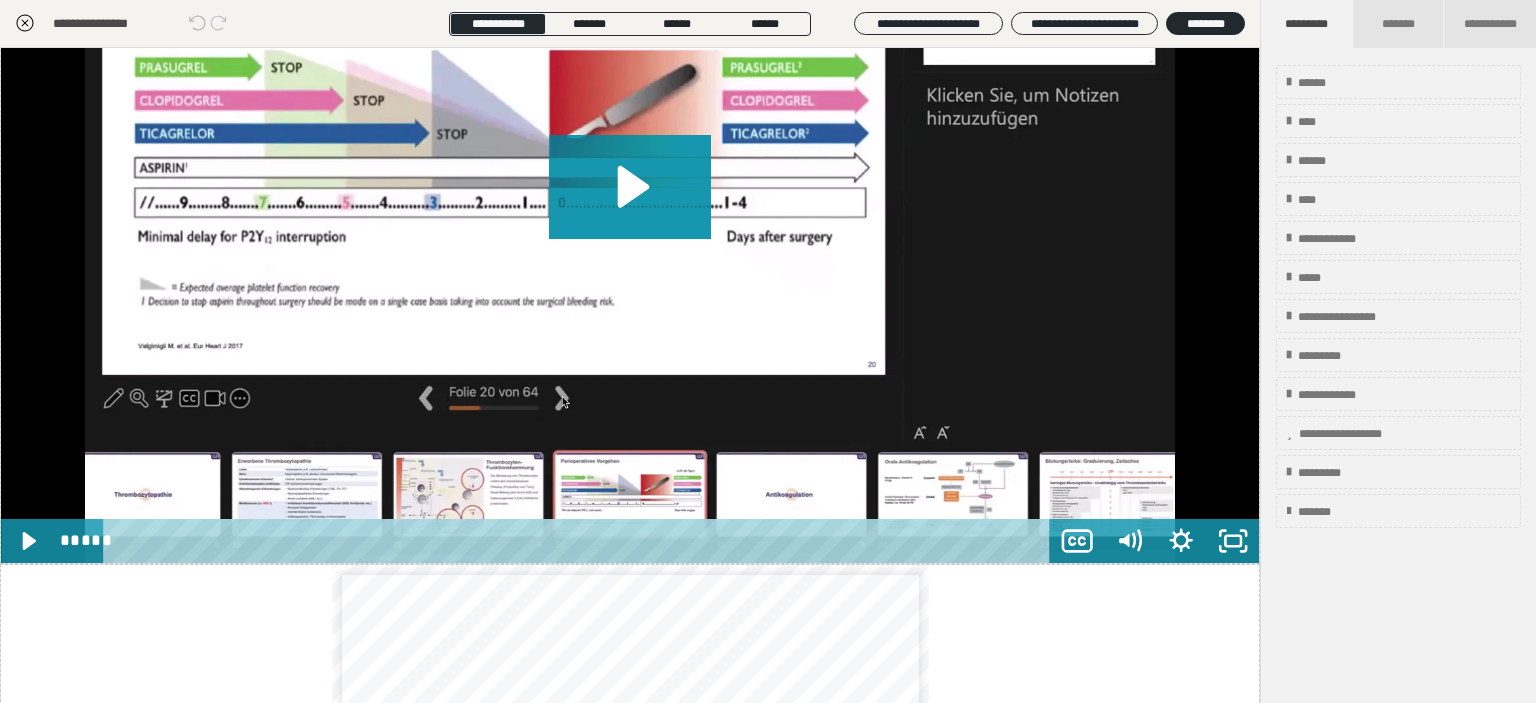 scroll, scrollTop: 3917, scrollLeft: 0, axis: vertical 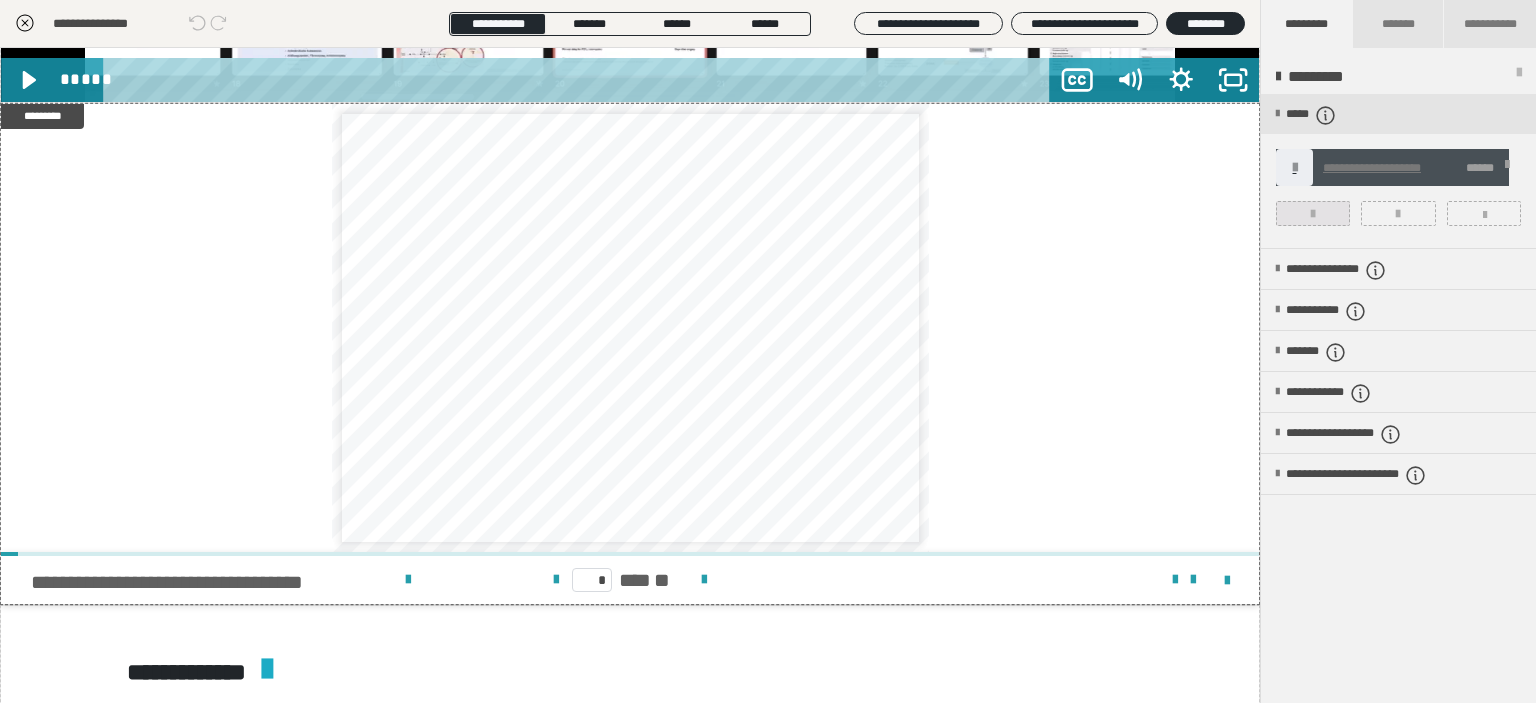 click at bounding box center (1313, 214) 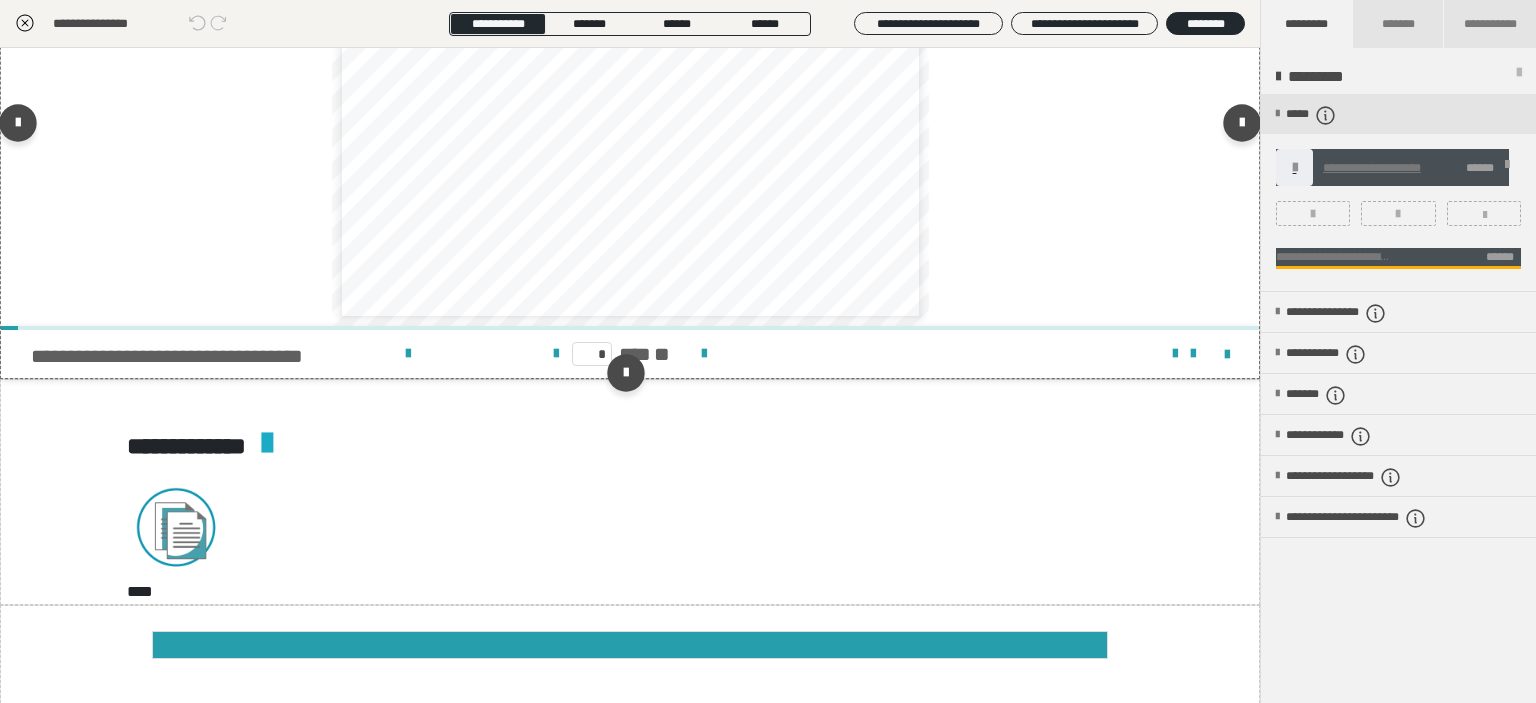 scroll, scrollTop: 4147, scrollLeft: 0, axis: vertical 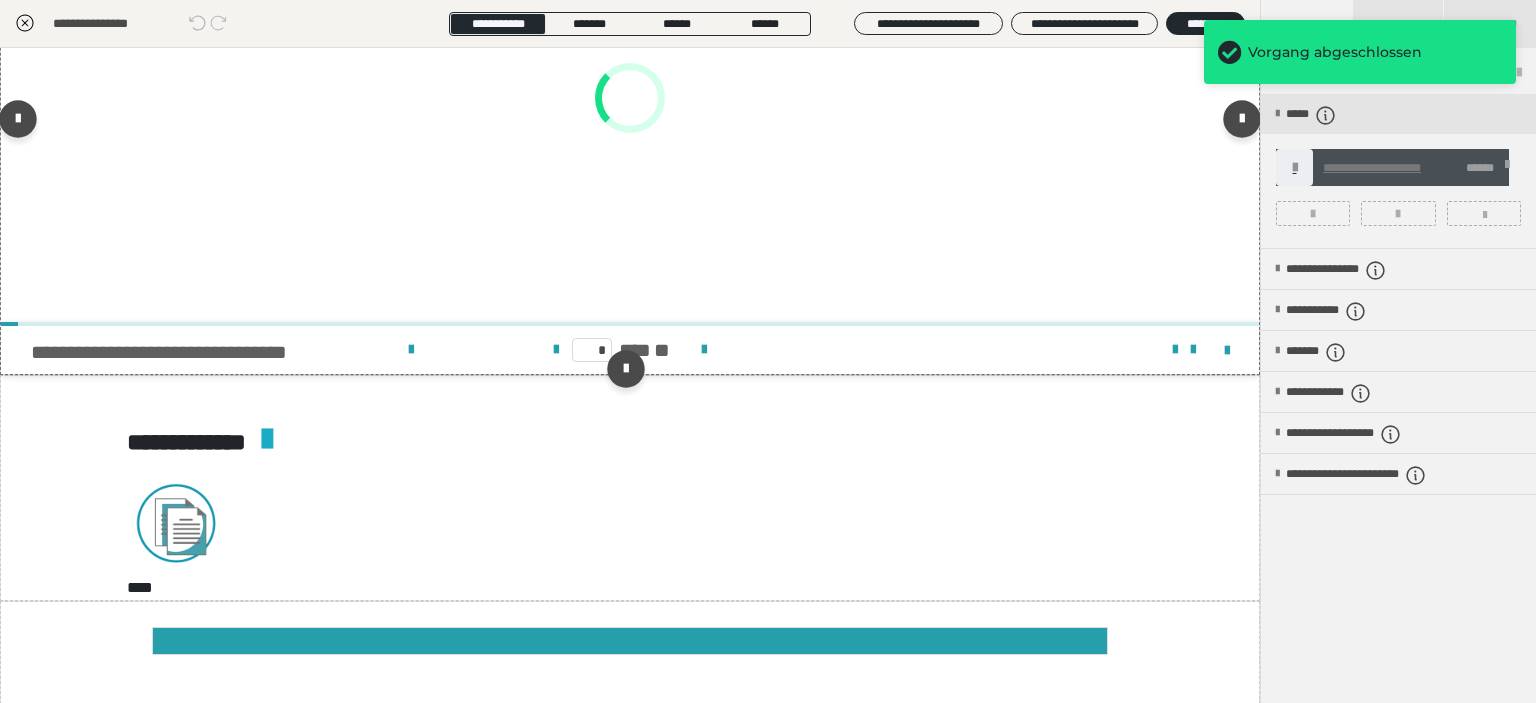 click on "* *** **" at bounding box center (630, 350) 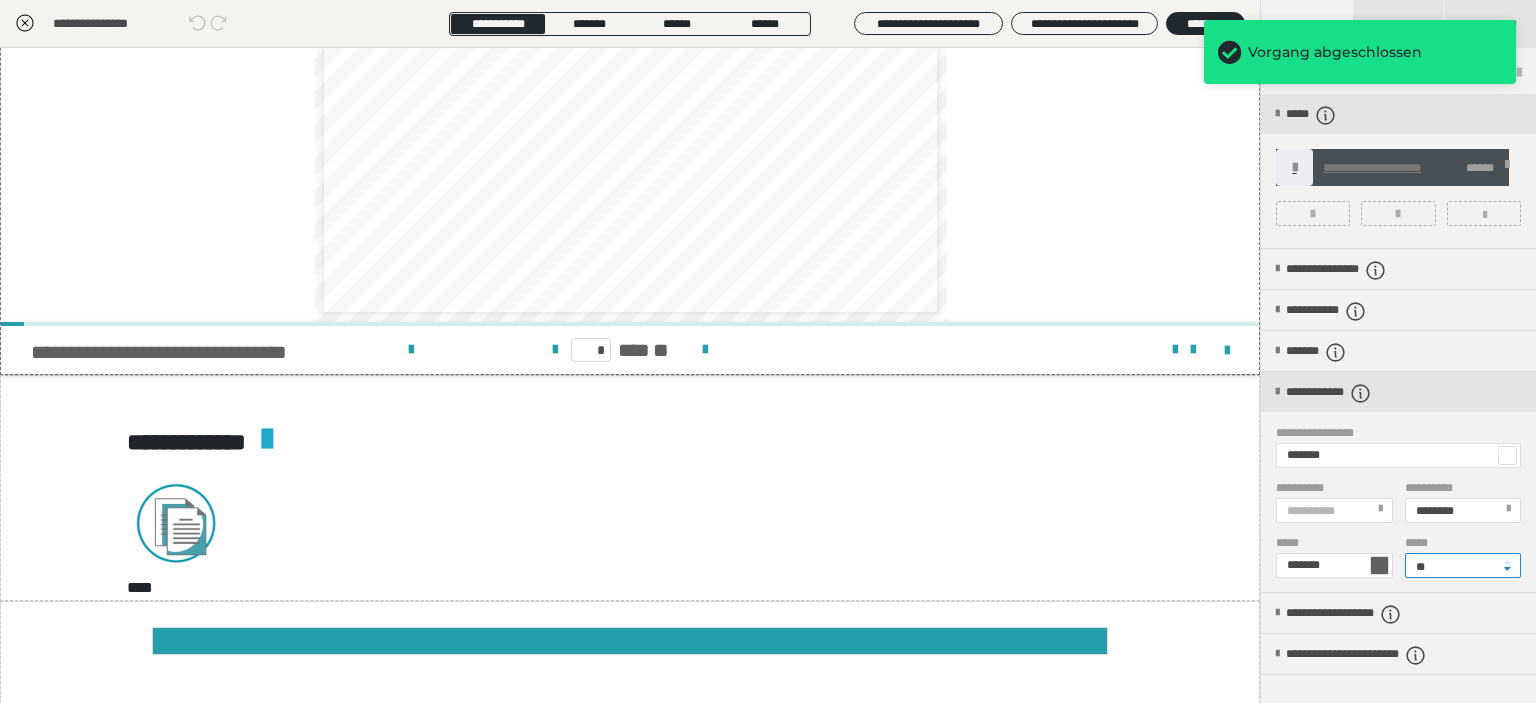 click on "**" at bounding box center [1463, 565] 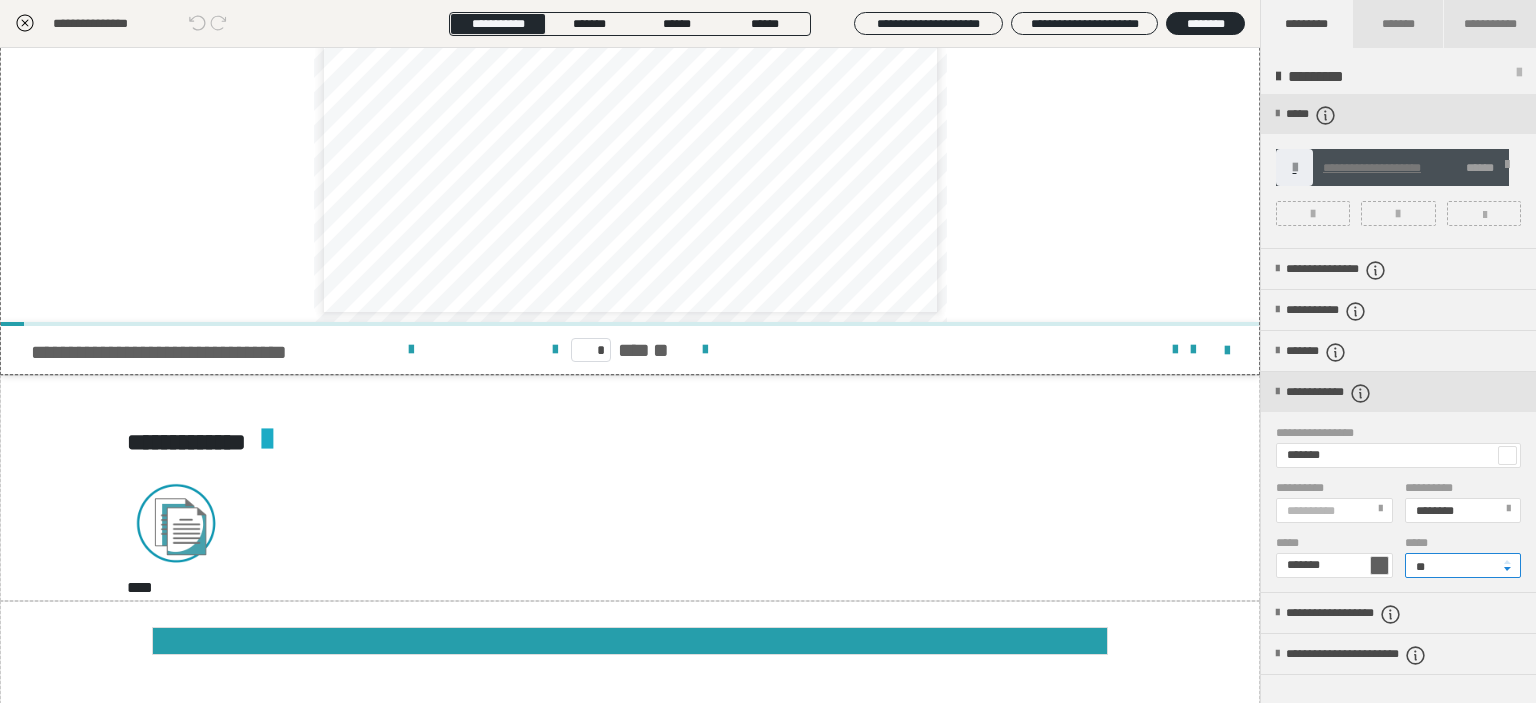 click on "**" at bounding box center (1463, 565) 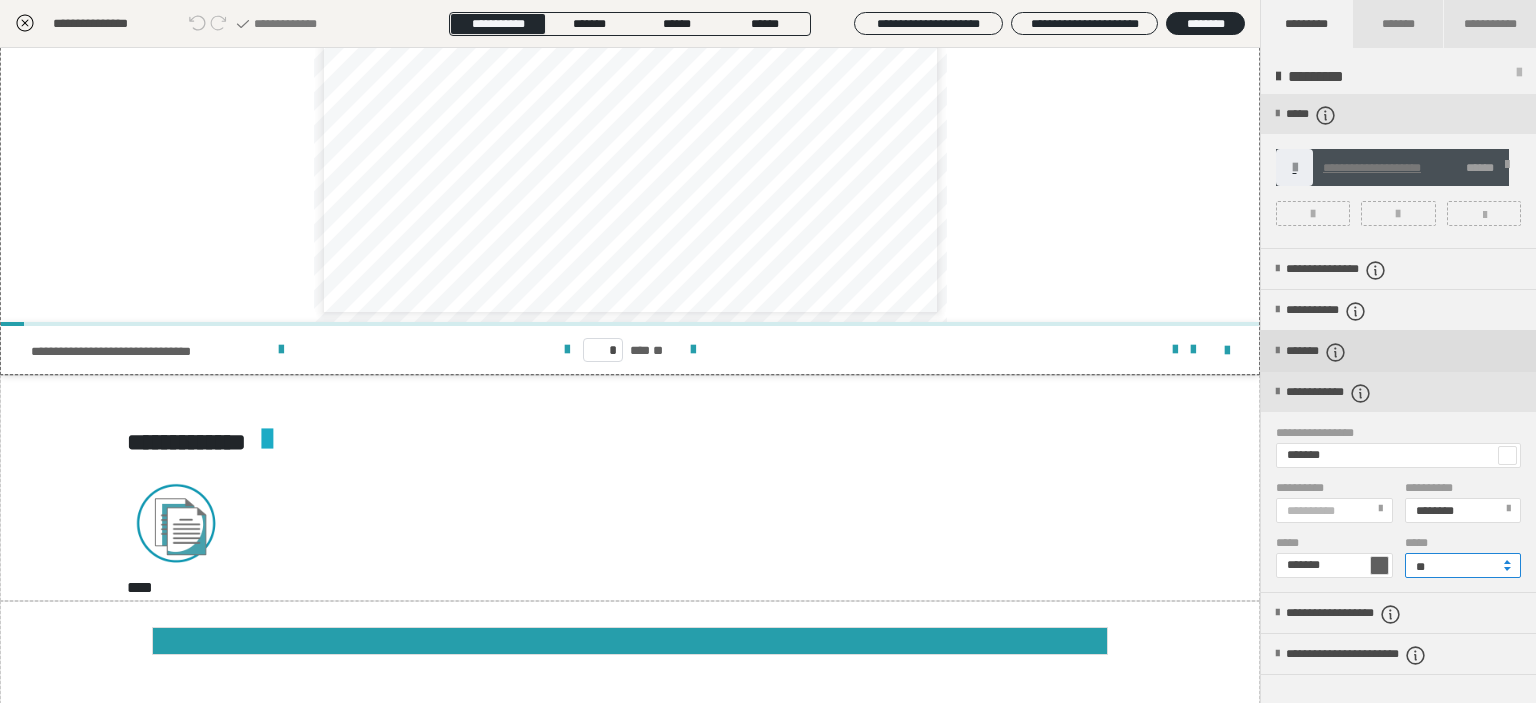 type on "**" 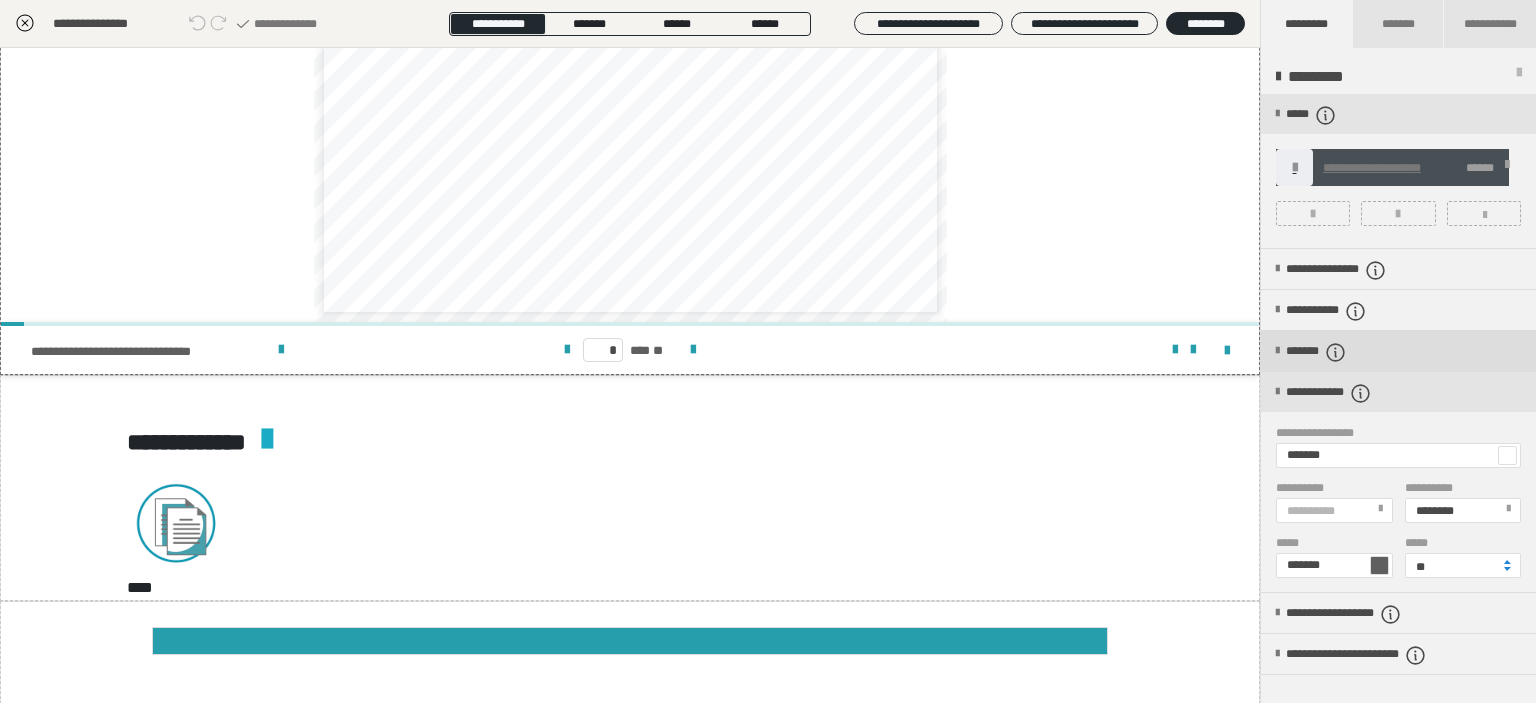 click at bounding box center [1336, 352] 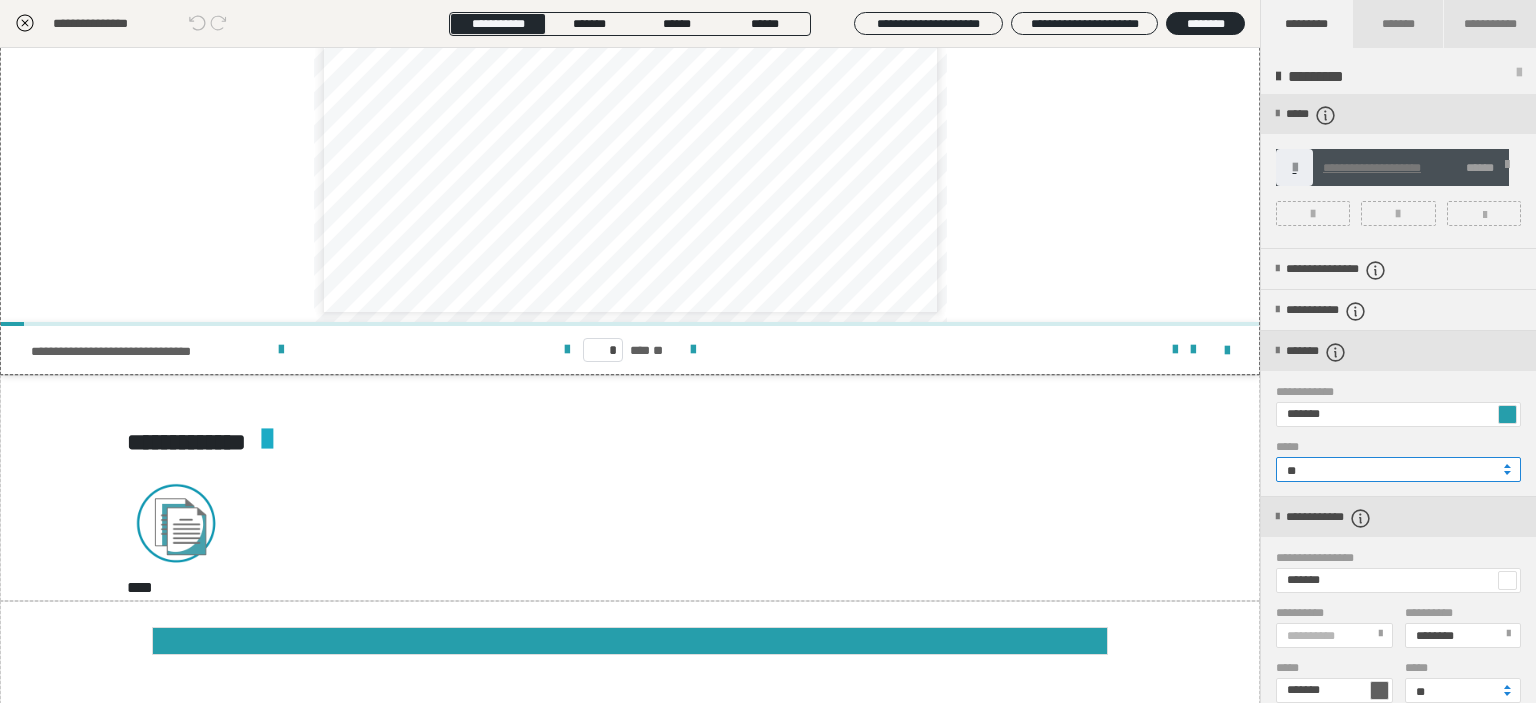 click on "**" at bounding box center [1398, 469] 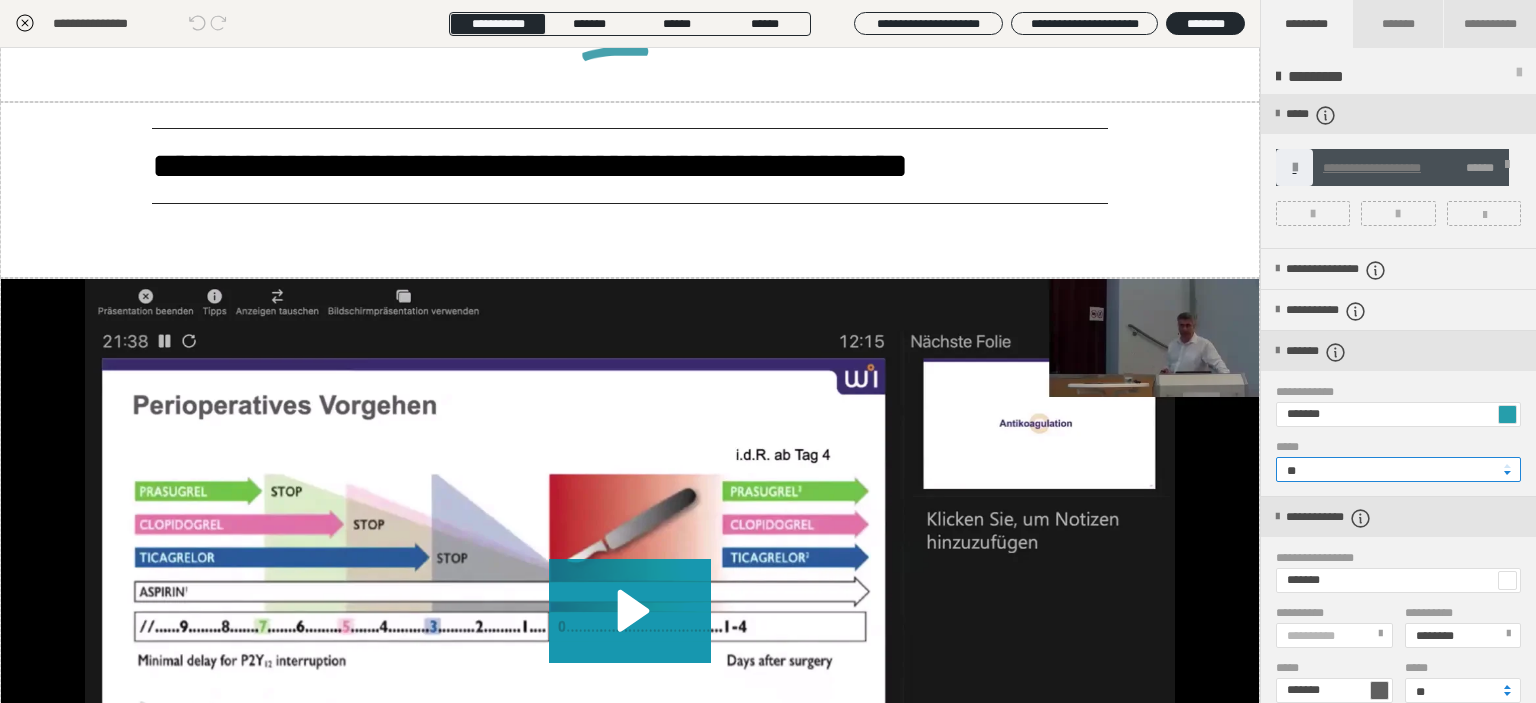 scroll, scrollTop: 2995, scrollLeft: 0, axis: vertical 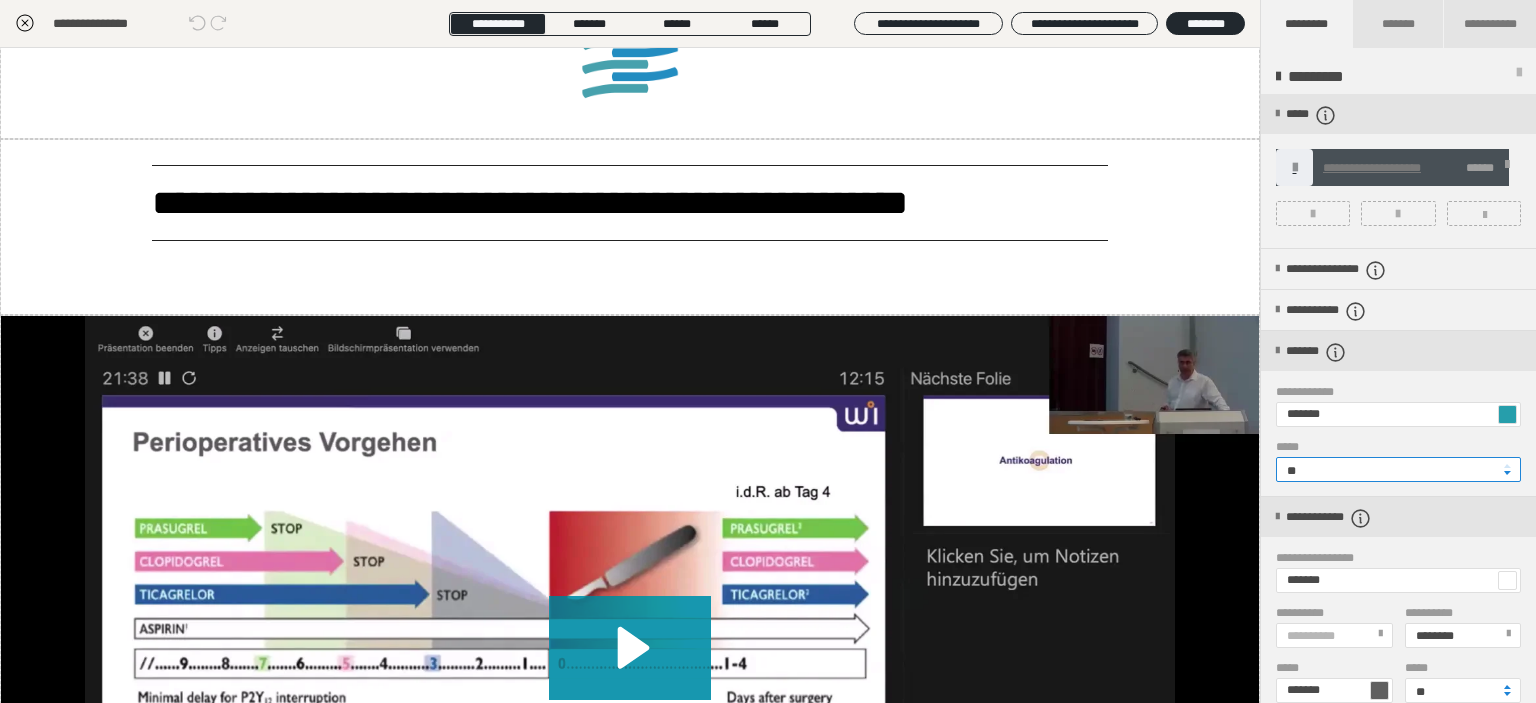type on "**" 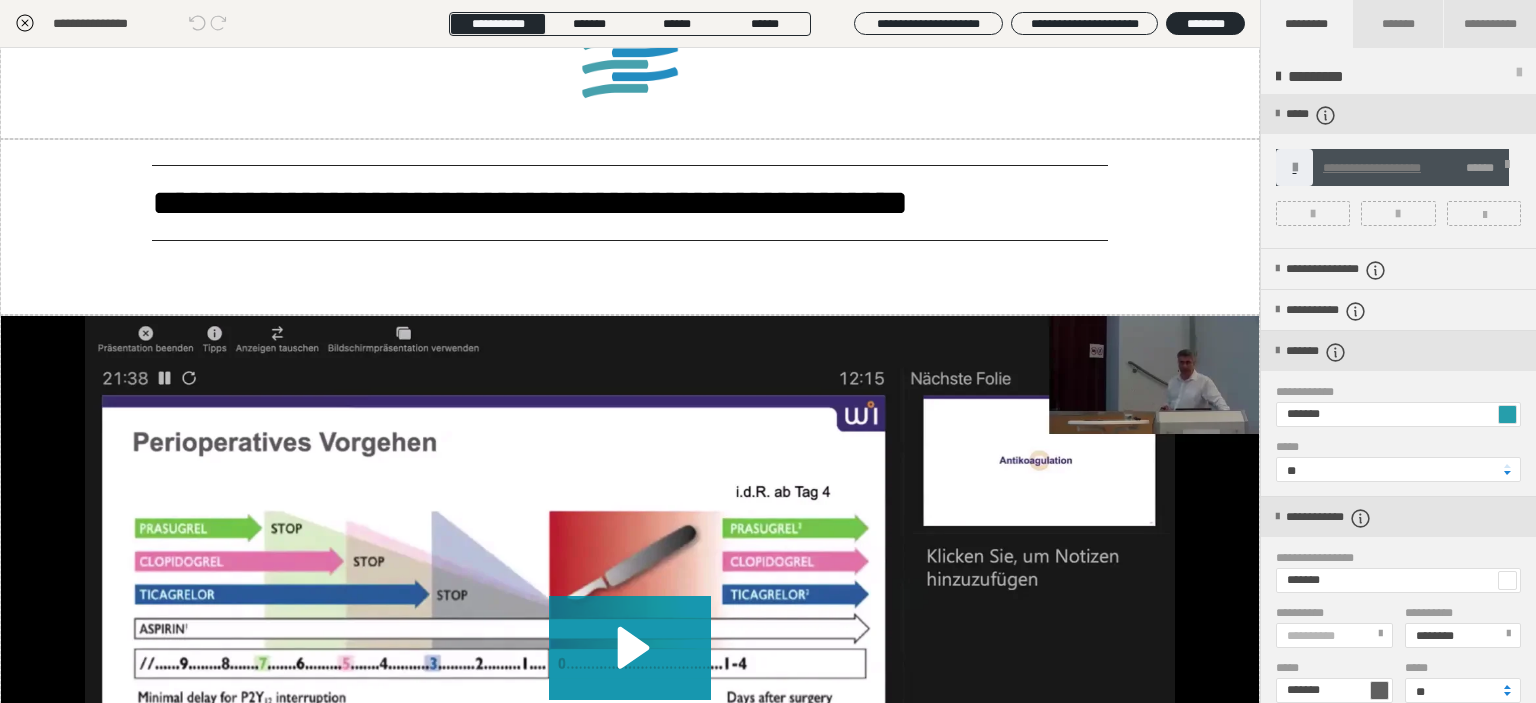 click 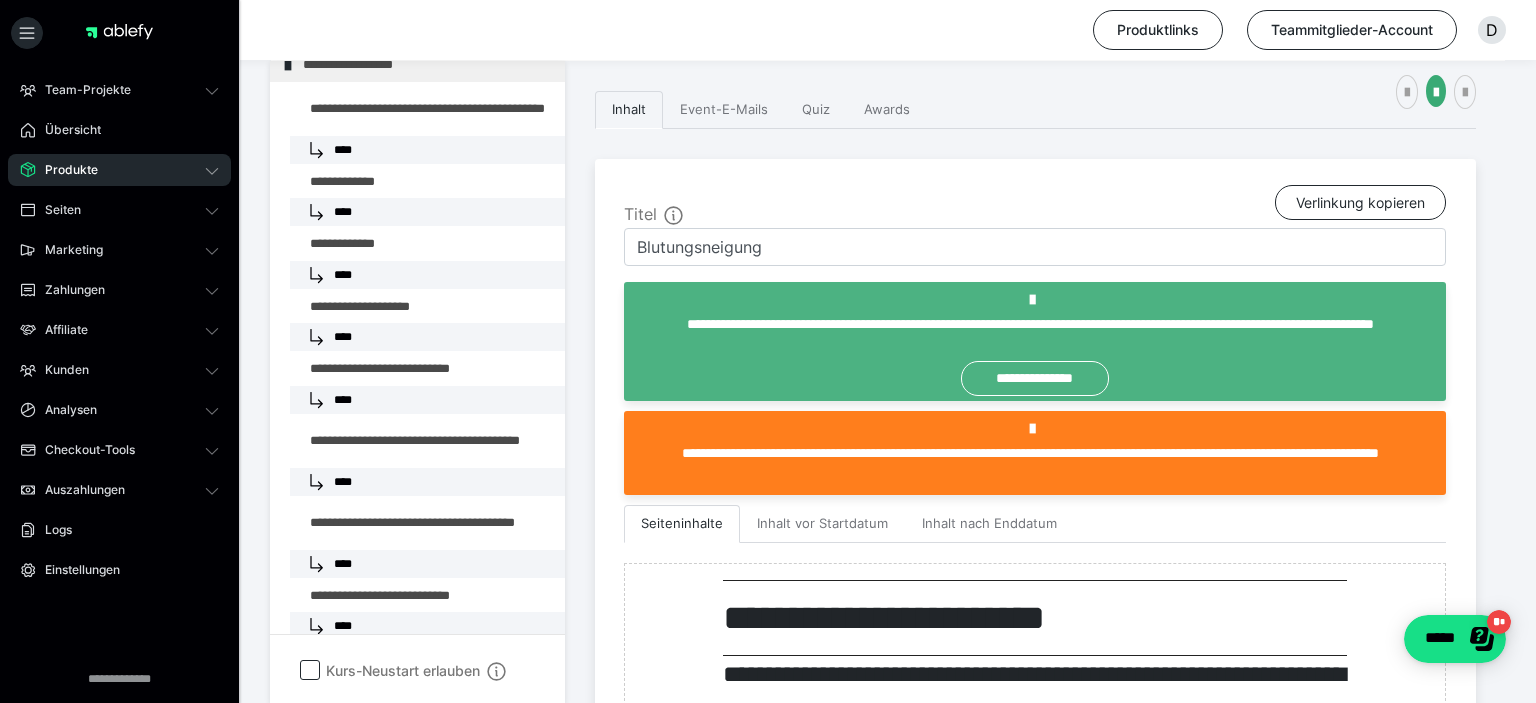 scroll, scrollTop: 2189, scrollLeft: 0, axis: vertical 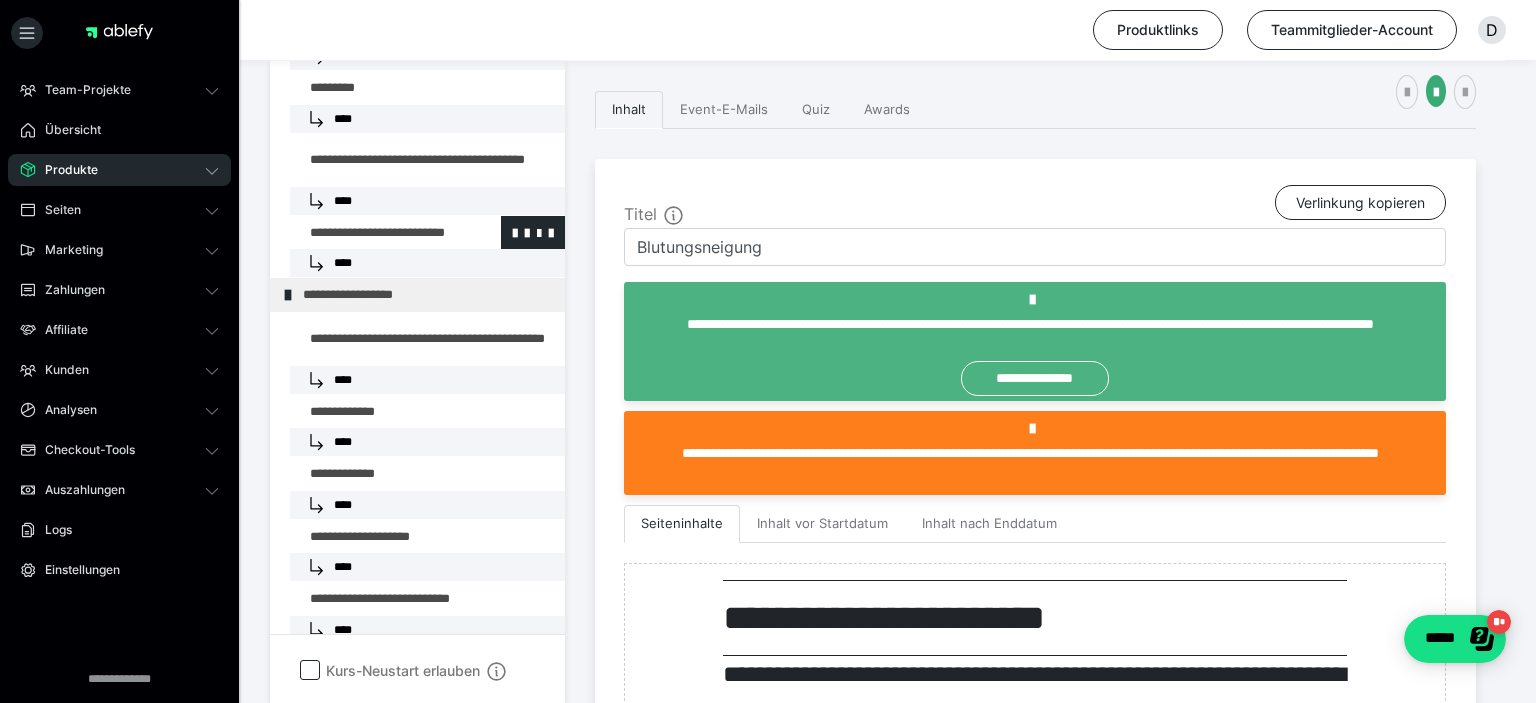 click at bounding box center (375, 233) 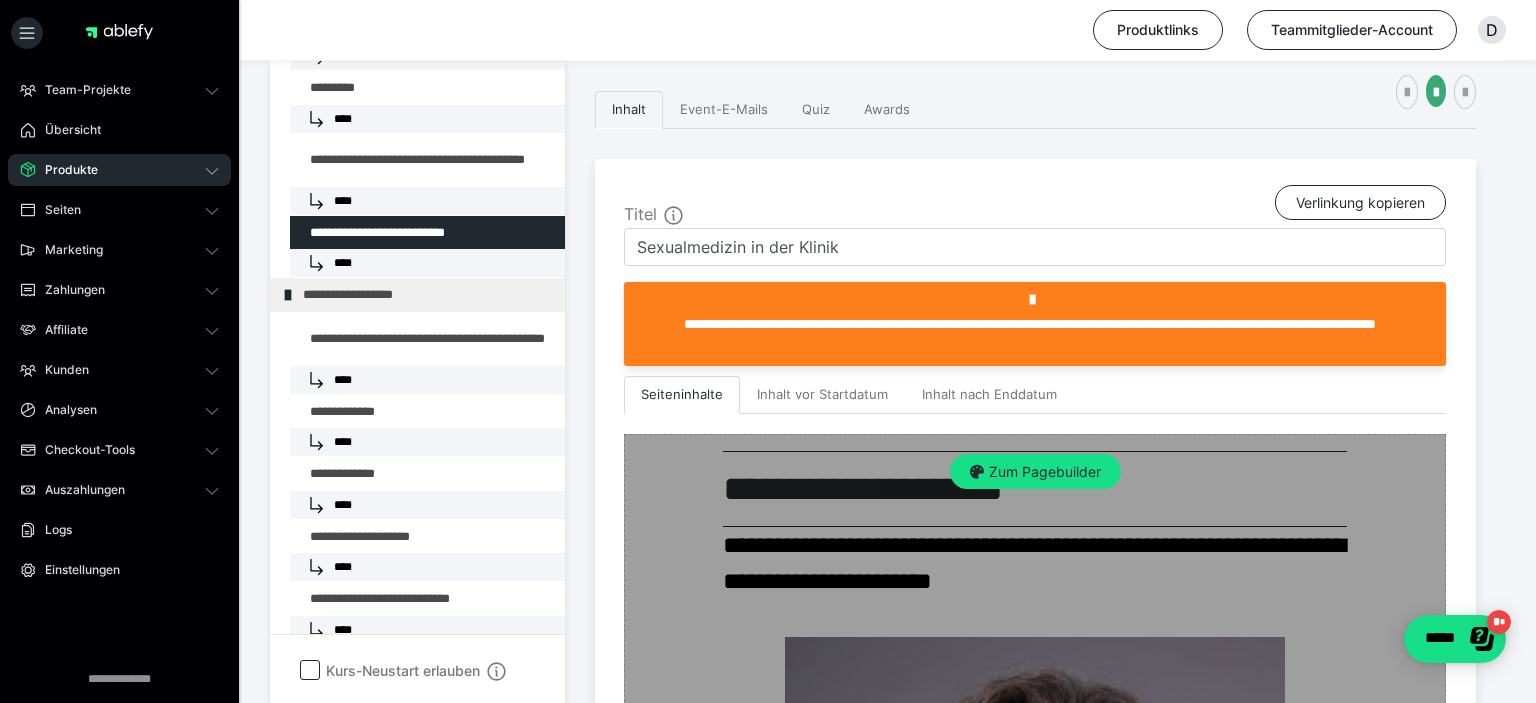 click on "Zum Pagebuilder" at bounding box center [1035, 472] 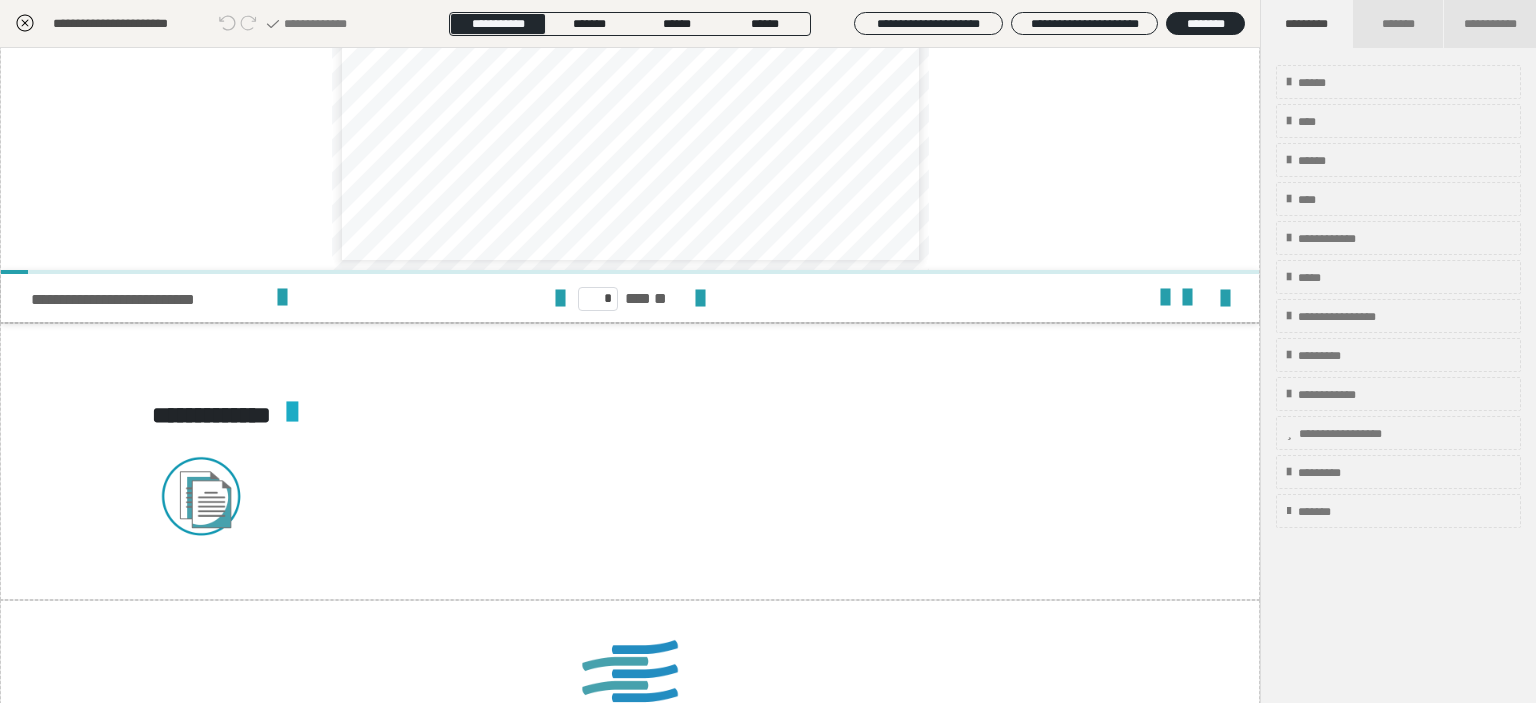 scroll, scrollTop: 2995, scrollLeft: 0, axis: vertical 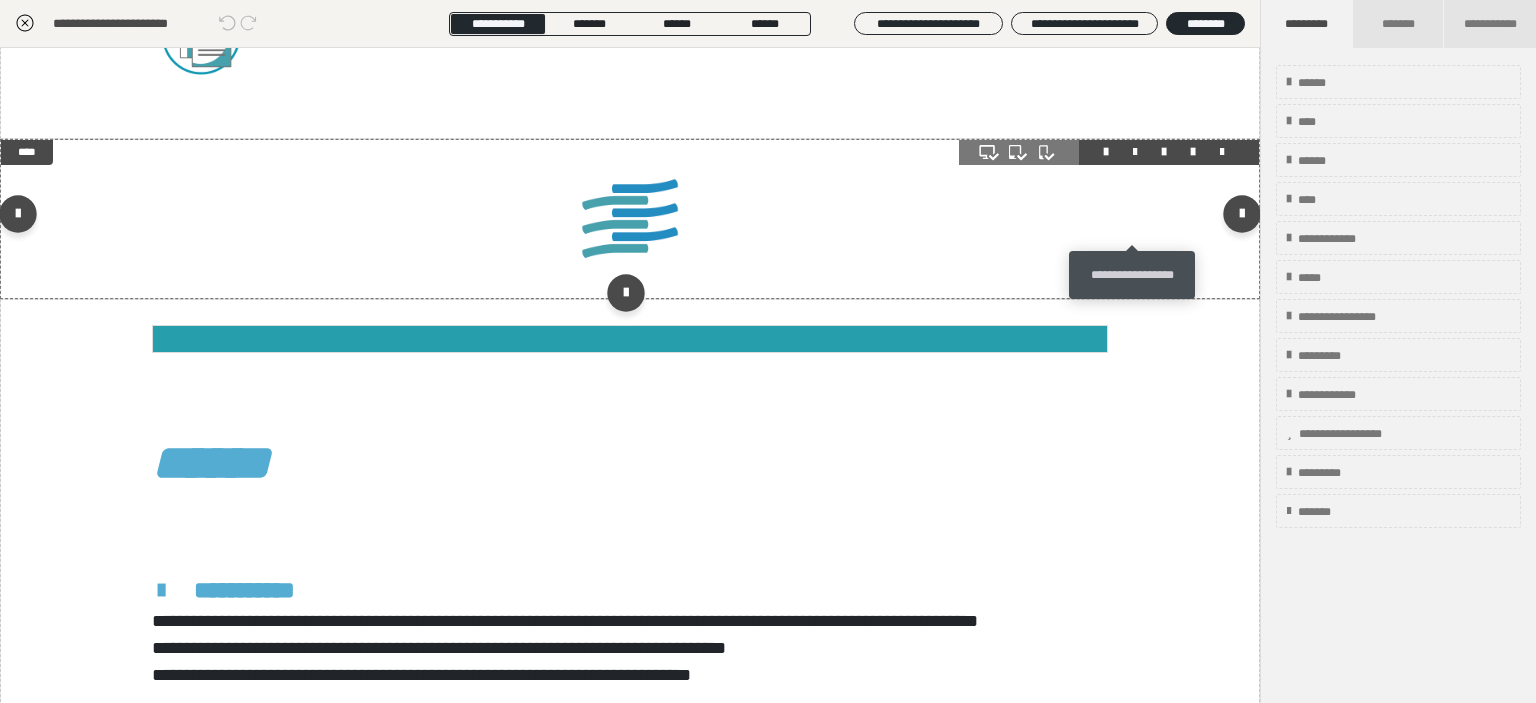 click at bounding box center [1135, 152] 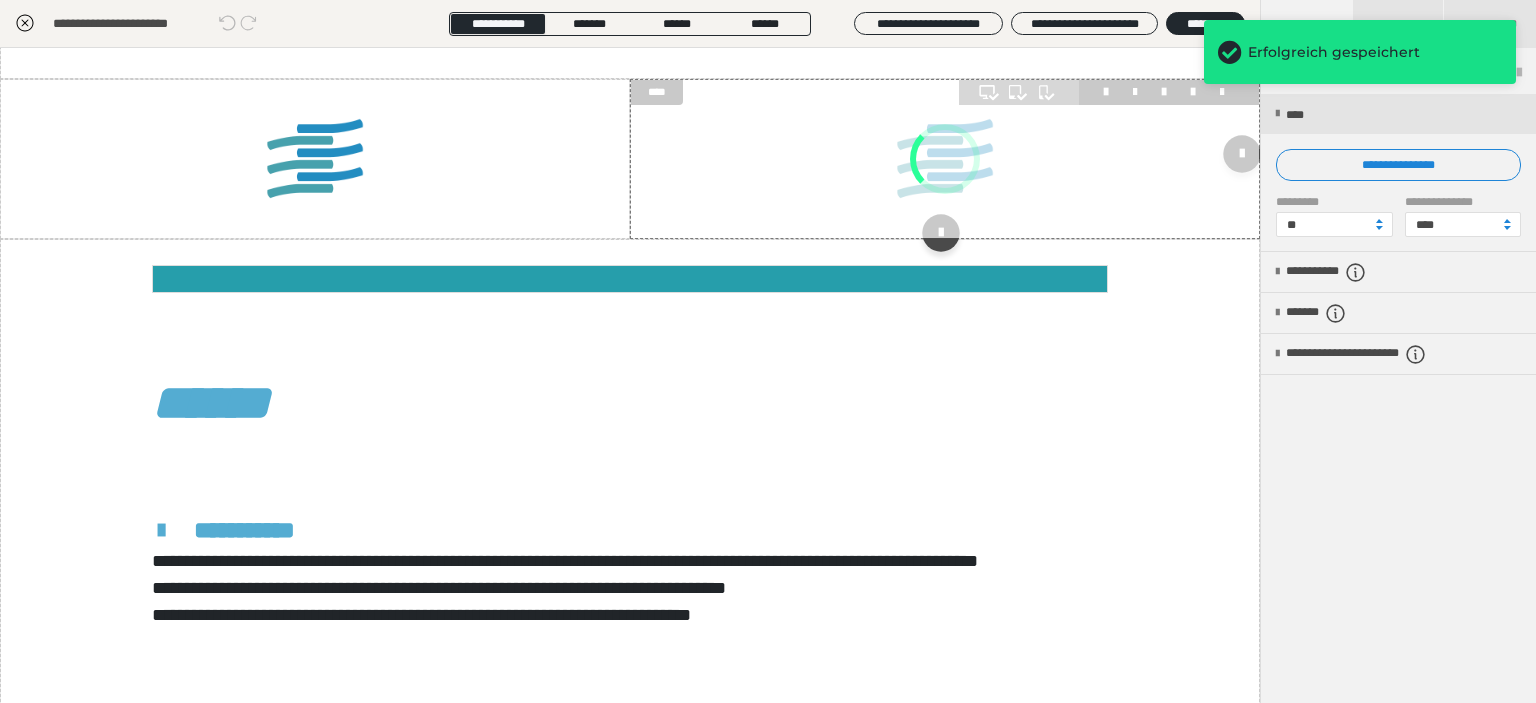 scroll, scrollTop: 2995, scrollLeft: 0, axis: vertical 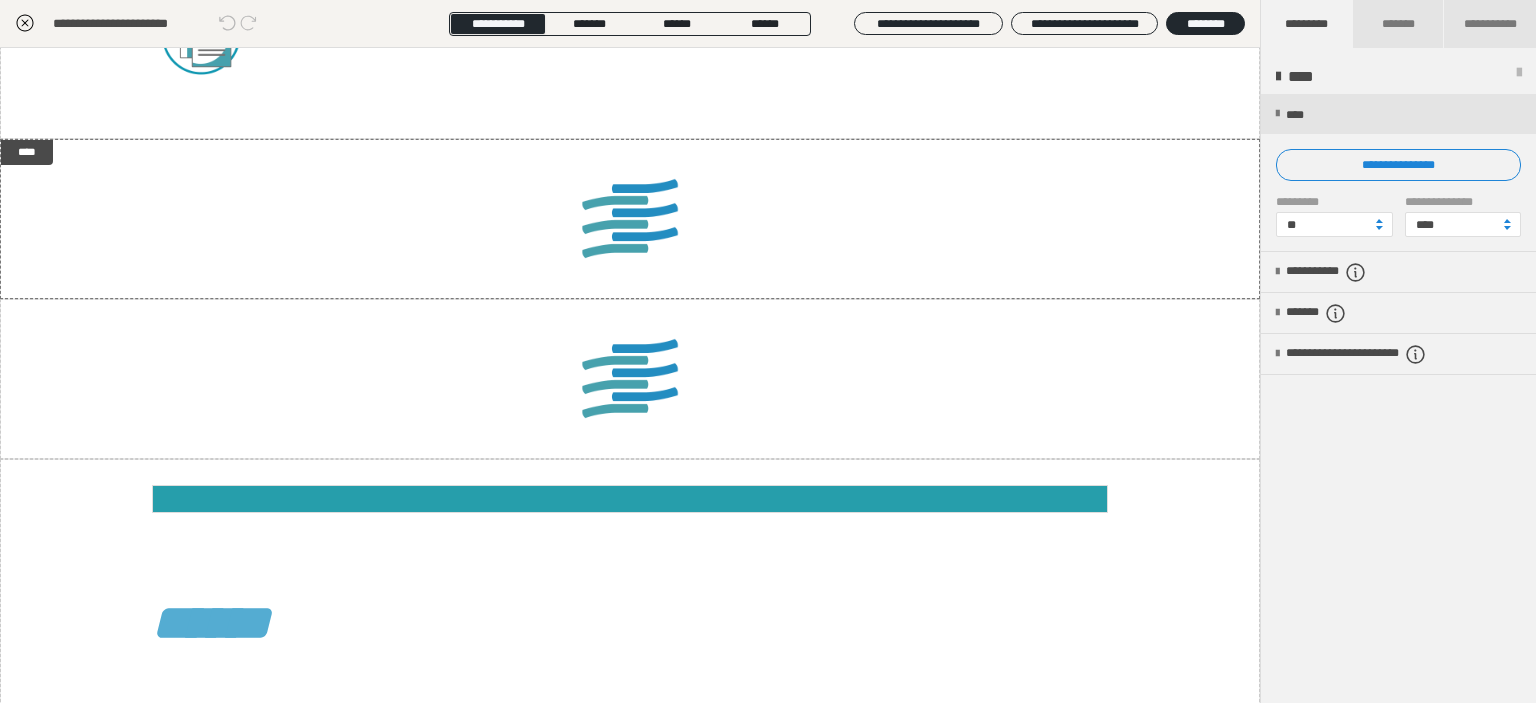 click on "**********" at bounding box center (1490, 24) 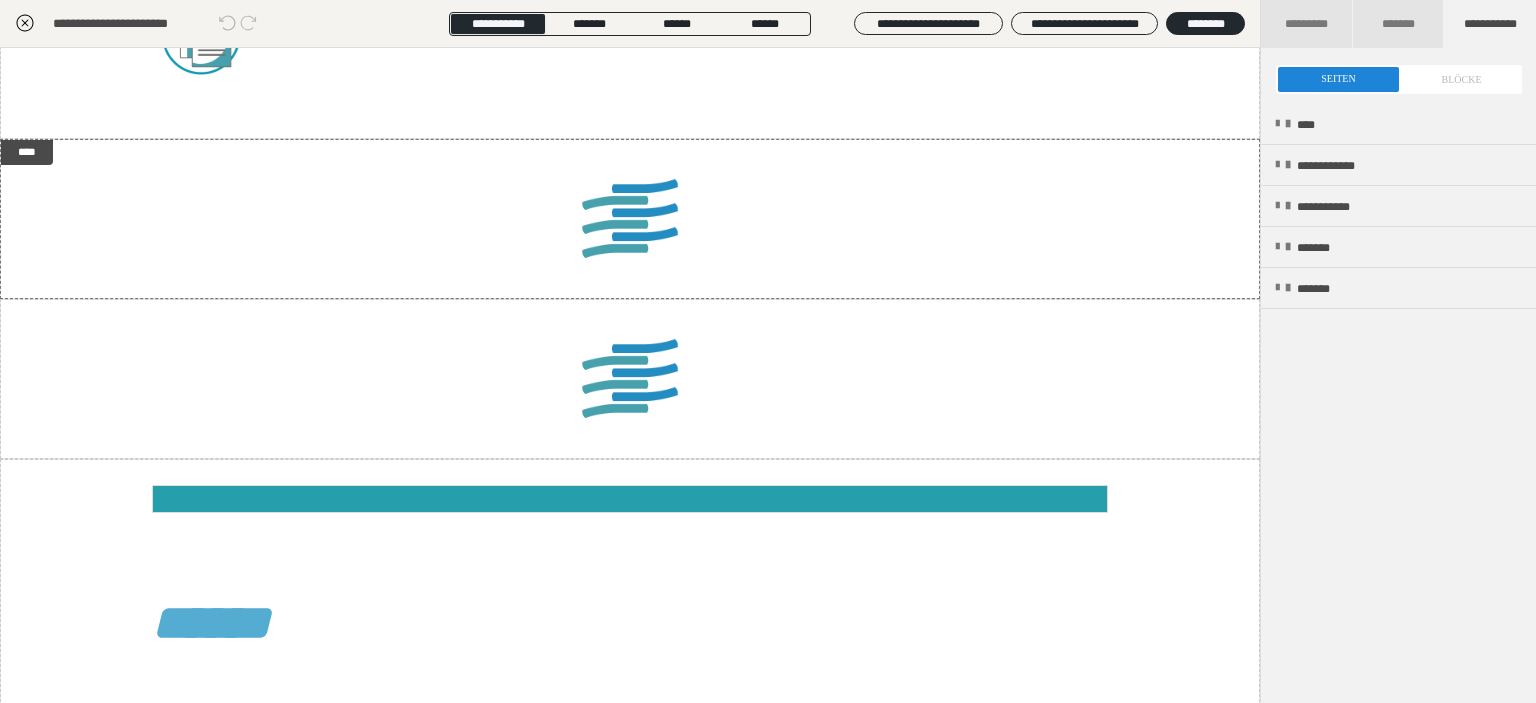 click at bounding box center (1399, 79) 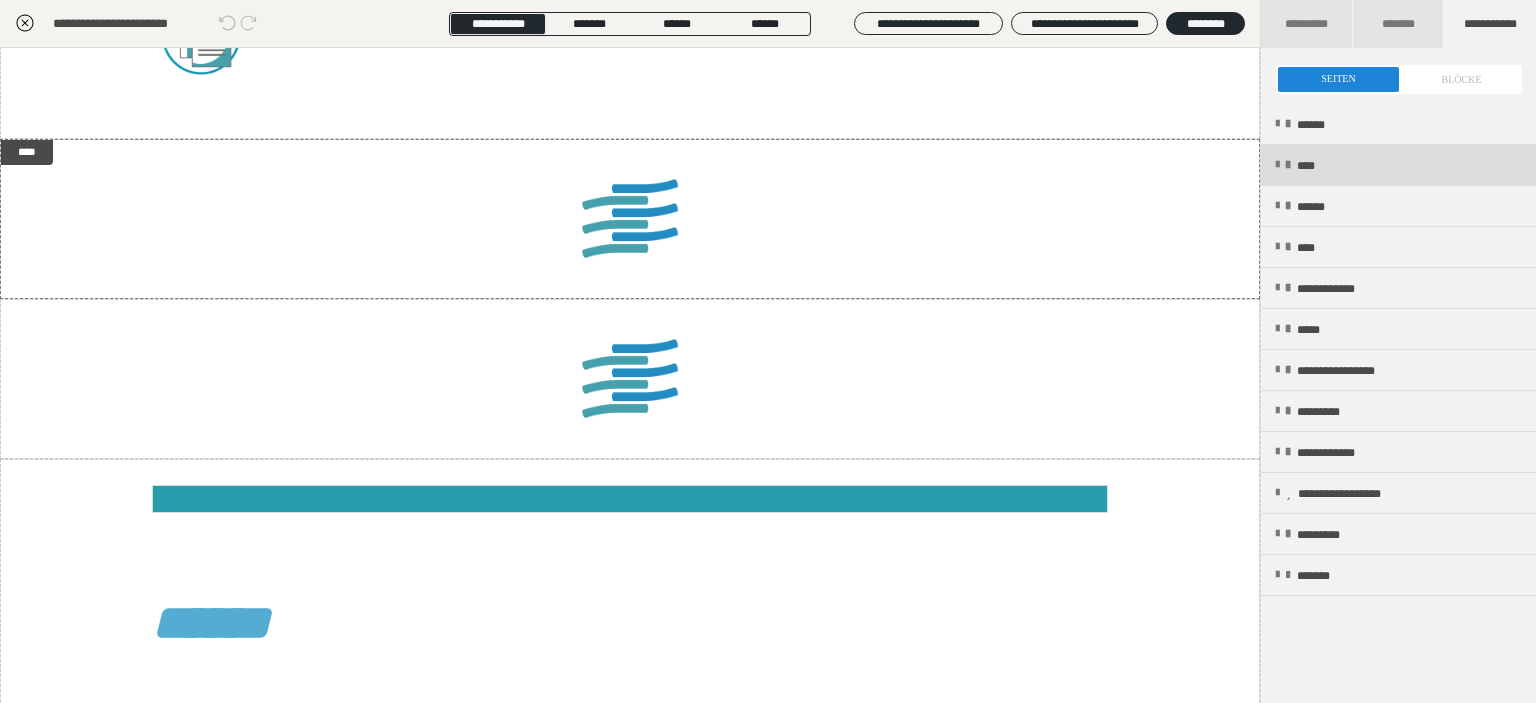 click on "****" at bounding box center (1398, 165) 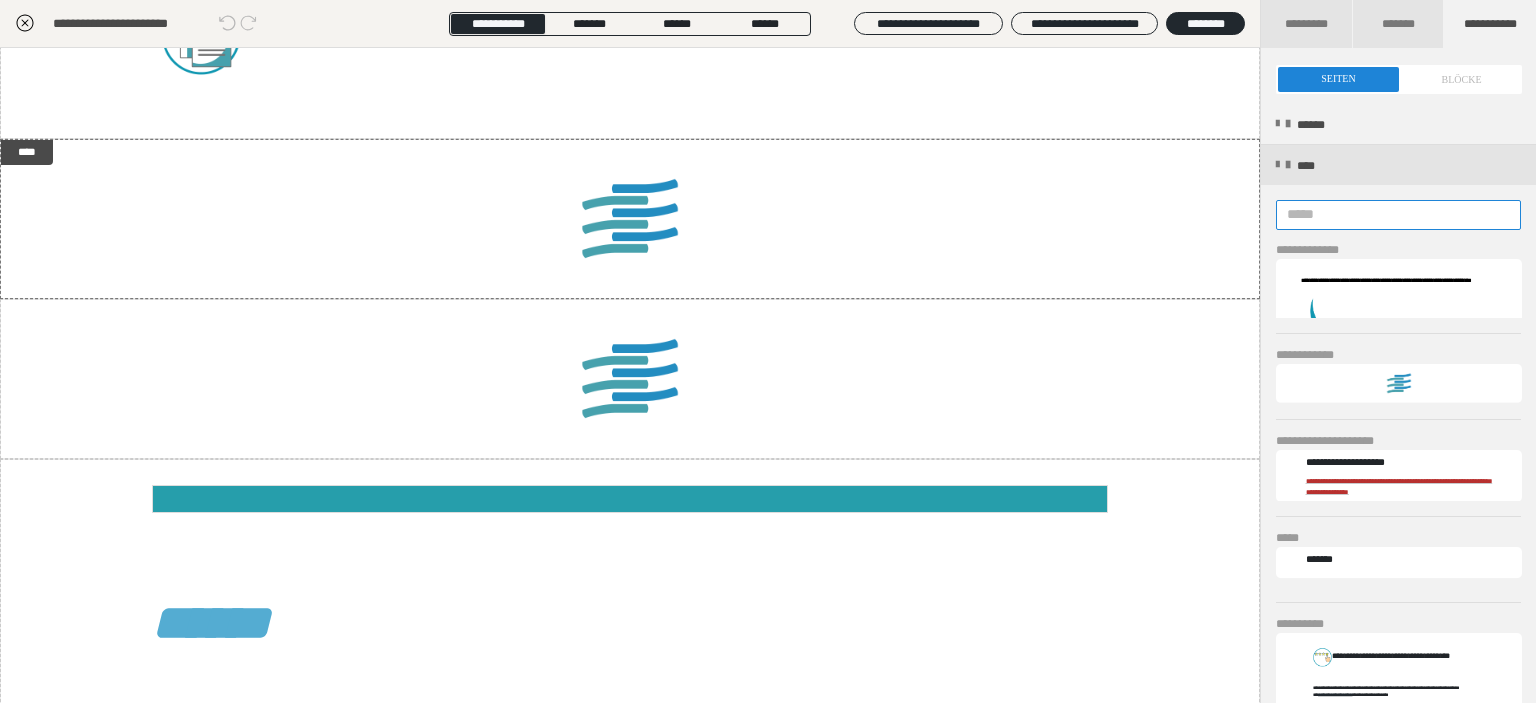 drag, startPoint x: 1370, startPoint y: 220, endPoint x: 1419, endPoint y: 210, distance: 50.01 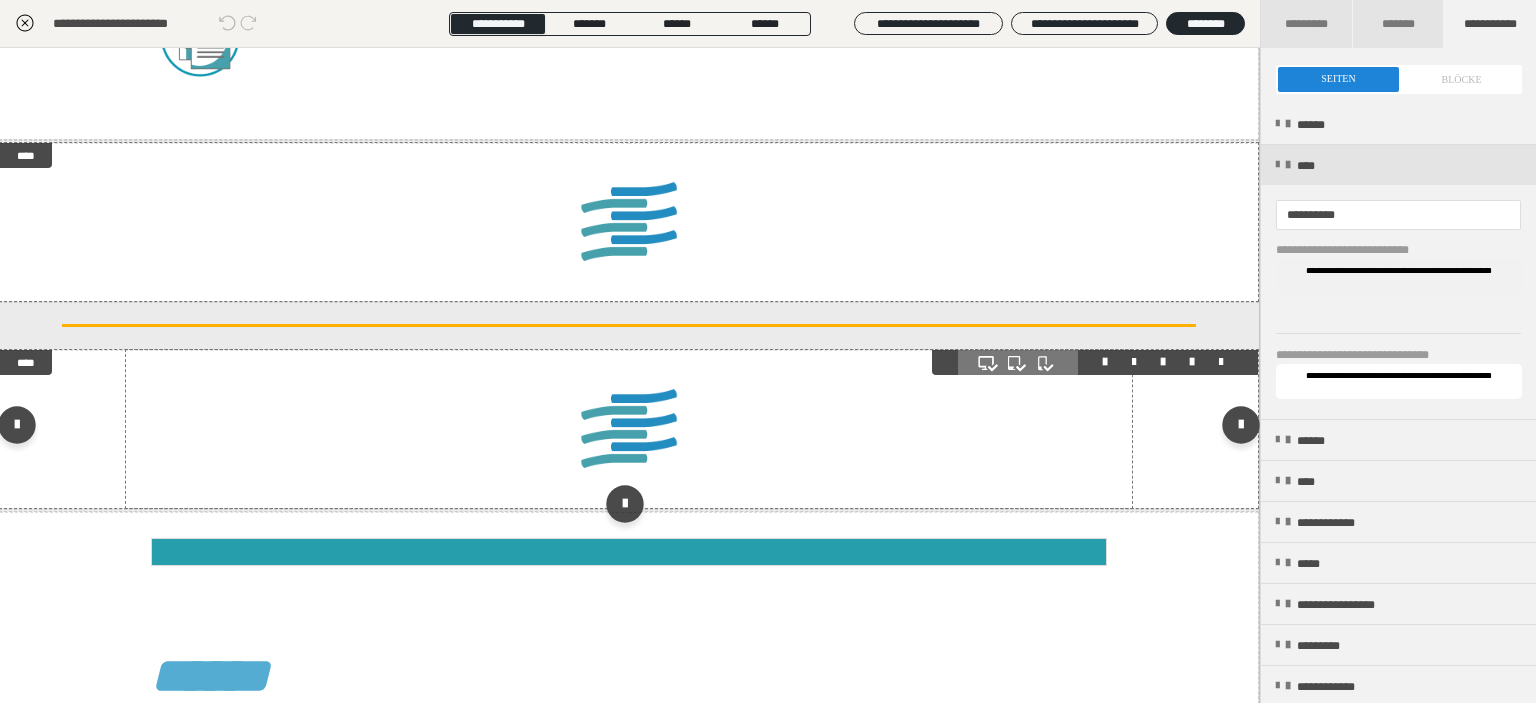 scroll, scrollTop: 2995, scrollLeft: 1, axis: both 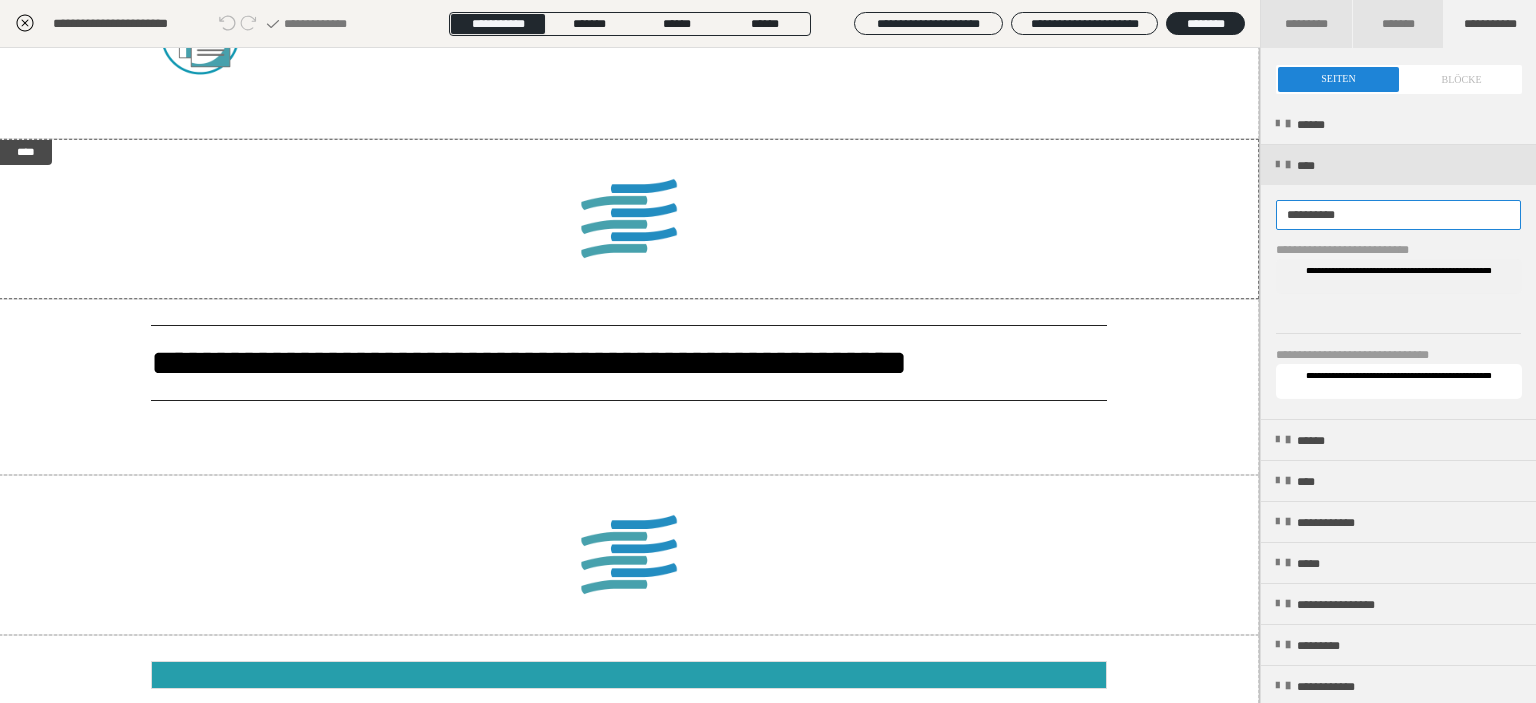 drag, startPoint x: 1363, startPoint y: 222, endPoint x: 1162, endPoint y: 226, distance: 201.0398 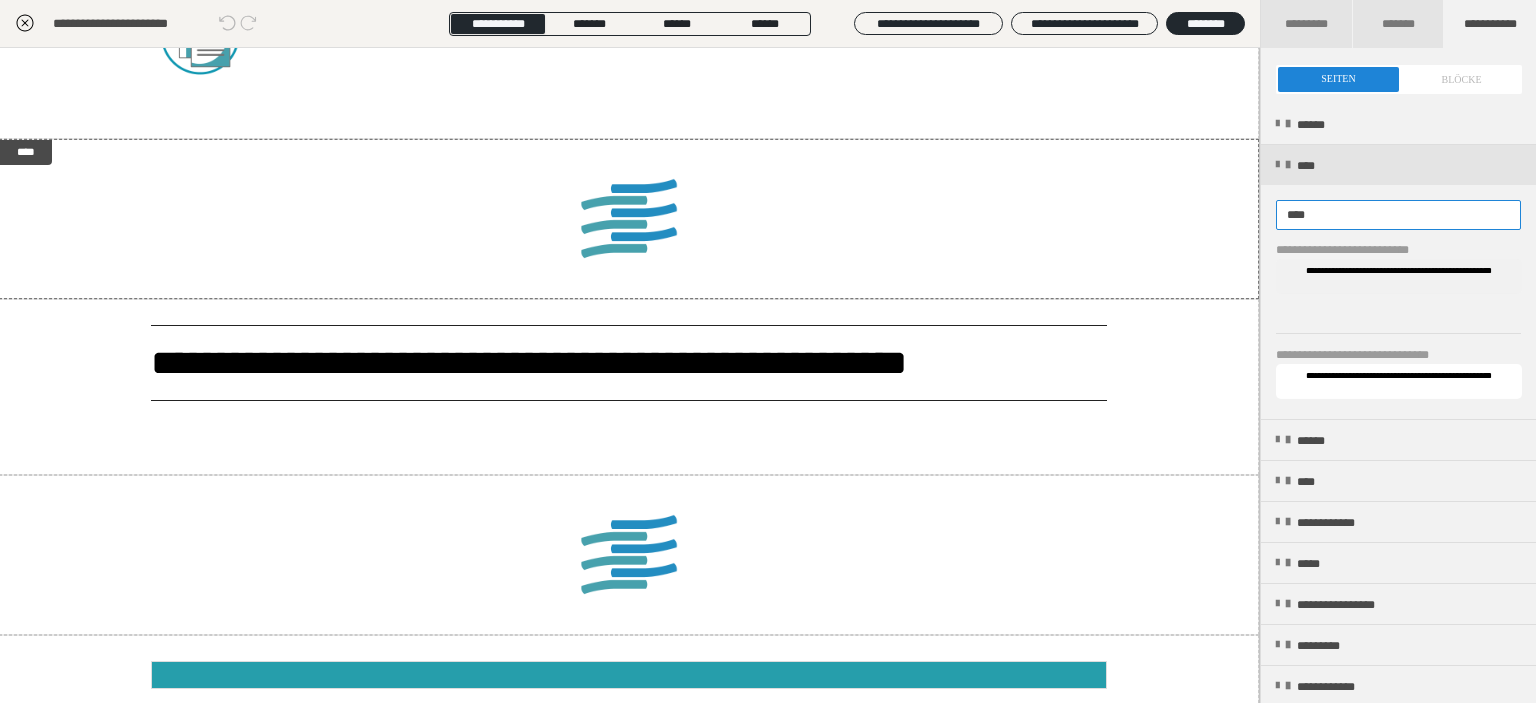 type on "****" 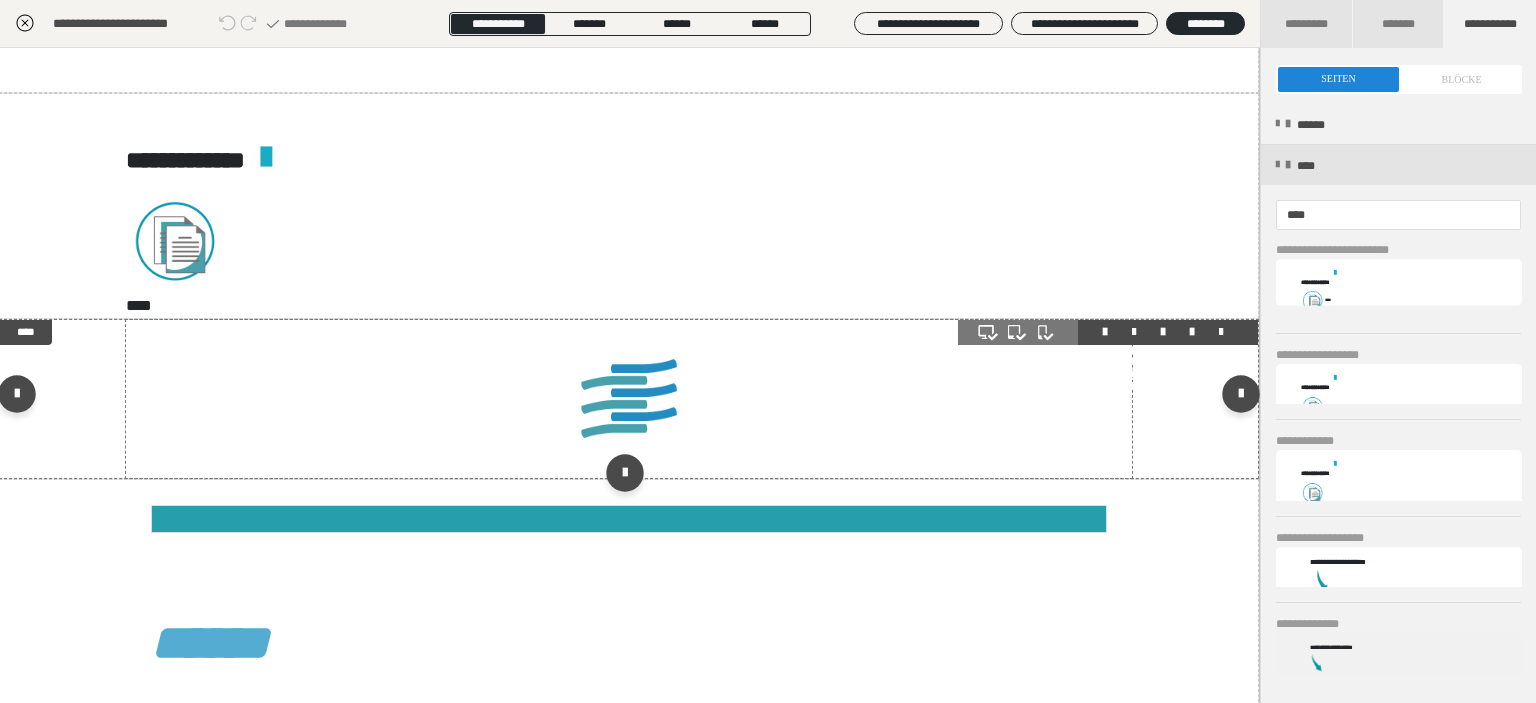 scroll, scrollTop: 3341, scrollLeft: 1, axis: both 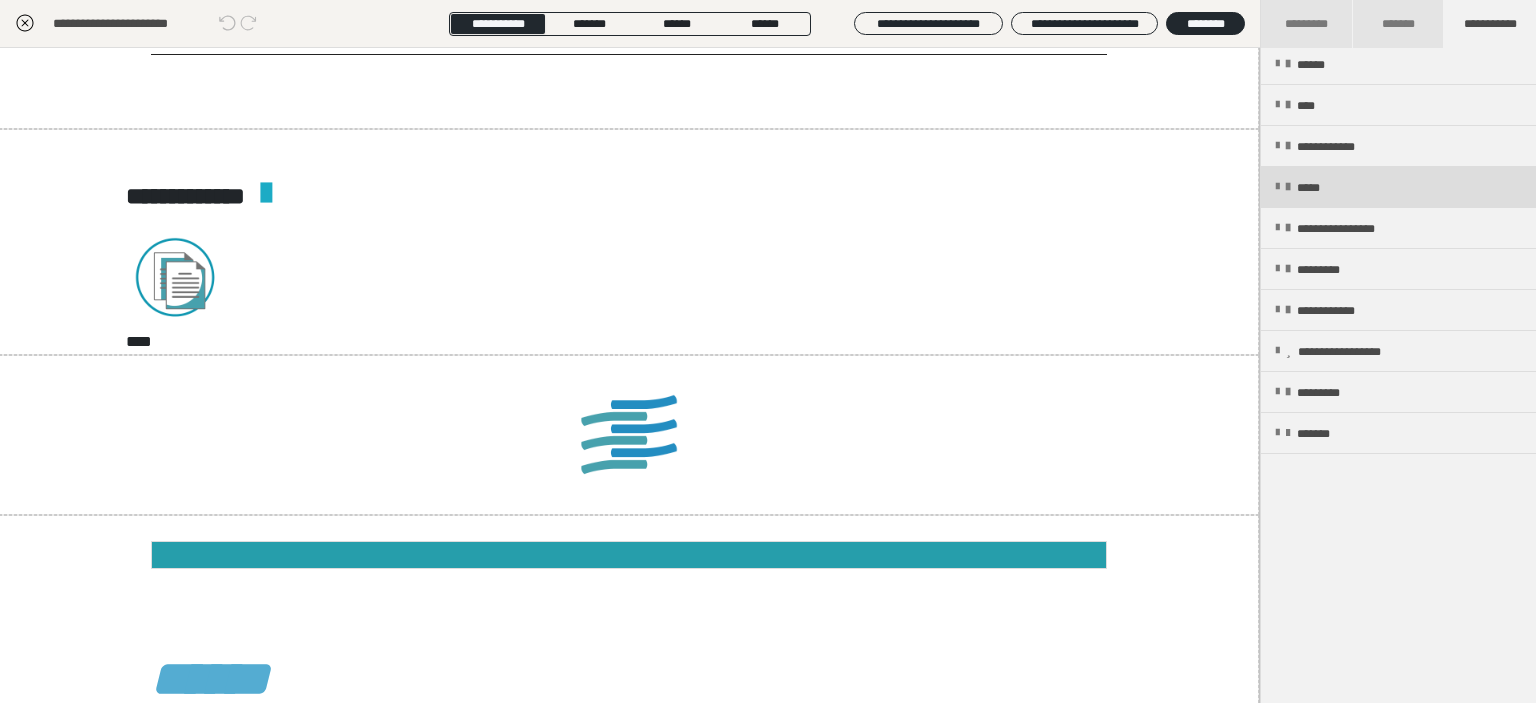 click on "*****" at bounding box center (1398, 187) 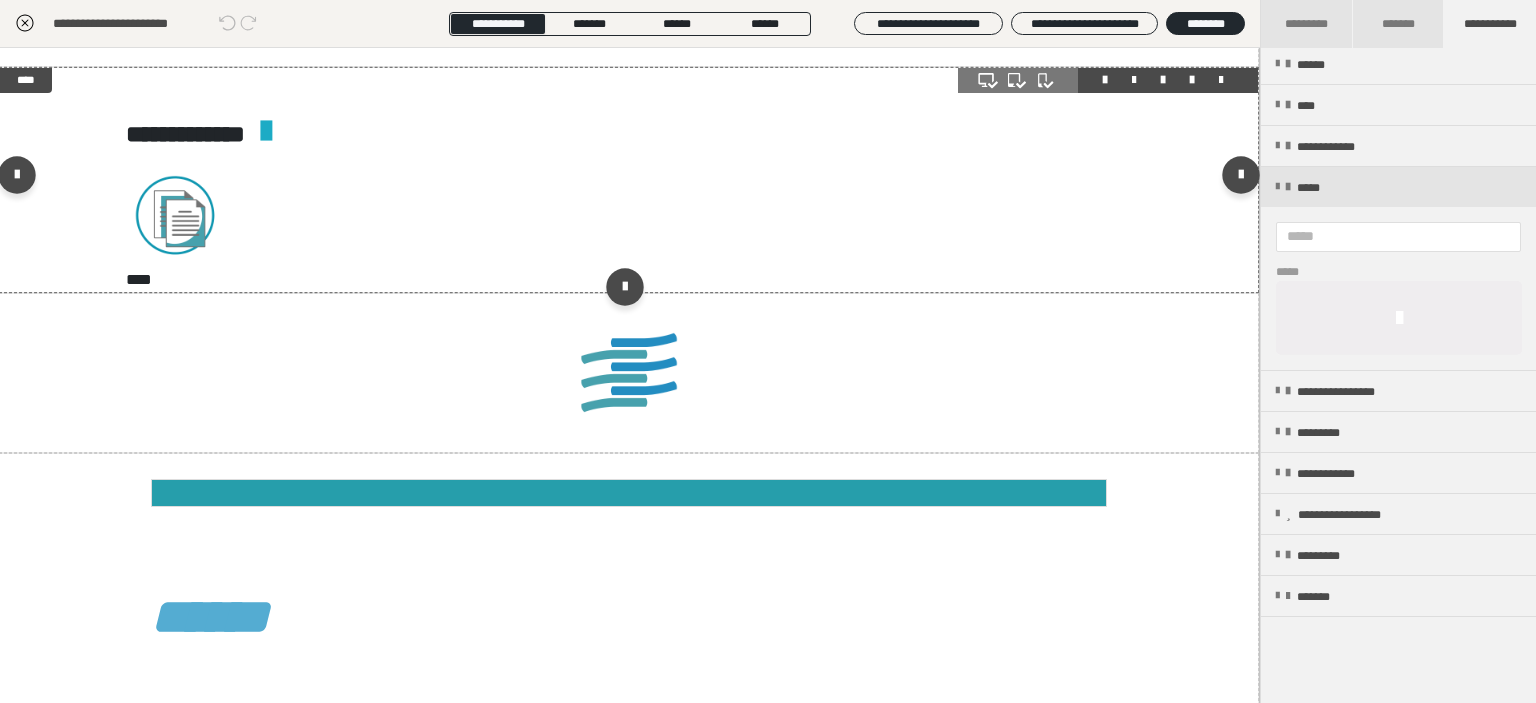 scroll, scrollTop: 3341, scrollLeft: 1, axis: both 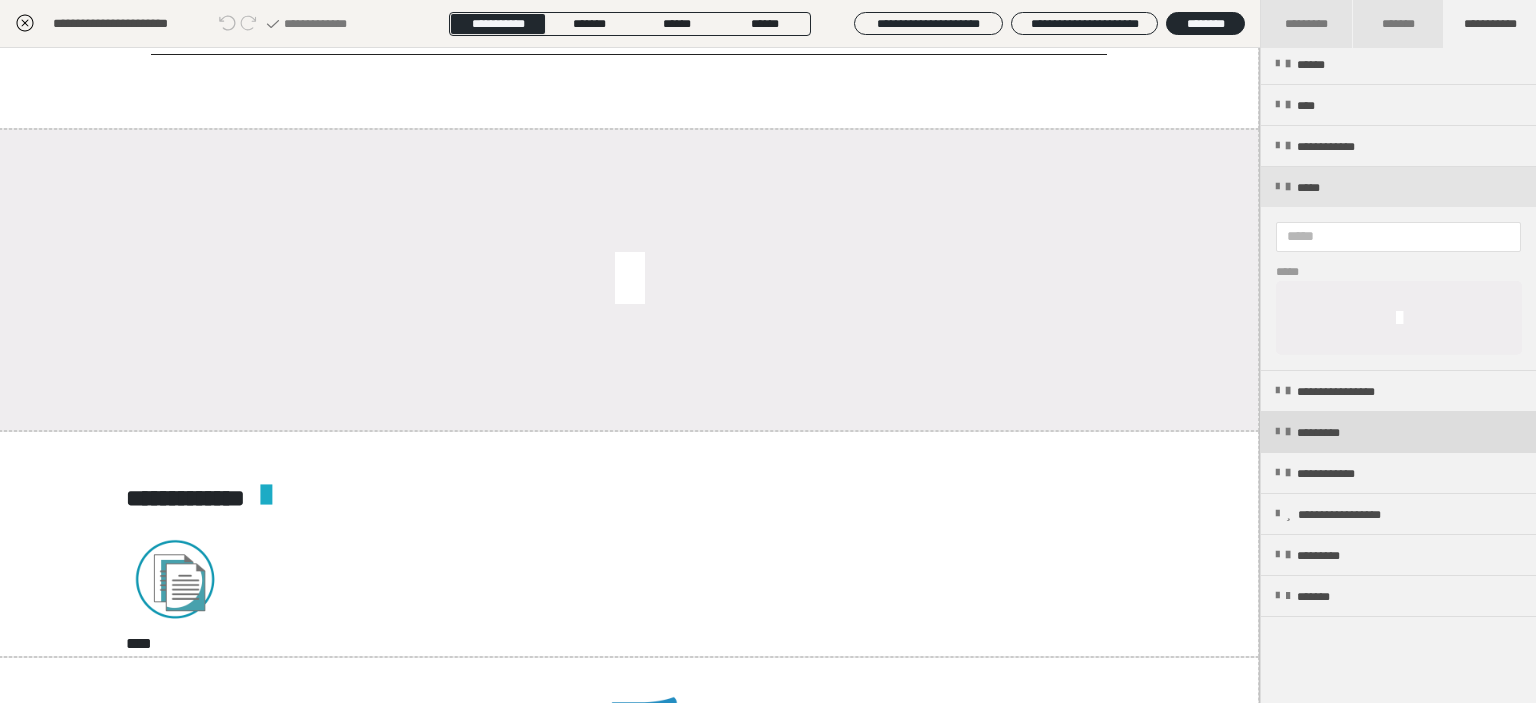 click on "*********" at bounding box center [1398, 432] 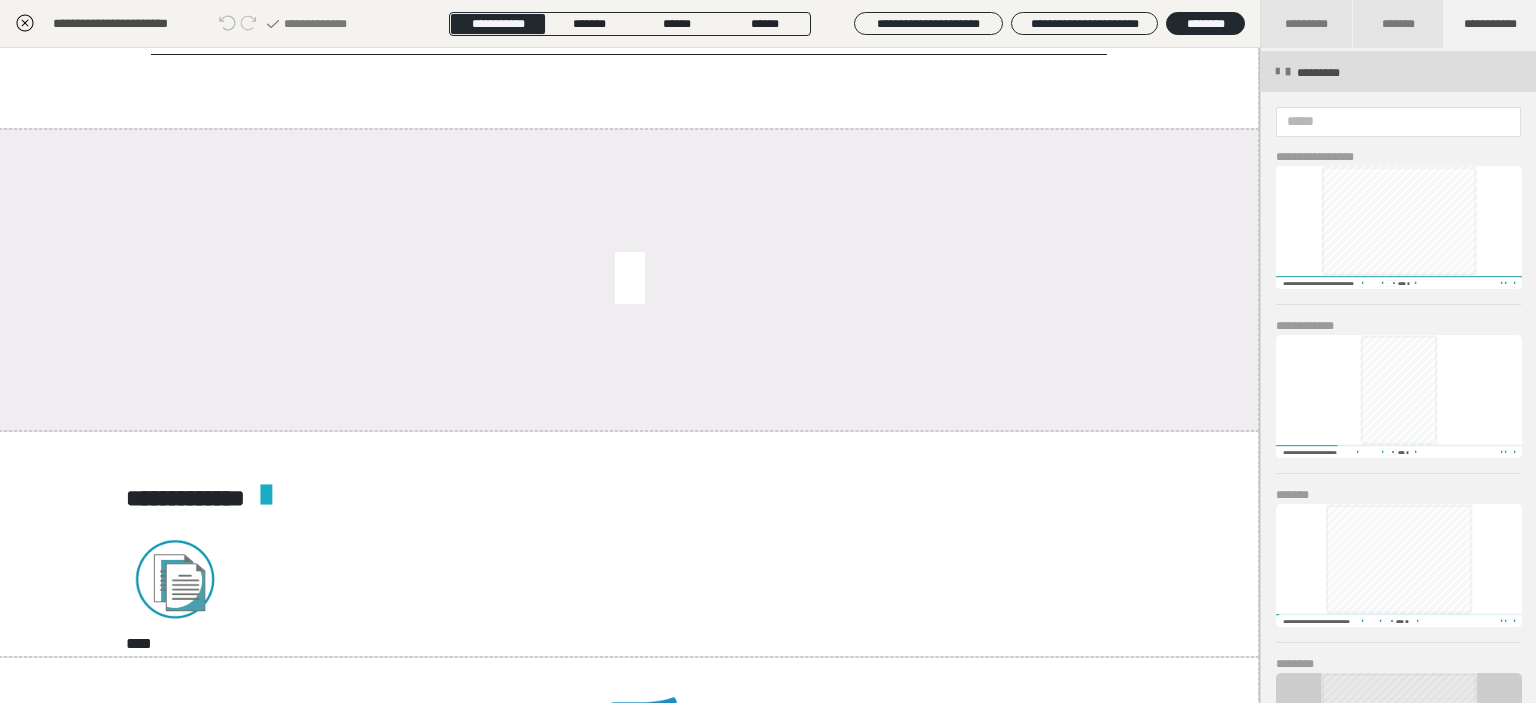 scroll, scrollTop: 1384, scrollLeft: 0, axis: vertical 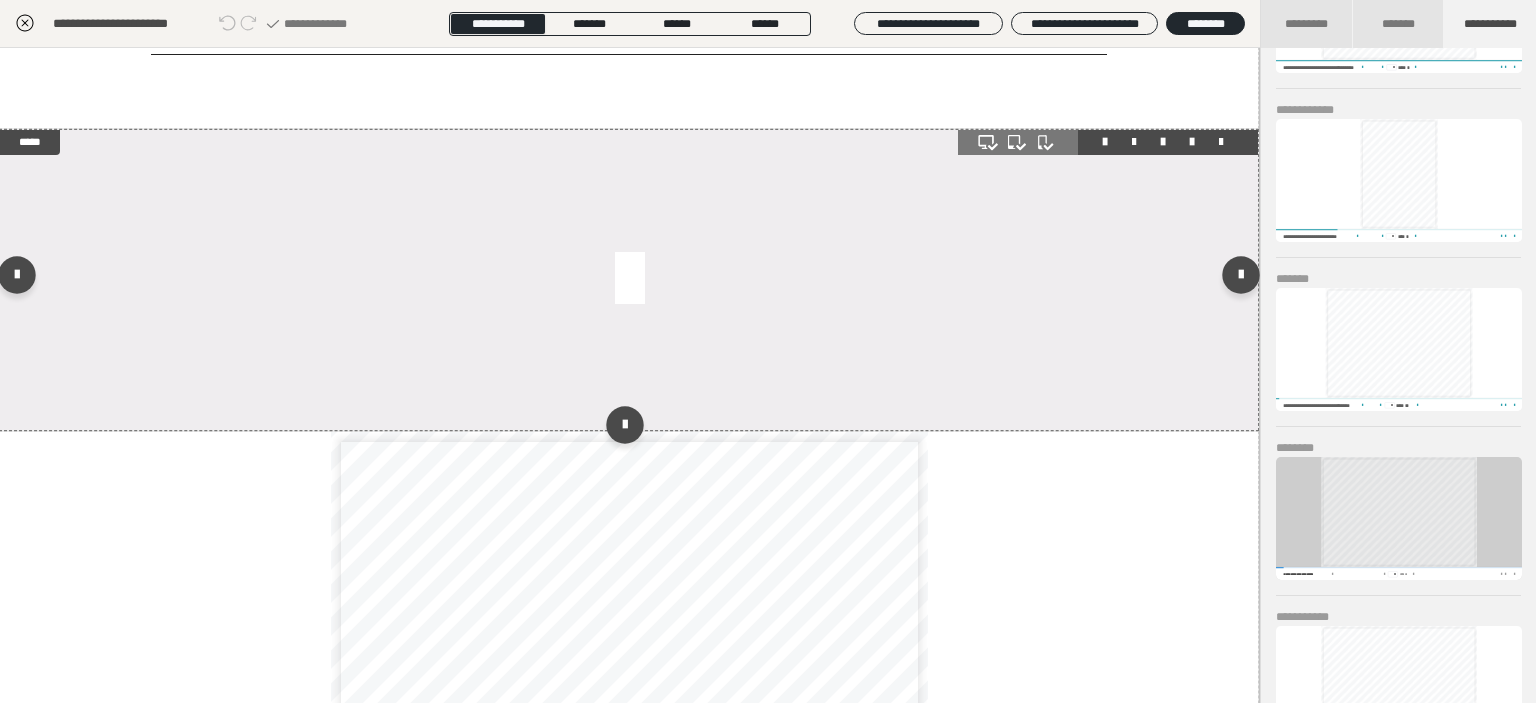 click at bounding box center (629, 280) 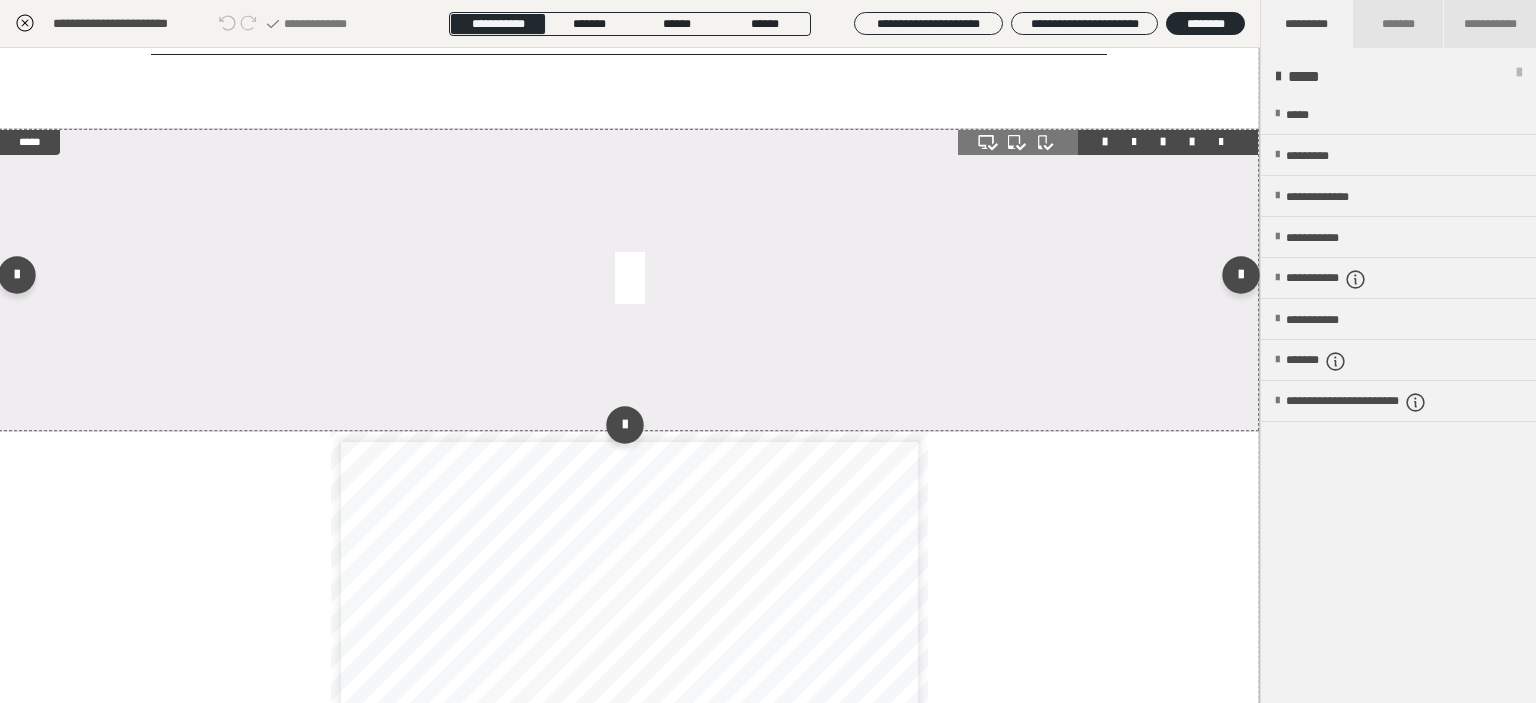 scroll, scrollTop: 0, scrollLeft: 0, axis: both 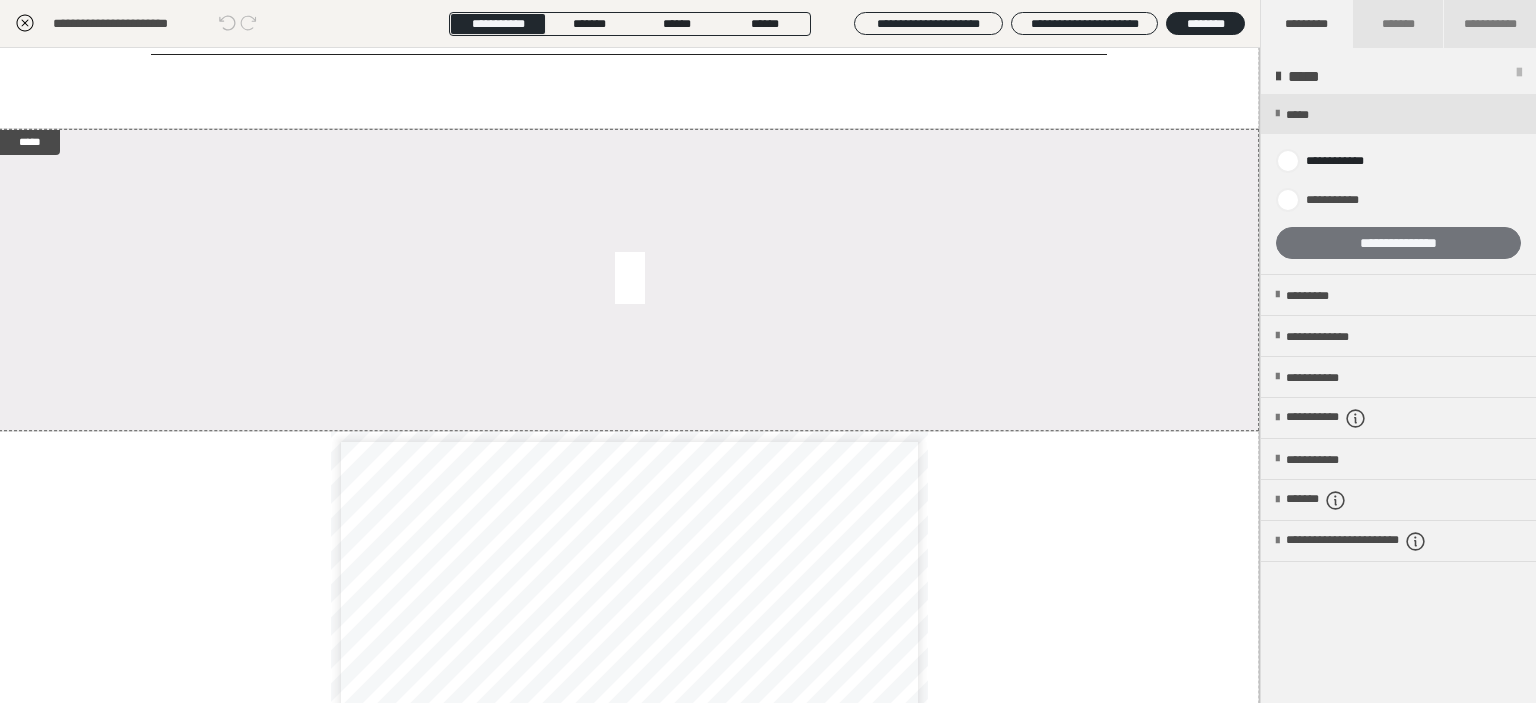 click on "**********" at bounding box center [1398, 243] 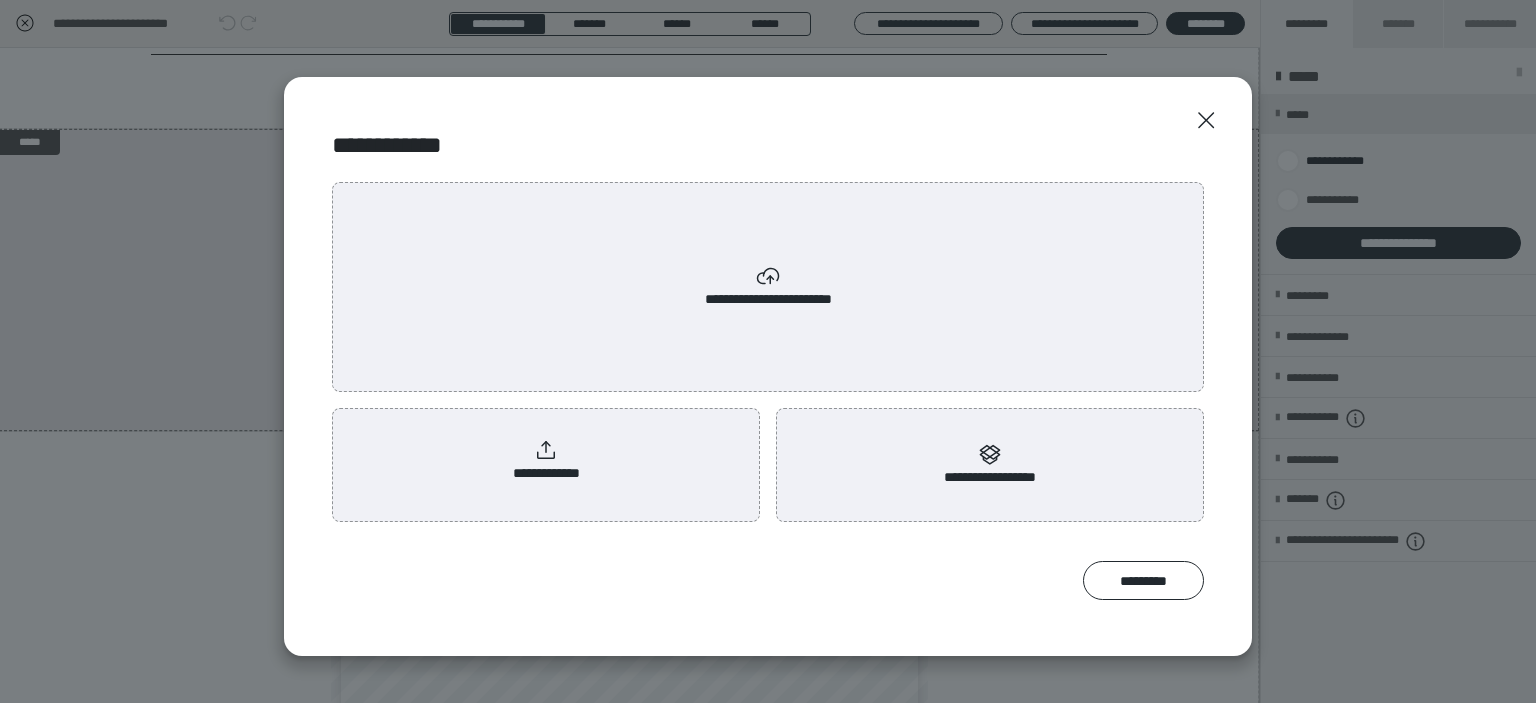 click on "**********" at bounding box center [768, 287] 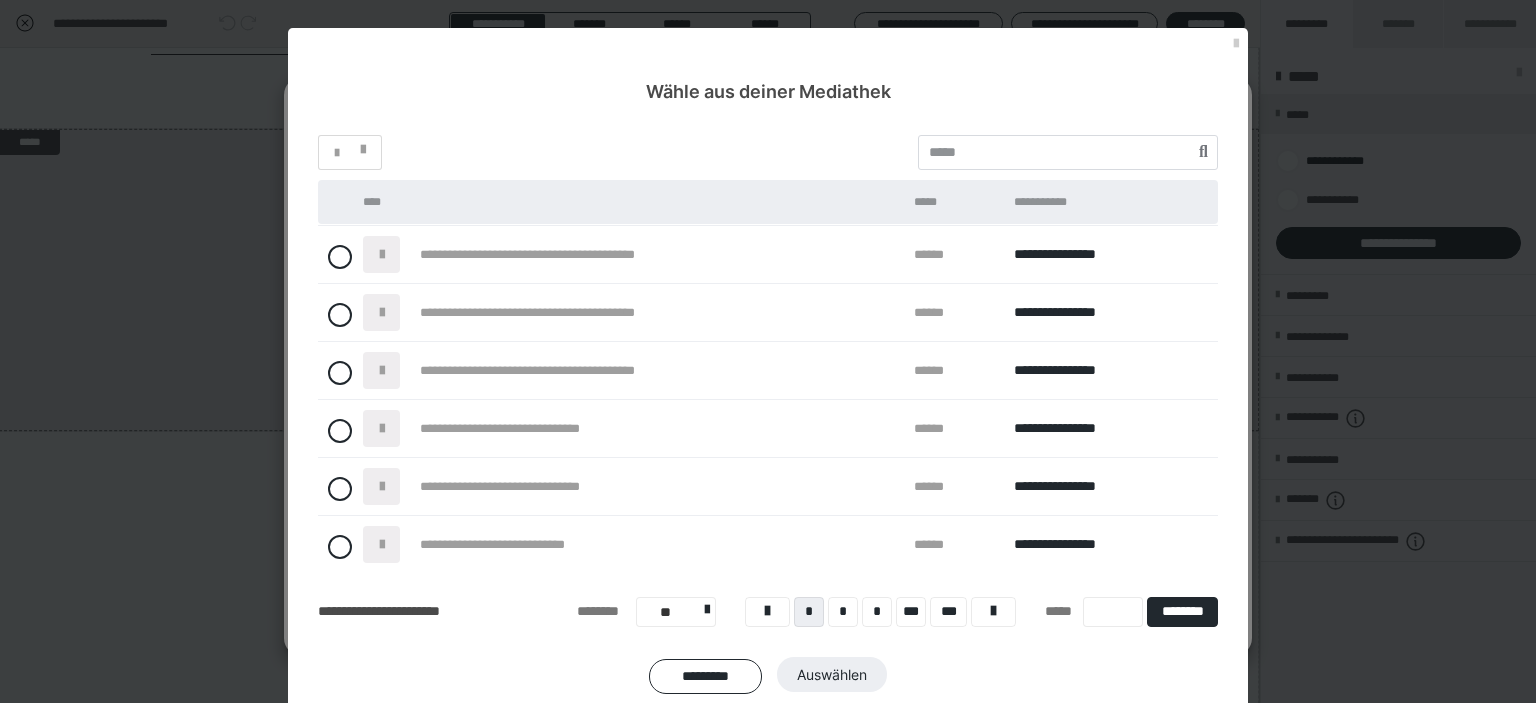scroll, scrollTop: 236, scrollLeft: 0, axis: vertical 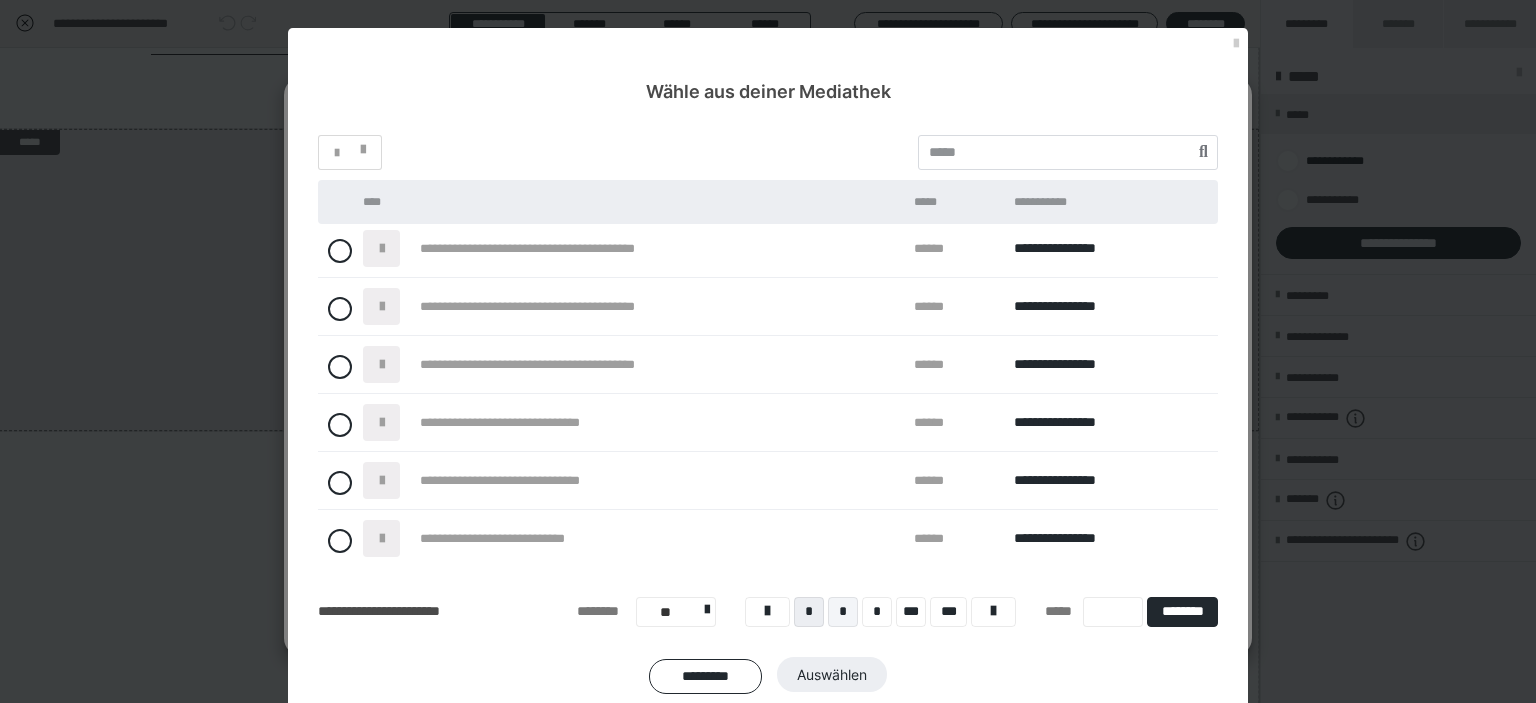 click on "*" at bounding box center (843, 612) 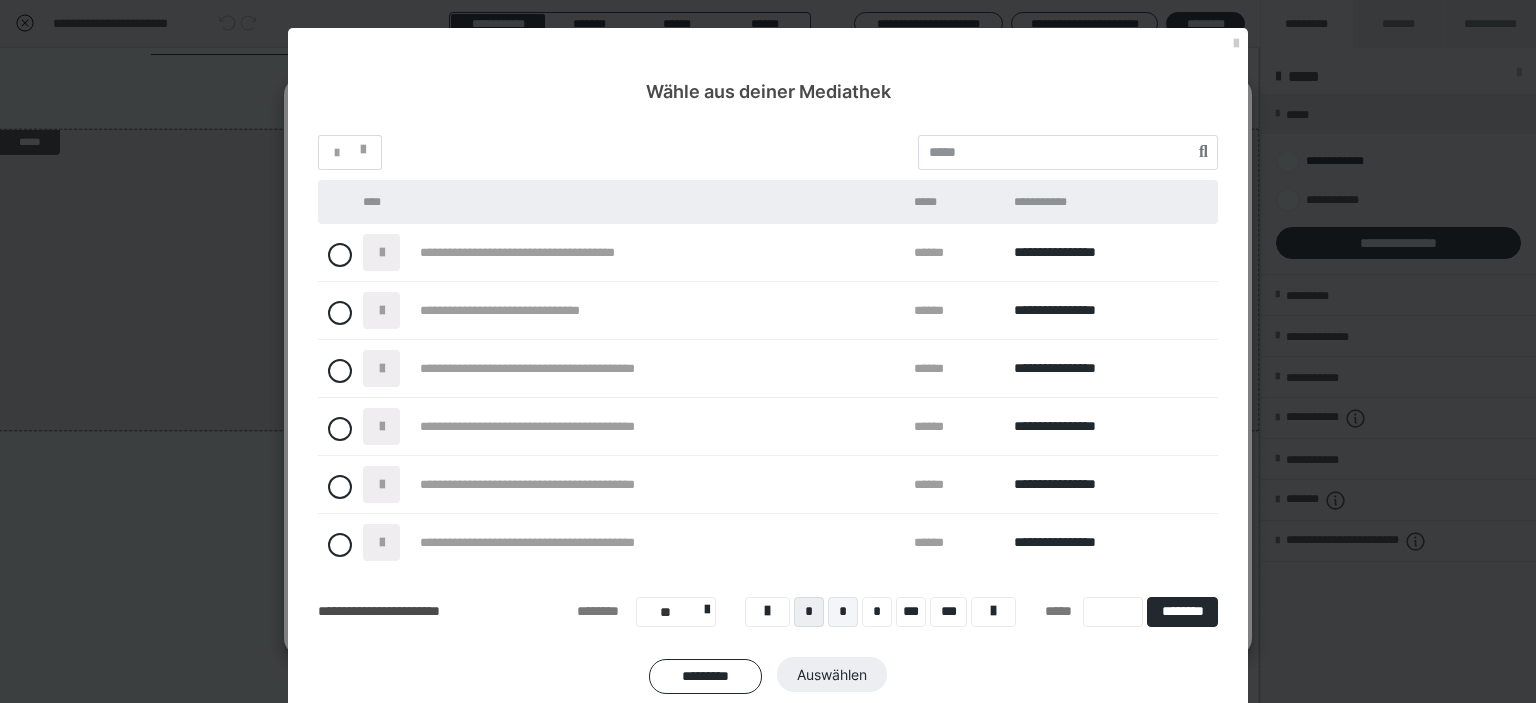 scroll, scrollTop: 47, scrollLeft: 0, axis: vertical 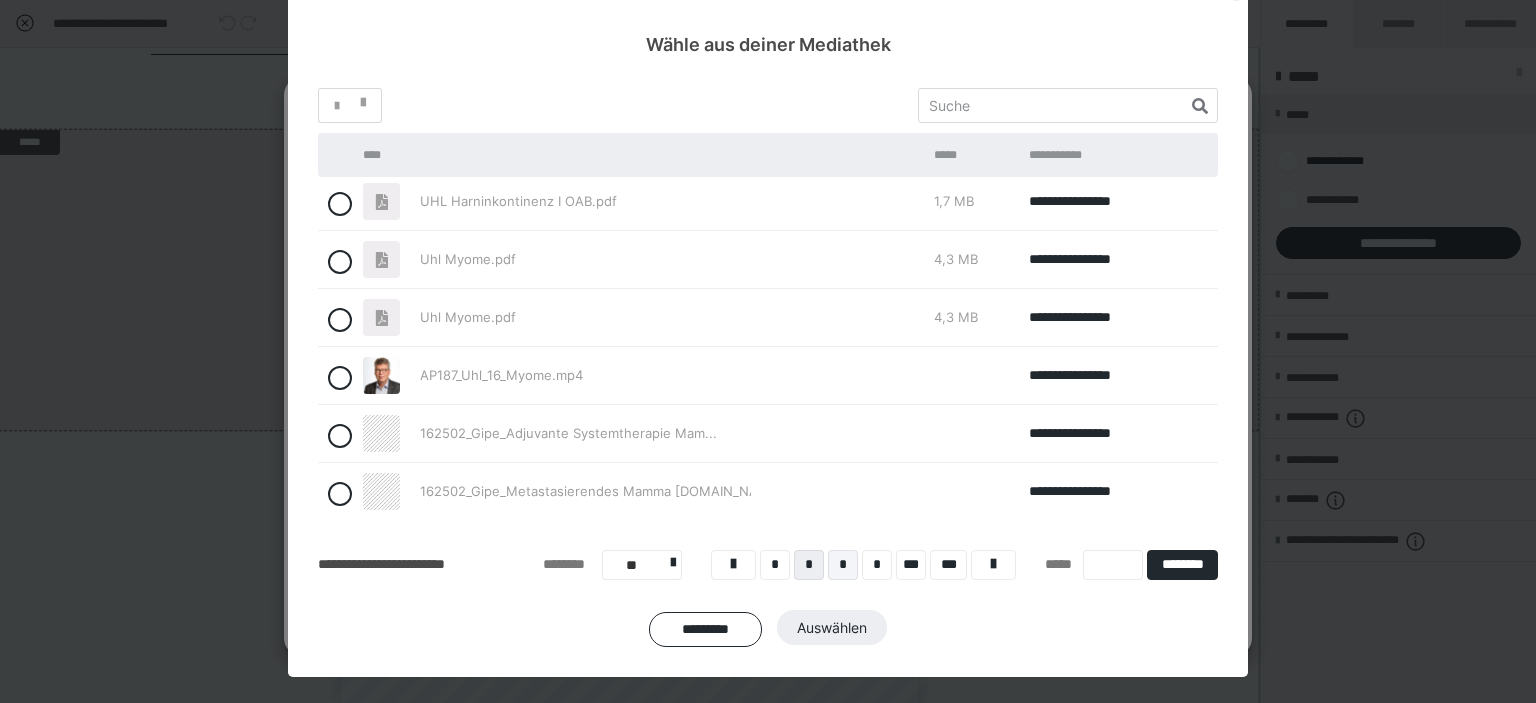 click on "*" at bounding box center (843, 565) 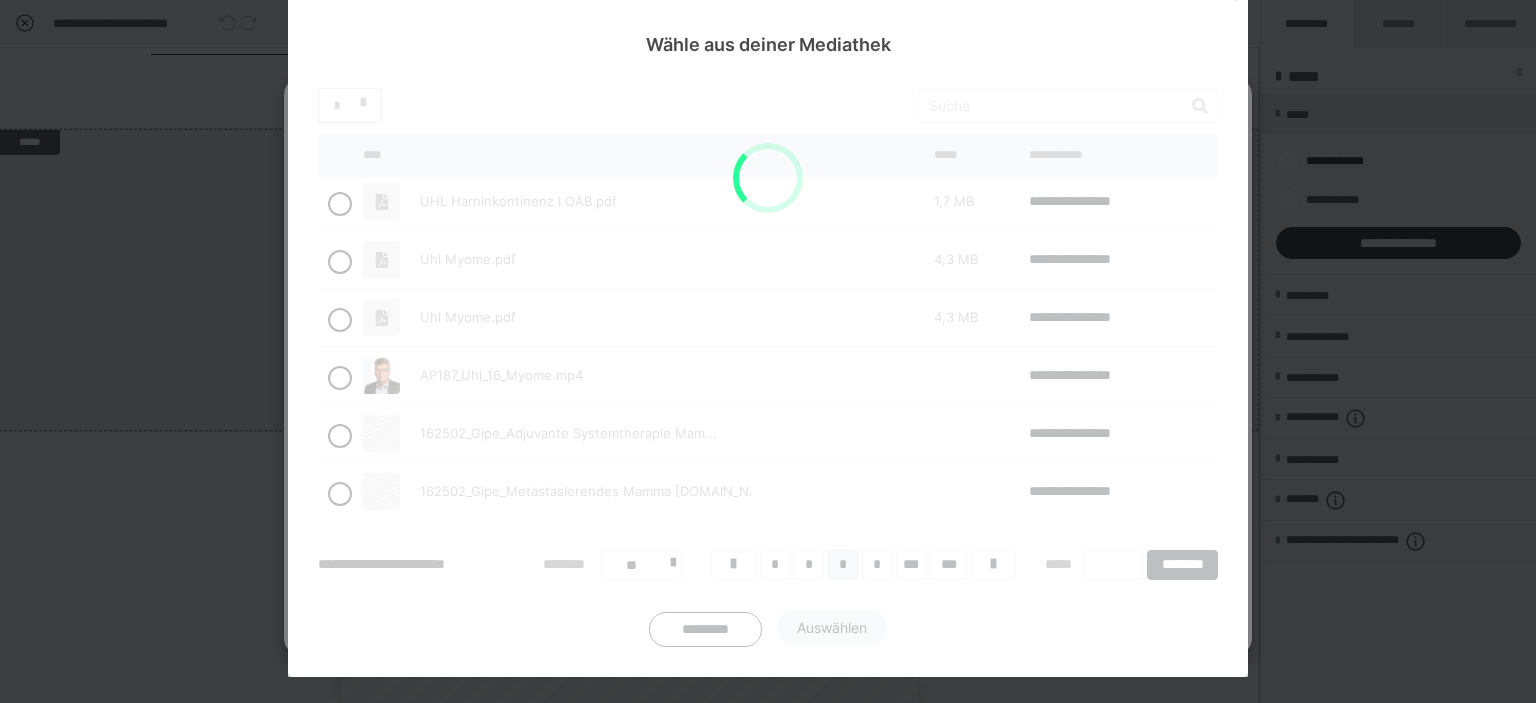 scroll, scrollTop: 0, scrollLeft: 0, axis: both 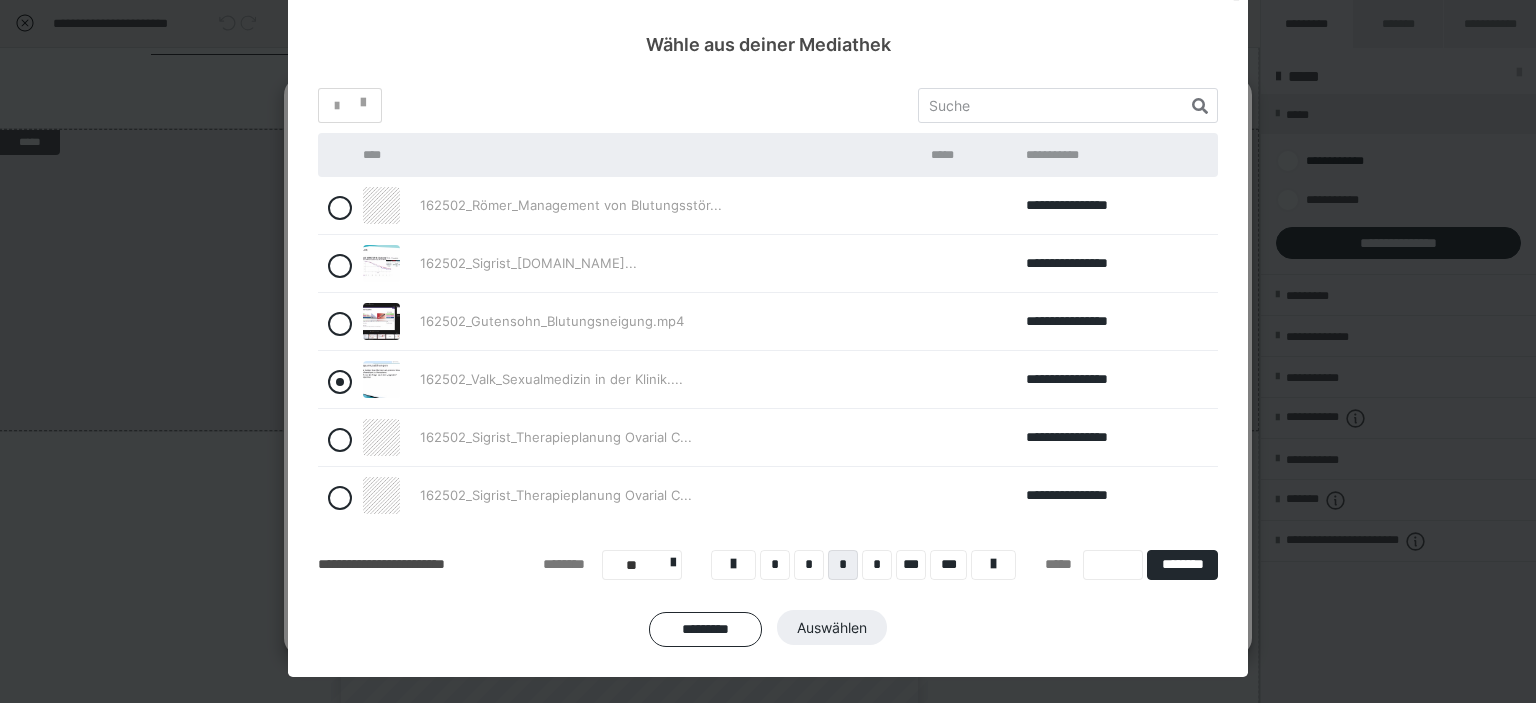click at bounding box center [340, 382] 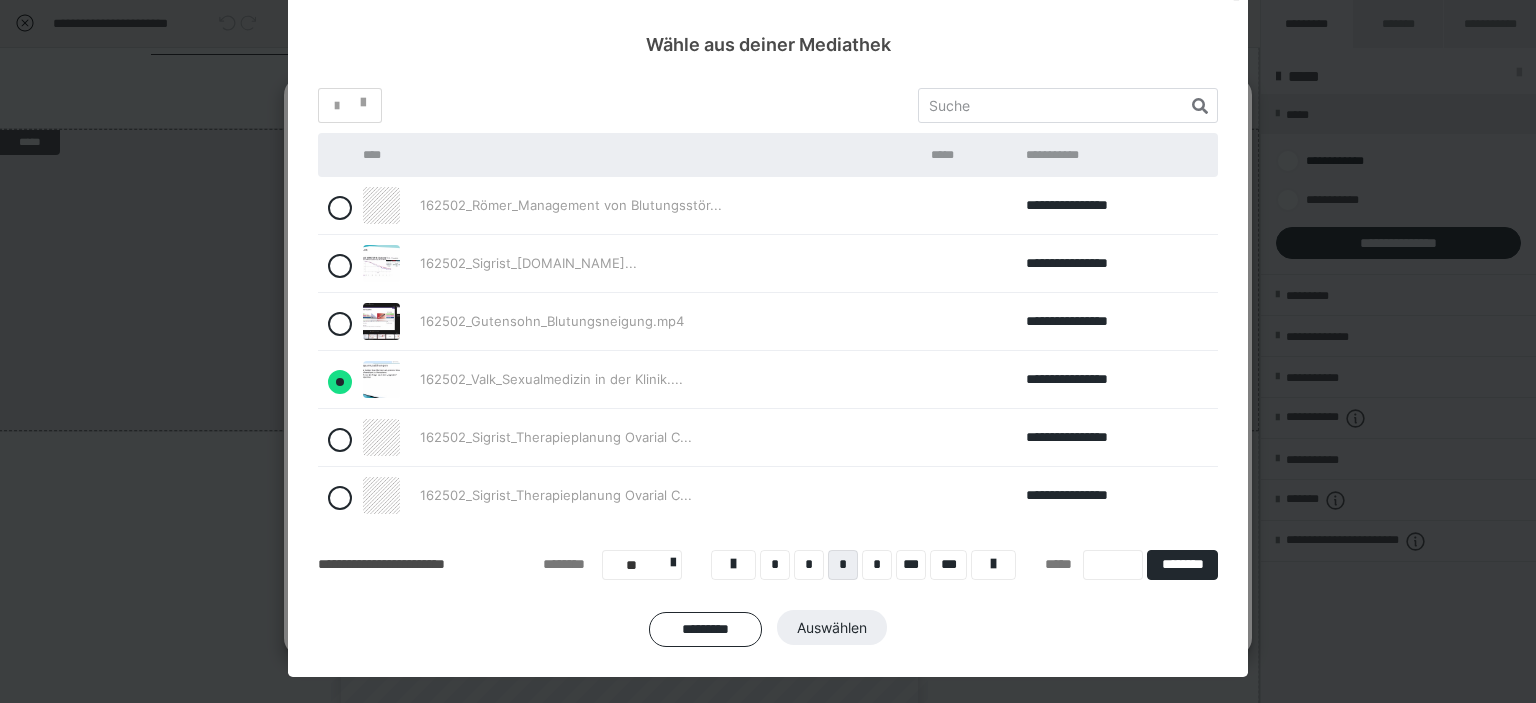 radio on "true" 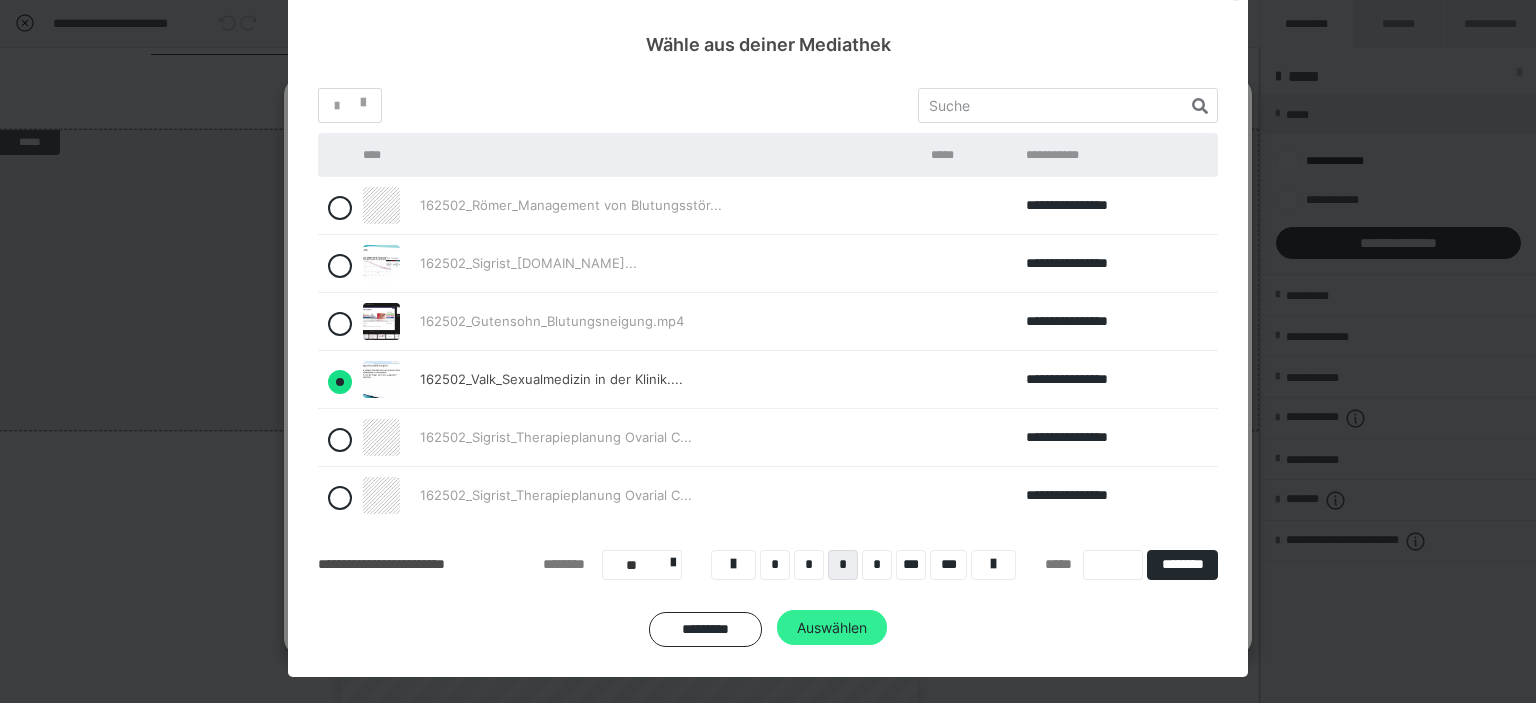 click on "Auswählen" at bounding box center [832, 628] 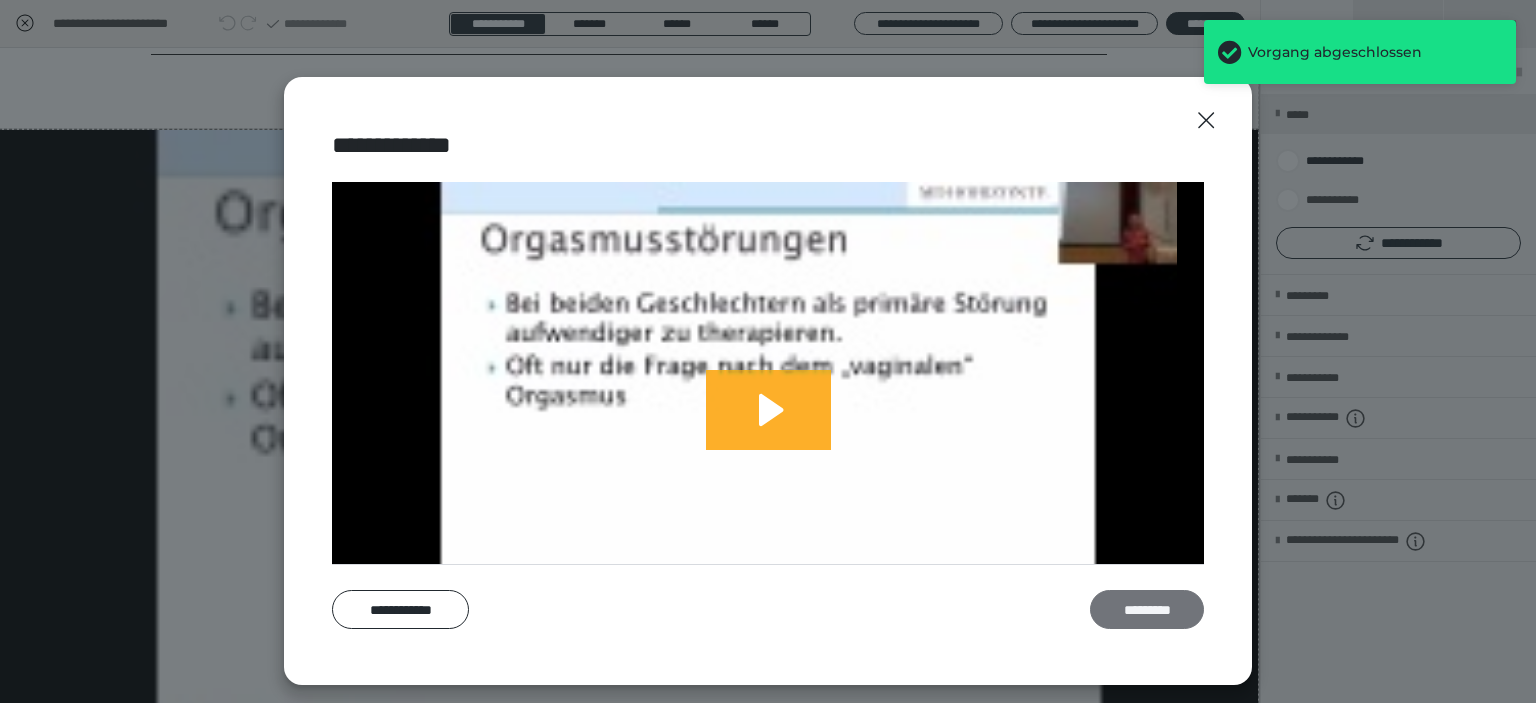 click on "*********" at bounding box center [1147, 610] 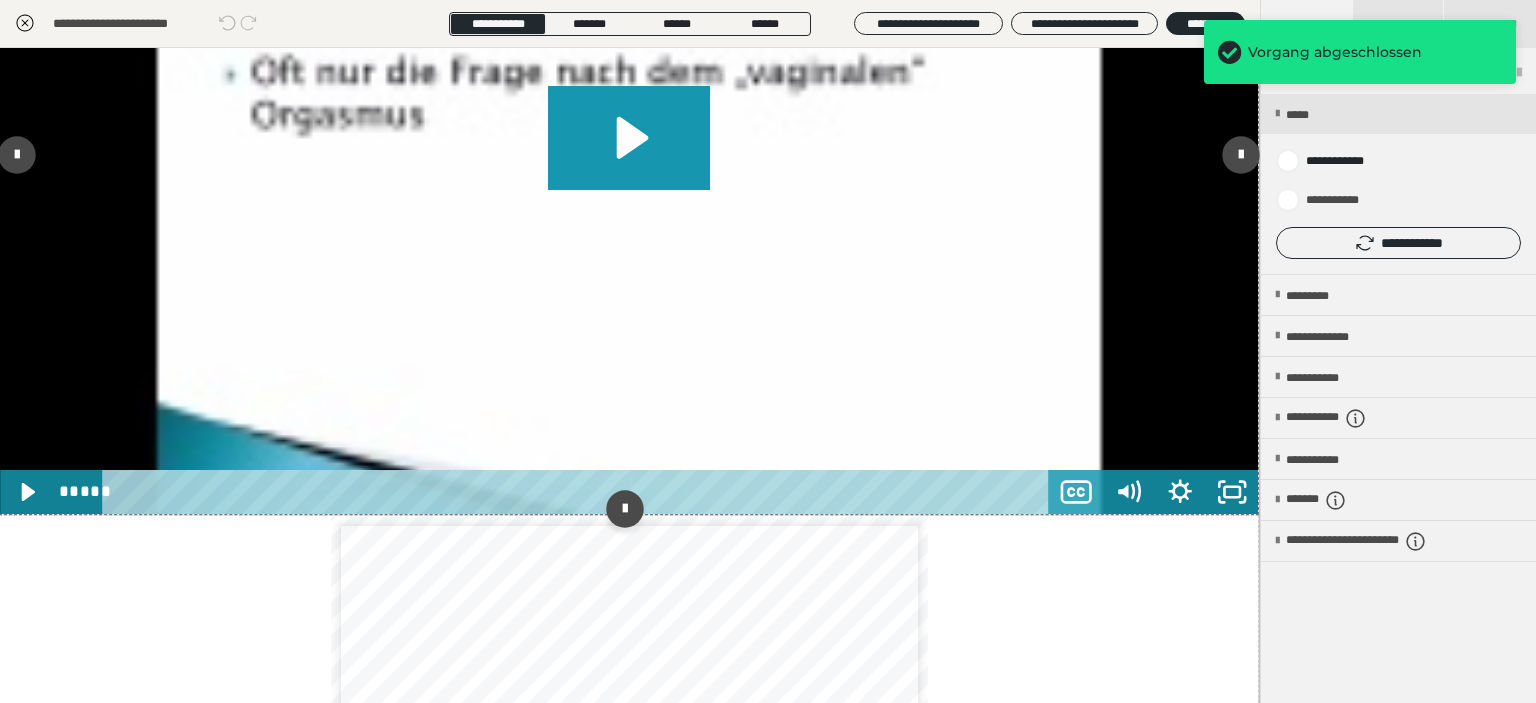 scroll, scrollTop: 3917, scrollLeft: 1, axis: both 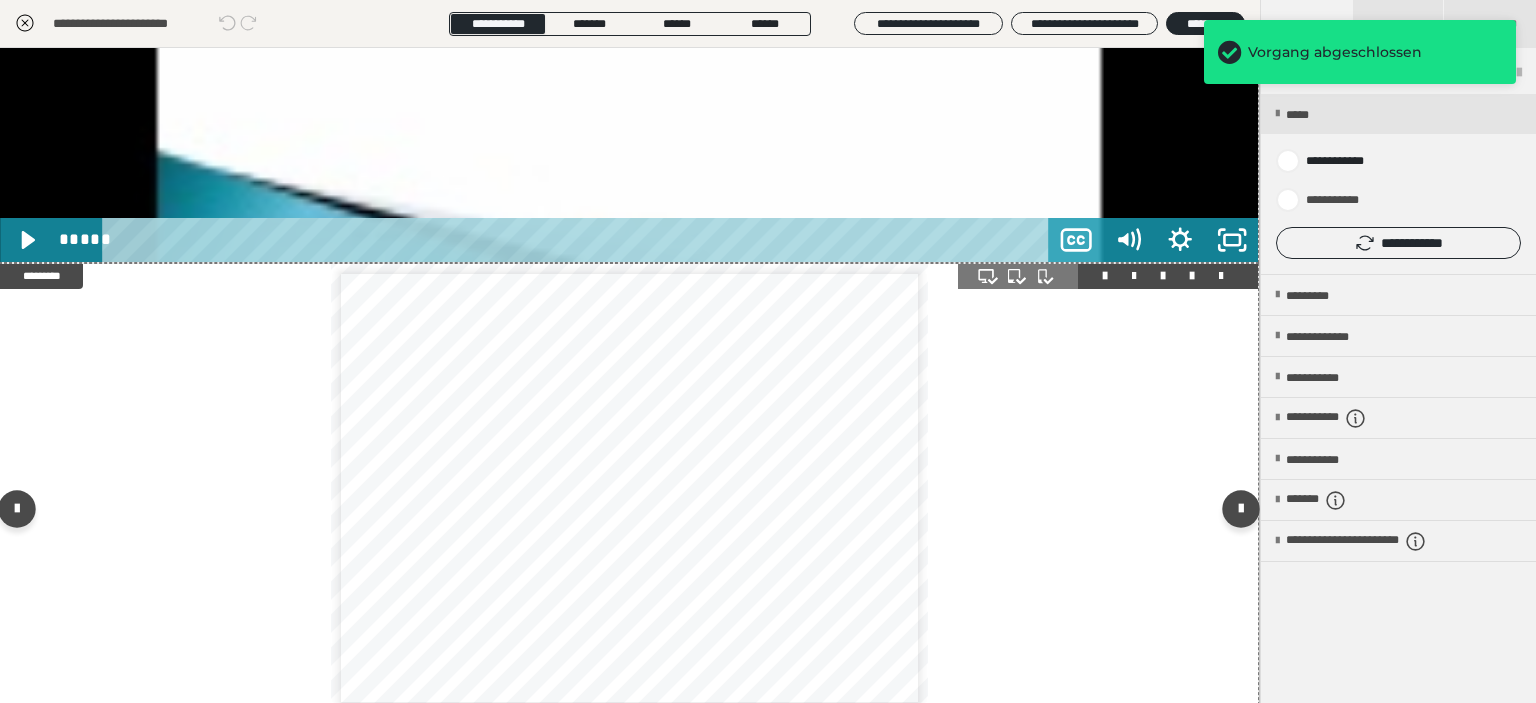 click on "**********" at bounding box center [756, 398] 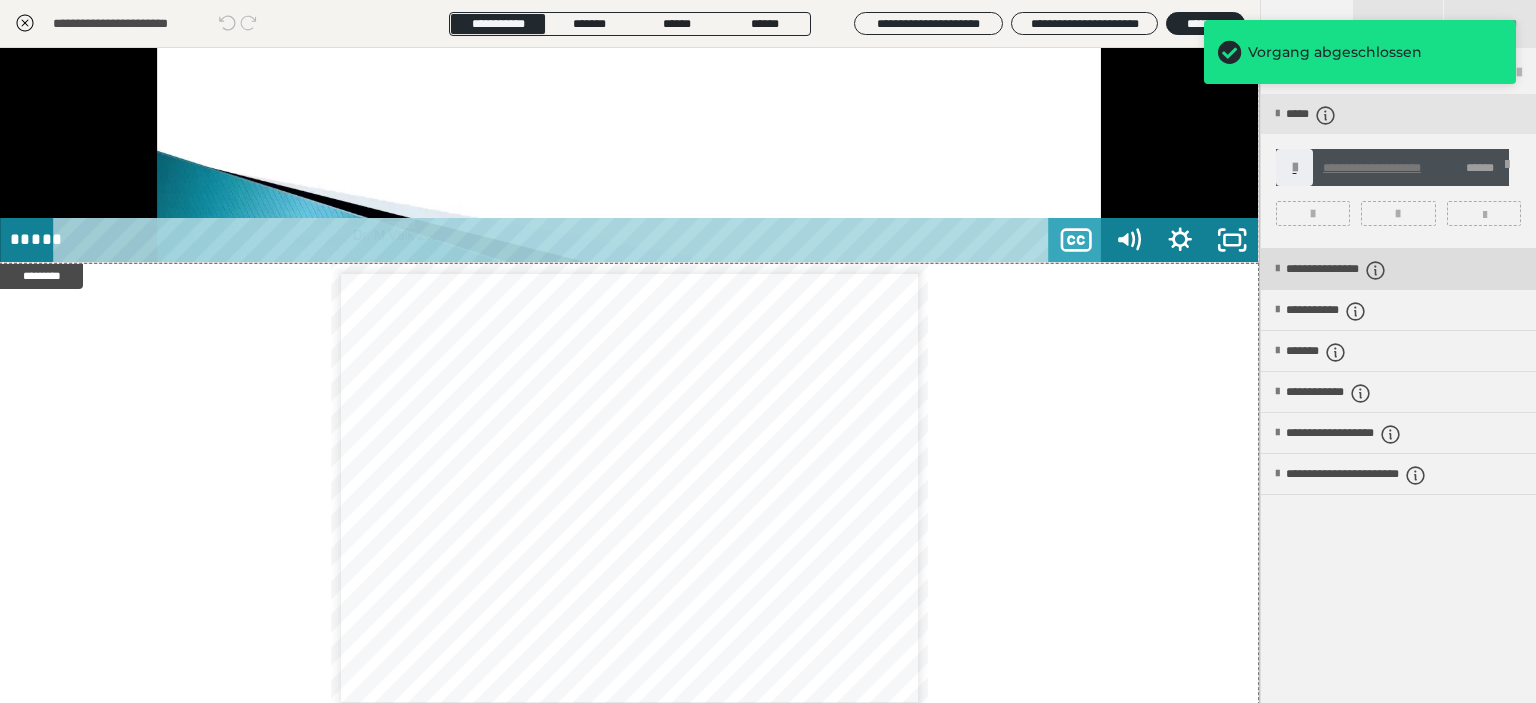 scroll, scrollTop: 3575, scrollLeft: 1, axis: both 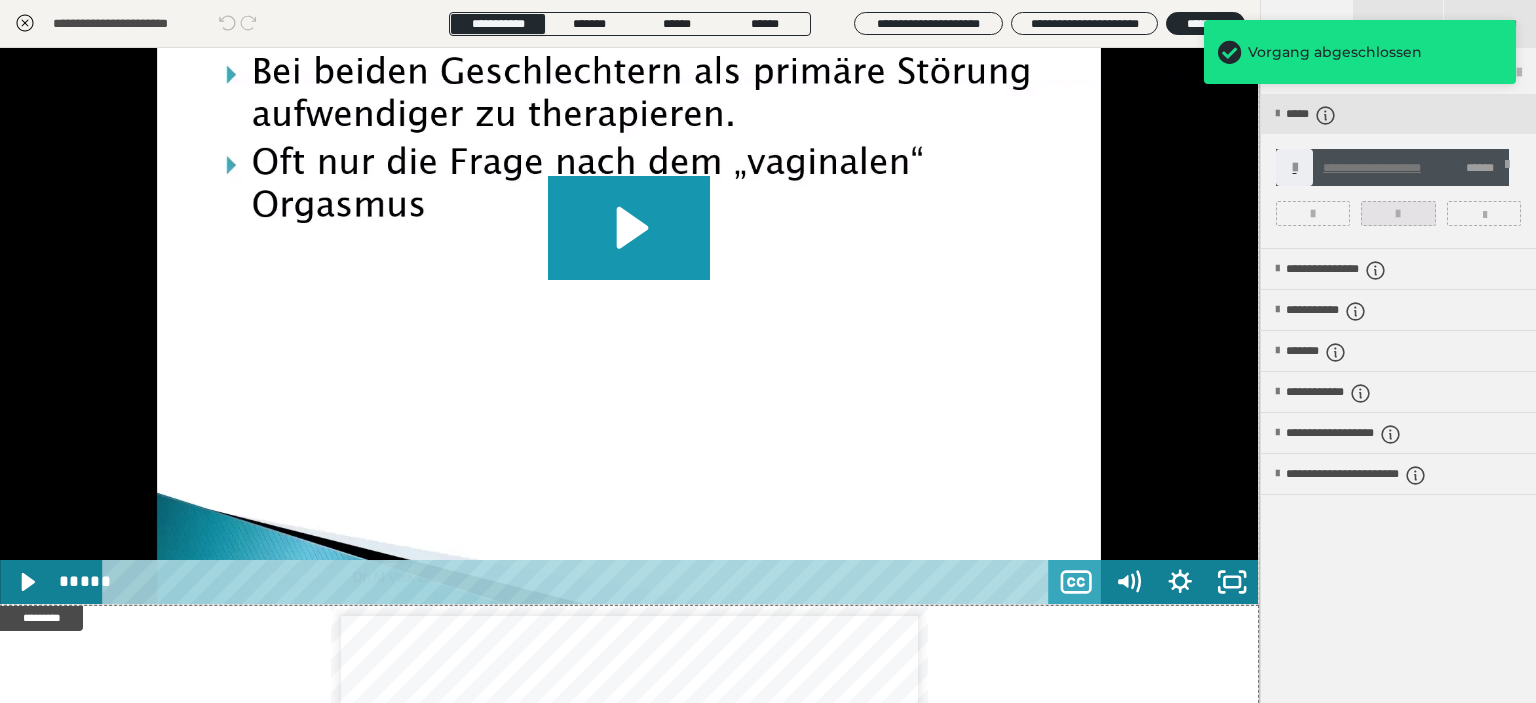 click at bounding box center (1398, 214) 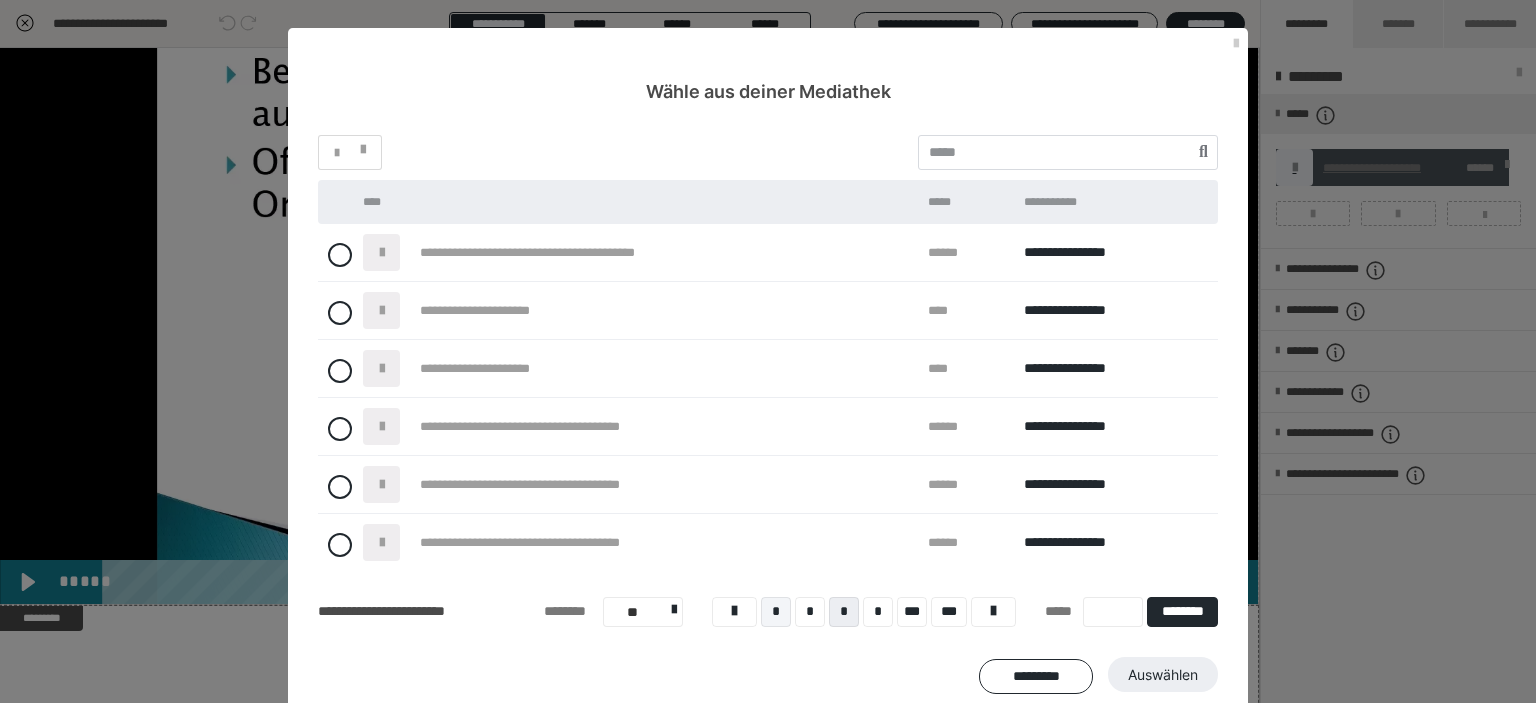 click on "*" at bounding box center [776, 612] 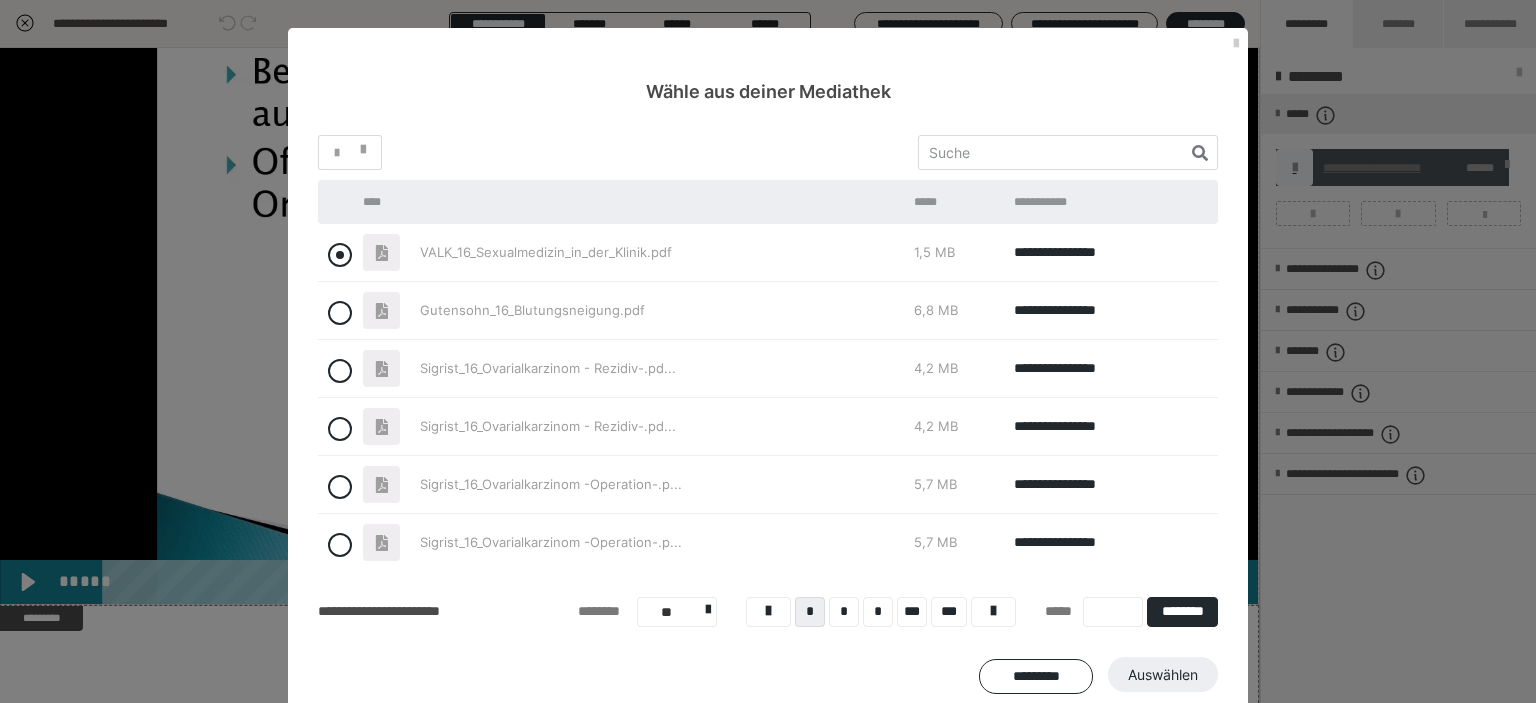 click at bounding box center (340, 255) 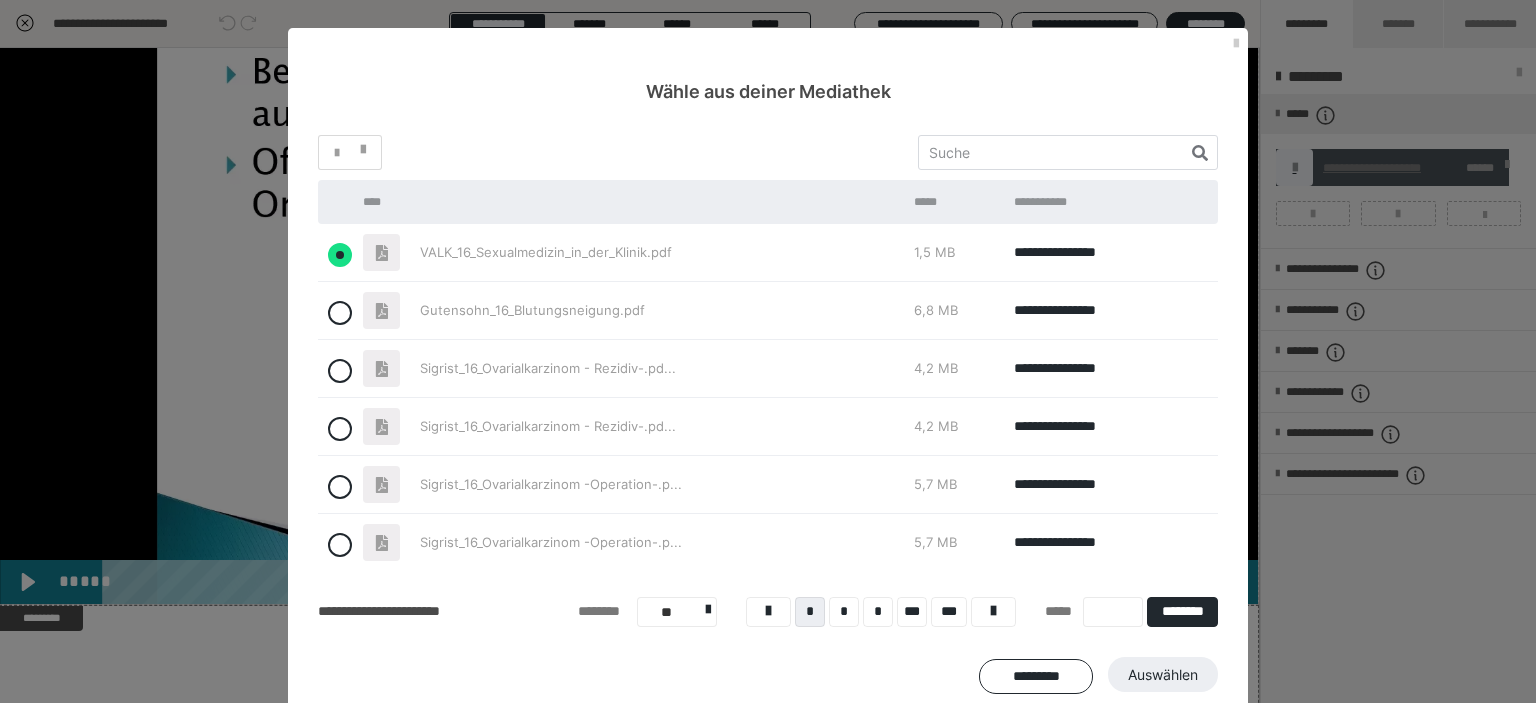 radio on "true" 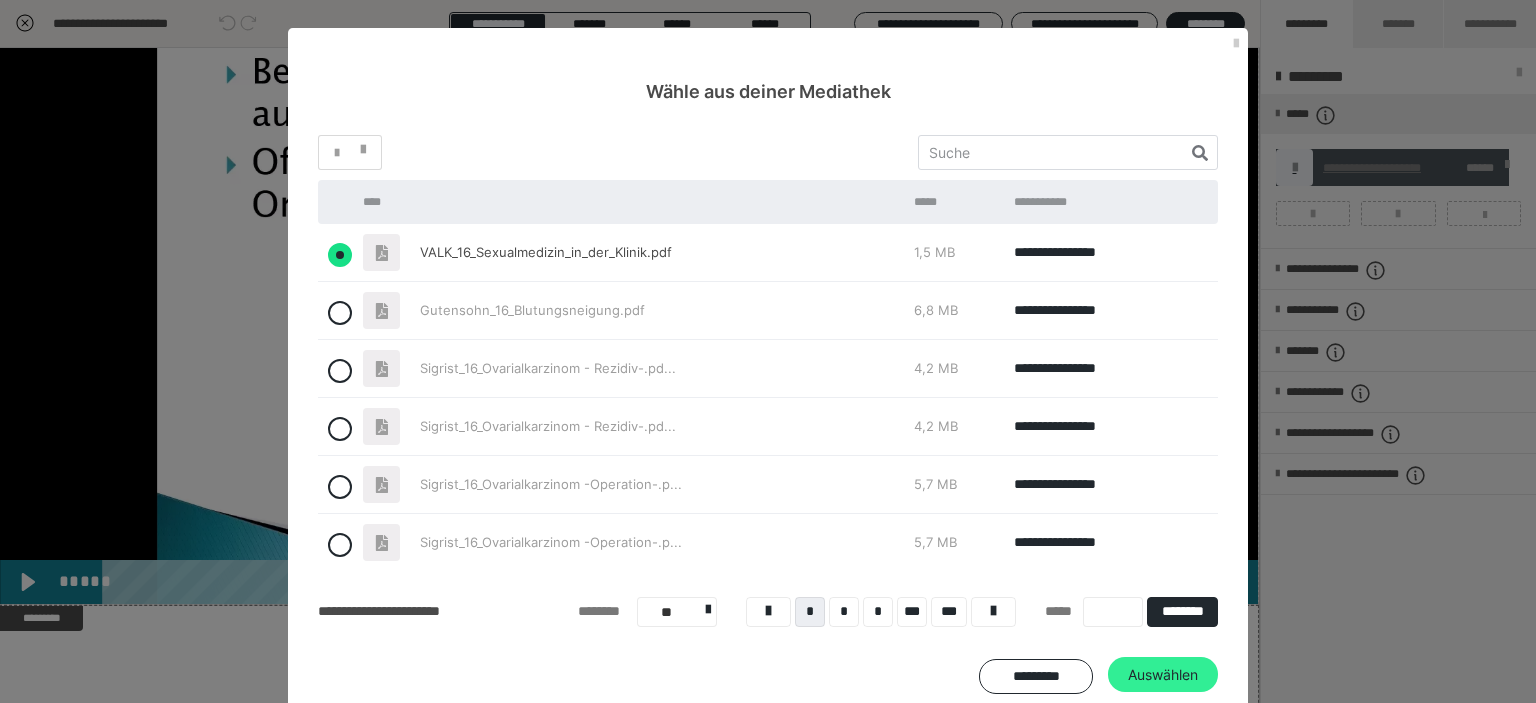 click on "Auswählen" at bounding box center (1163, 675) 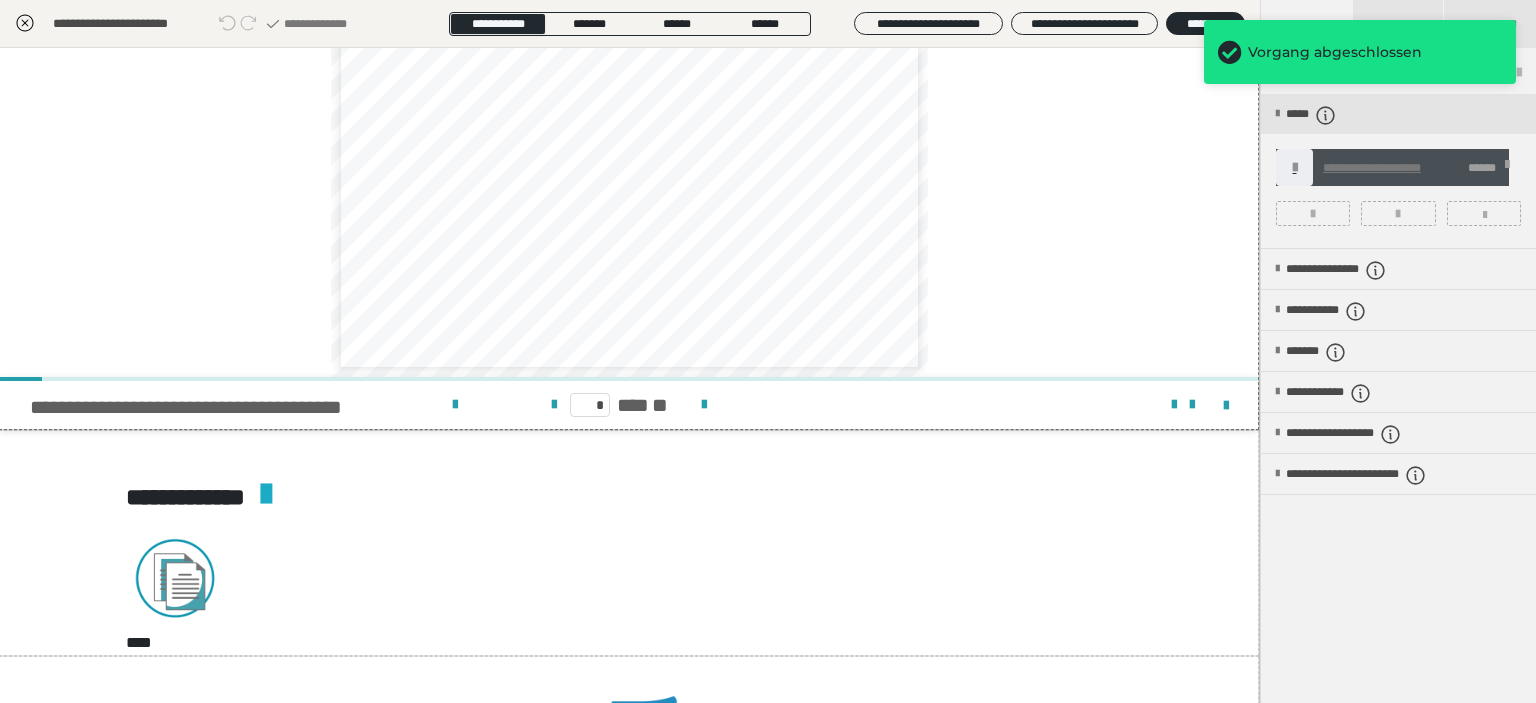 scroll, scrollTop: 4266, scrollLeft: 1, axis: both 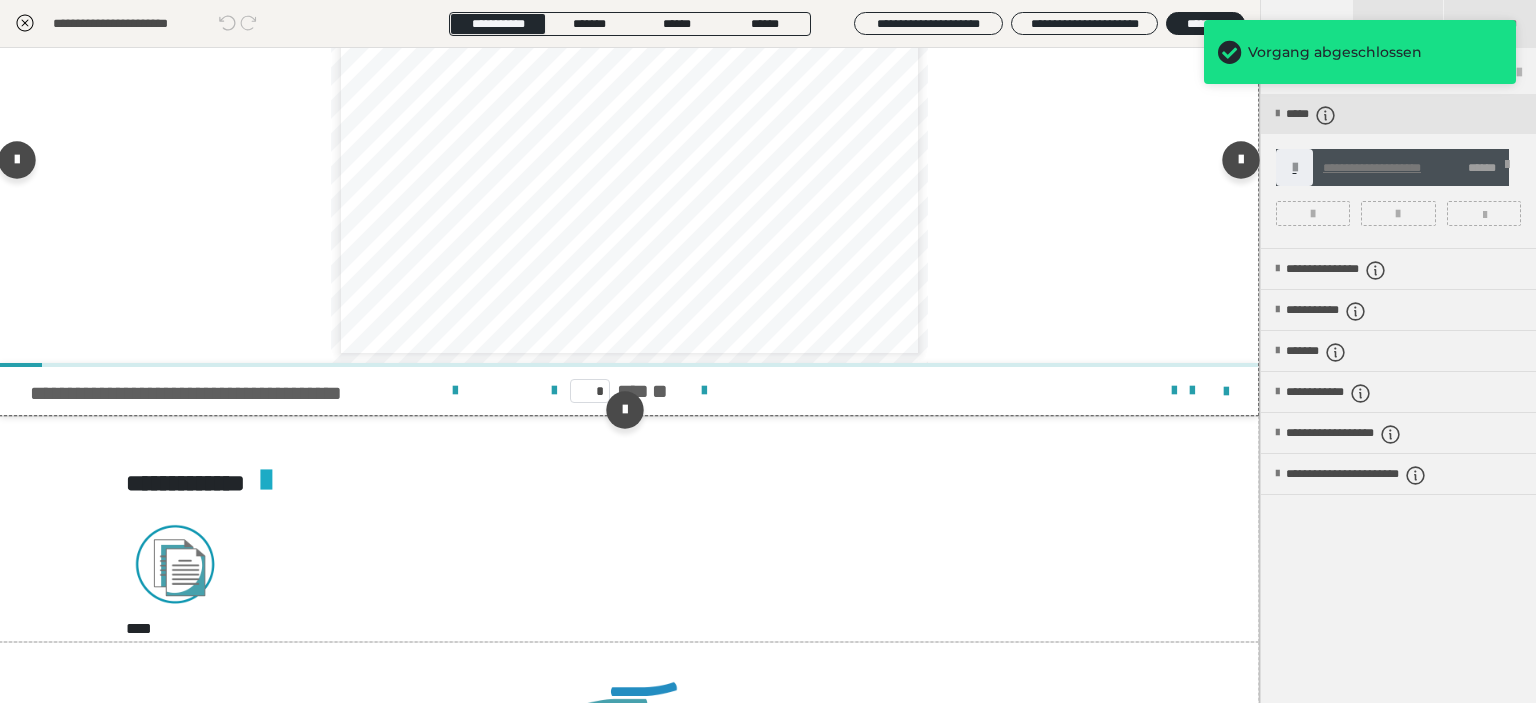 click on "* *** **" at bounding box center [629, 391] 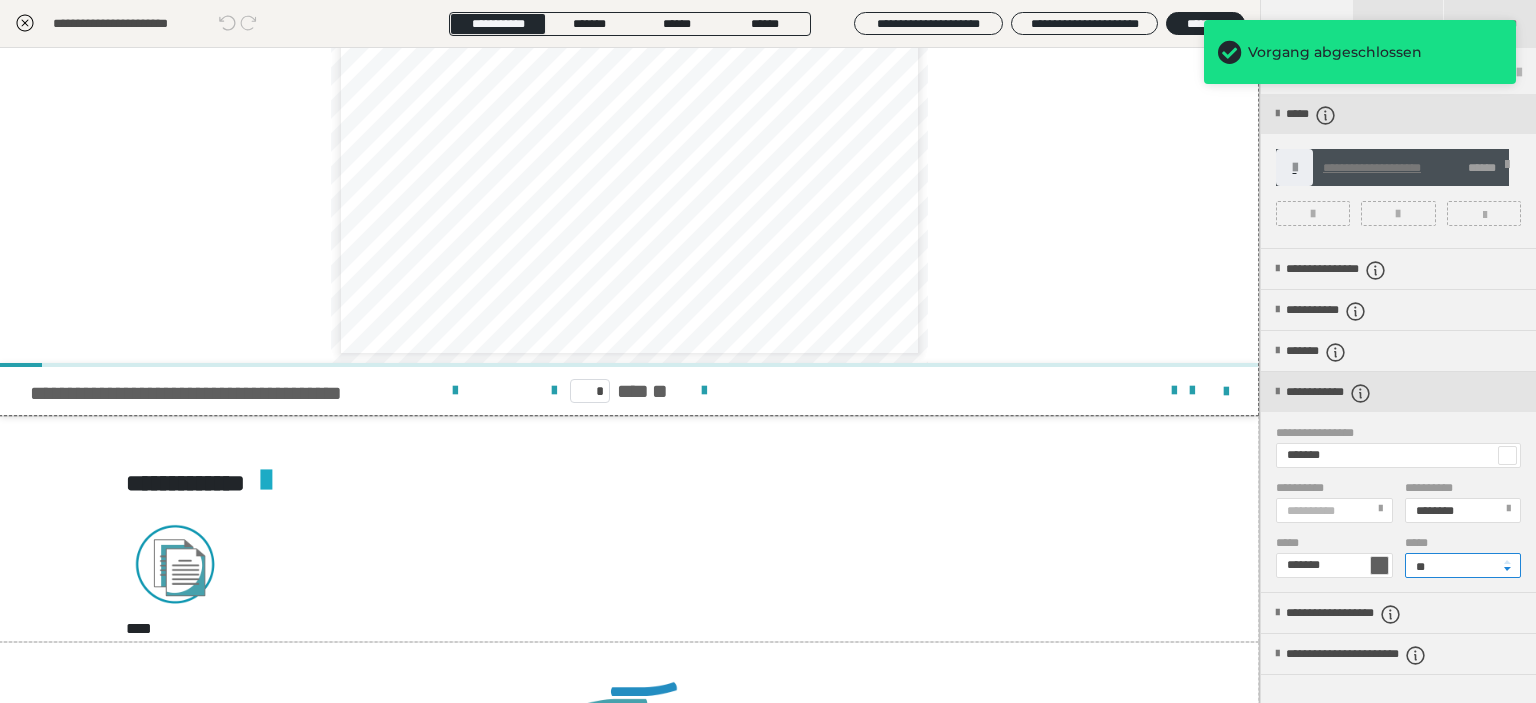 click on "**" at bounding box center [1463, 565] 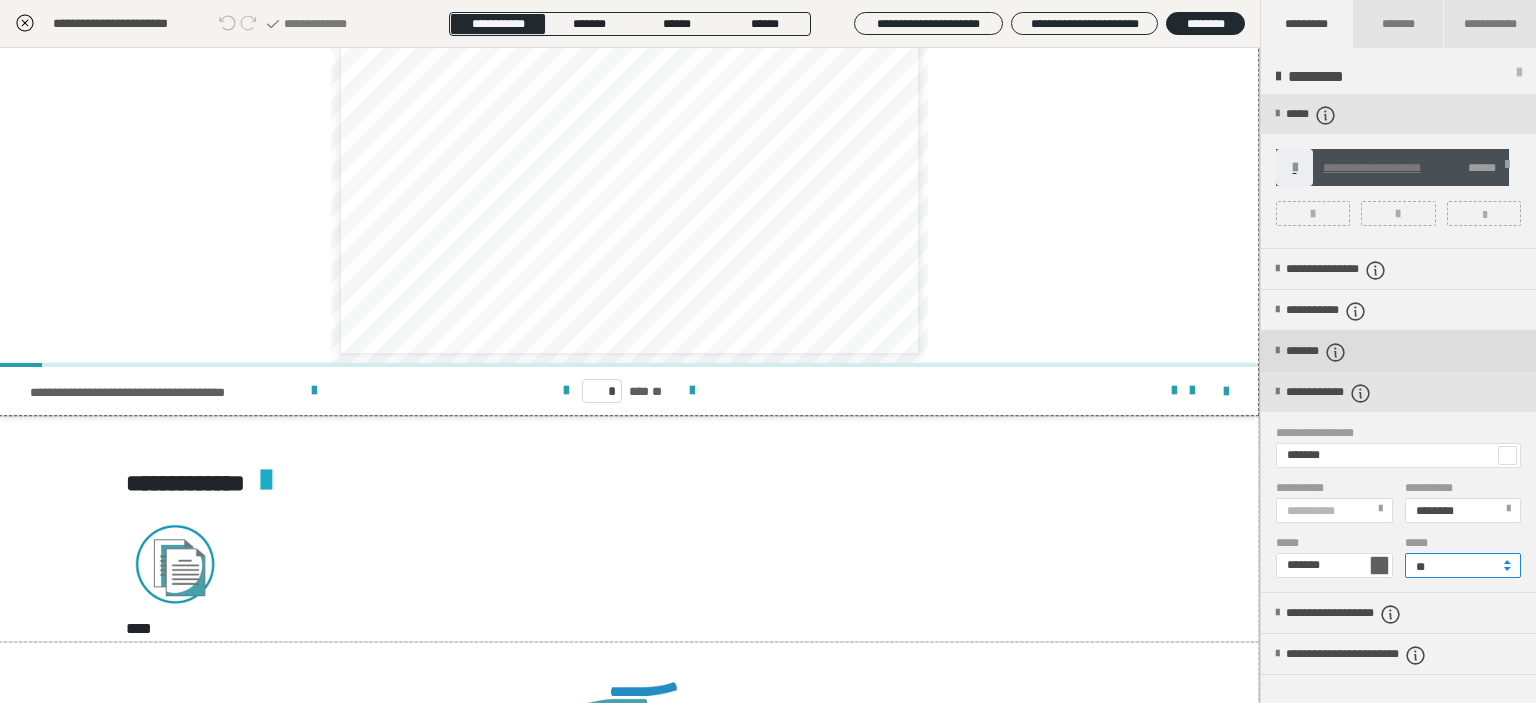 type on "**" 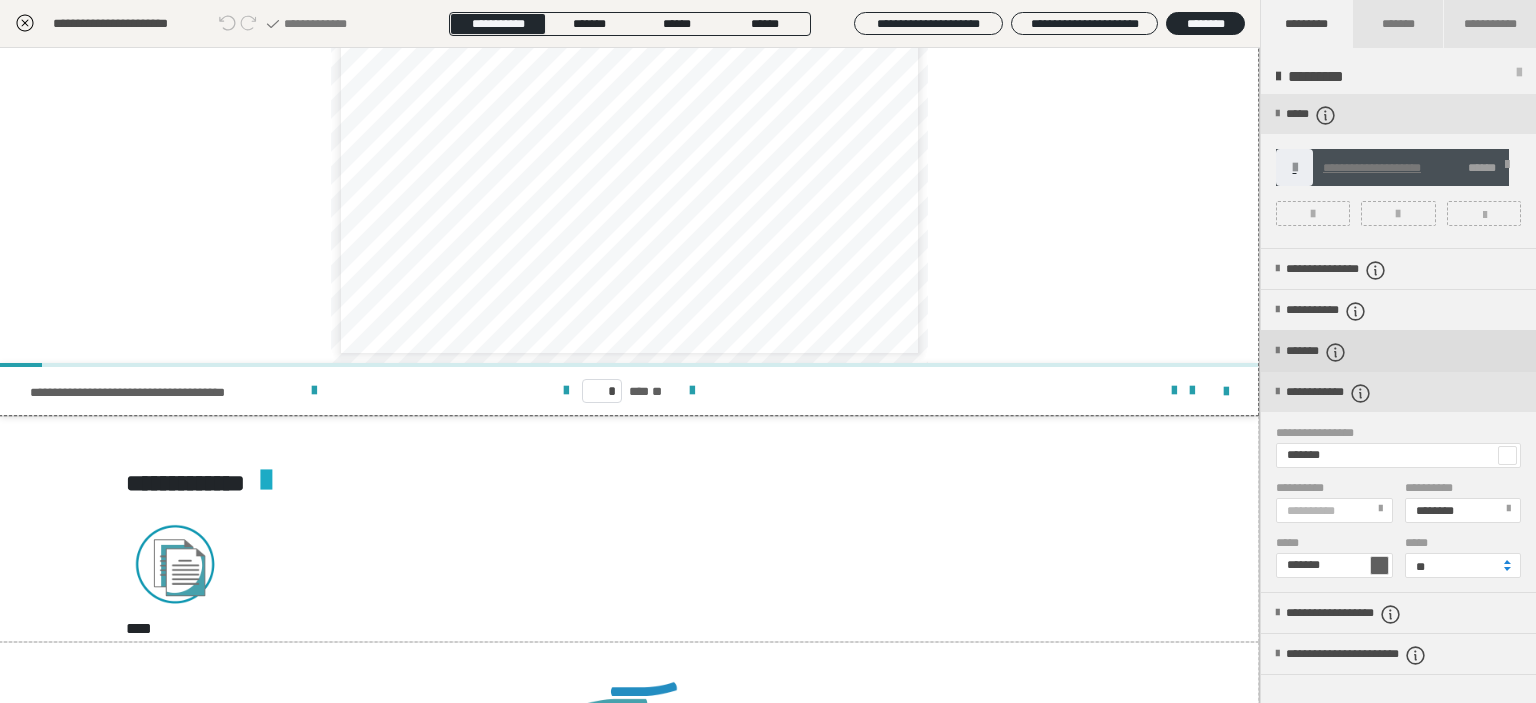 click at bounding box center (1336, 352) 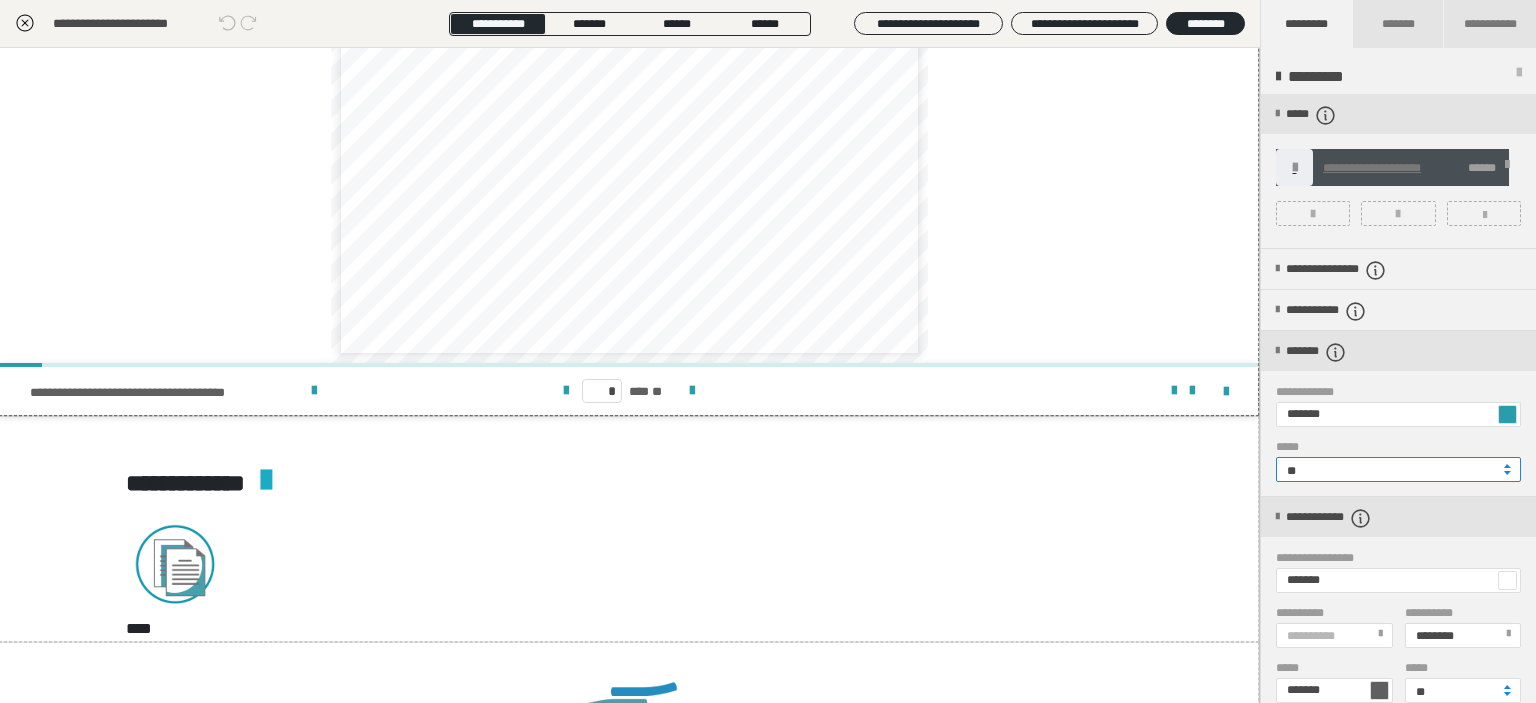 click on "**" at bounding box center (1398, 469) 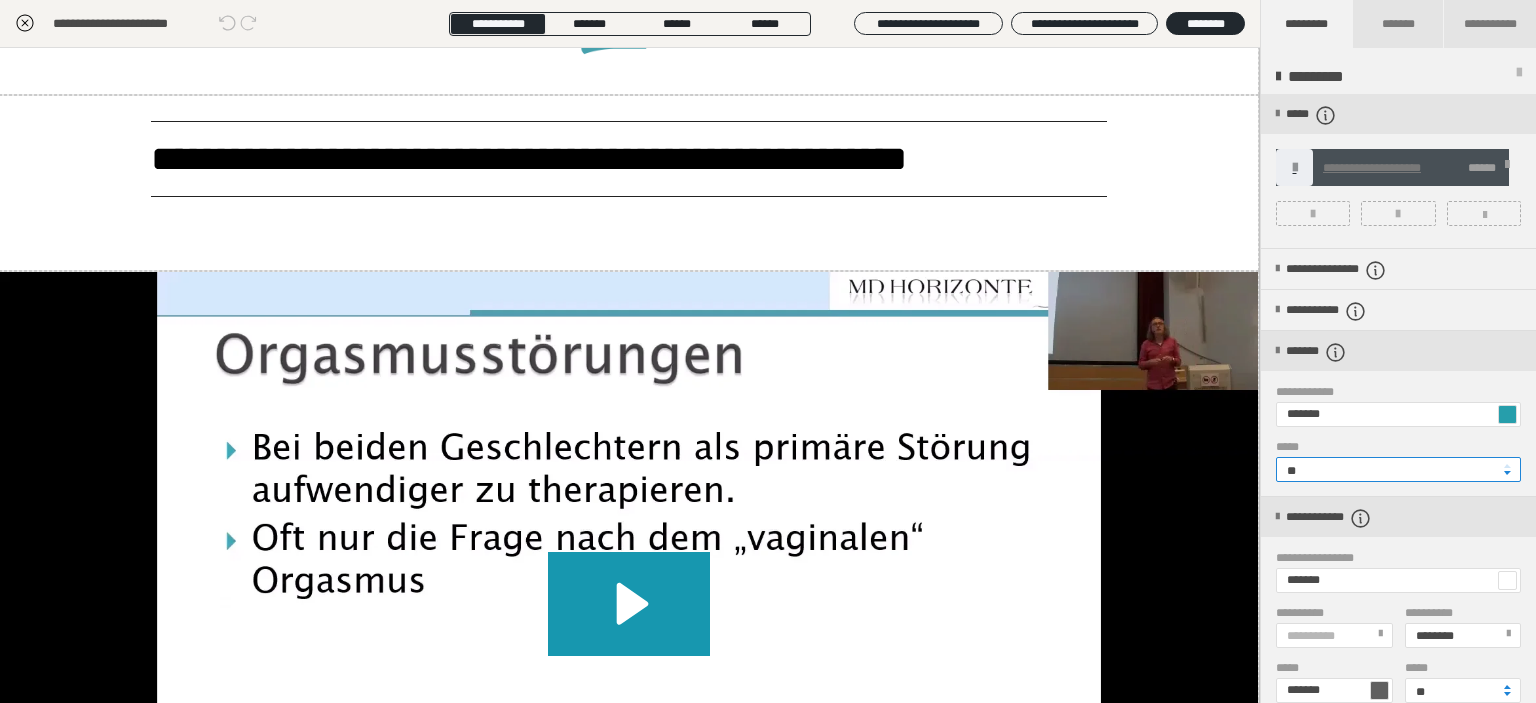 scroll, scrollTop: 3114, scrollLeft: 1, axis: both 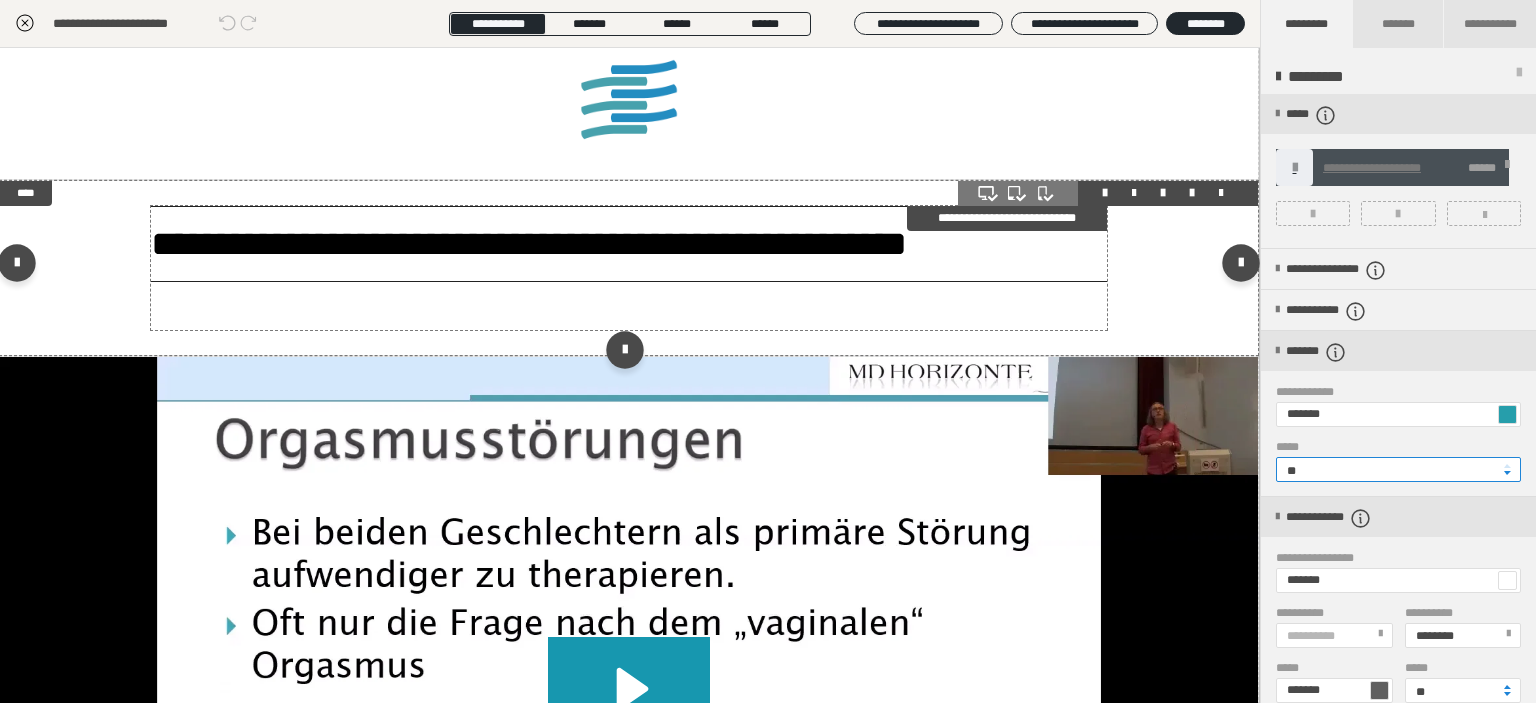 type on "**" 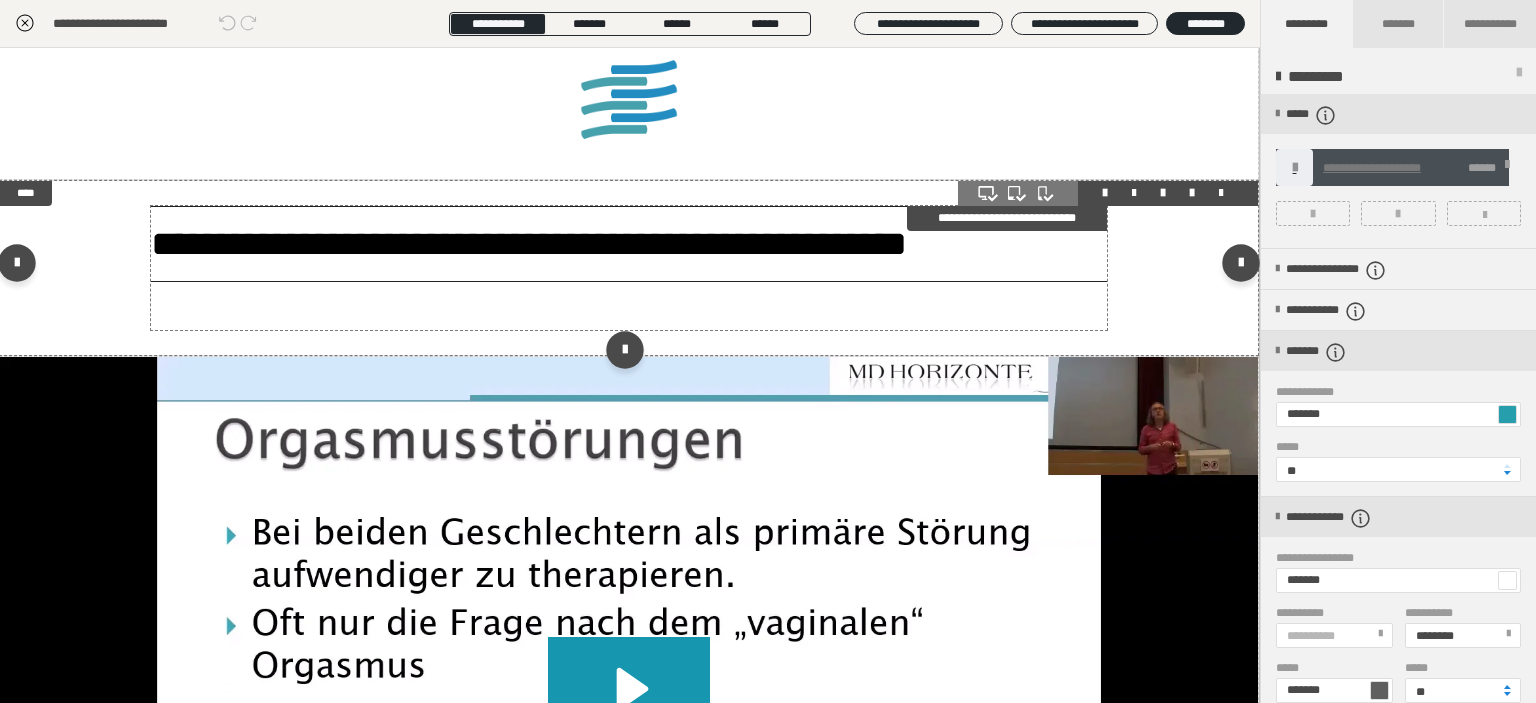 click on "**********" at bounding box center [629, 244] 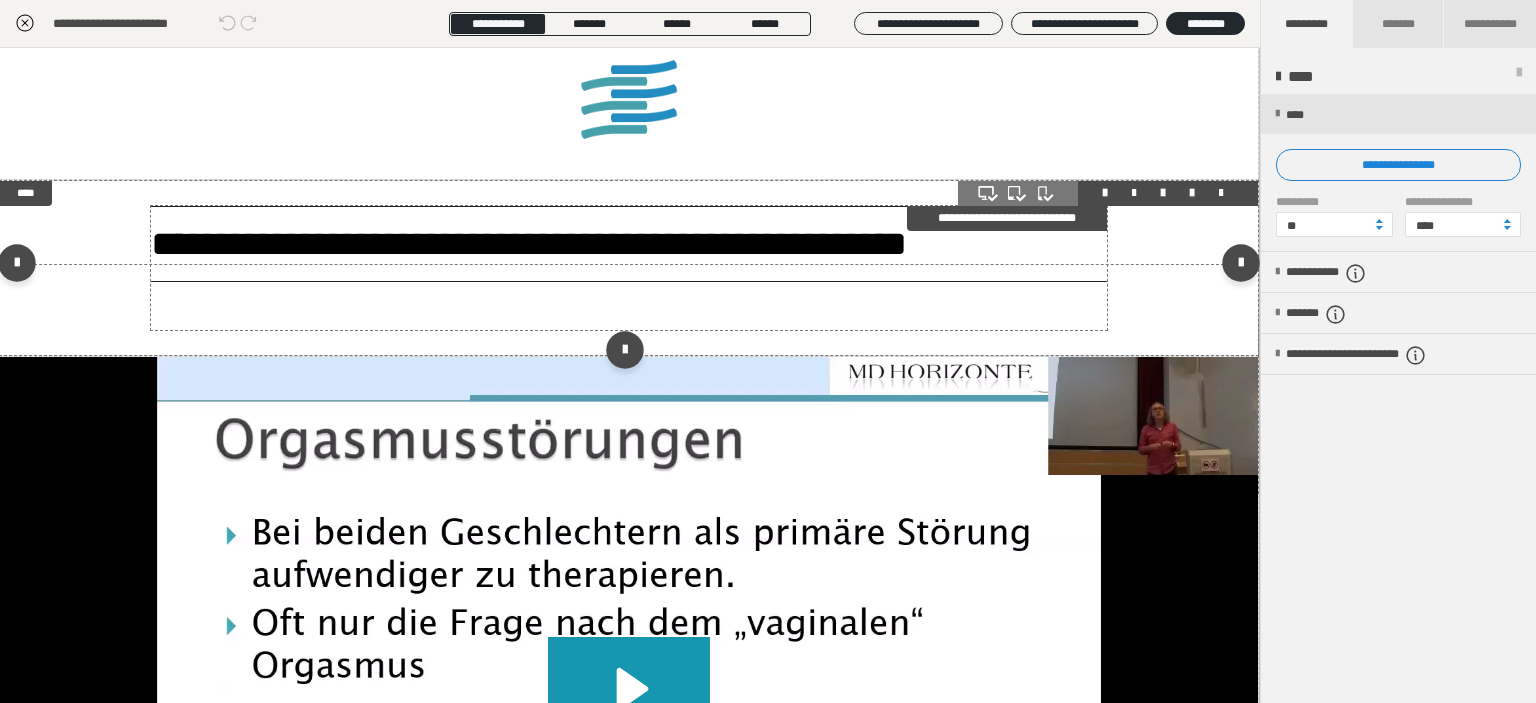 click on "**********" at bounding box center [629, 244] 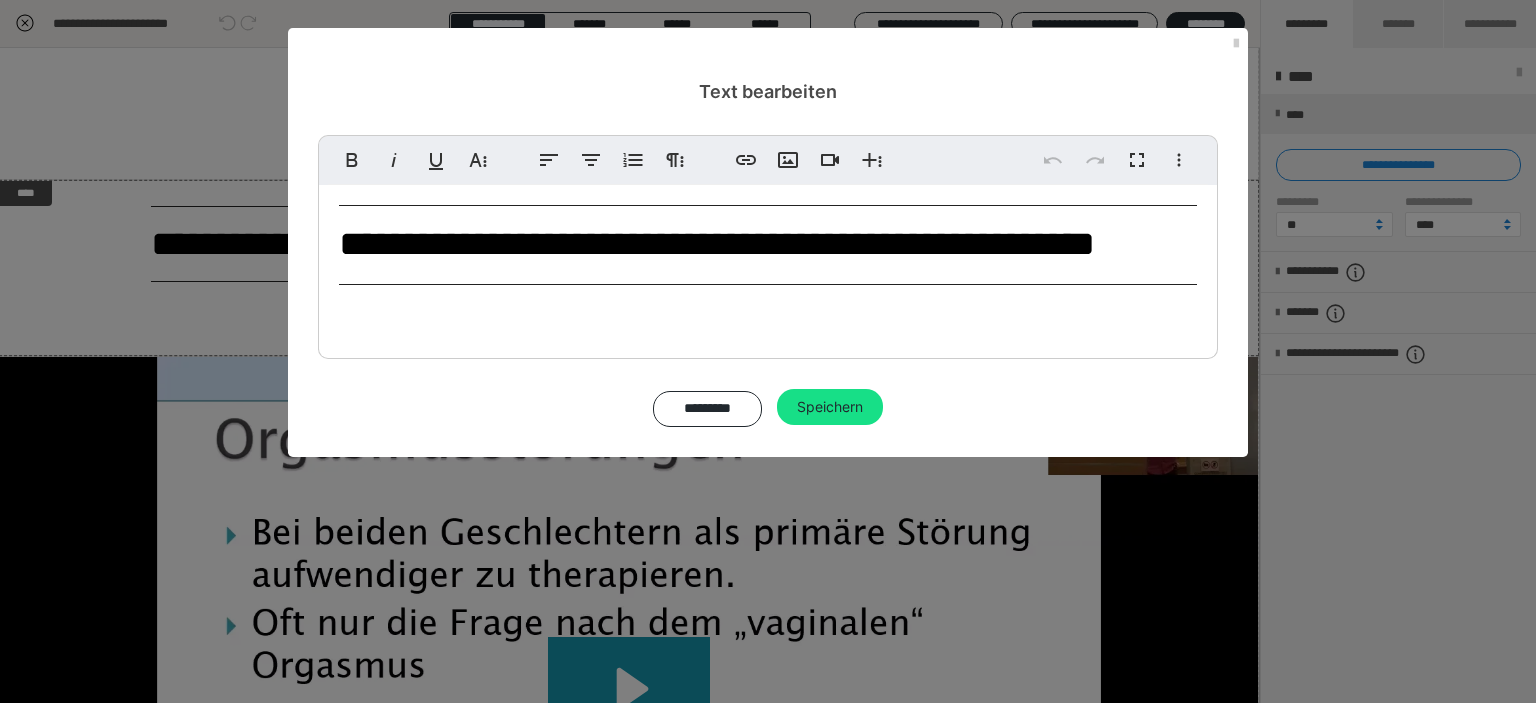 click on "**********" at bounding box center (768, 245) 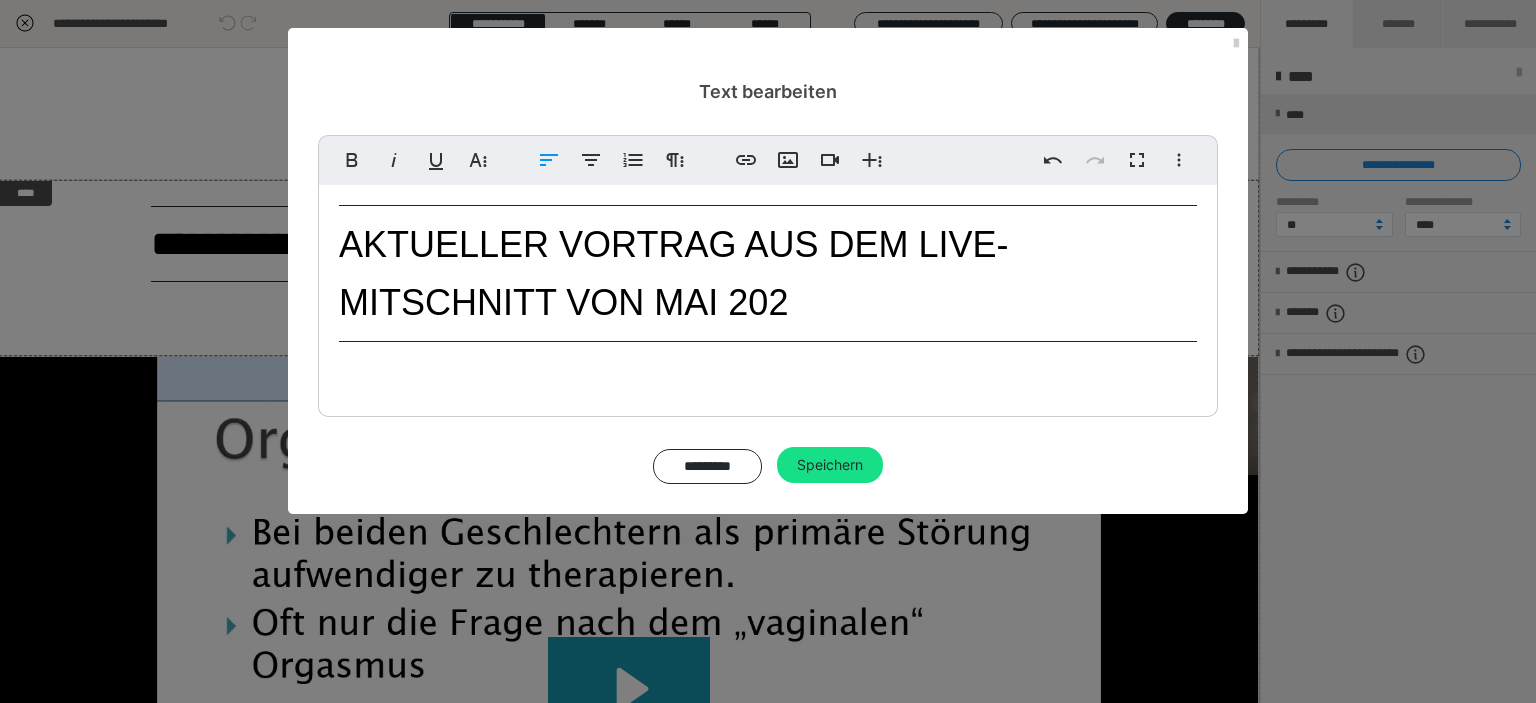 type 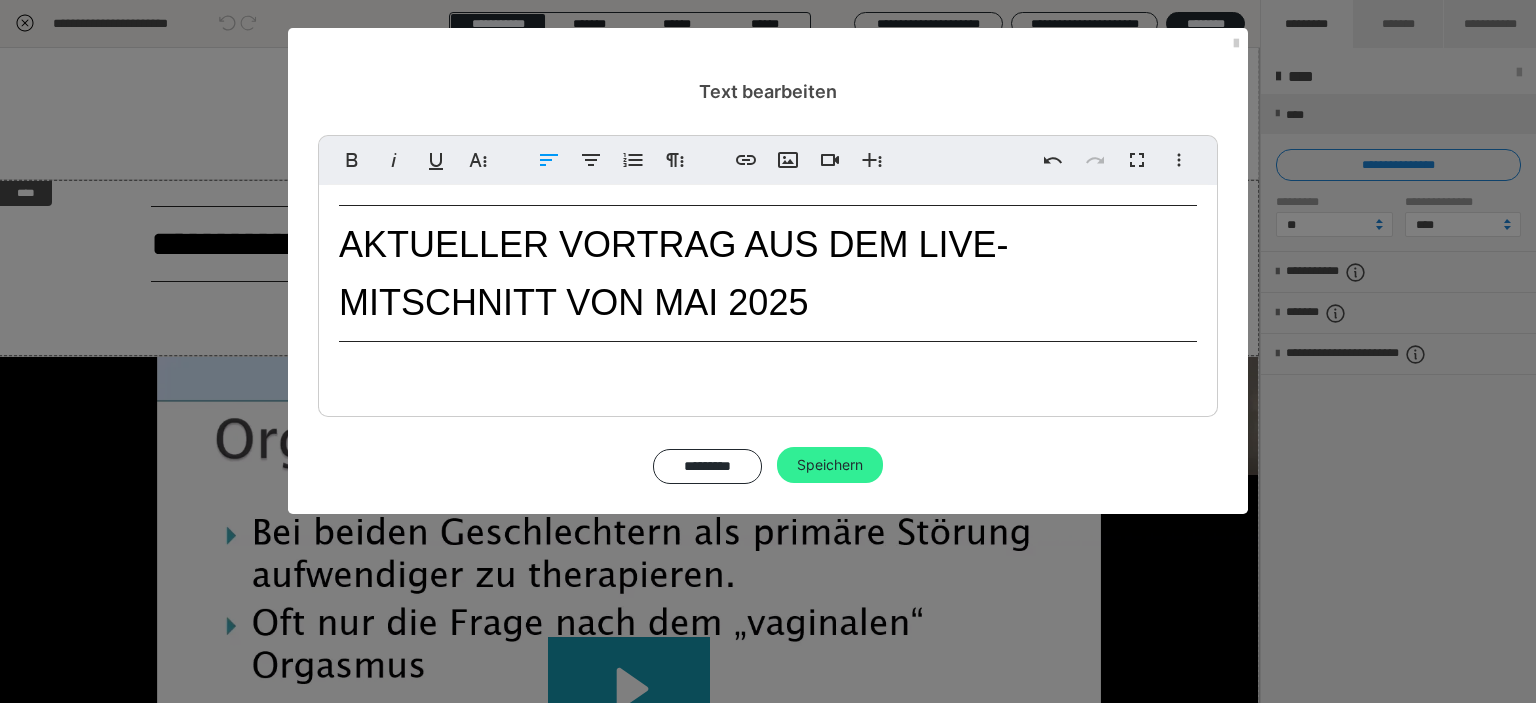click on "Speichern" at bounding box center [830, 465] 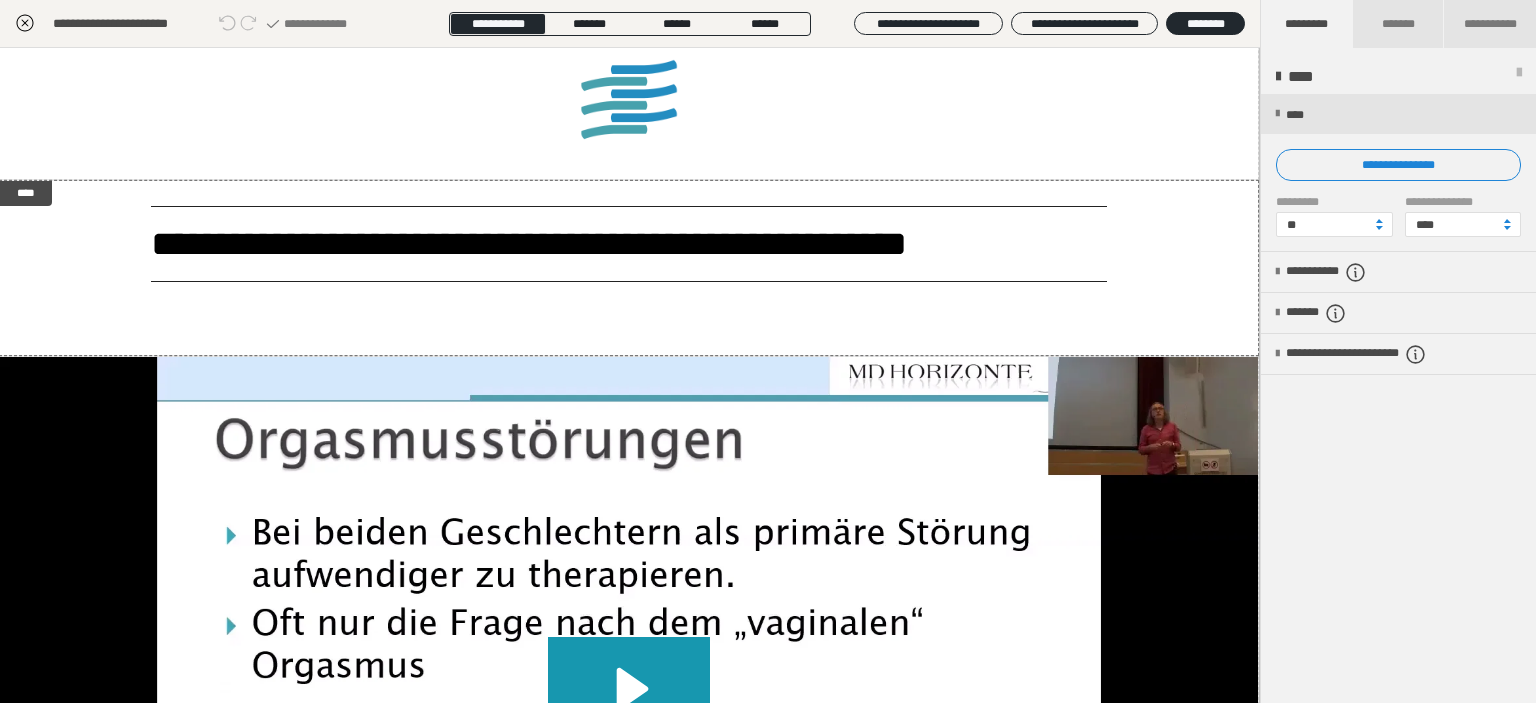 click 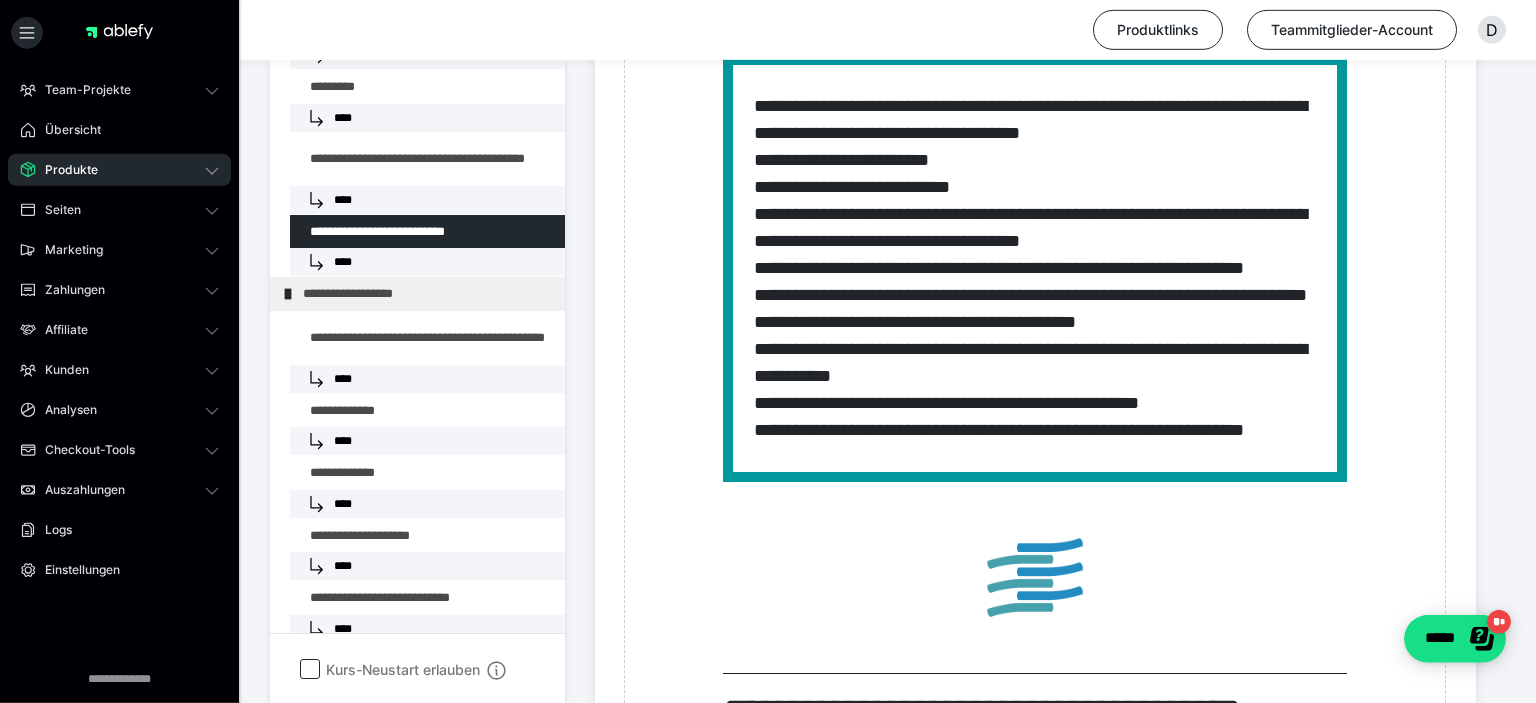 scroll, scrollTop: 2188, scrollLeft: 0, axis: vertical 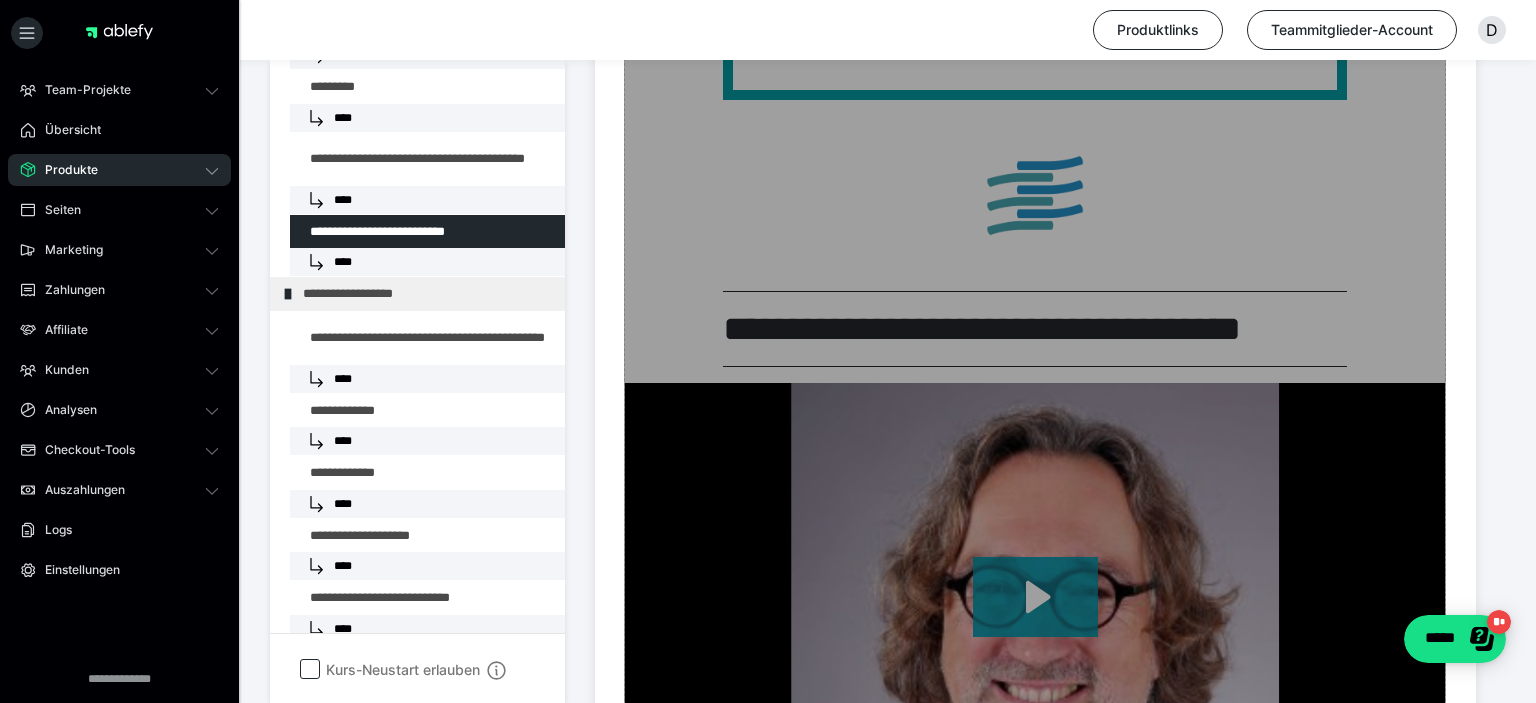 click on "Zum Pagebuilder" at bounding box center (1035, 1540) 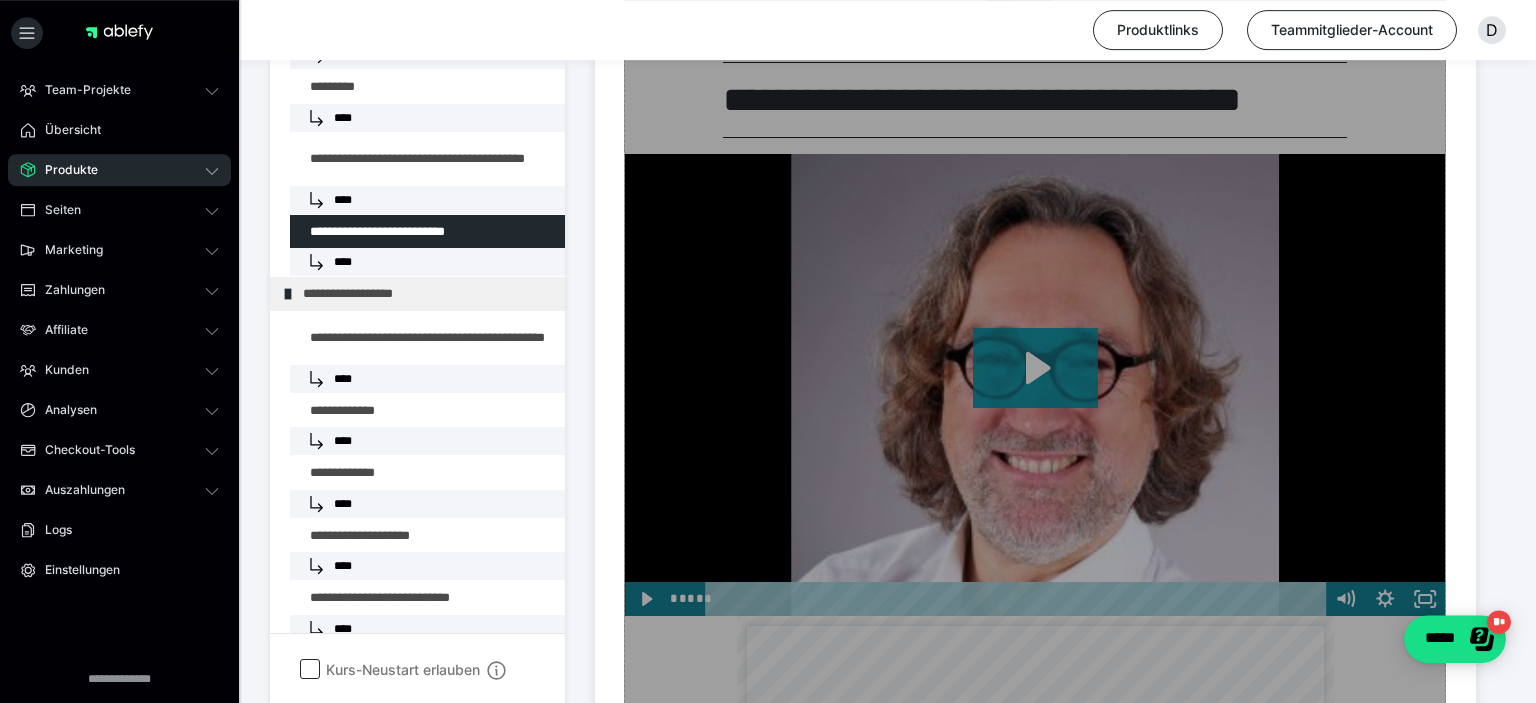 scroll, scrollTop: 2188, scrollLeft: 0, axis: vertical 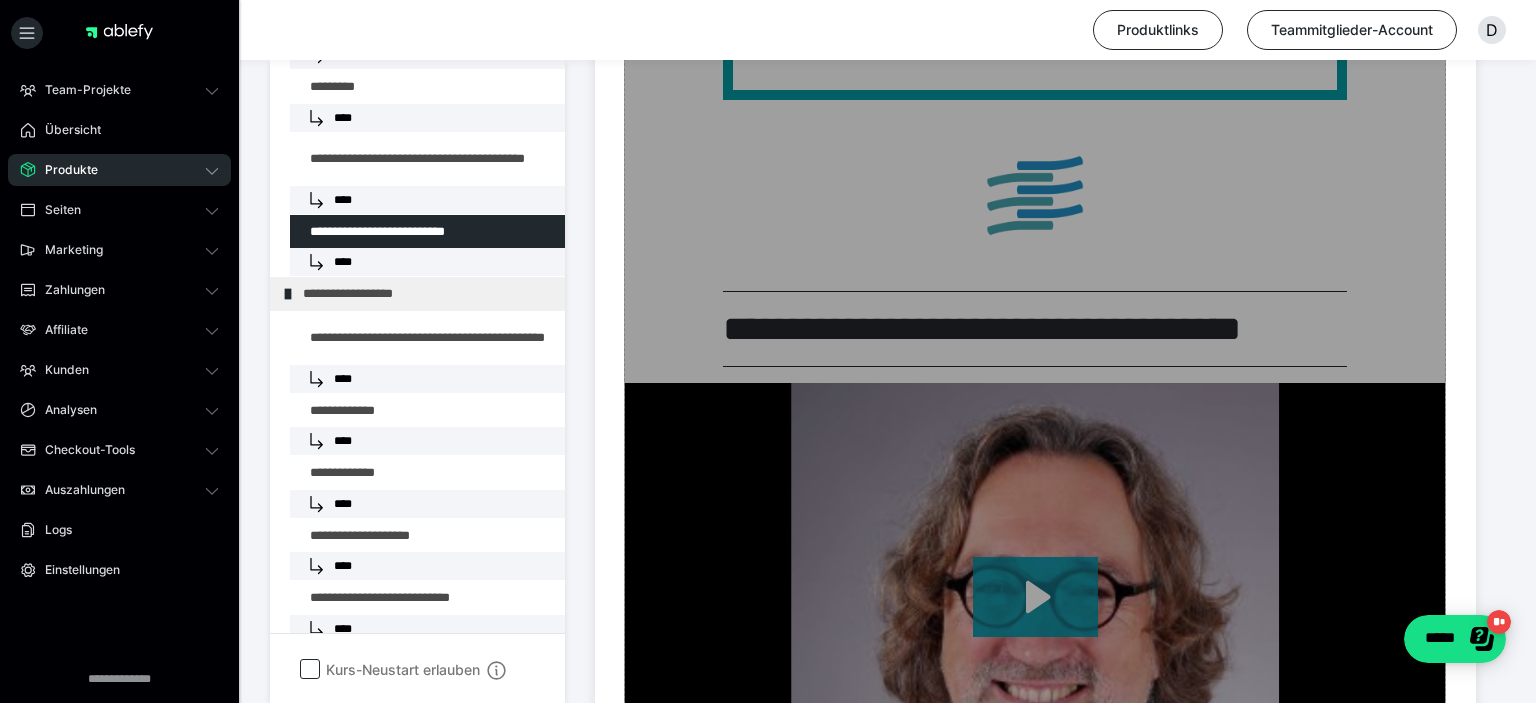 click on "Zum Pagebuilder" at bounding box center [1035, 1540] 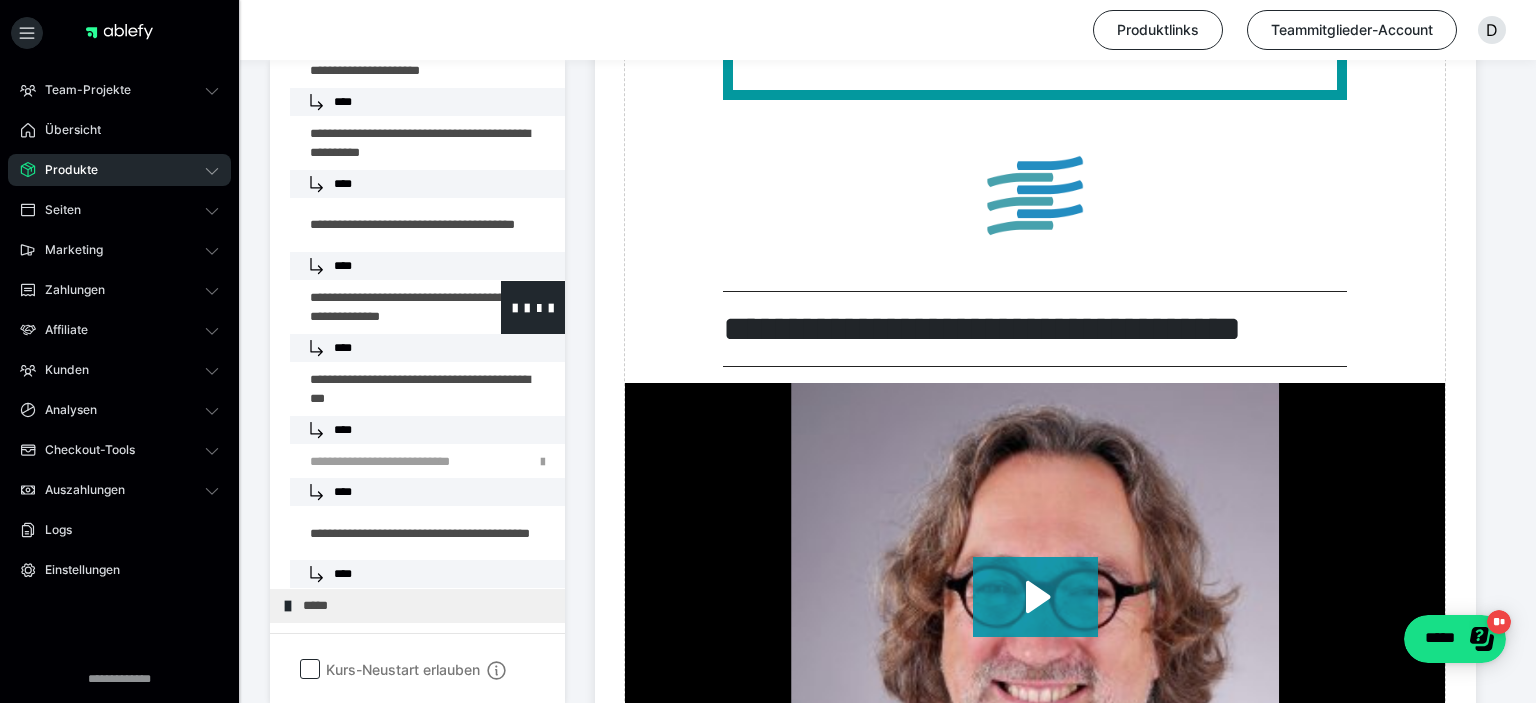 scroll, scrollTop: 3341, scrollLeft: 0, axis: vertical 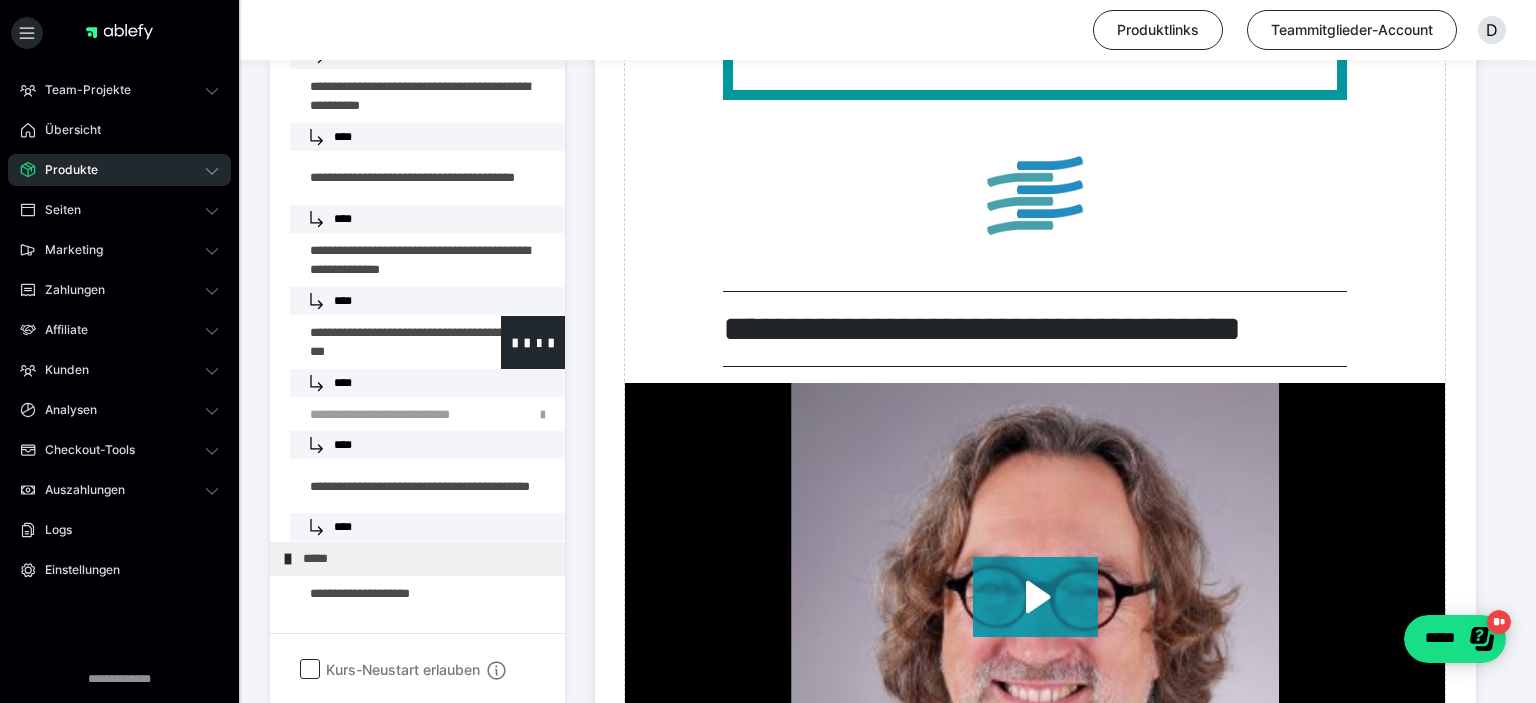 click at bounding box center (375, 342) 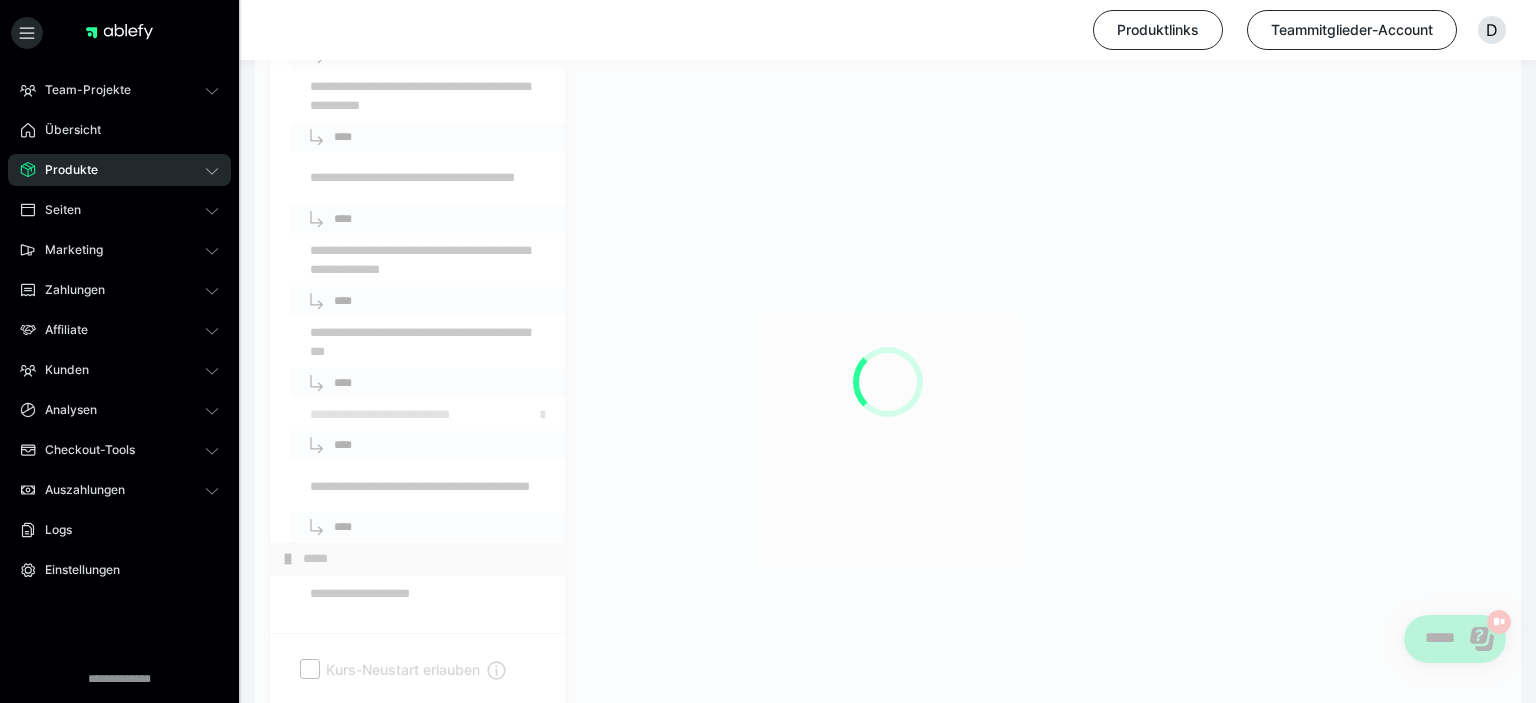 scroll, scrollTop: 373, scrollLeft: 0, axis: vertical 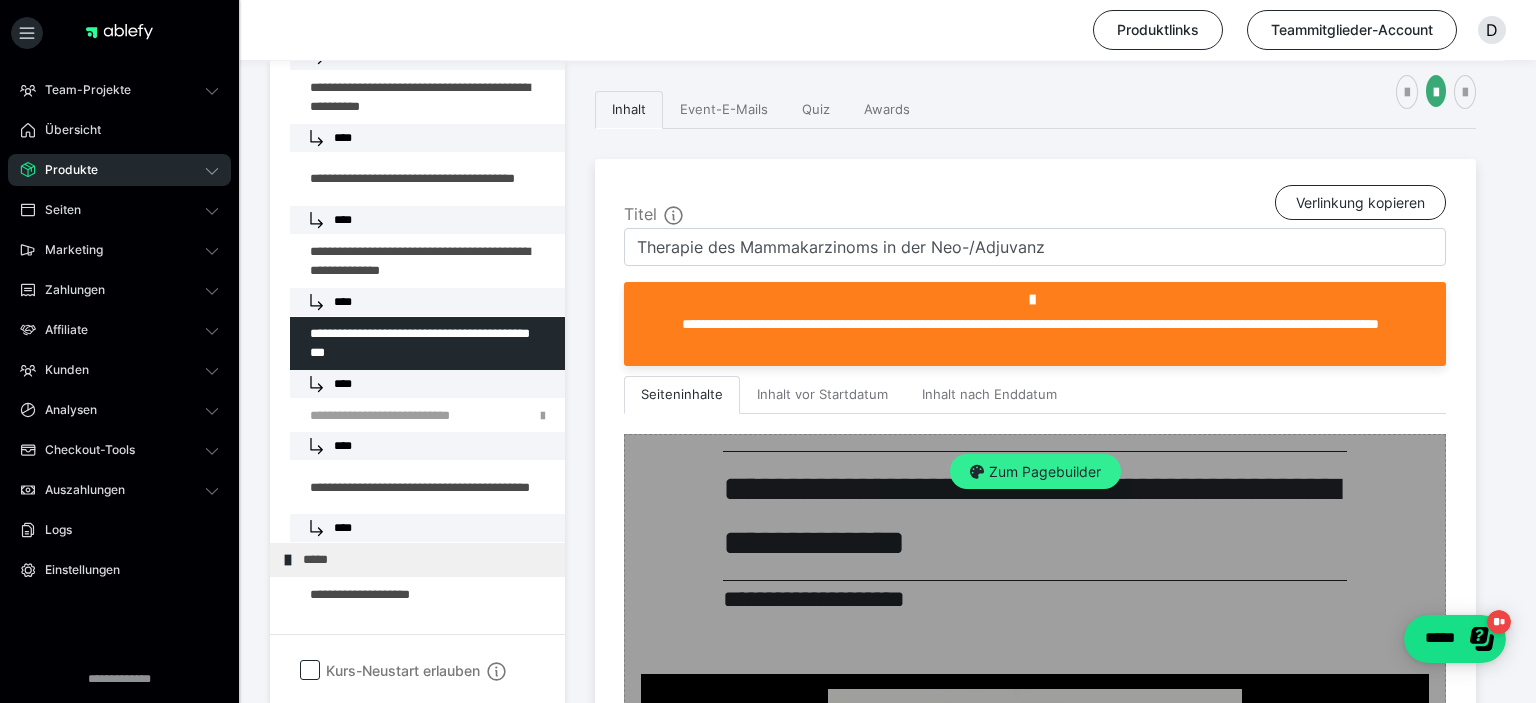 click on "Zum Pagebuilder" at bounding box center [1035, 472] 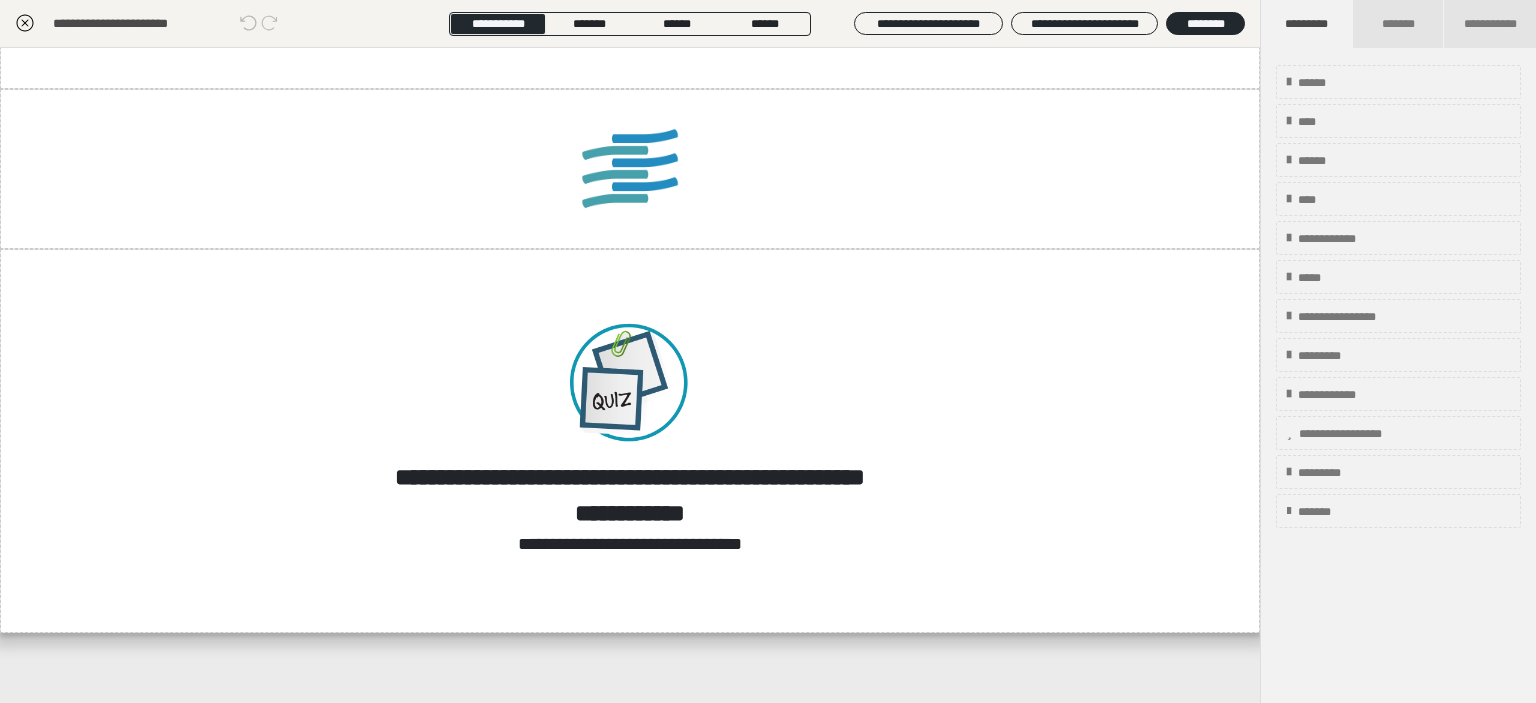 scroll, scrollTop: 1708, scrollLeft: 0, axis: vertical 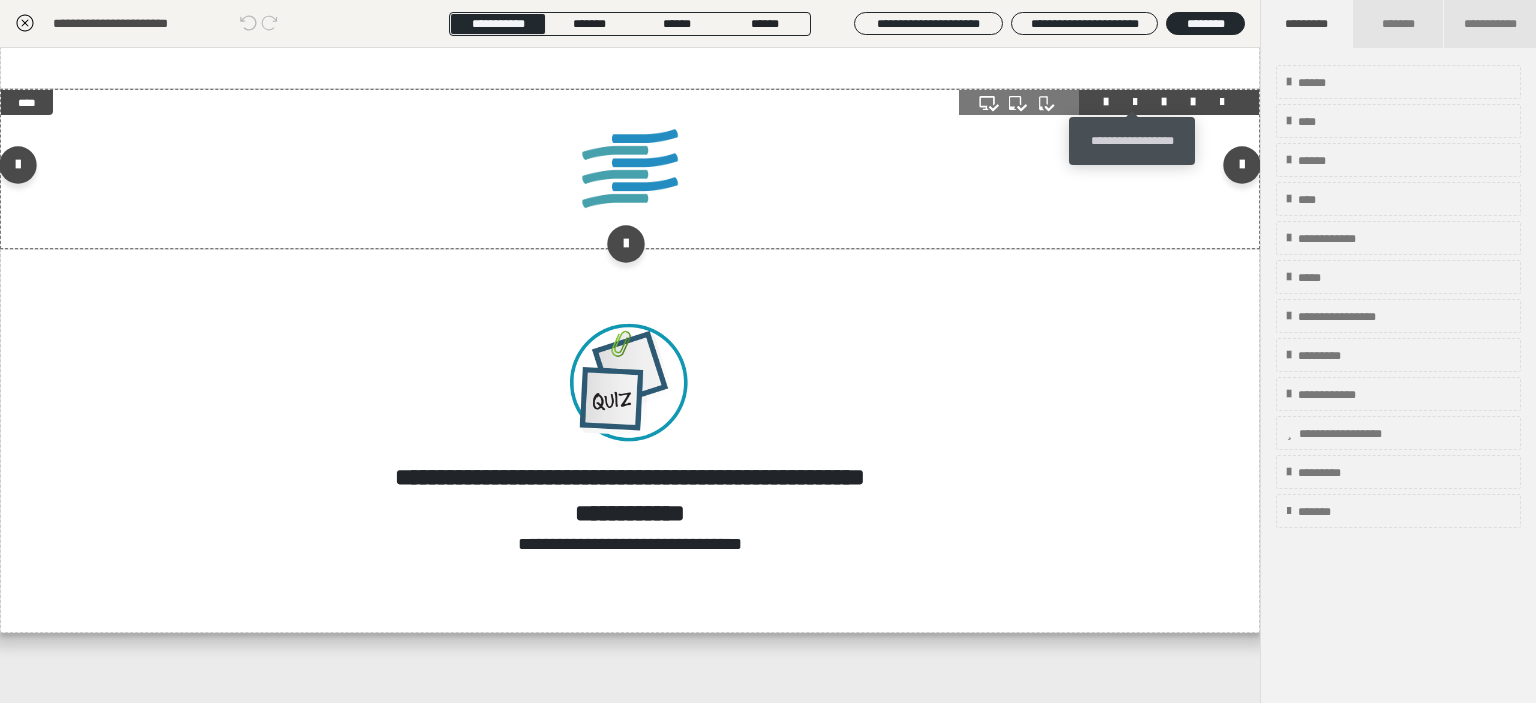 click at bounding box center (1135, 102) 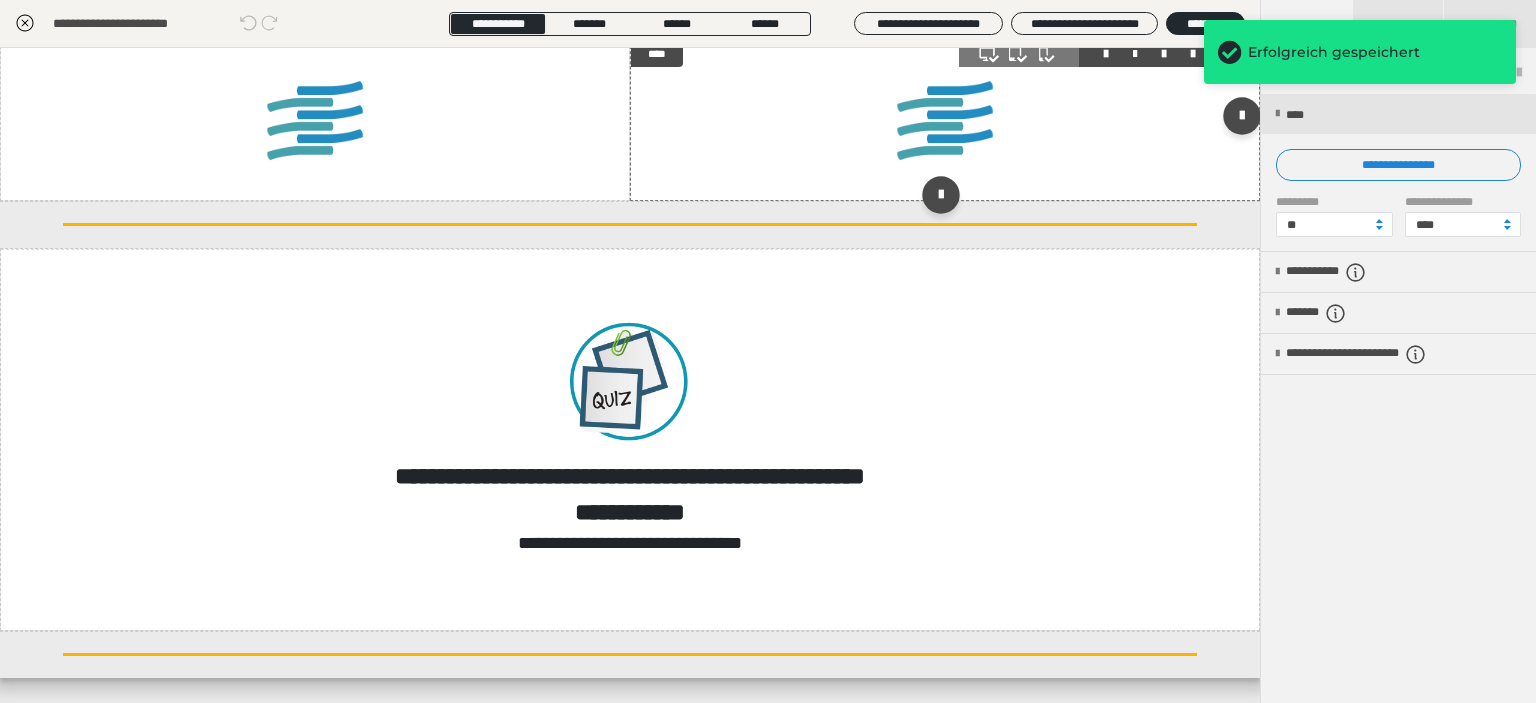 scroll, scrollTop: 1708, scrollLeft: 0, axis: vertical 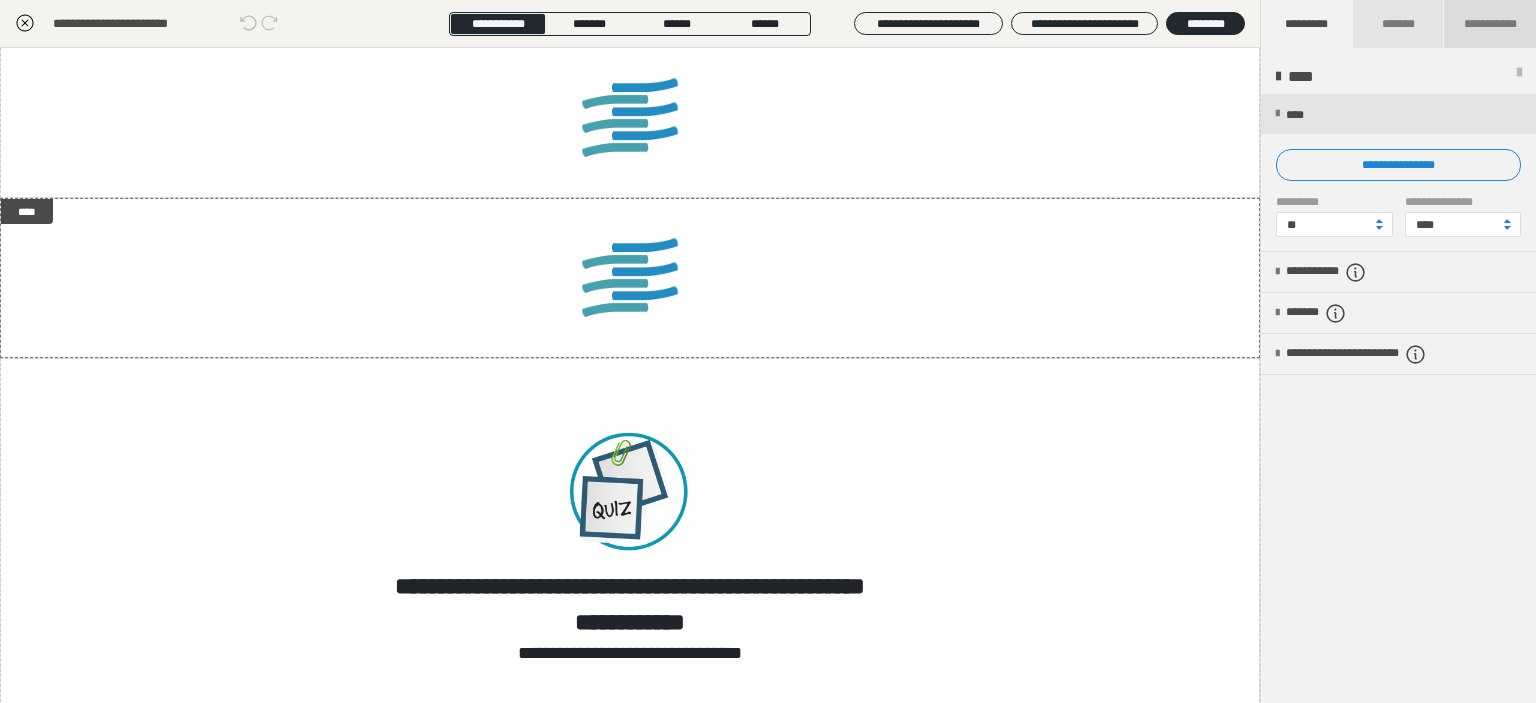 click on "**********" at bounding box center [1490, 24] 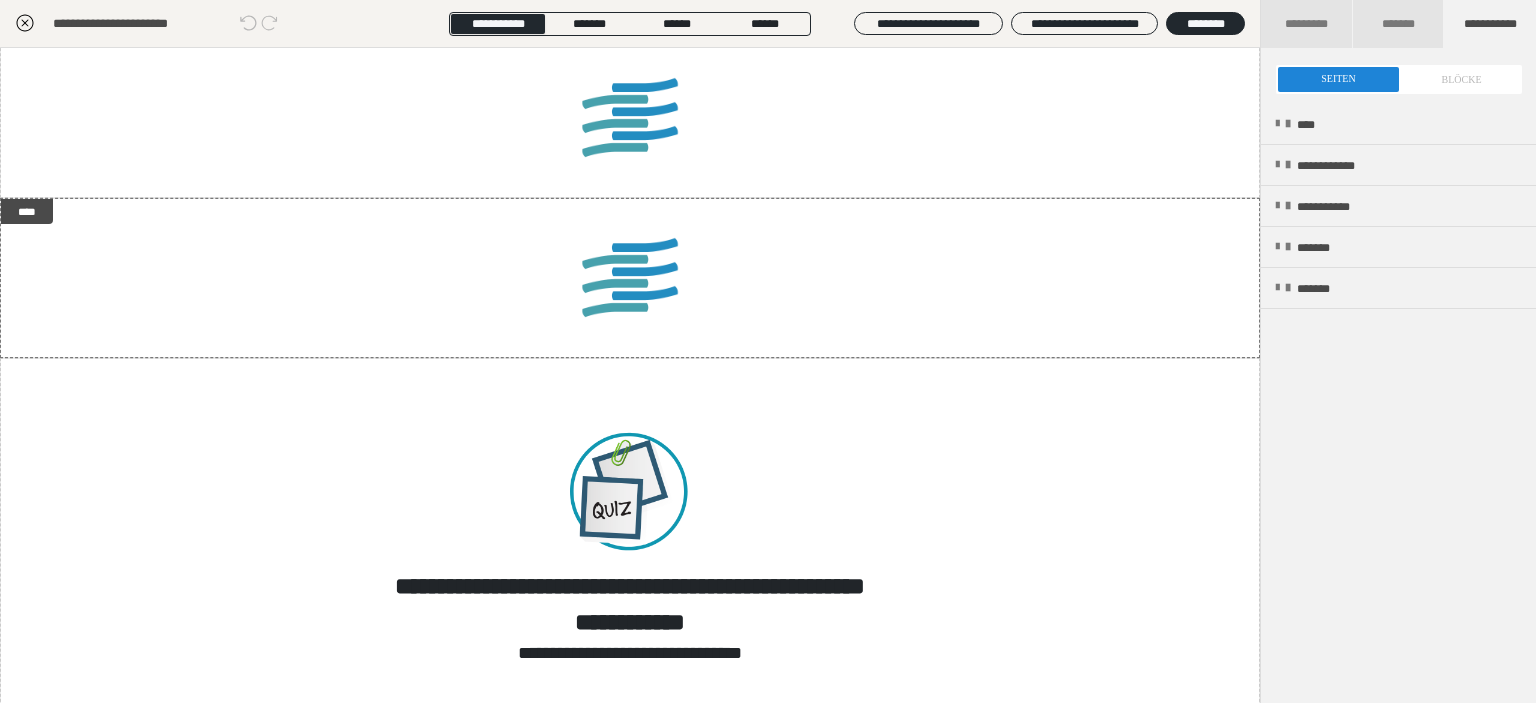 click at bounding box center [1399, 79] 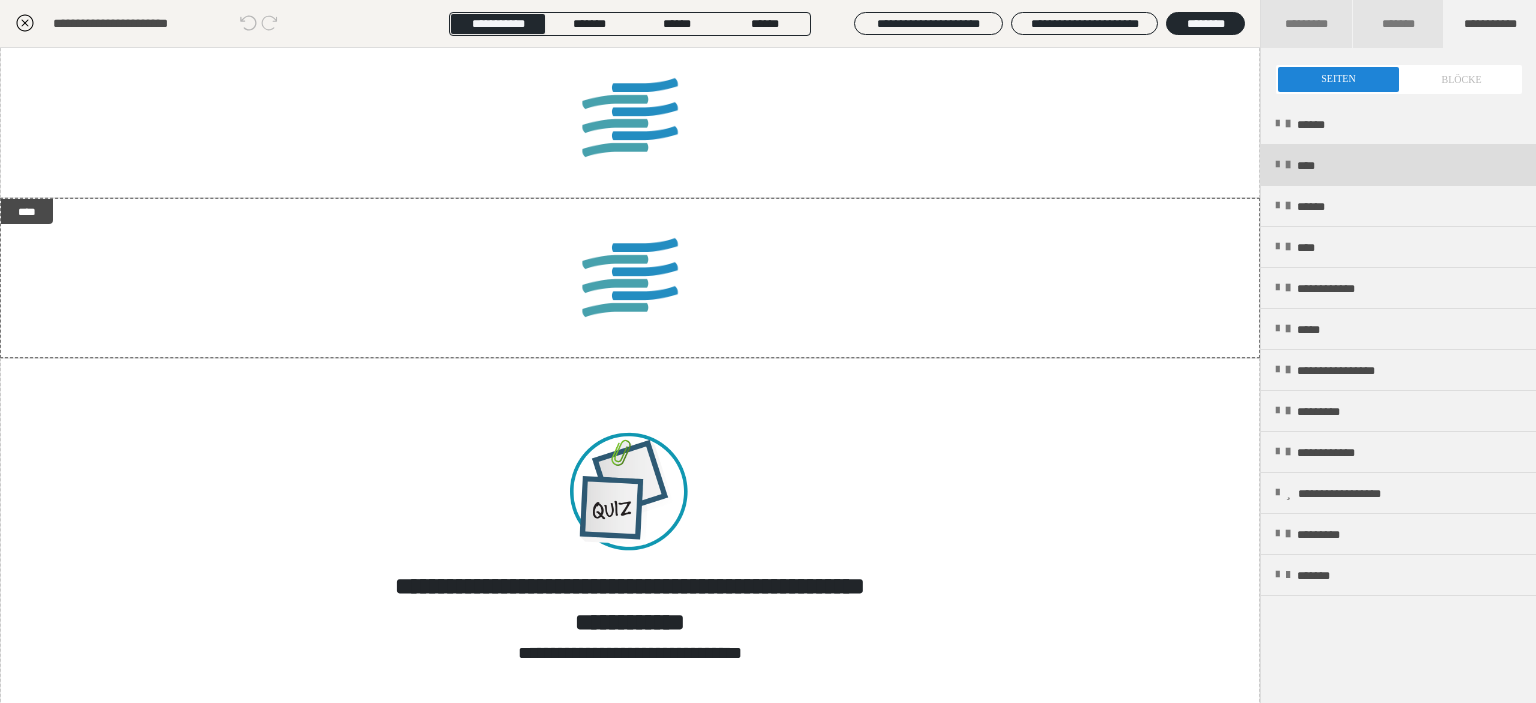 click on "****" at bounding box center [1398, 165] 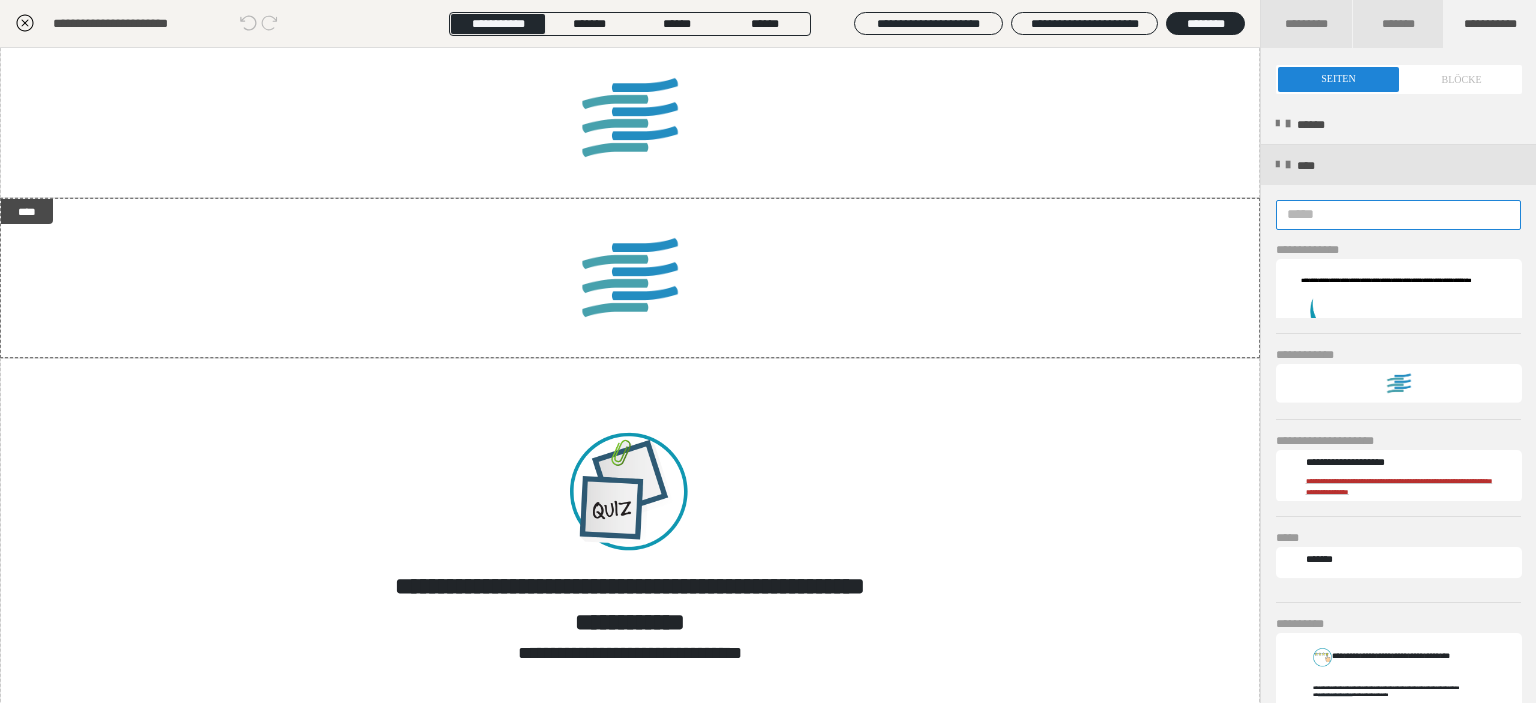 click at bounding box center [1398, 215] 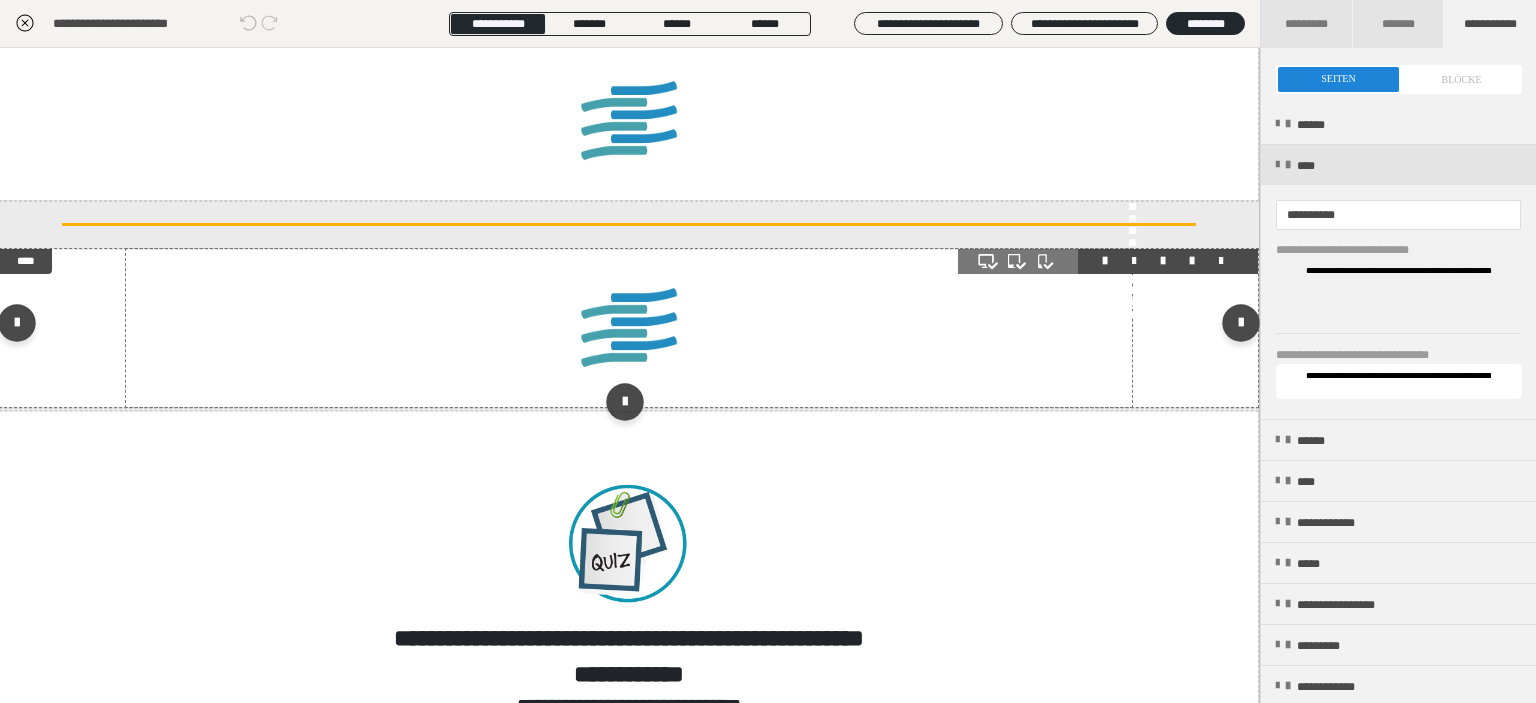 scroll, scrollTop: 1708, scrollLeft: 1, axis: both 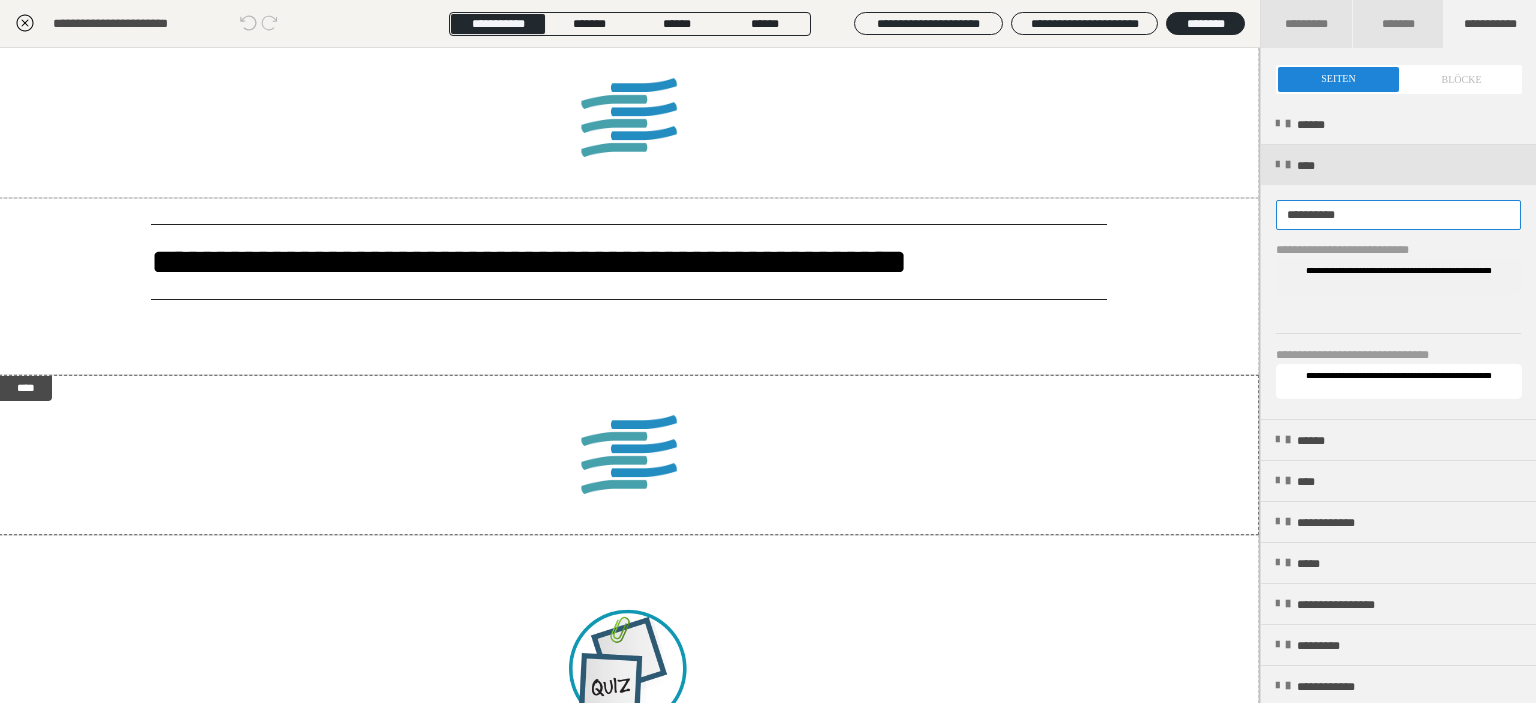 drag, startPoint x: 1408, startPoint y: 211, endPoint x: 1157, endPoint y: 214, distance: 251.01793 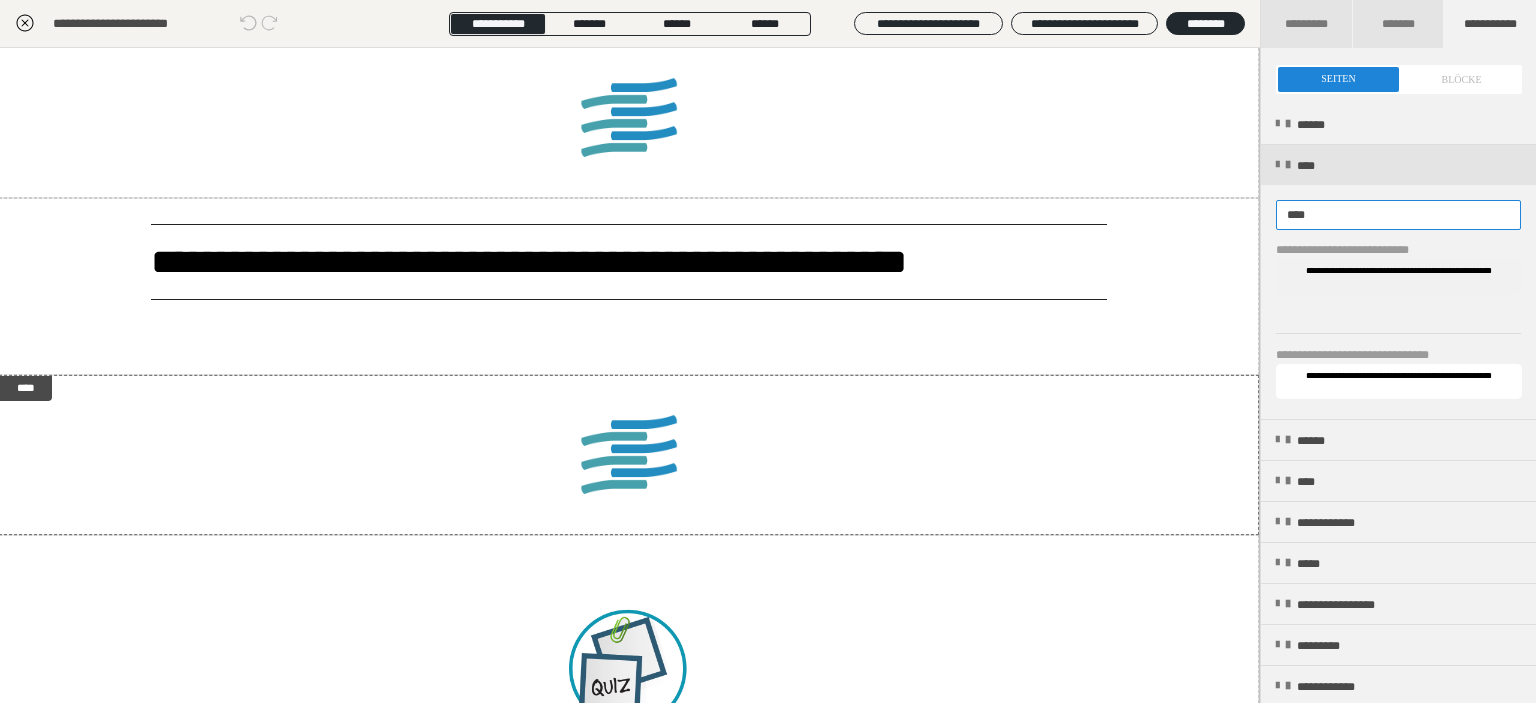 type on "****" 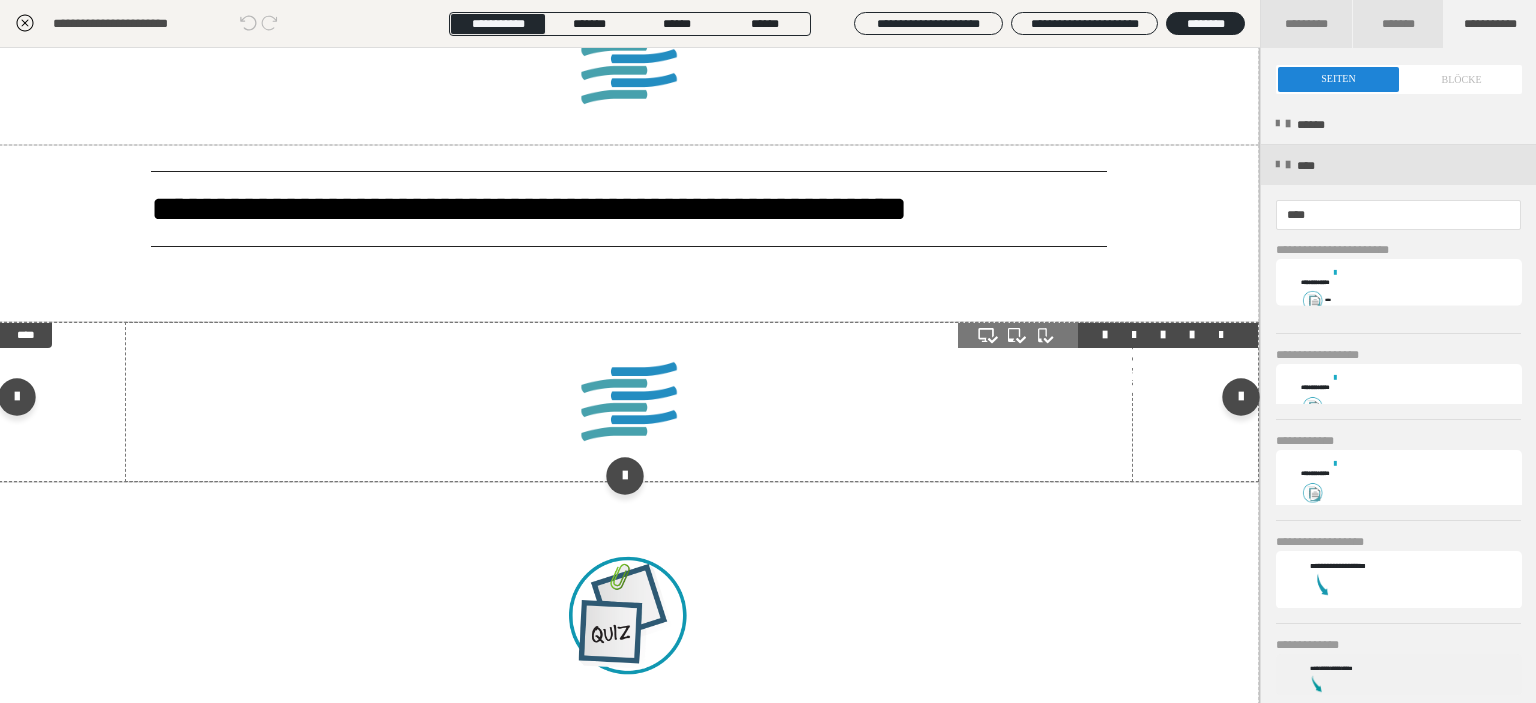 scroll, scrollTop: 1708, scrollLeft: 1, axis: both 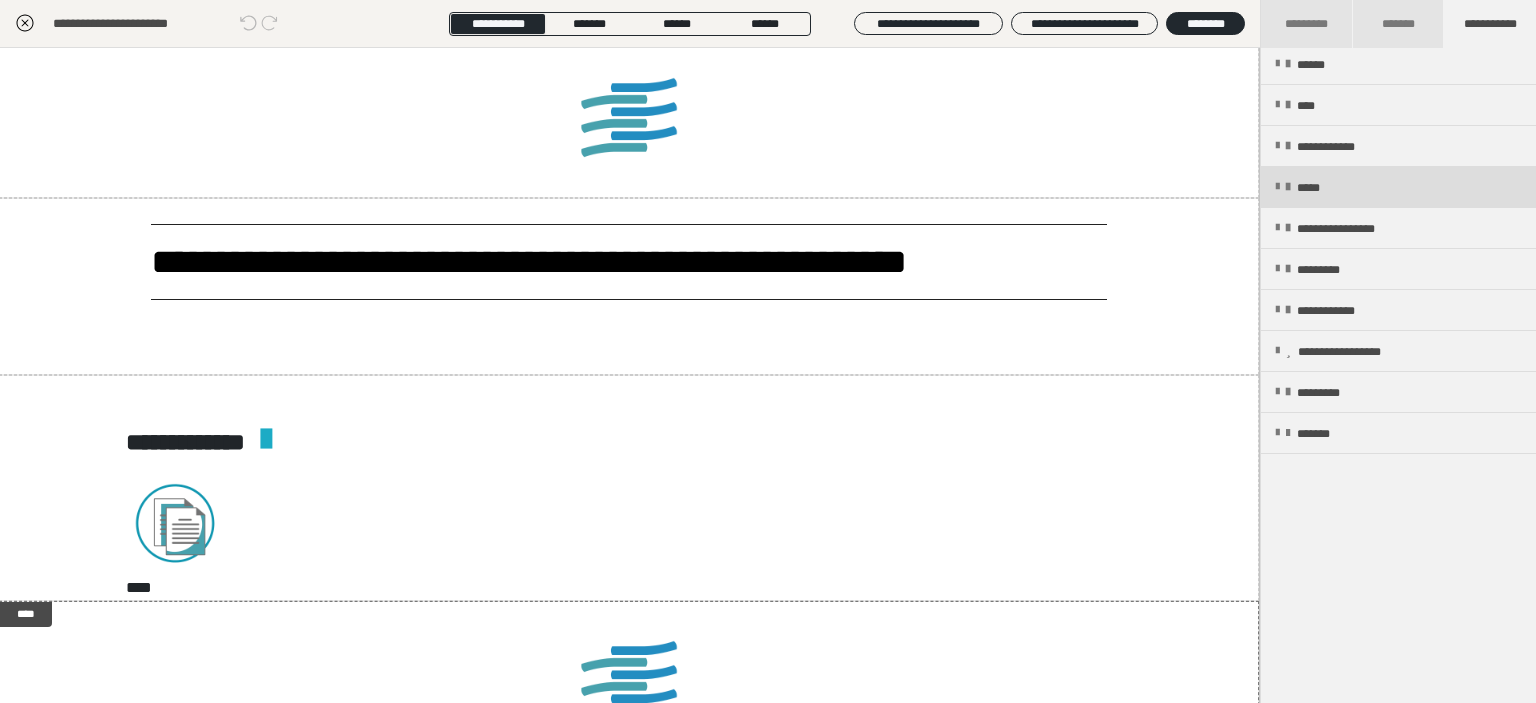 click on "*****" at bounding box center (1398, 187) 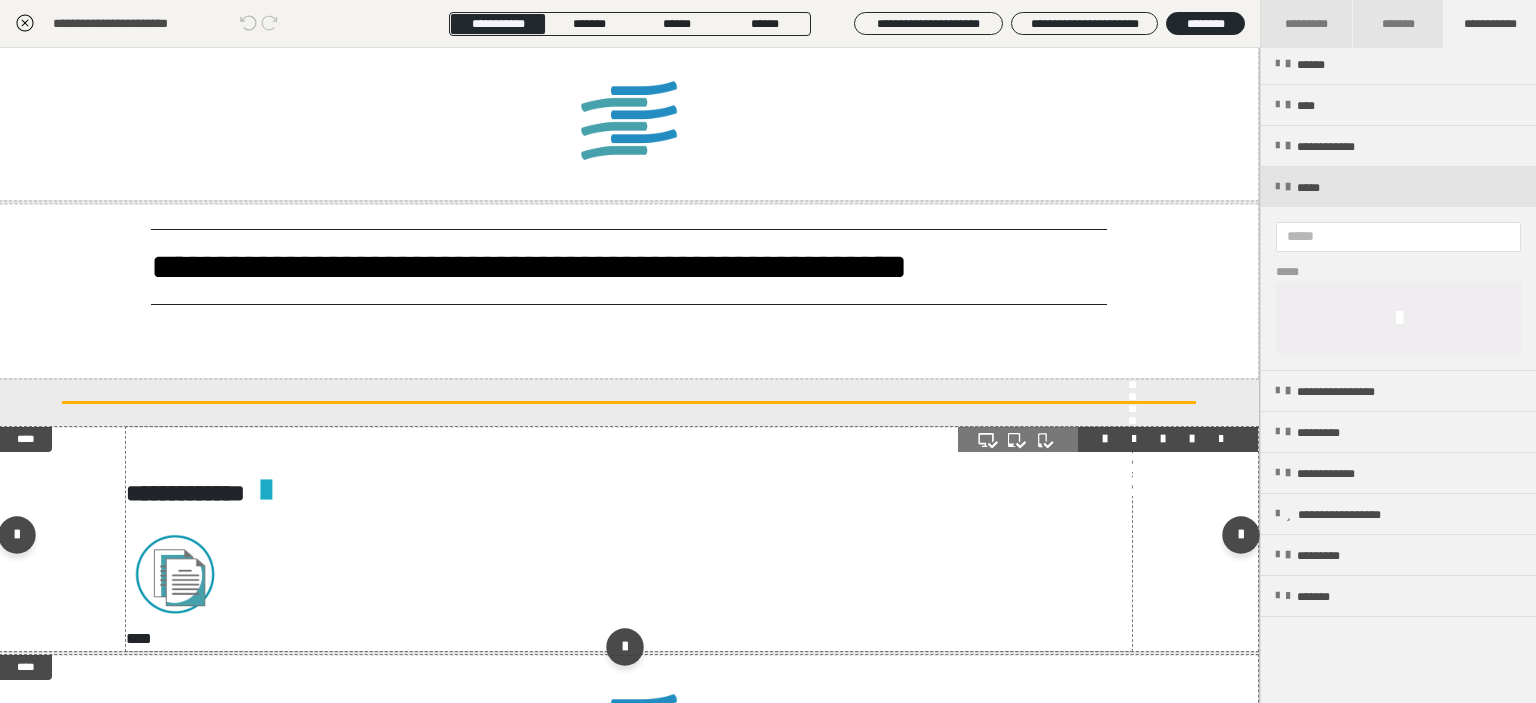 scroll, scrollTop: 1708, scrollLeft: 1, axis: both 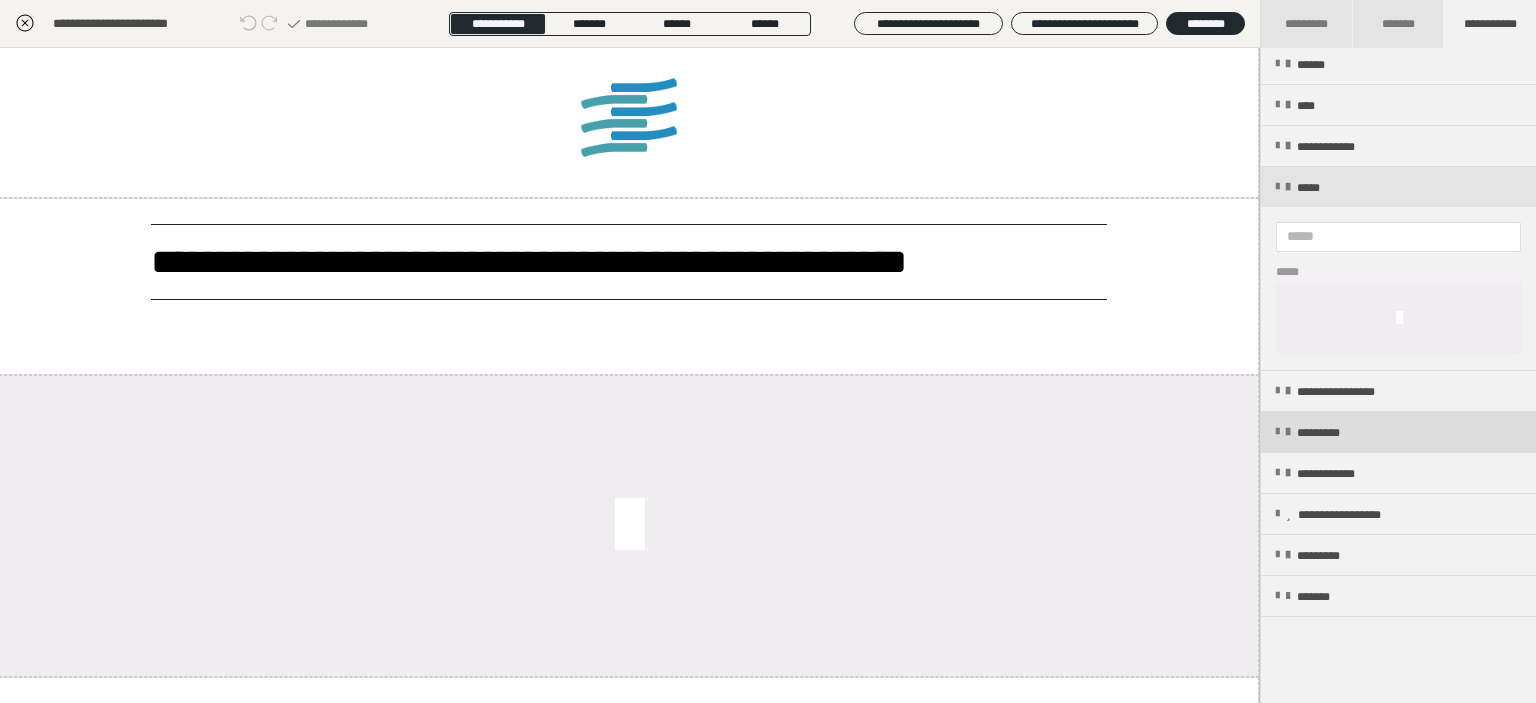 click on "*********" at bounding box center [1331, 433] 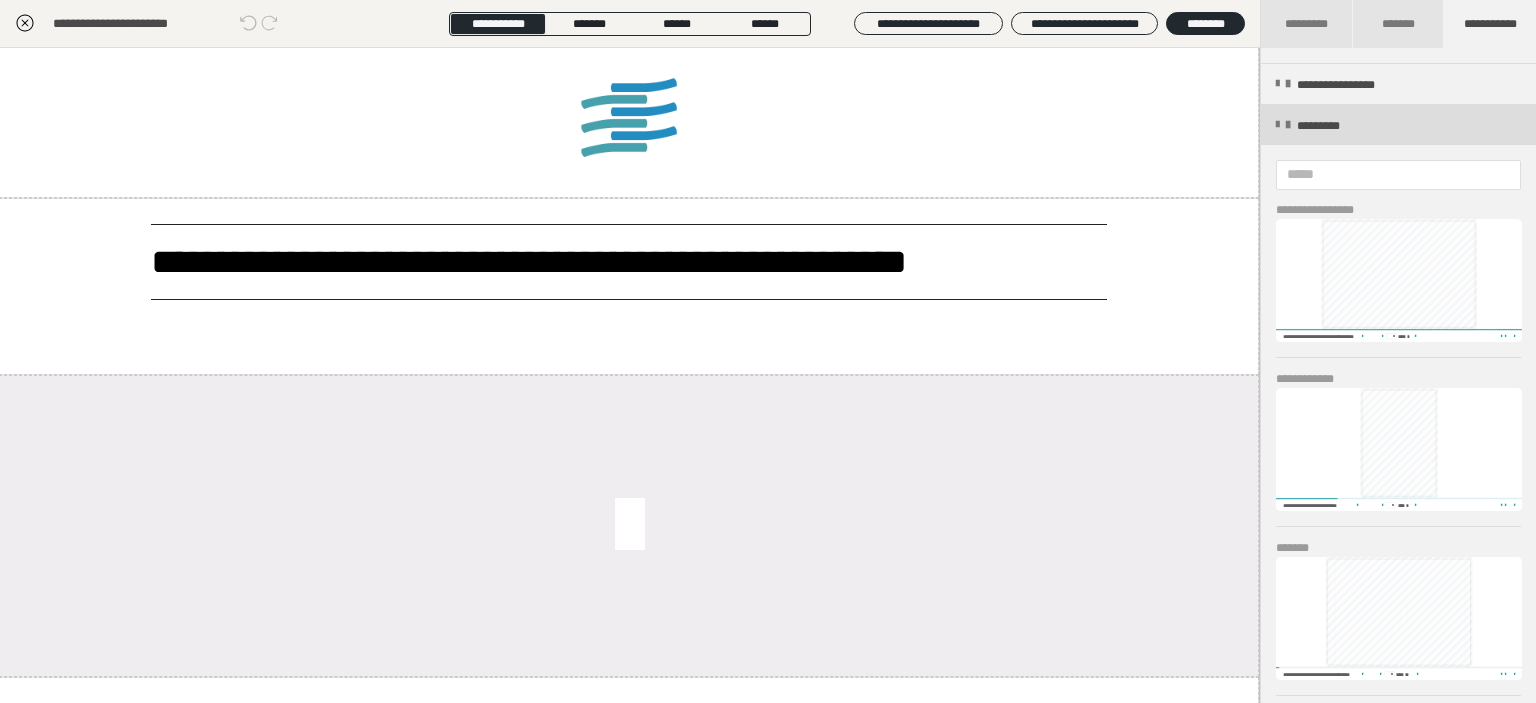 scroll, scrollTop: 1190, scrollLeft: 0, axis: vertical 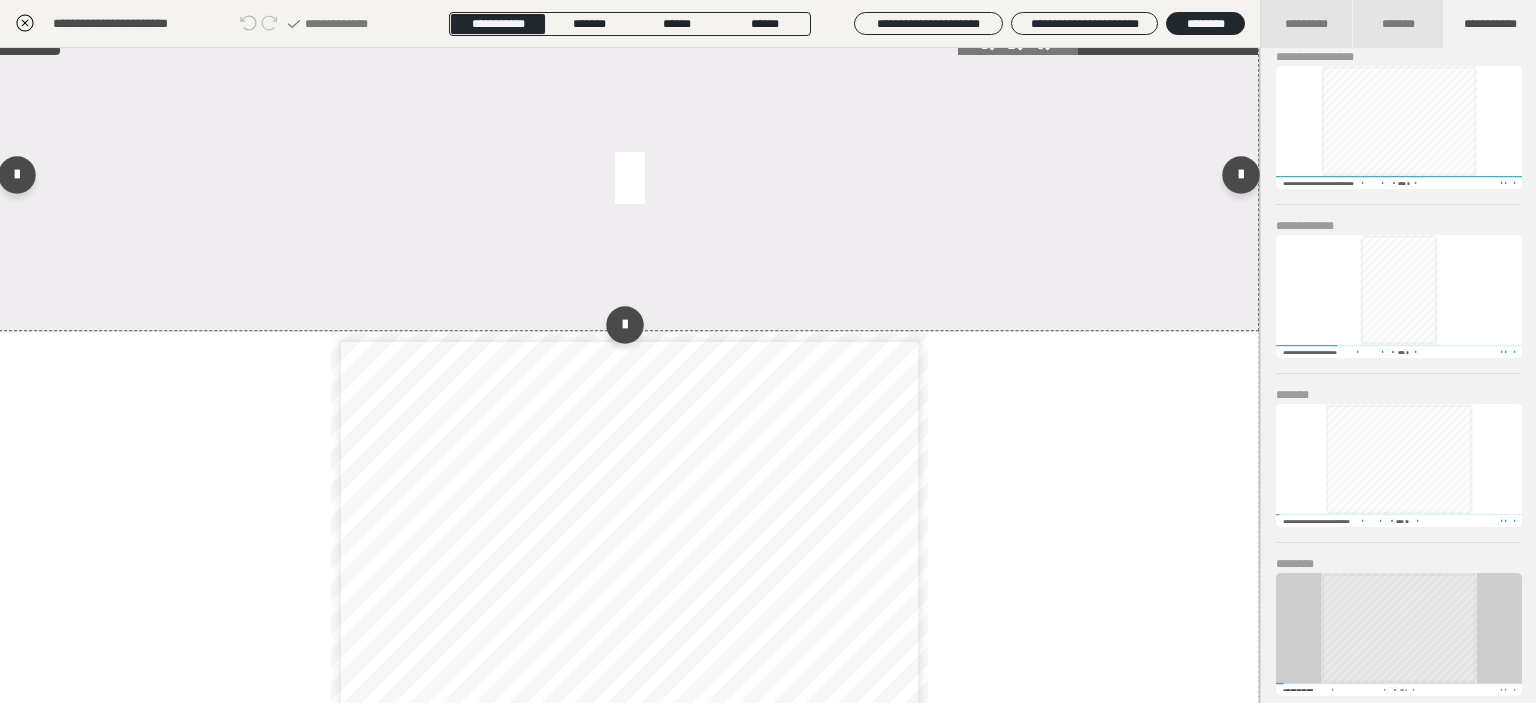 click at bounding box center (629, 180) 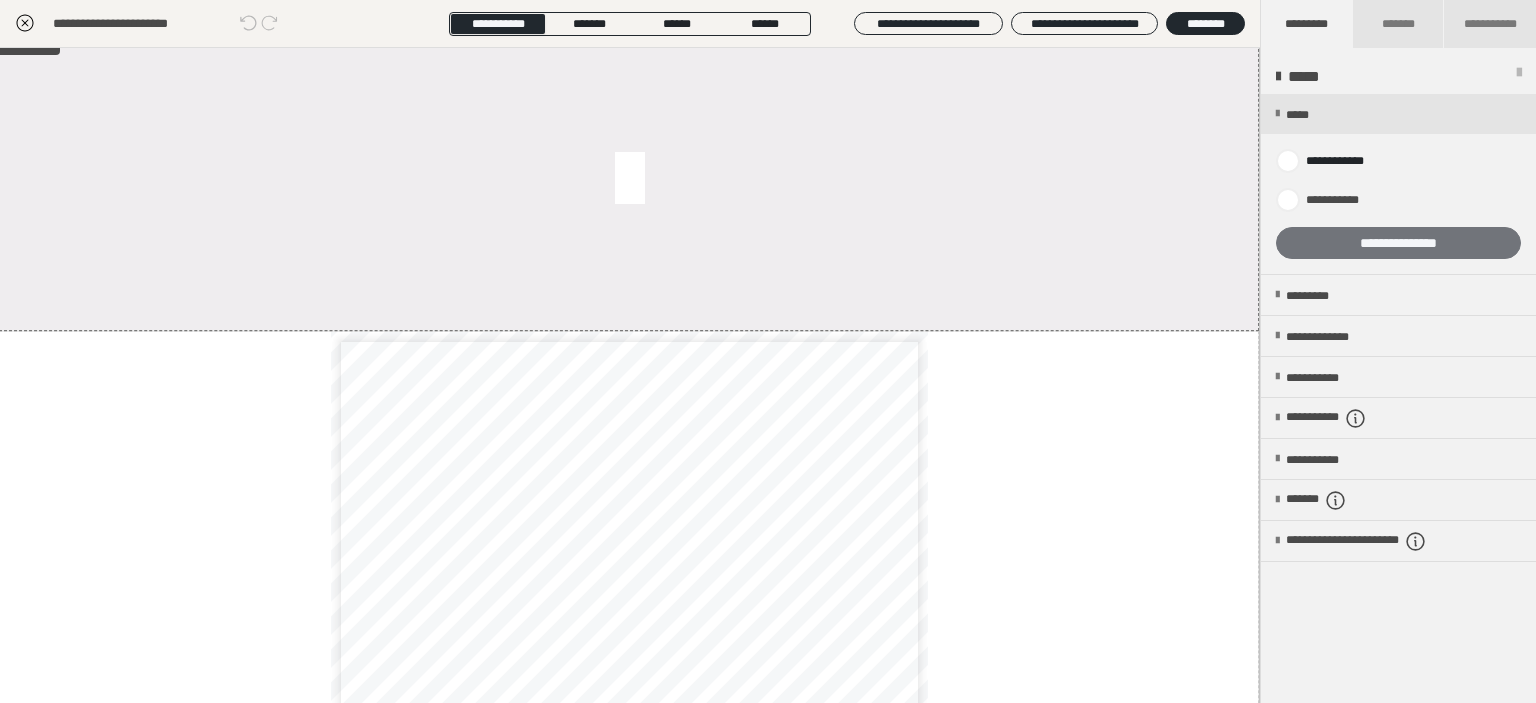 click on "**********" at bounding box center [1398, 243] 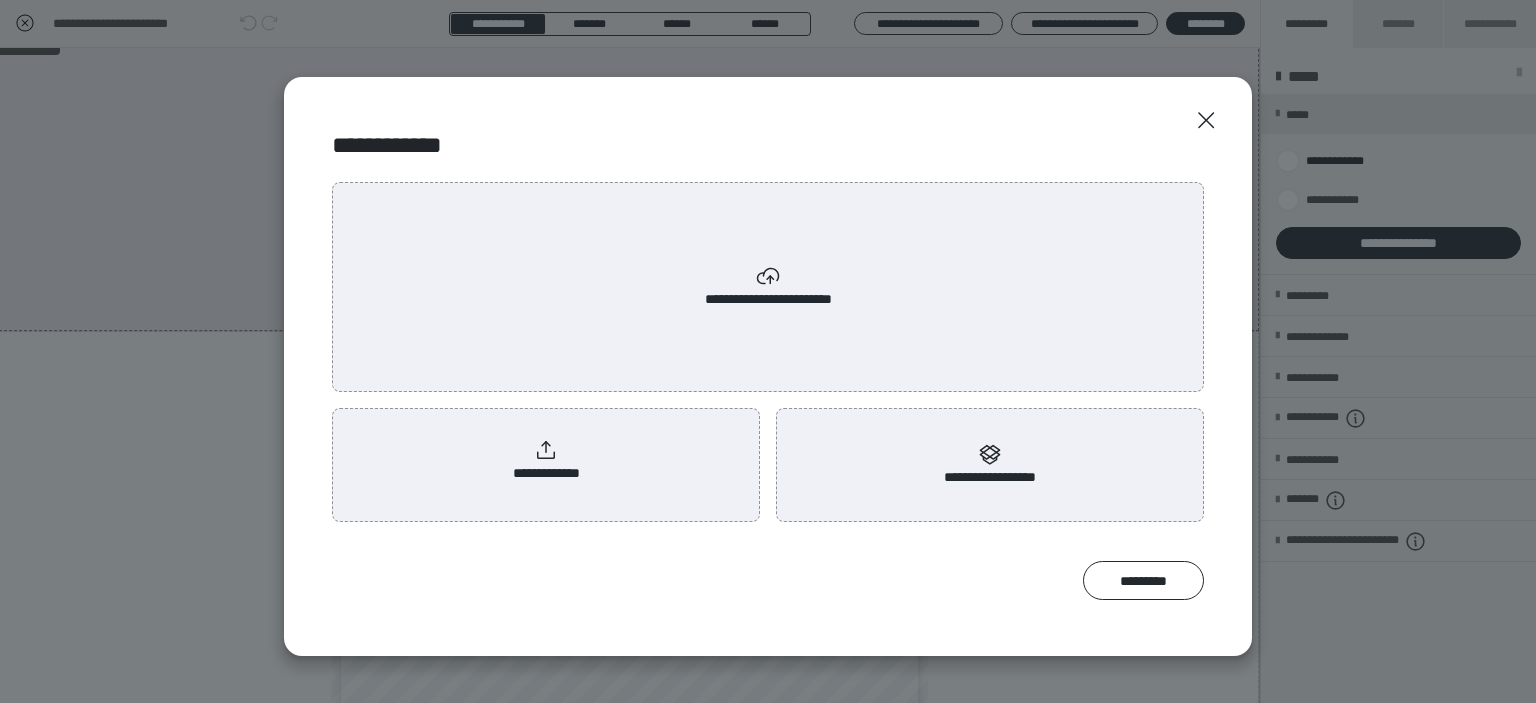 click on "**********" at bounding box center [768, 287] 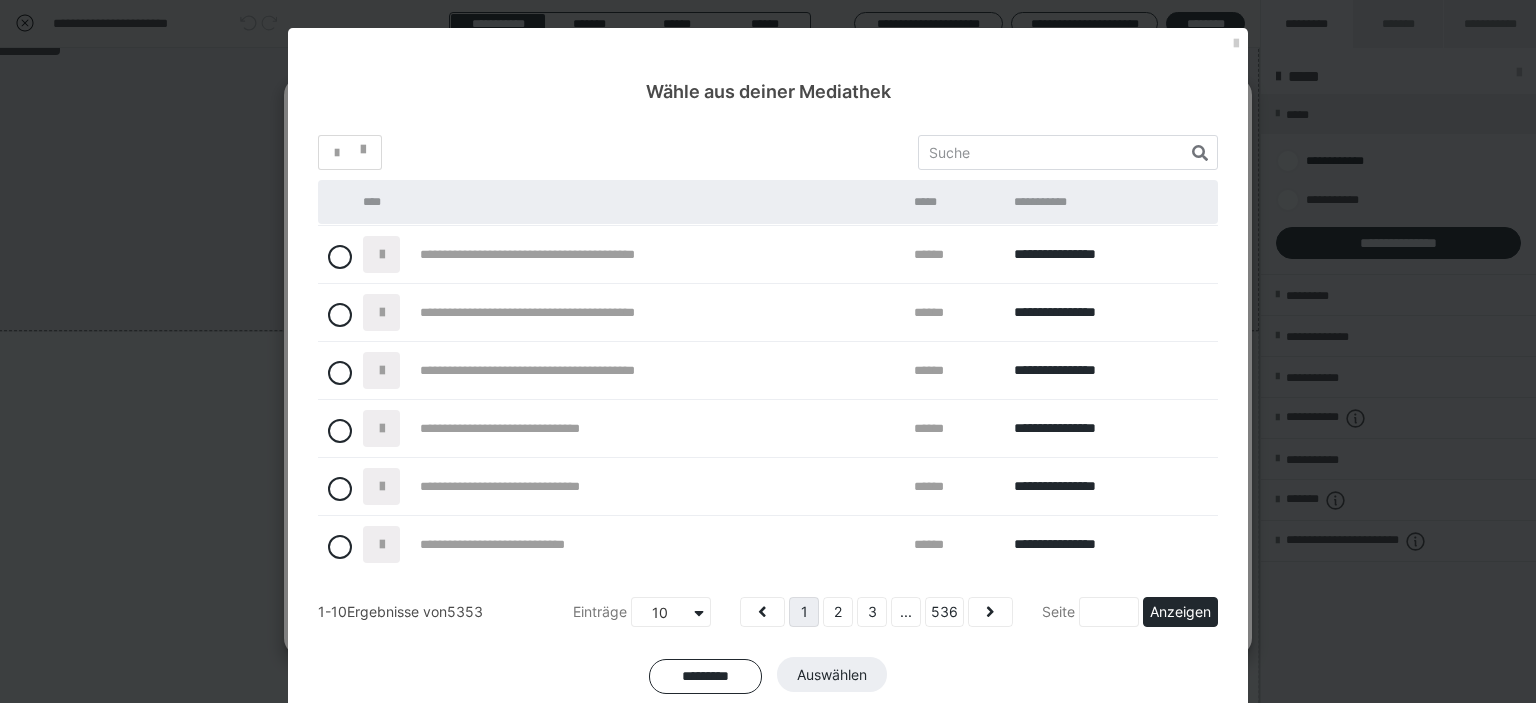 scroll, scrollTop: 236, scrollLeft: 0, axis: vertical 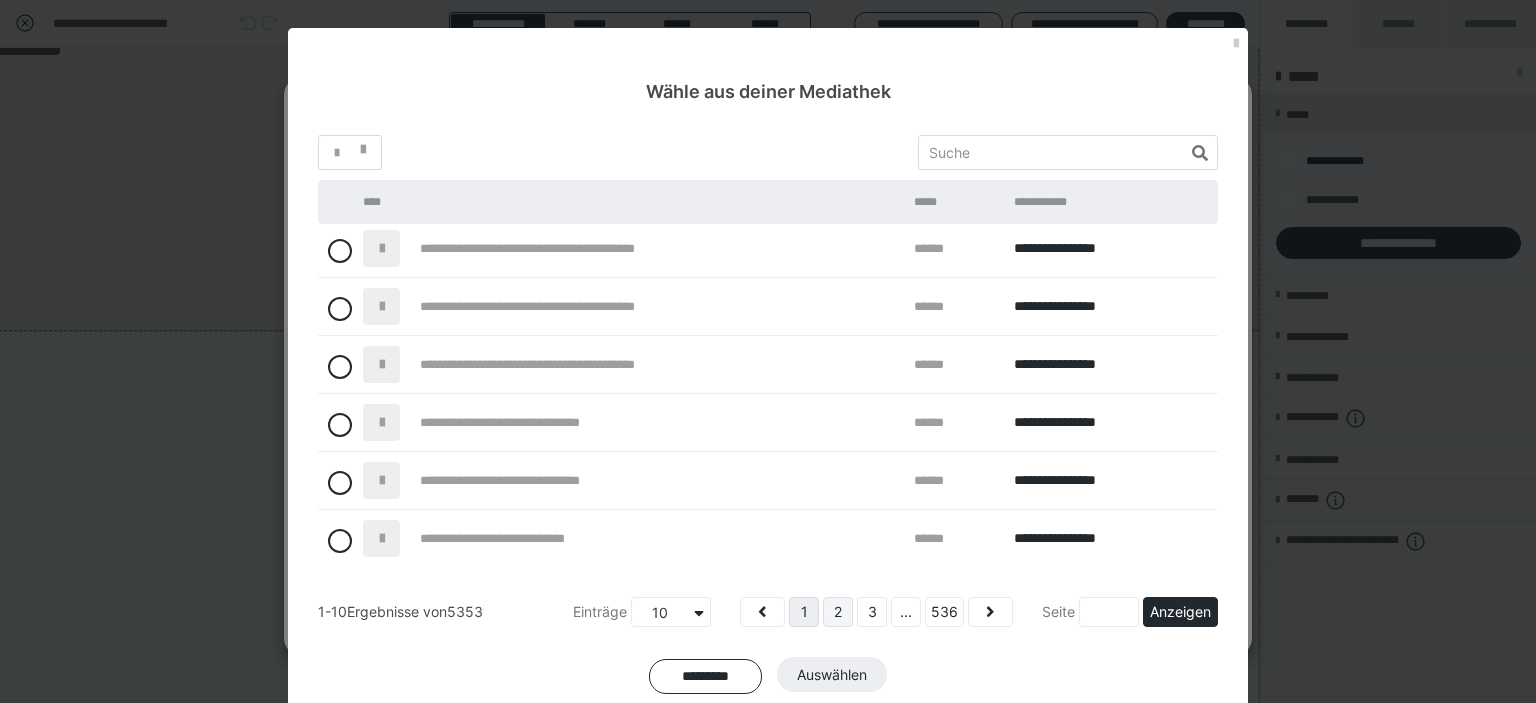 click on "2" at bounding box center [838, 612] 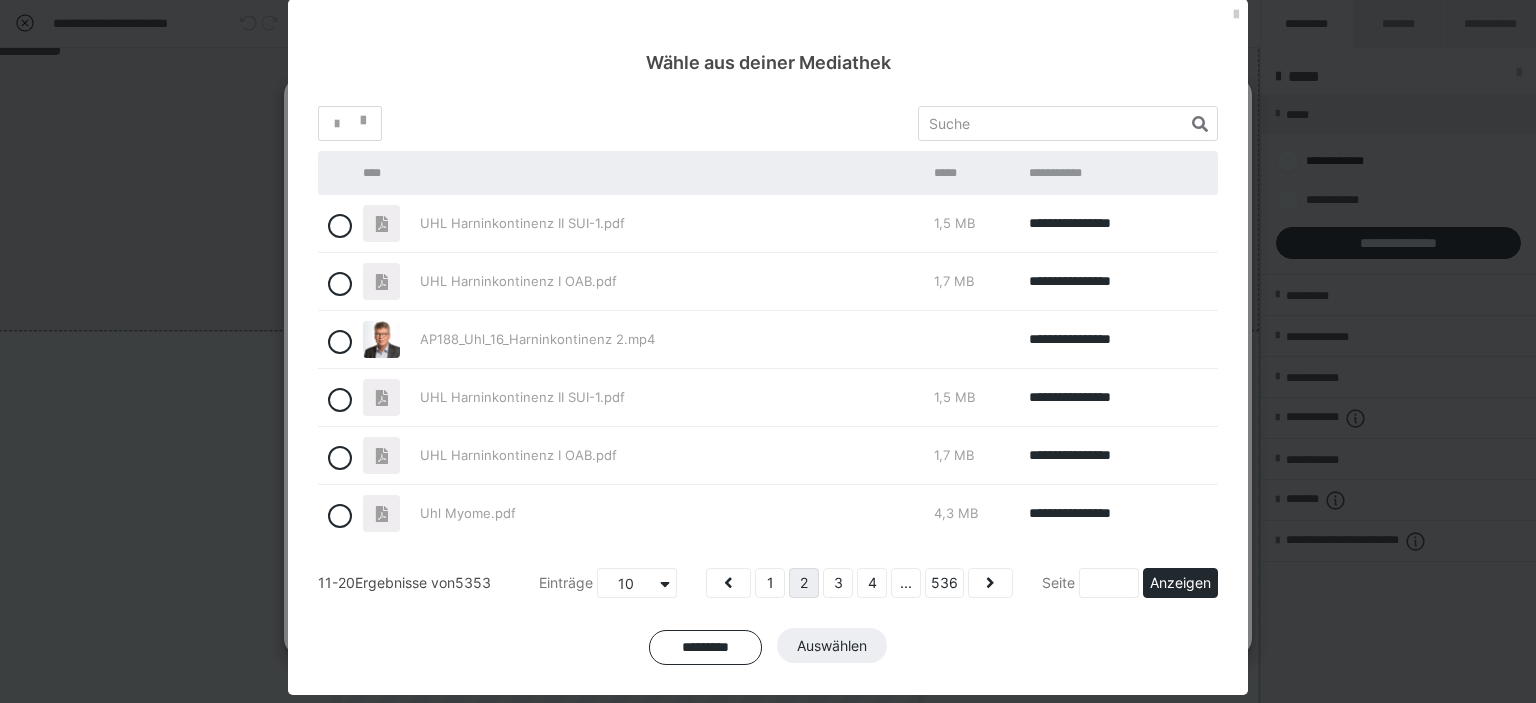 scroll, scrollTop: 47, scrollLeft: 0, axis: vertical 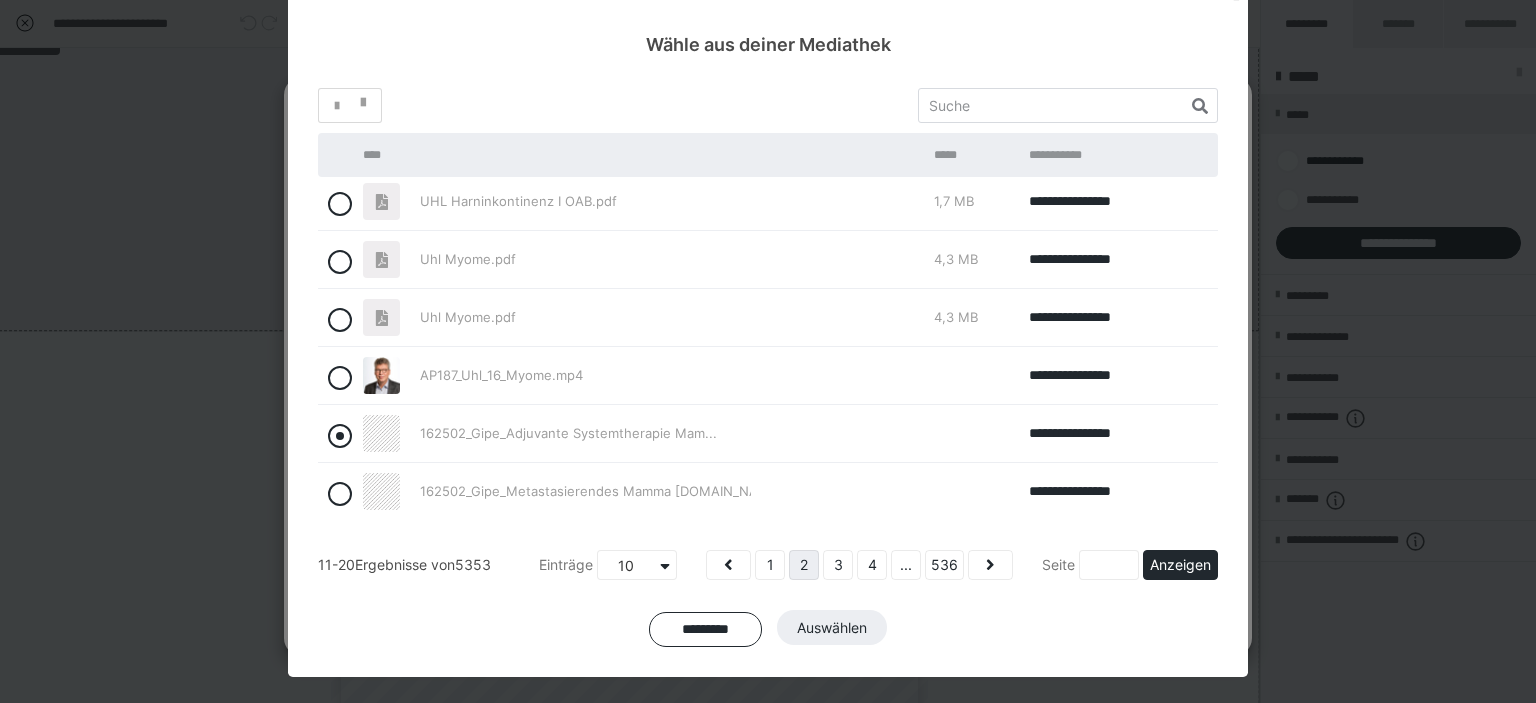 click at bounding box center (340, 436) 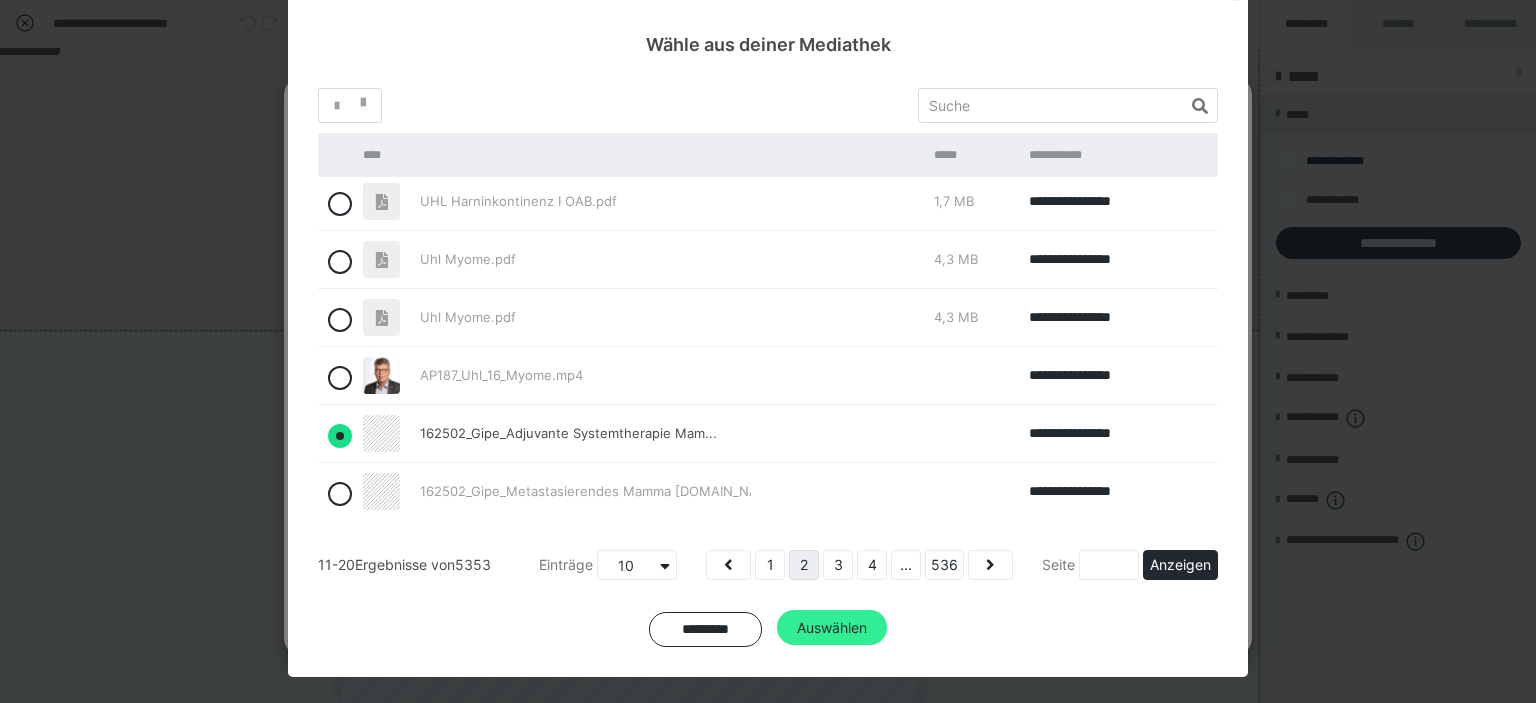 click on "Auswählen" at bounding box center [832, 628] 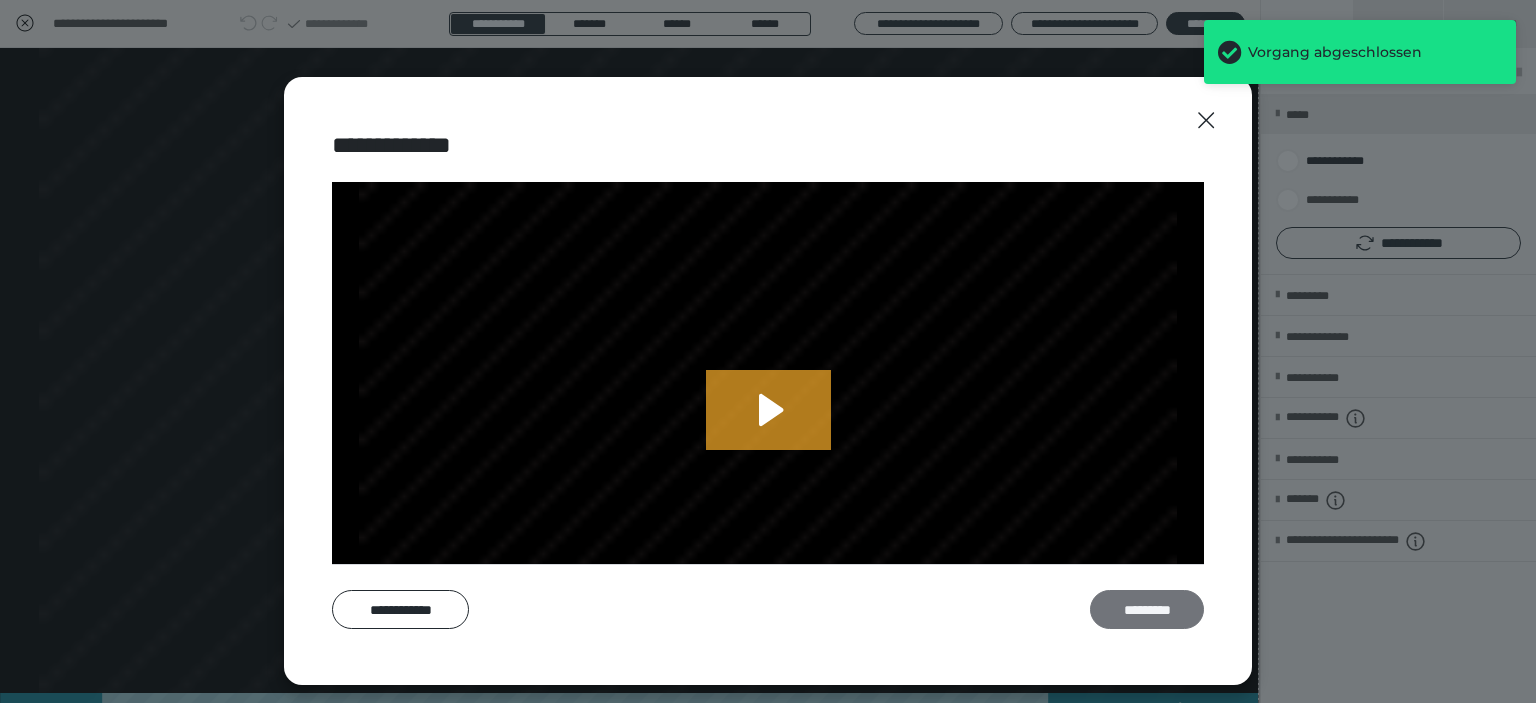 click on "*********" at bounding box center [1147, 610] 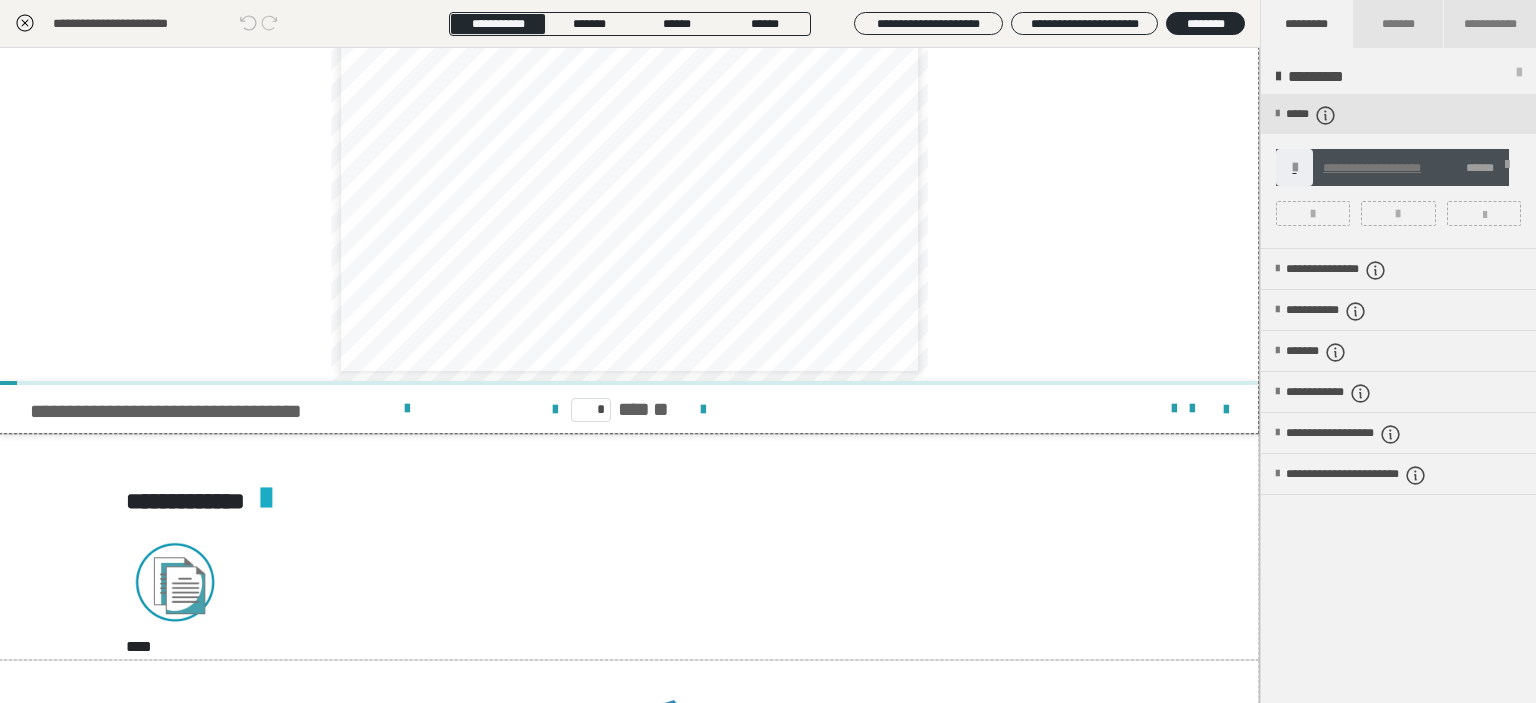 scroll, scrollTop: 2176, scrollLeft: 1, axis: both 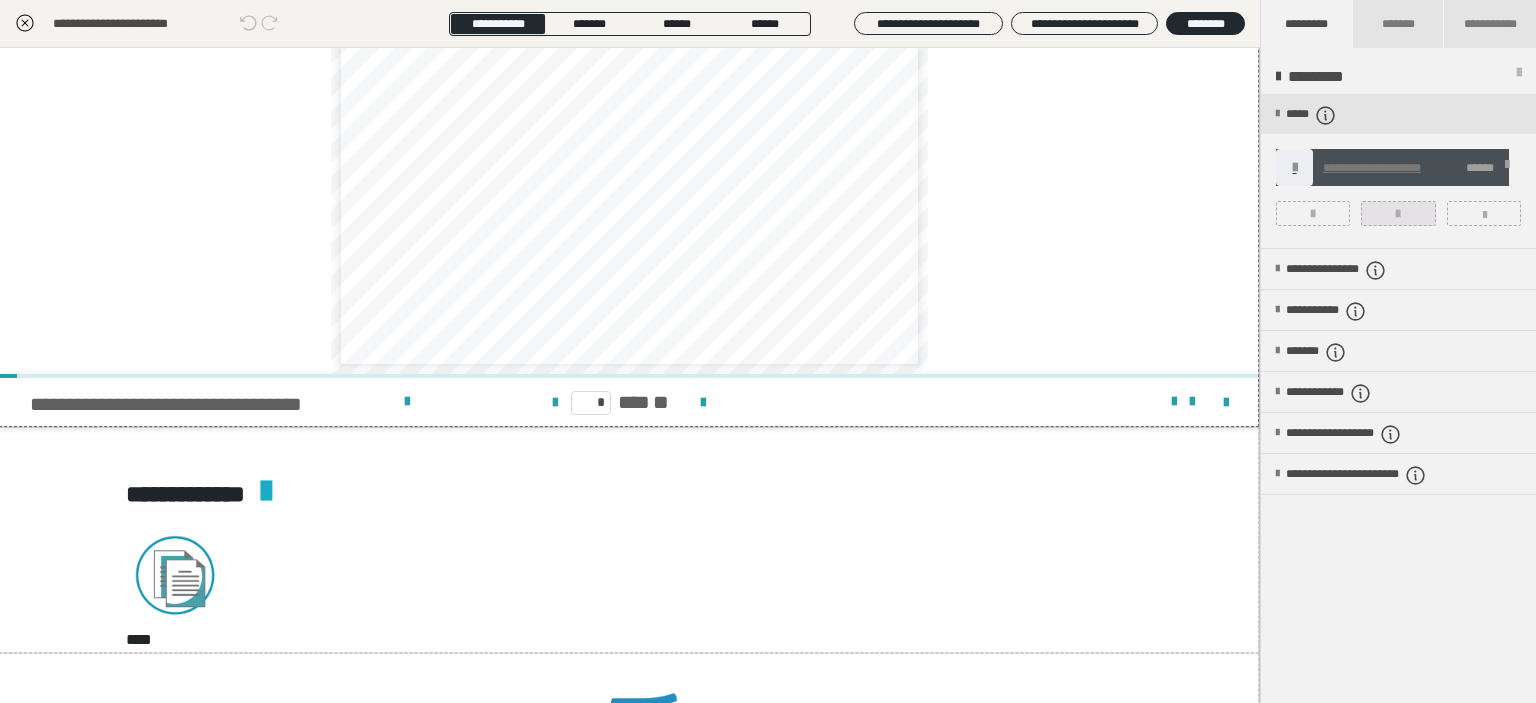 click at bounding box center (1398, 213) 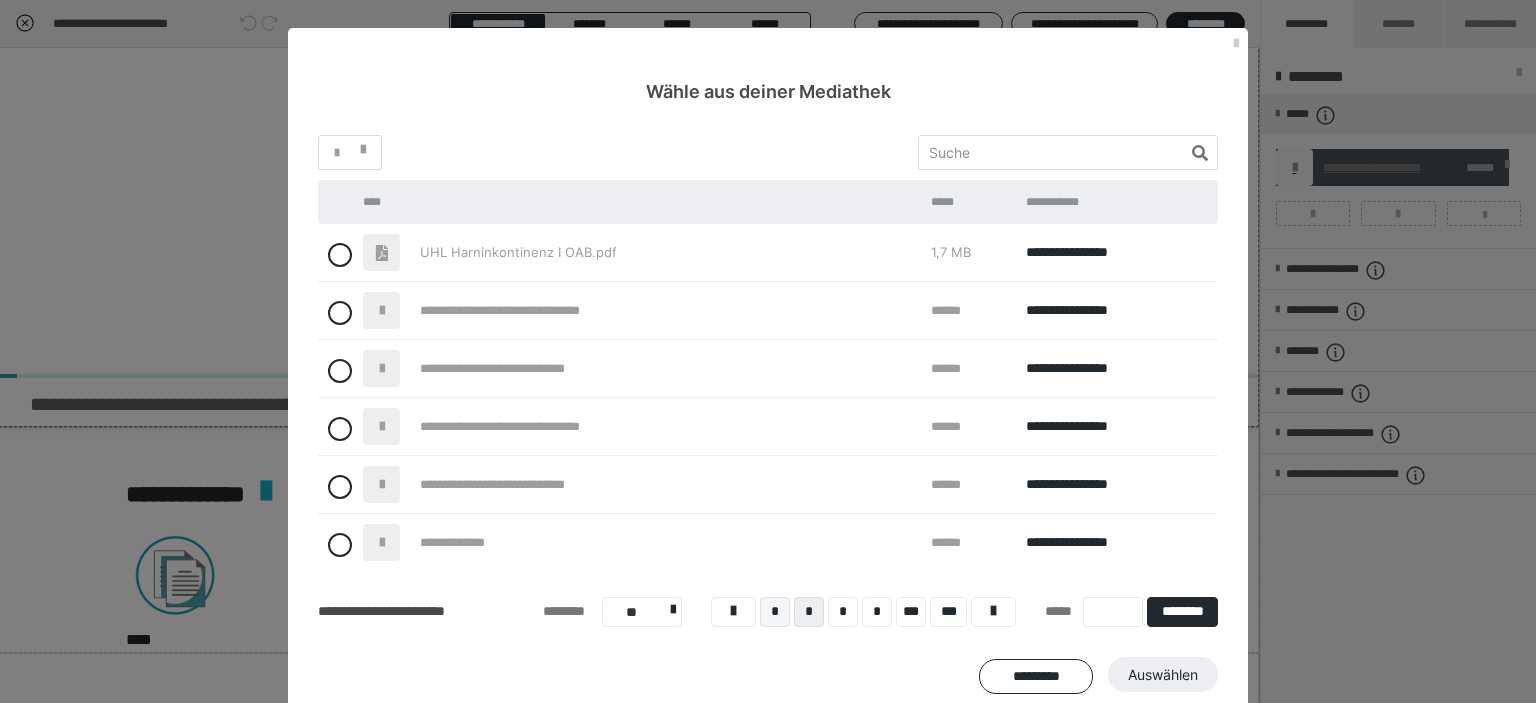 click on "*" at bounding box center [775, 612] 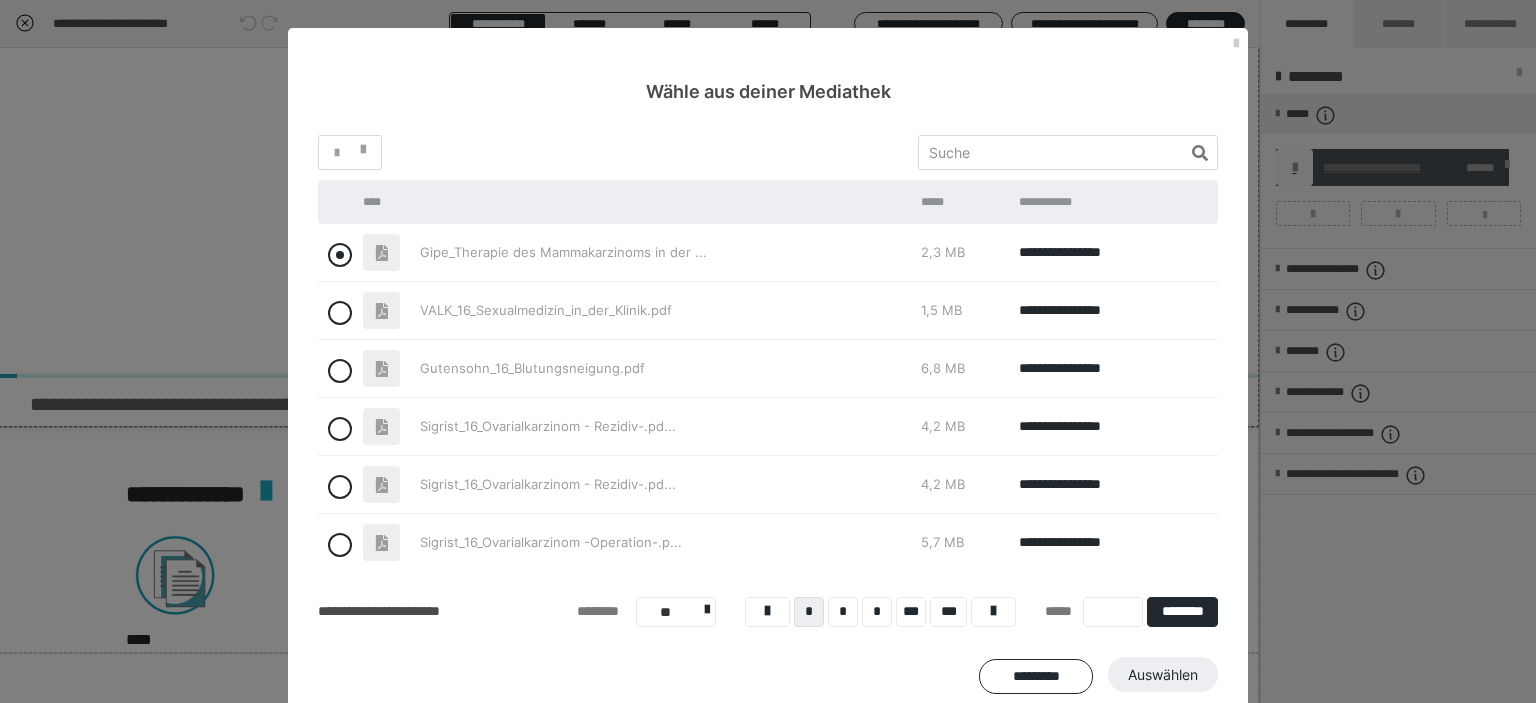 click at bounding box center [340, 255] 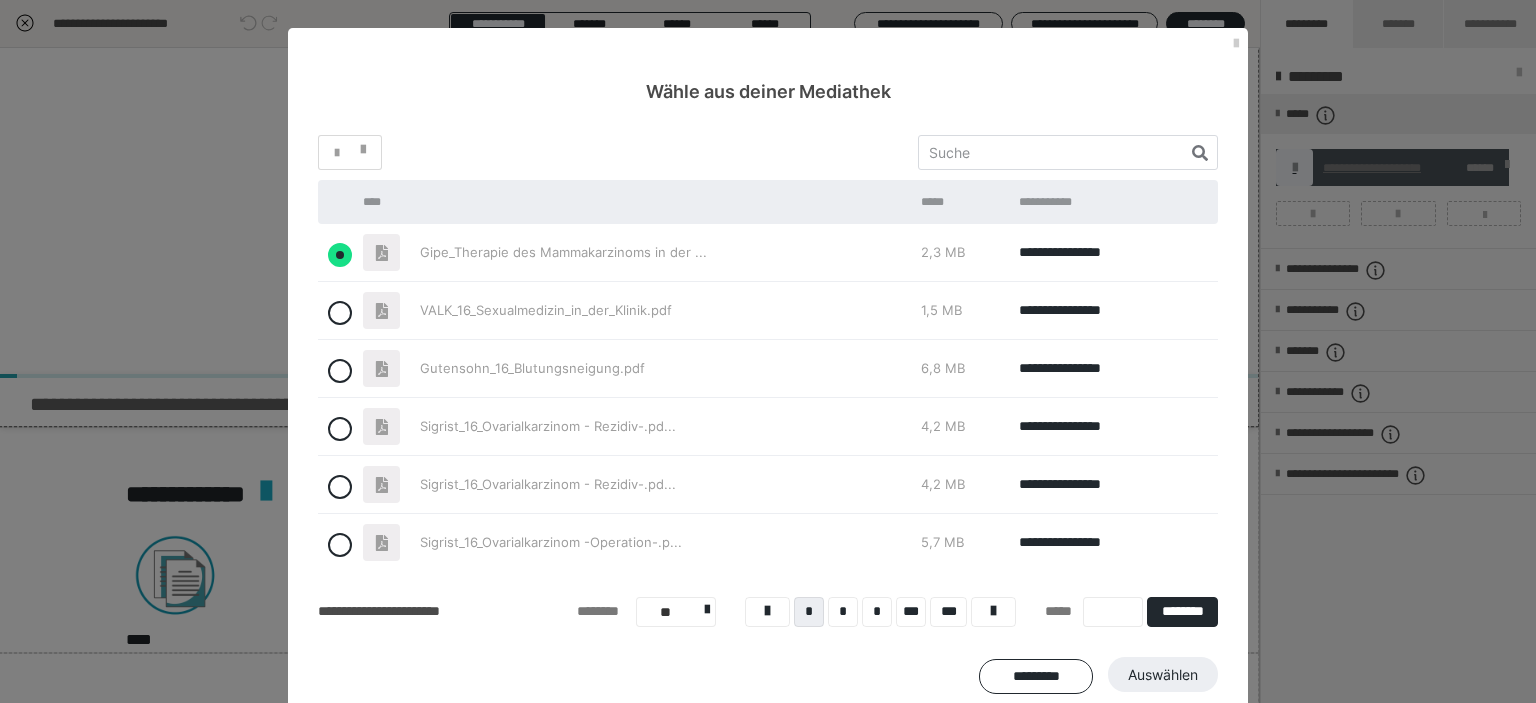 radio on "true" 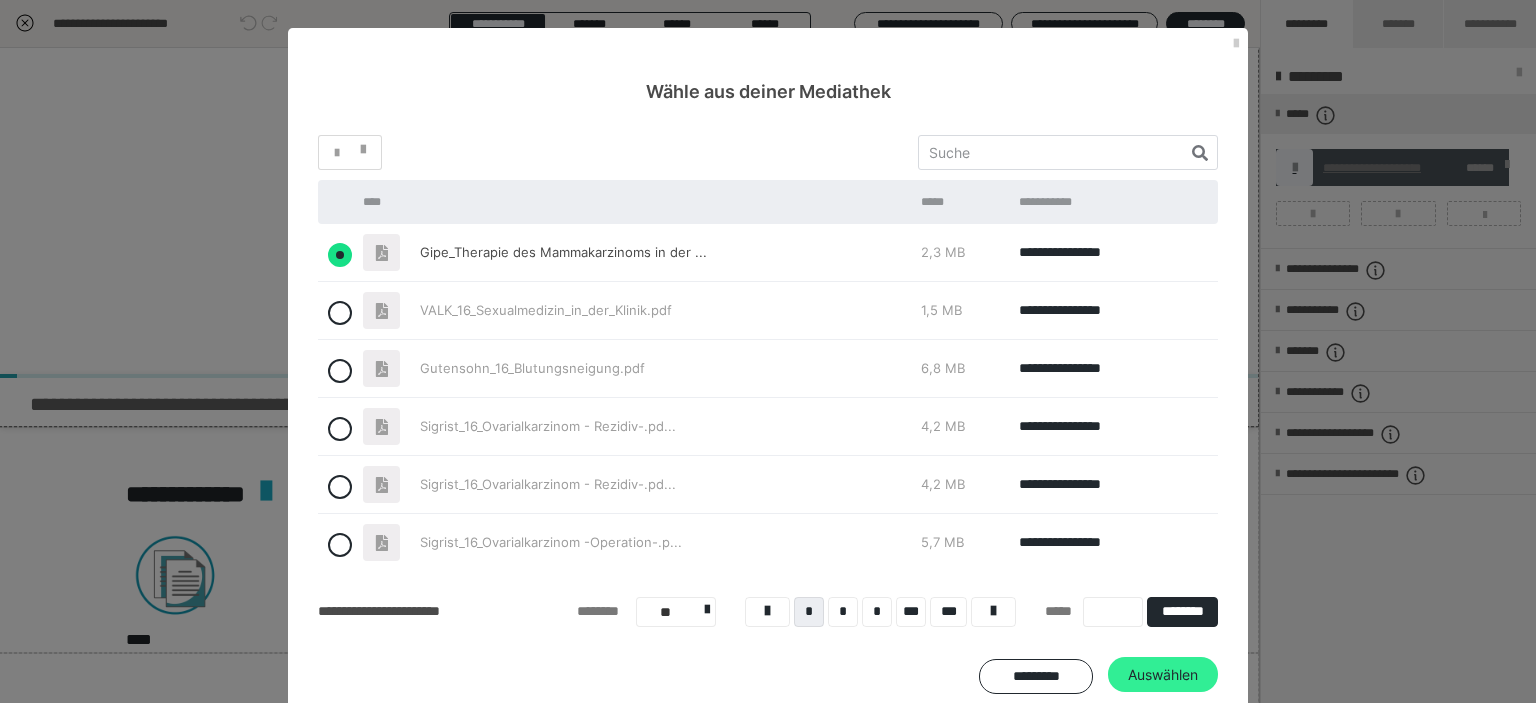 click on "Auswählen" at bounding box center (1163, 675) 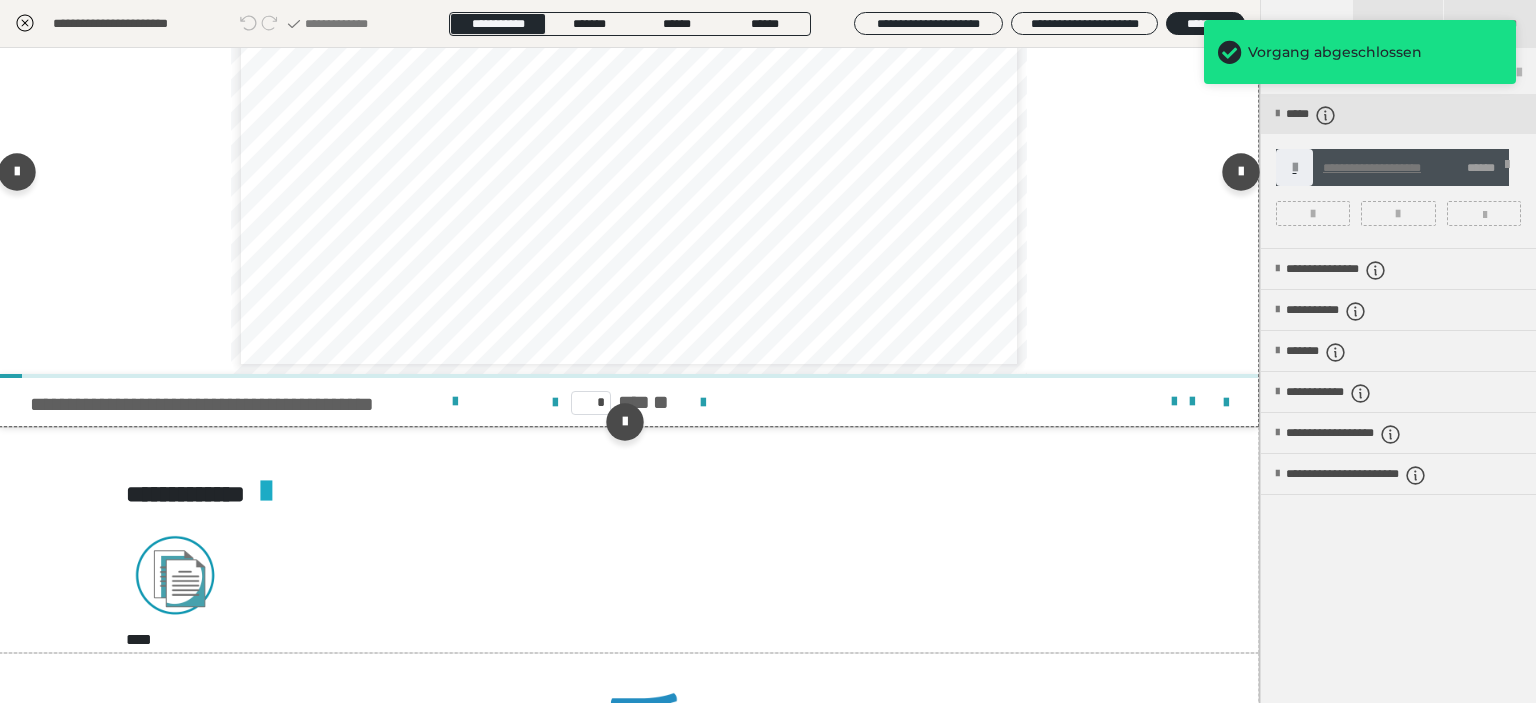 click on "* *** **" at bounding box center (629, 402) 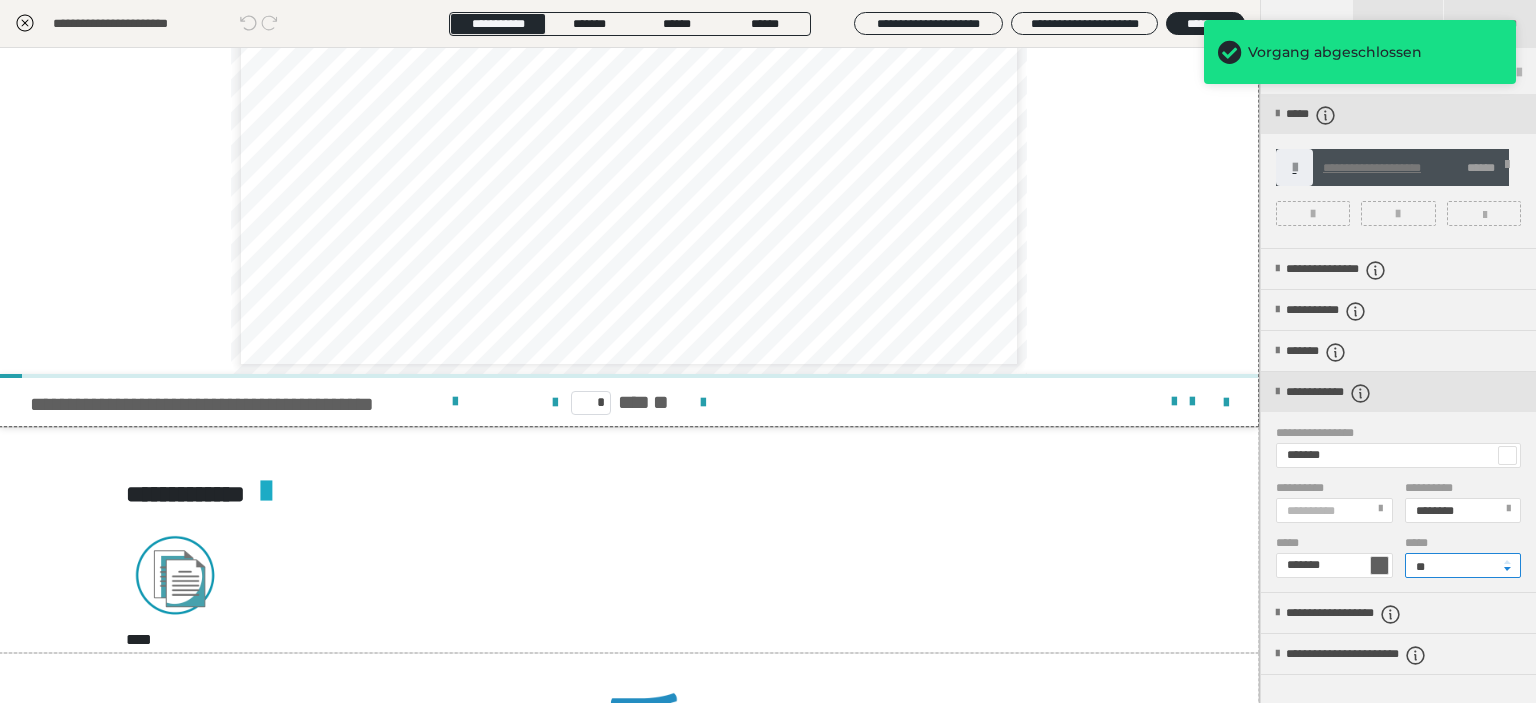 click on "**" at bounding box center (1463, 565) 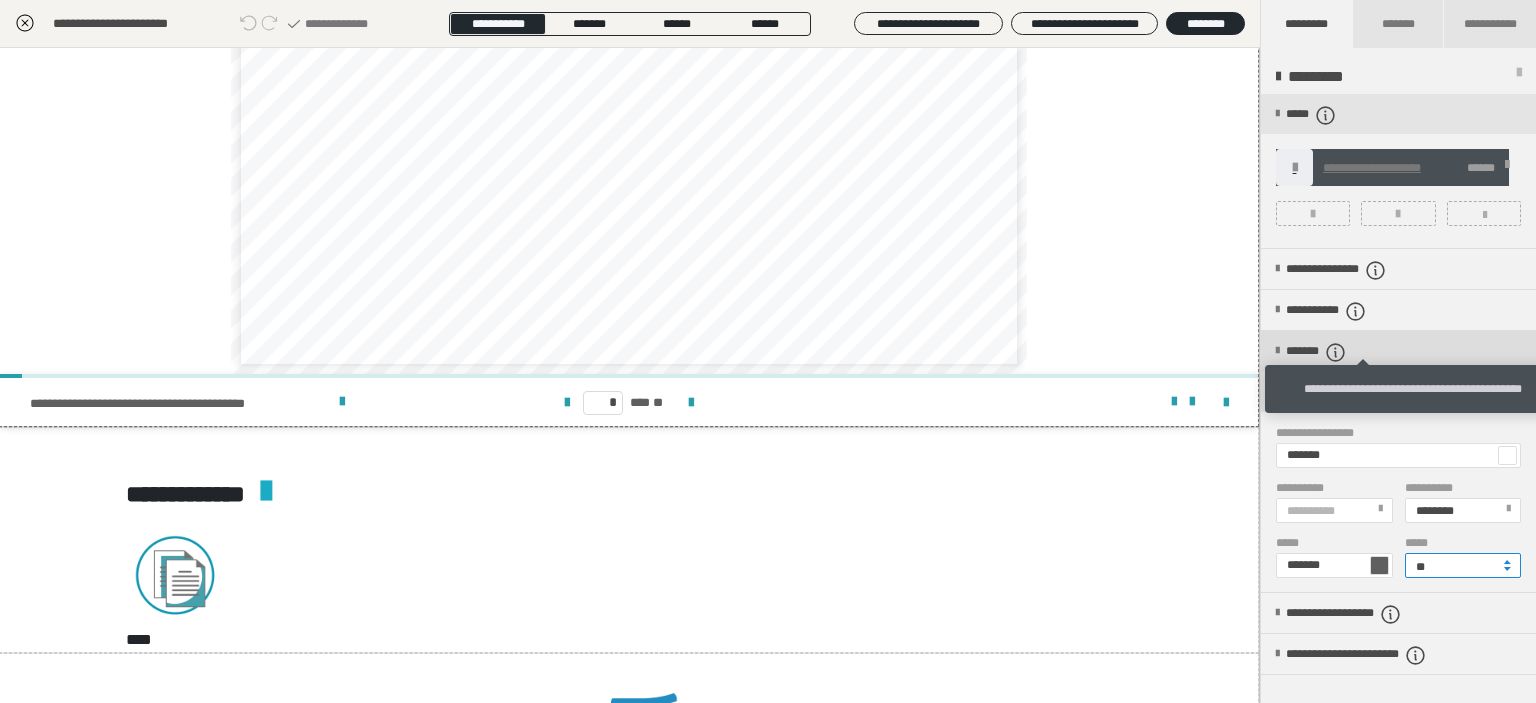 type on "**" 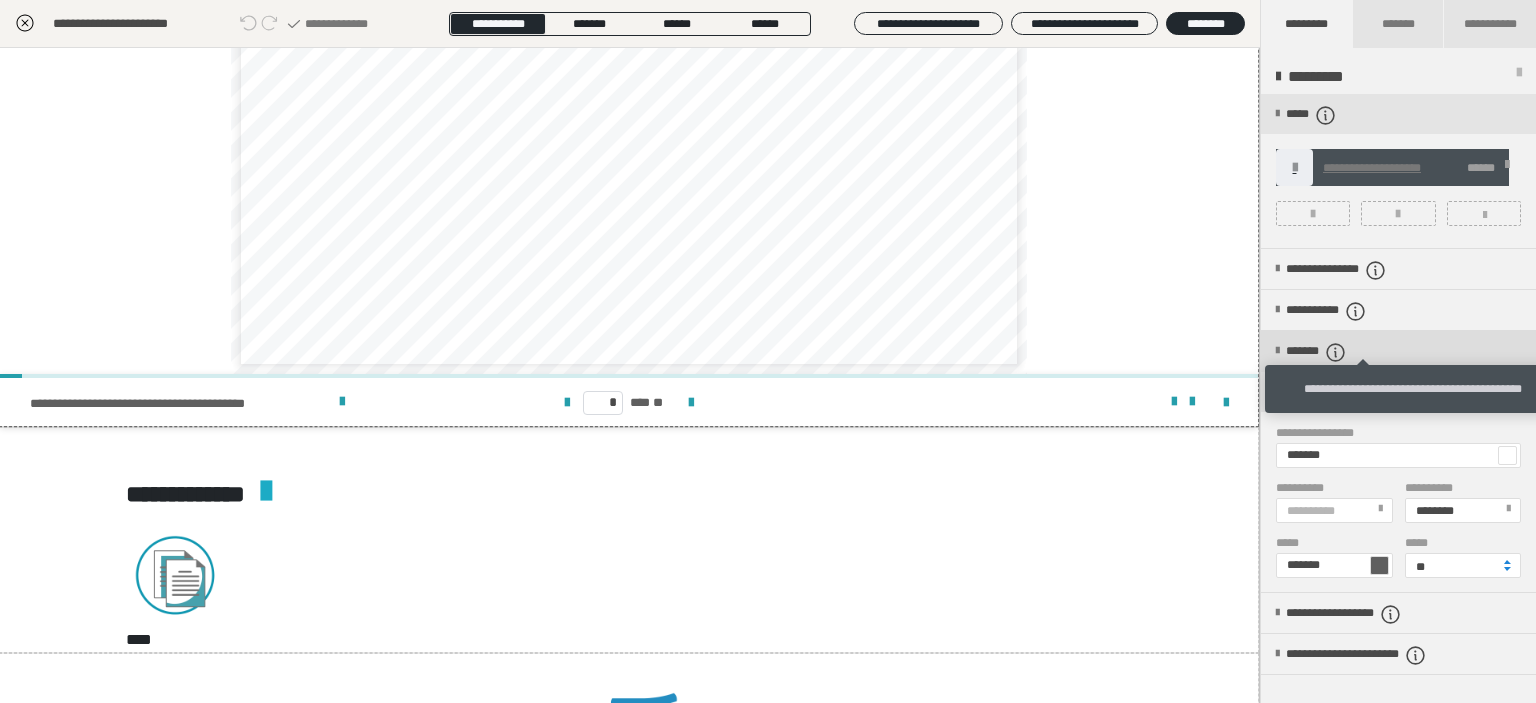click 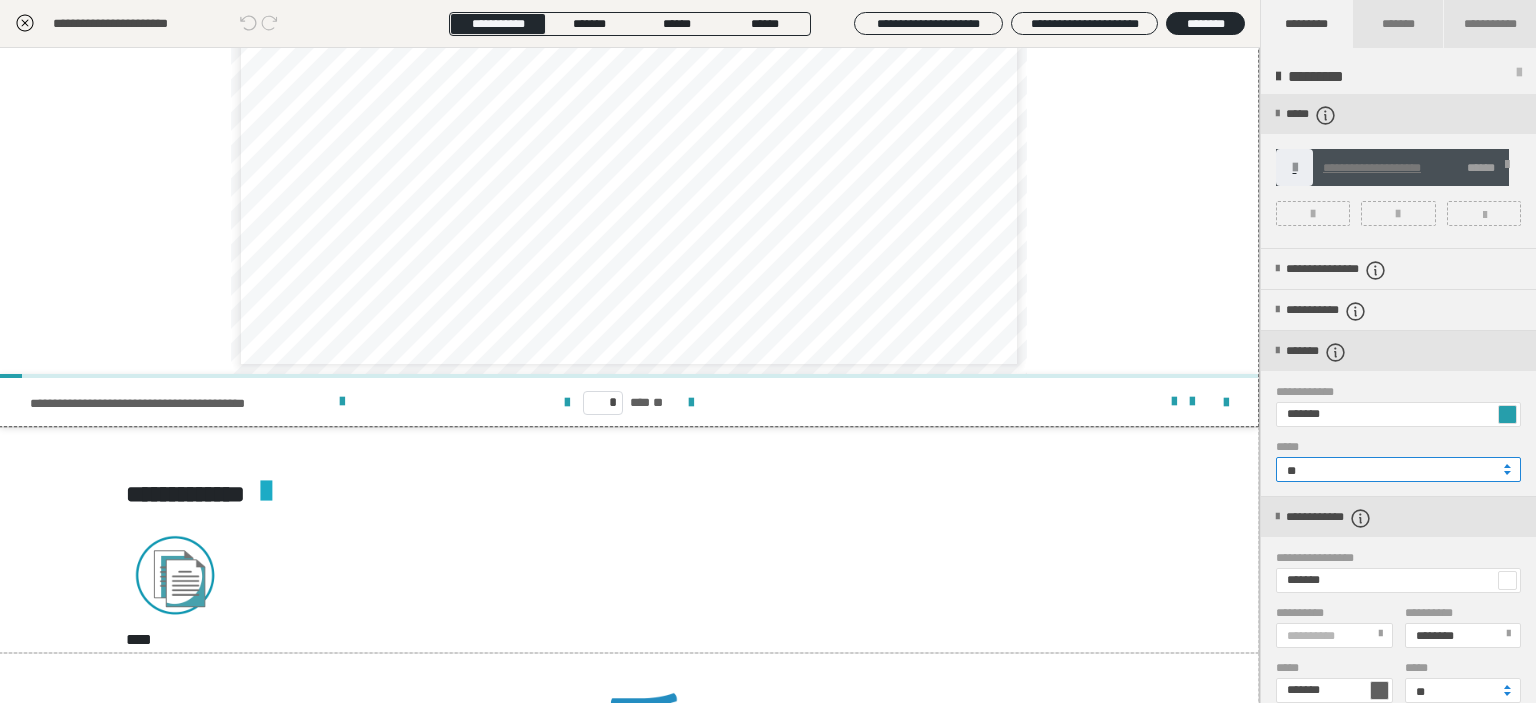 click on "**" at bounding box center (1398, 469) 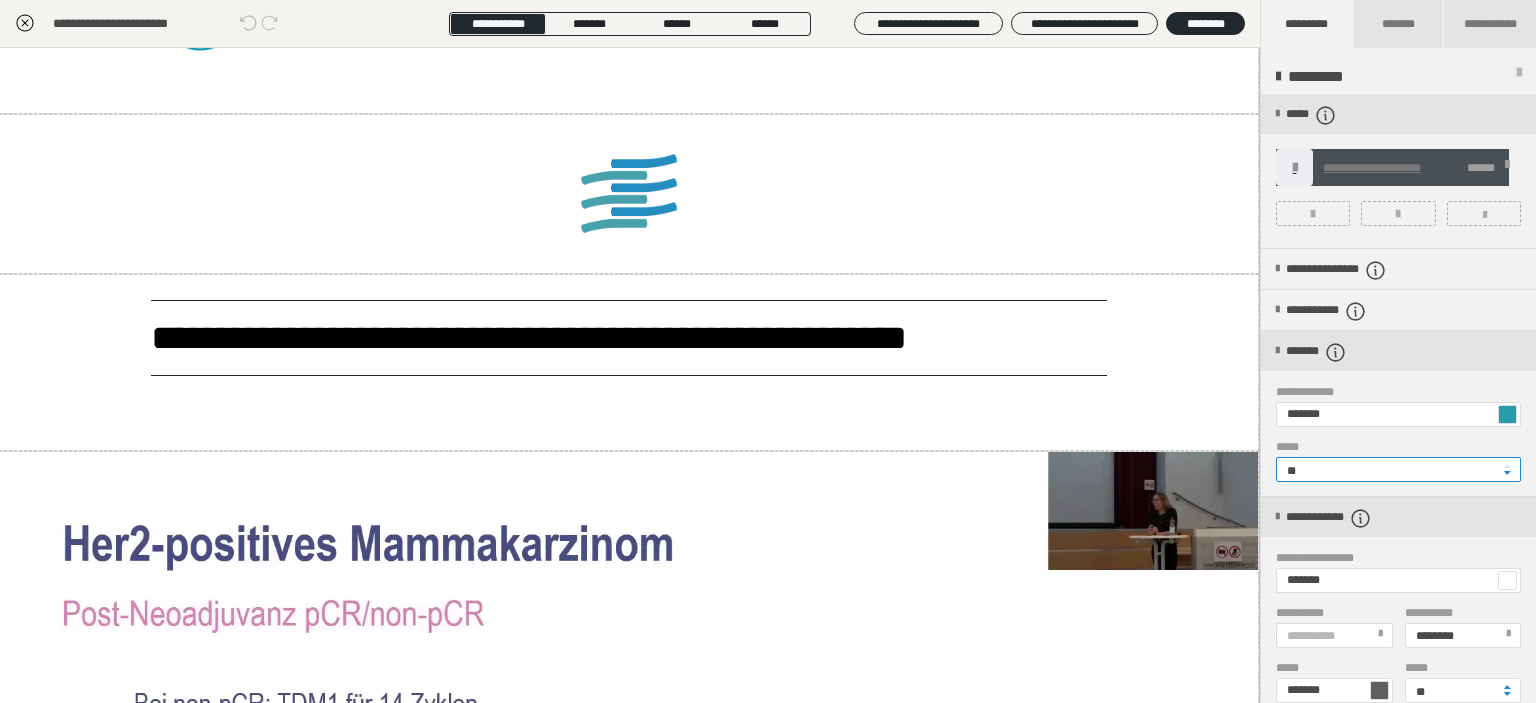 scroll, scrollTop: 1600, scrollLeft: 1, axis: both 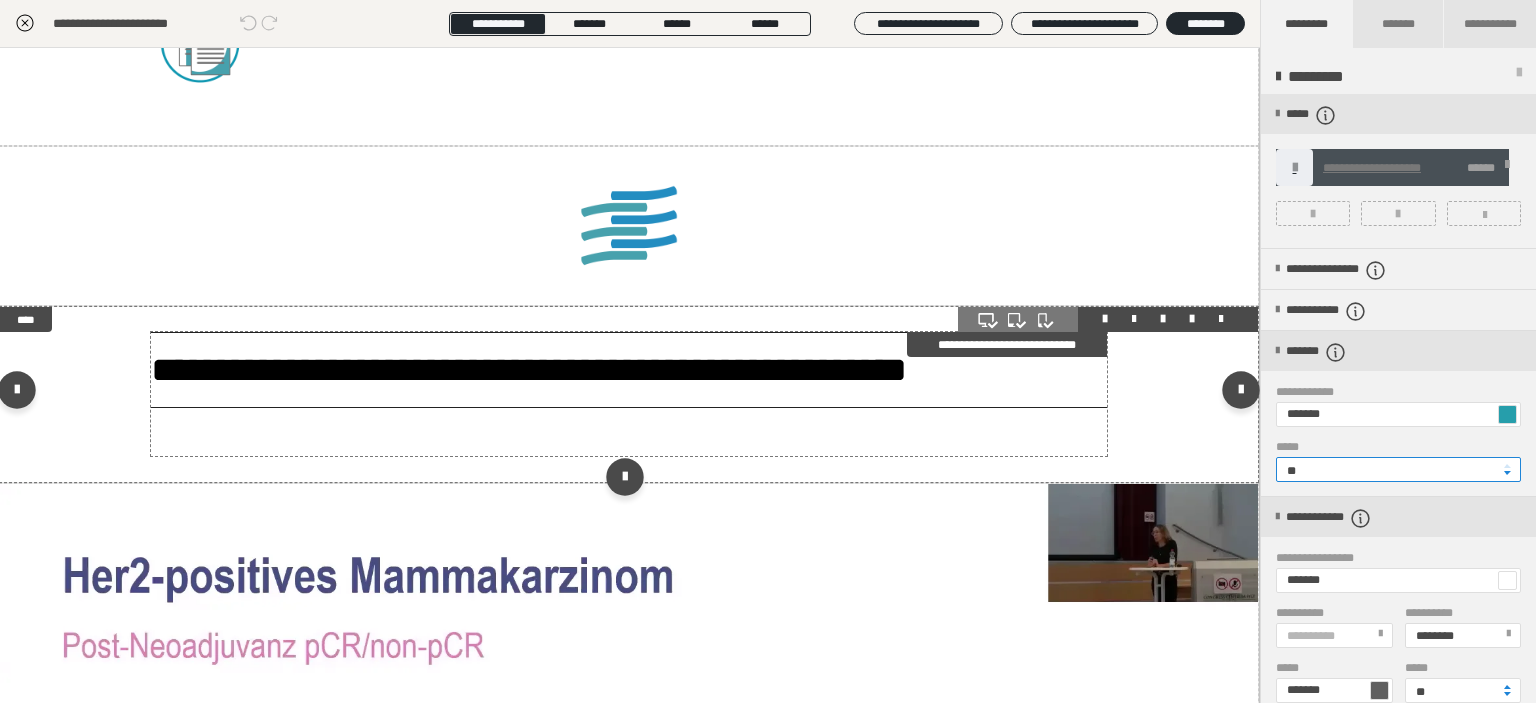 type on "**" 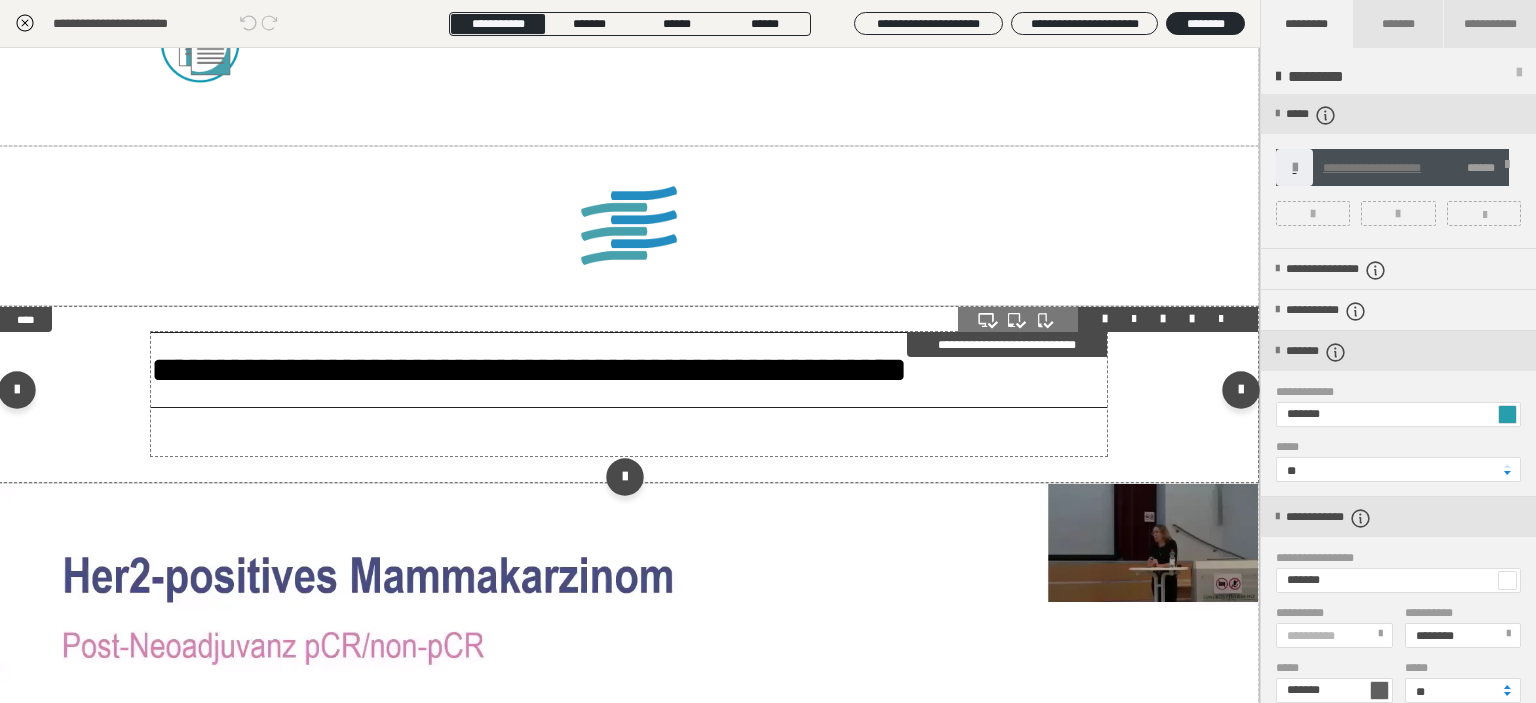 click on "**********" at bounding box center [629, 370] 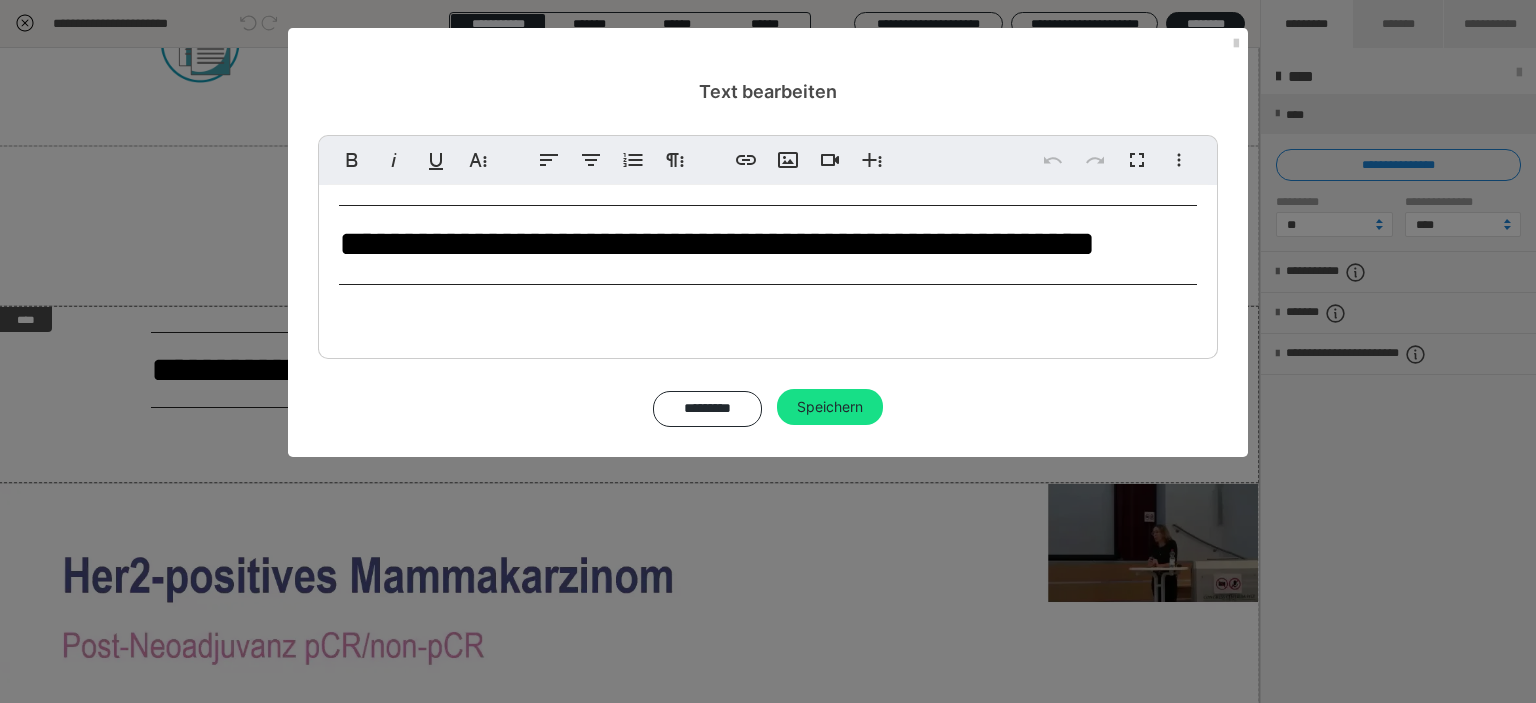 click on "**********" at bounding box center (768, 245) 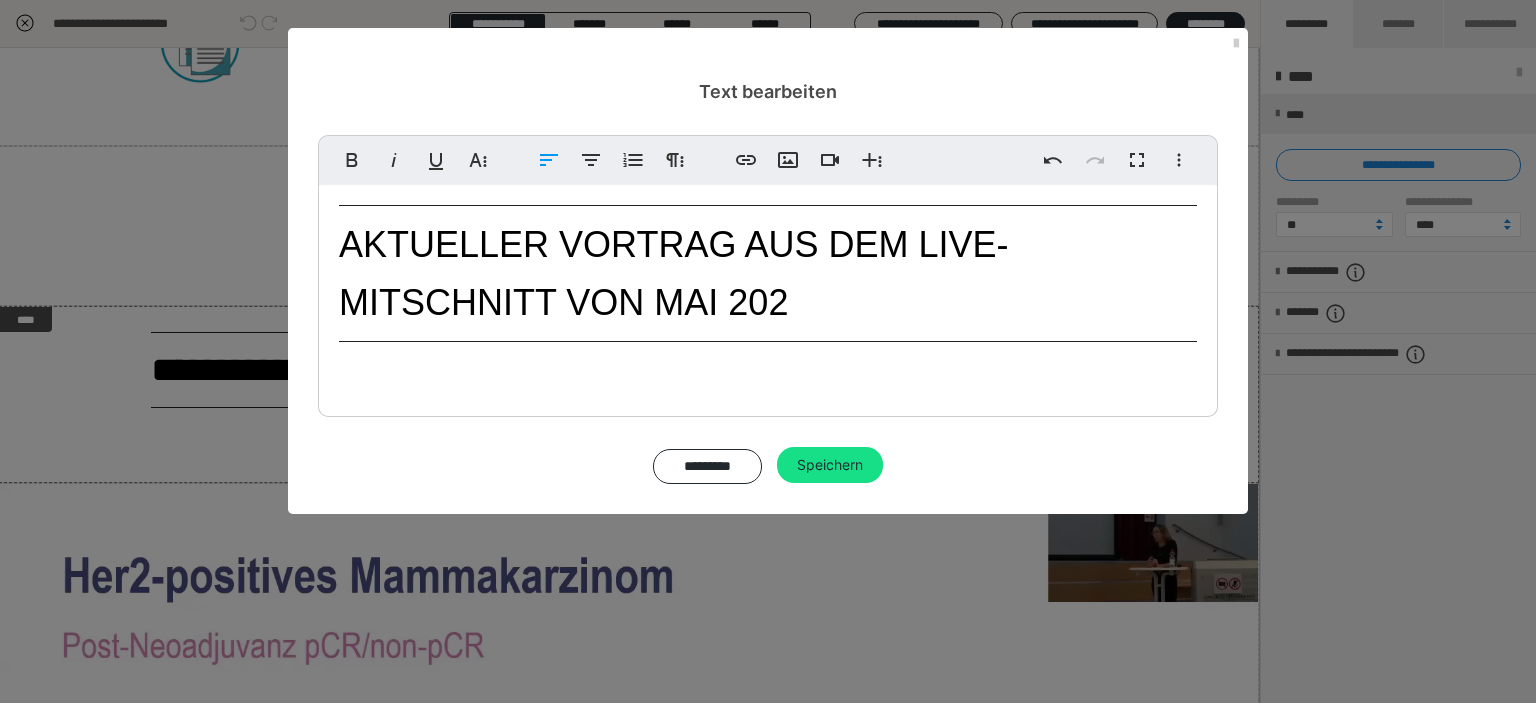 type 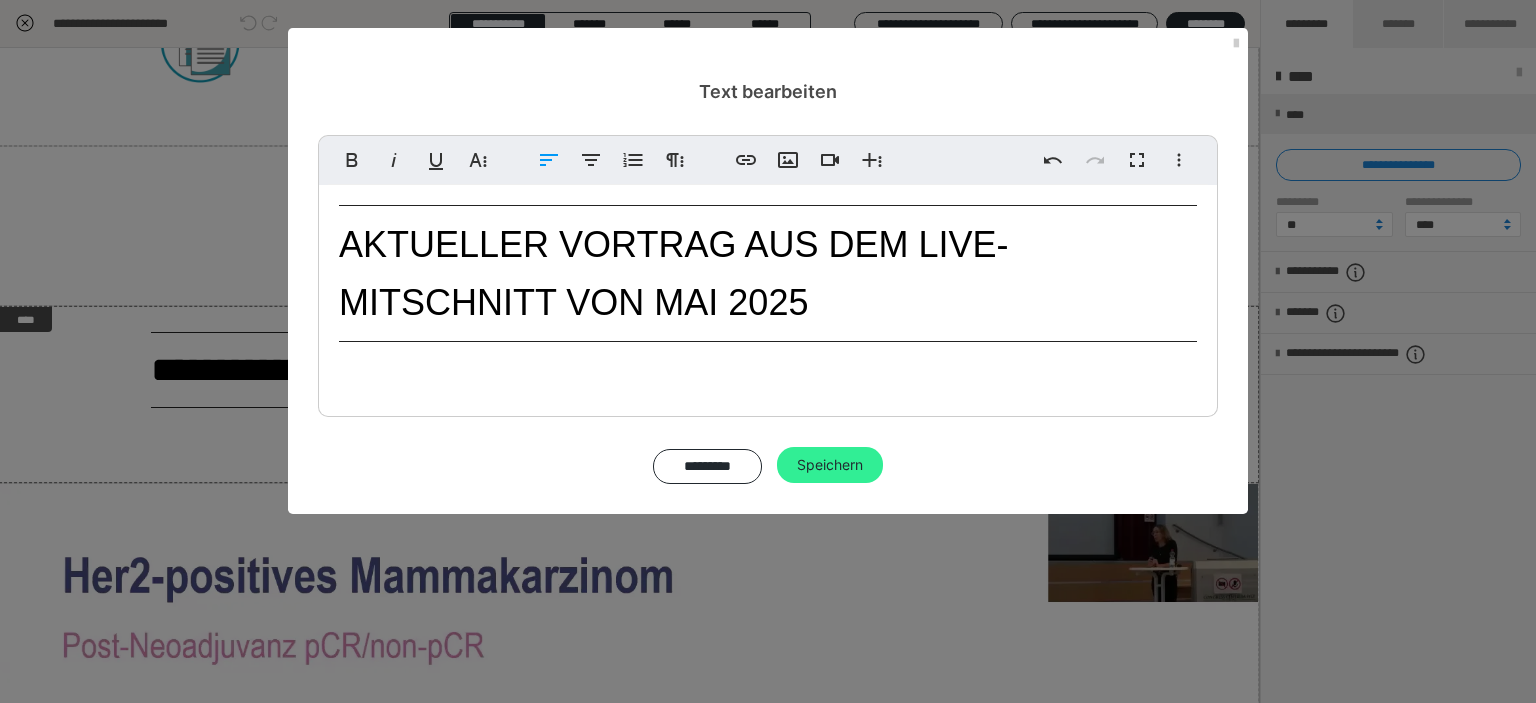 click on "Speichern" at bounding box center (830, 465) 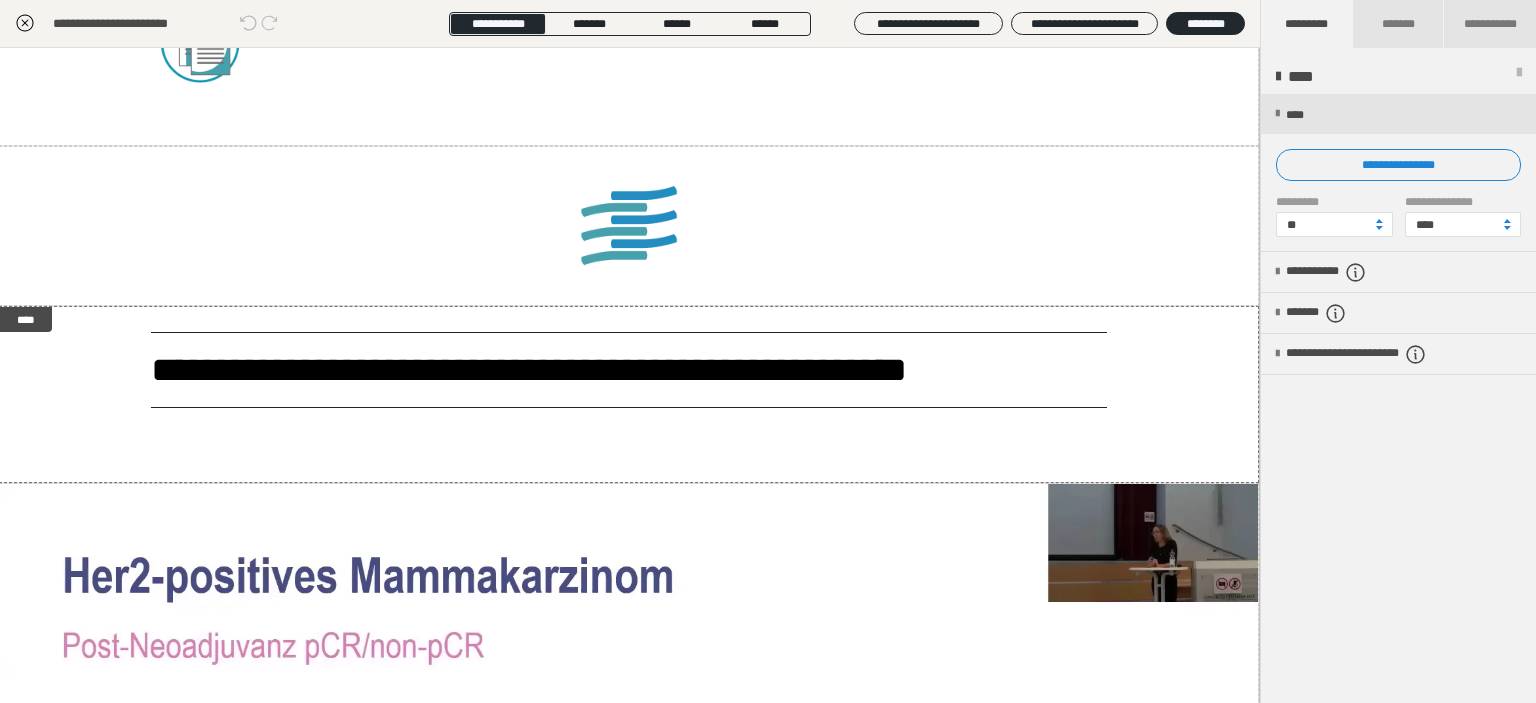 click 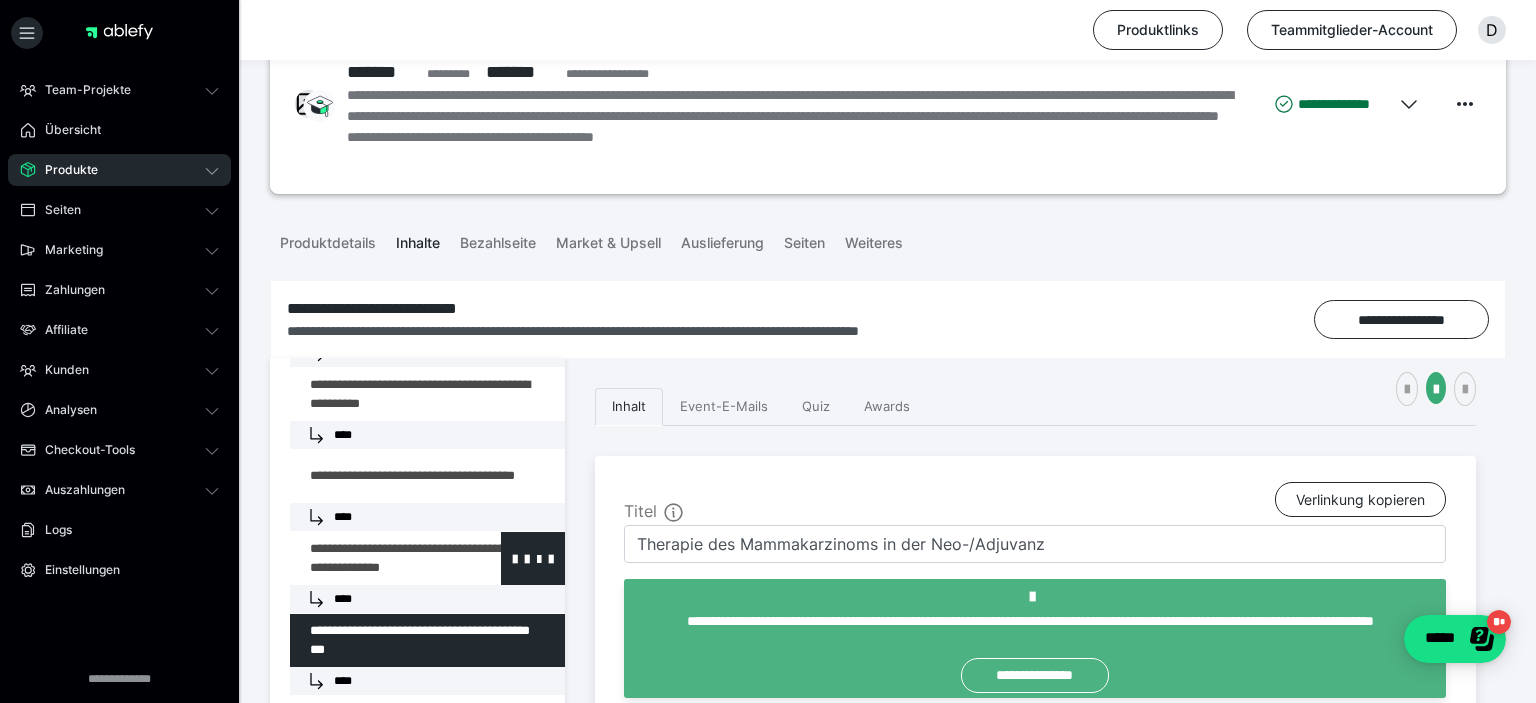 click at bounding box center (375, 558) 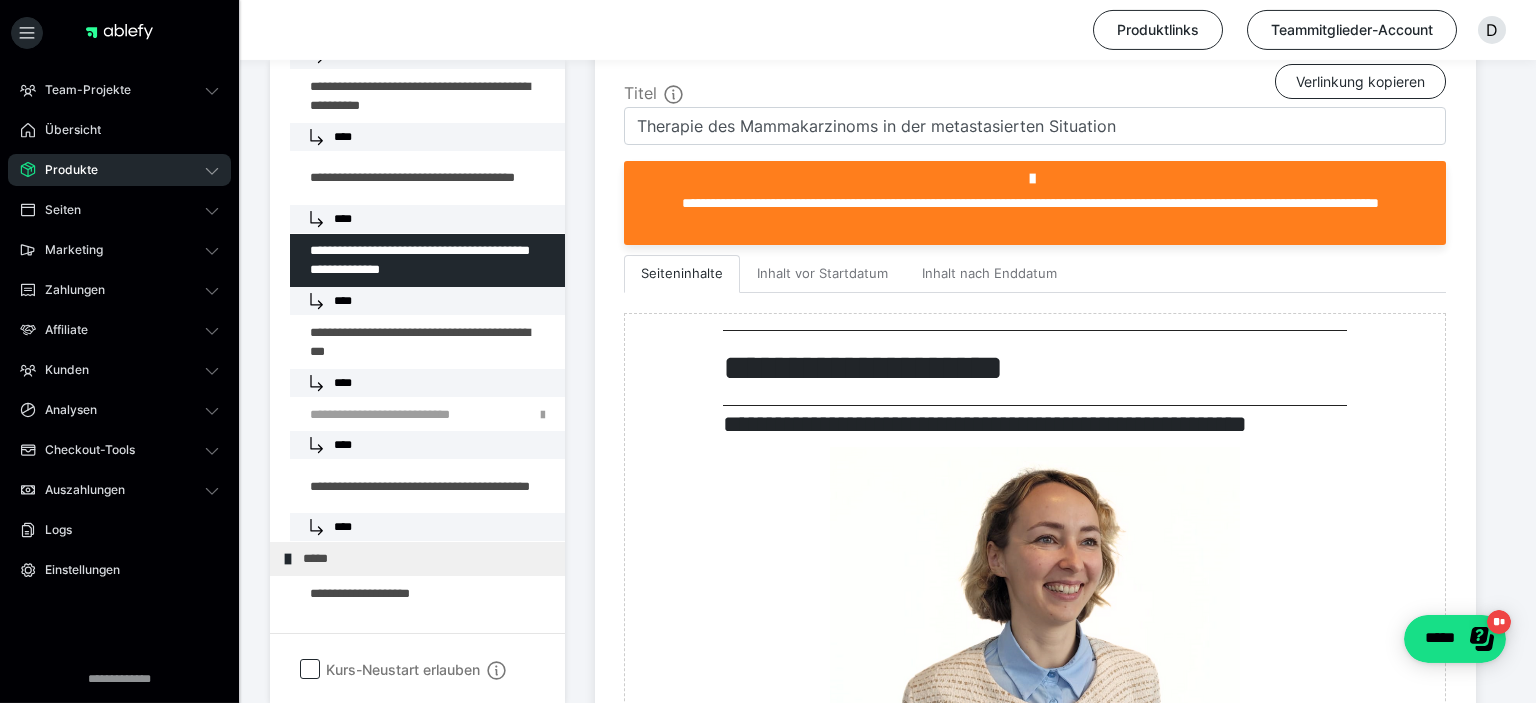 scroll, scrollTop: 499, scrollLeft: 0, axis: vertical 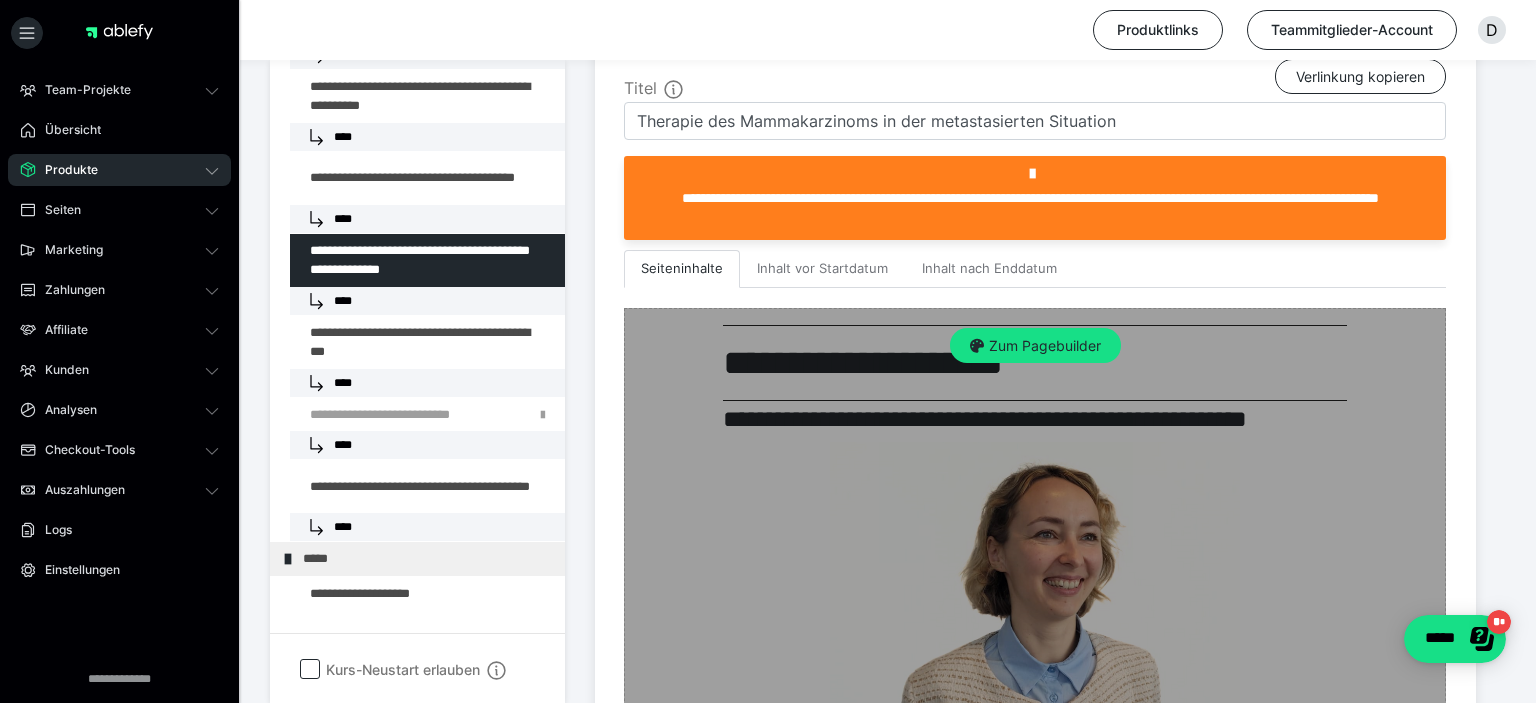 click on "Zum Pagebuilder" at bounding box center (1035, 1683) 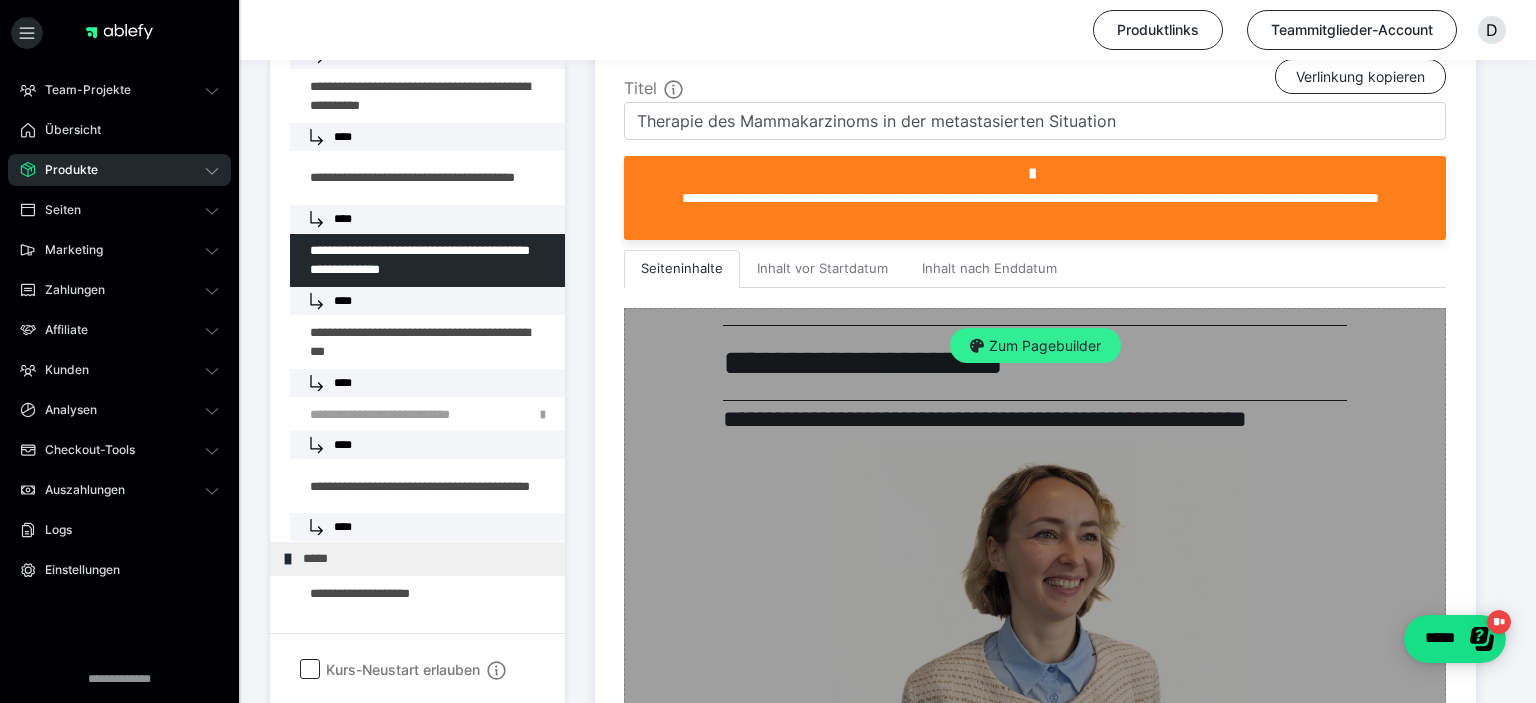 click on "Zum Pagebuilder" at bounding box center (1035, 346) 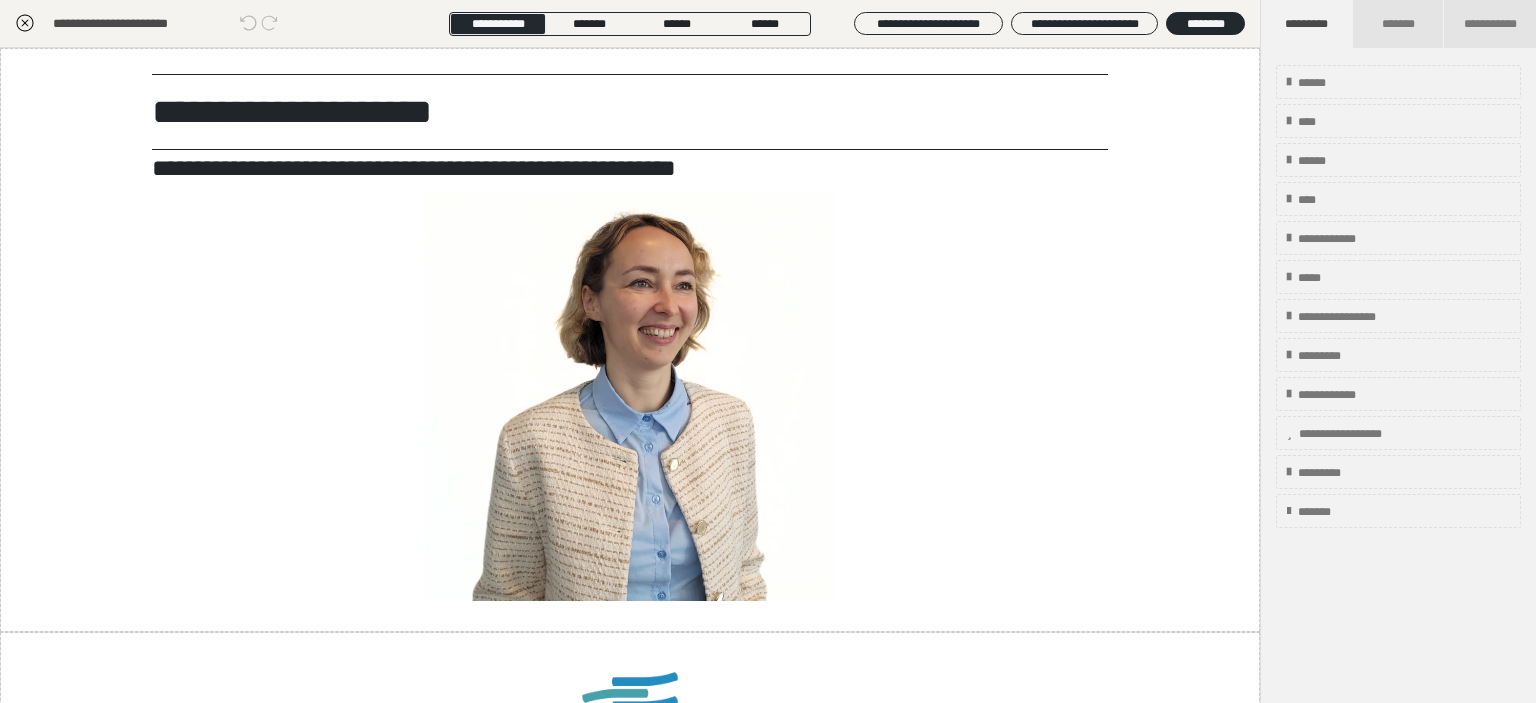 scroll, scrollTop: 373, scrollLeft: 0, axis: vertical 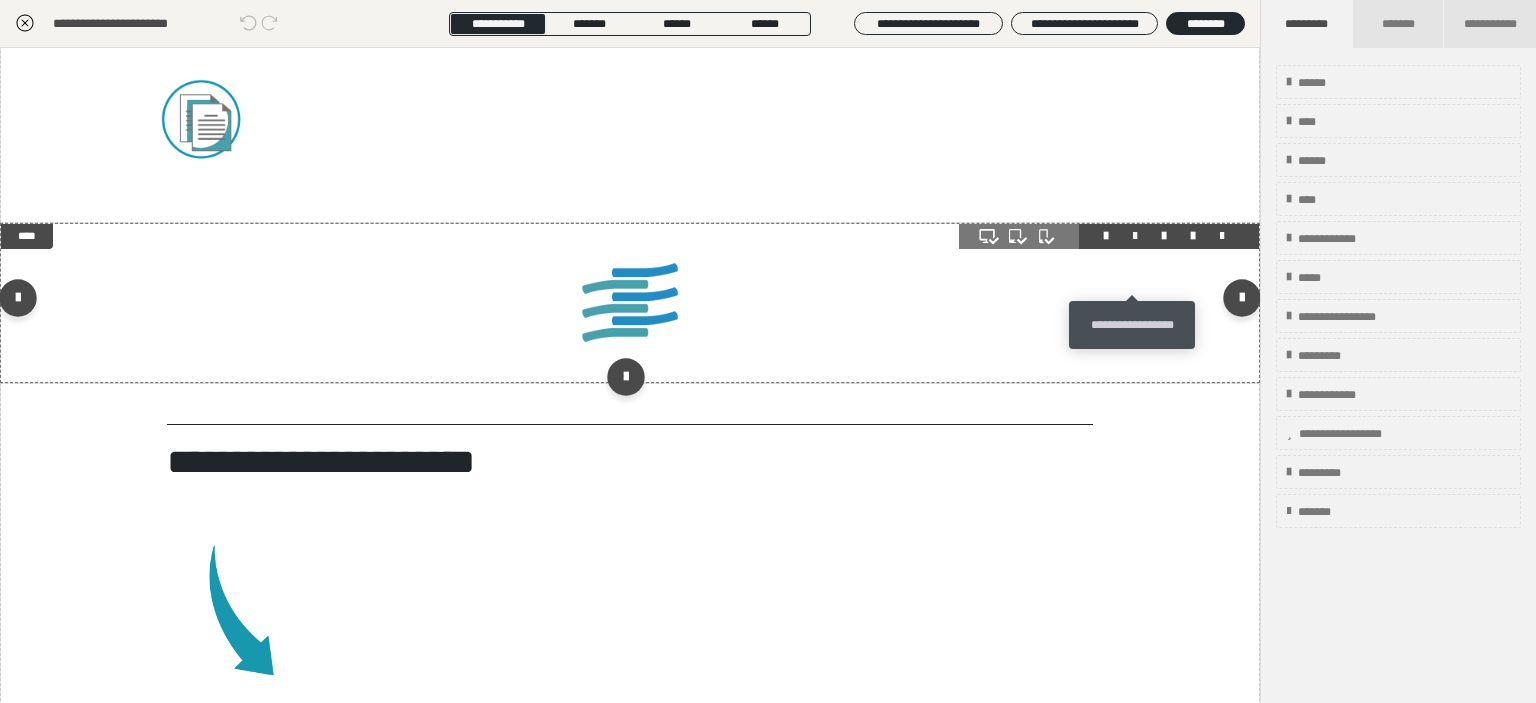 click at bounding box center [1135, 236] 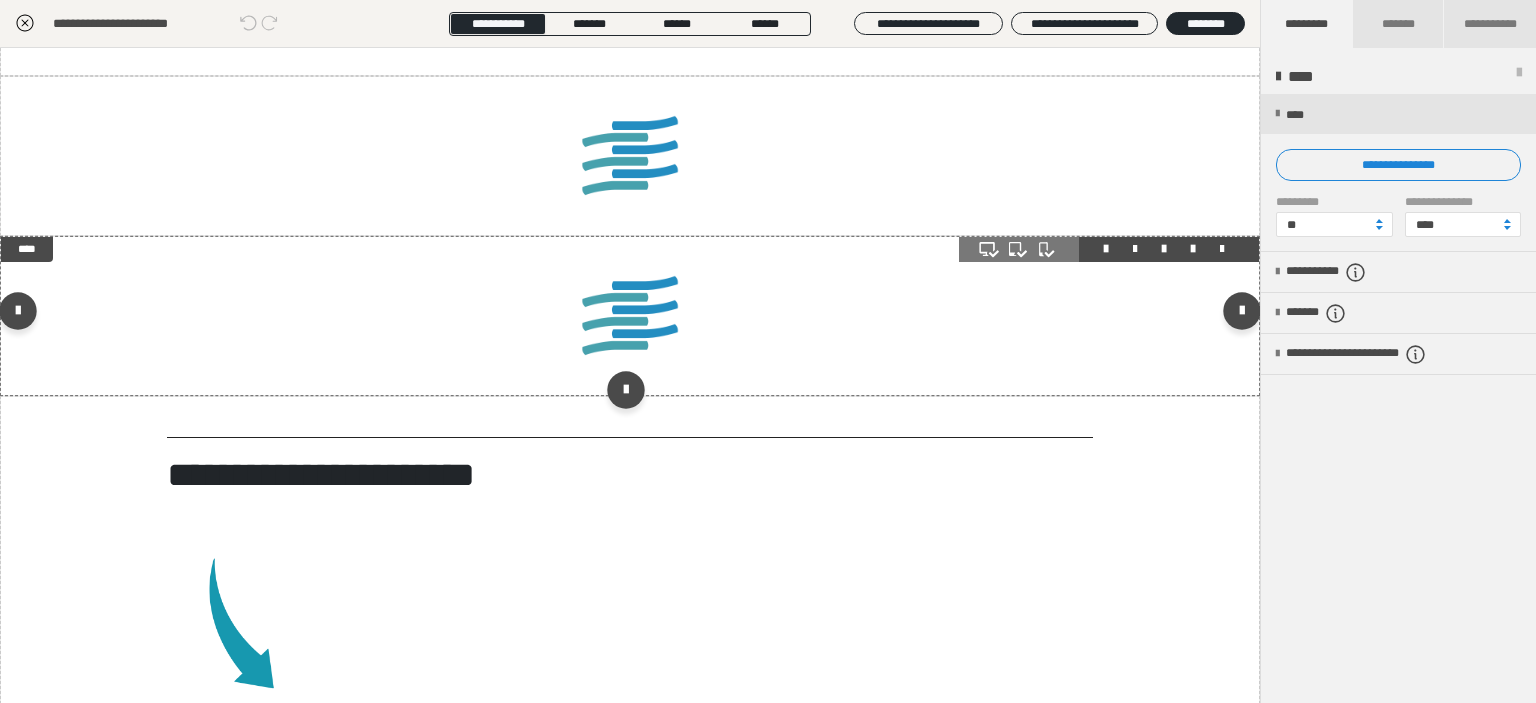 scroll, scrollTop: 2359, scrollLeft: 0, axis: vertical 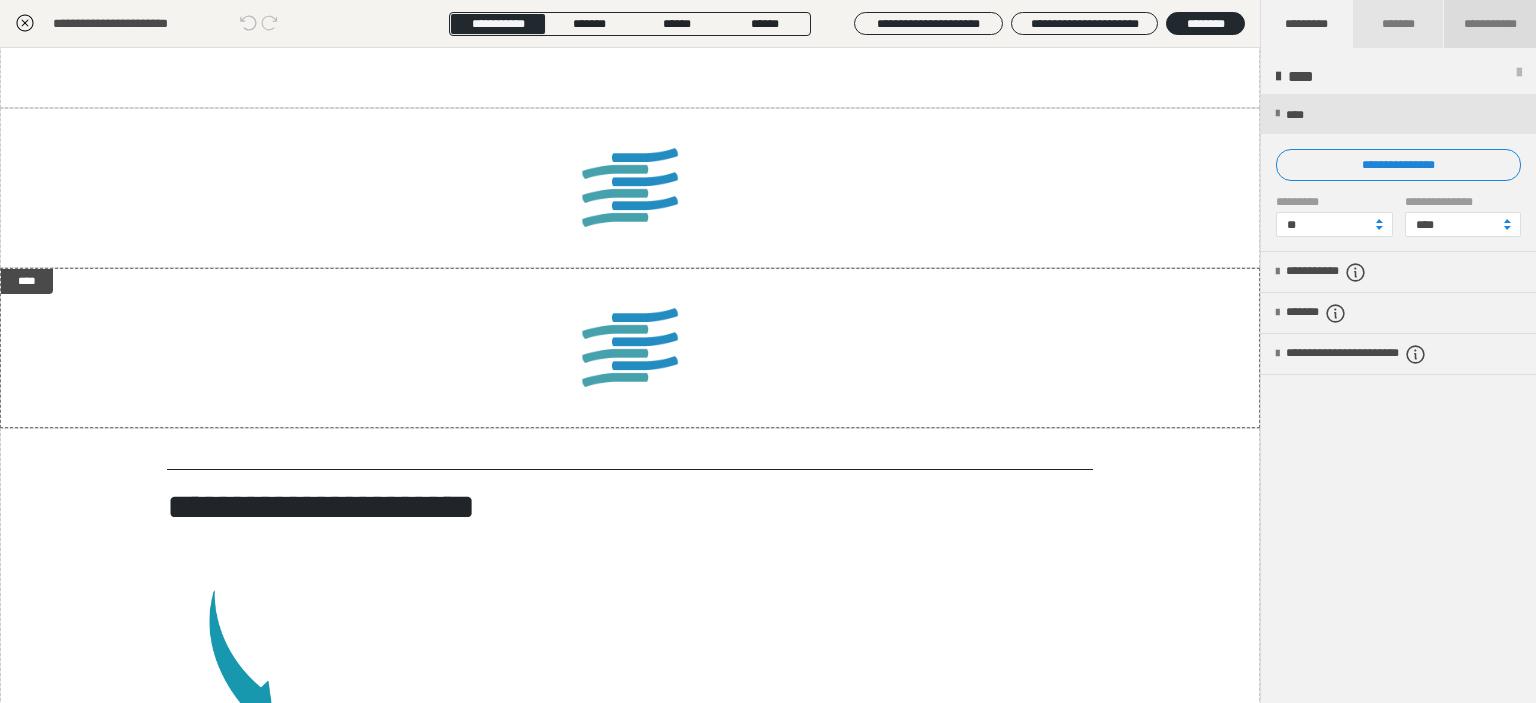 click on "**********" at bounding box center (1490, 24) 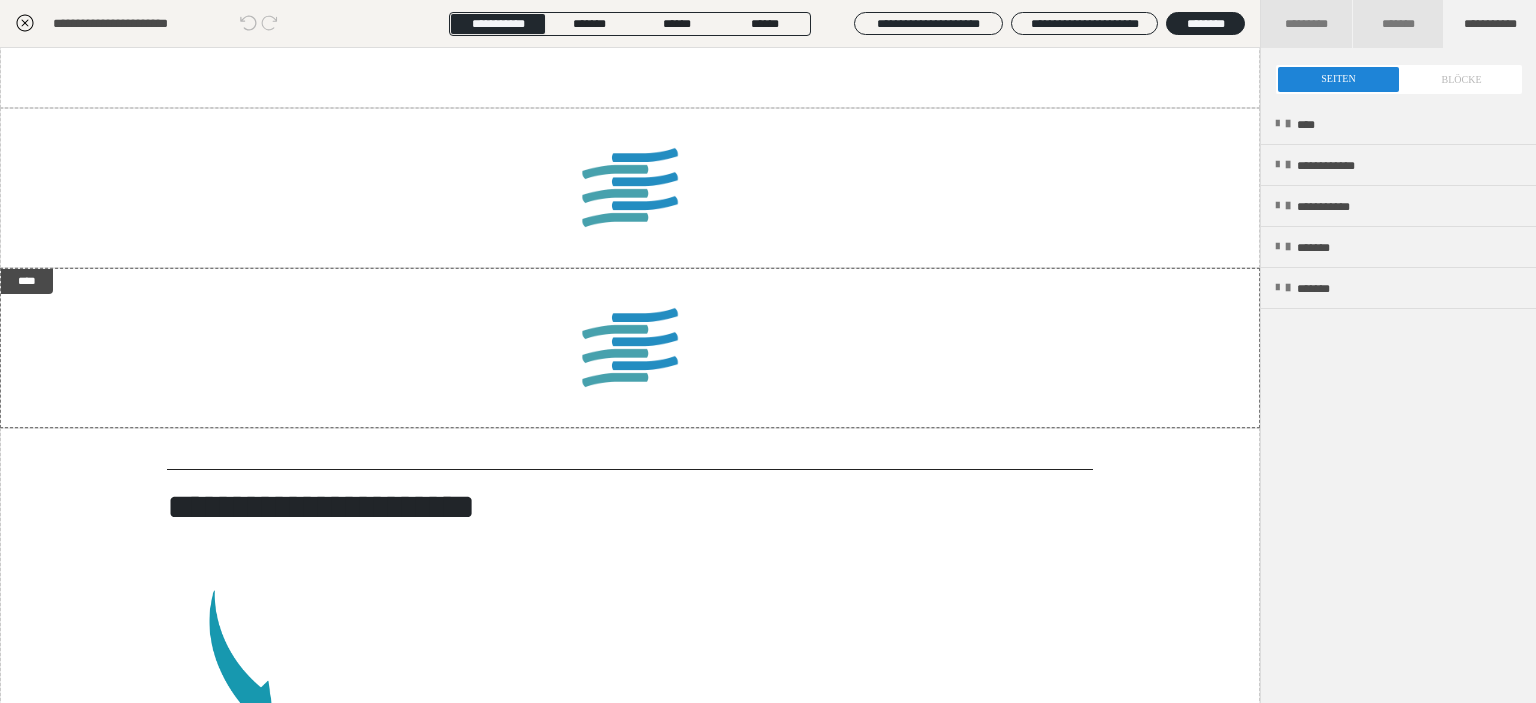 click at bounding box center (1399, 79) 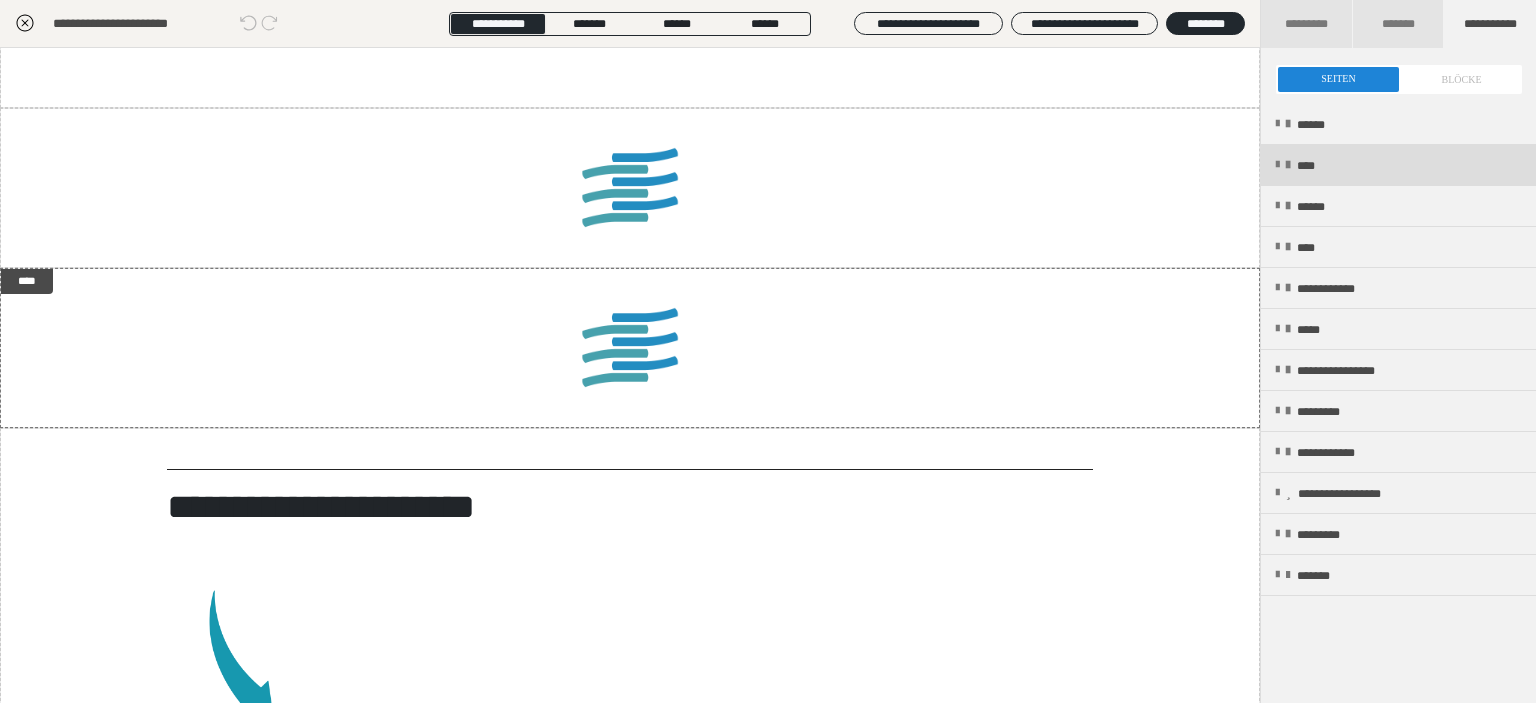 click on "****" at bounding box center [1398, 165] 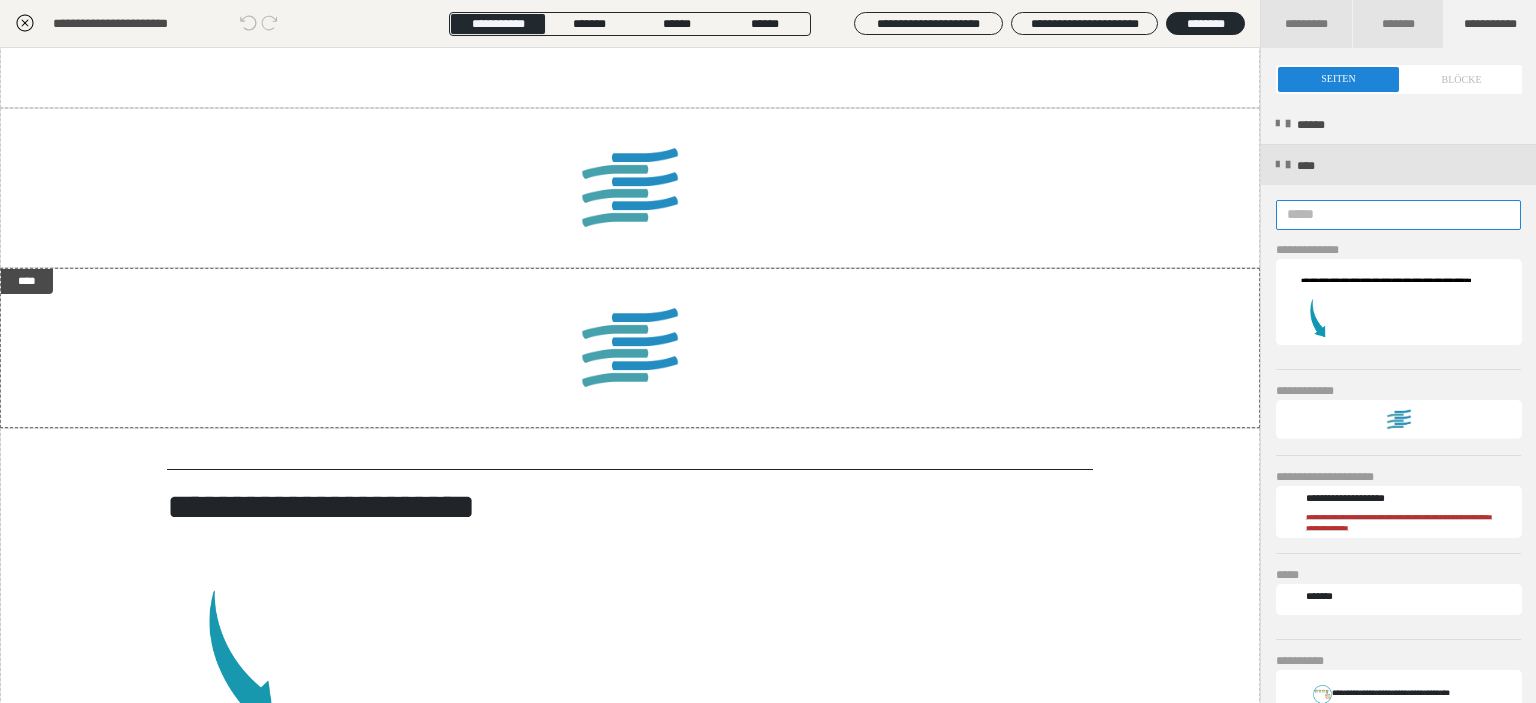 click at bounding box center (1398, 215) 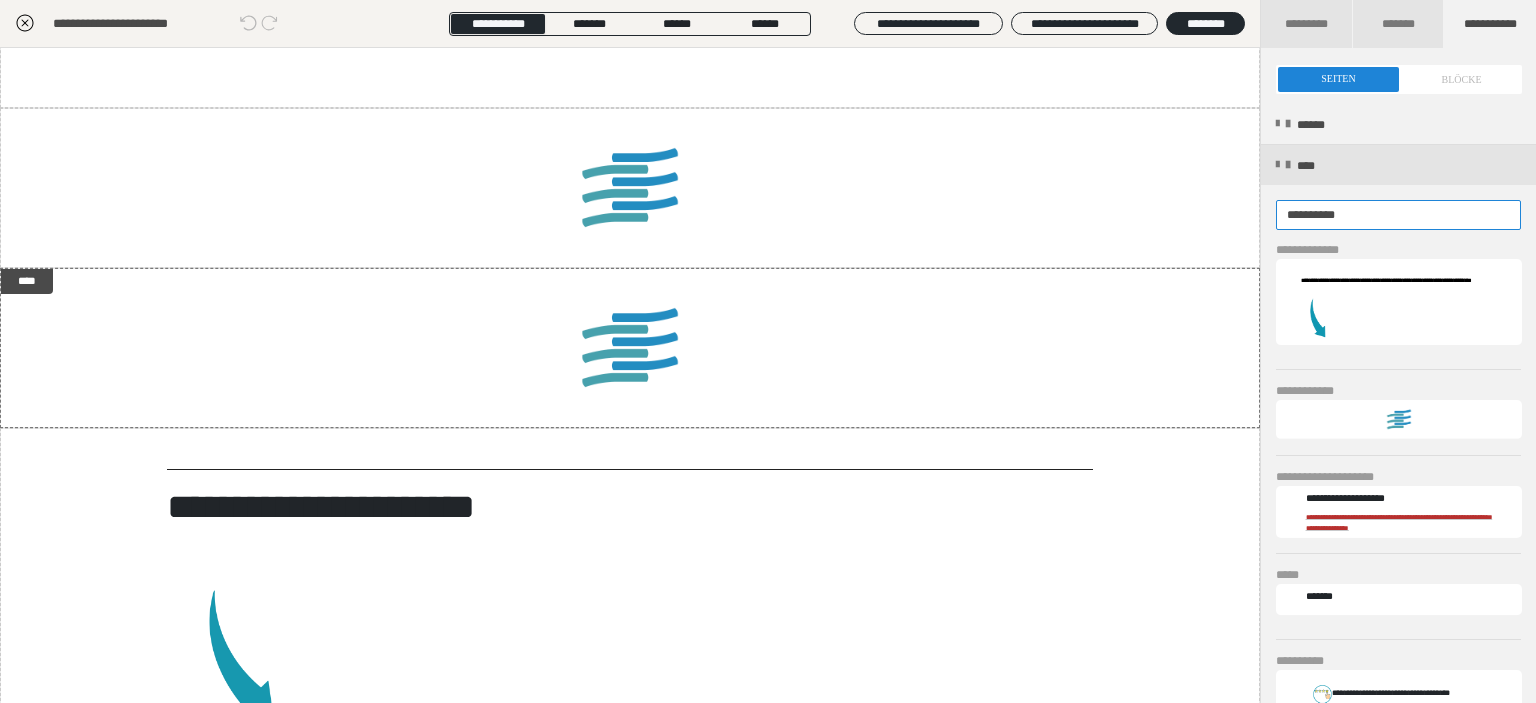 type on "**********" 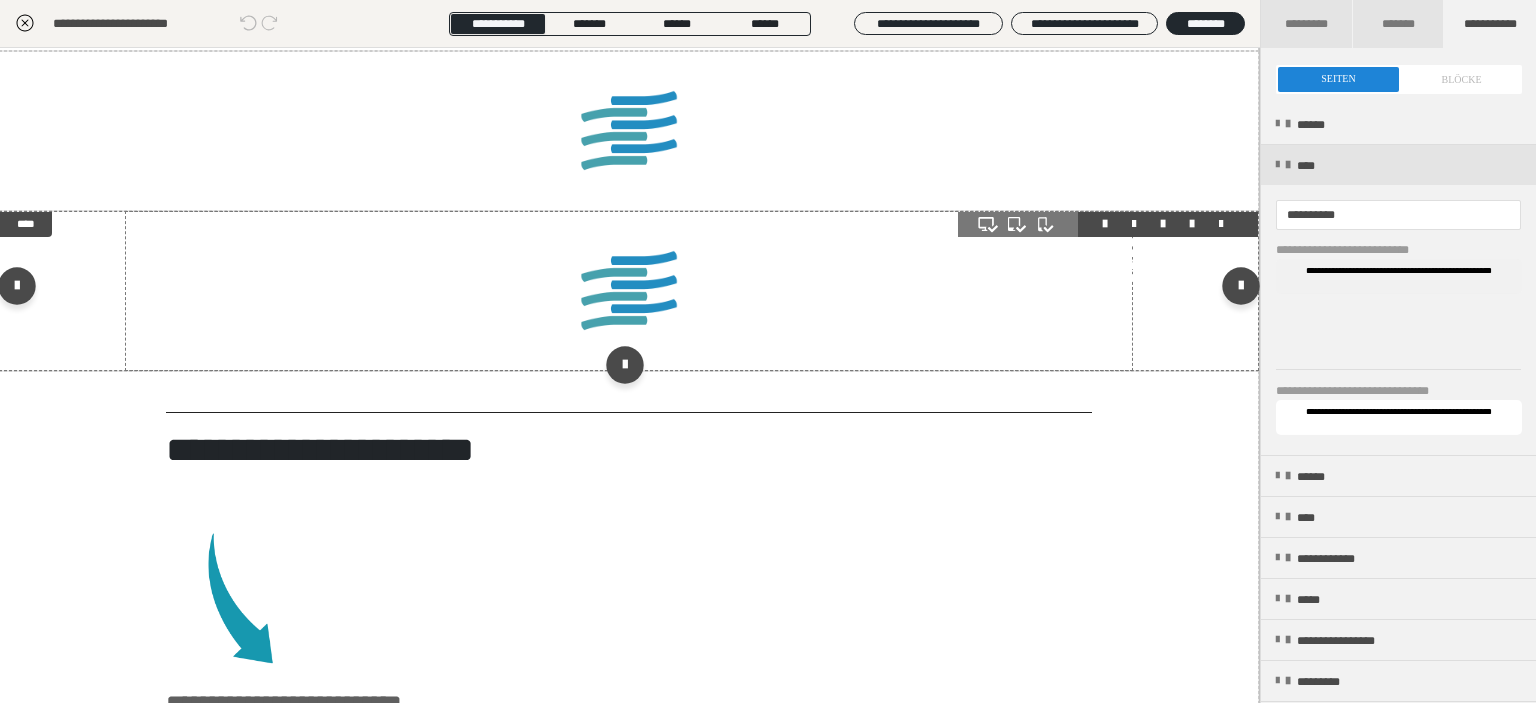 scroll, scrollTop: 2359, scrollLeft: 1, axis: both 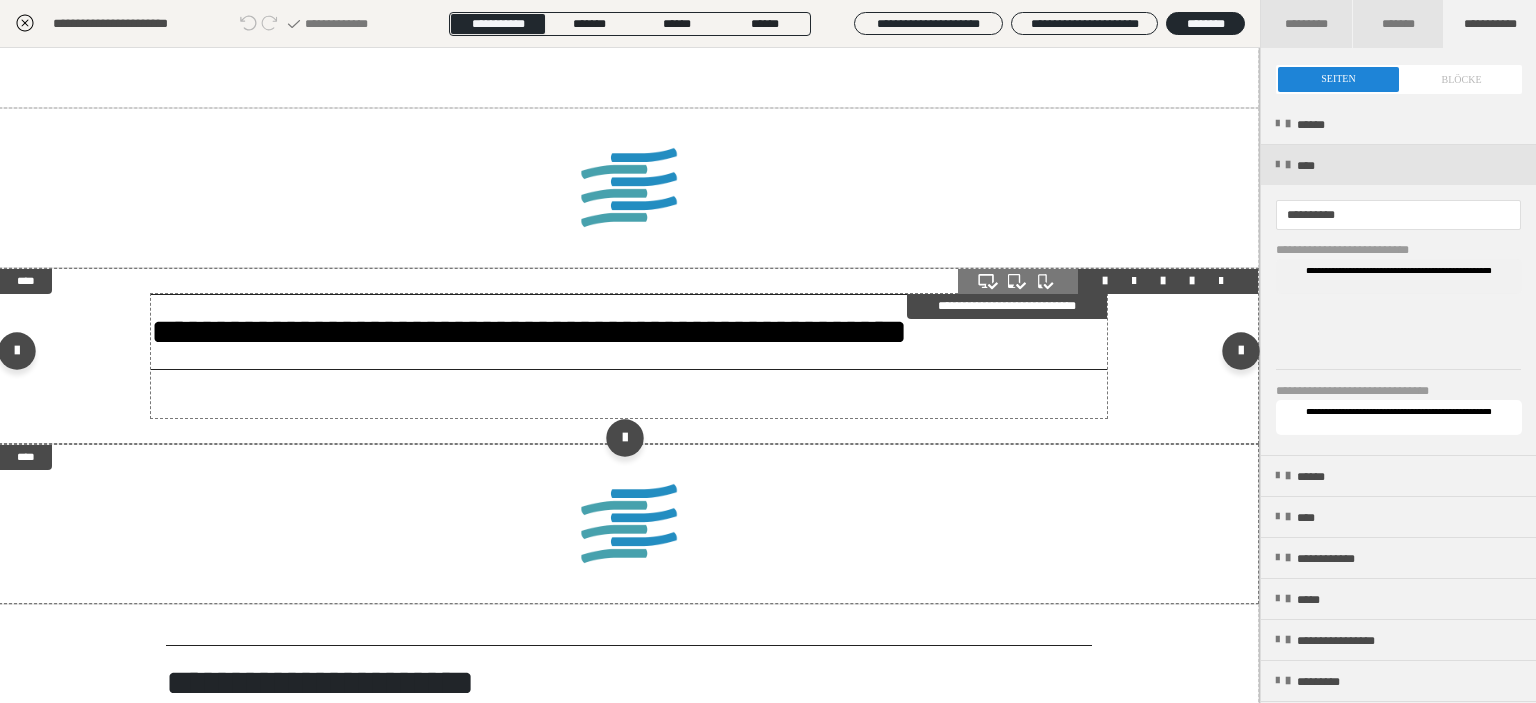 click on "**********" at bounding box center [629, 332] 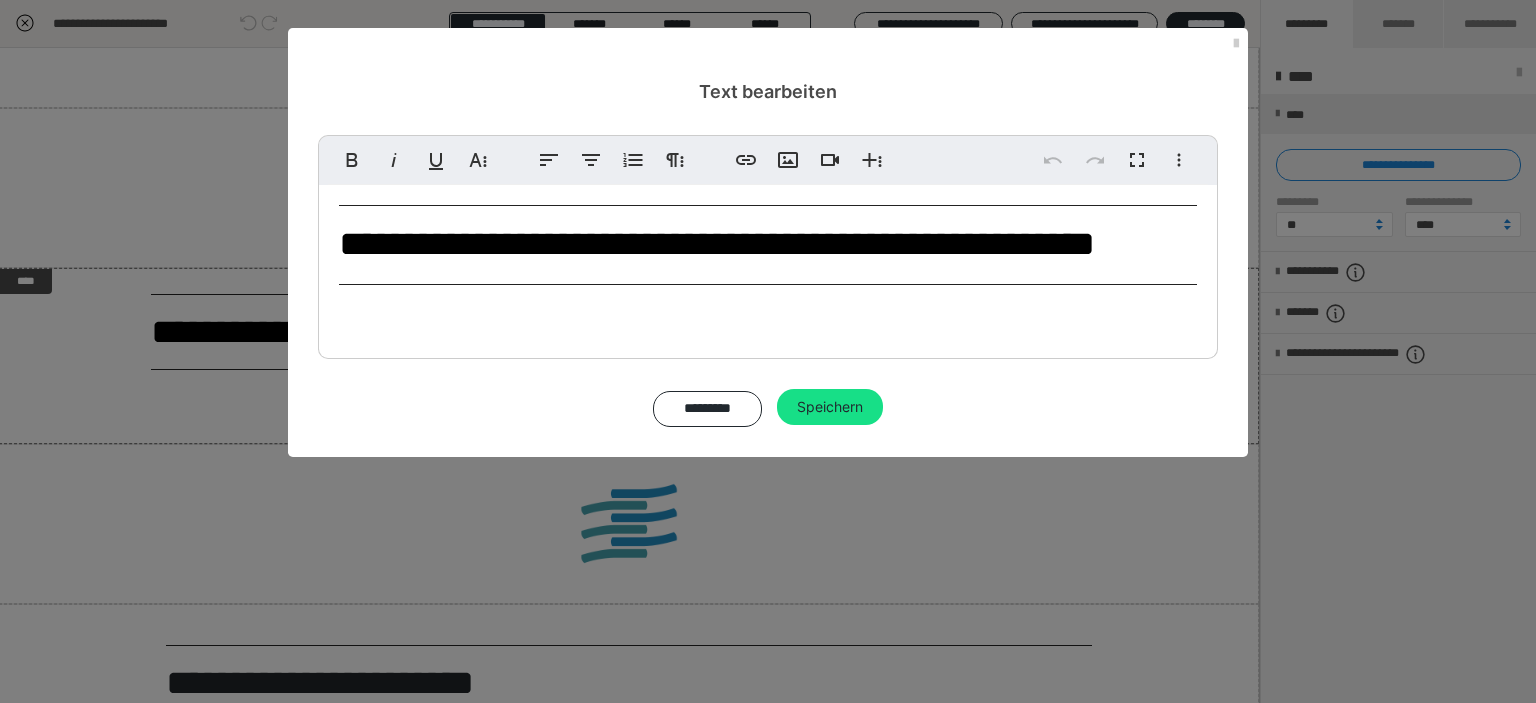 click on "**********" at bounding box center [768, 245] 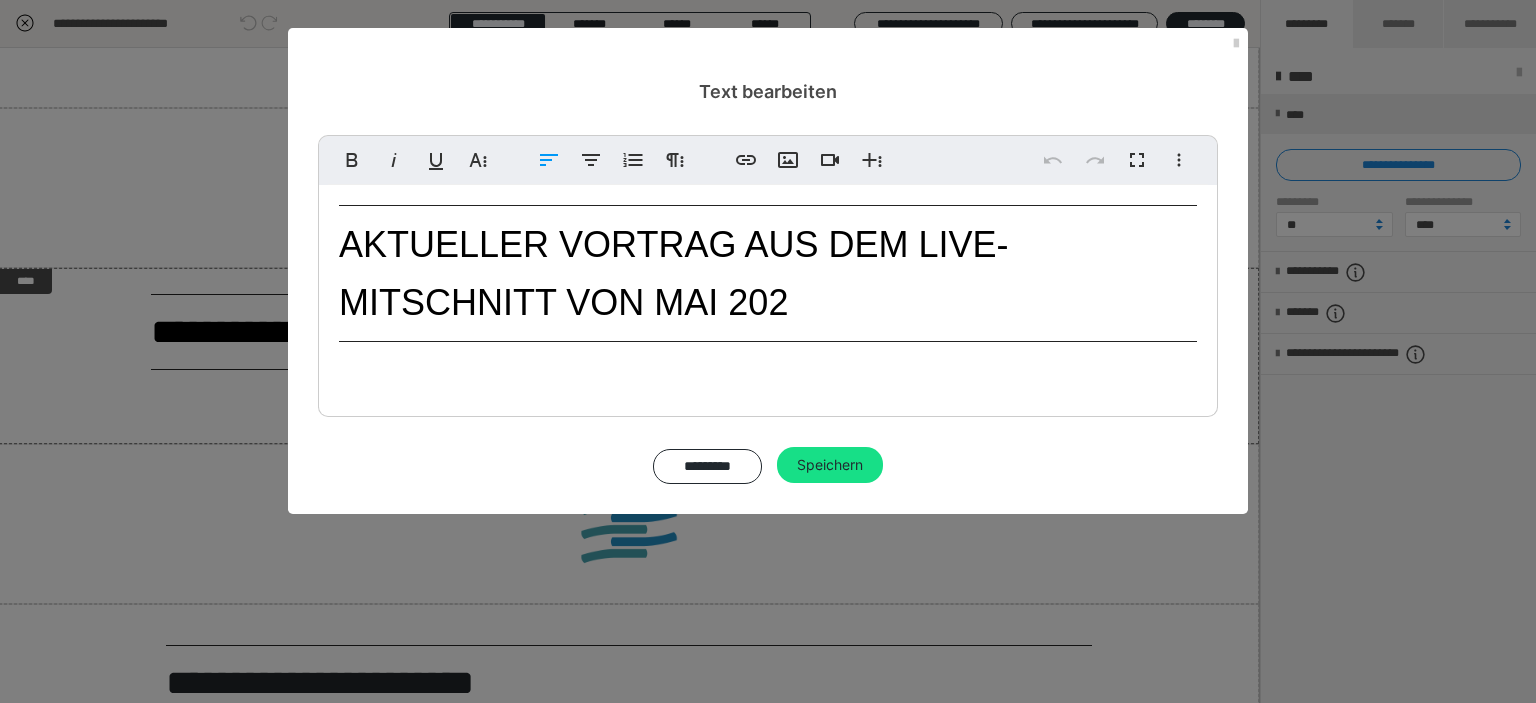 type 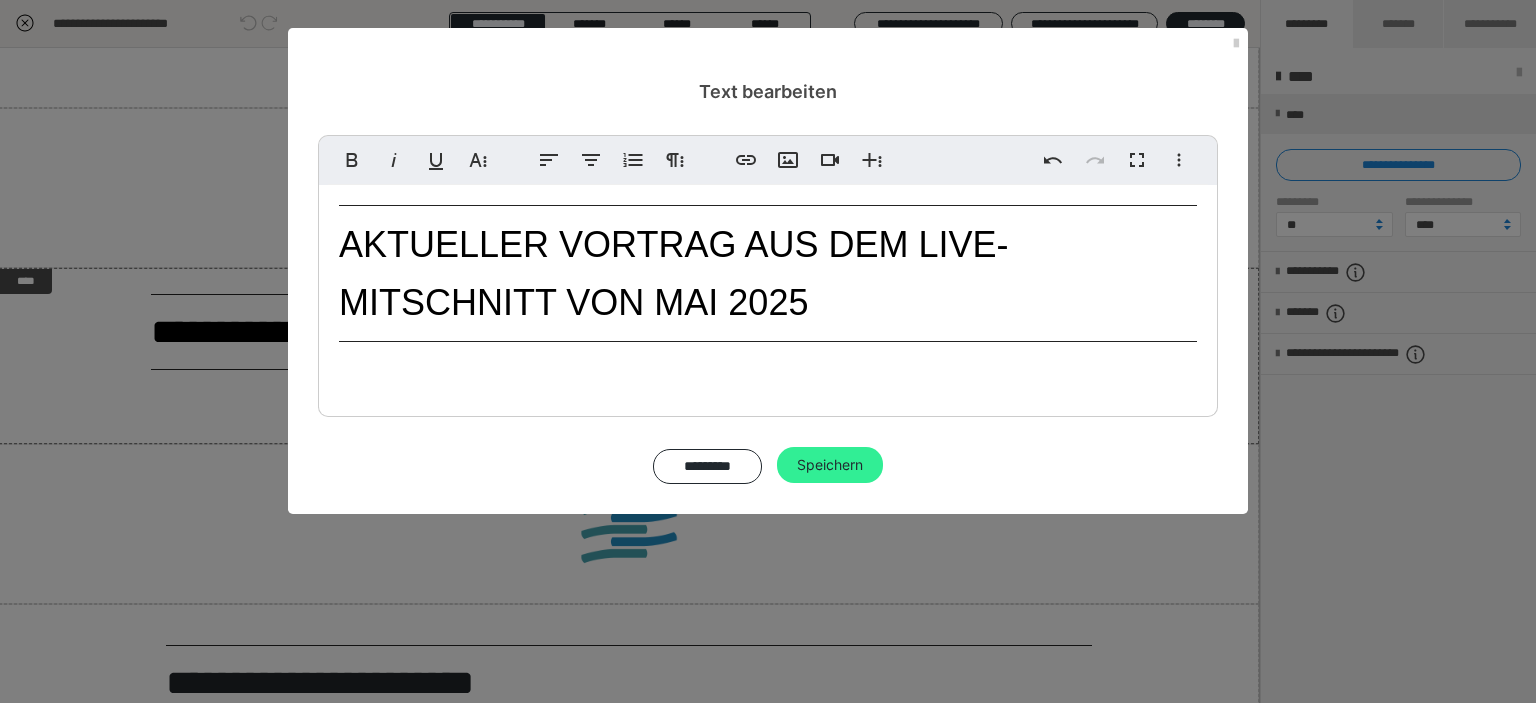 click on "Speichern" at bounding box center [830, 465] 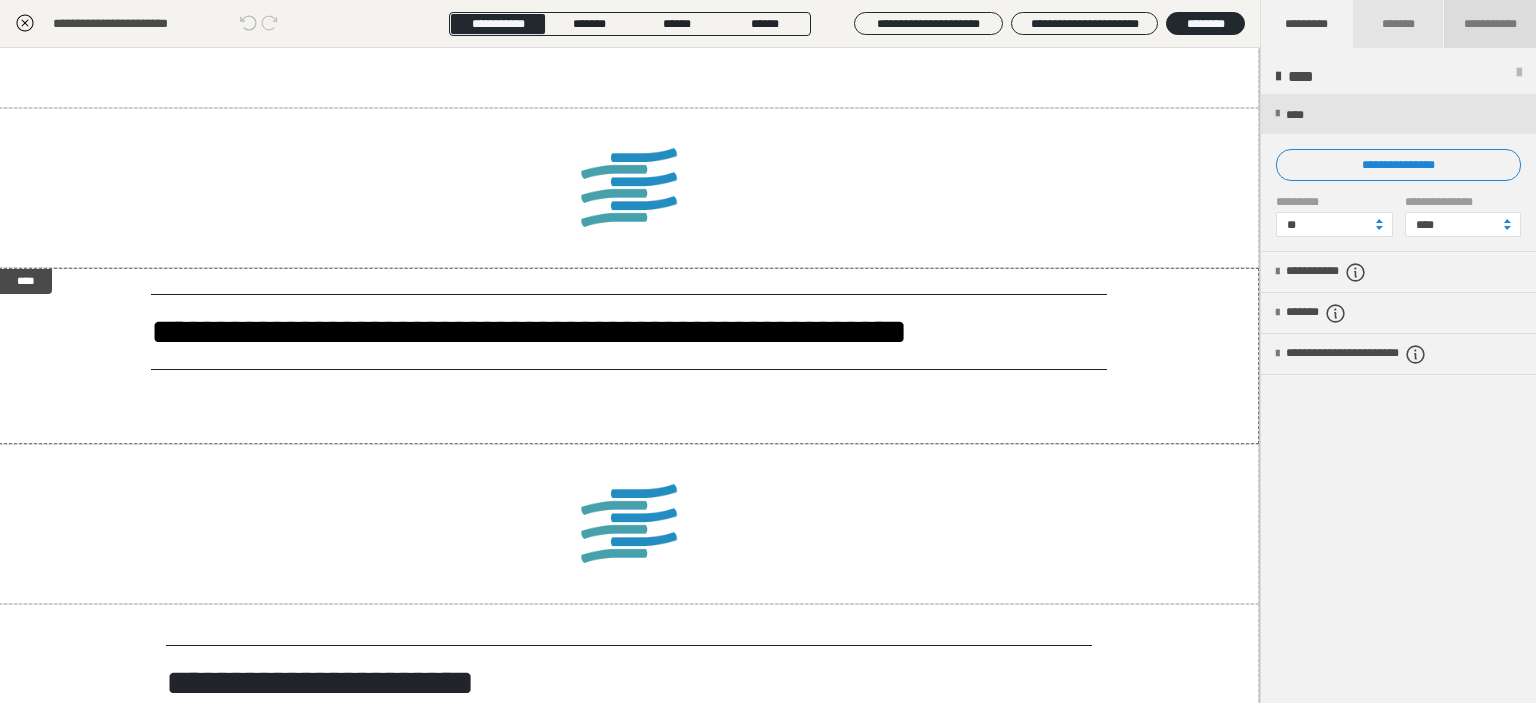 click on "**********" at bounding box center [1490, 24] 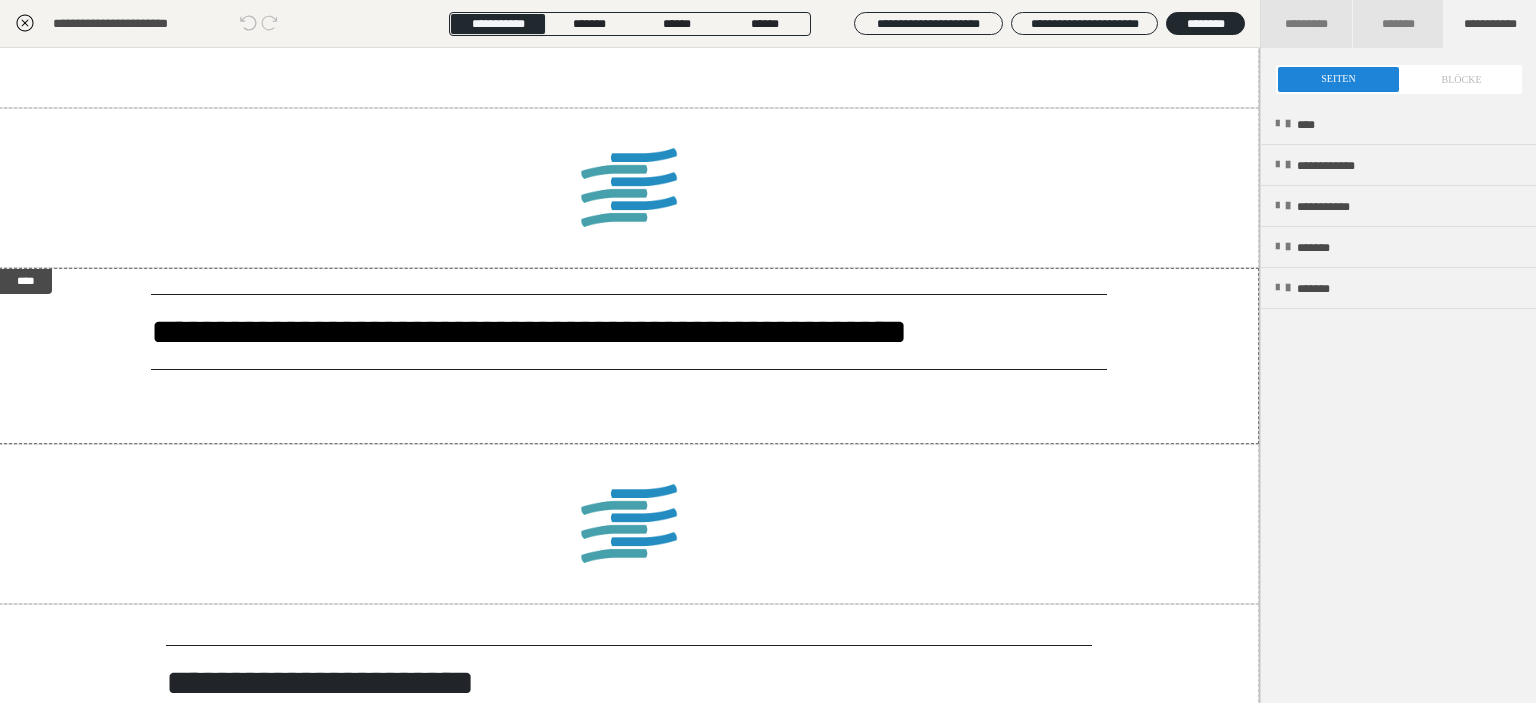 click at bounding box center (1399, 79) 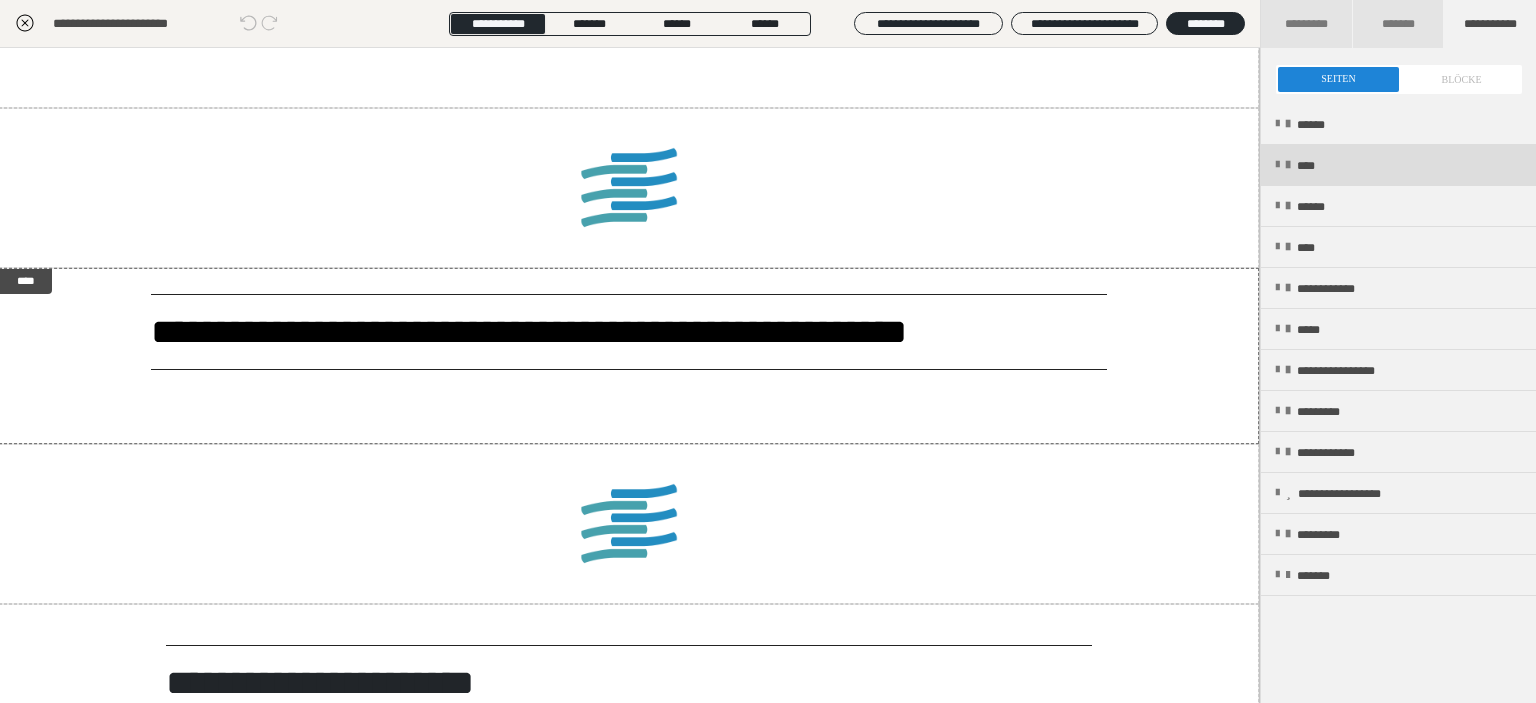 click on "****" at bounding box center [1398, 165] 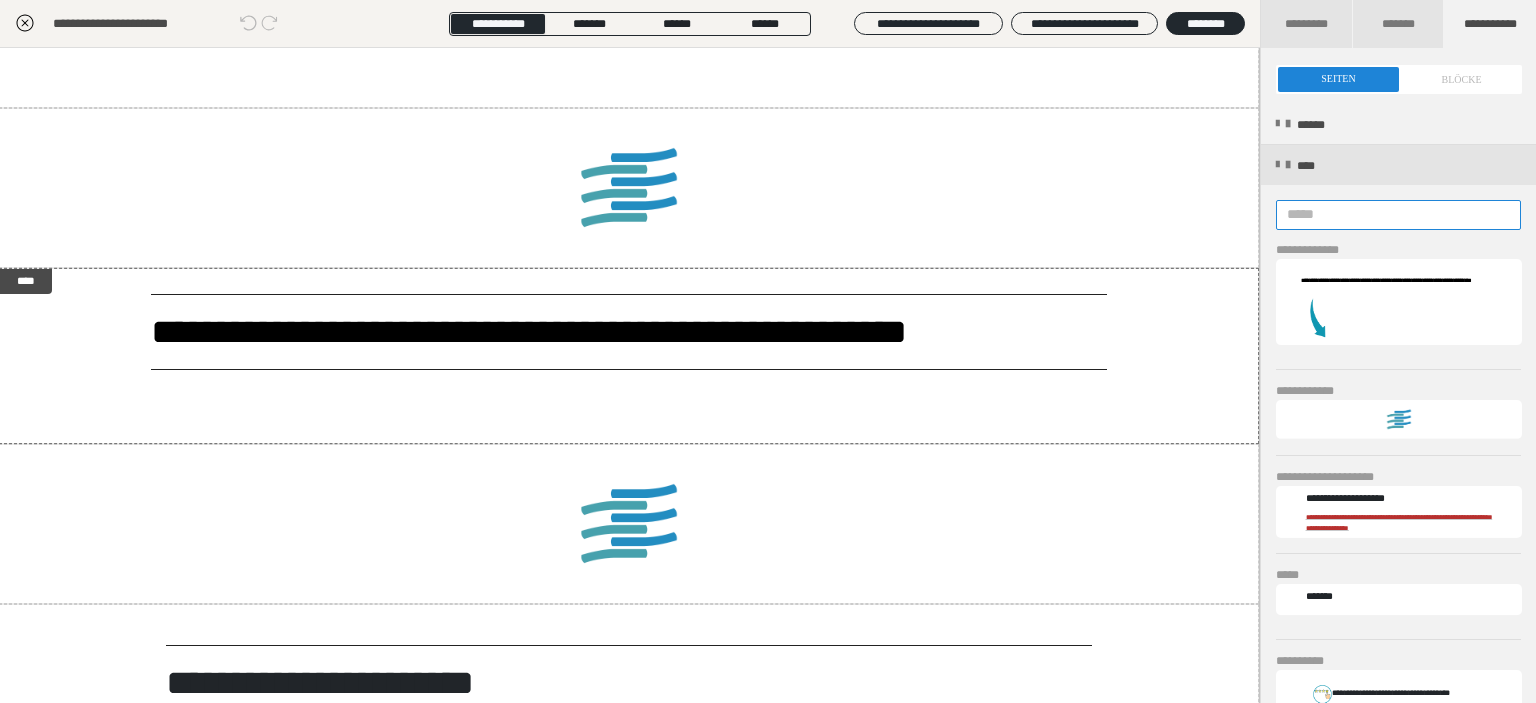click at bounding box center [1398, 215] 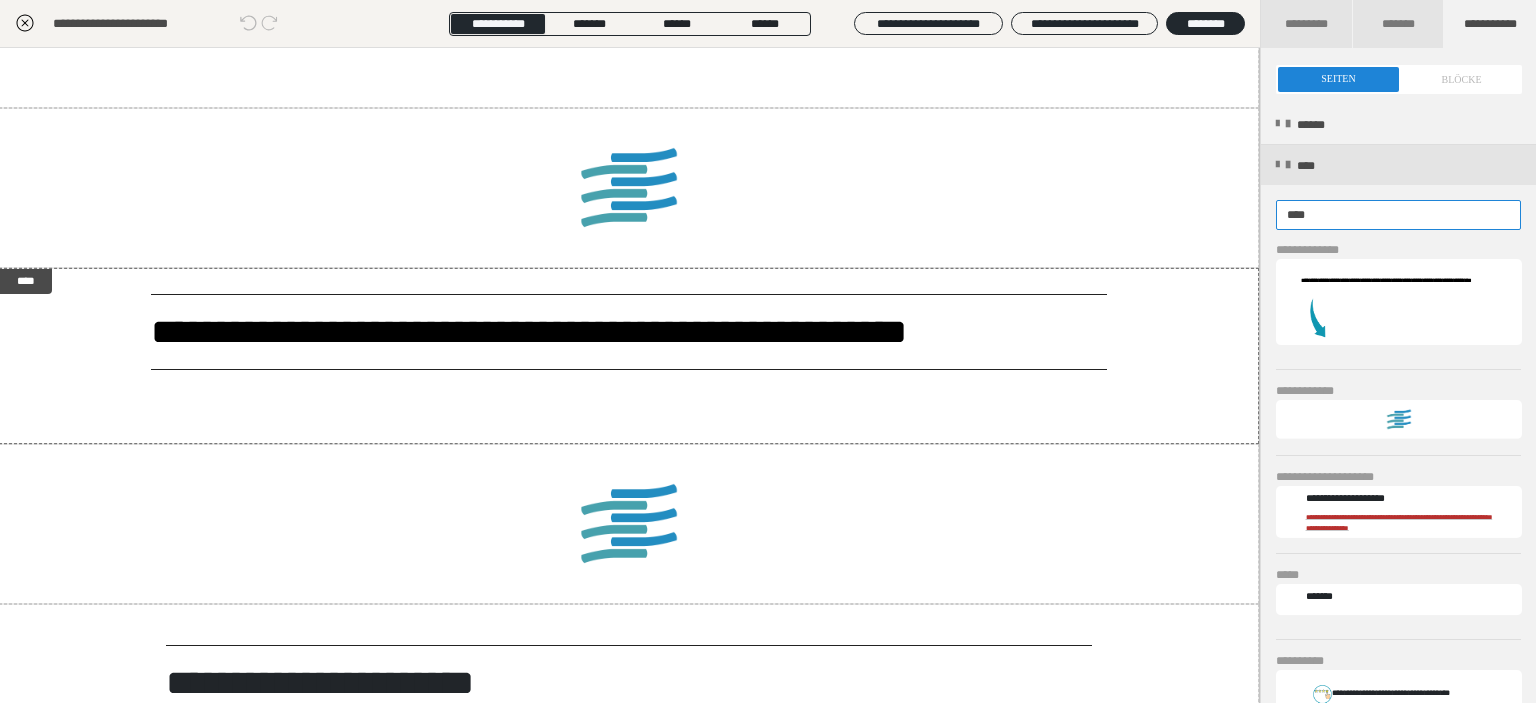type on "****" 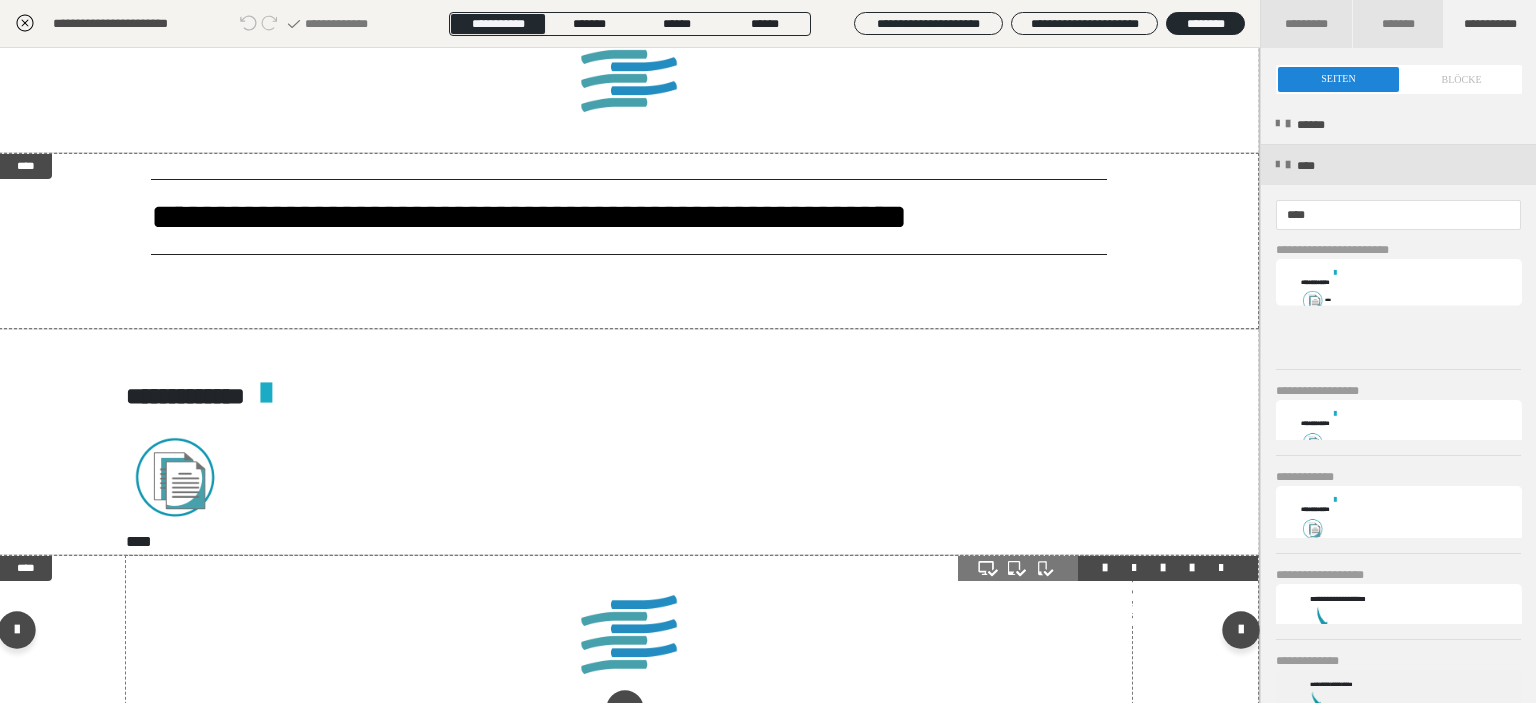 scroll, scrollTop: 2590, scrollLeft: 1, axis: both 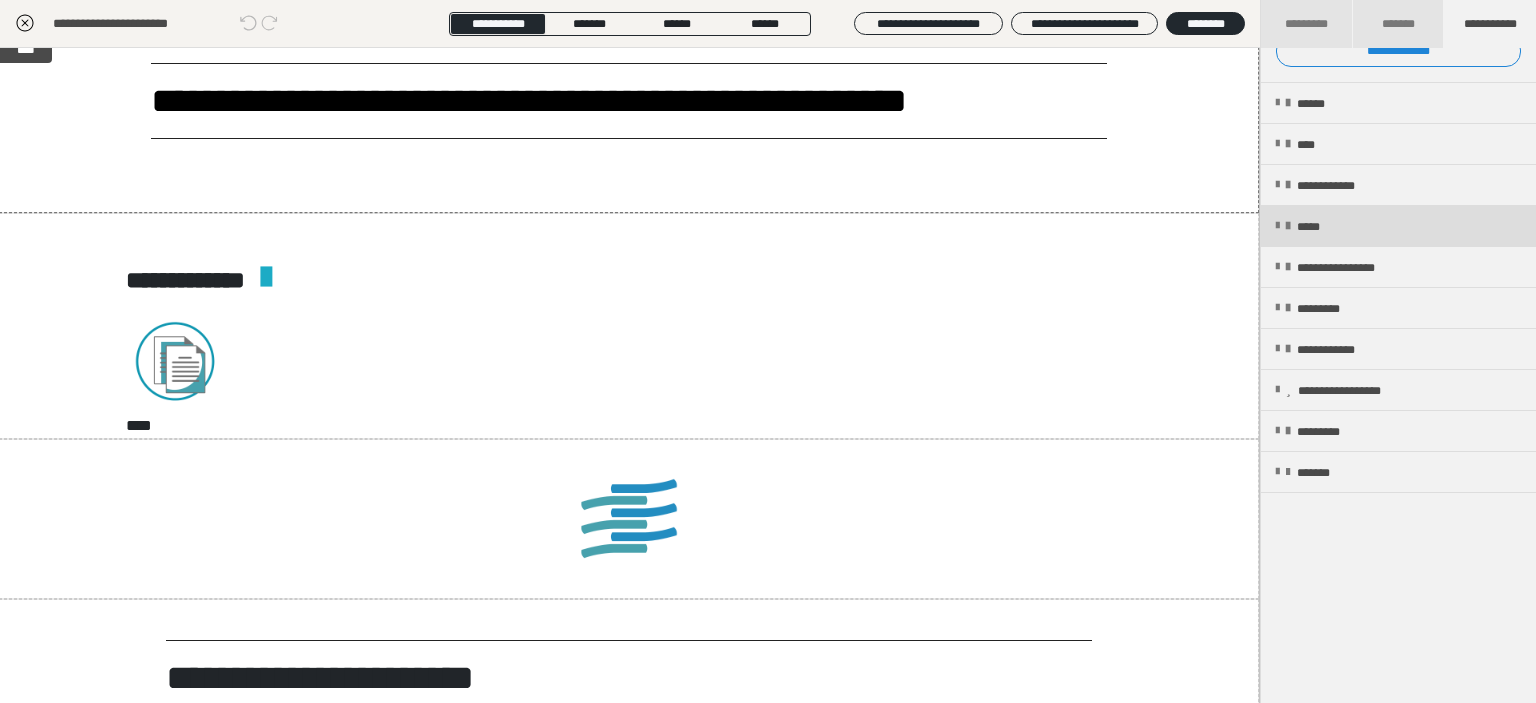 click on "*****" at bounding box center [1398, 226] 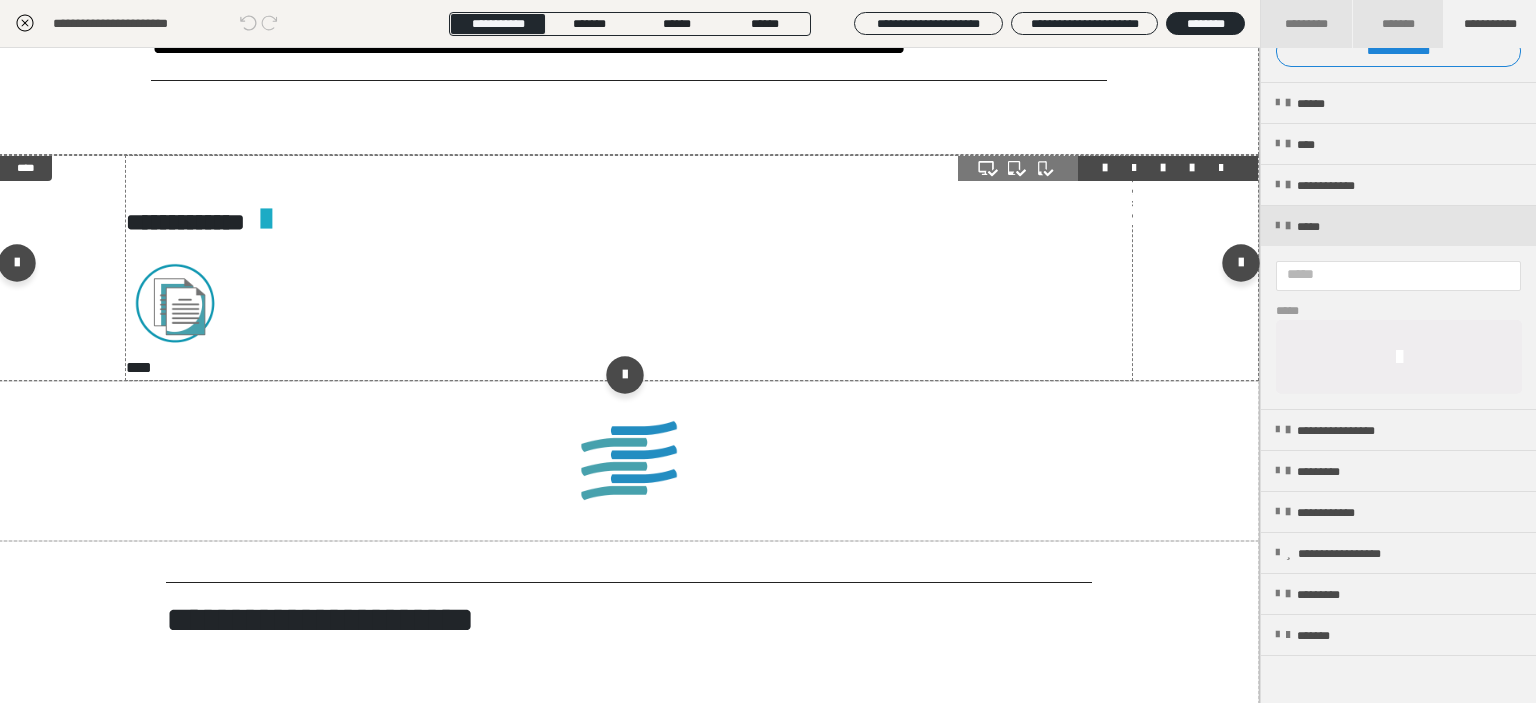 scroll, scrollTop: 2590, scrollLeft: 1, axis: both 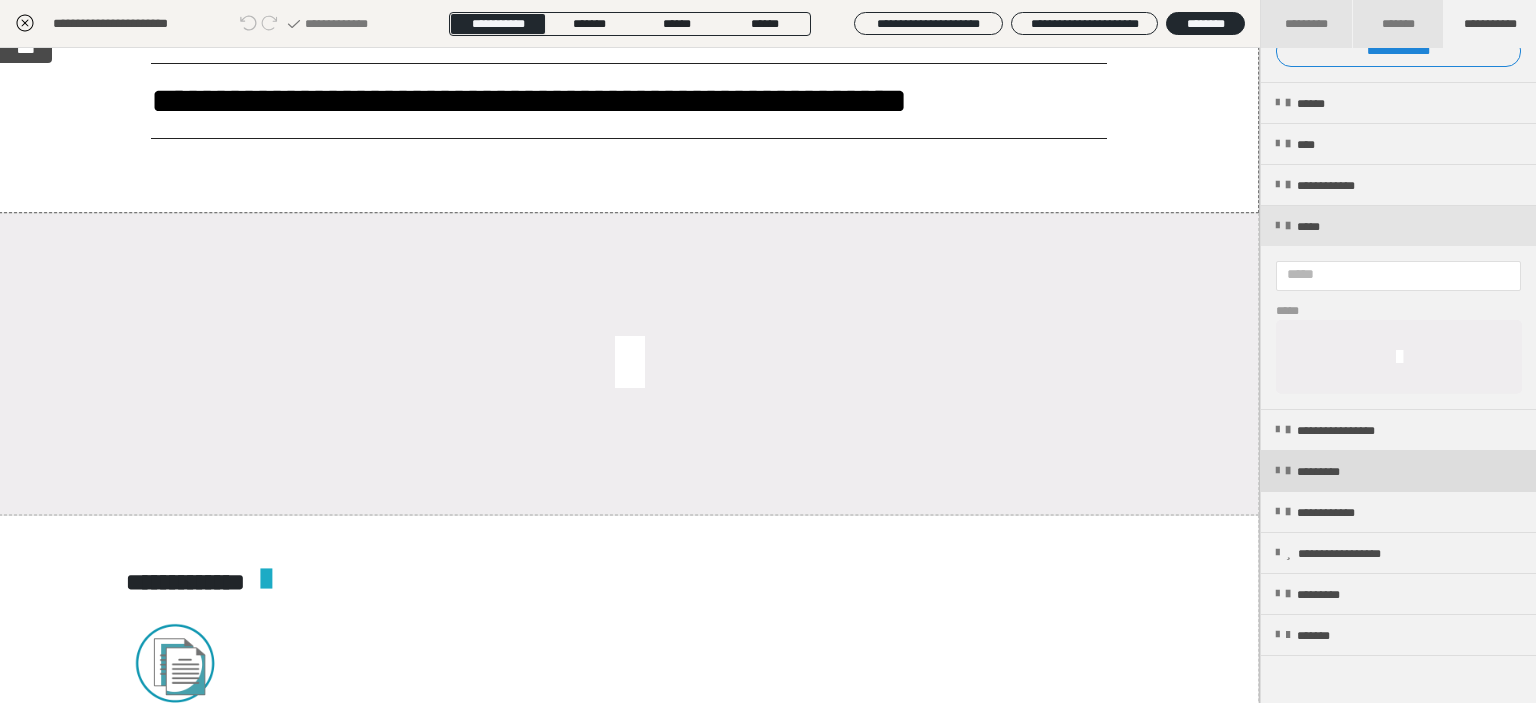 click on "*********" at bounding box center [1331, 472] 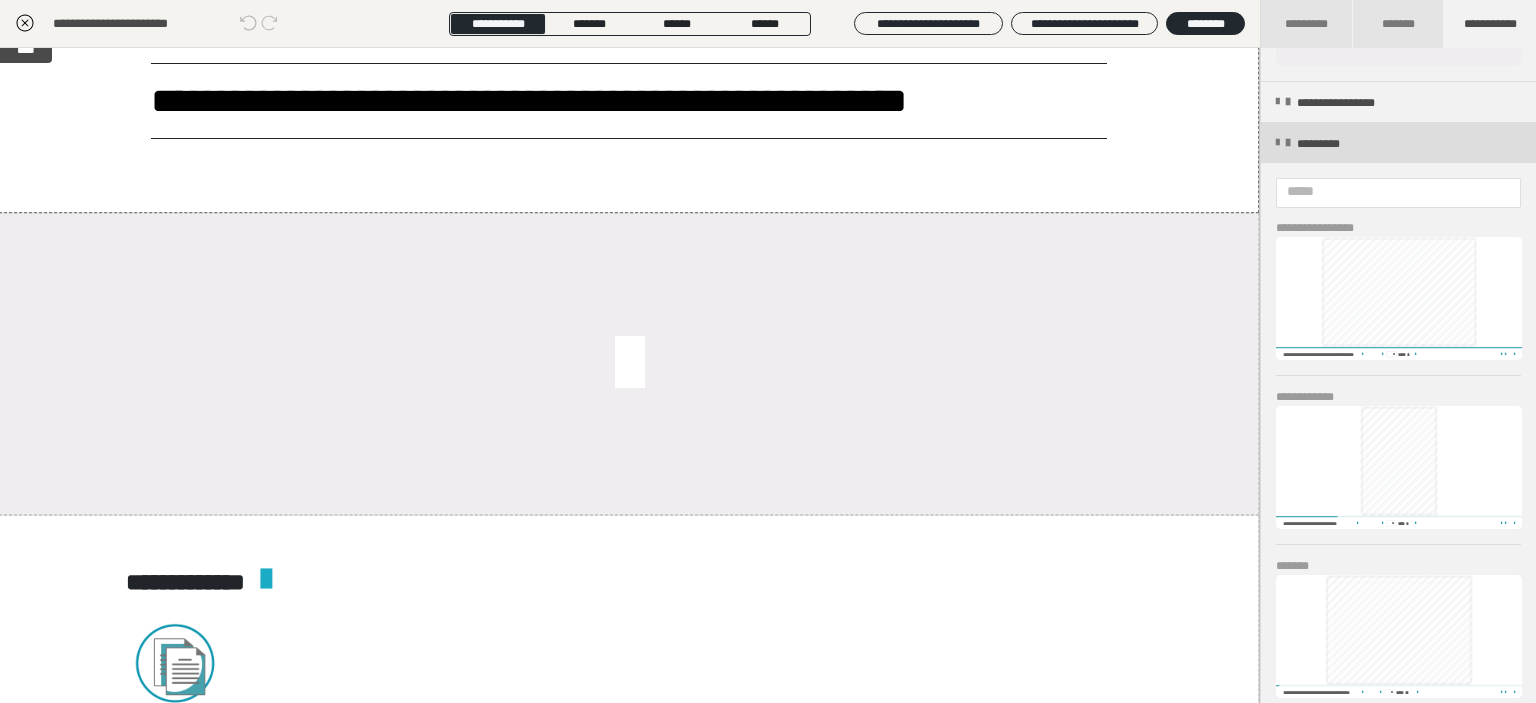 scroll, scrollTop: 1267, scrollLeft: 0, axis: vertical 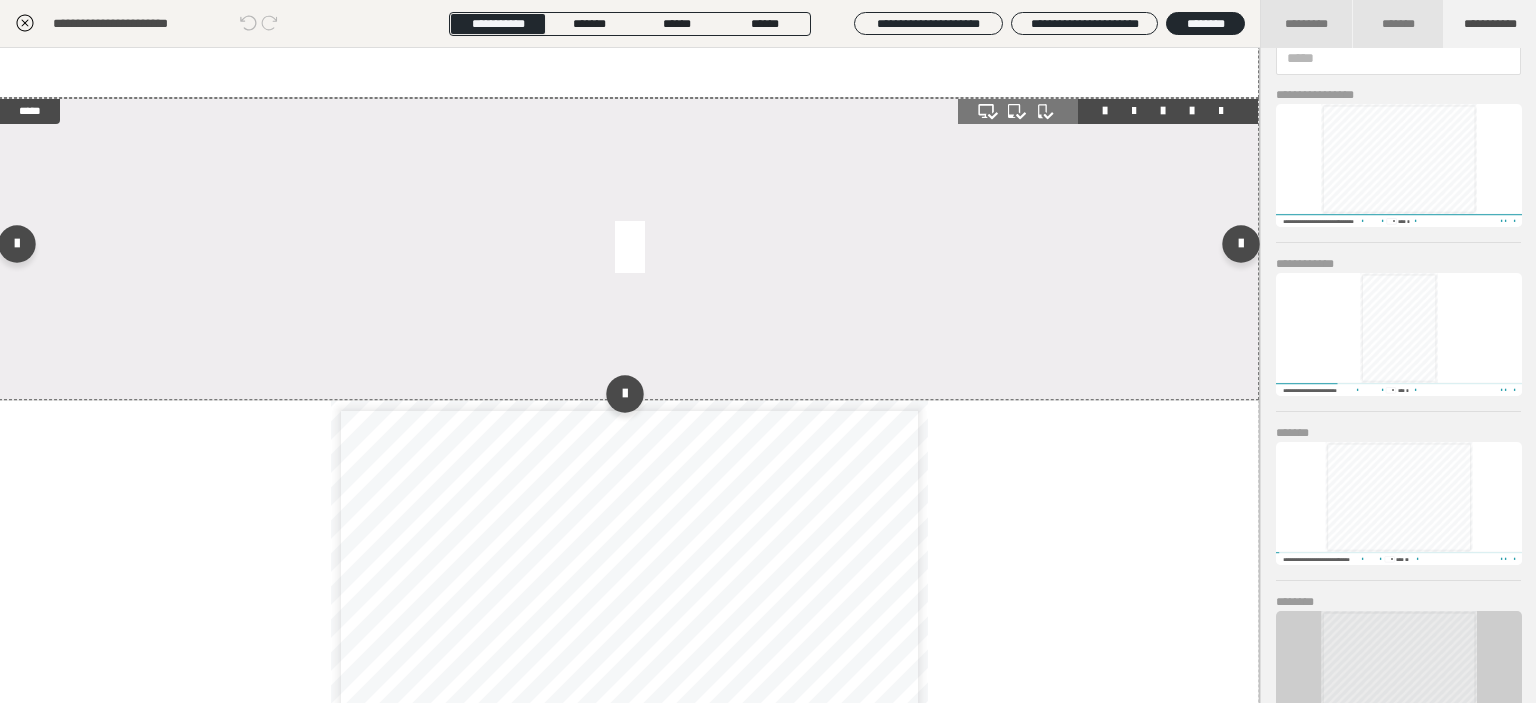 click at bounding box center (629, 249) 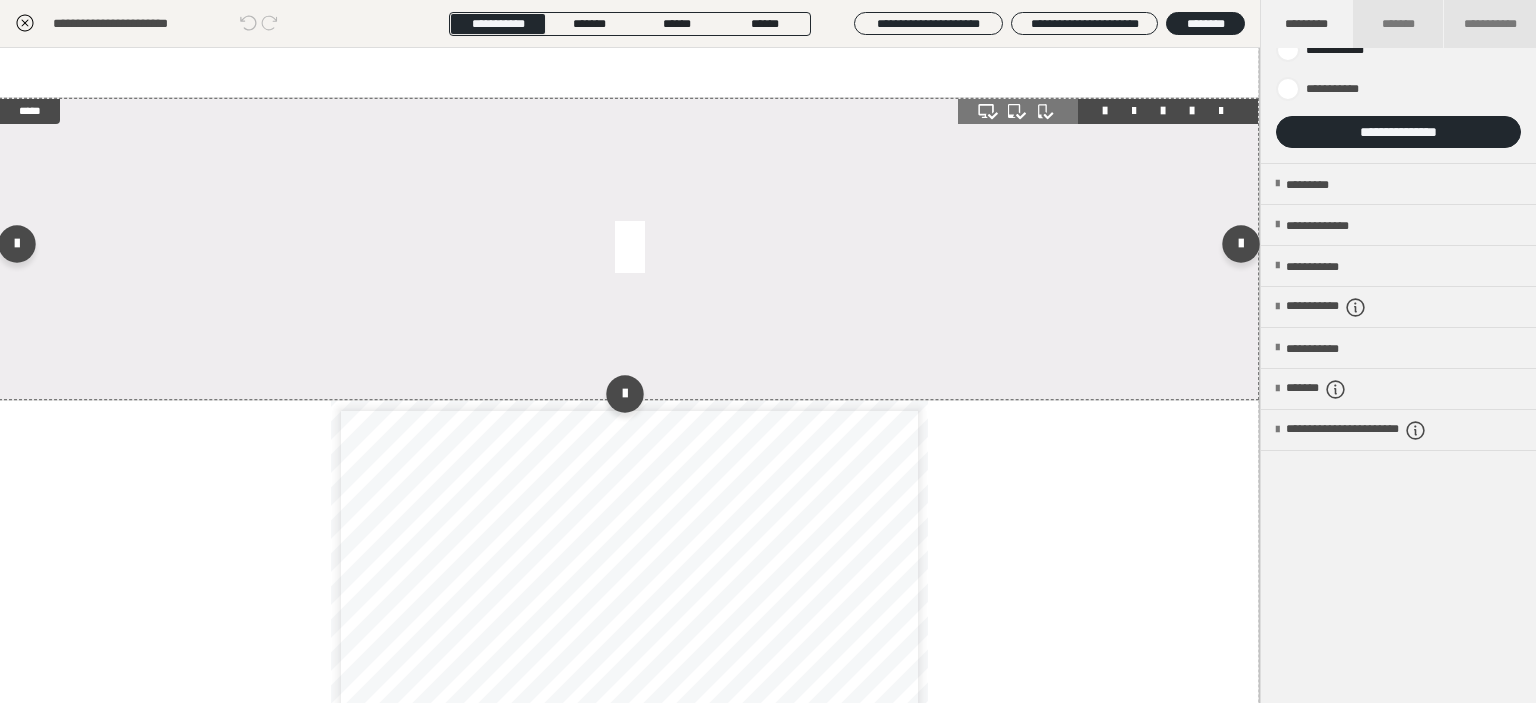 scroll, scrollTop: 0, scrollLeft: 0, axis: both 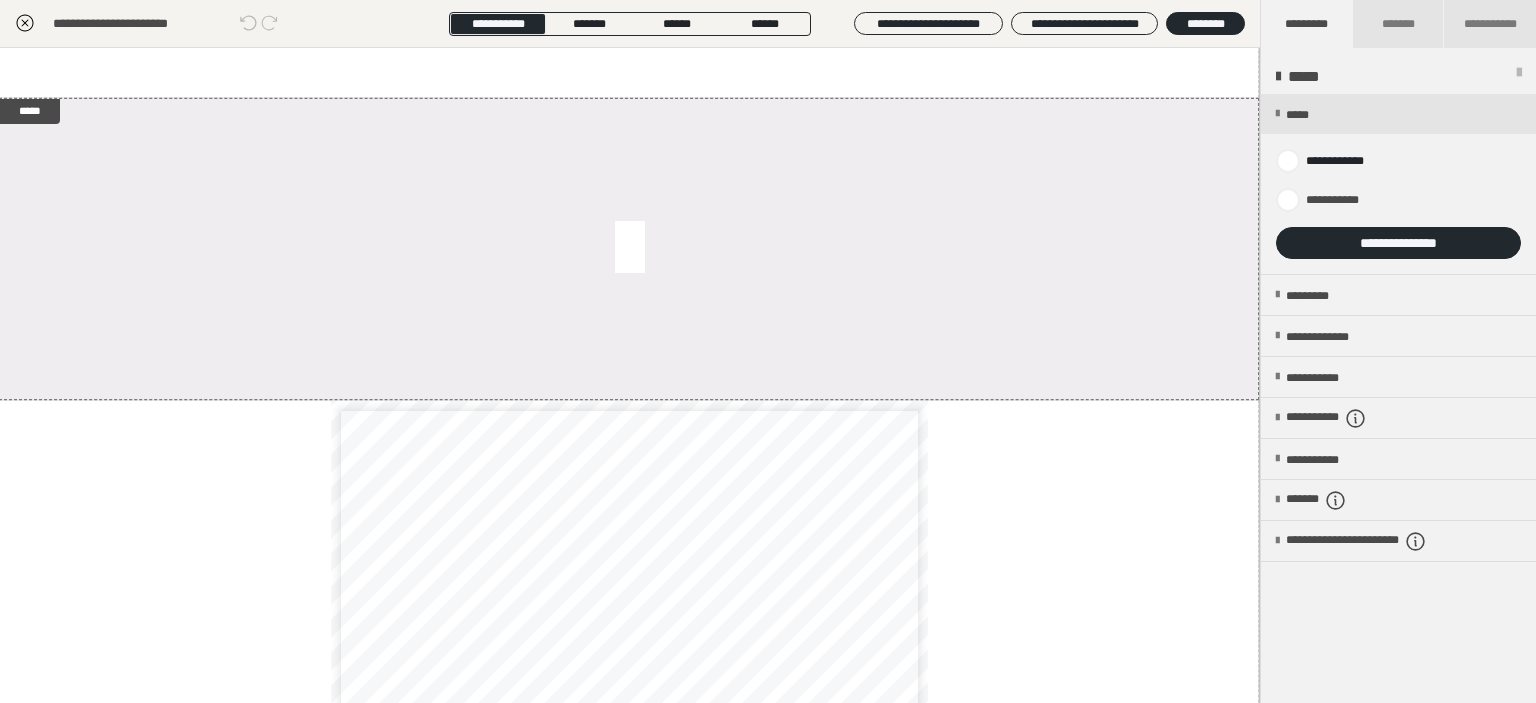 click on "**********" at bounding box center (1398, 243) 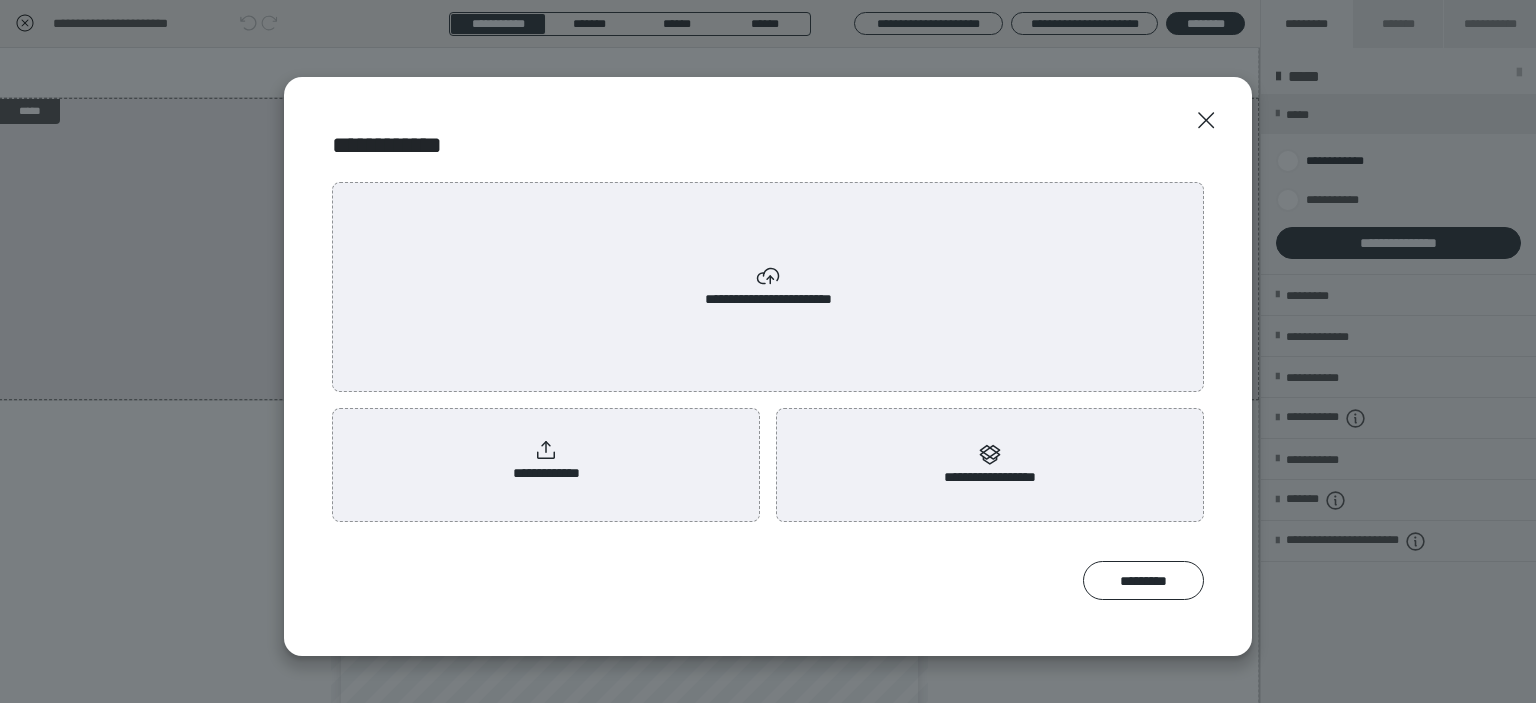 click on "**********" at bounding box center [768, 287] 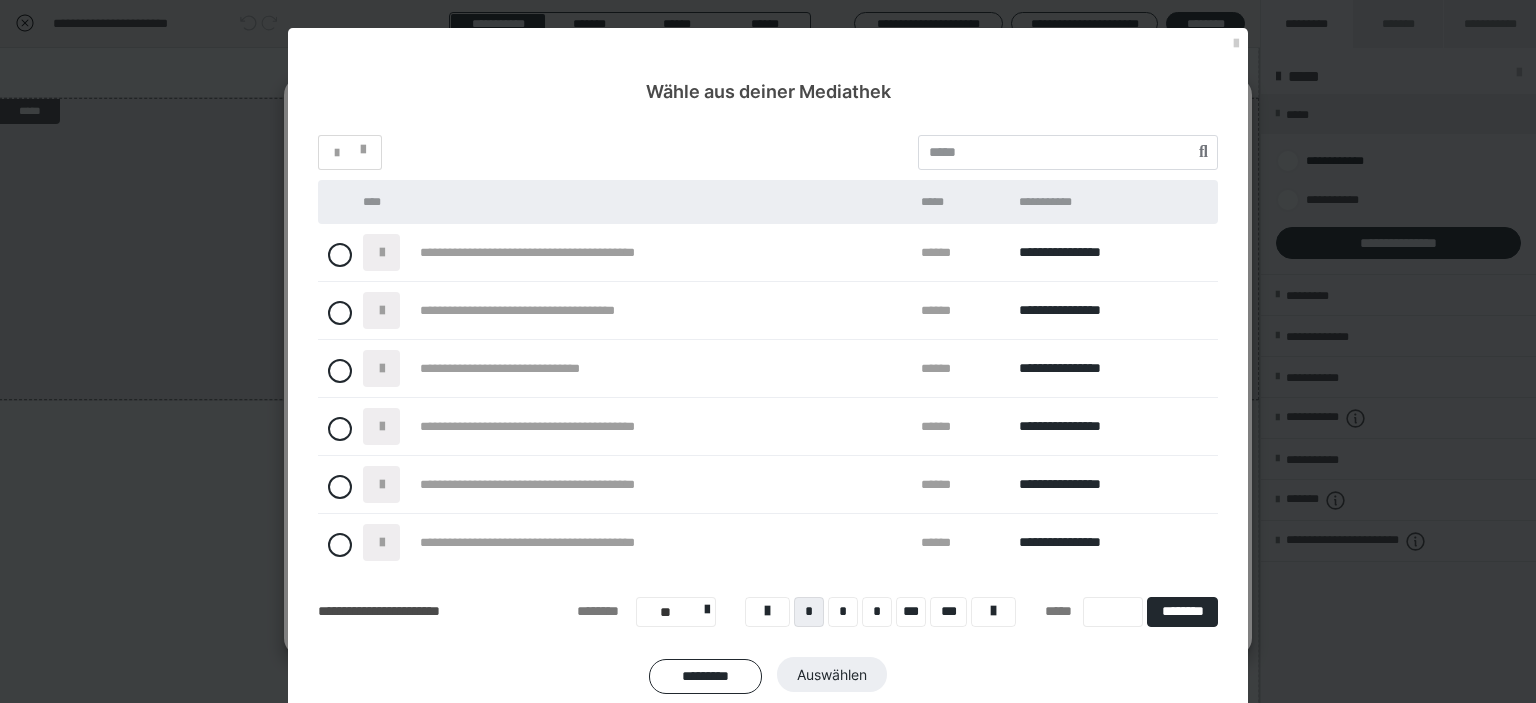 scroll, scrollTop: 236, scrollLeft: 0, axis: vertical 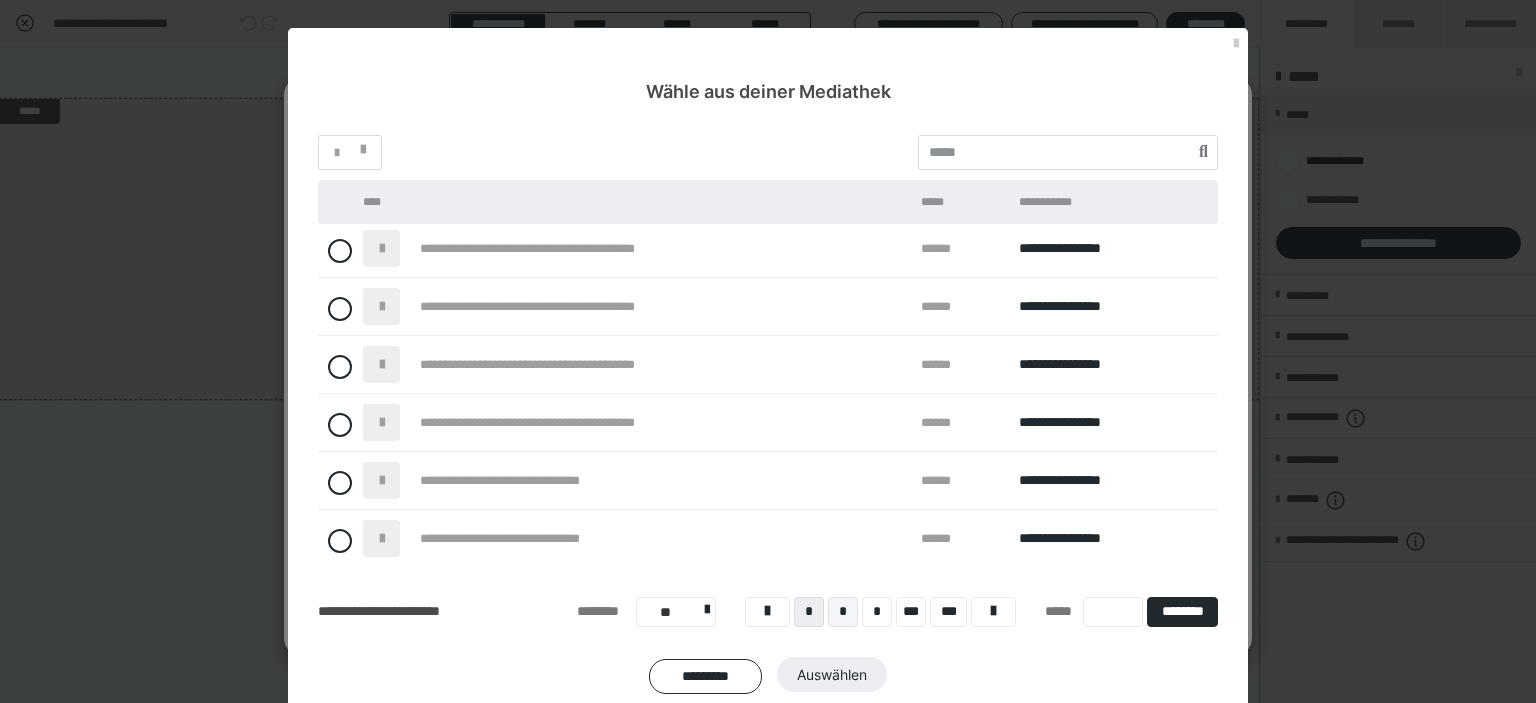 click on "*" at bounding box center (843, 612) 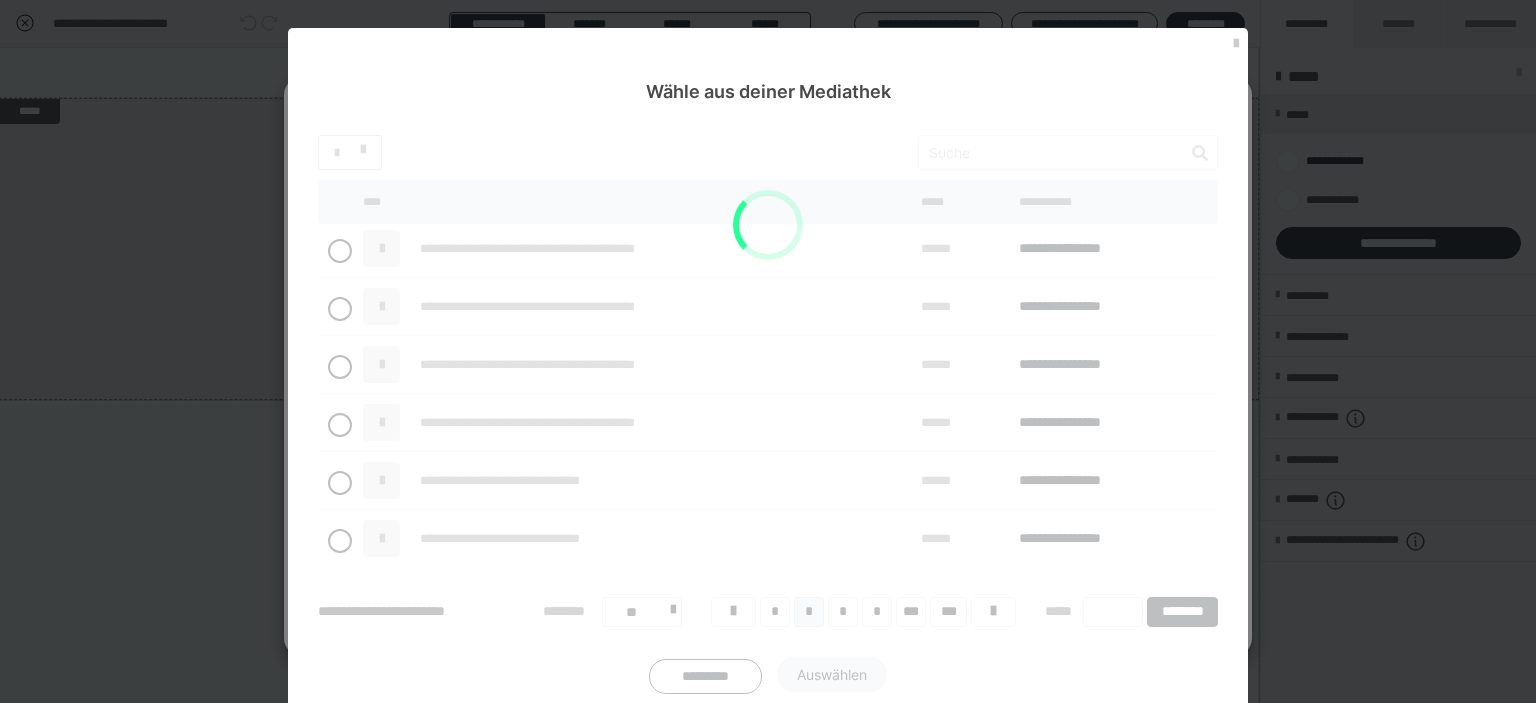 scroll, scrollTop: 0, scrollLeft: 0, axis: both 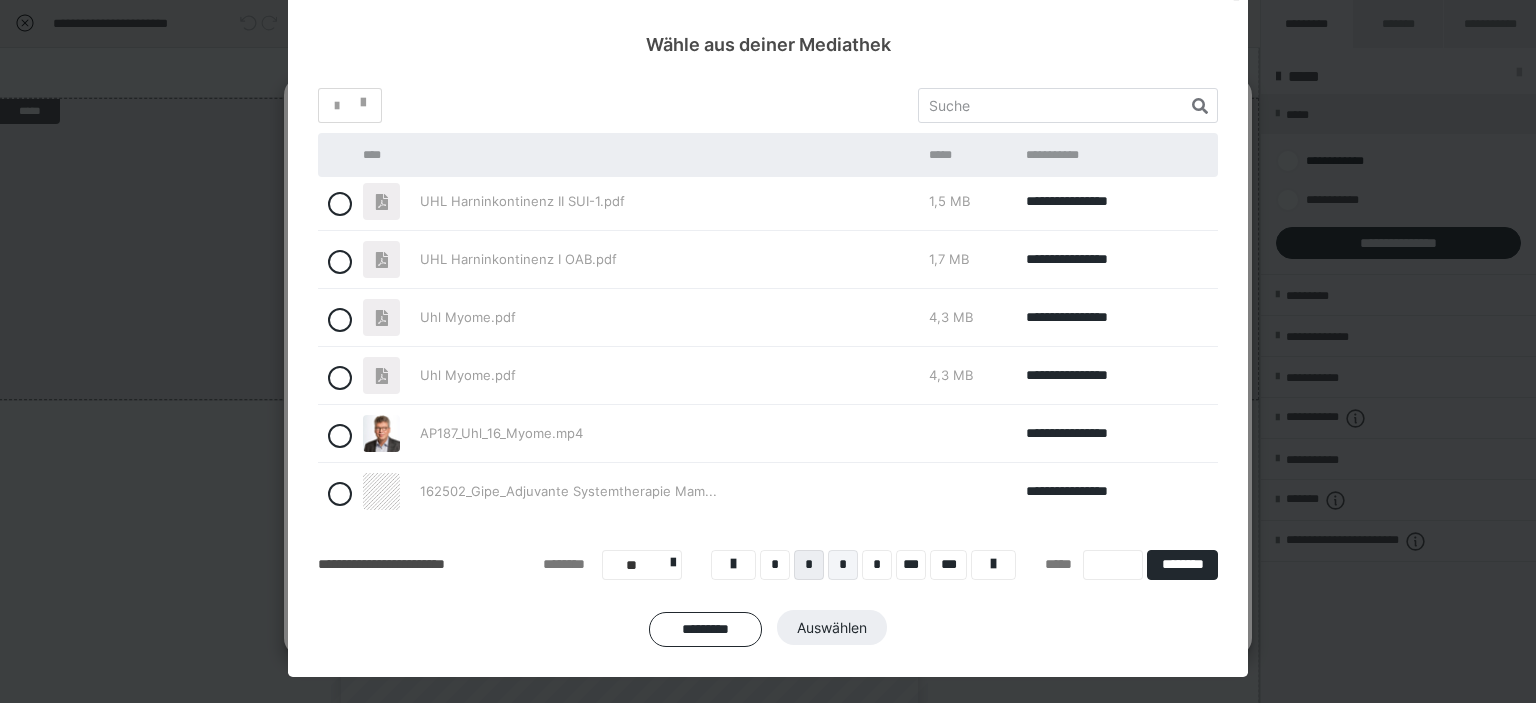 click on "*" at bounding box center [843, 565] 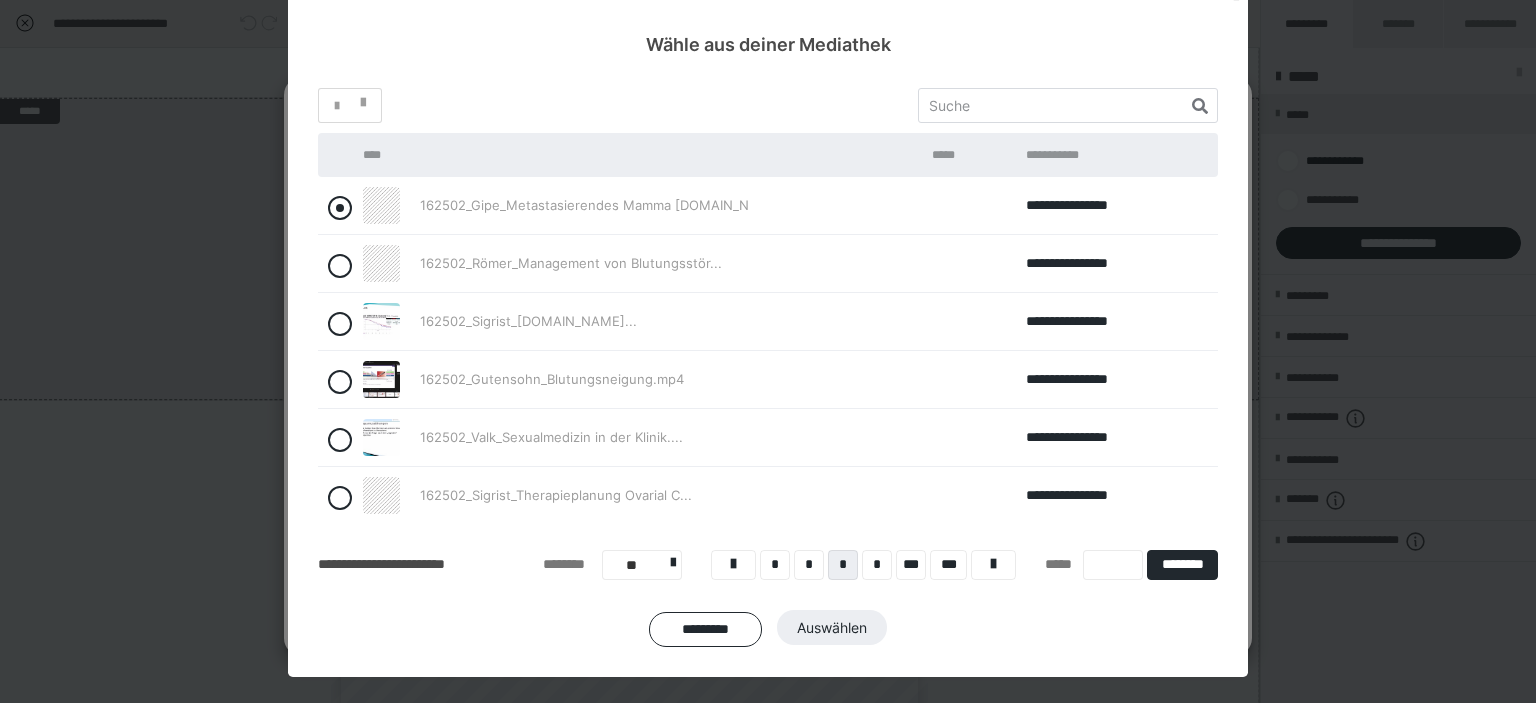 click at bounding box center (340, 208) 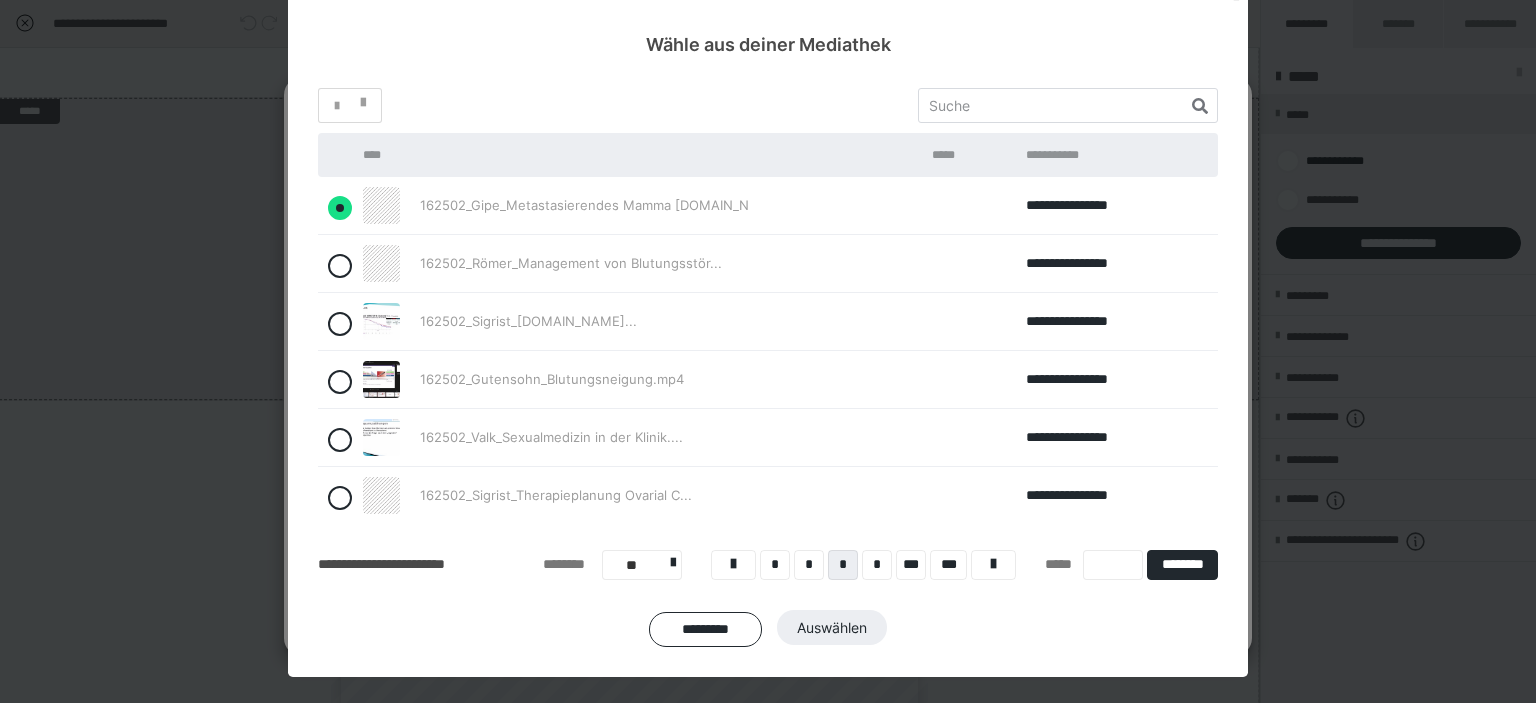 radio on "true" 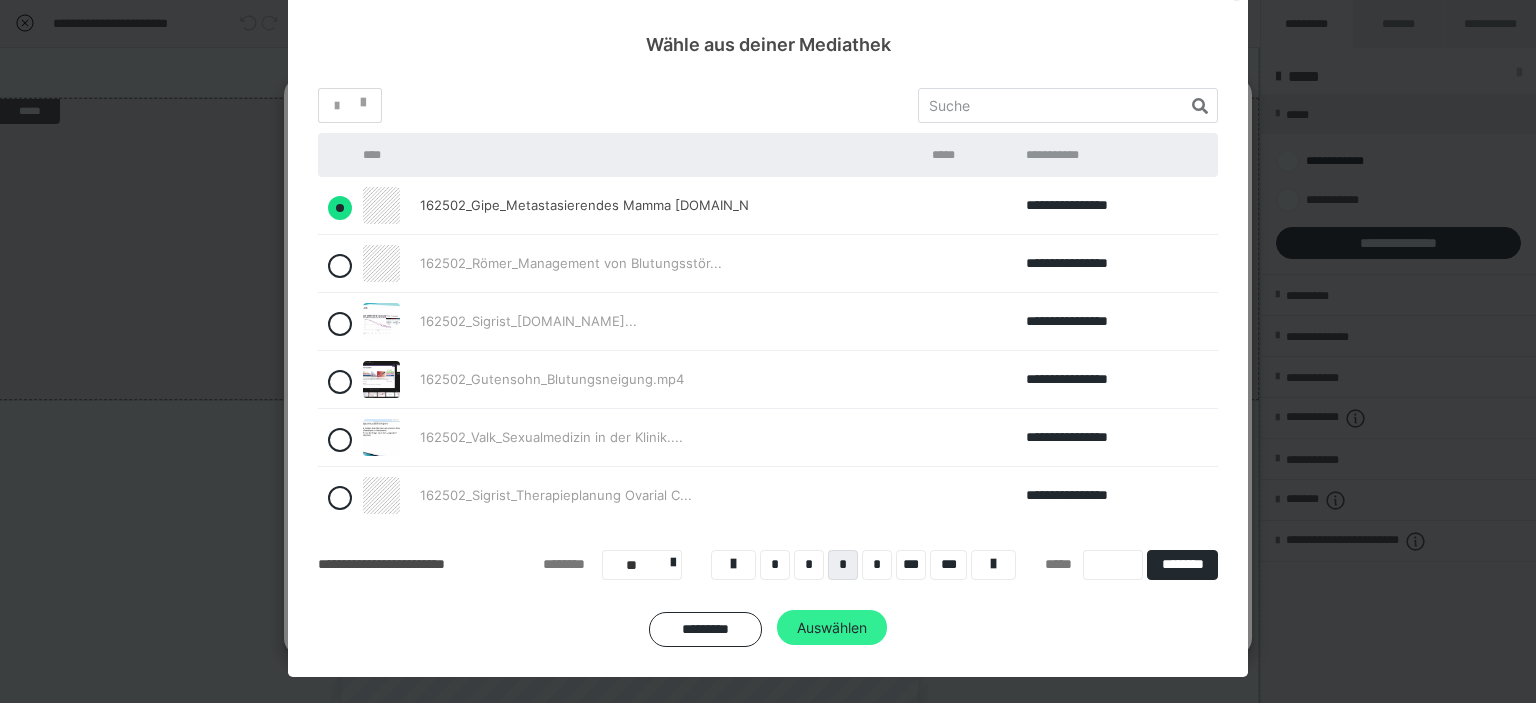 click on "Auswählen" at bounding box center [832, 628] 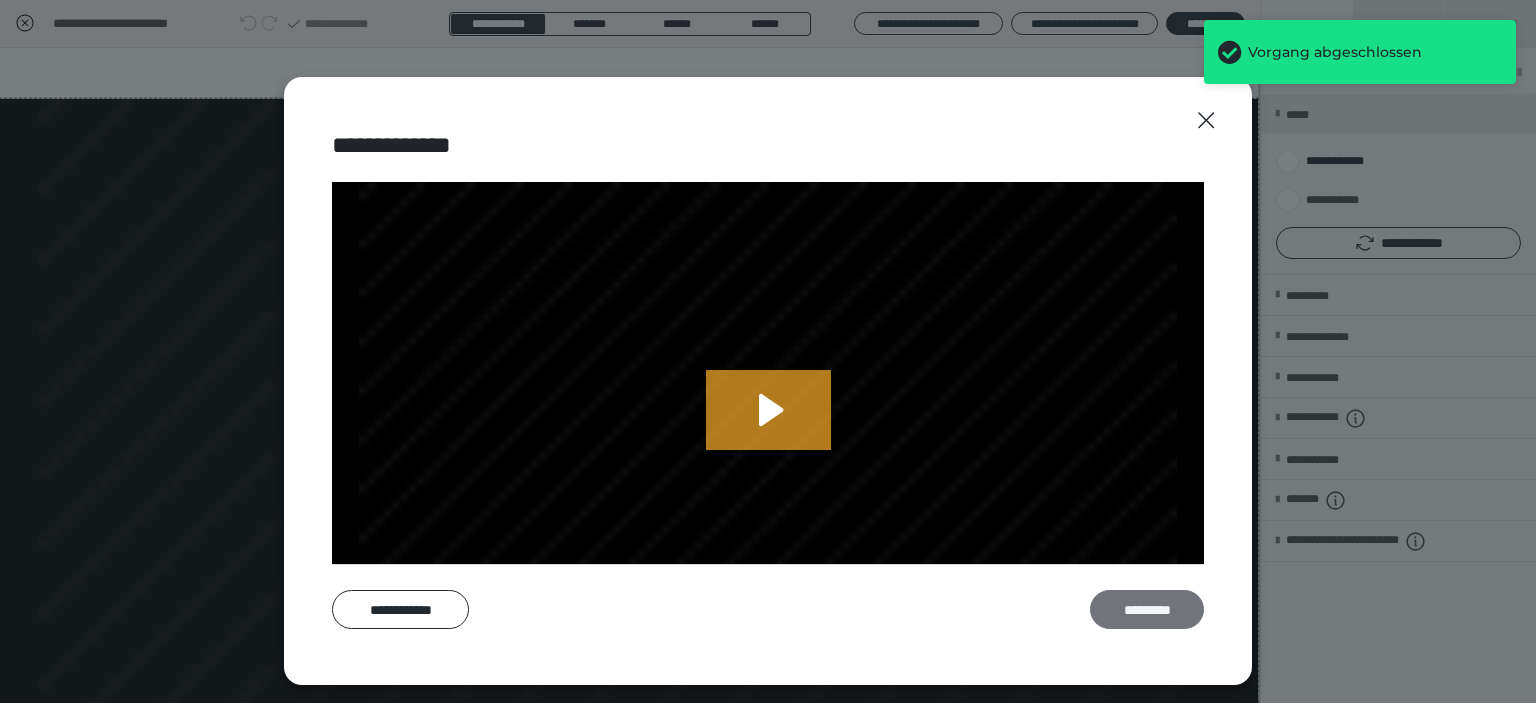 click on "*********" at bounding box center (1147, 610) 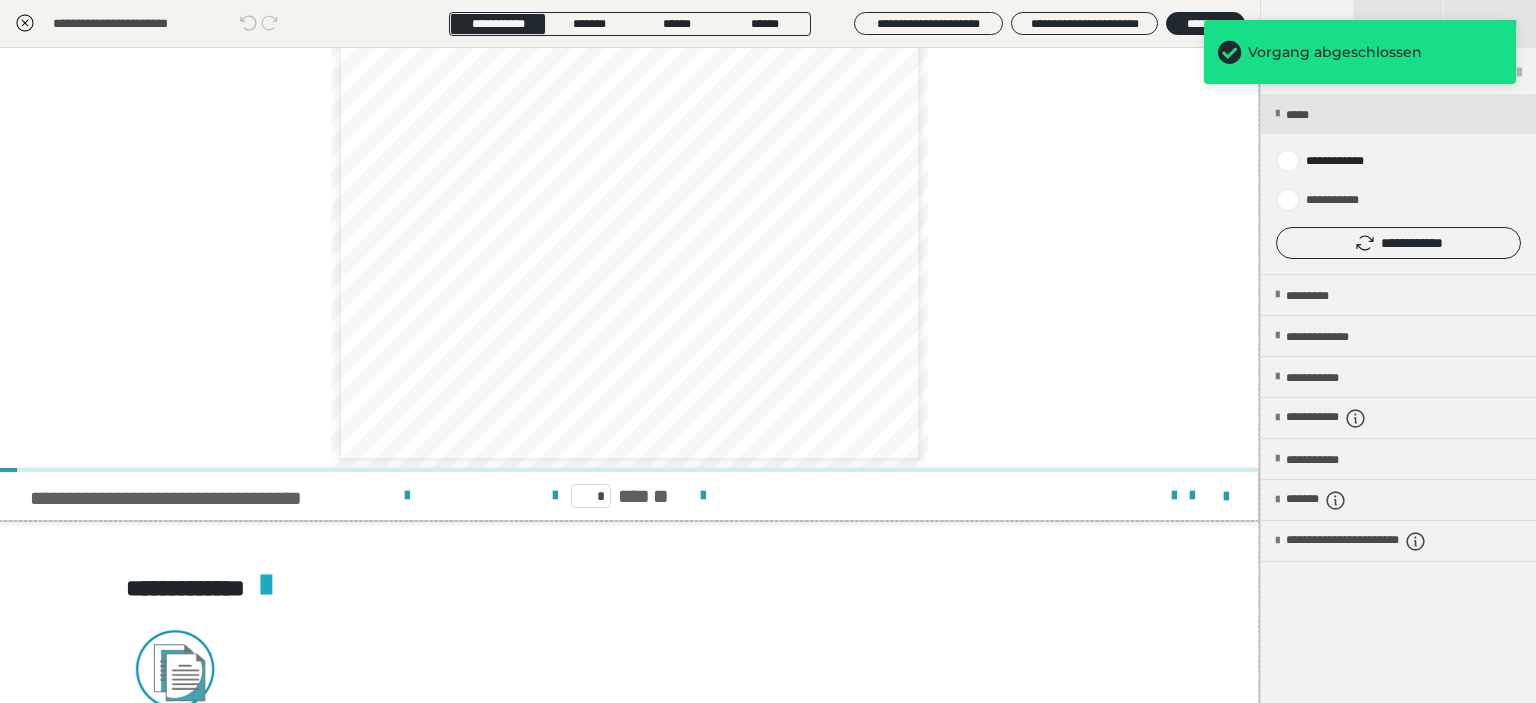 scroll, scrollTop: 3511, scrollLeft: 1, axis: both 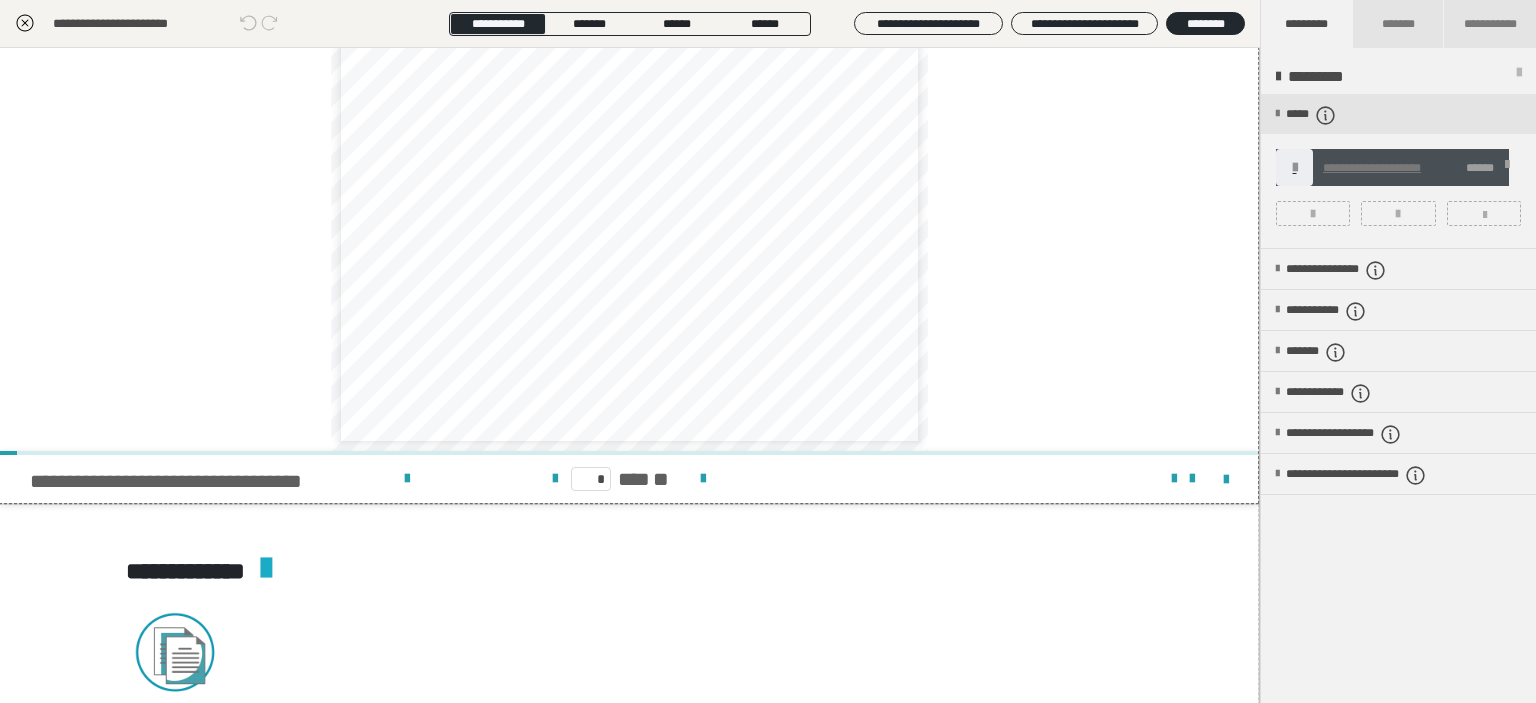 click at bounding box center [1313, 213] 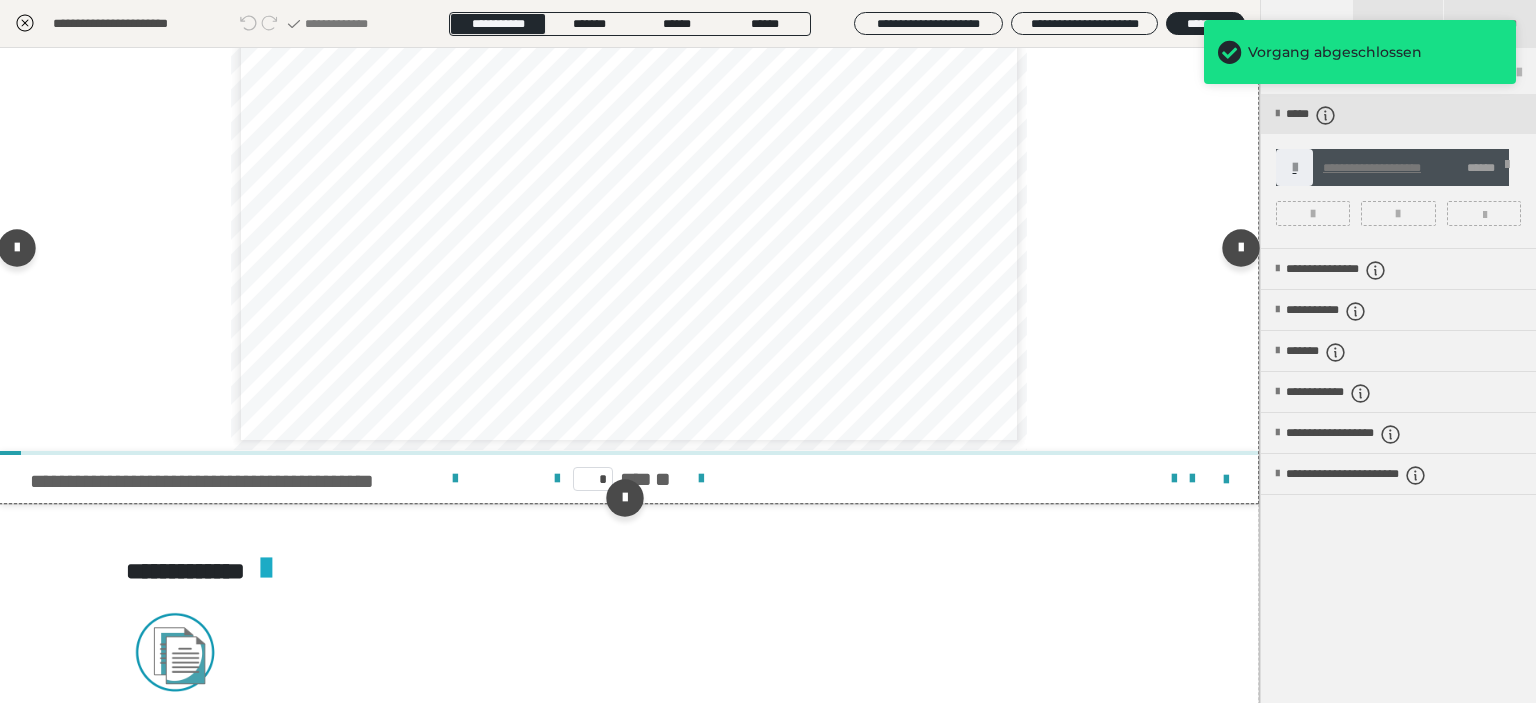 click on "* *** **" at bounding box center (629, 479) 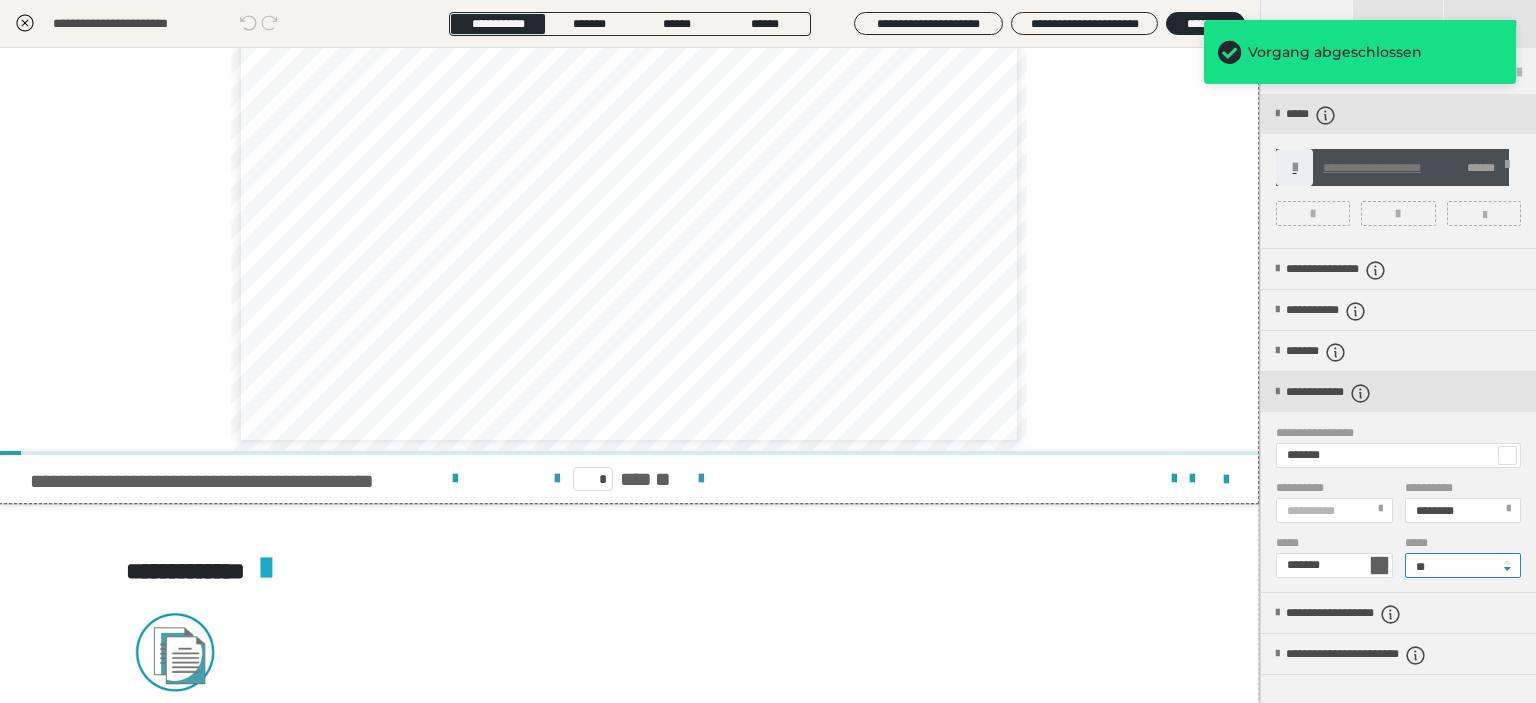 click on "**" at bounding box center (1463, 565) 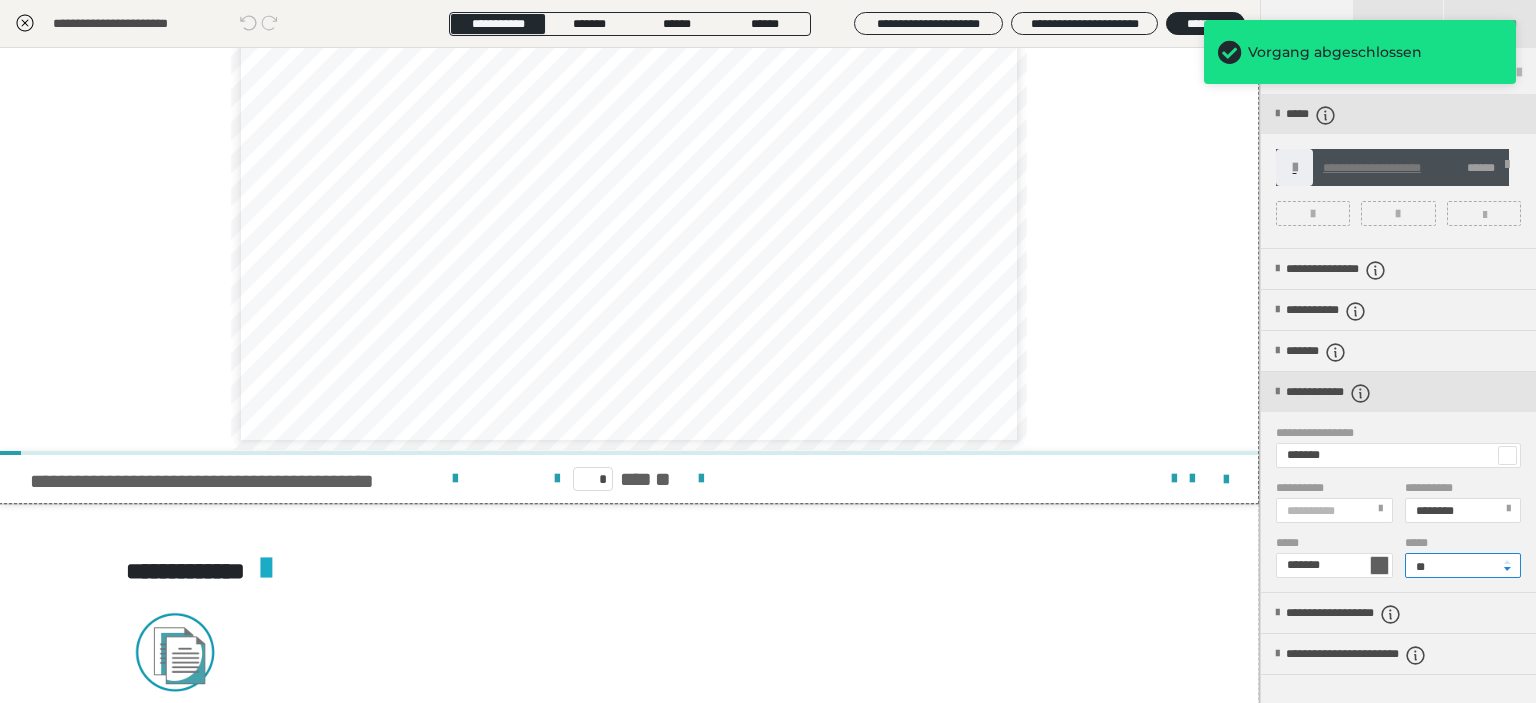 click on "**" at bounding box center (1463, 565) 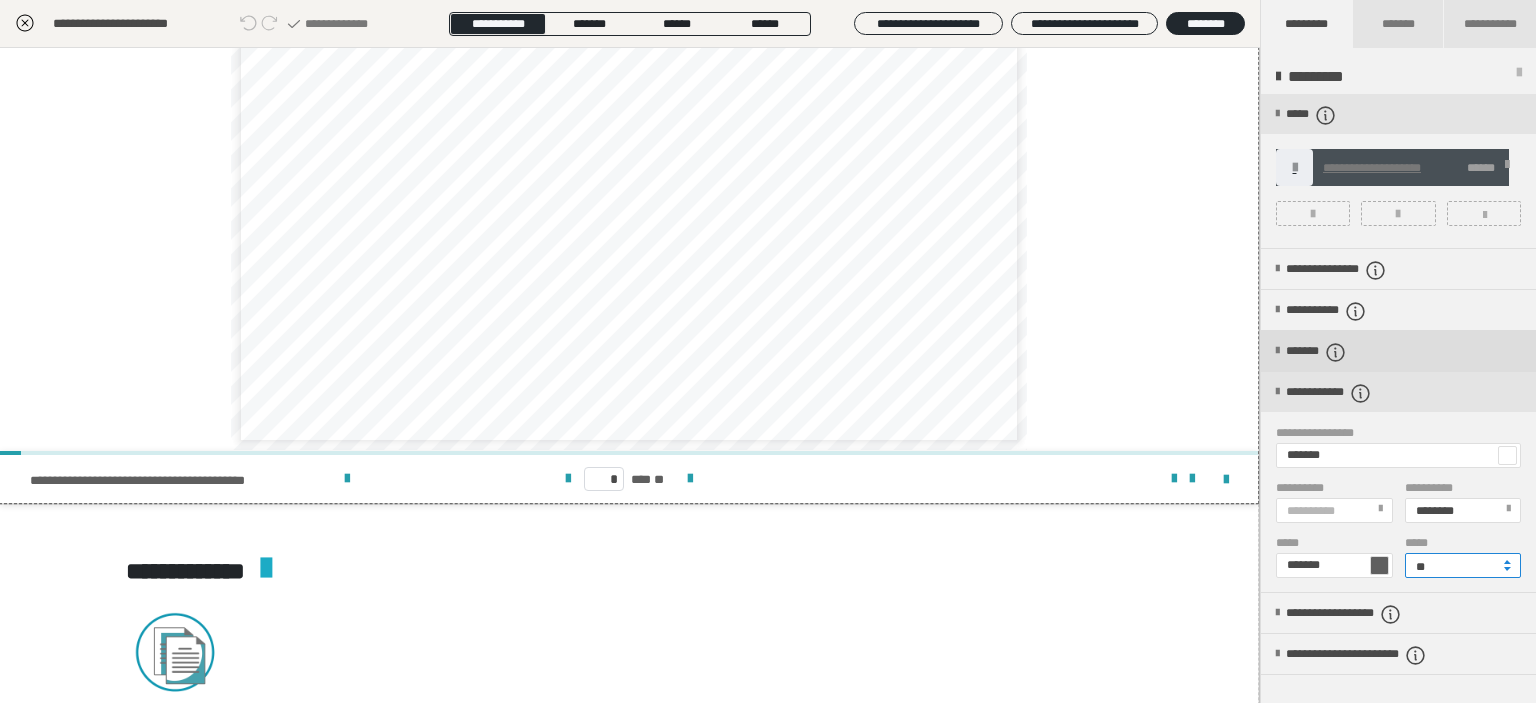 type on "**" 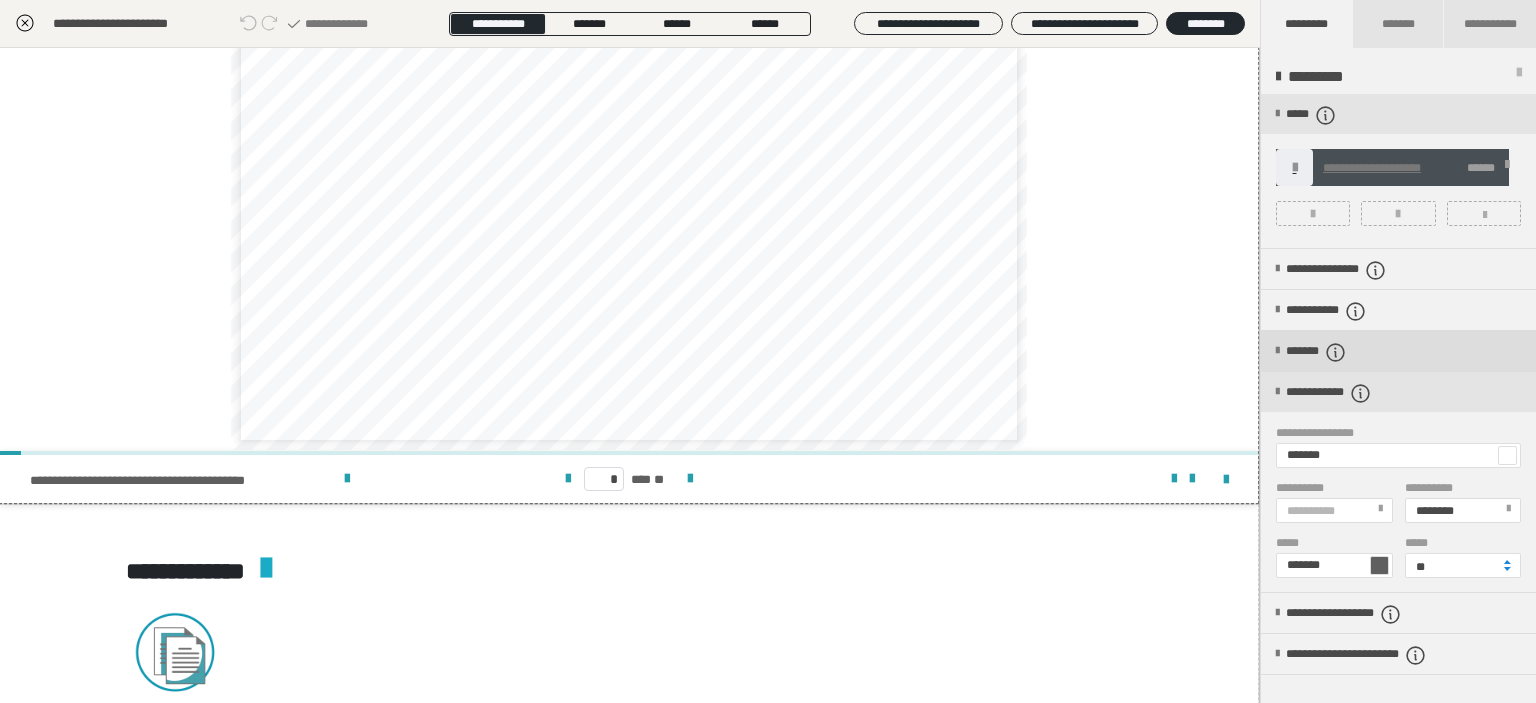 click at bounding box center (1336, 352) 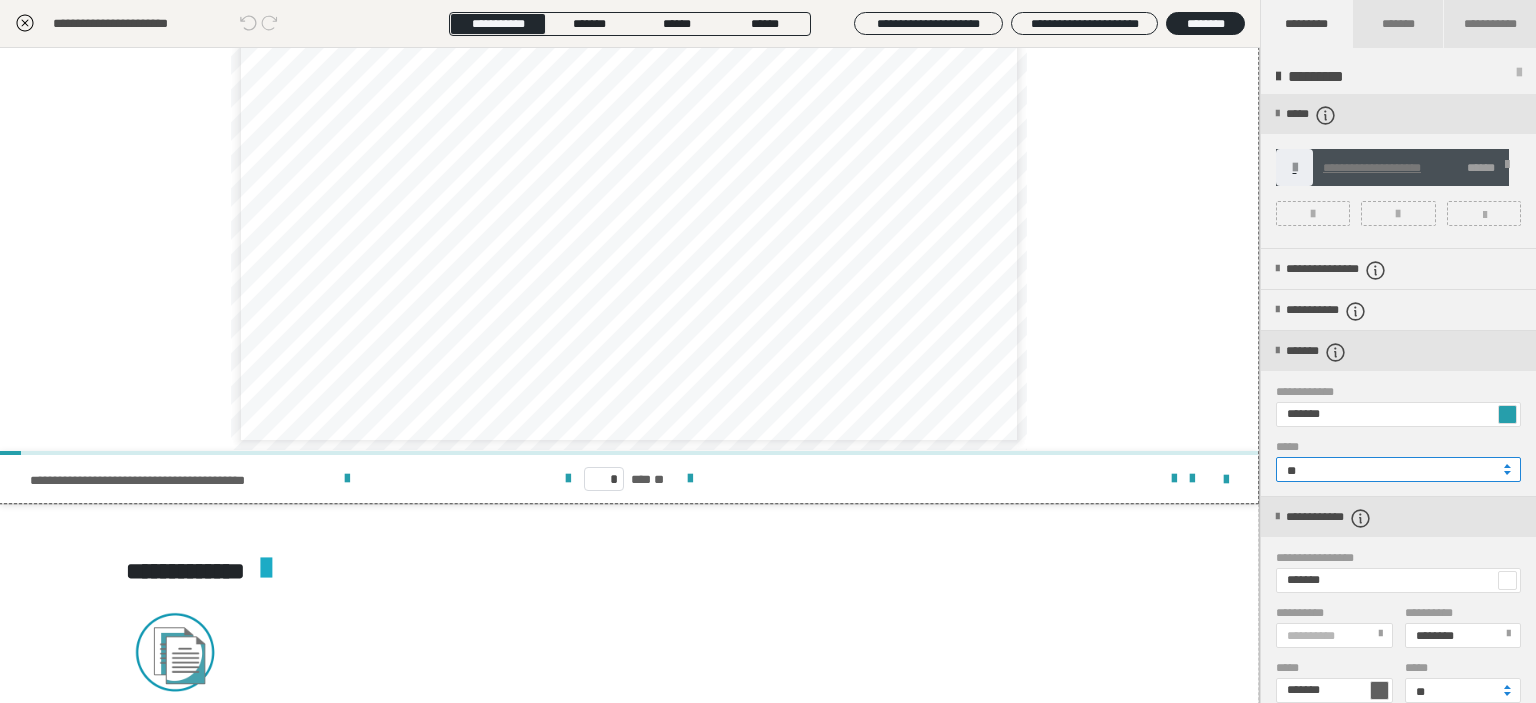 click on "**" at bounding box center [1398, 469] 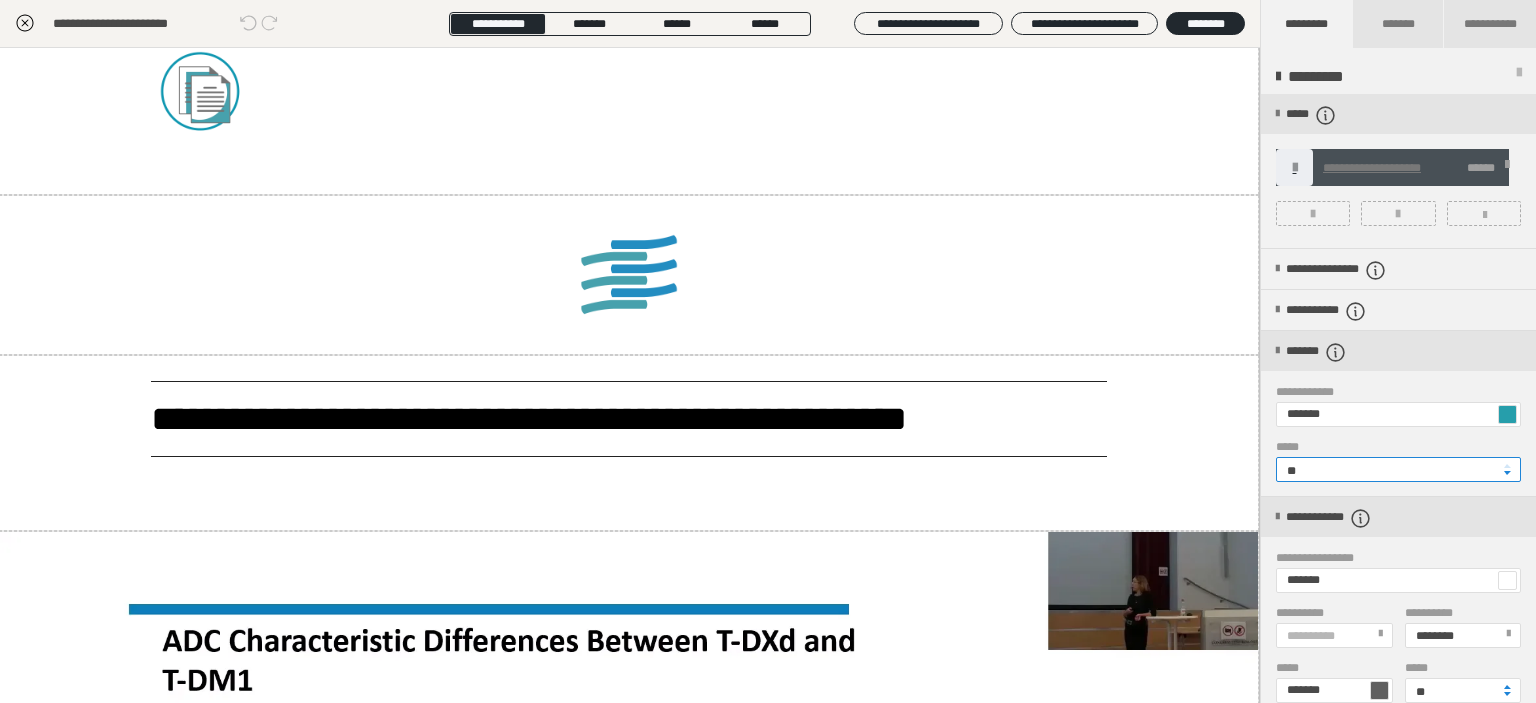 scroll, scrollTop: 2244, scrollLeft: 1, axis: both 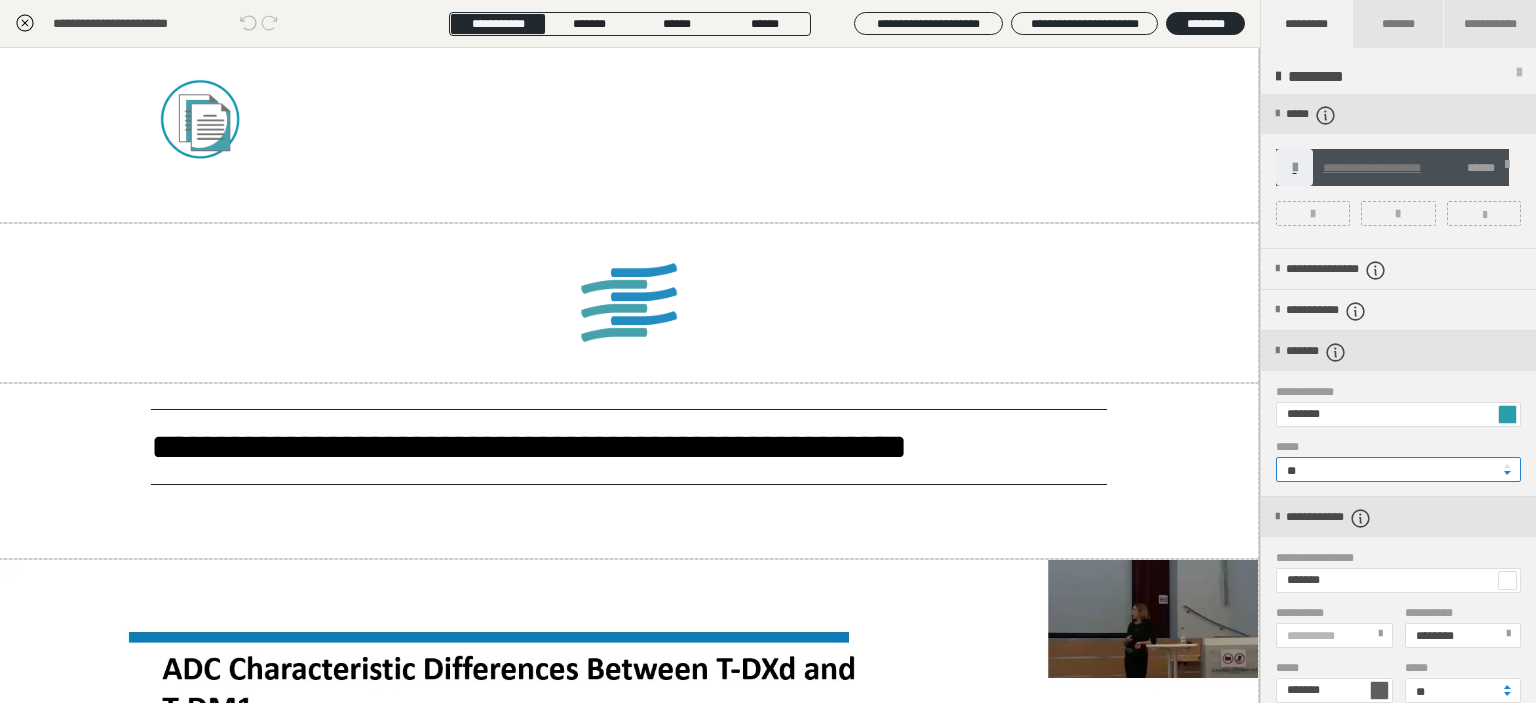 type on "**" 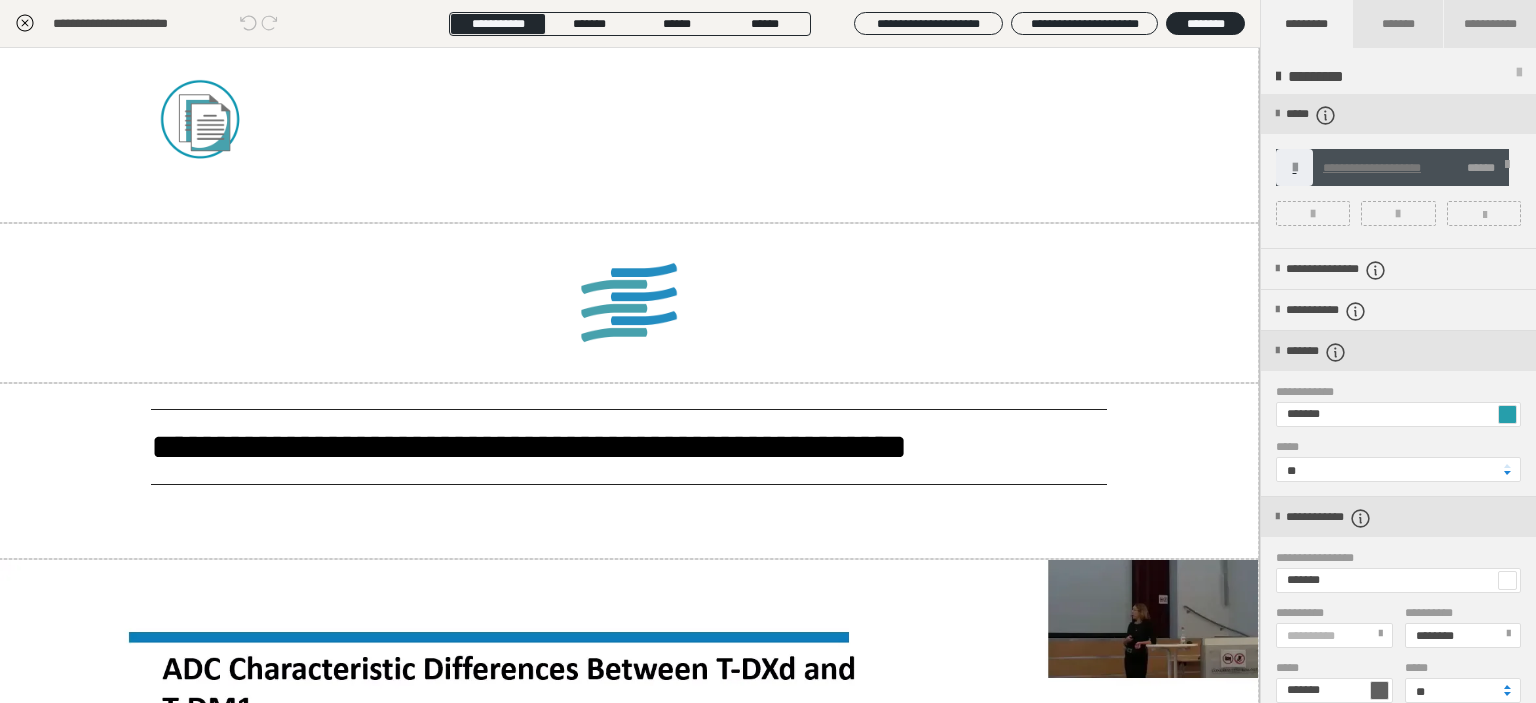 click 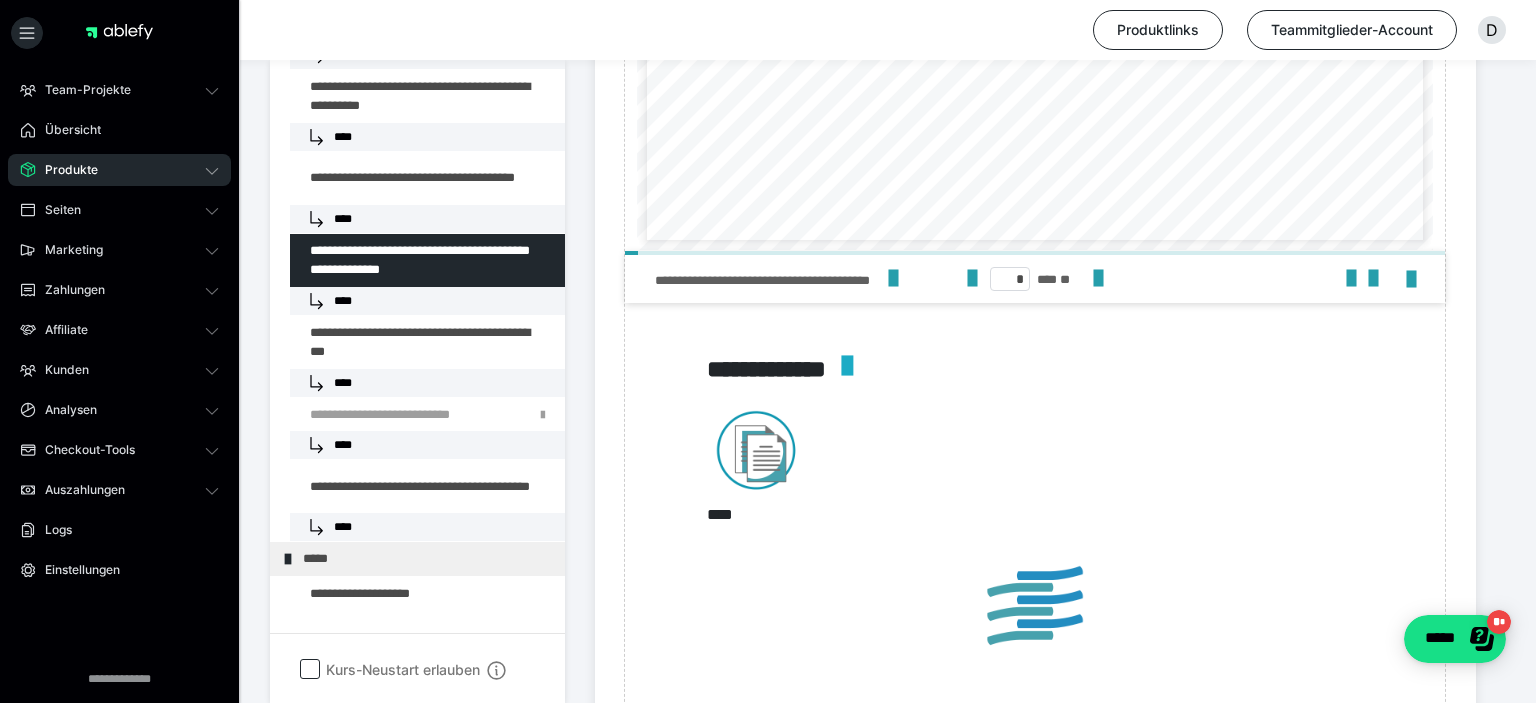 scroll, scrollTop: 4540, scrollLeft: 0, axis: vertical 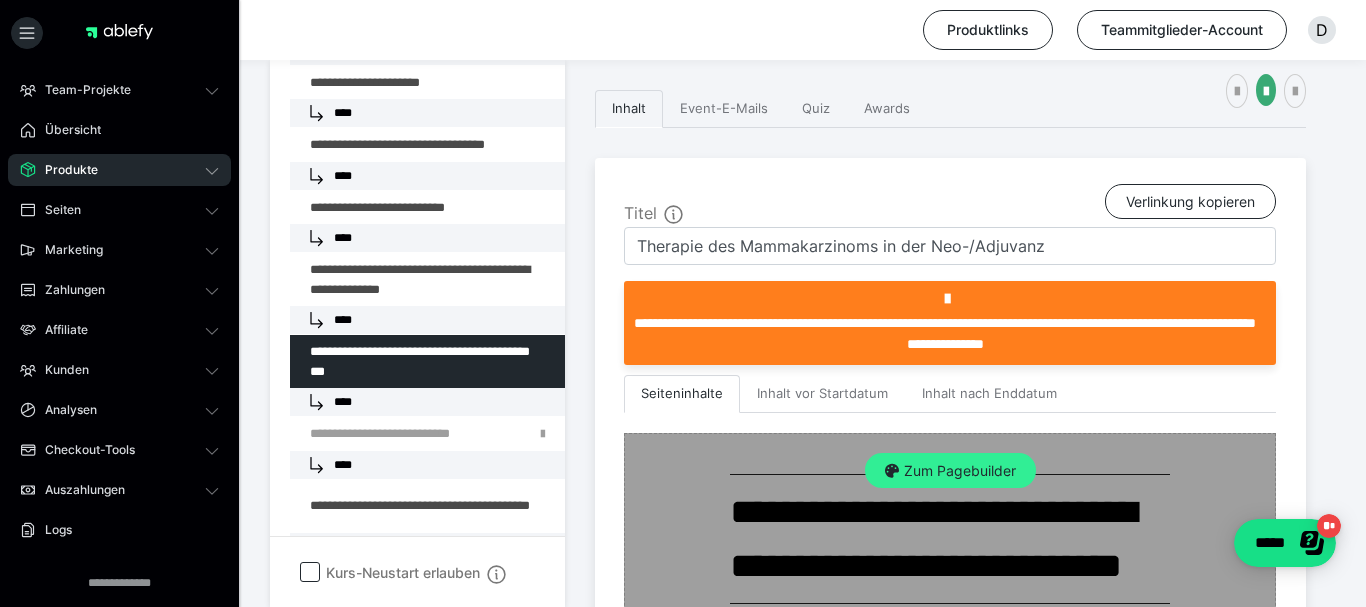 click on "Zum Pagebuilder" at bounding box center [950, 471] 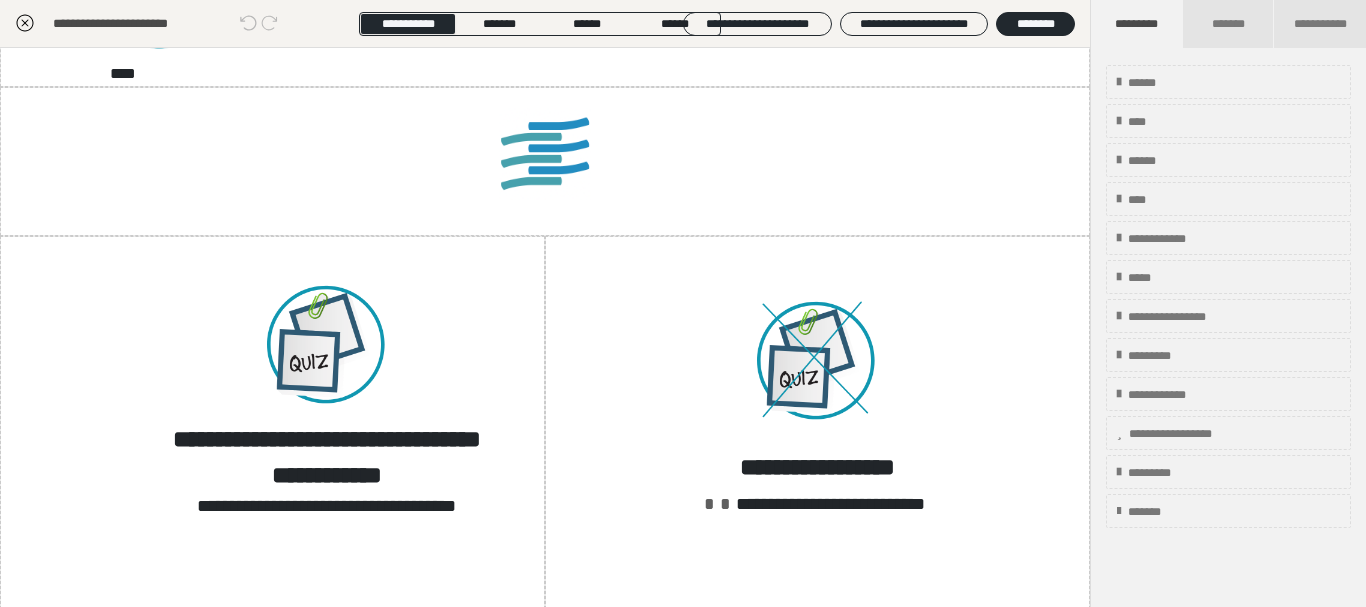 scroll, scrollTop: 1560, scrollLeft: 0, axis: vertical 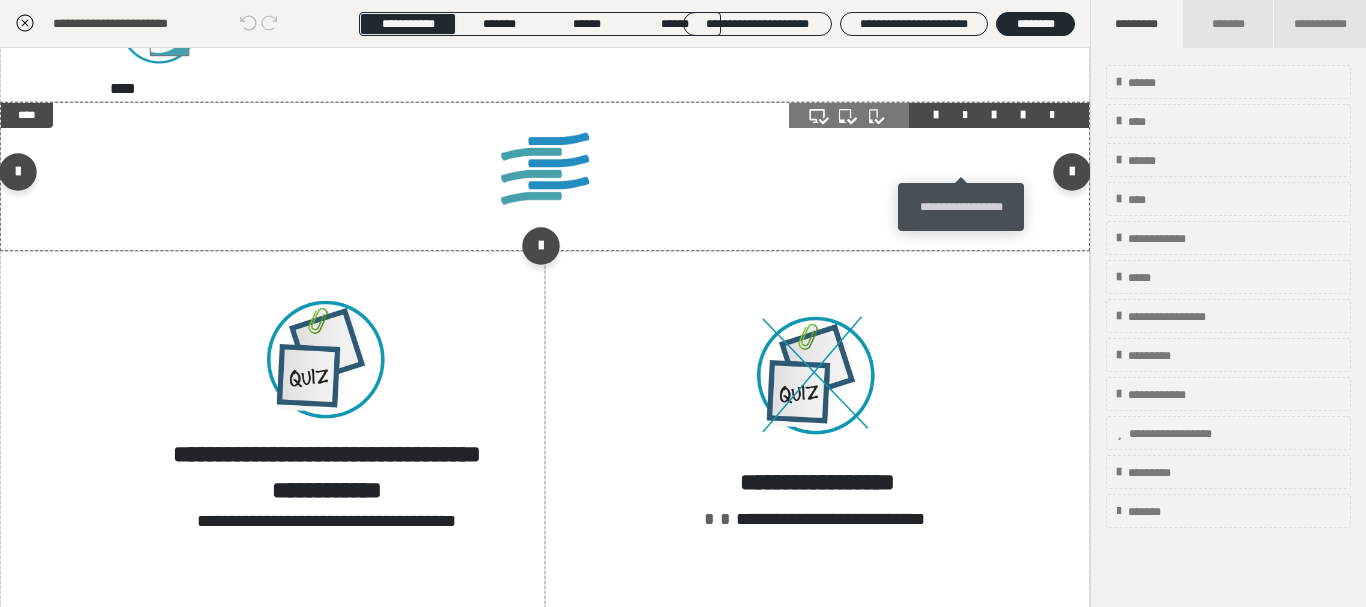 click at bounding box center [965, 115] 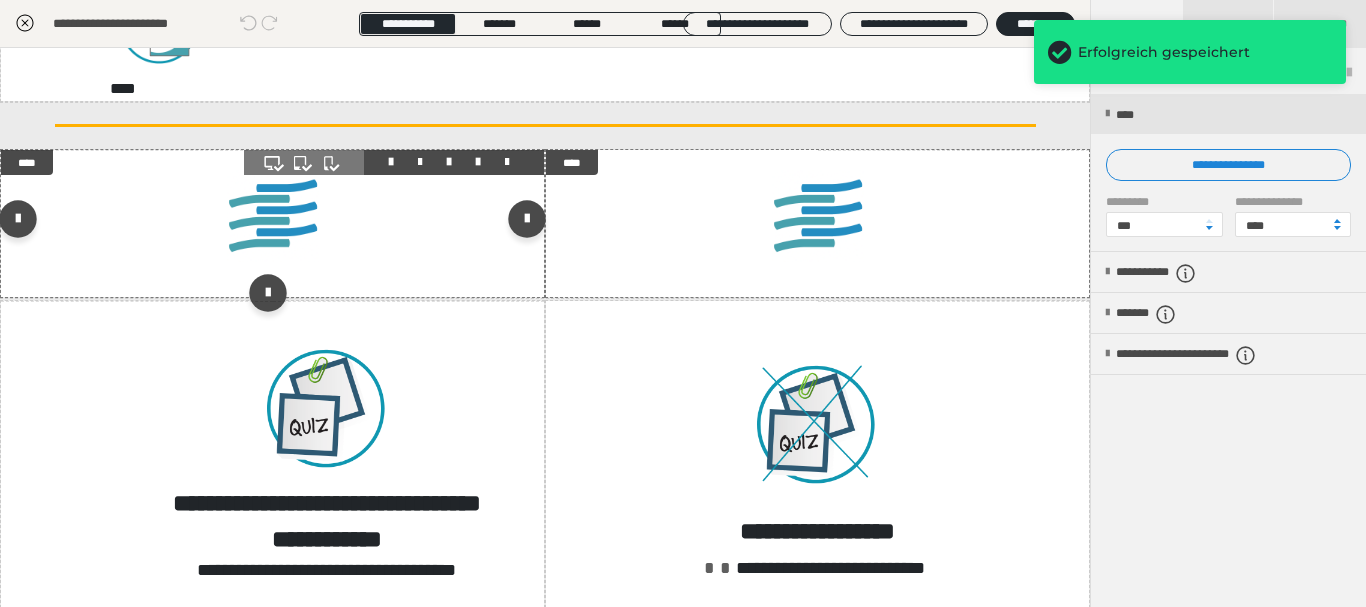 scroll, scrollTop: 1560, scrollLeft: 0, axis: vertical 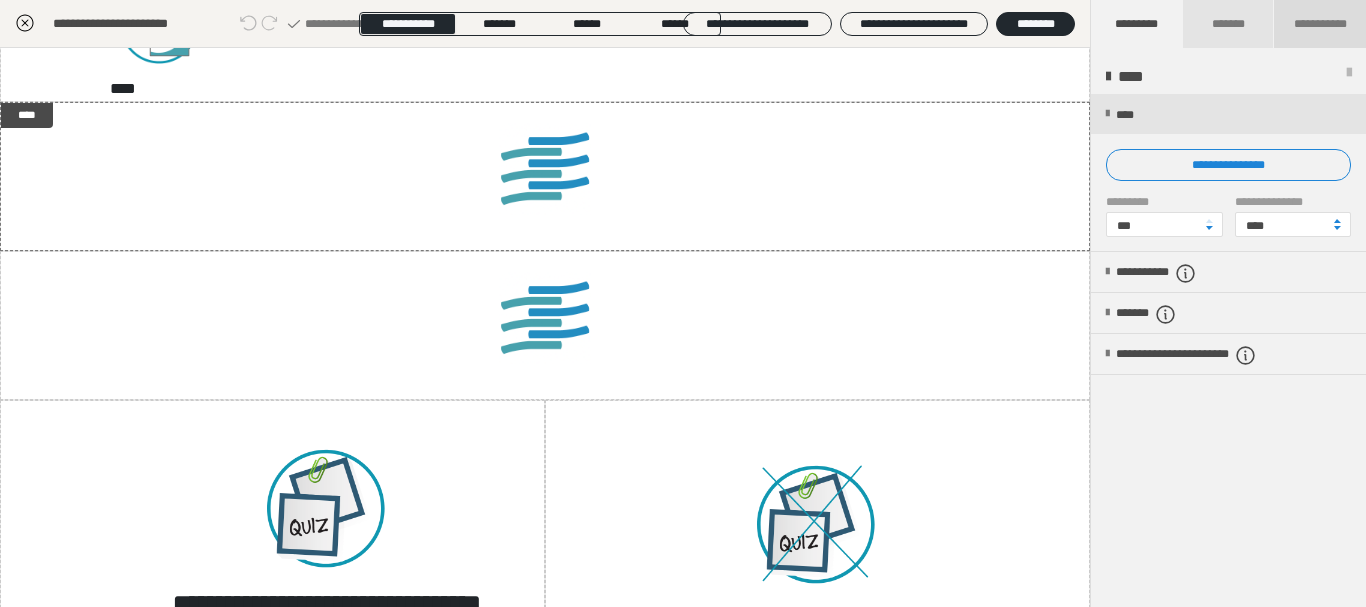 click on "**********" at bounding box center [1320, 24] 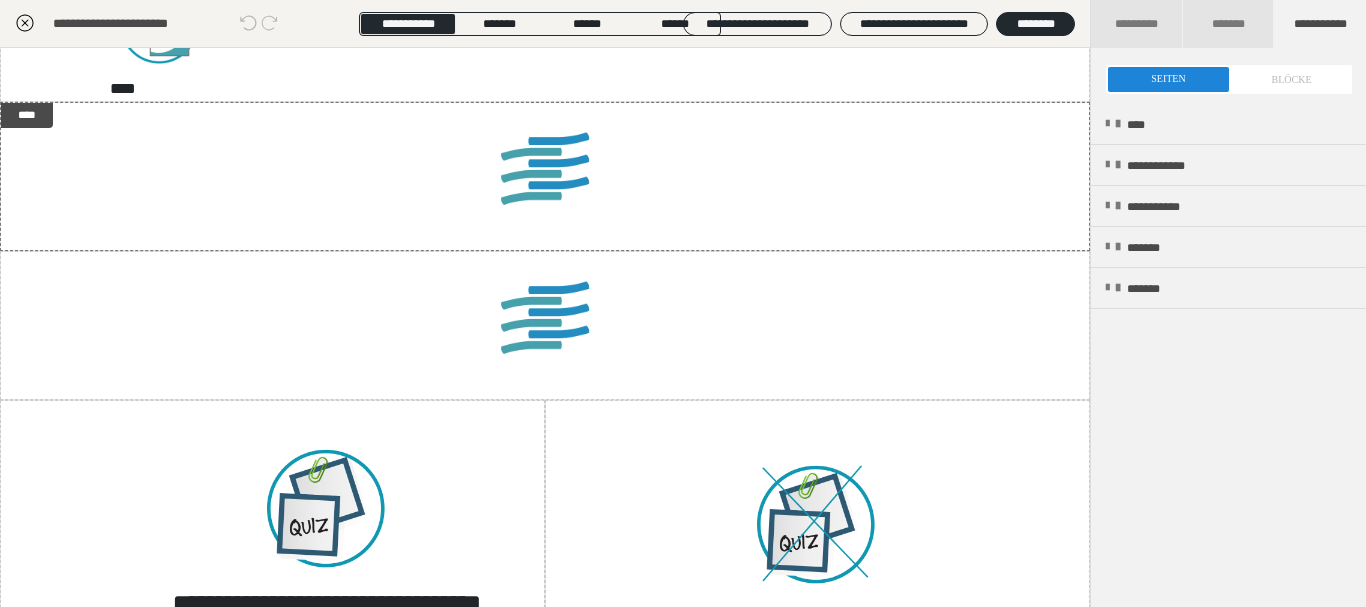click at bounding box center (1229, 79) 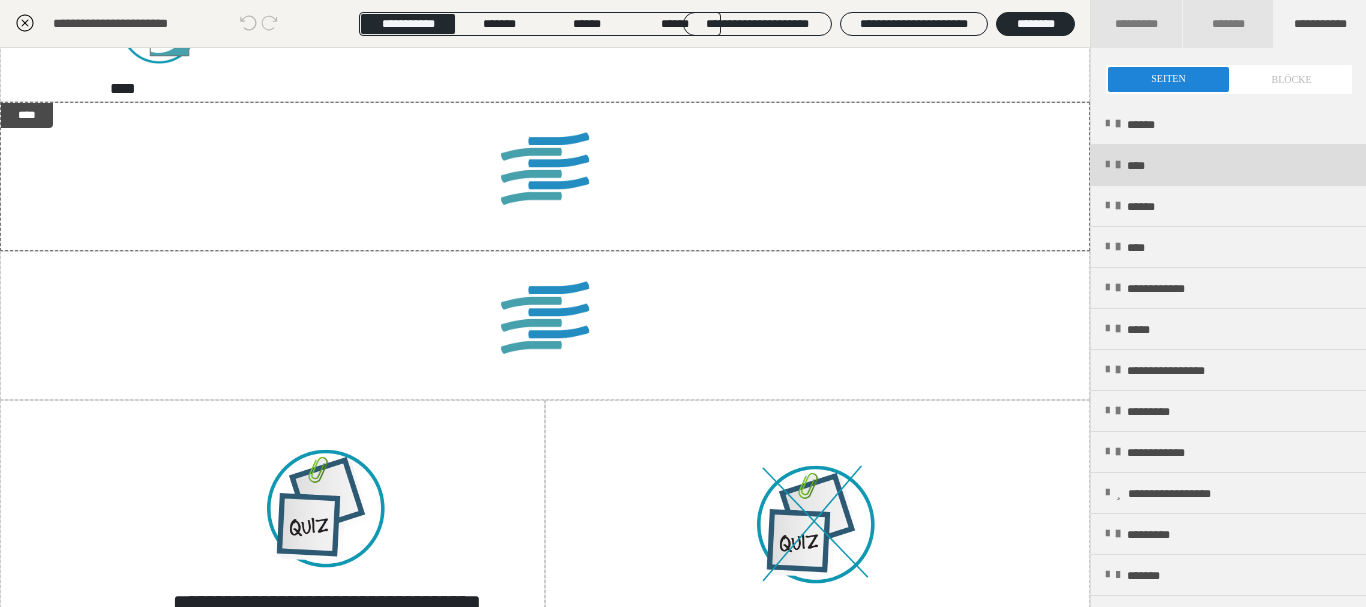 click on "****" at bounding box center (1228, 165) 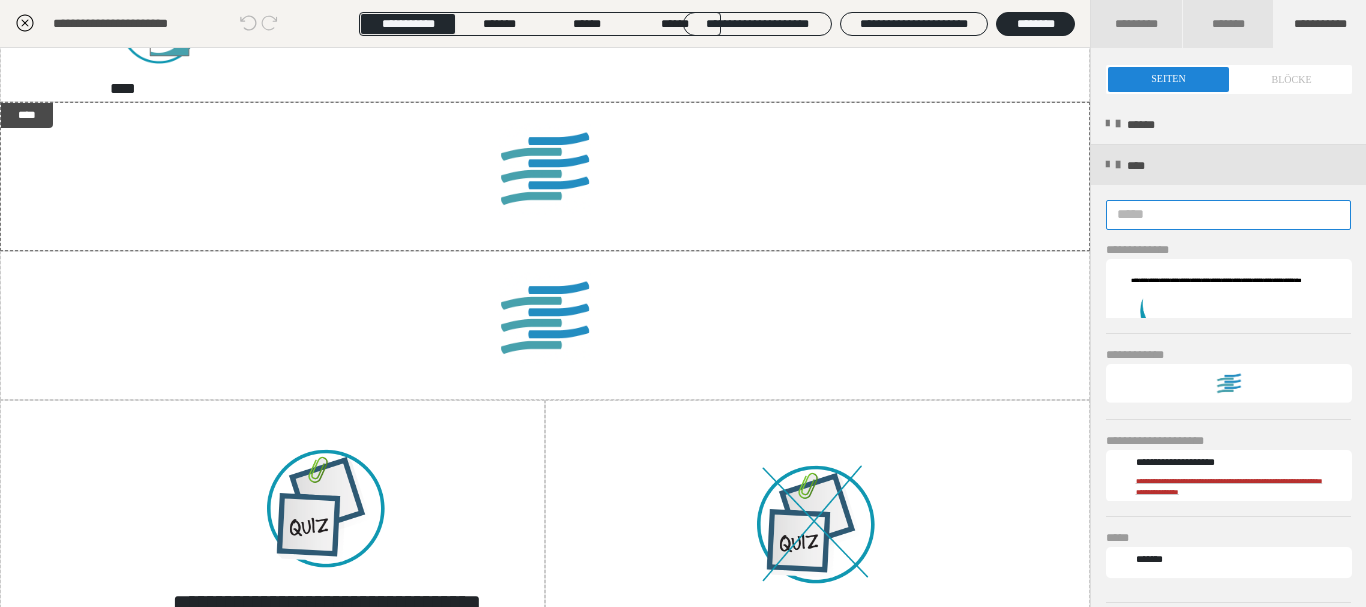 click at bounding box center [1228, 215] 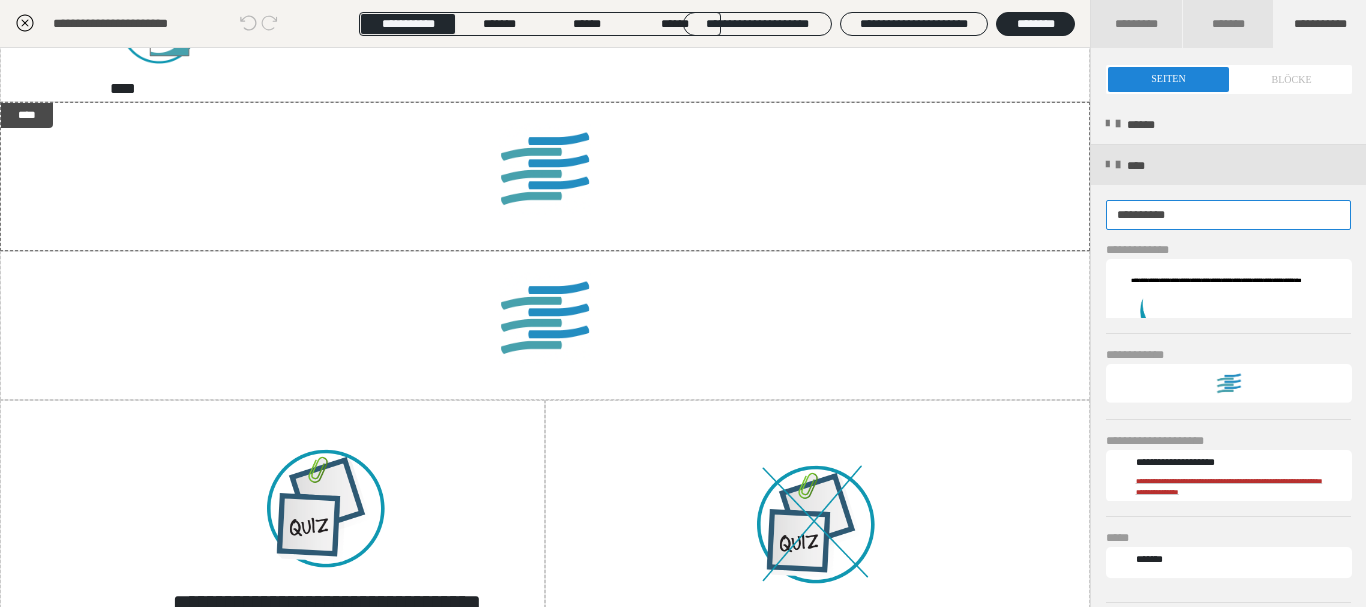 type on "**********" 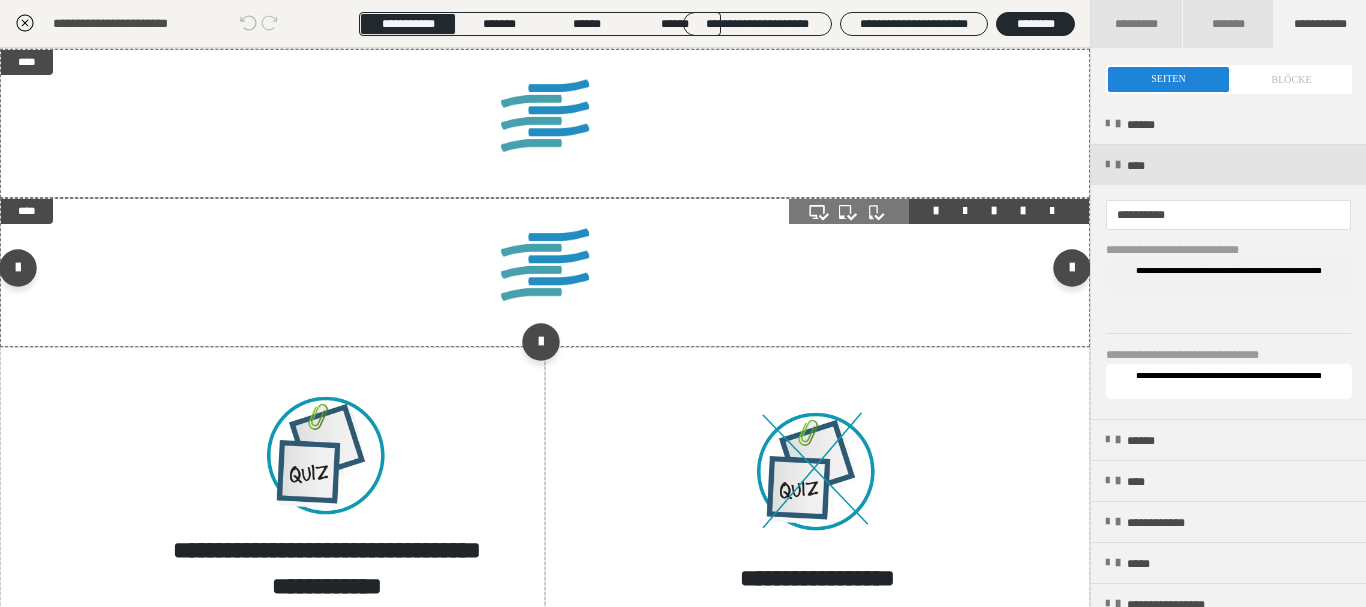 scroll, scrollTop: 1560, scrollLeft: 0, axis: vertical 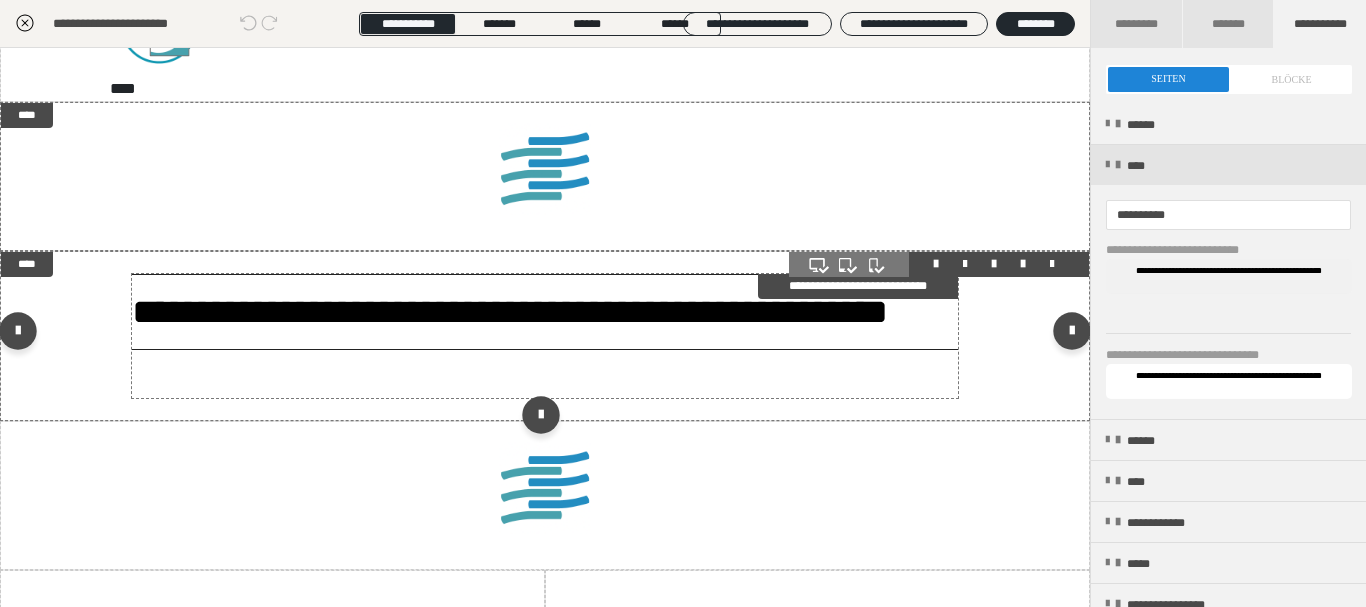 click on "**********" at bounding box center (545, 312) 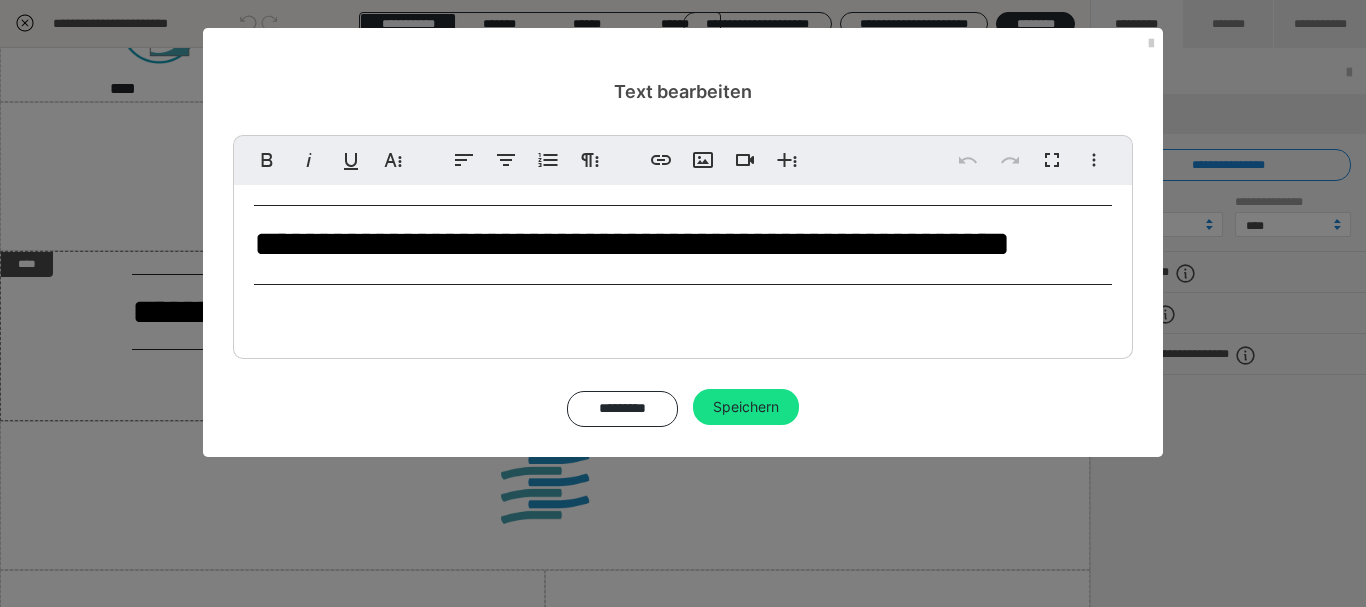 click on "**********" at bounding box center [683, 245] 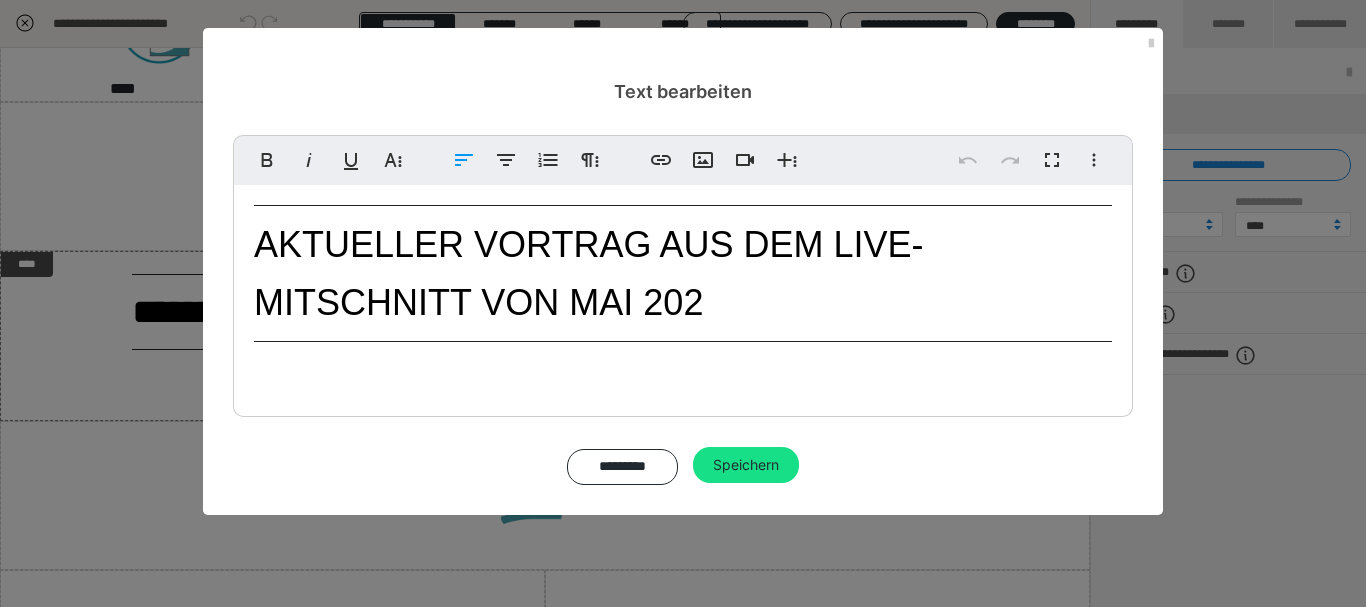 type 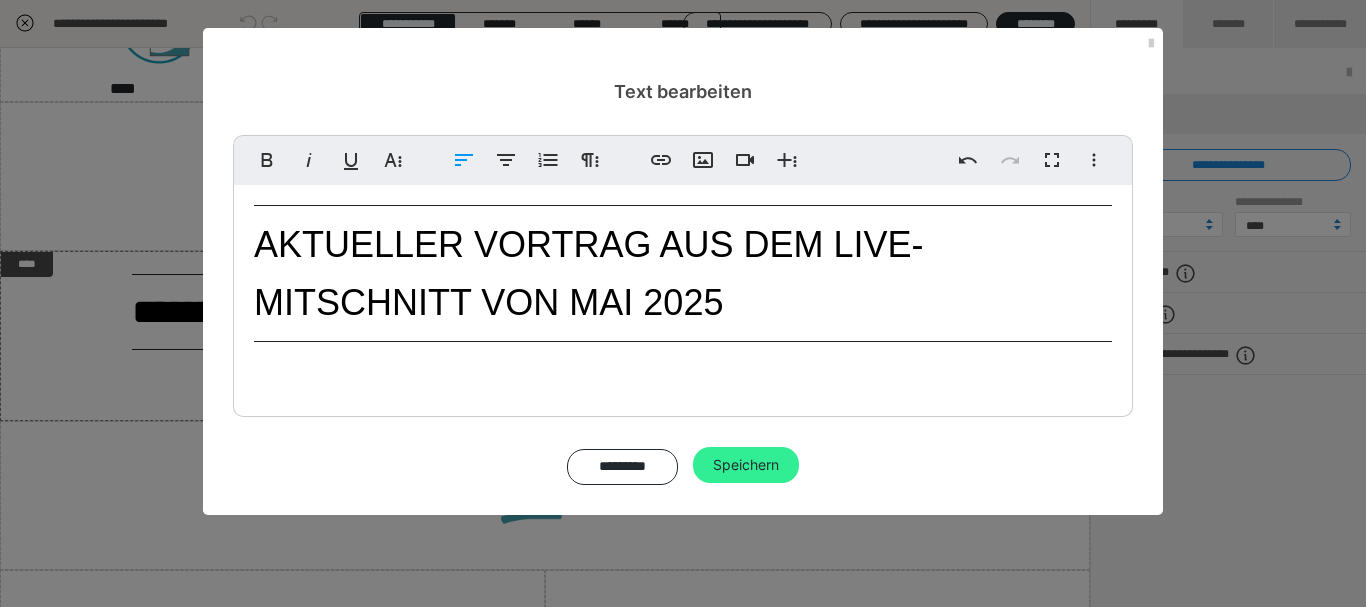 click on "Speichern" at bounding box center [746, 465] 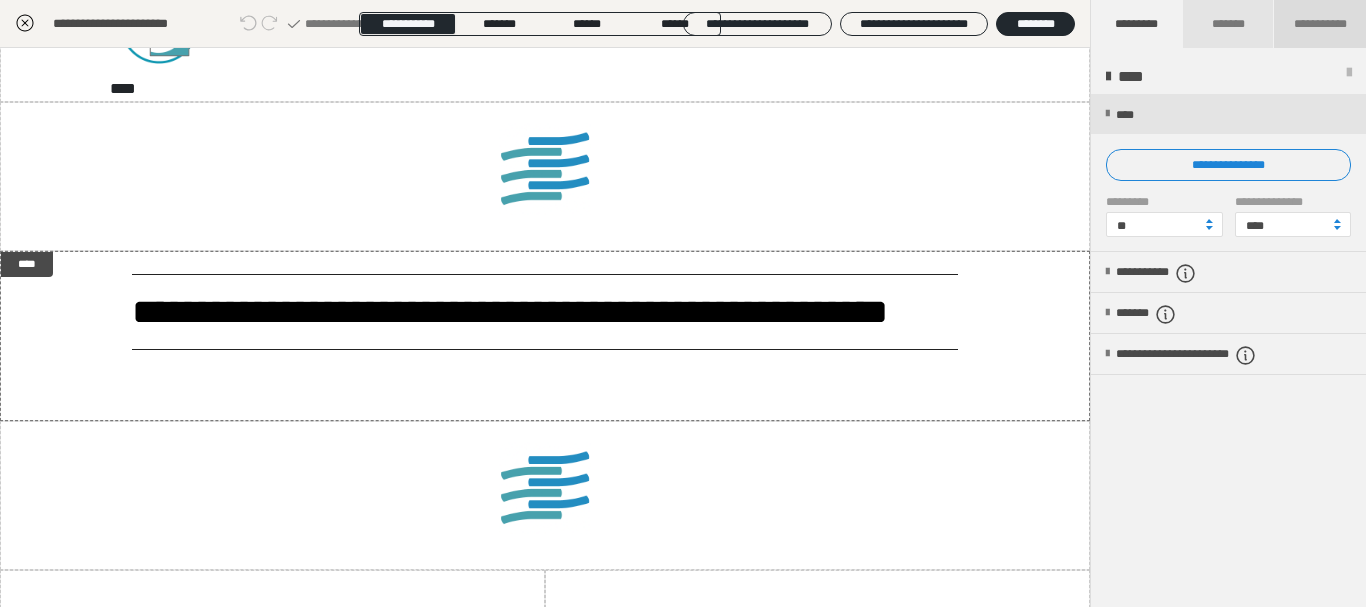 click on "**********" at bounding box center [1320, 24] 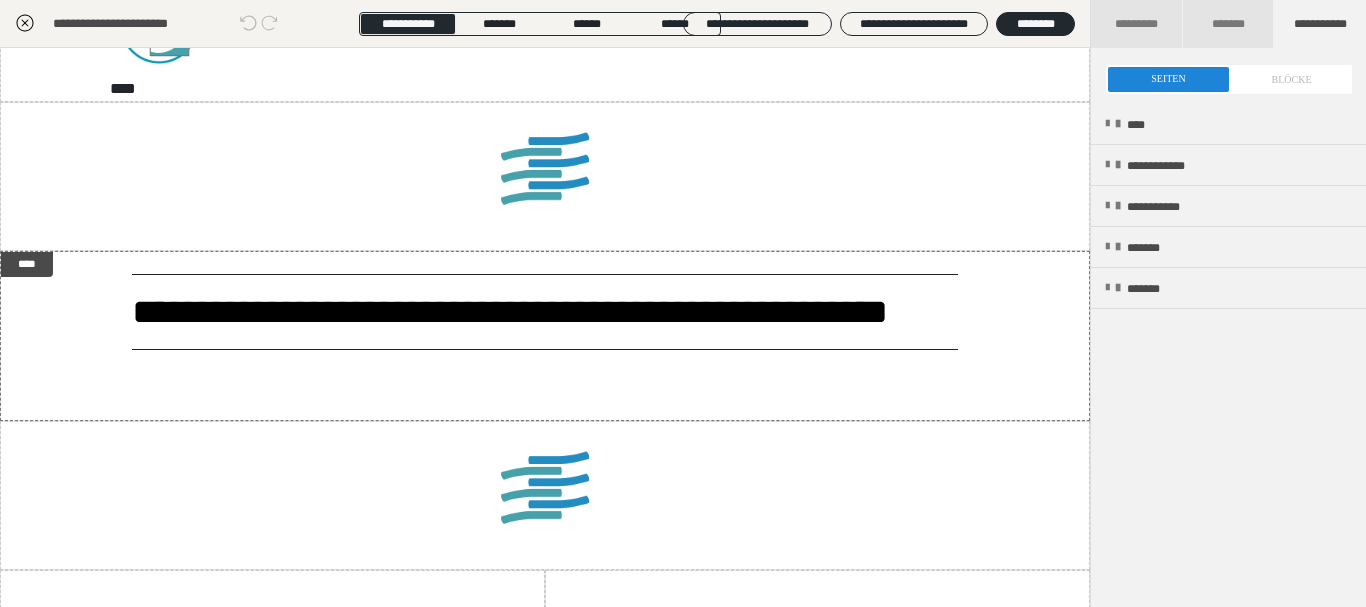 click at bounding box center [1229, 79] 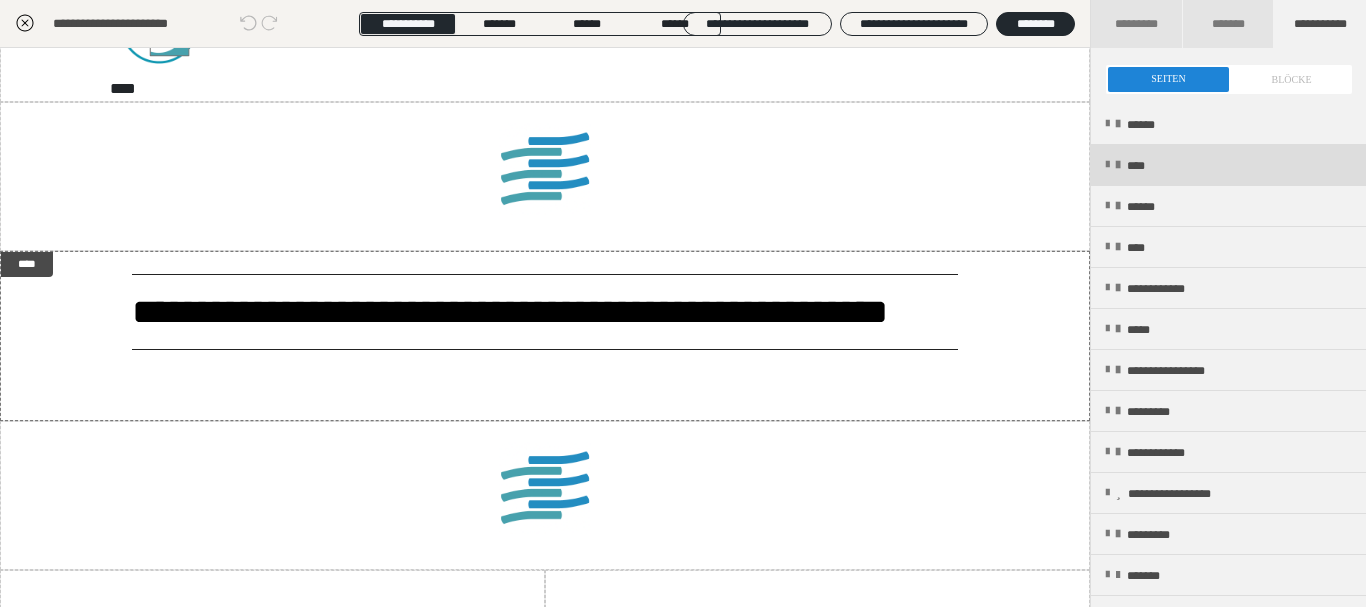 click on "****" at bounding box center [1228, 165] 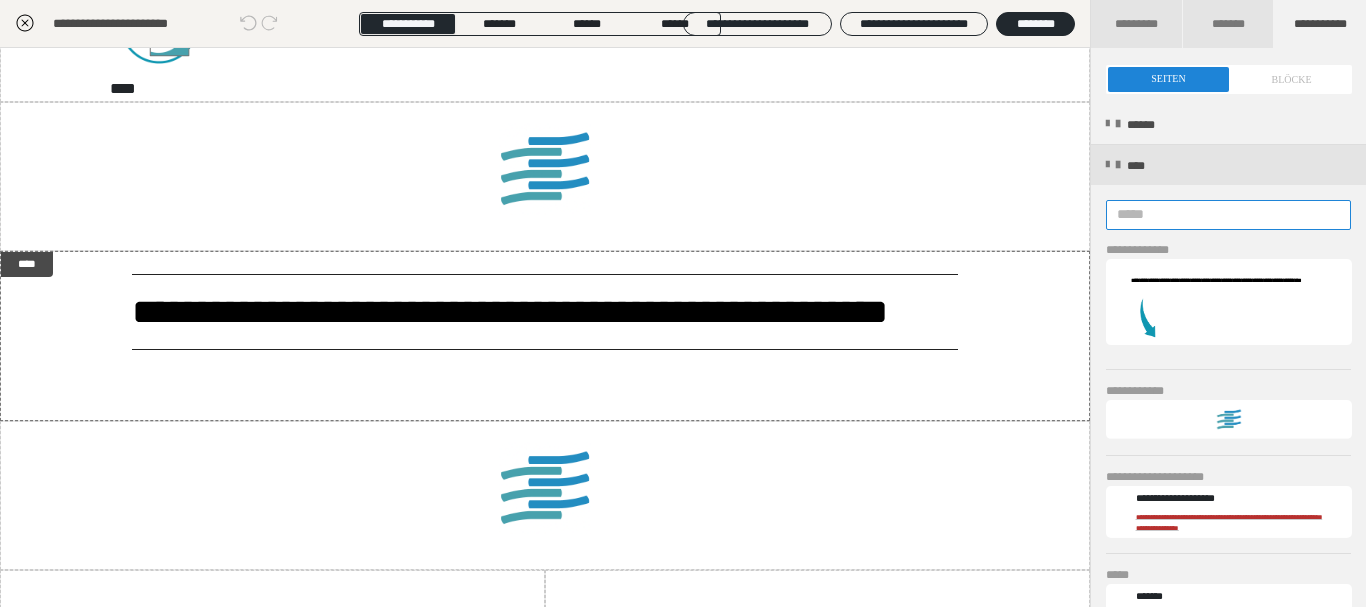 click at bounding box center (1228, 215) 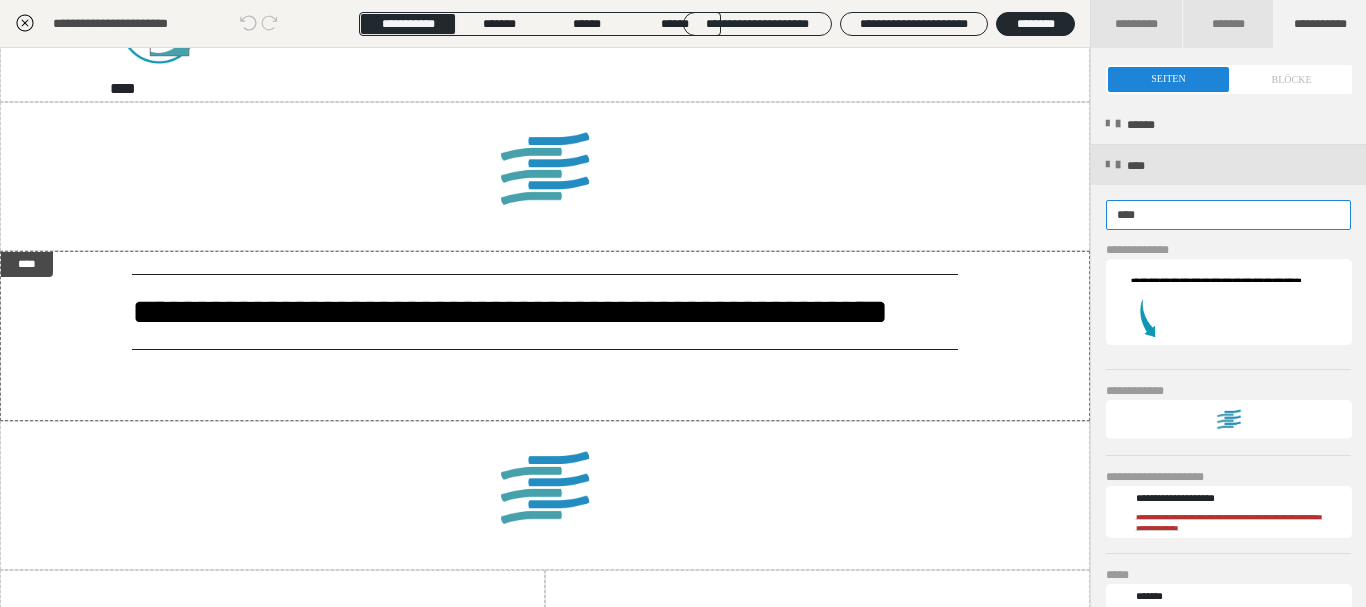 type on "****" 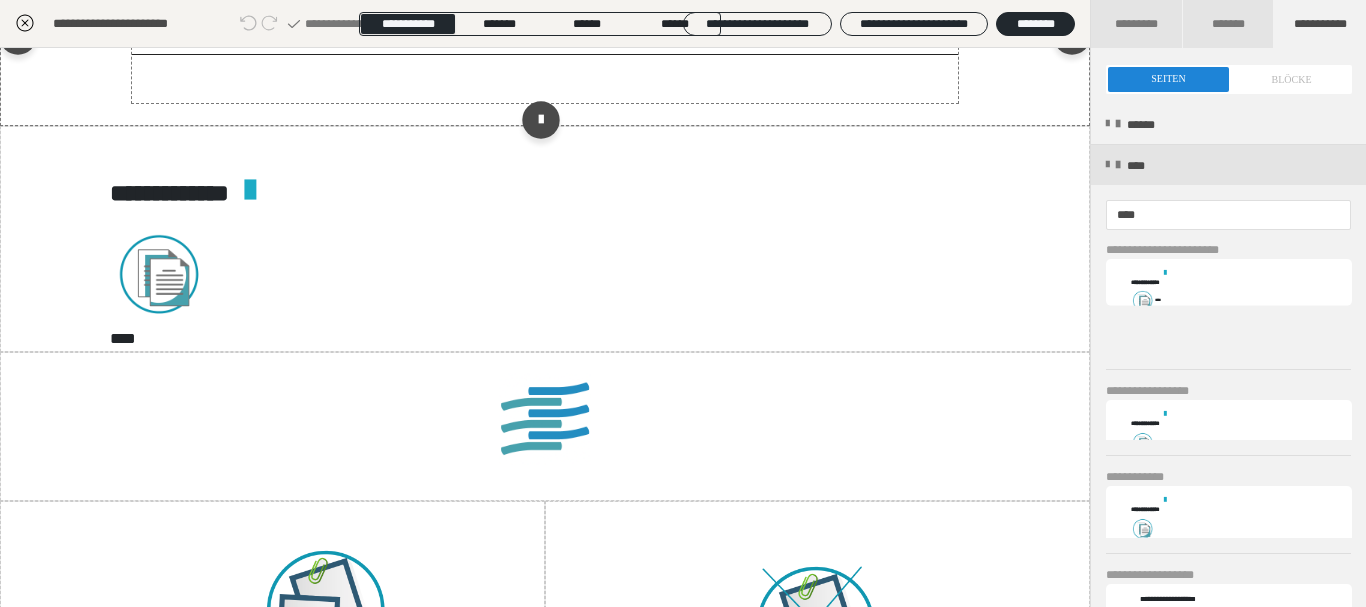 scroll, scrollTop: 1800, scrollLeft: 0, axis: vertical 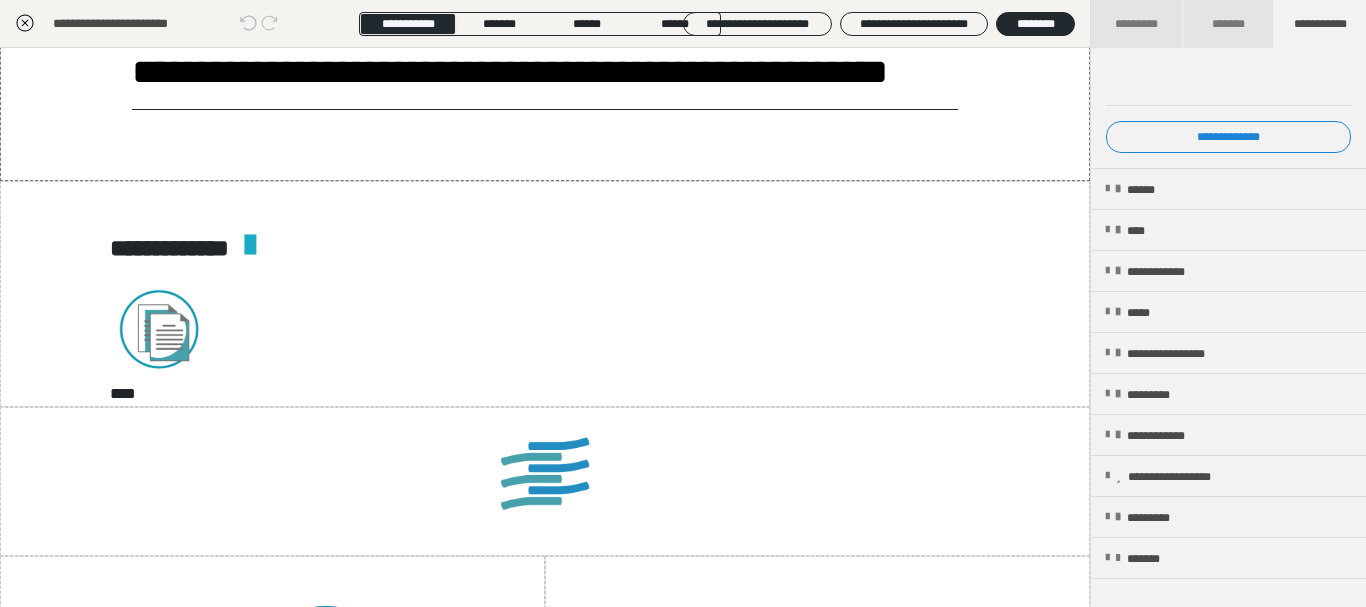 click on "*****" at bounding box center [1228, 312] 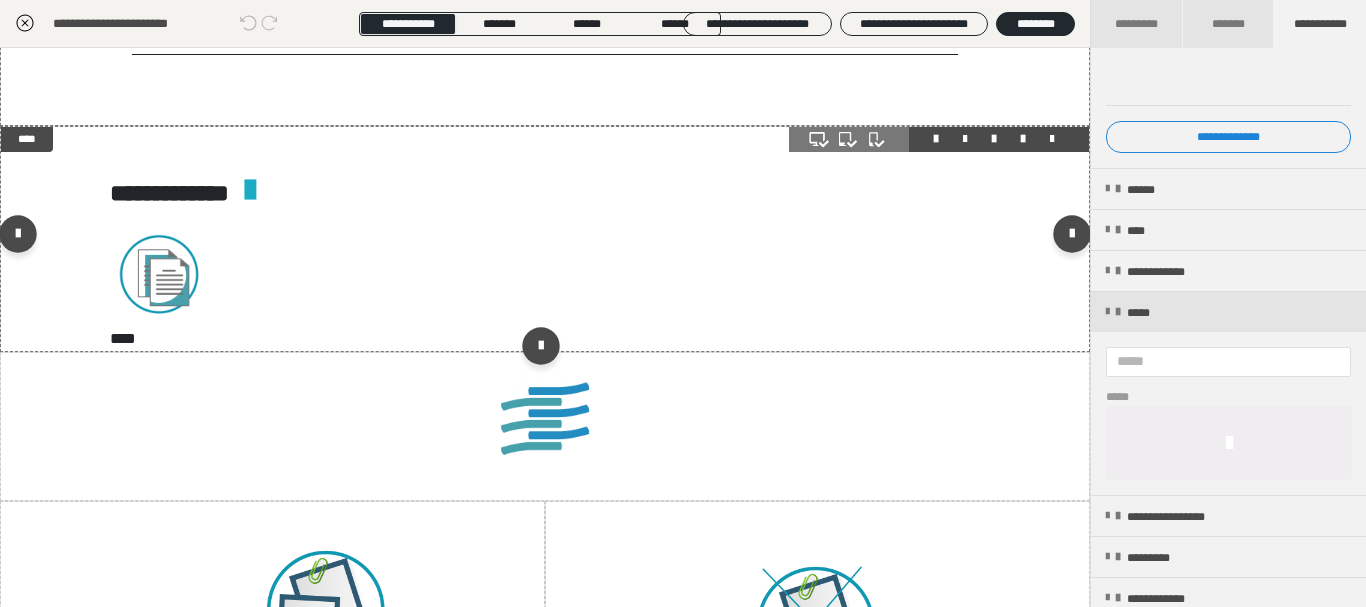scroll, scrollTop: 1800, scrollLeft: 0, axis: vertical 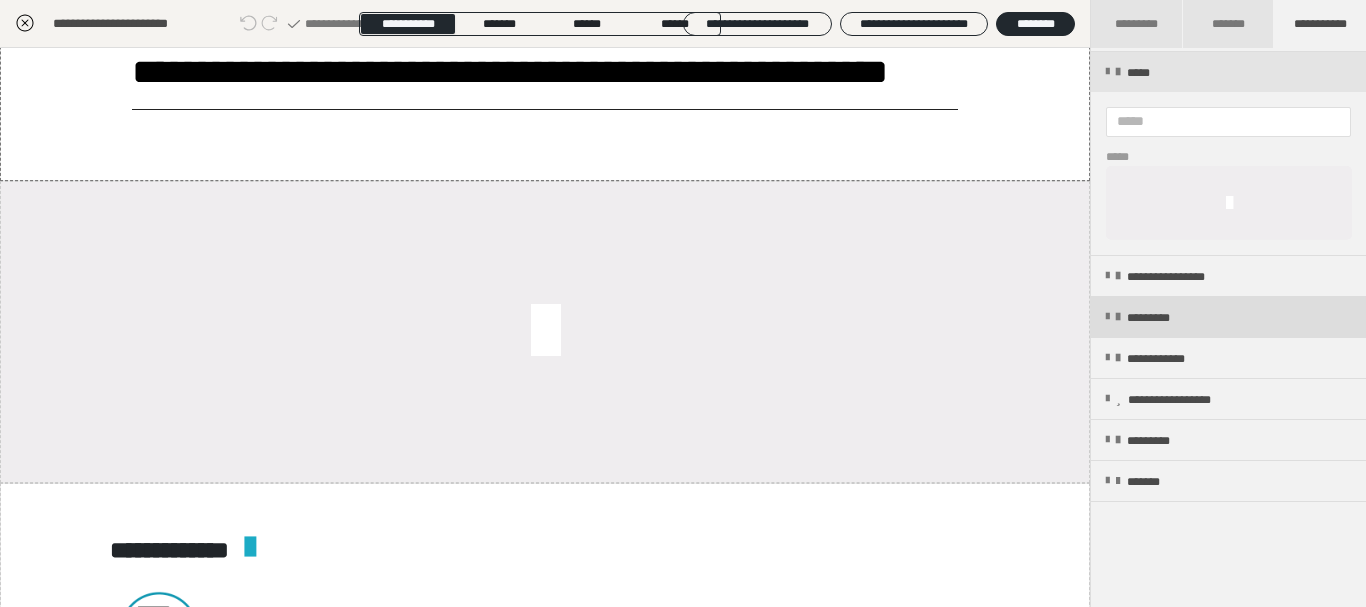 click on "*********" at bounding box center [1161, 318] 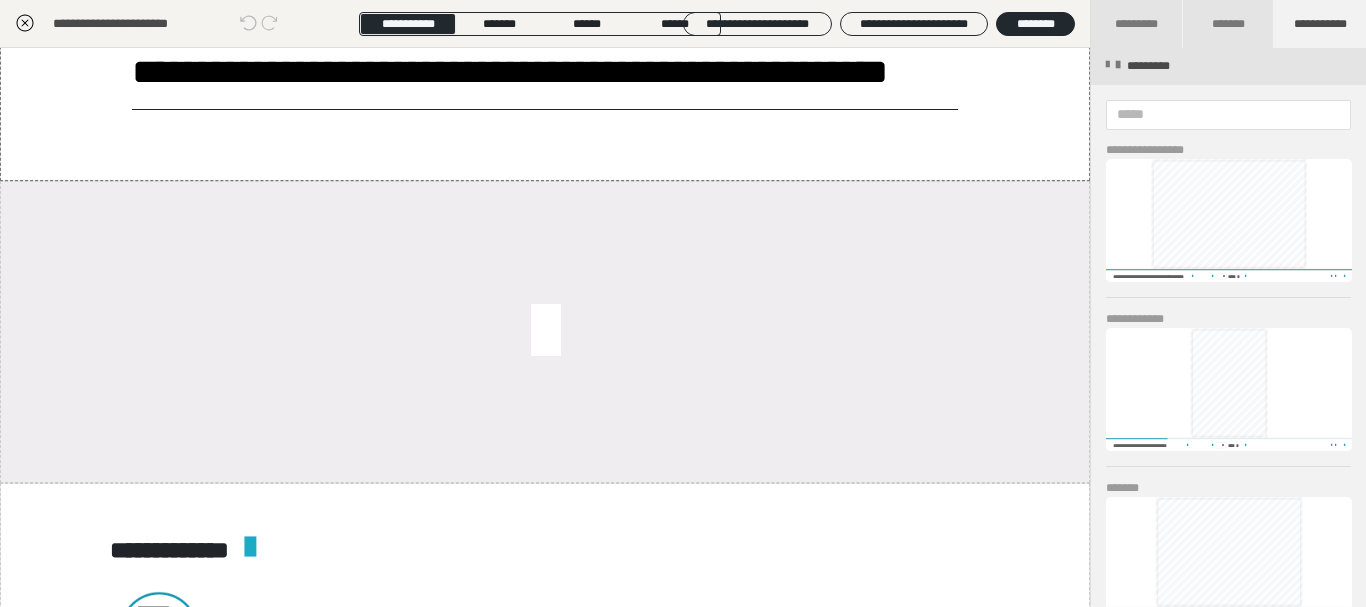 scroll, scrollTop: 1560, scrollLeft: 0, axis: vertical 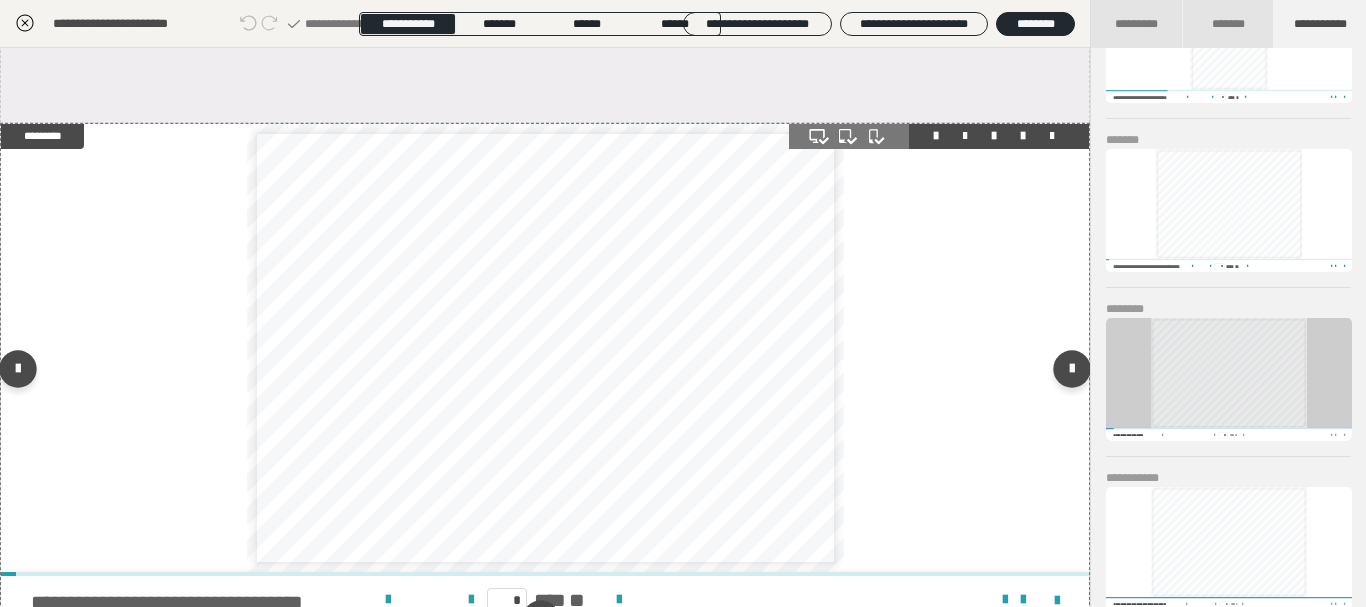 click on "**********" at bounding box center [672, 258] 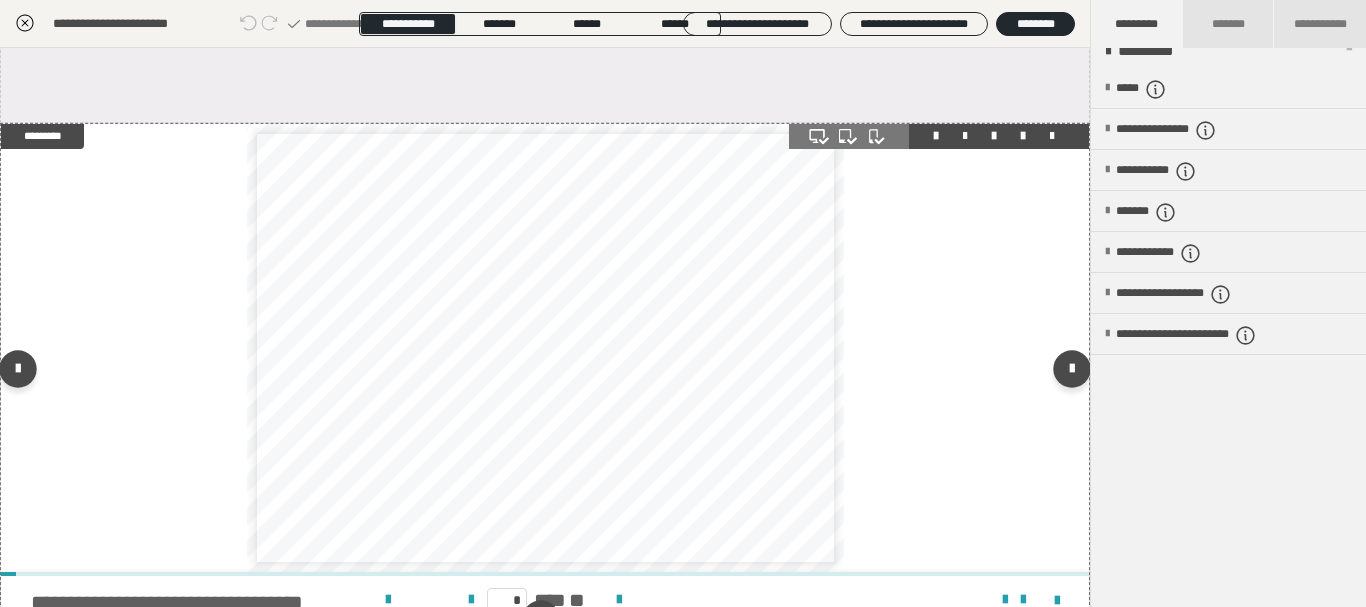scroll, scrollTop: 0, scrollLeft: 0, axis: both 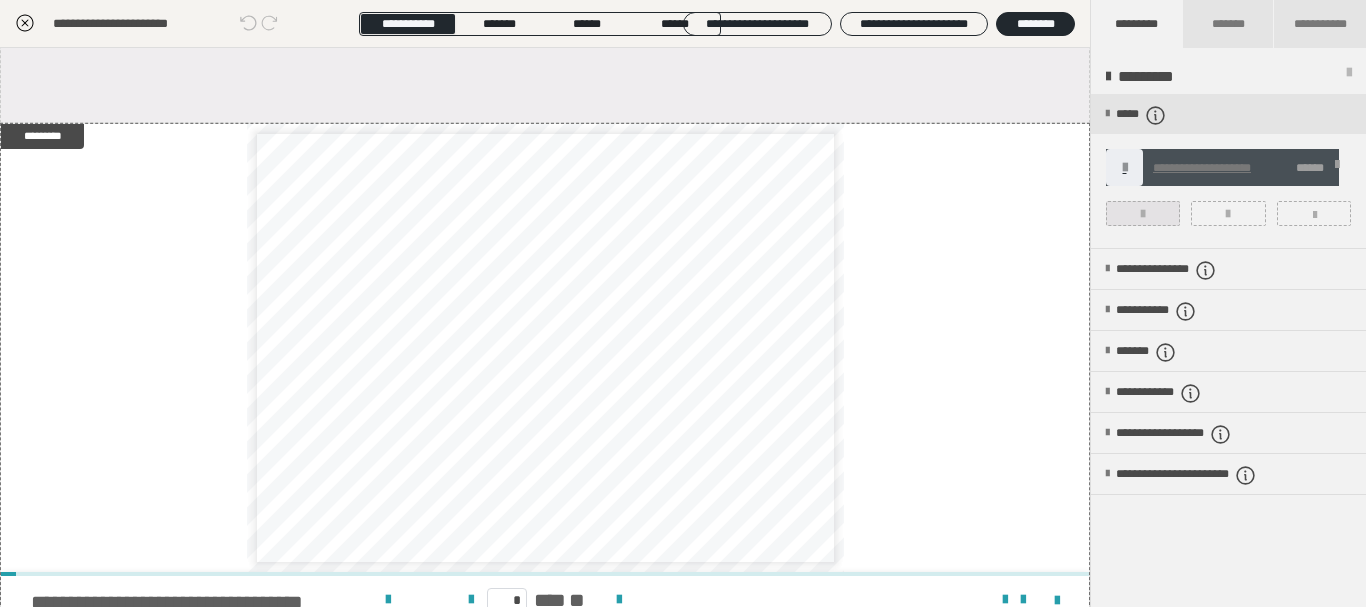 click at bounding box center [1143, 213] 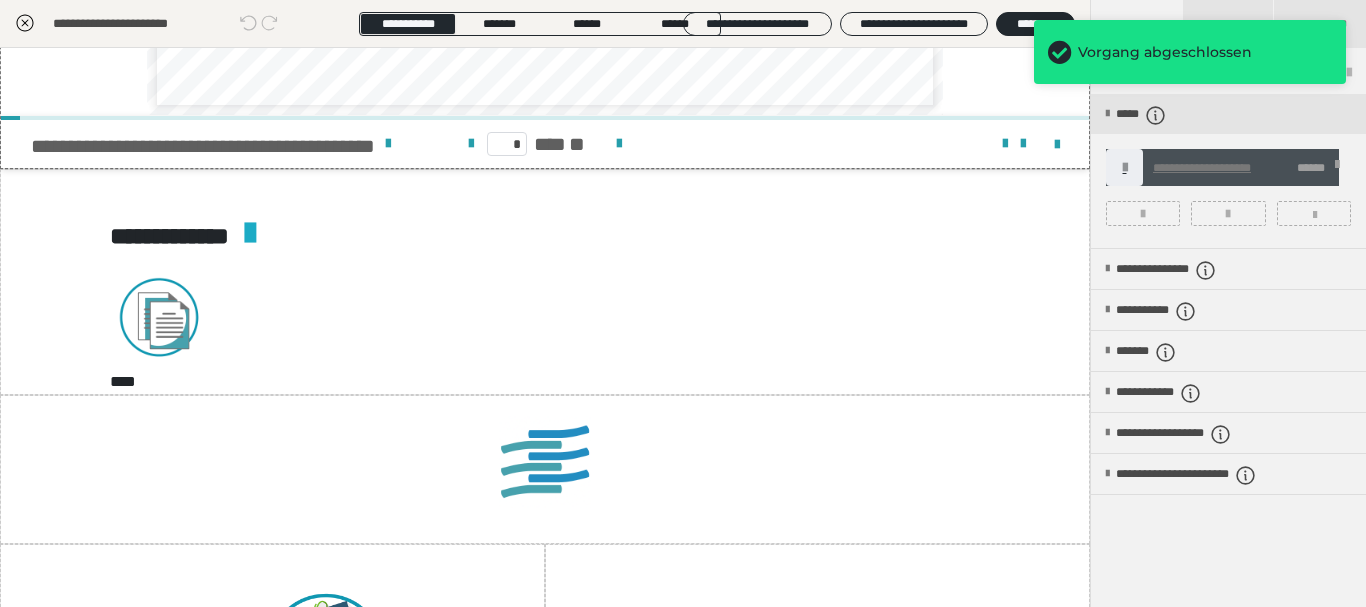 scroll, scrollTop: 2640, scrollLeft: 0, axis: vertical 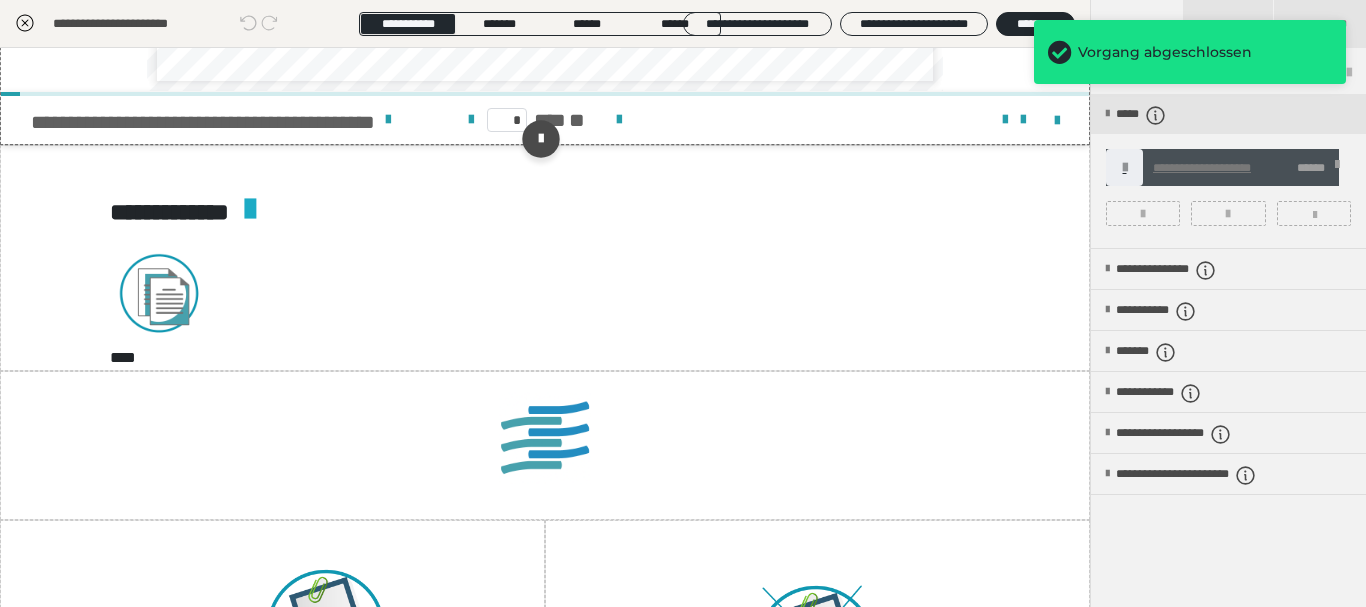 click on "* *** **" at bounding box center [545, 120] 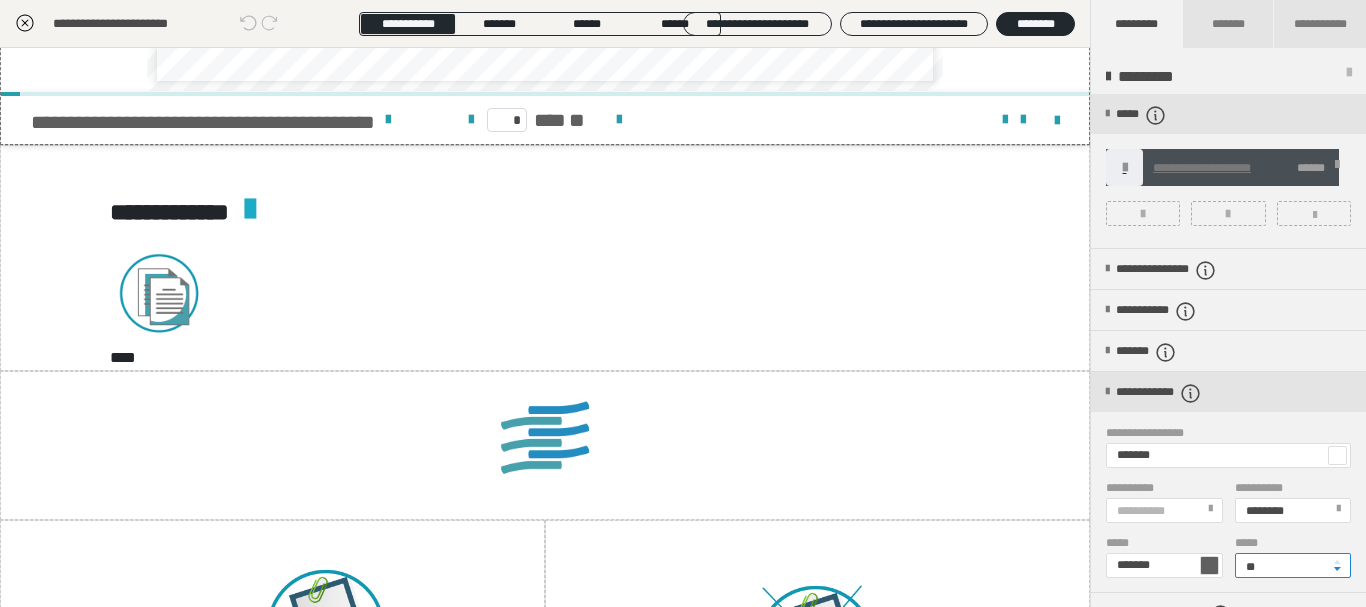click on "**" at bounding box center [1293, 565] 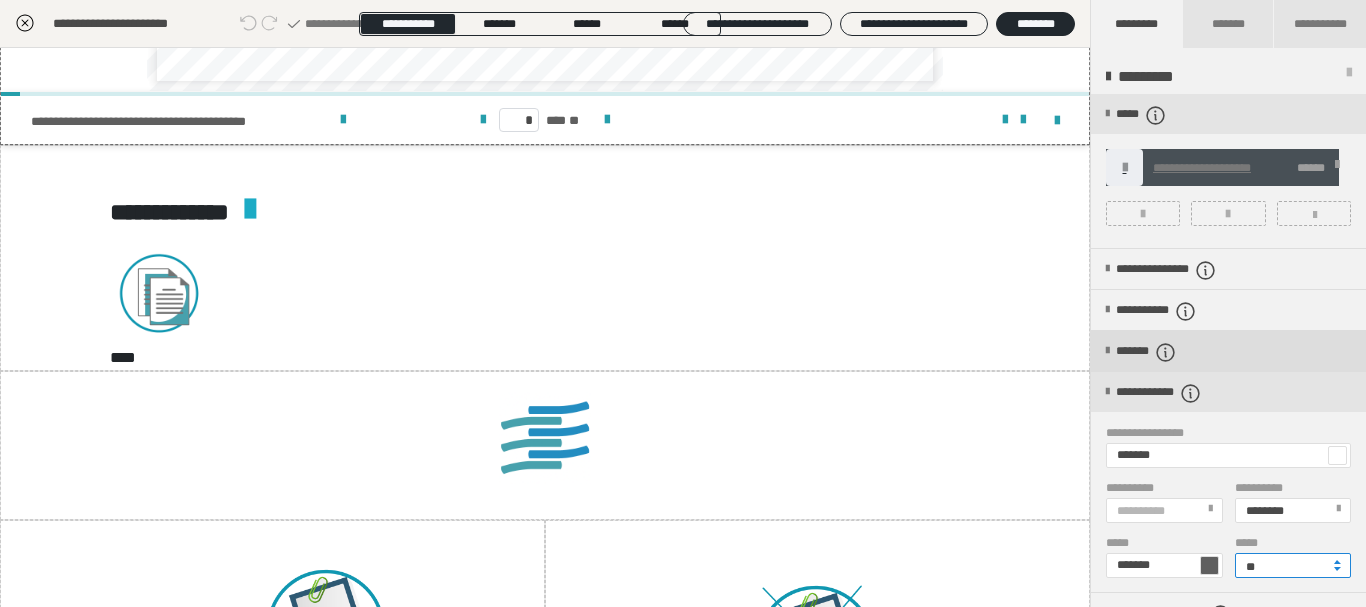 type on "**" 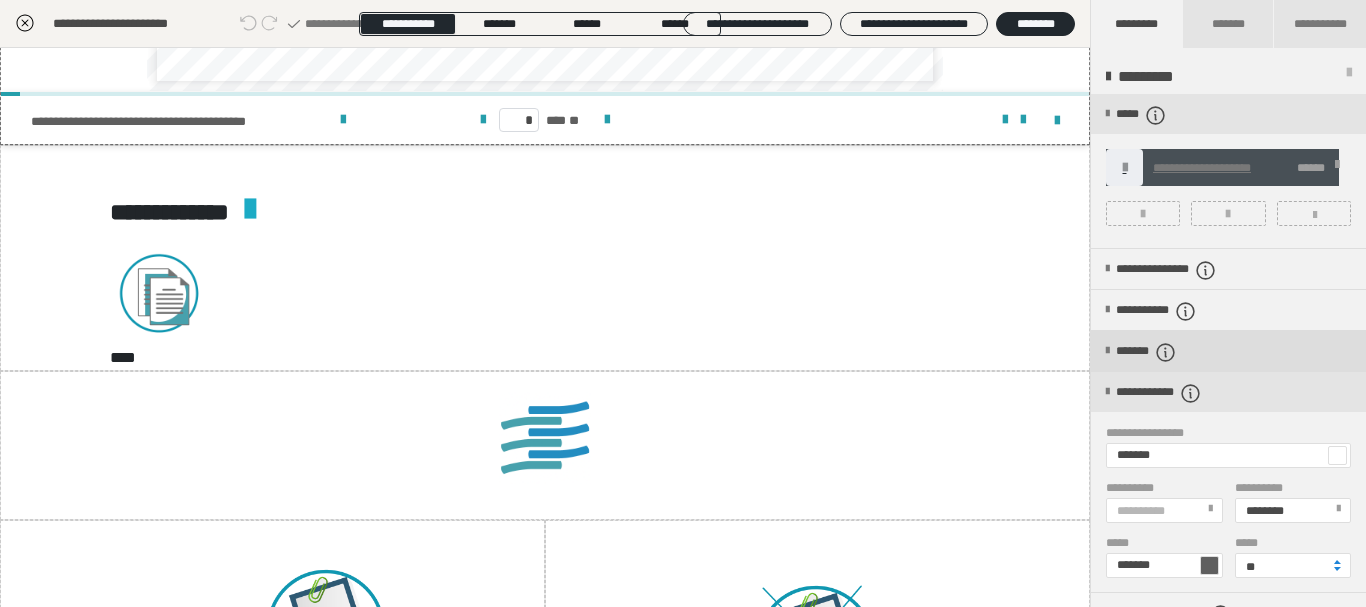 click on "*******" at bounding box center [1163, 352] 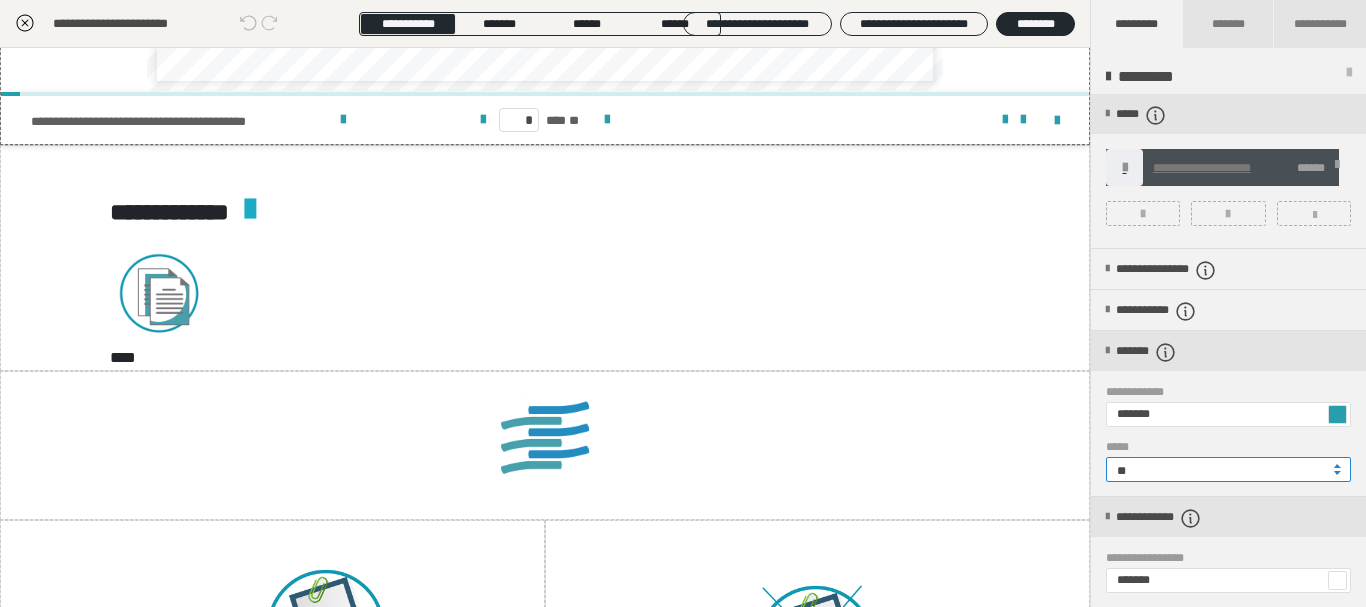 click on "**" at bounding box center [1228, 469] 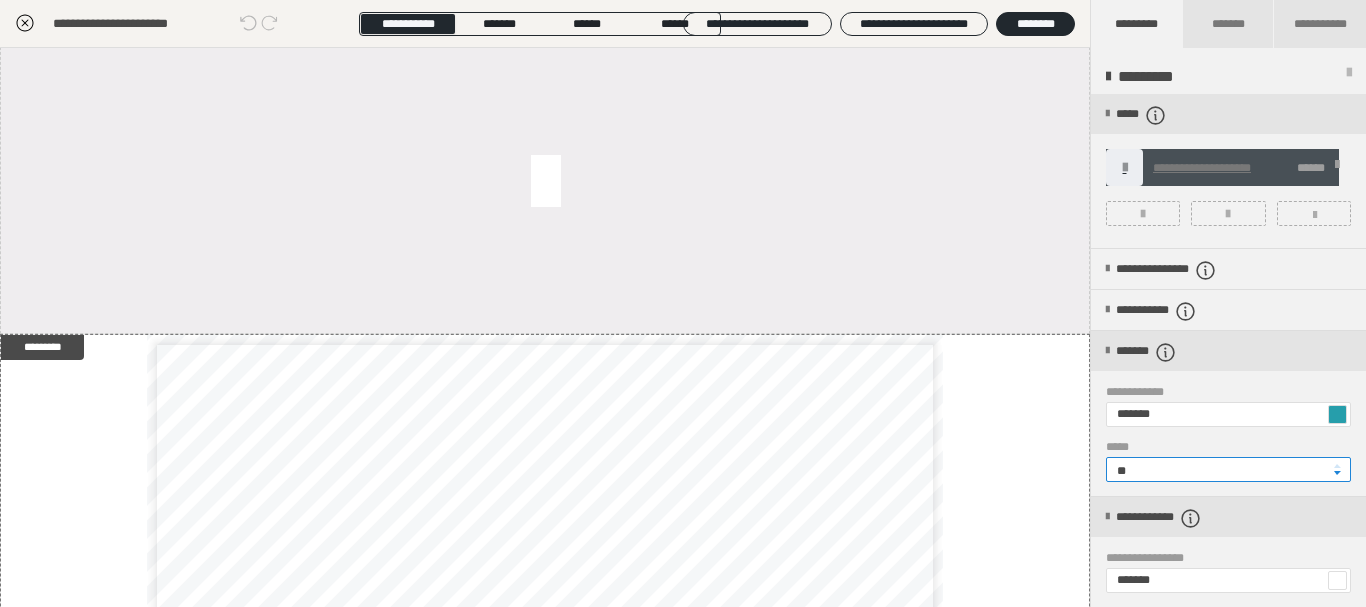 scroll, scrollTop: 1920, scrollLeft: 0, axis: vertical 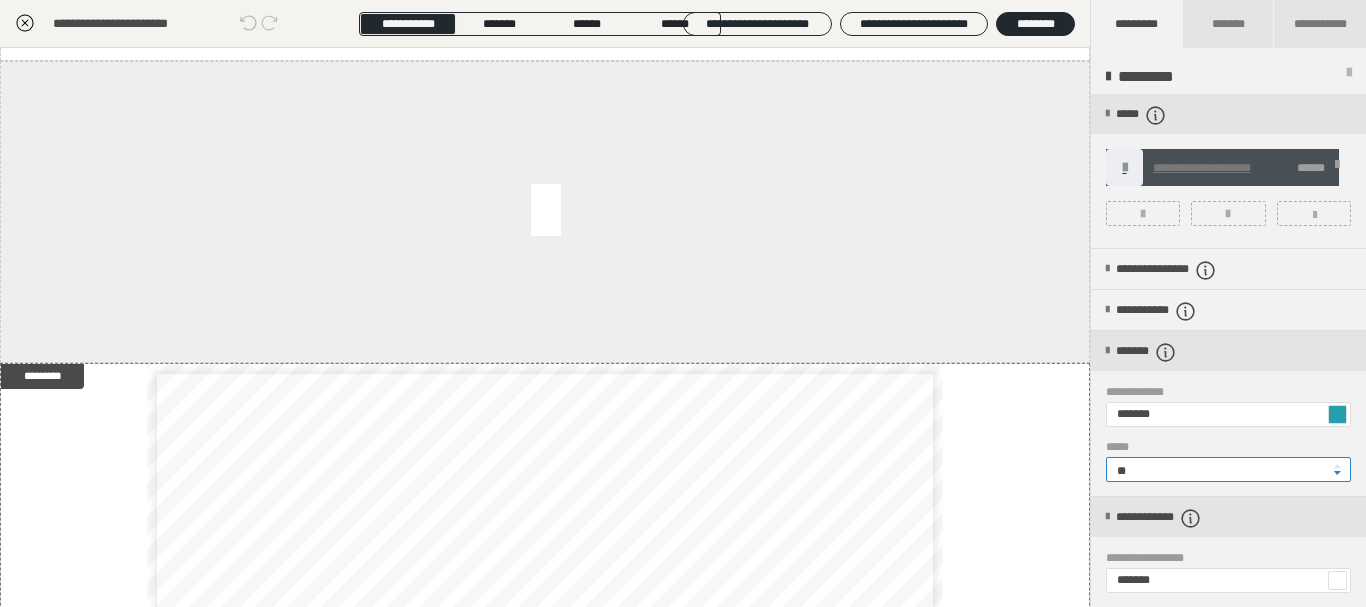 type on "**" 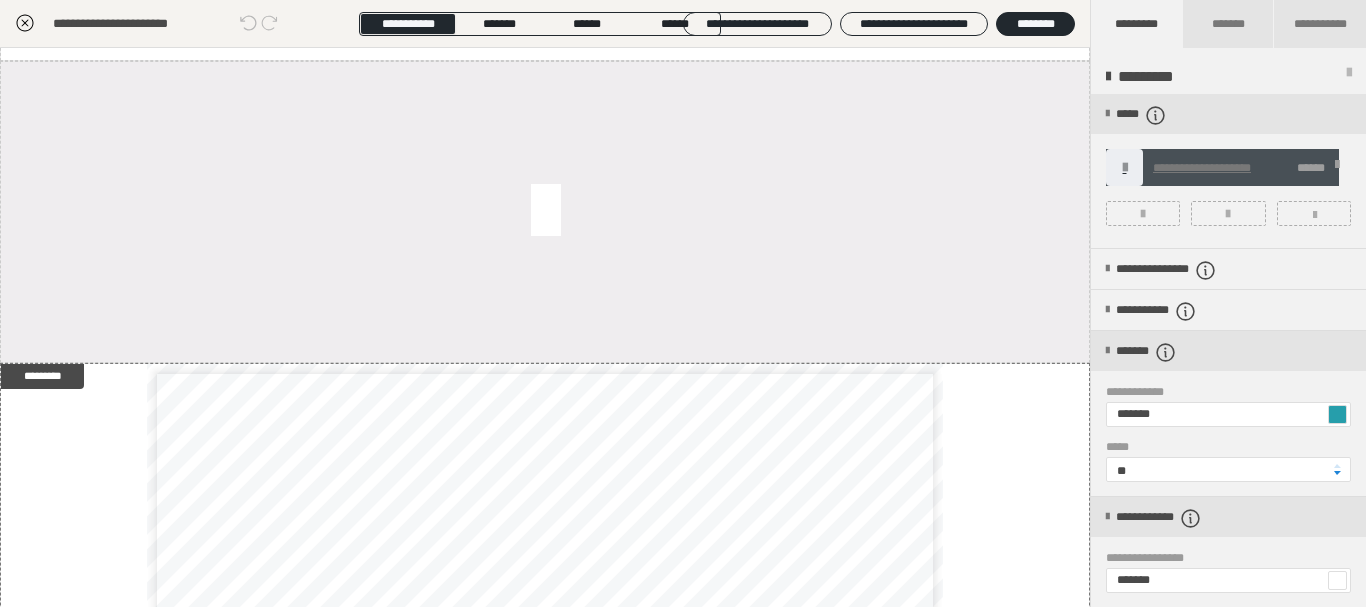 click at bounding box center (545, 212) 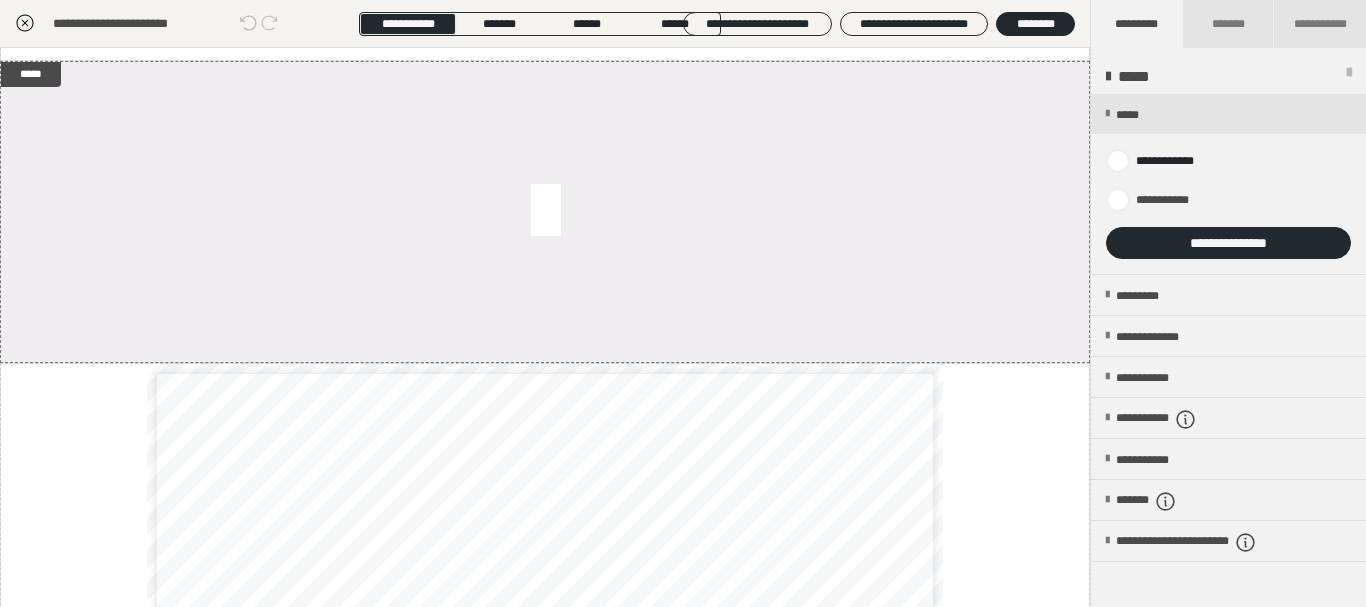 click on "**********" at bounding box center [1228, 184] 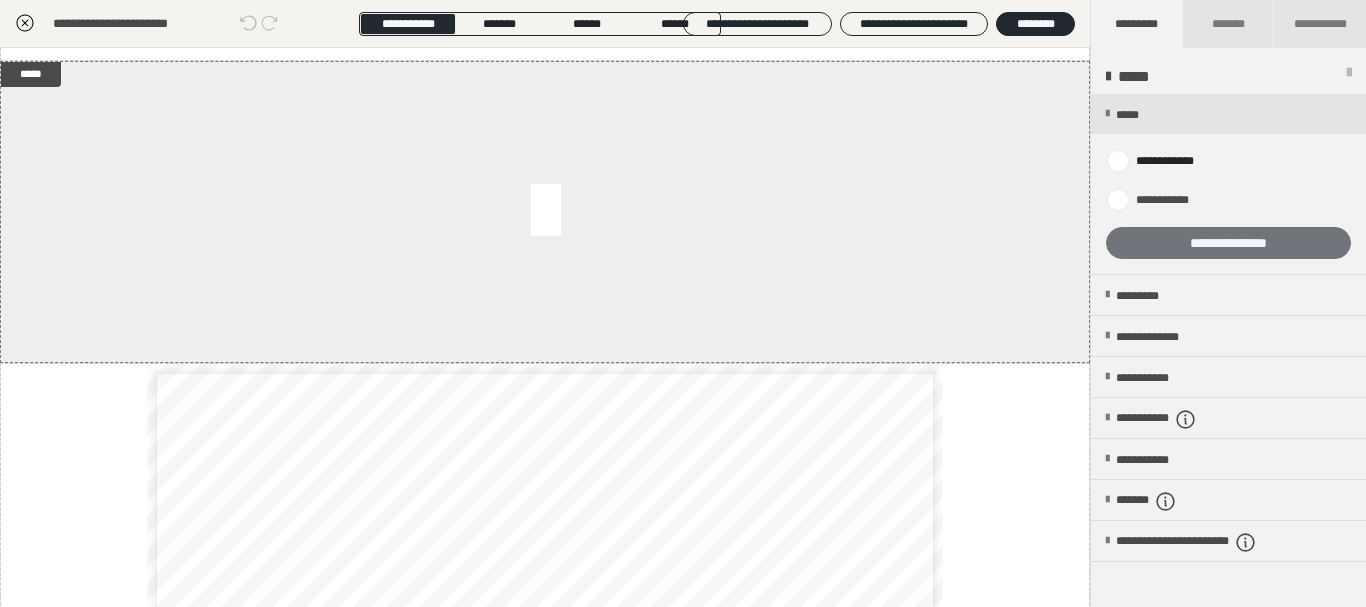click on "**********" at bounding box center (1228, 243) 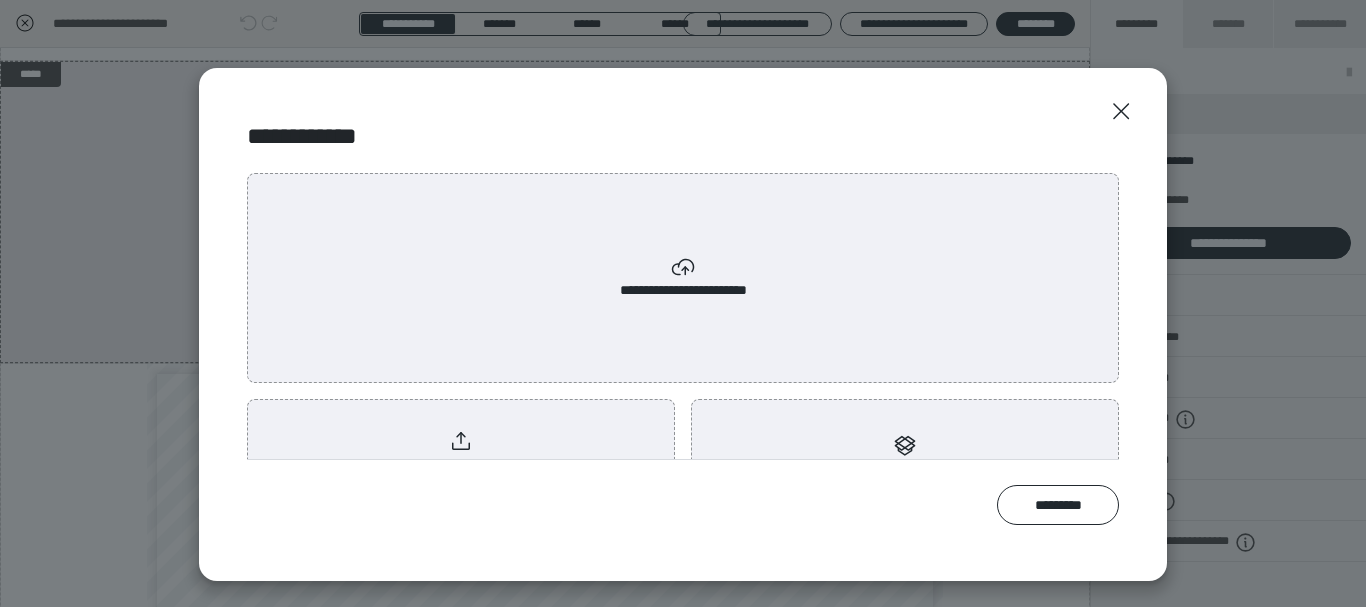 click on "**********" at bounding box center (683, 278) 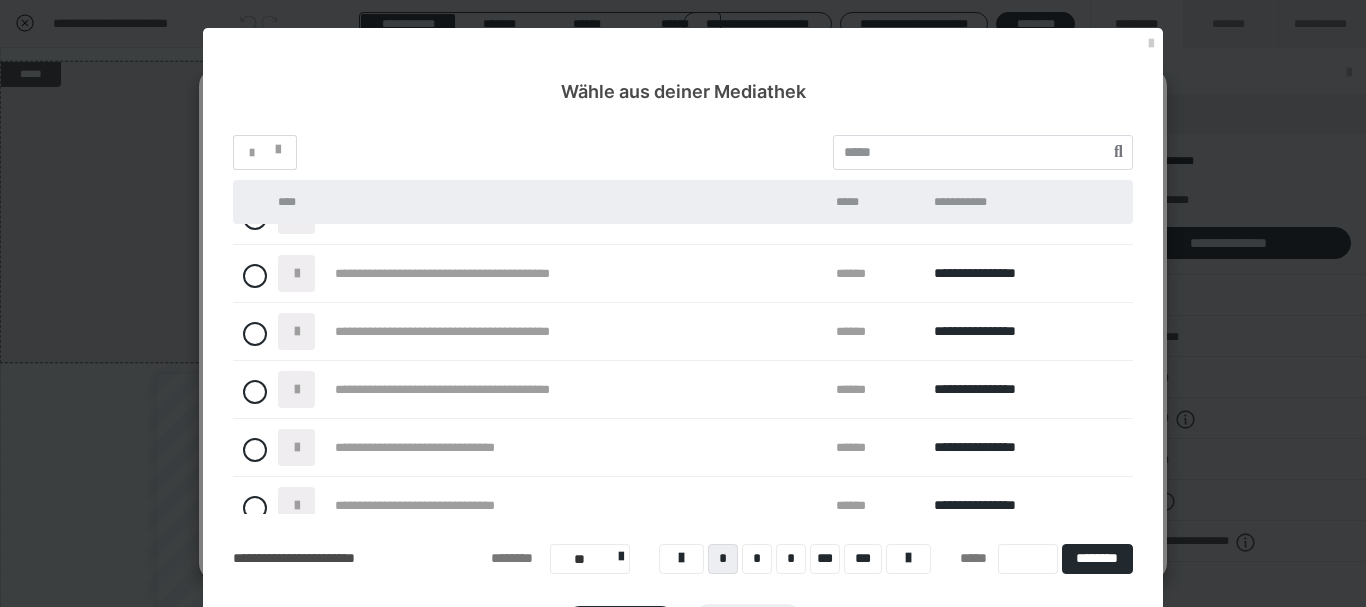 scroll, scrollTop: 290, scrollLeft: 0, axis: vertical 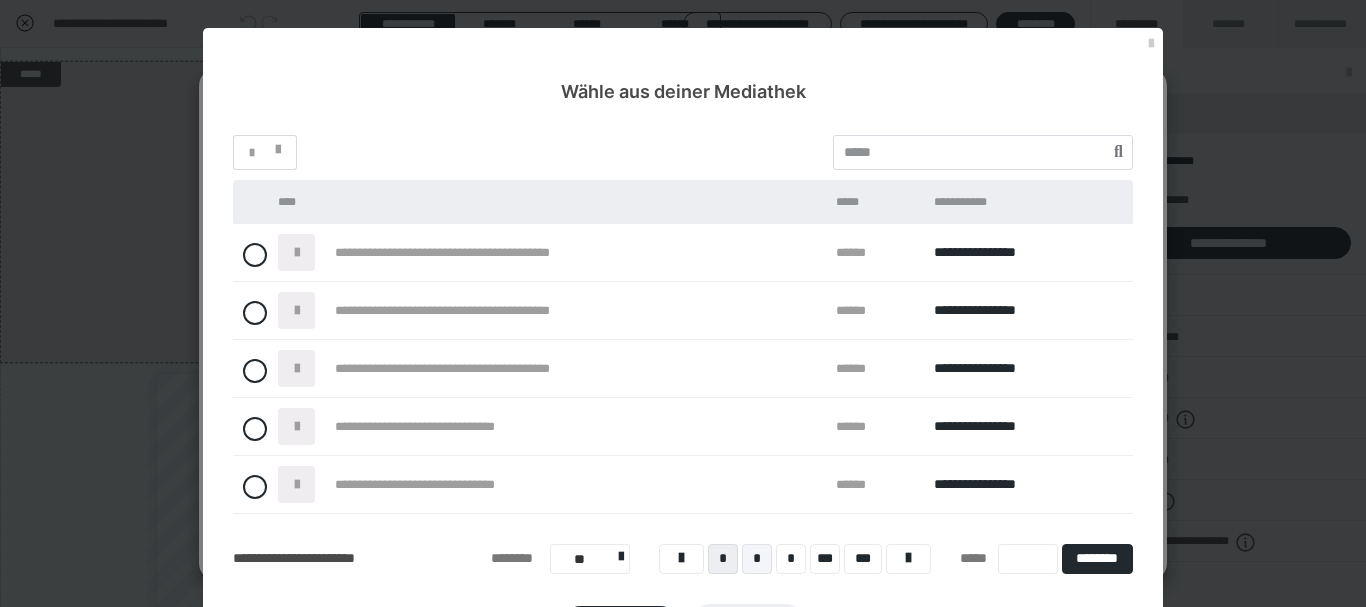 click on "*" at bounding box center [757, 559] 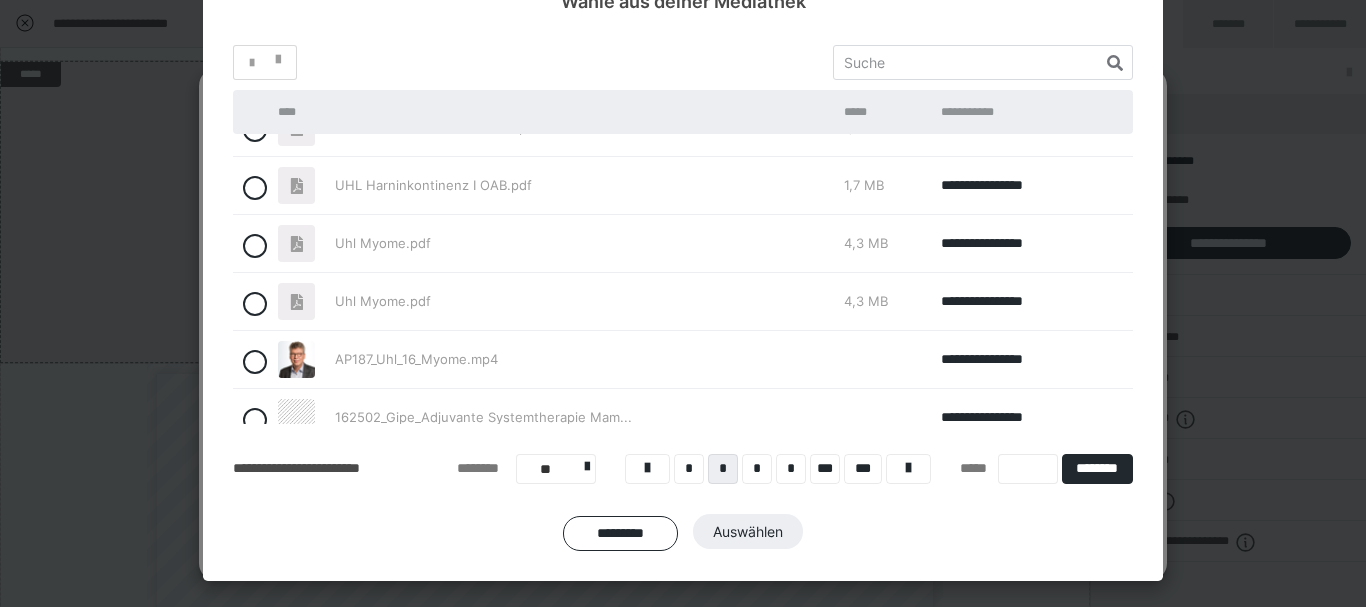 scroll, scrollTop: 290, scrollLeft: 0, axis: vertical 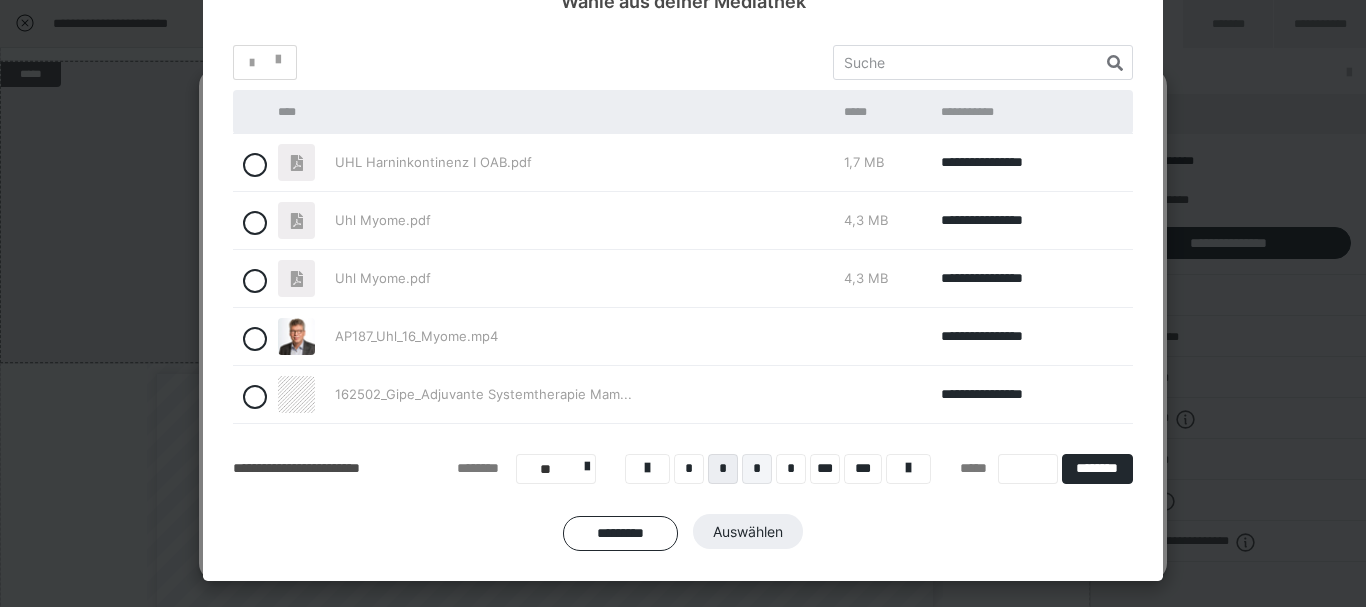 click on "*" at bounding box center (757, 469) 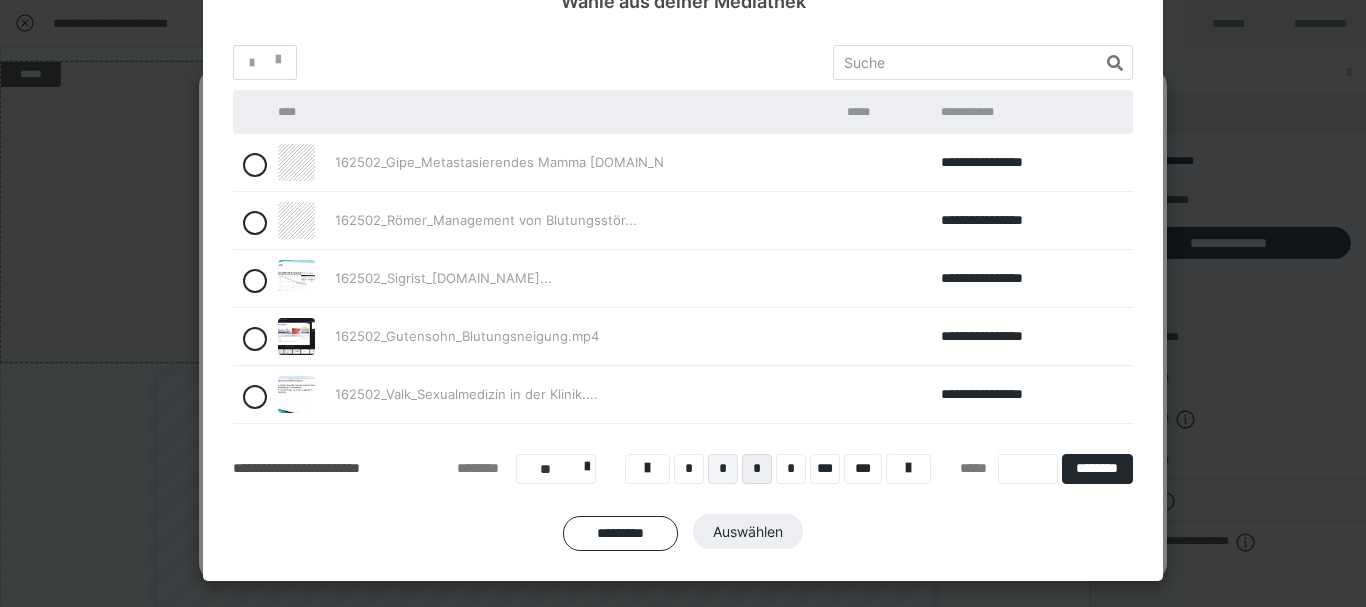click on "*" at bounding box center (723, 469) 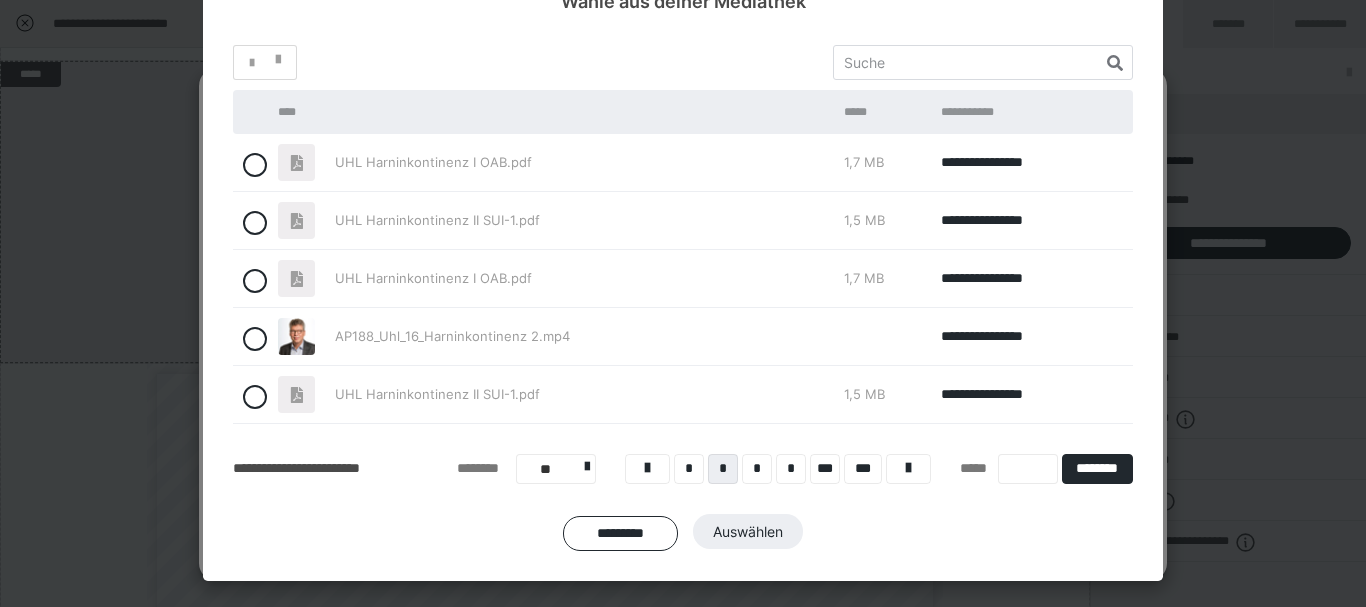 scroll, scrollTop: 290, scrollLeft: 0, axis: vertical 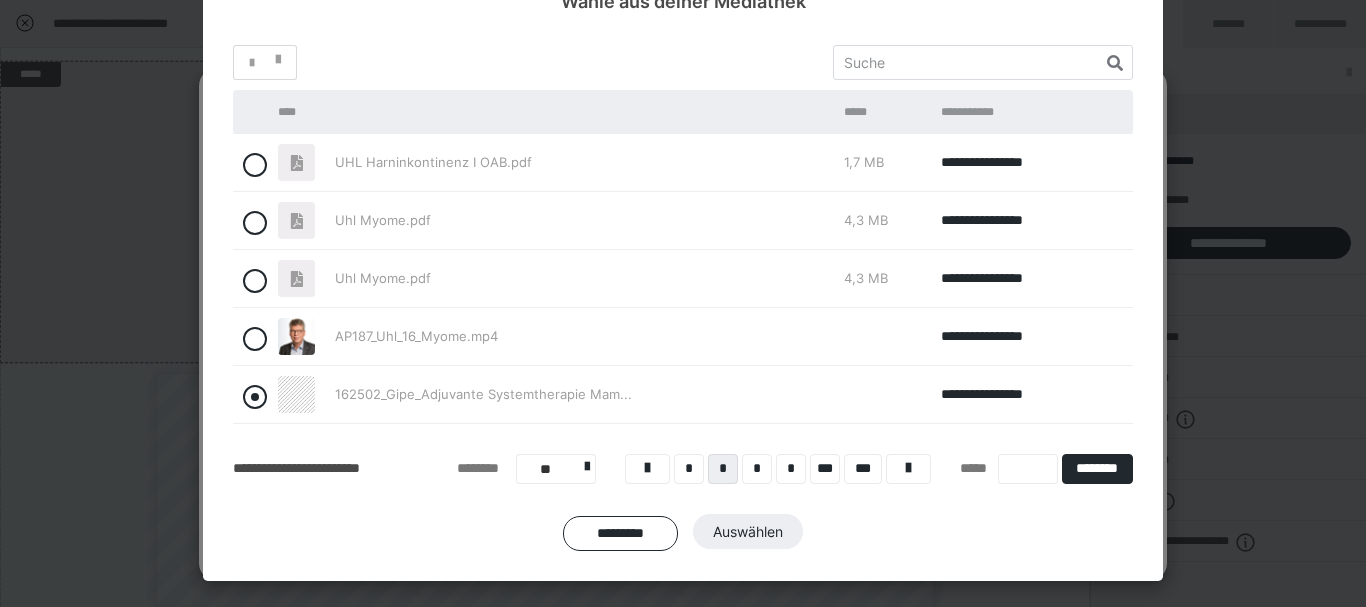 click at bounding box center (255, 397) 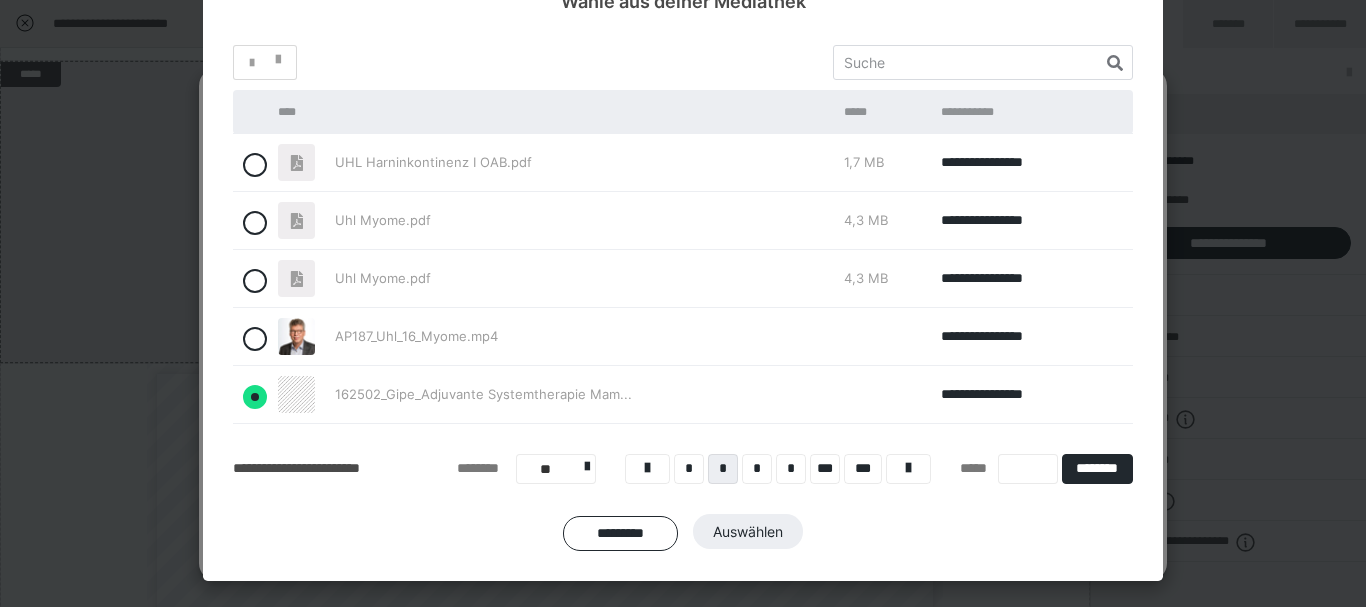 radio on "true" 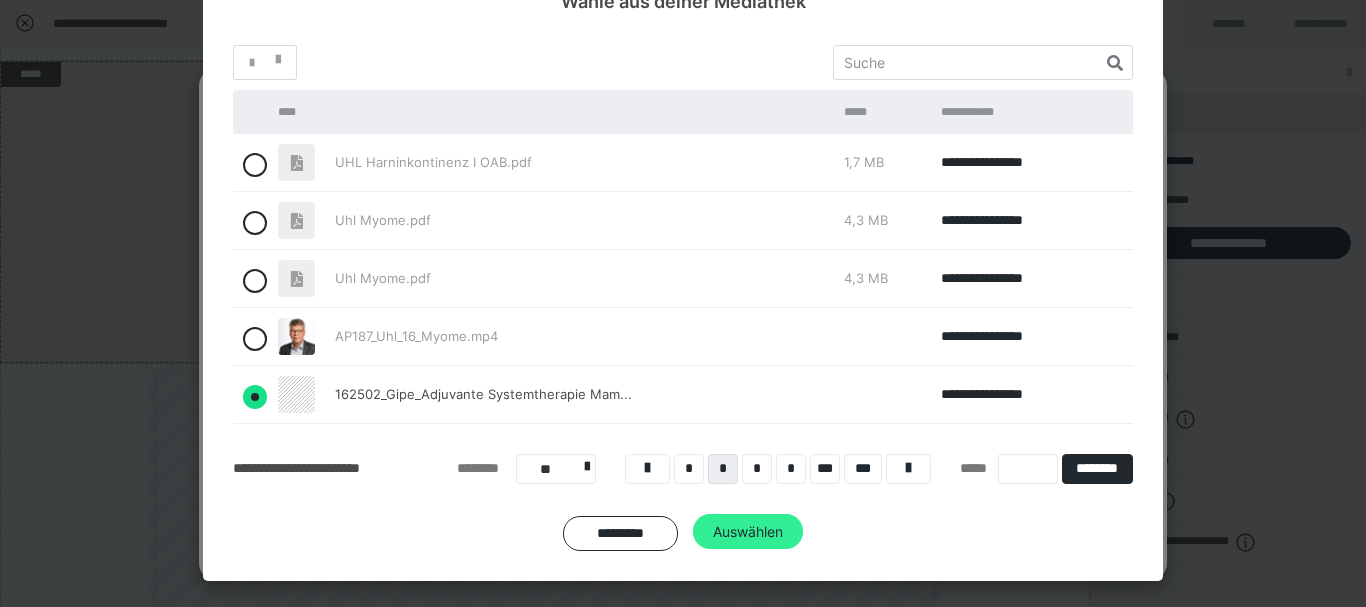 click on "Auswählen" at bounding box center [748, 532] 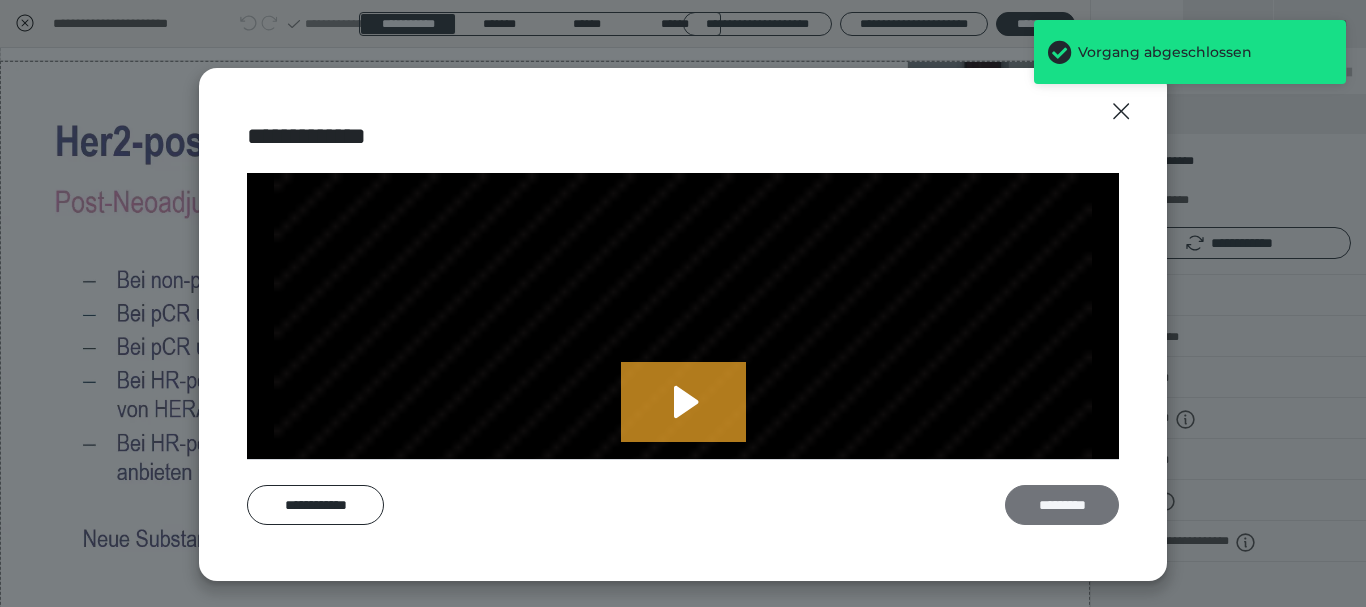 click on "*********" at bounding box center (1062, 505) 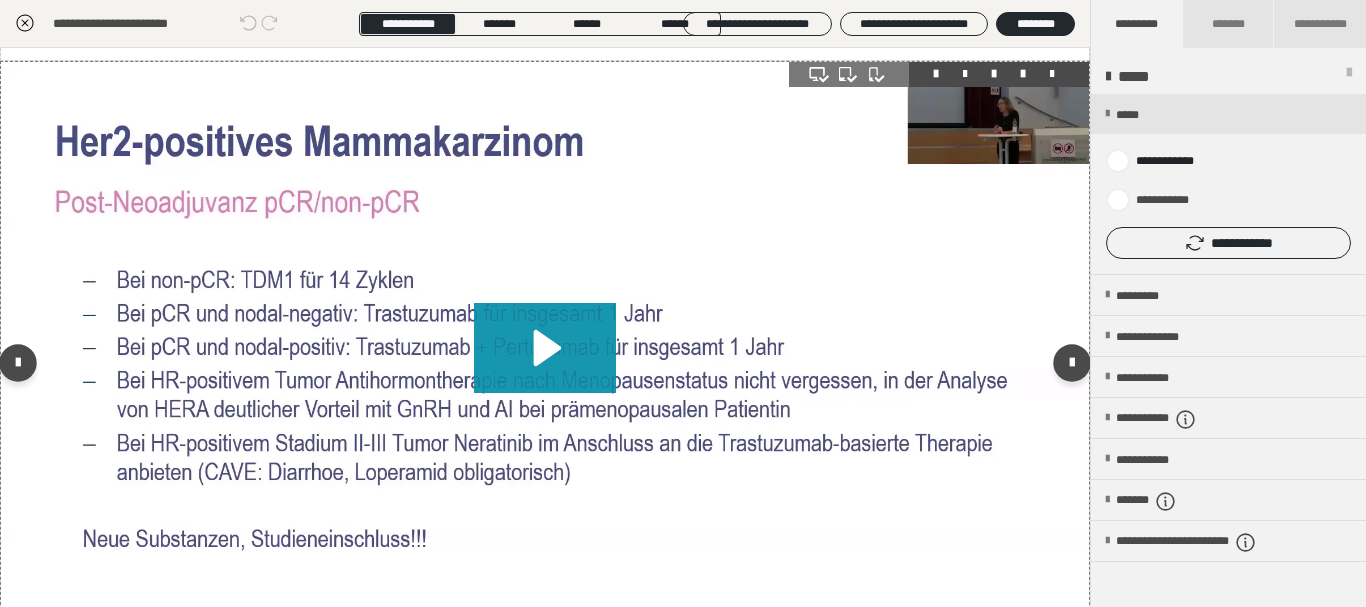 scroll, scrollTop: 1680, scrollLeft: 0, axis: vertical 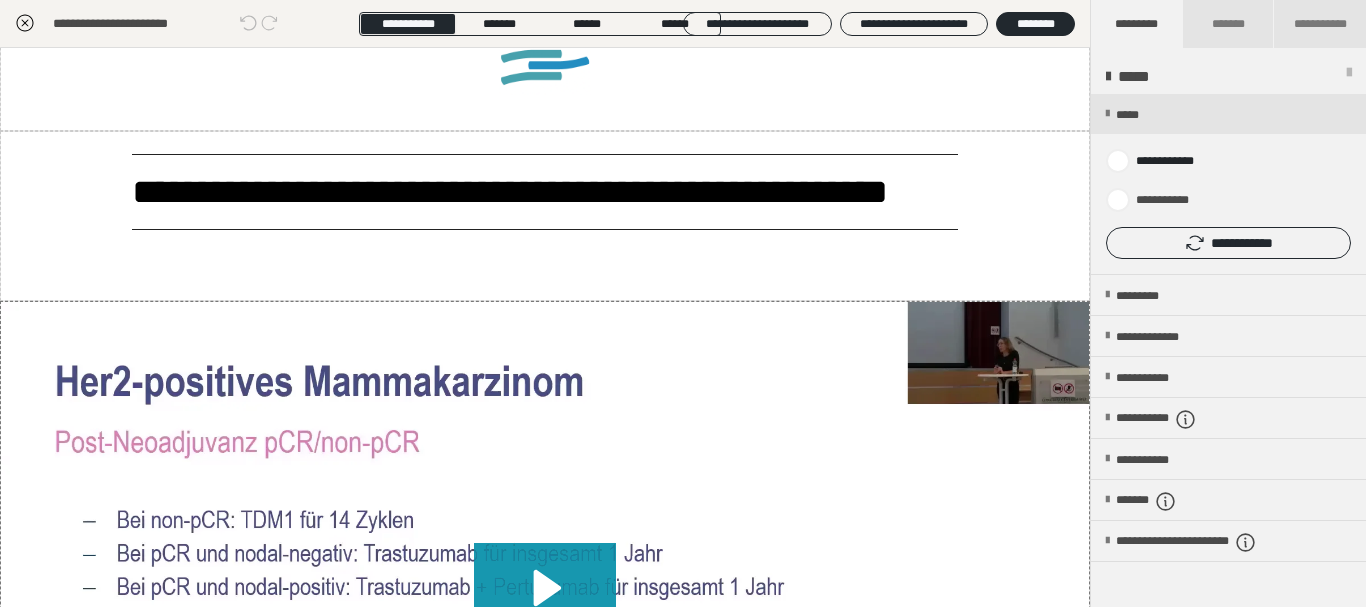 click 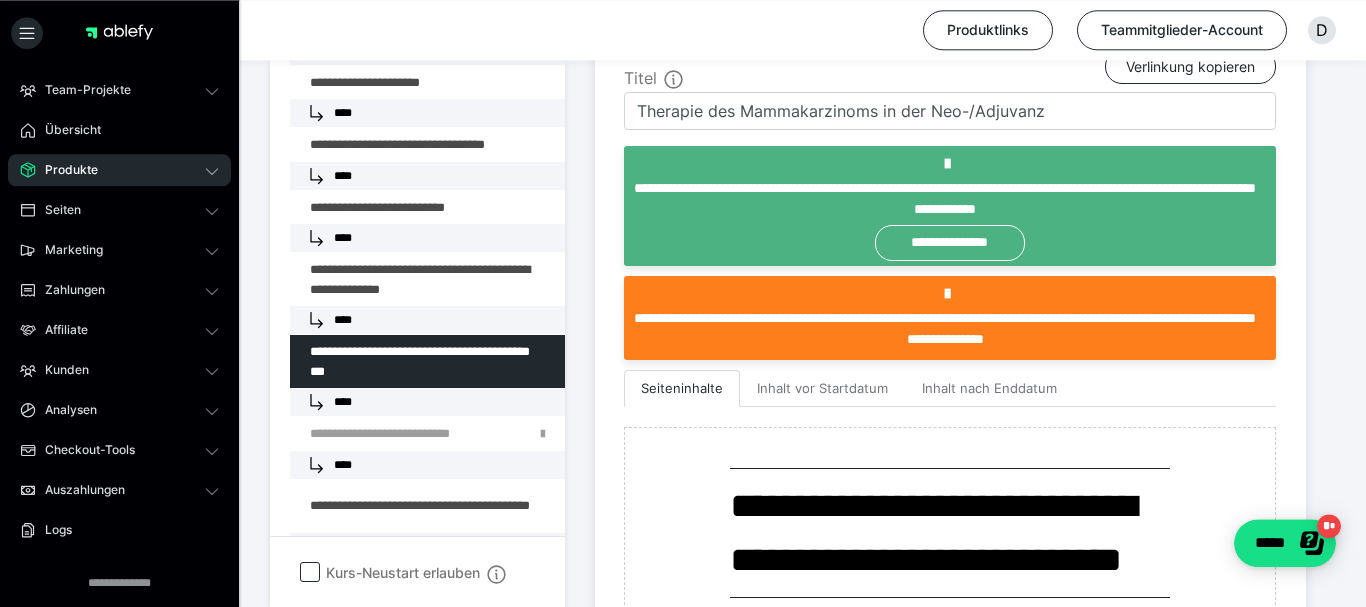 scroll, scrollTop: 510, scrollLeft: 0, axis: vertical 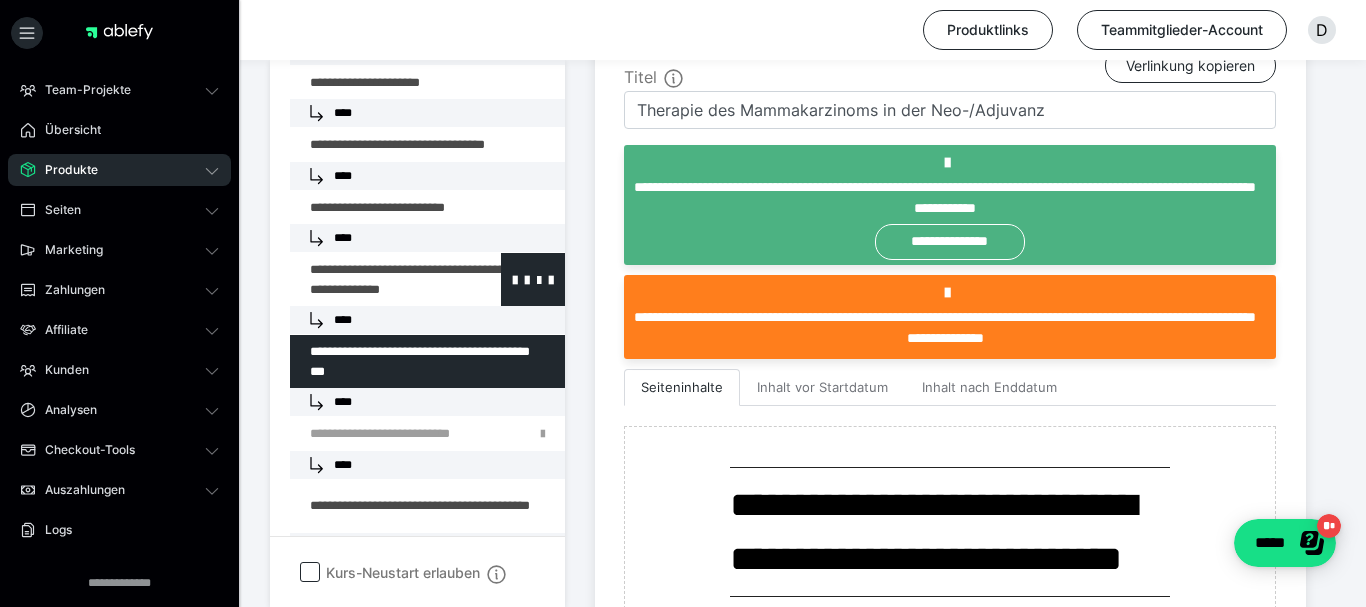 click at bounding box center [375, 279] 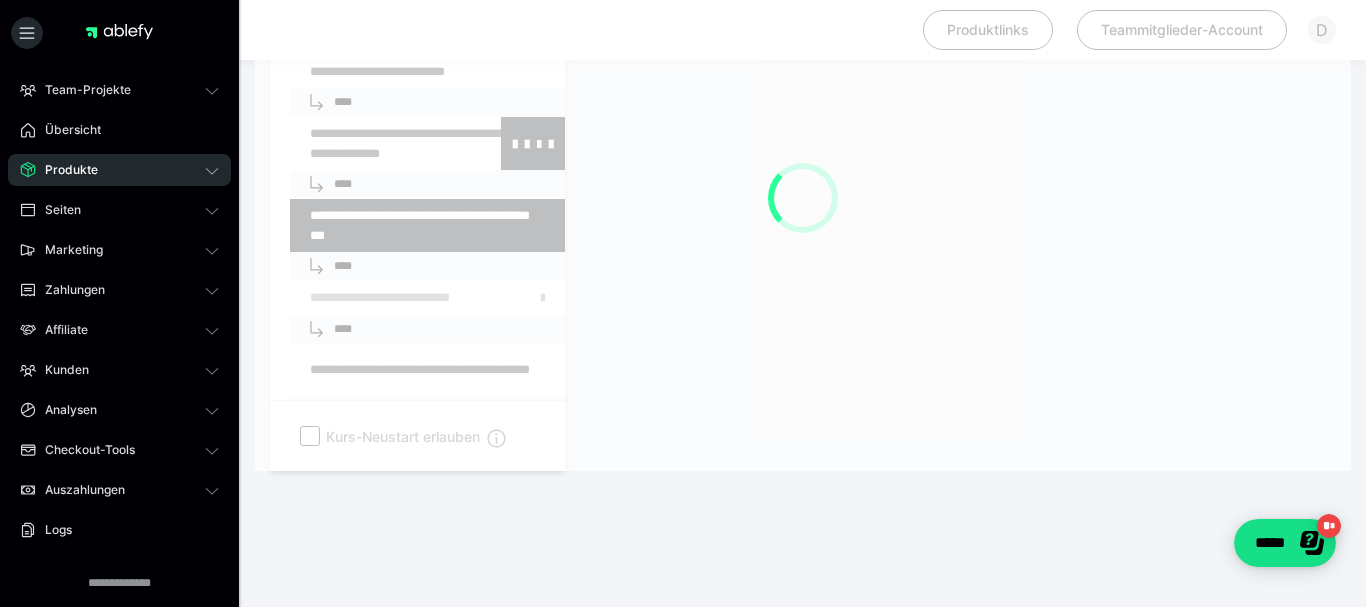 scroll, scrollTop: 374, scrollLeft: 0, axis: vertical 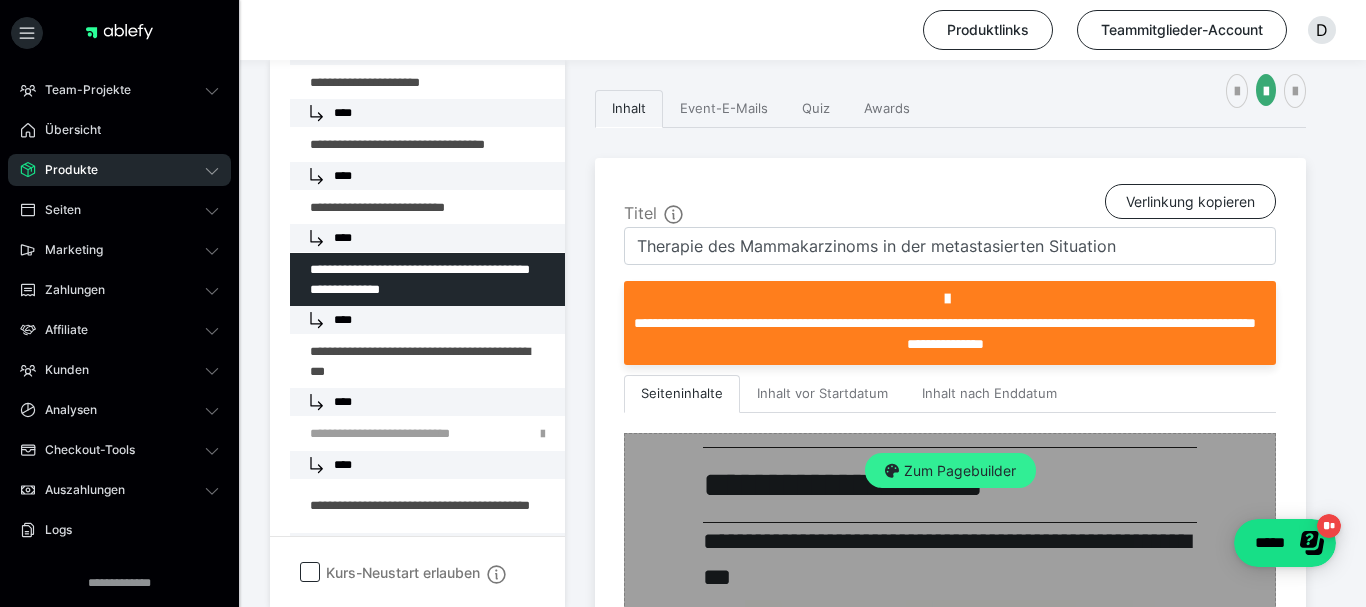 click on "Zum Pagebuilder" at bounding box center (950, 471) 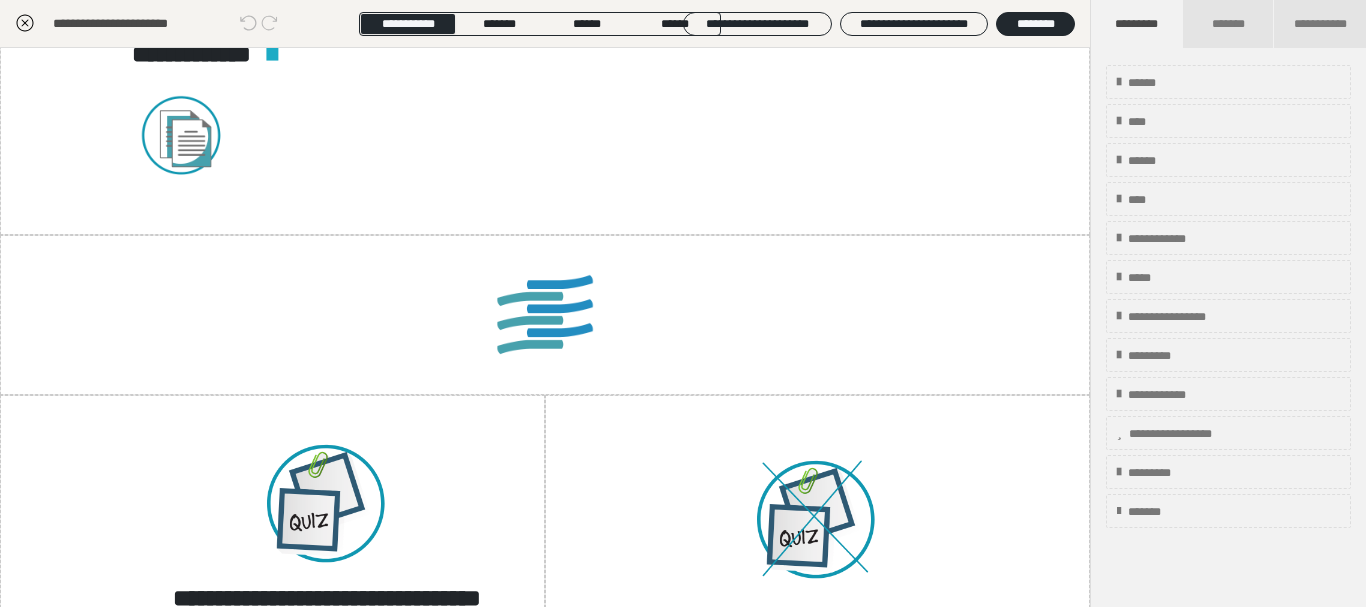 scroll, scrollTop: 2280, scrollLeft: 0, axis: vertical 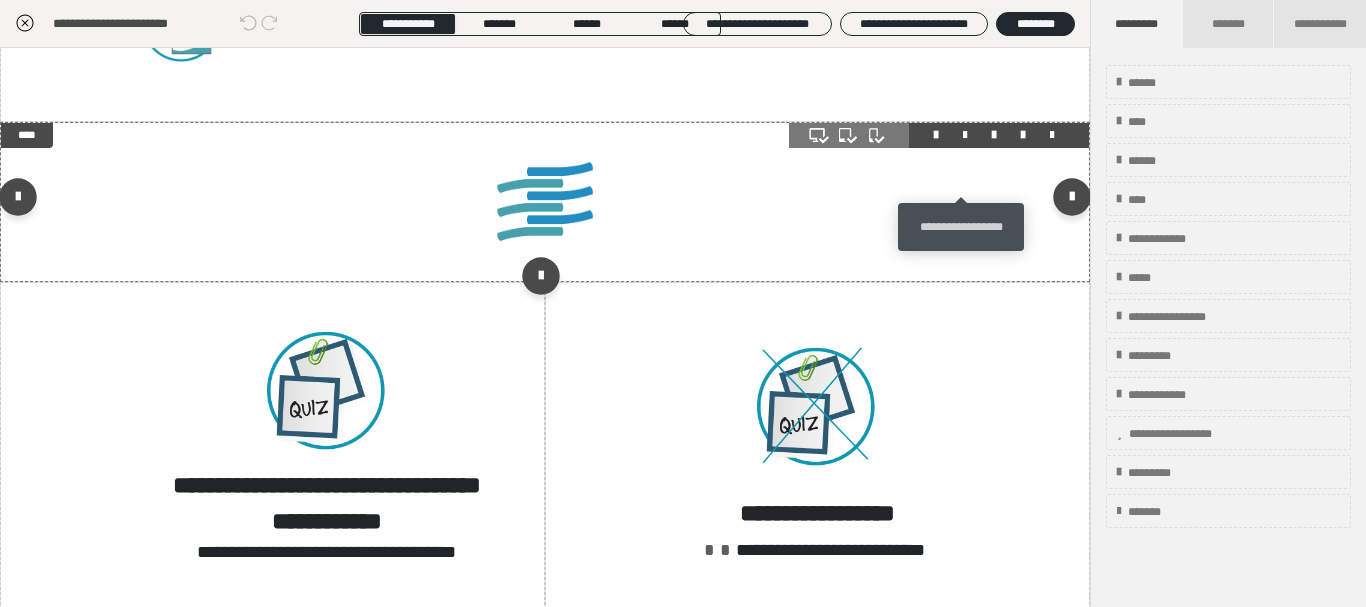 click at bounding box center [965, 135] 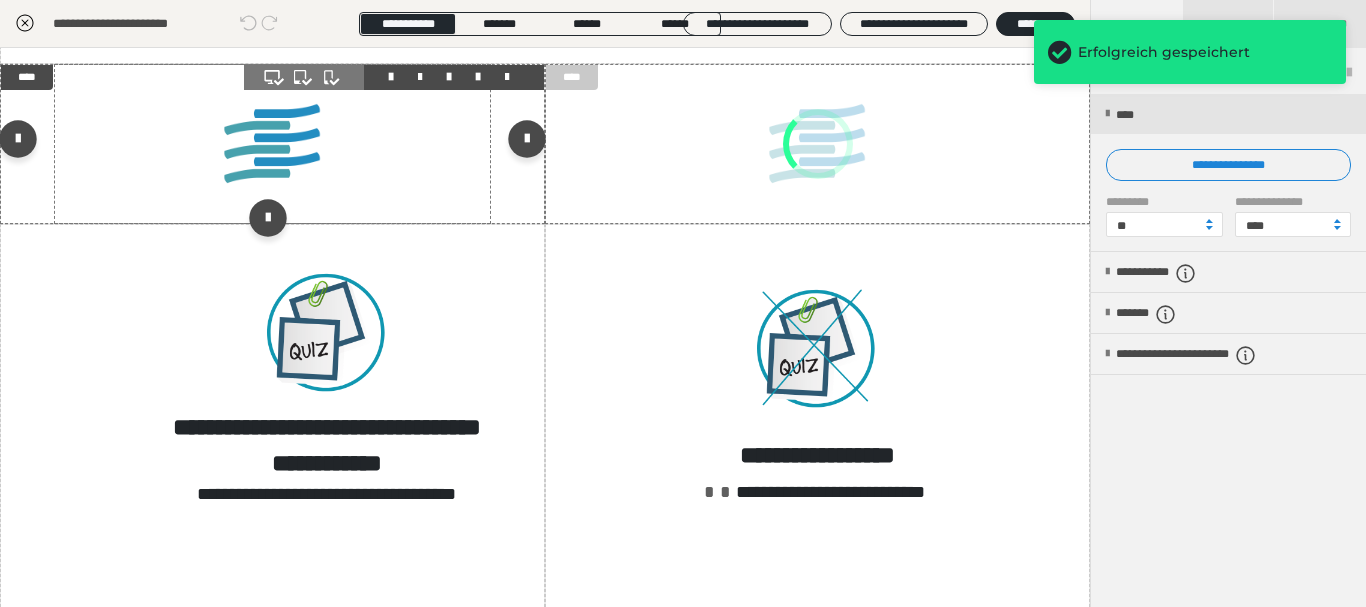 scroll, scrollTop: 2280, scrollLeft: 0, axis: vertical 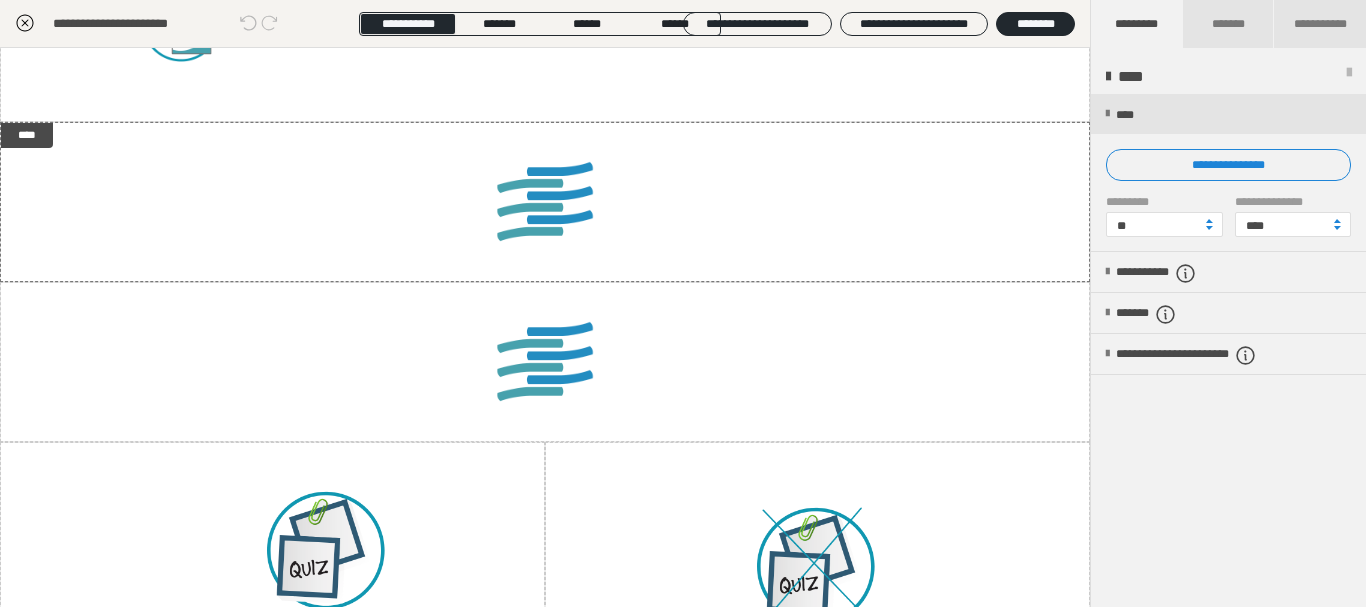 click on "**********" at bounding box center [1320, 24] 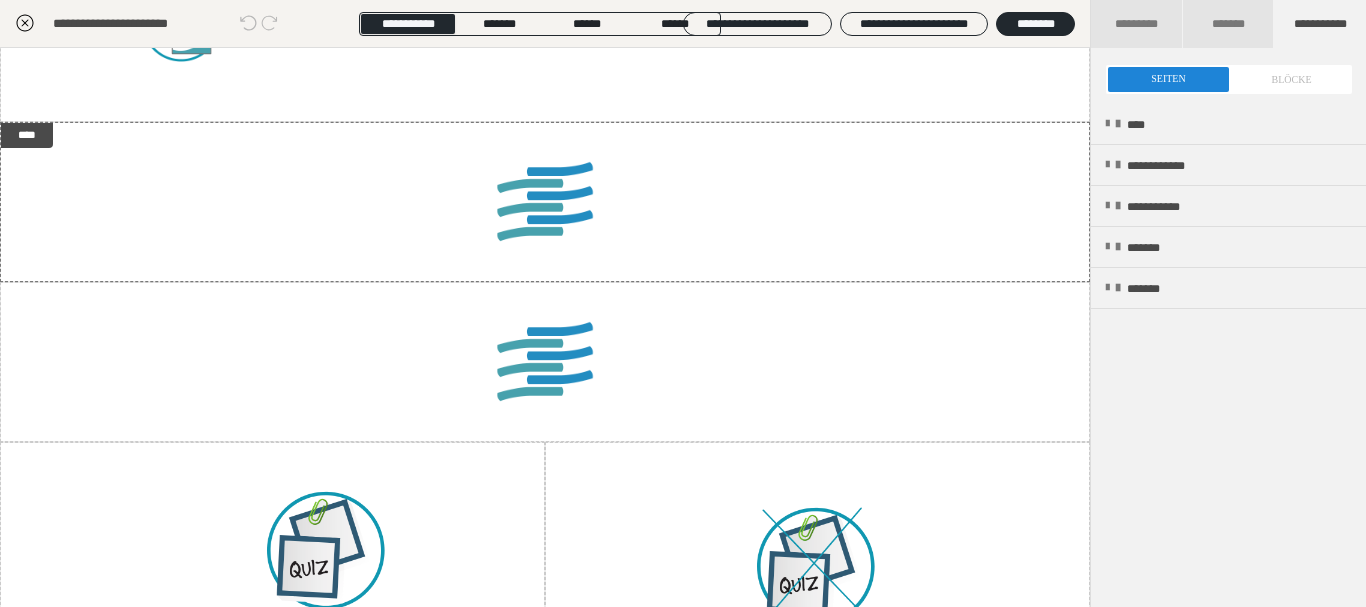 click at bounding box center (1229, 79) 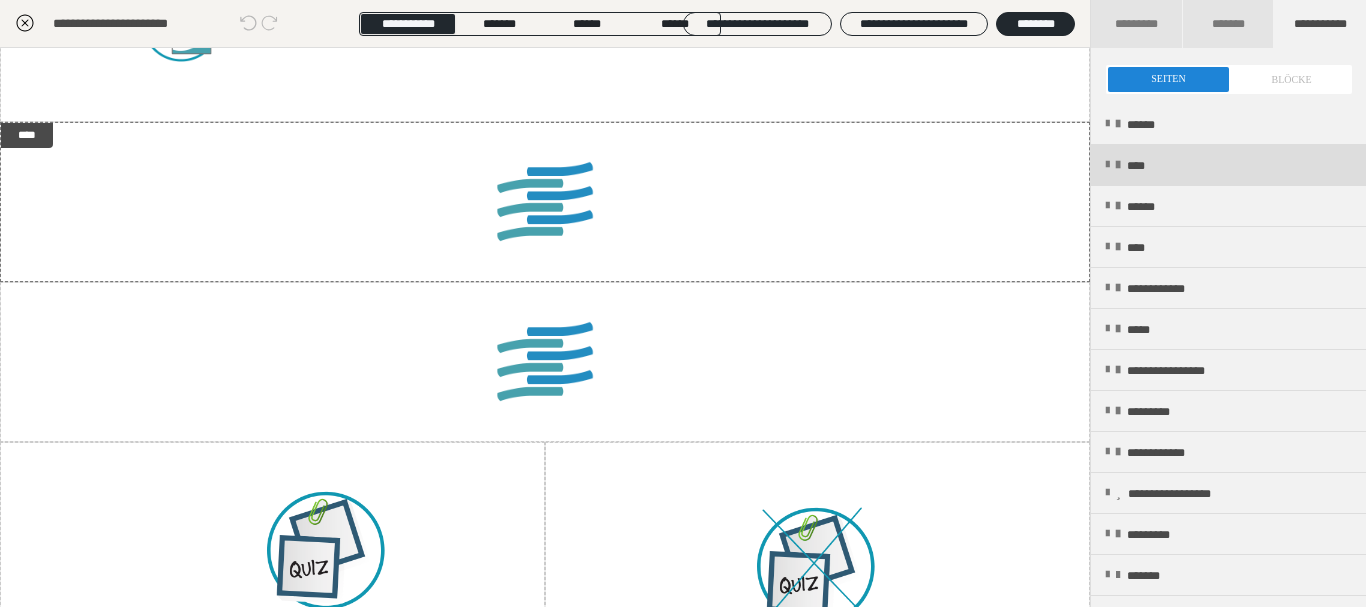 click on "****" at bounding box center [1228, 165] 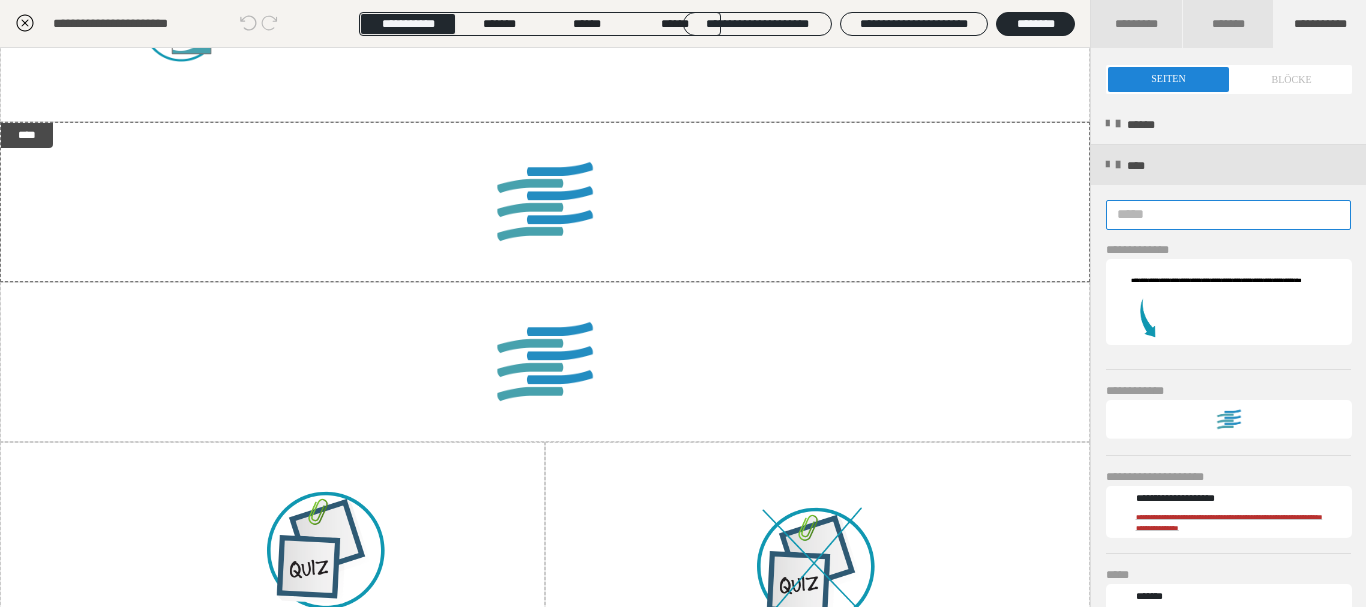 click at bounding box center [1228, 215] 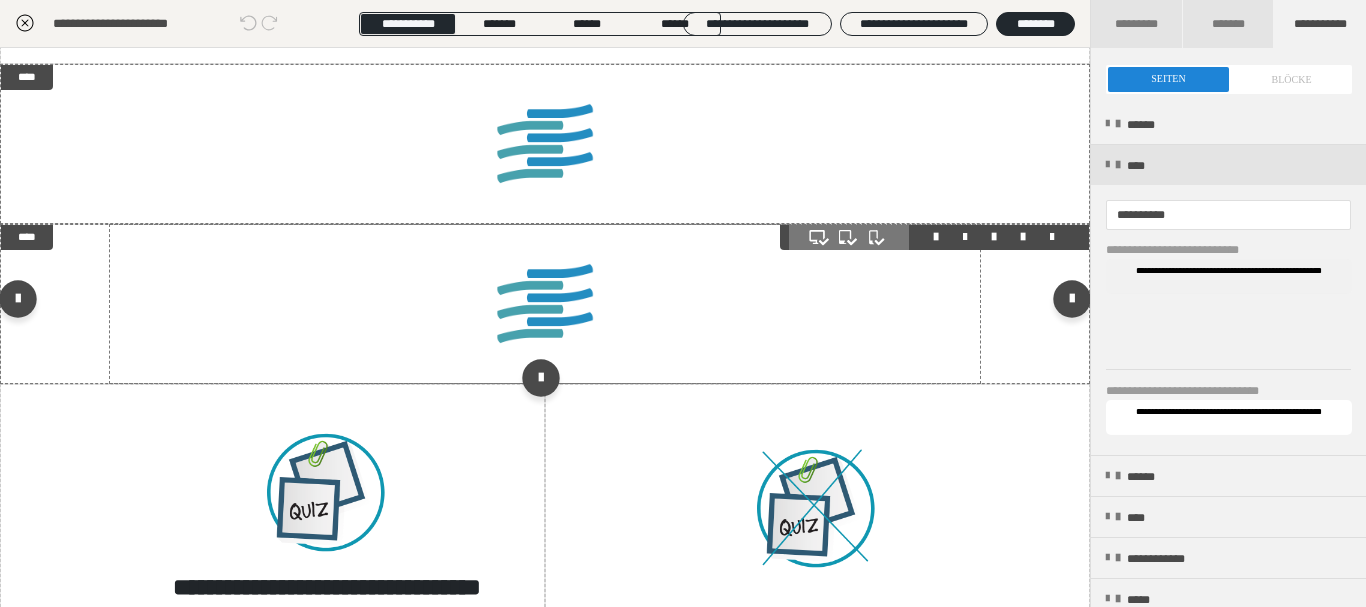 scroll, scrollTop: 2280, scrollLeft: 0, axis: vertical 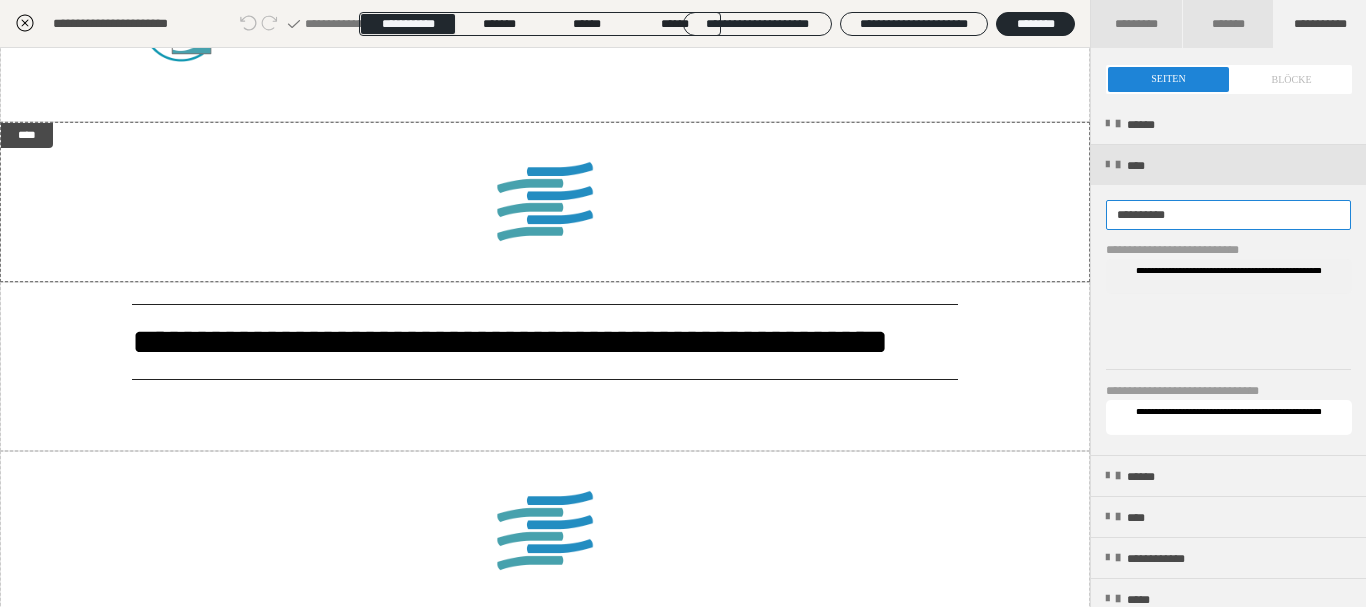 drag, startPoint x: 1199, startPoint y: 217, endPoint x: 1042, endPoint y: 215, distance: 157.01274 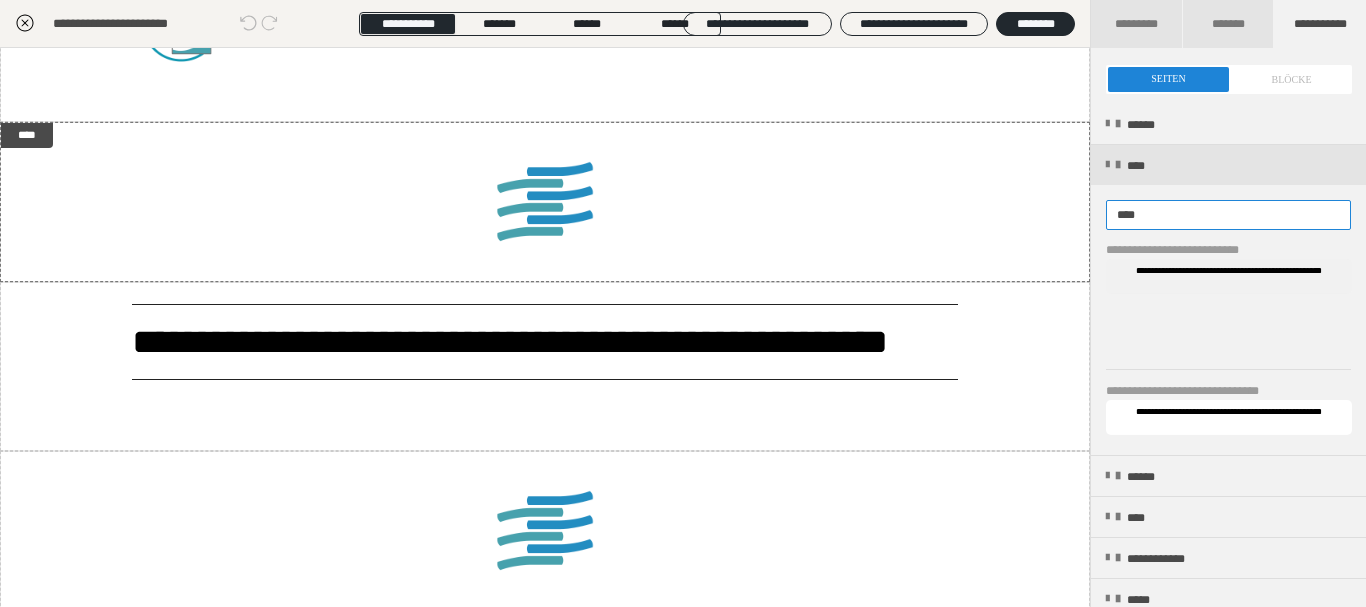 type on "****" 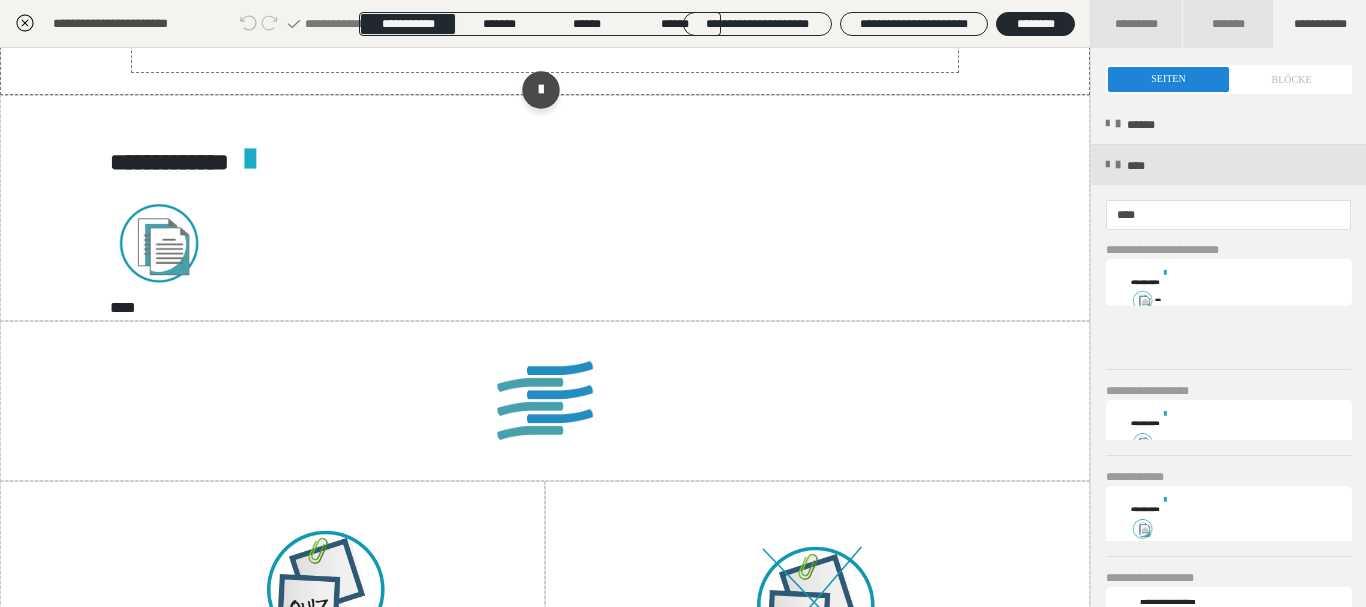 scroll, scrollTop: 2640, scrollLeft: 0, axis: vertical 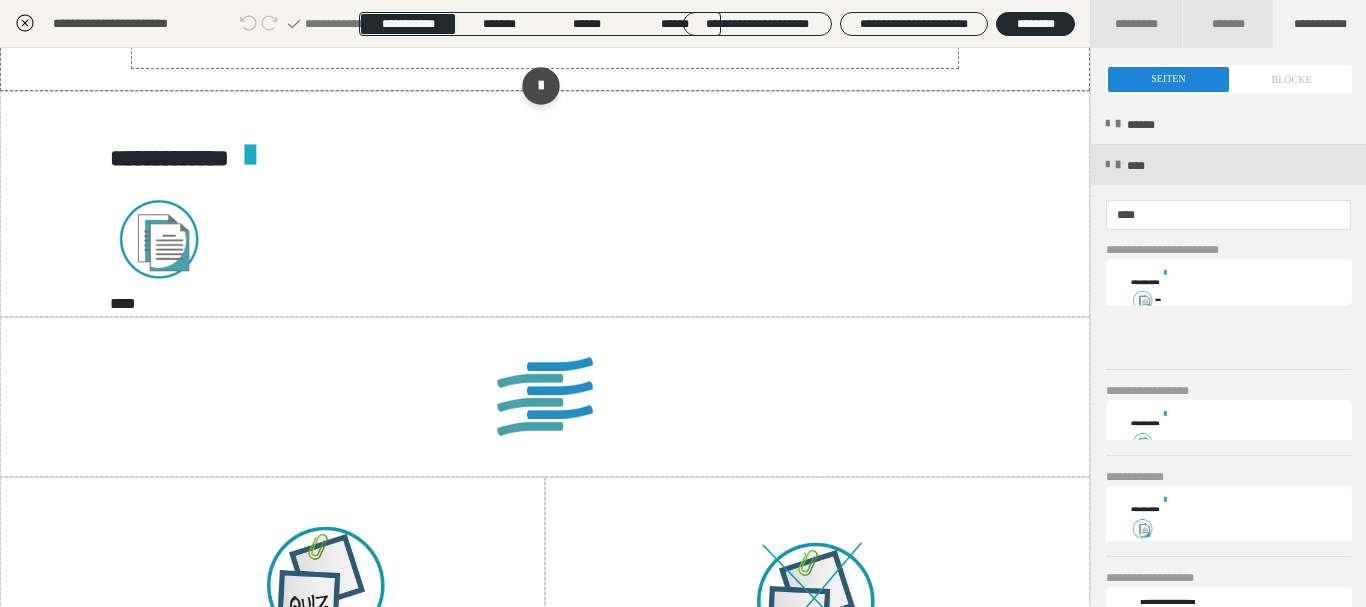 click on "**********" at bounding box center [545, -18] 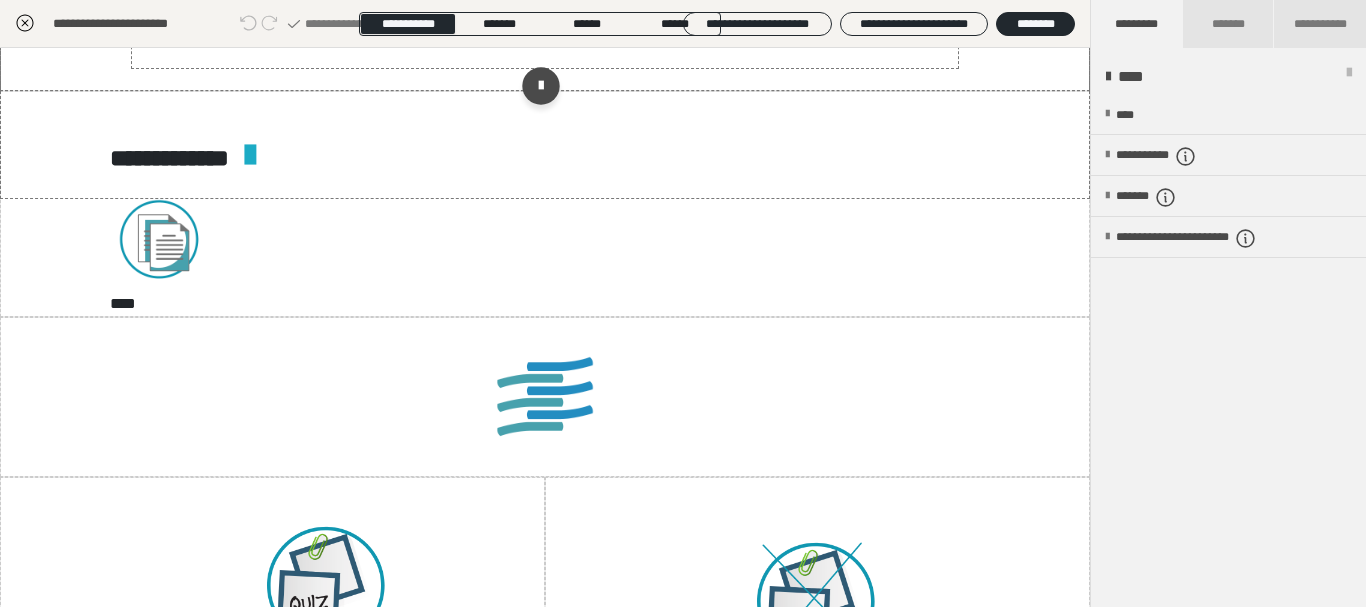 click on "**********" at bounding box center [545, -18] 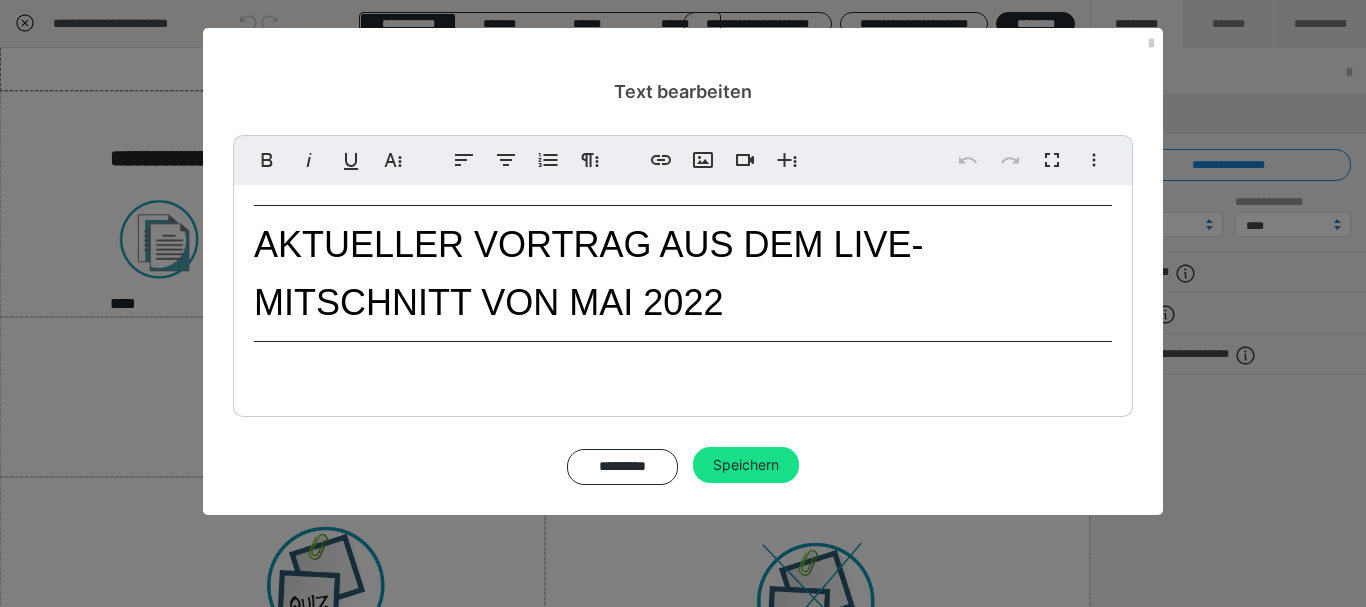 click on "Aktueller Vortrag aus dem Live-Mitschnitt von Mai 2022" at bounding box center (683, 273) 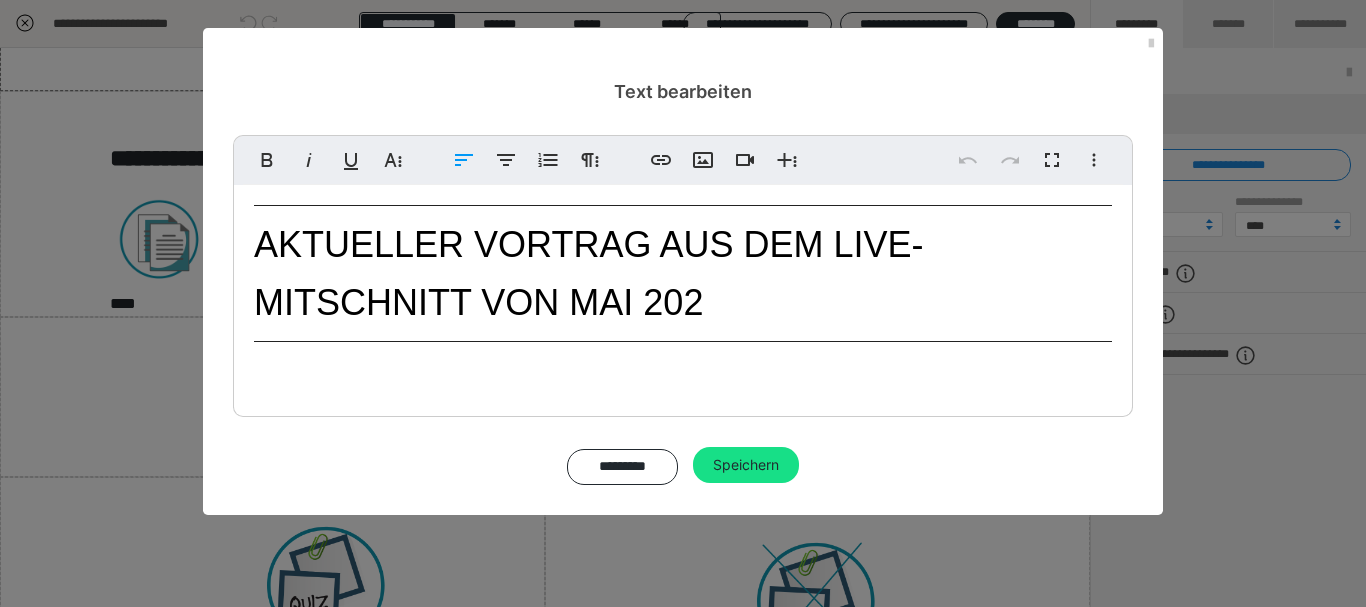 type 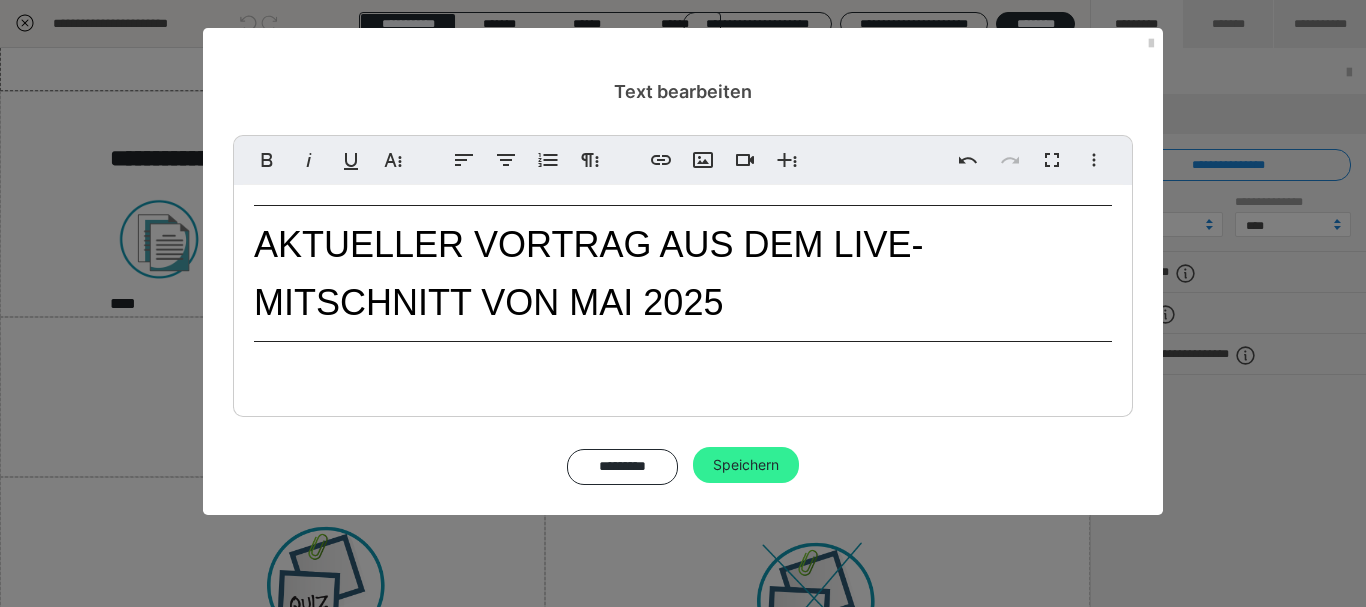 click on "Speichern" at bounding box center [746, 465] 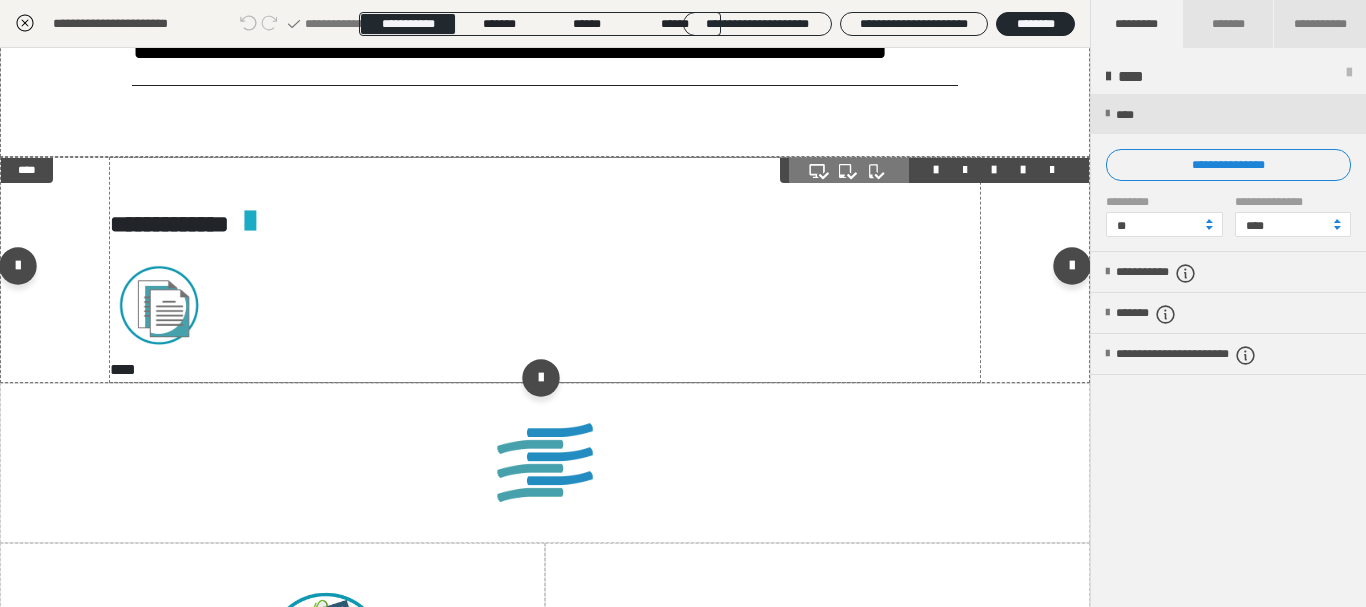 scroll, scrollTop: 2520, scrollLeft: 0, axis: vertical 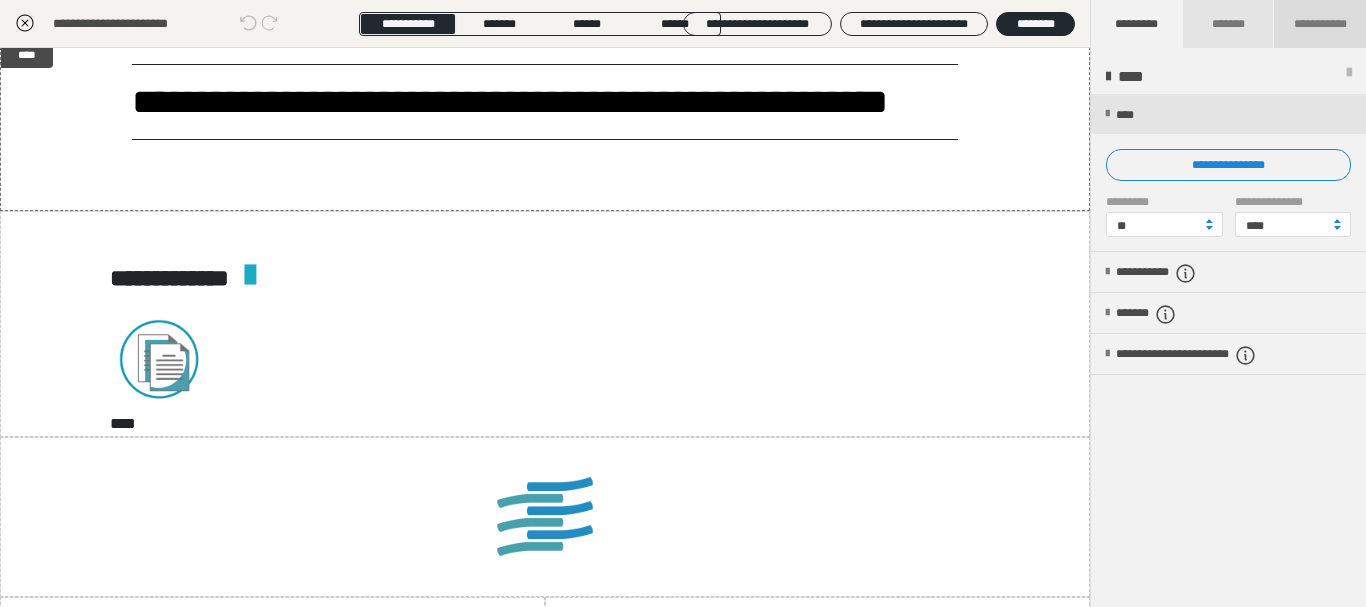 click on "**********" at bounding box center [1320, 24] 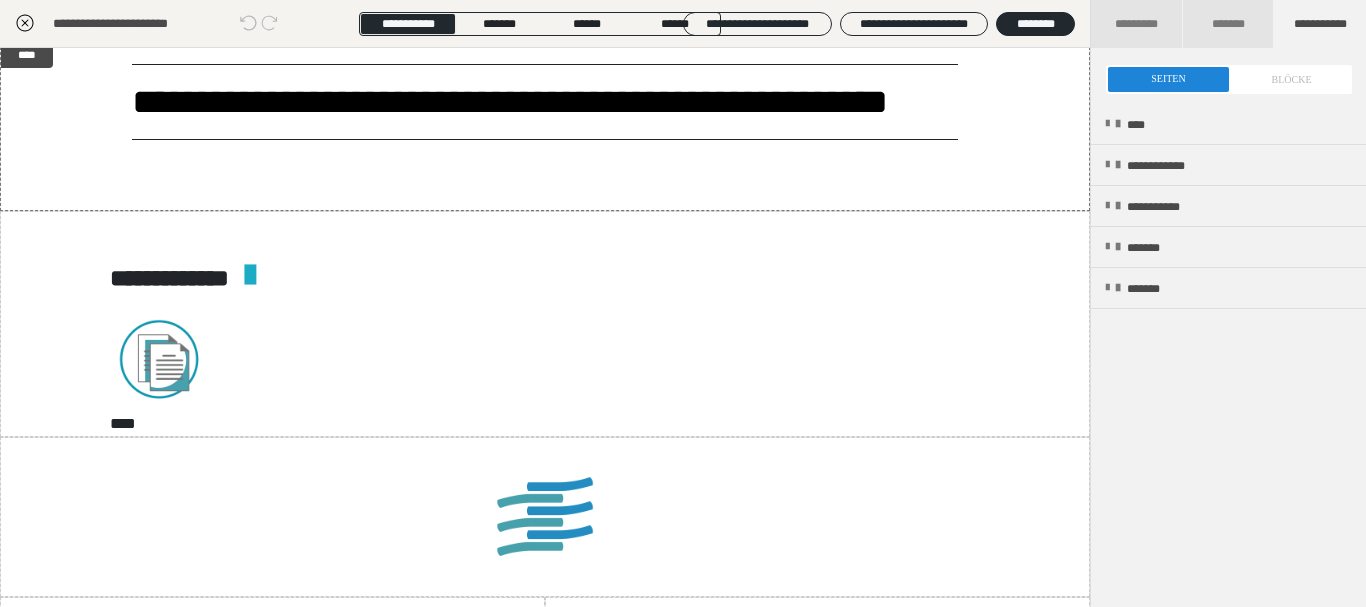 click at bounding box center [1229, 79] 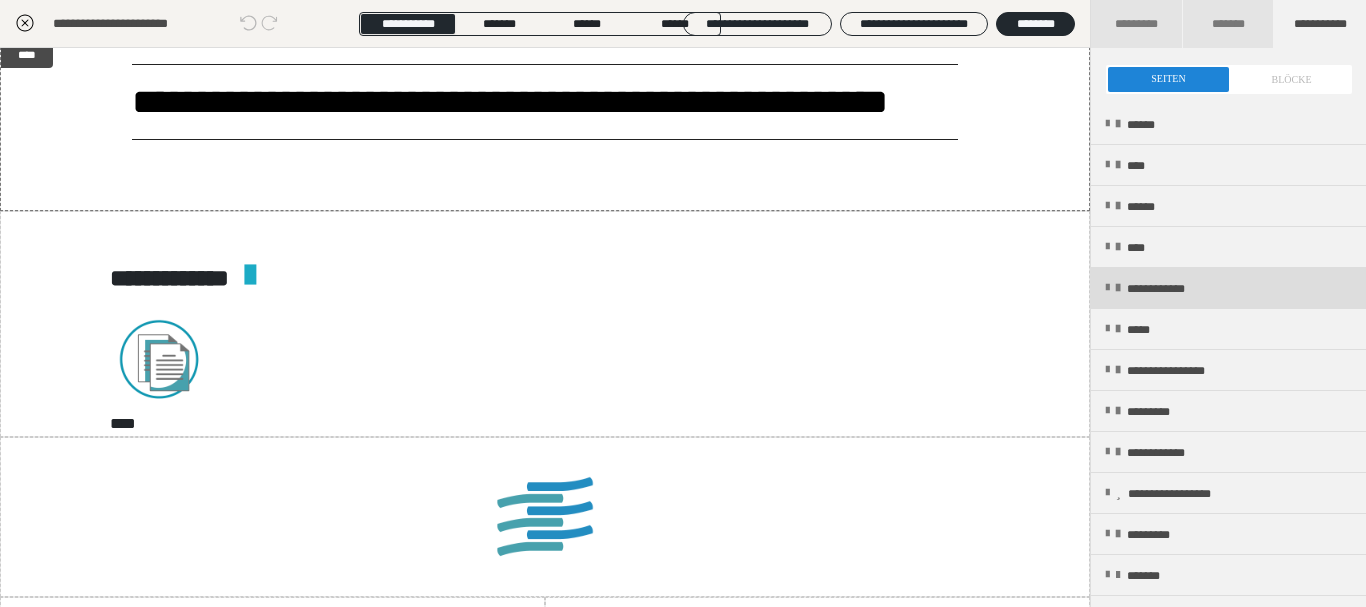 scroll, scrollTop: 241, scrollLeft: 0, axis: vertical 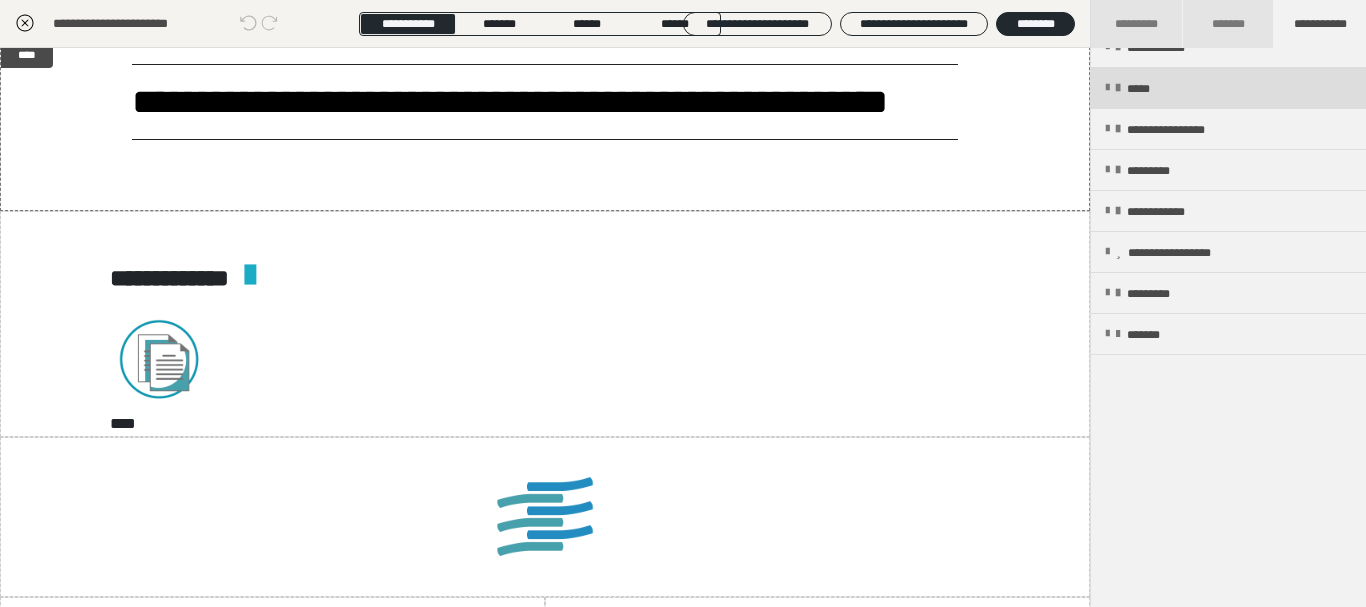 click on "*****" at bounding box center (1228, 88) 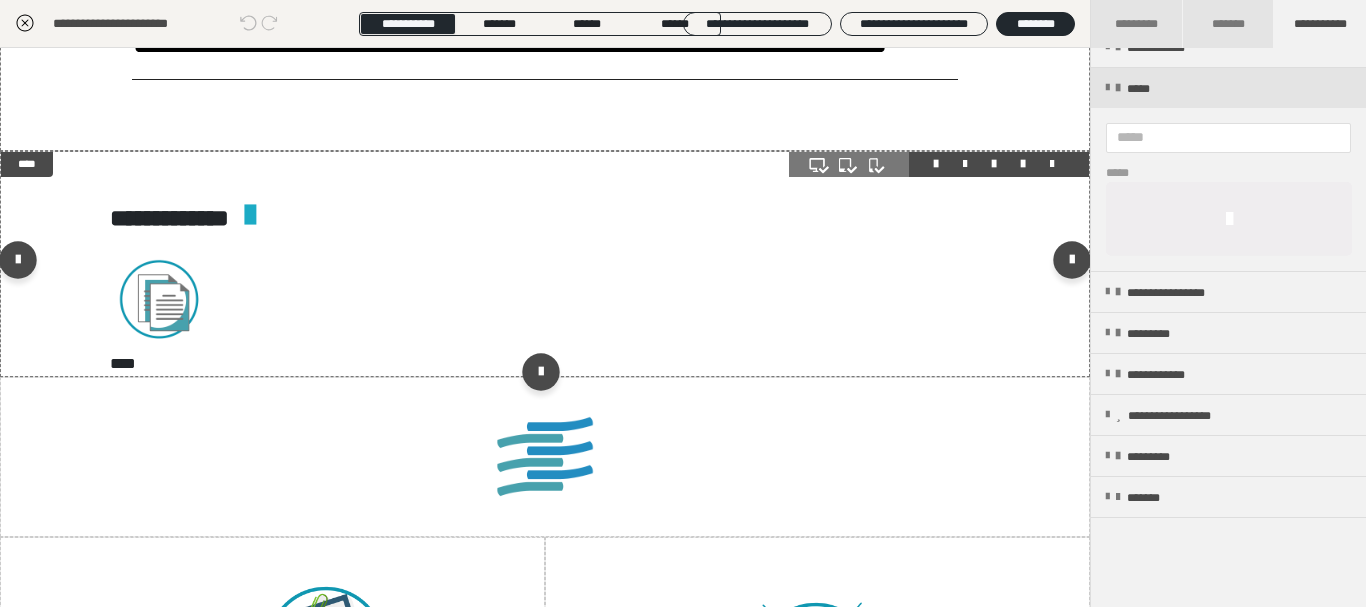 scroll, scrollTop: 2520, scrollLeft: 0, axis: vertical 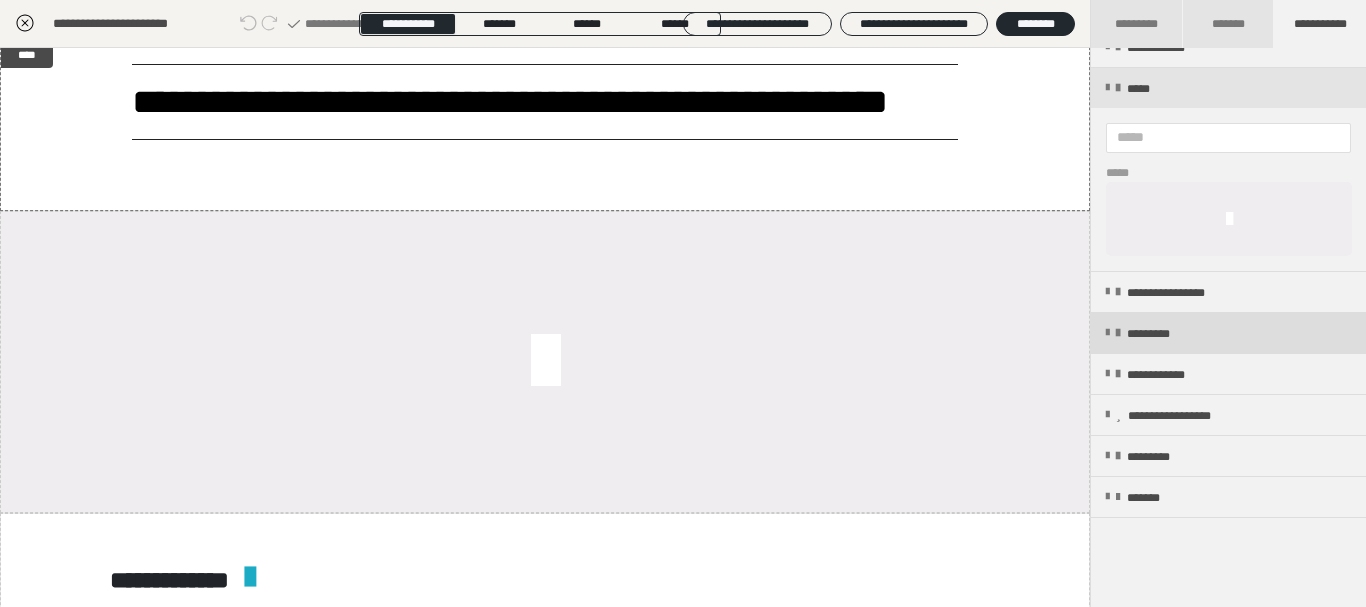 click on "*********" at bounding box center (1161, 334) 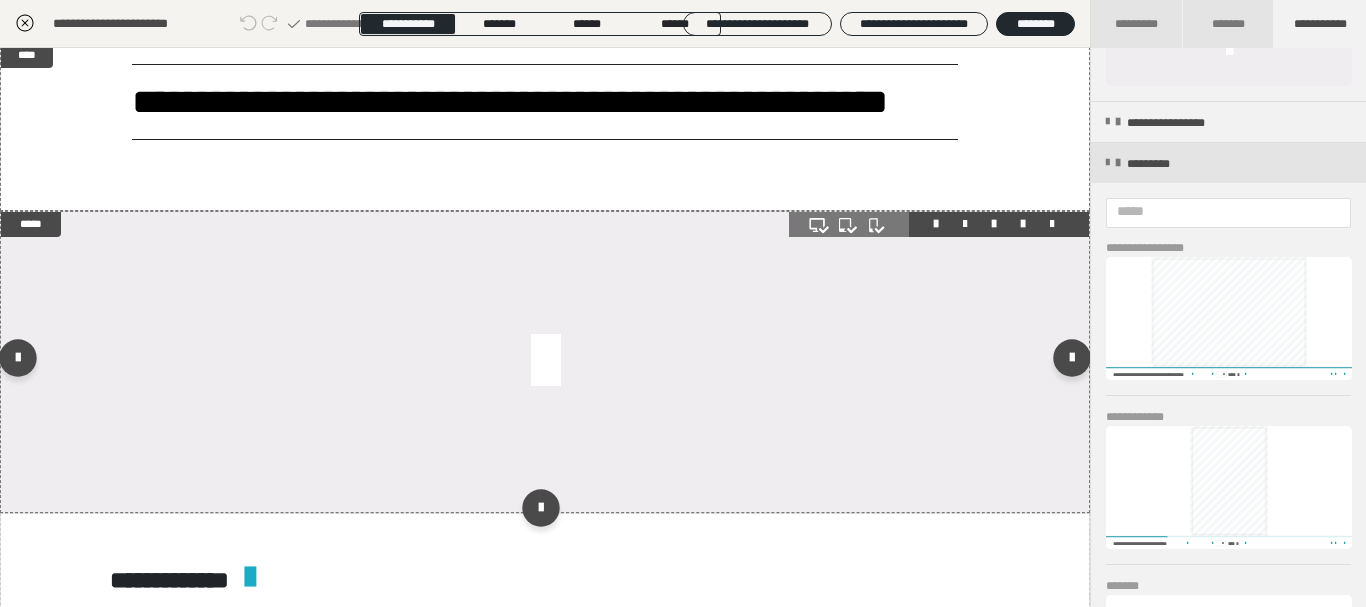 scroll, scrollTop: 481, scrollLeft: 0, axis: vertical 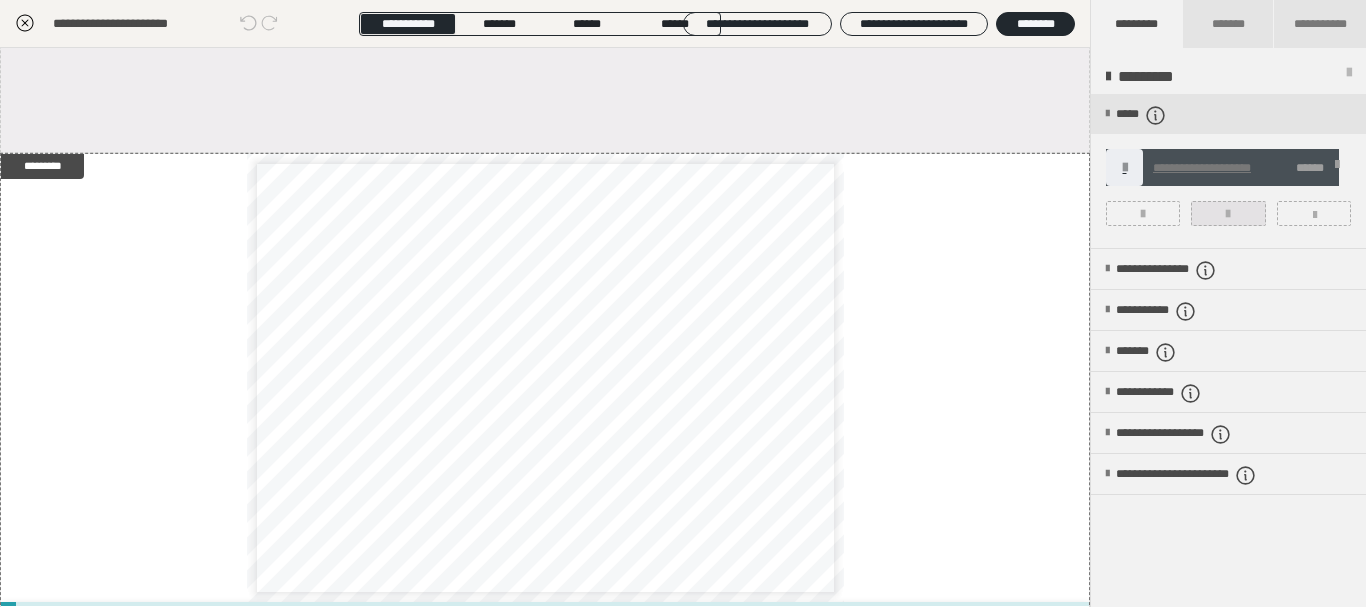 click at bounding box center [1228, 214] 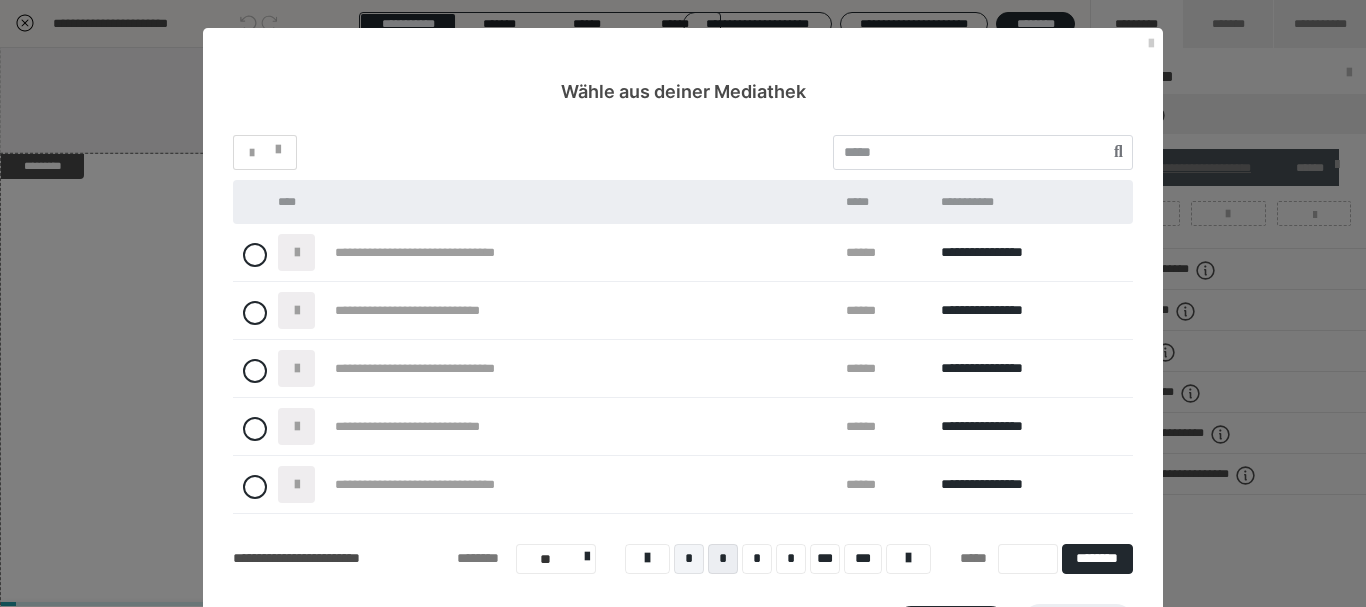 click on "*" at bounding box center (689, 559) 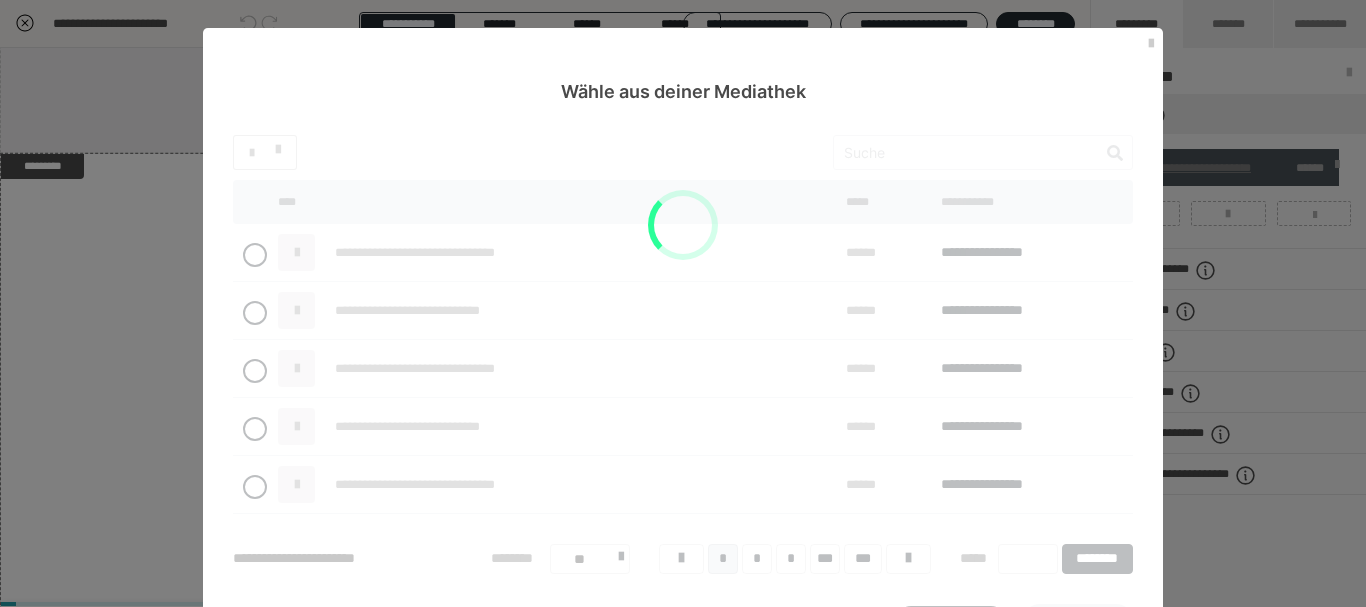 scroll, scrollTop: 77, scrollLeft: 0, axis: vertical 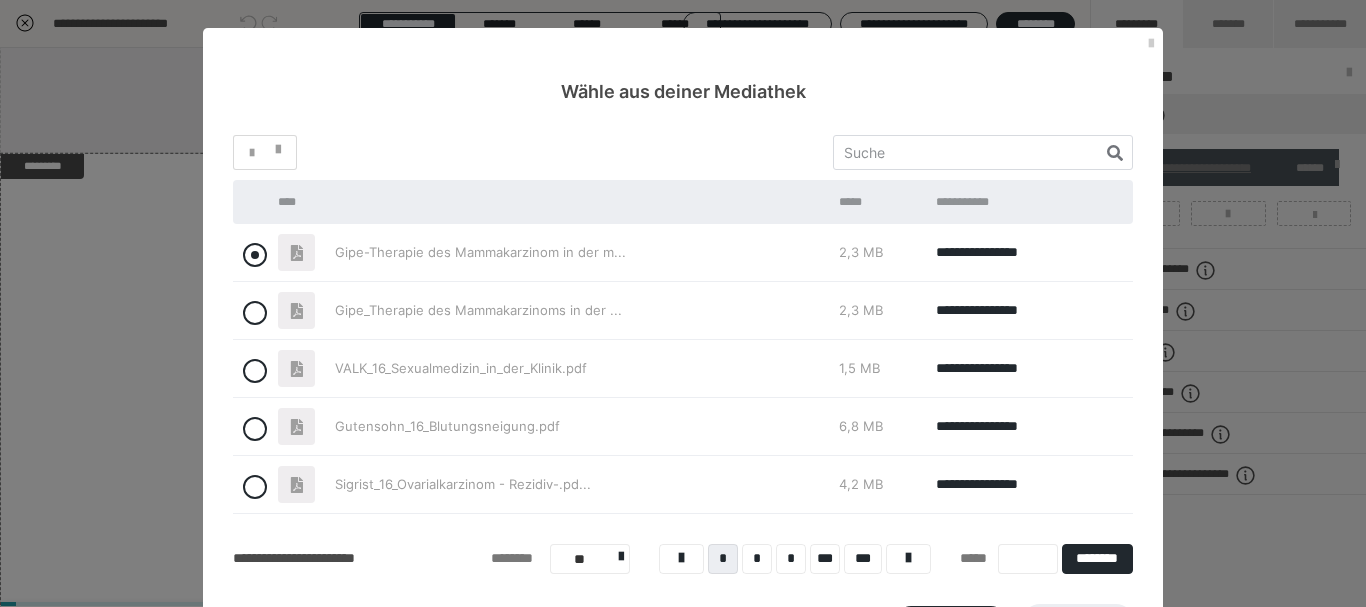 click at bounding box center [255, 255] 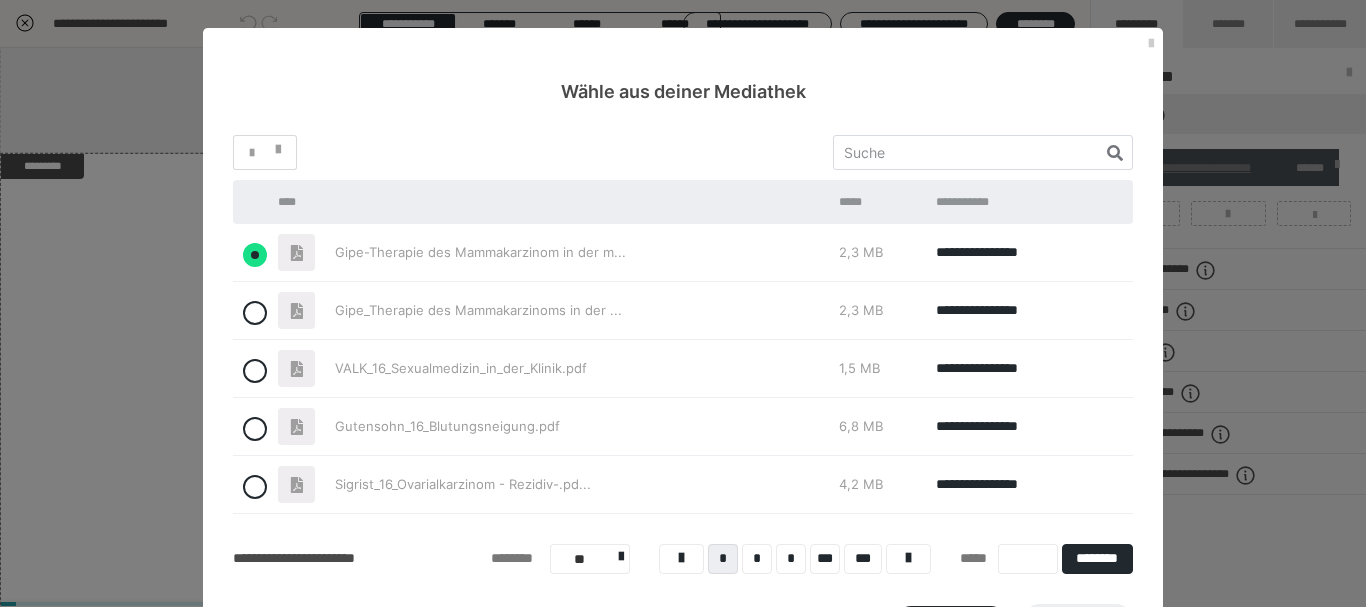 radio on "true" 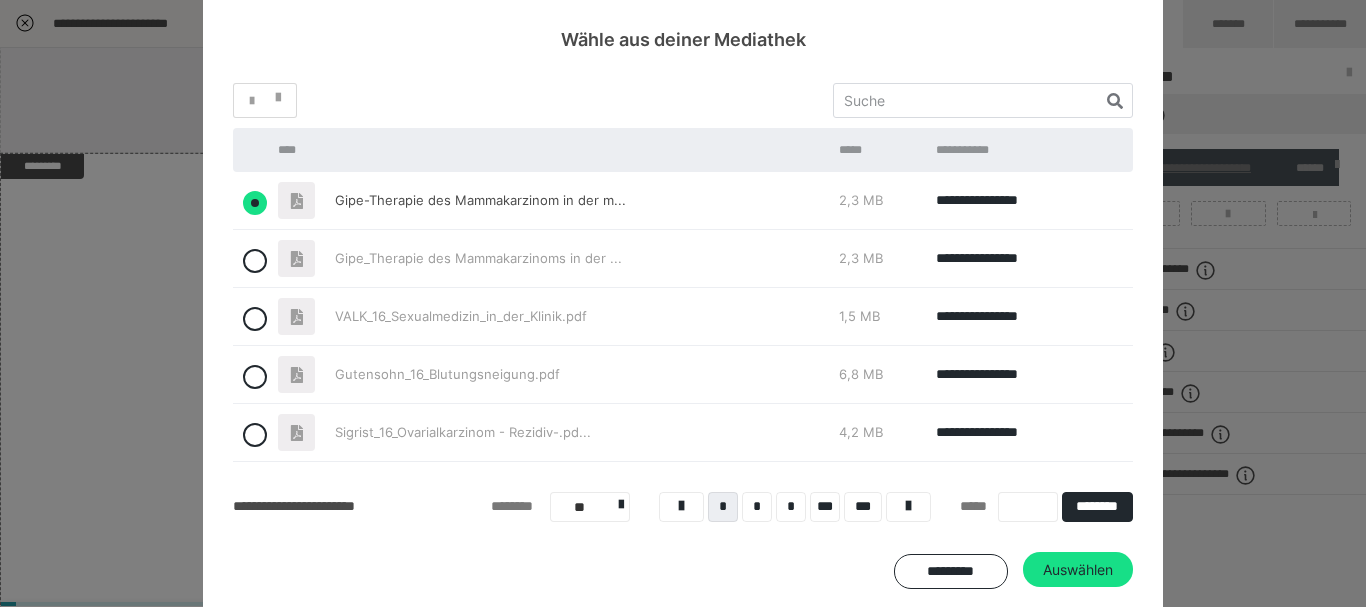 scroll, scrollTop: 90, scrollLeft: 0, axis: vertical 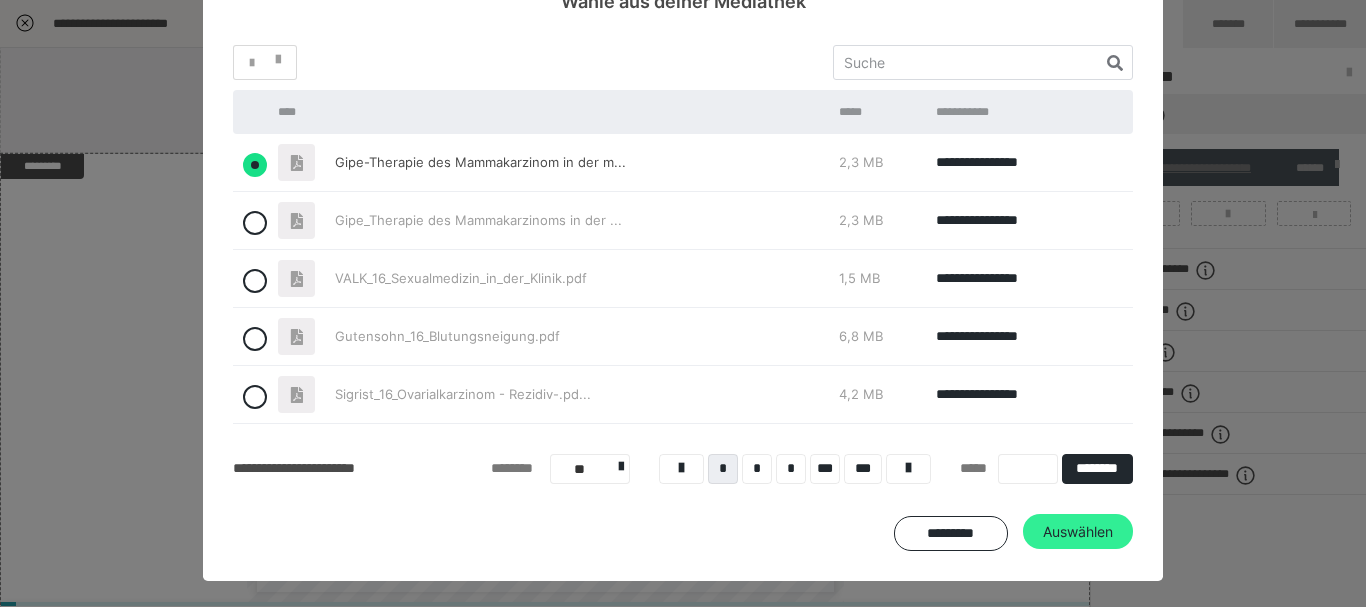 click on "Auswählen" at bounding box center (1078, 532) 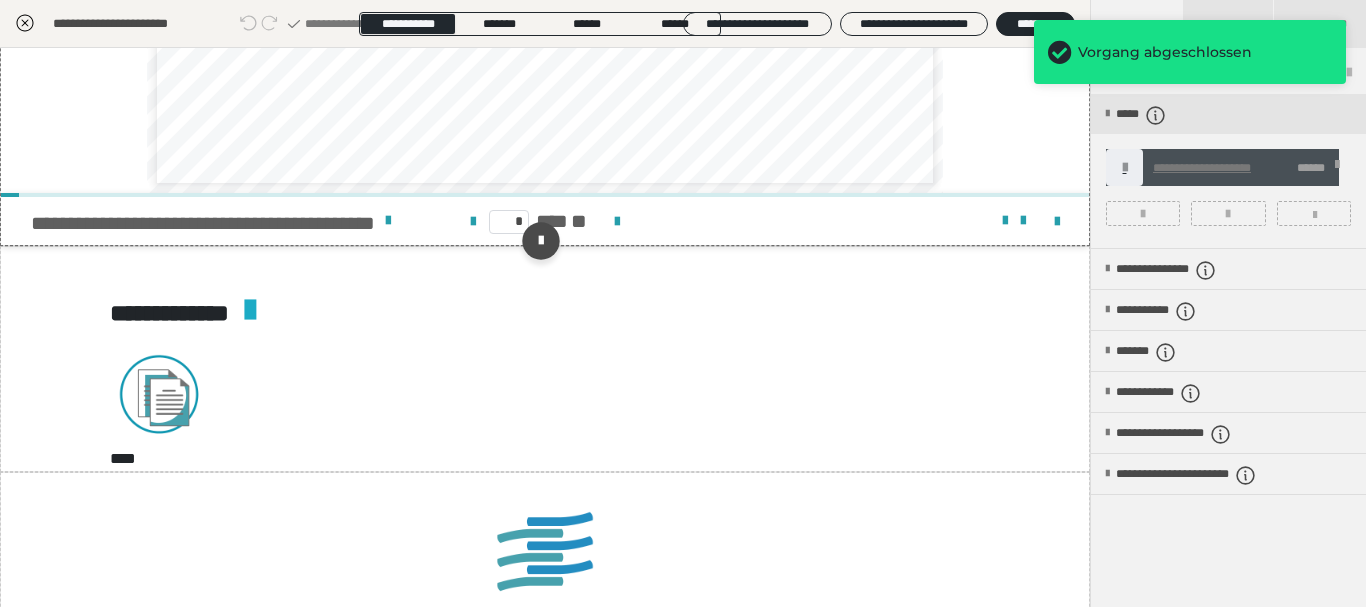 scroll, scrollTop: 3360, scrollLeft: 0, axis: vertical 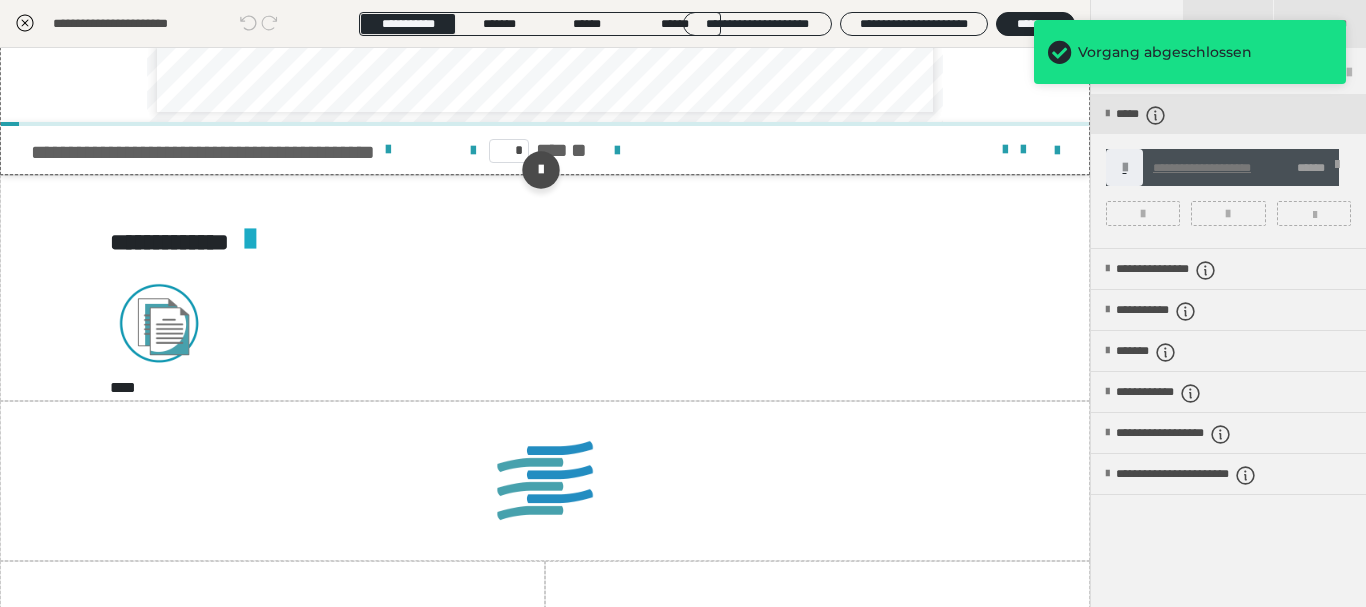 click on "* *** **" at bounding box center (545, 150) 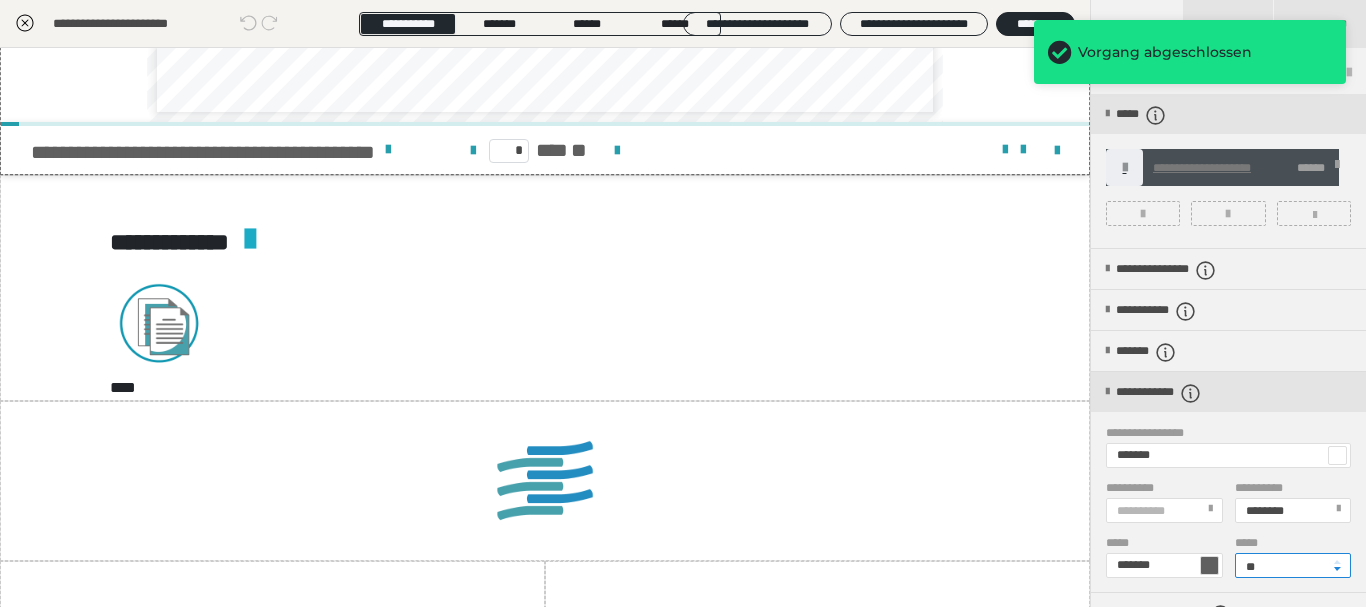 click on "**" at bounding box center (1293, 565) 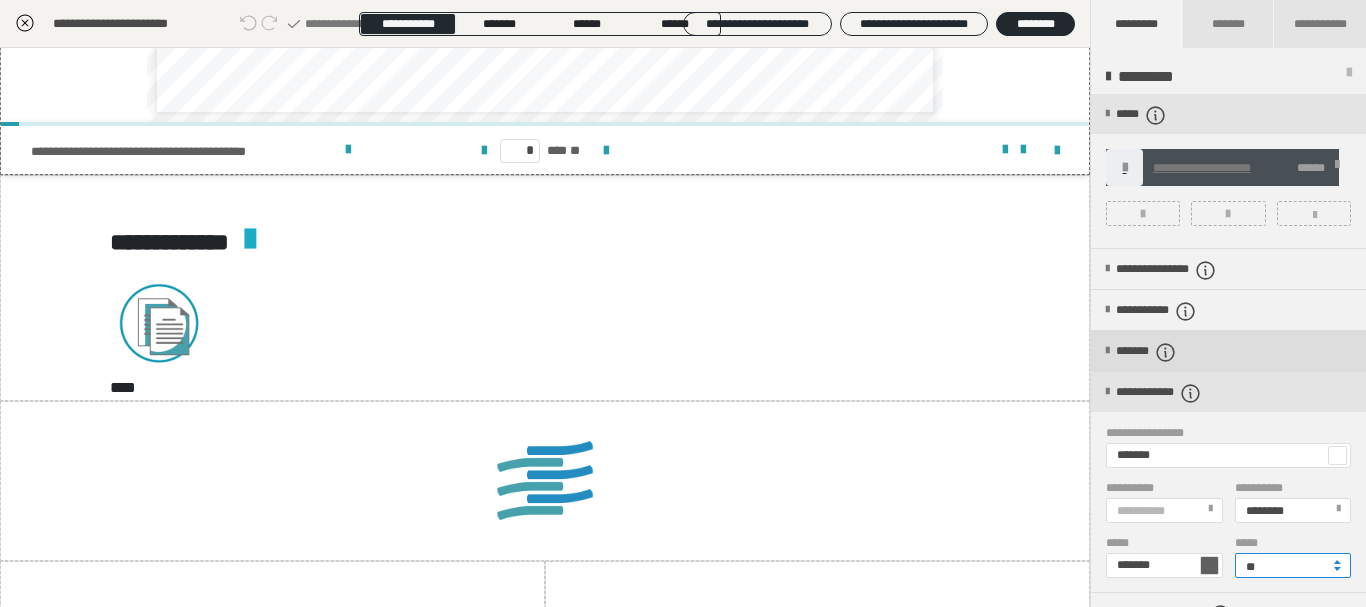 type on "**" 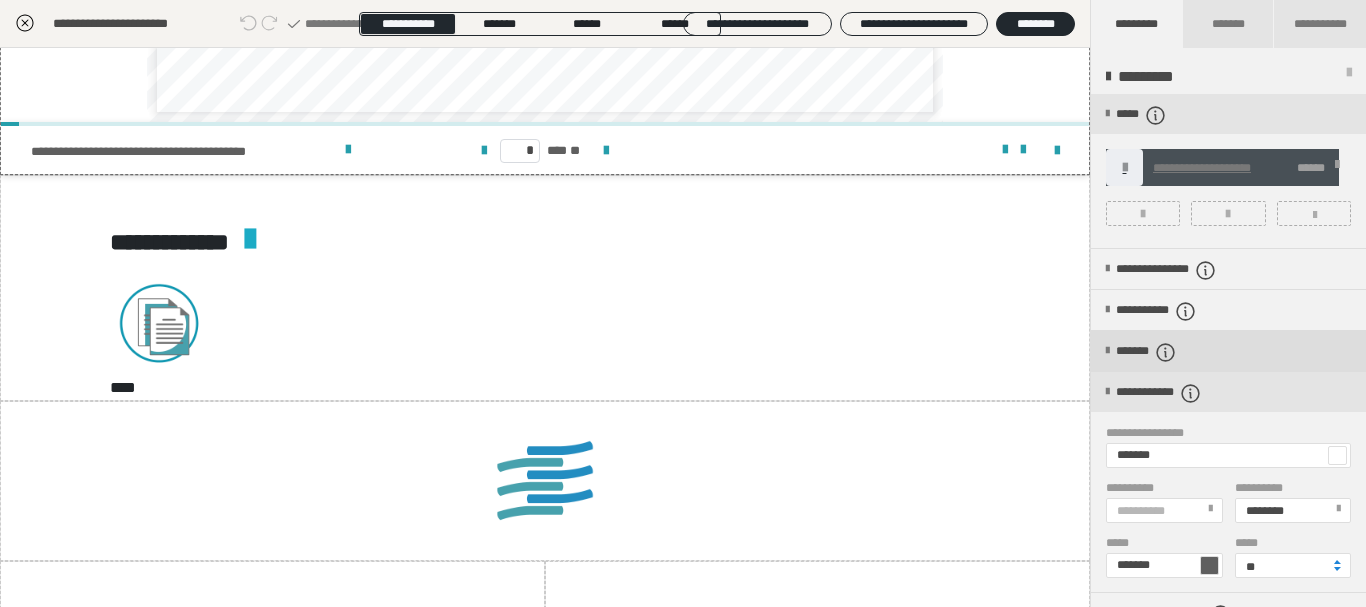 click on "*******" at bounding box center (1228, 351) 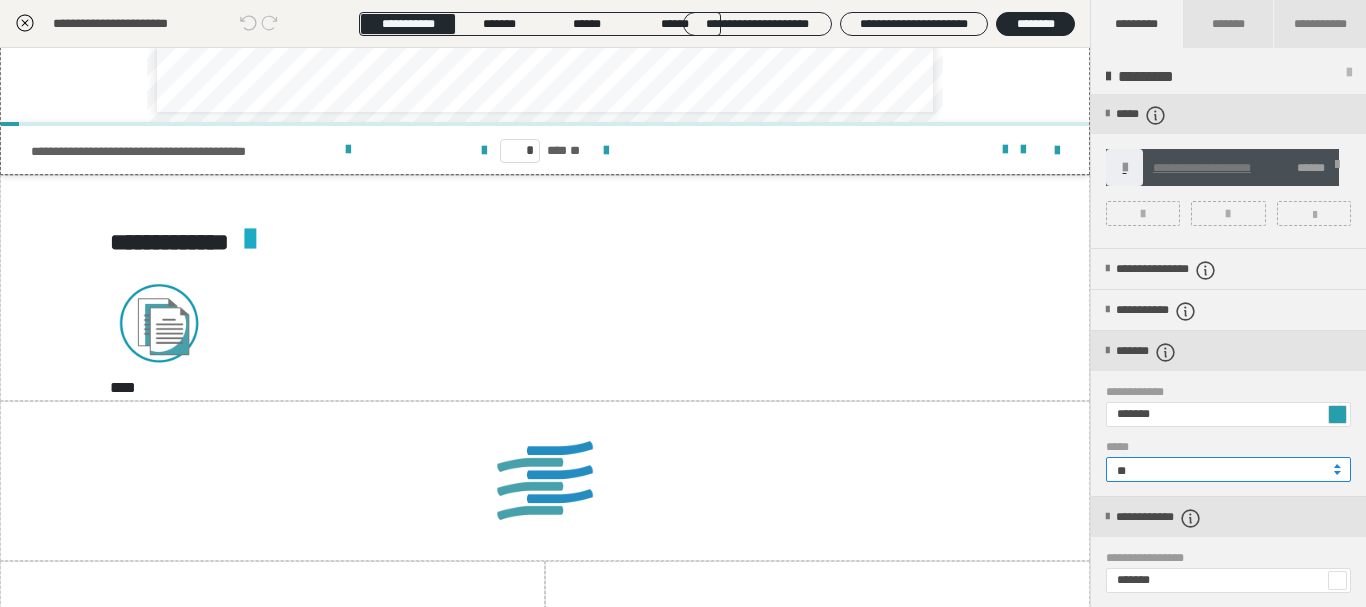 click on "**" at bounding box center (1228, 469) 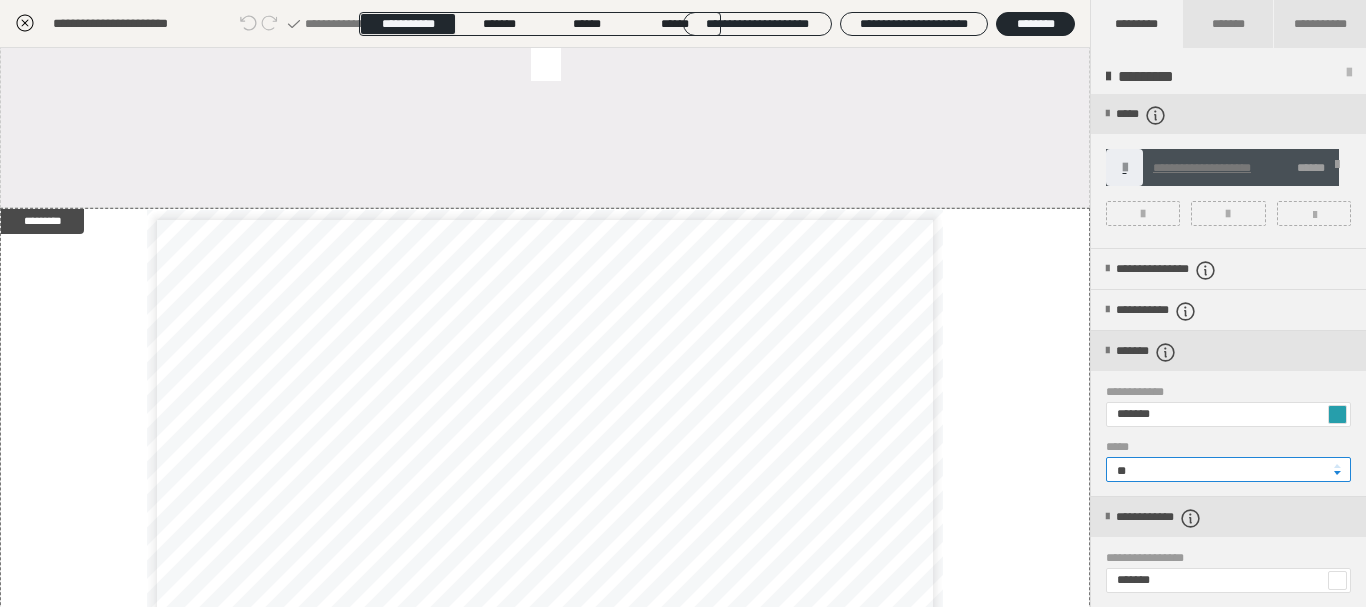 scroll, scrollTop: 2640, scrollLeft: 0, axis: vertical 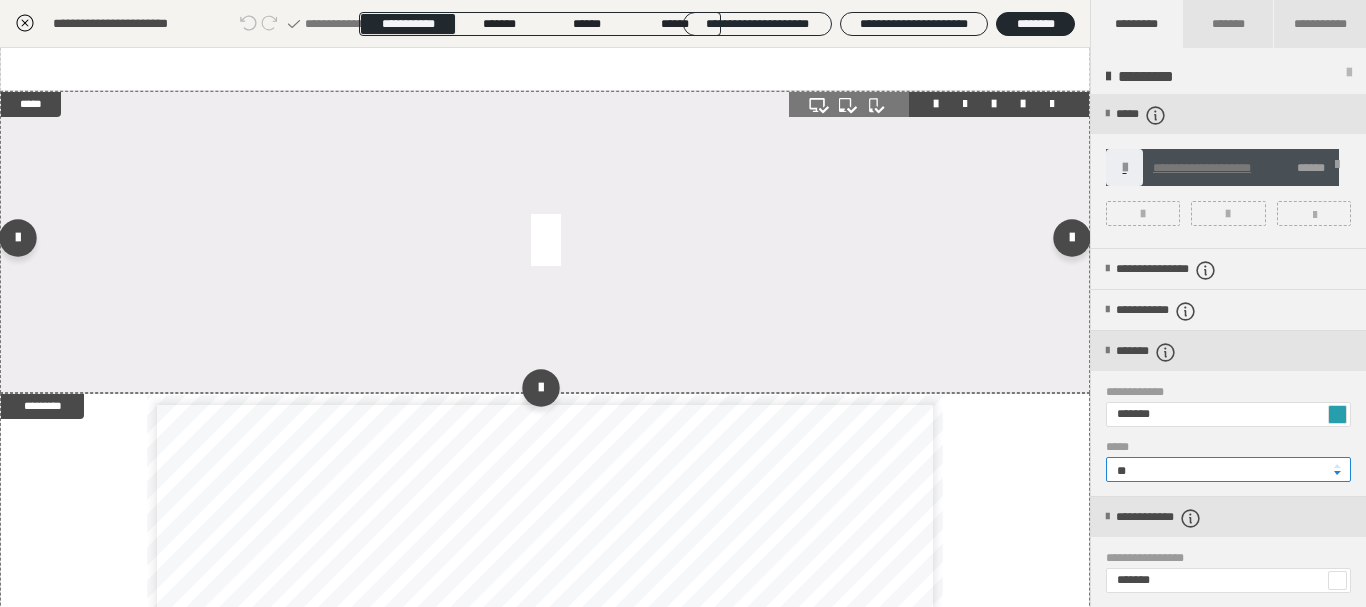 type on "**" 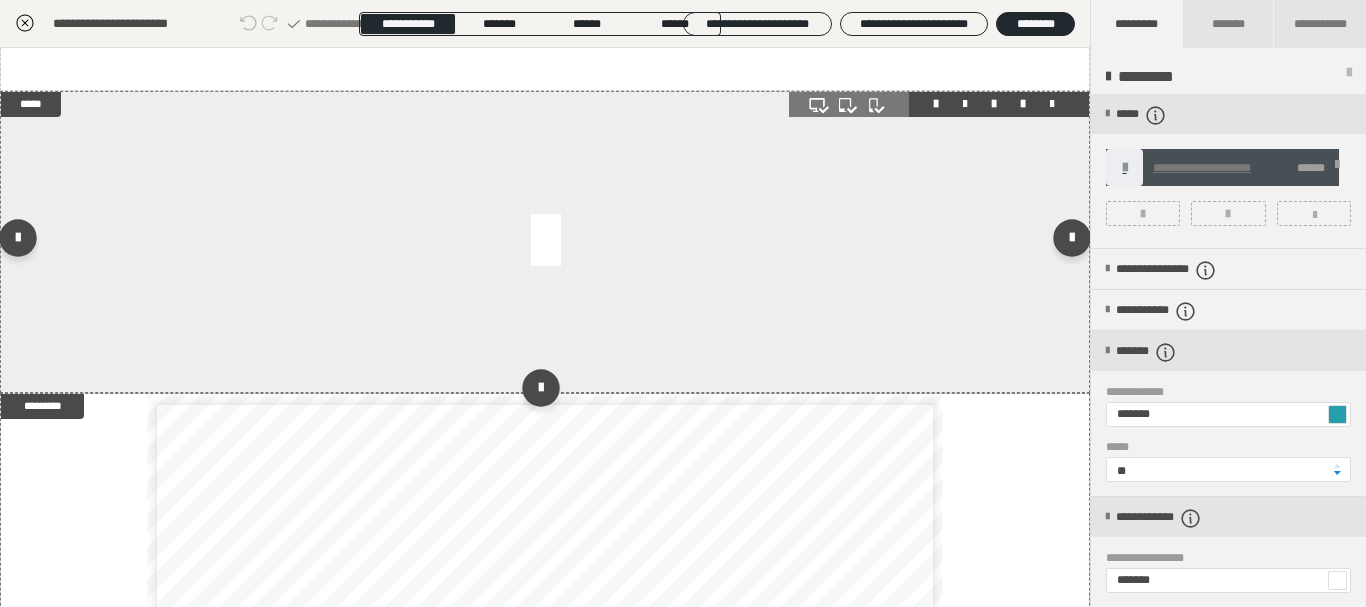 click at bounding box center [545, 242] 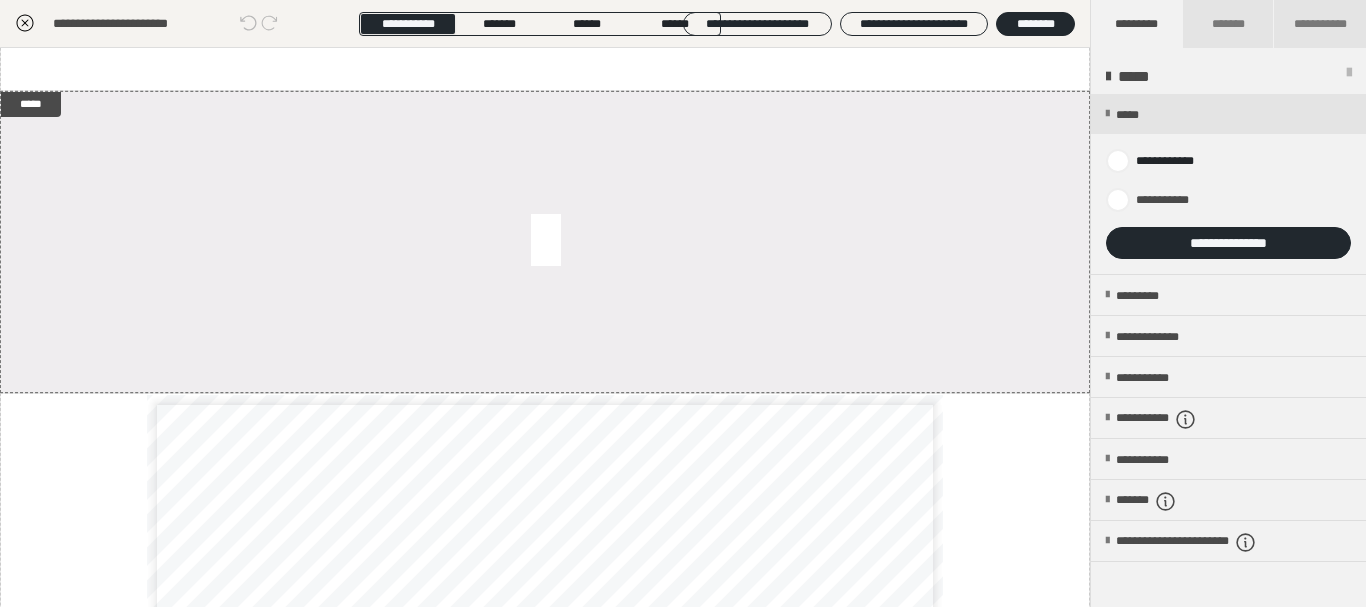 click on "**********" at bounding box center (1228, 243) 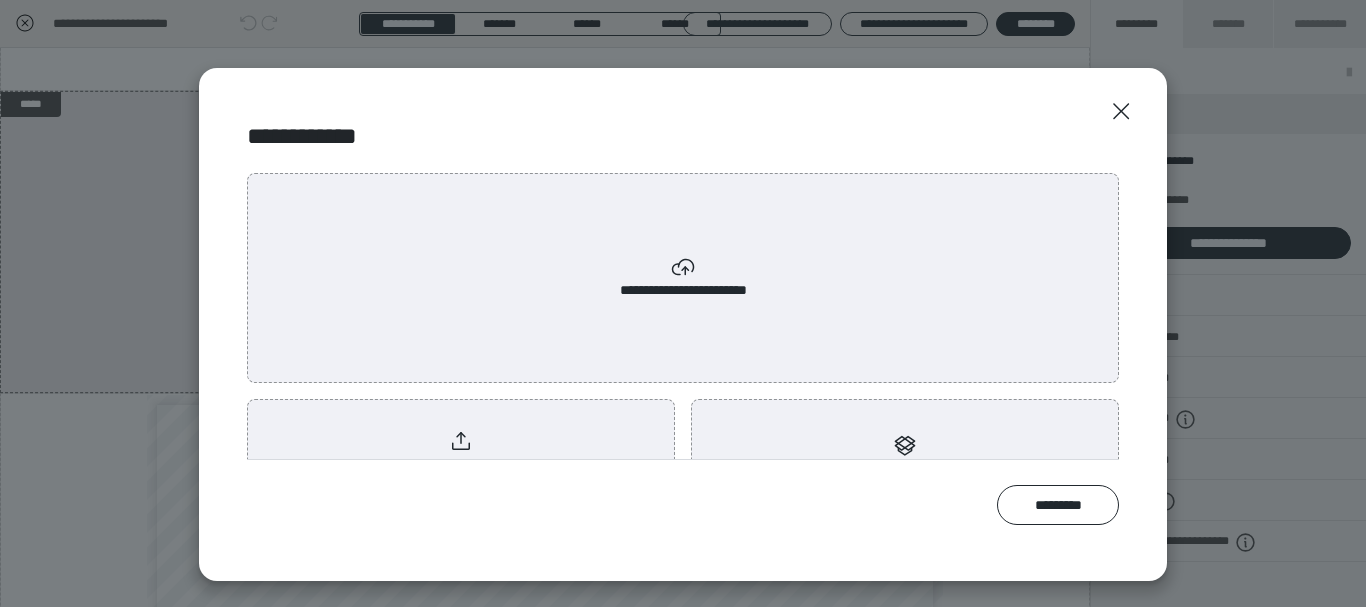 click on "**********" at bounding box center [683, 278] 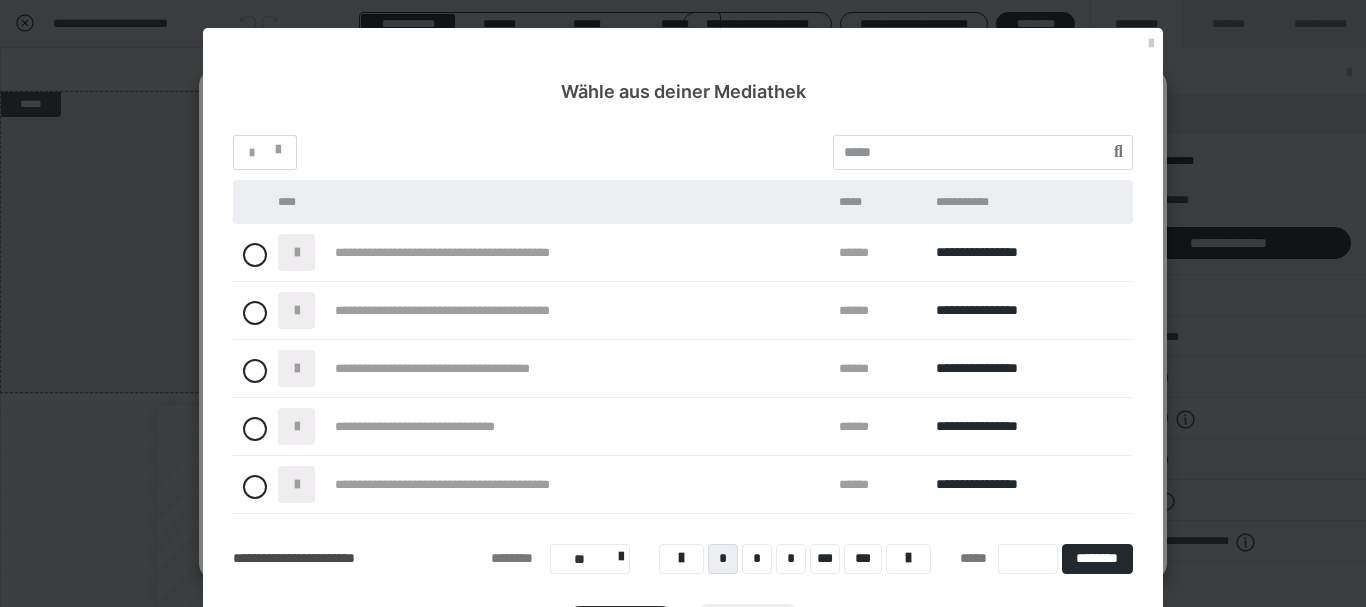 scroll, scrollTop: 290, scrollLeft: 0, axis: vertical 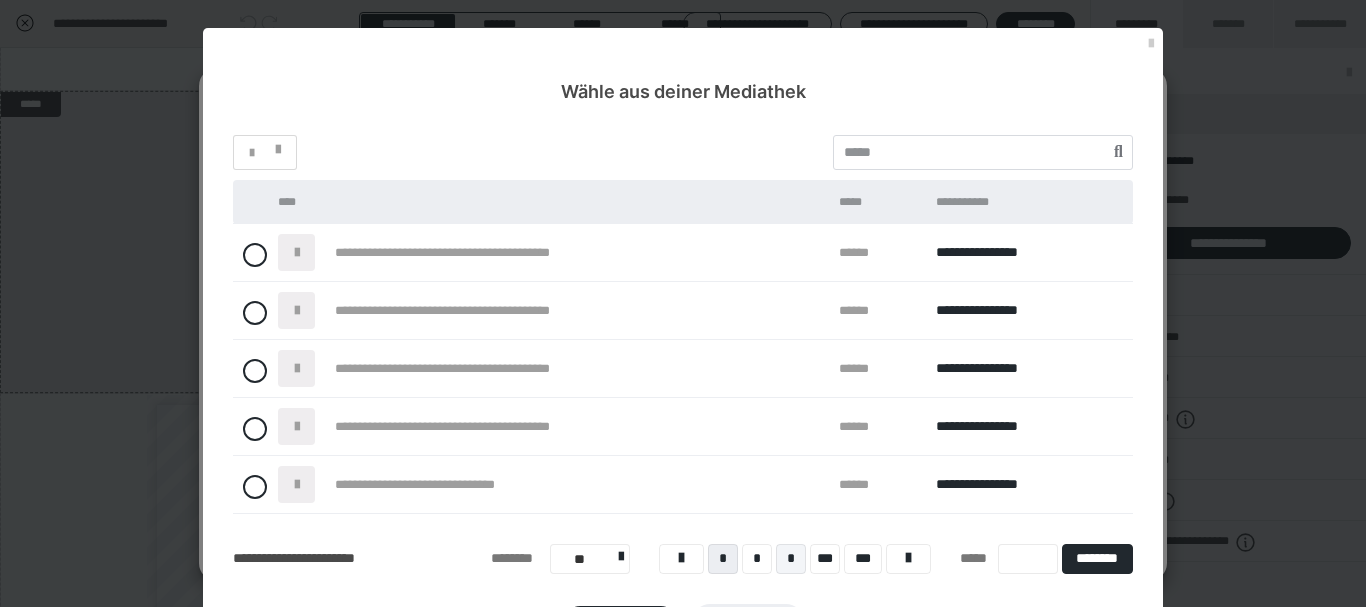 click on "*" at bounding box center [791, 559] 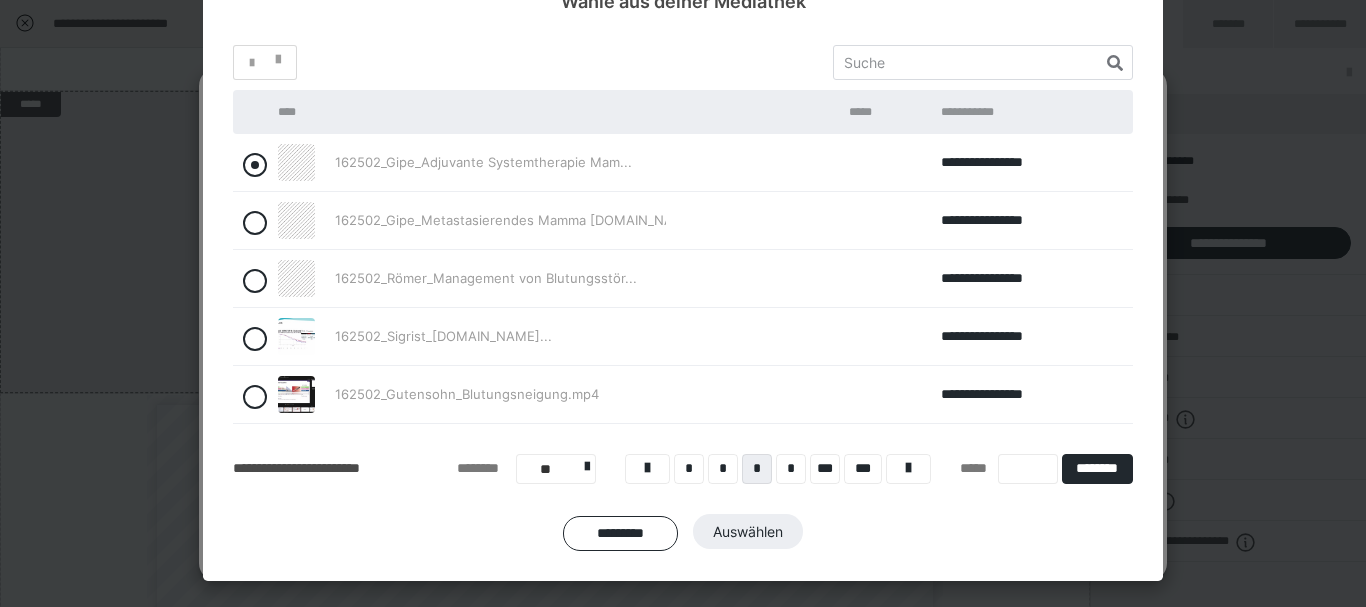 click at bounding box center (255, 165) 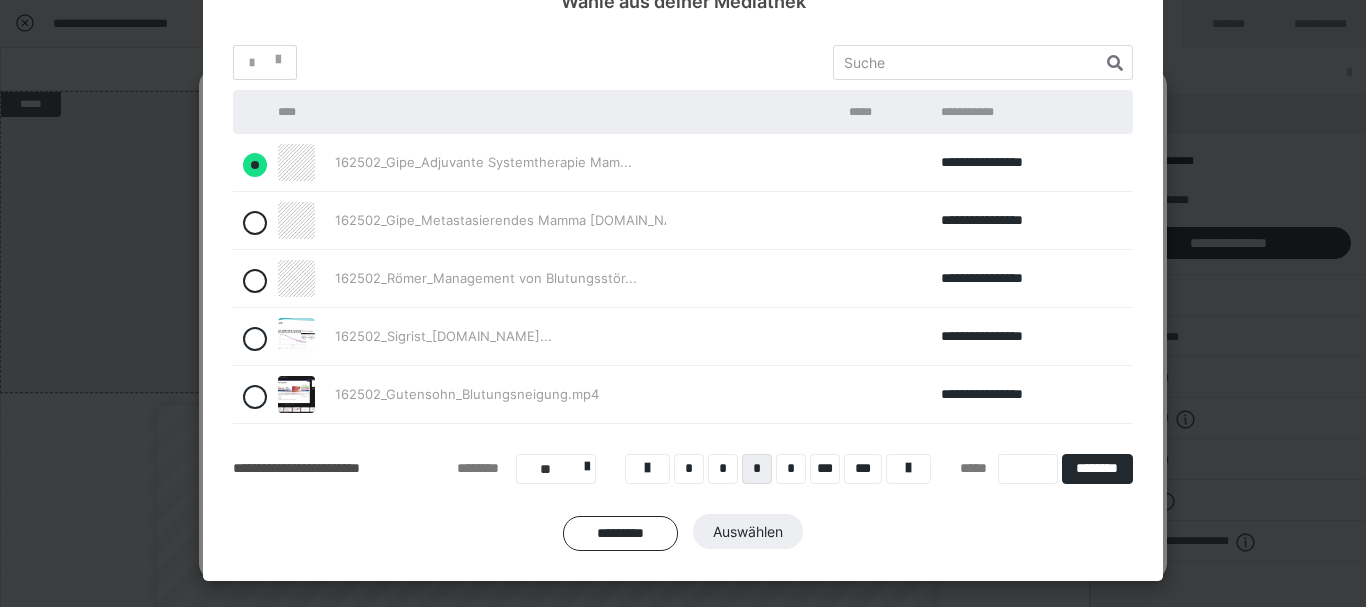 radio on "true" 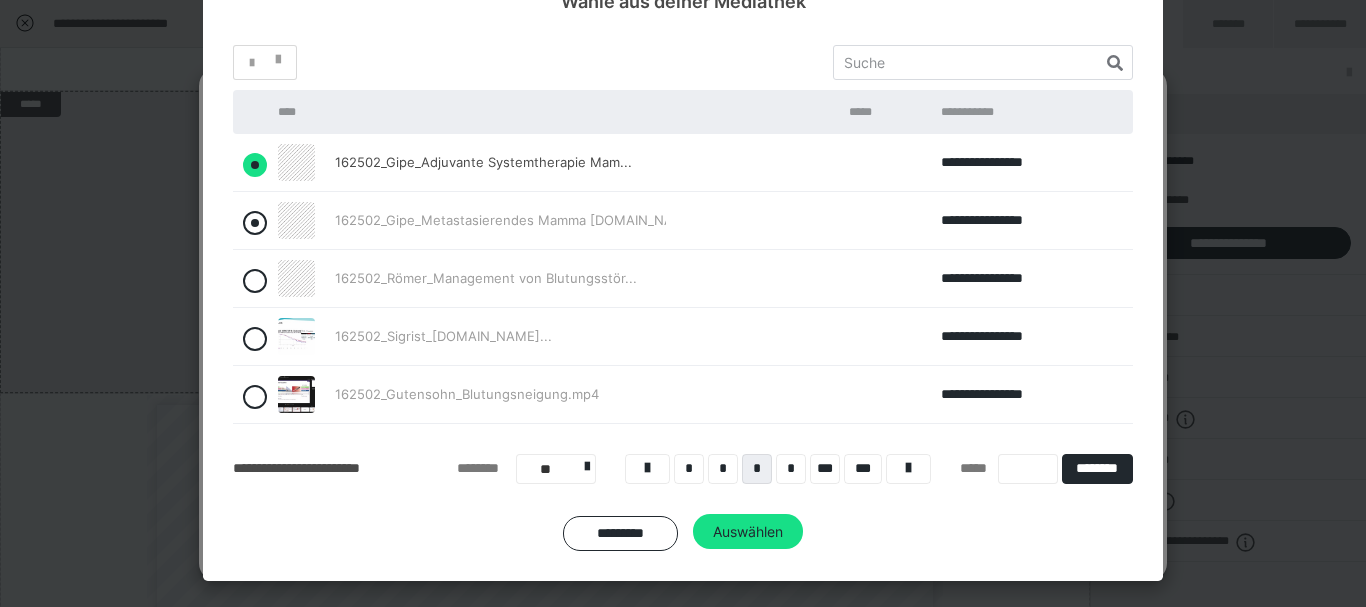 click at bounding box center (255, 223) 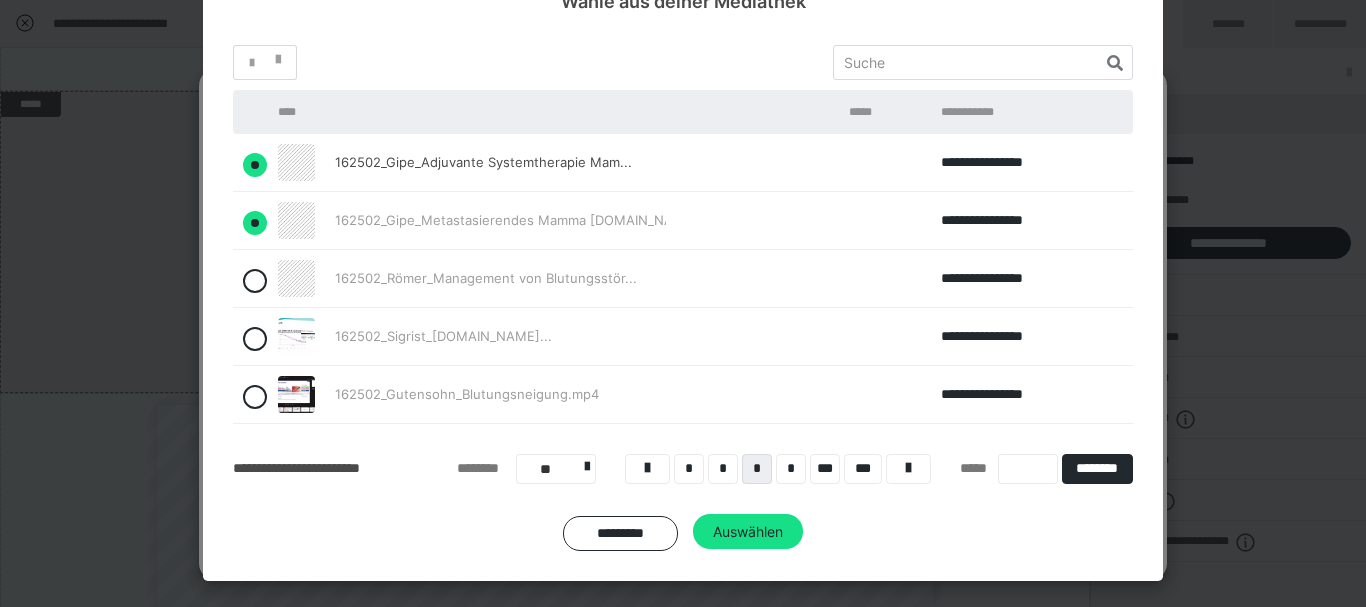 radio on "false" 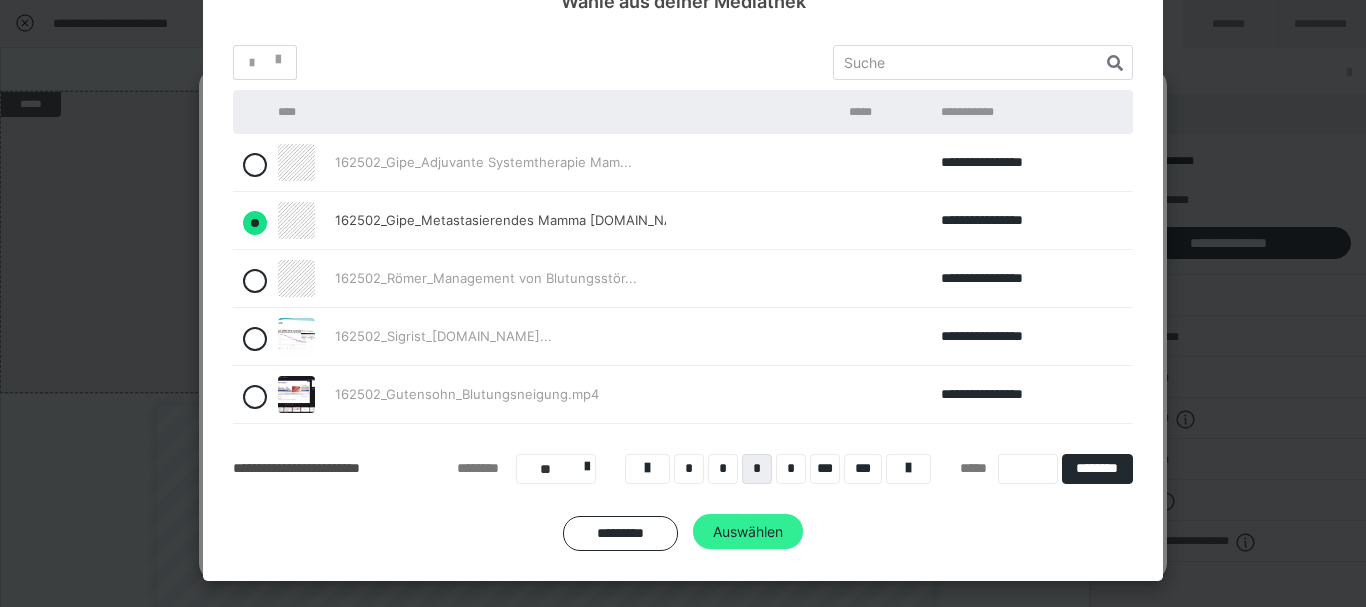click on "Auswählen" at bounding box center [748, 532] 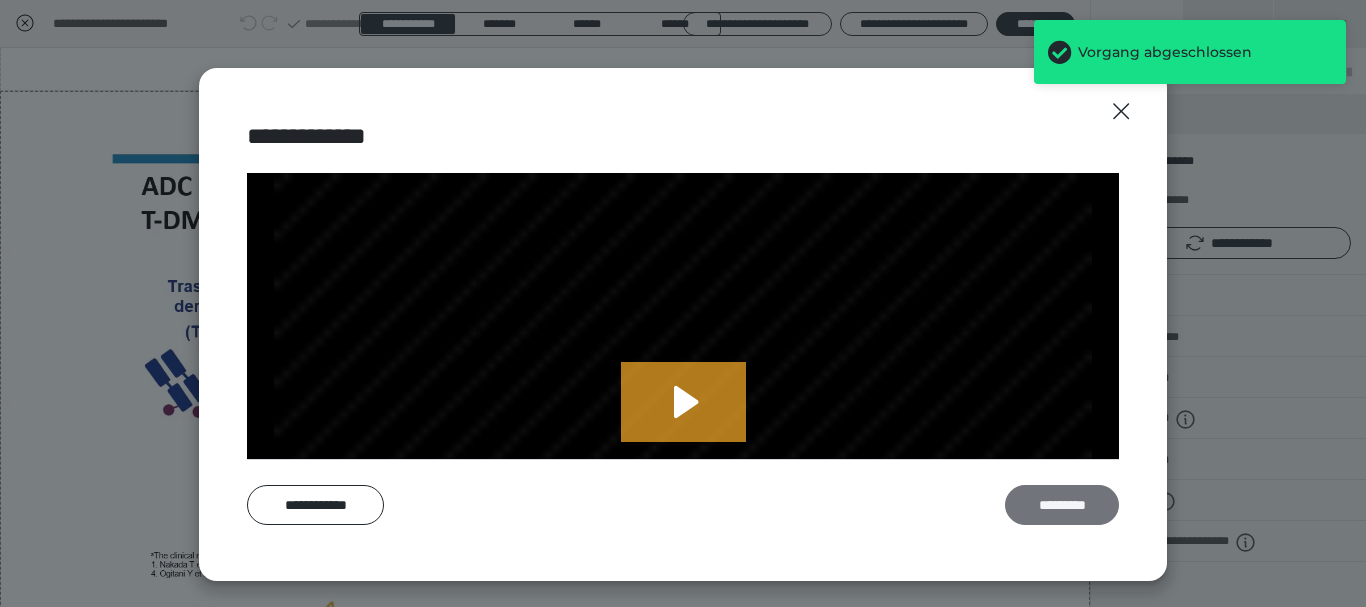 click on "*********" at bounding box center [1062, 505] 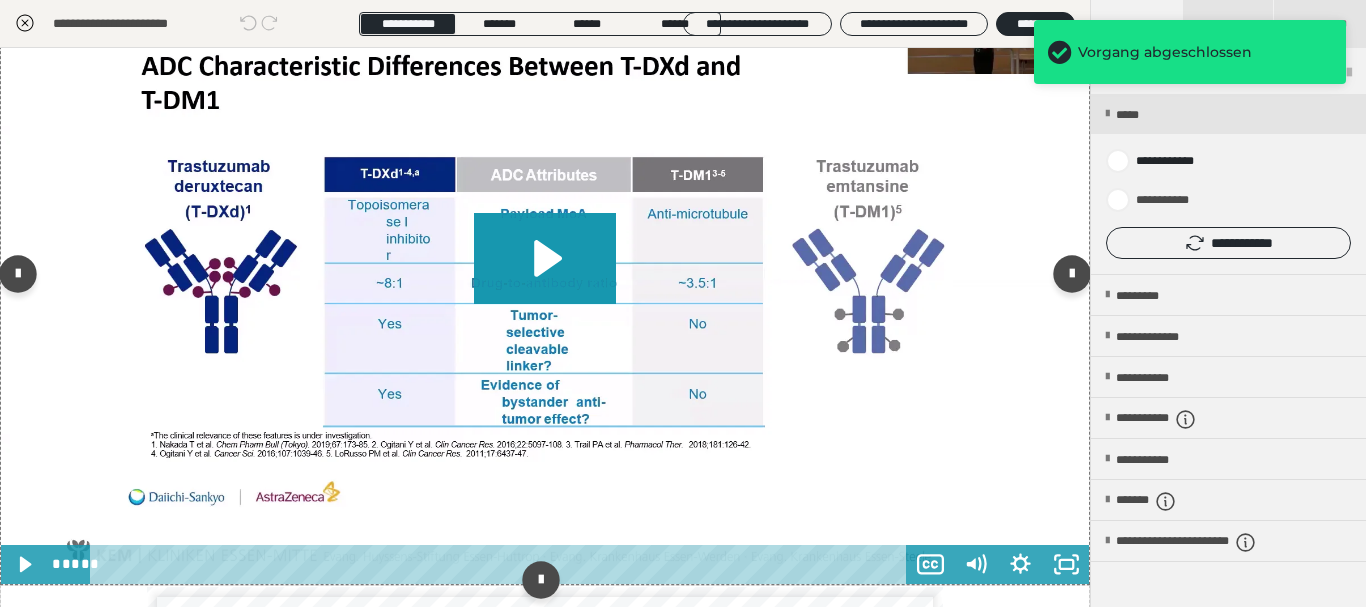 scroll, scrollTop: 2280, scrollLeft: 0, axis: vertical 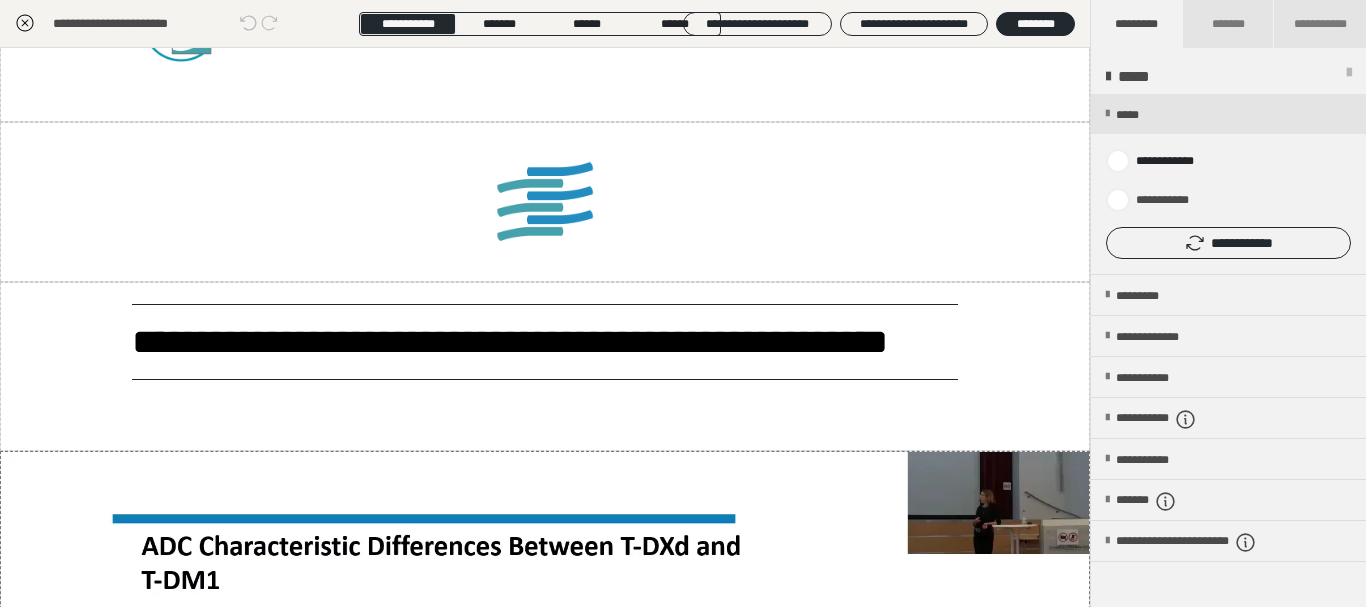 click 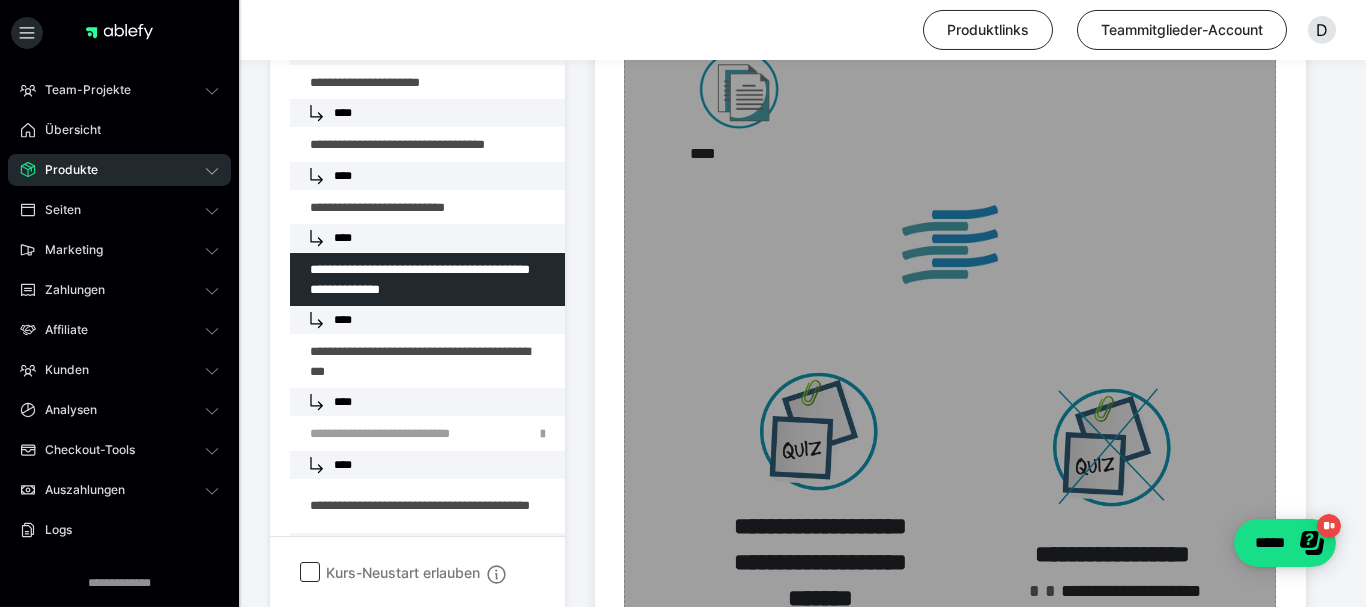 scroll, scrollTop: 4386, scrollLeft: 0, axis: vertical 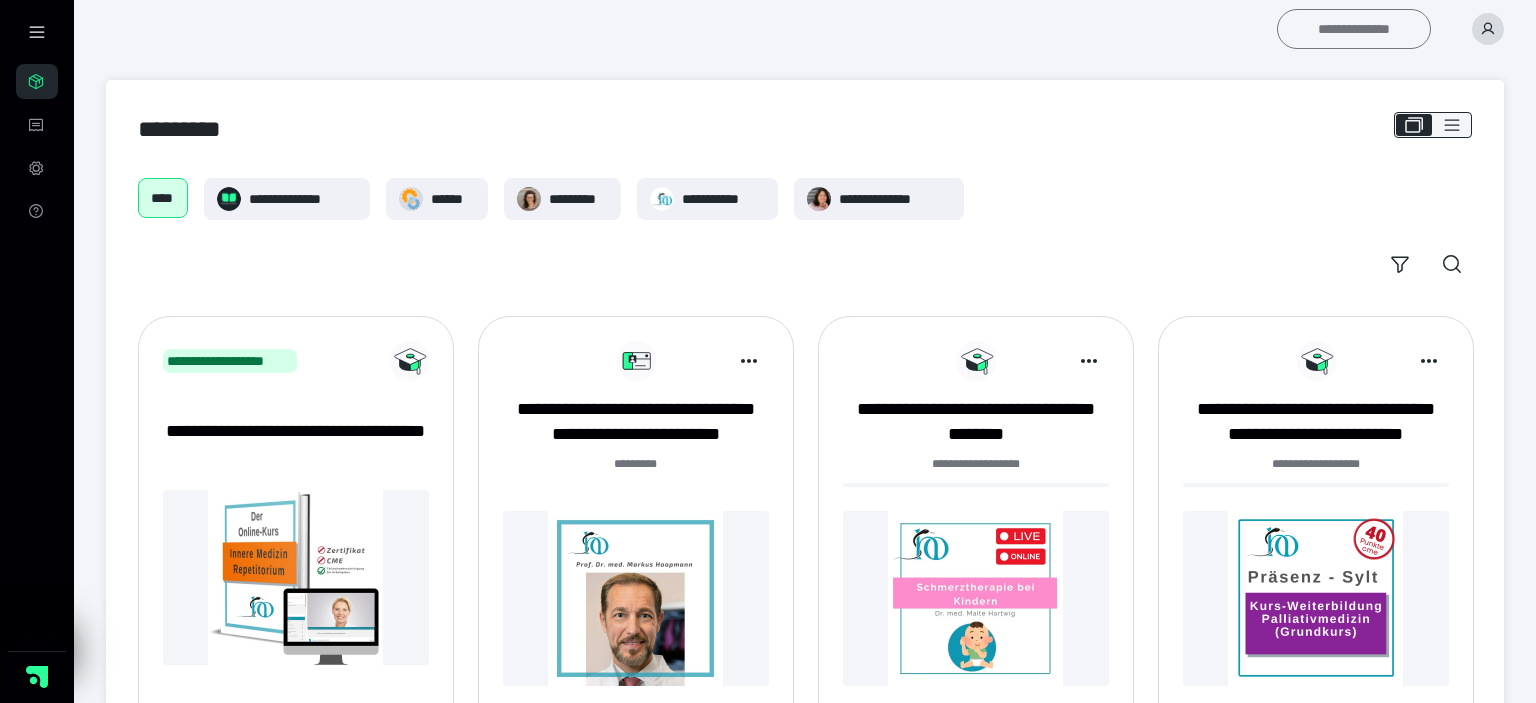 click on "**********" at bounding box center (1354, 29) 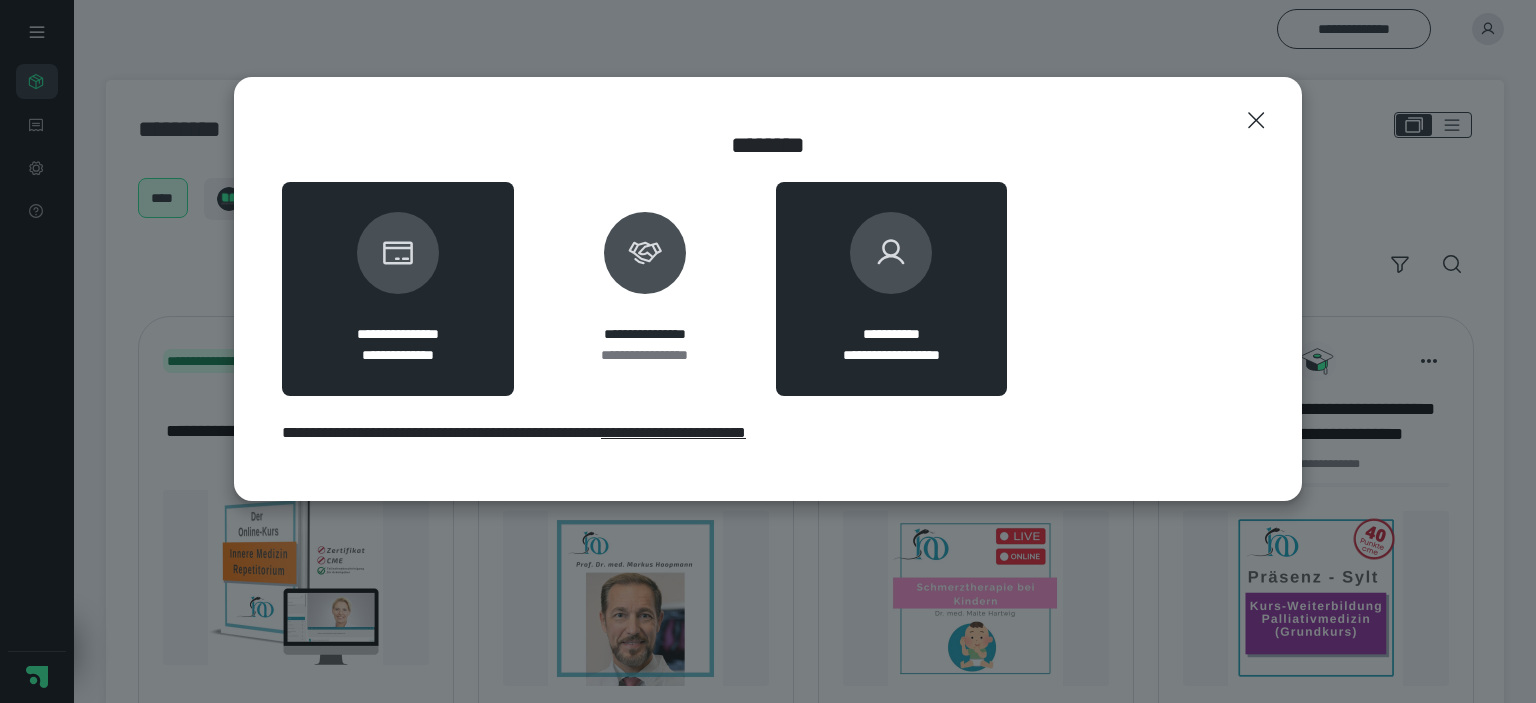 click at bounding box center [891, 253] 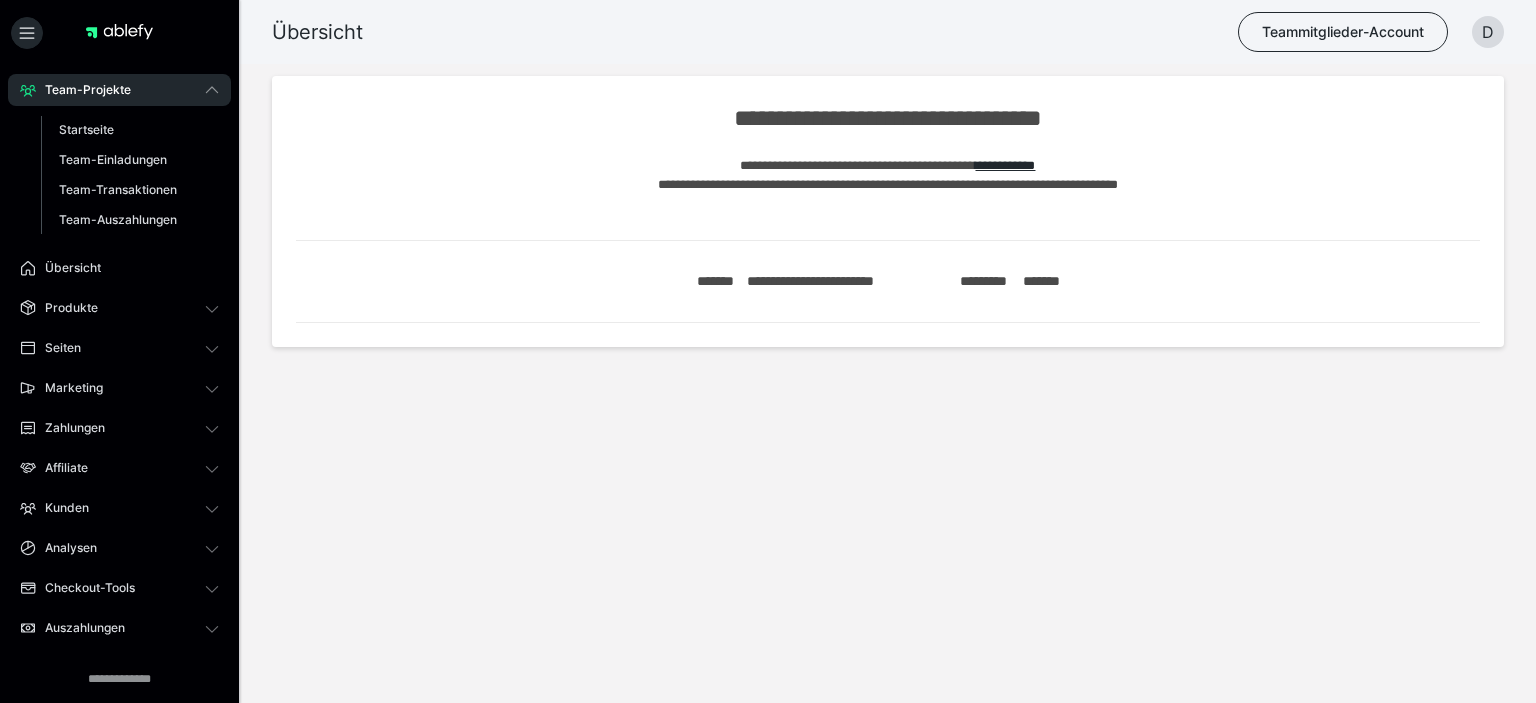 scroll, scrollTop: 0, scrollLeft: 0, axis: both 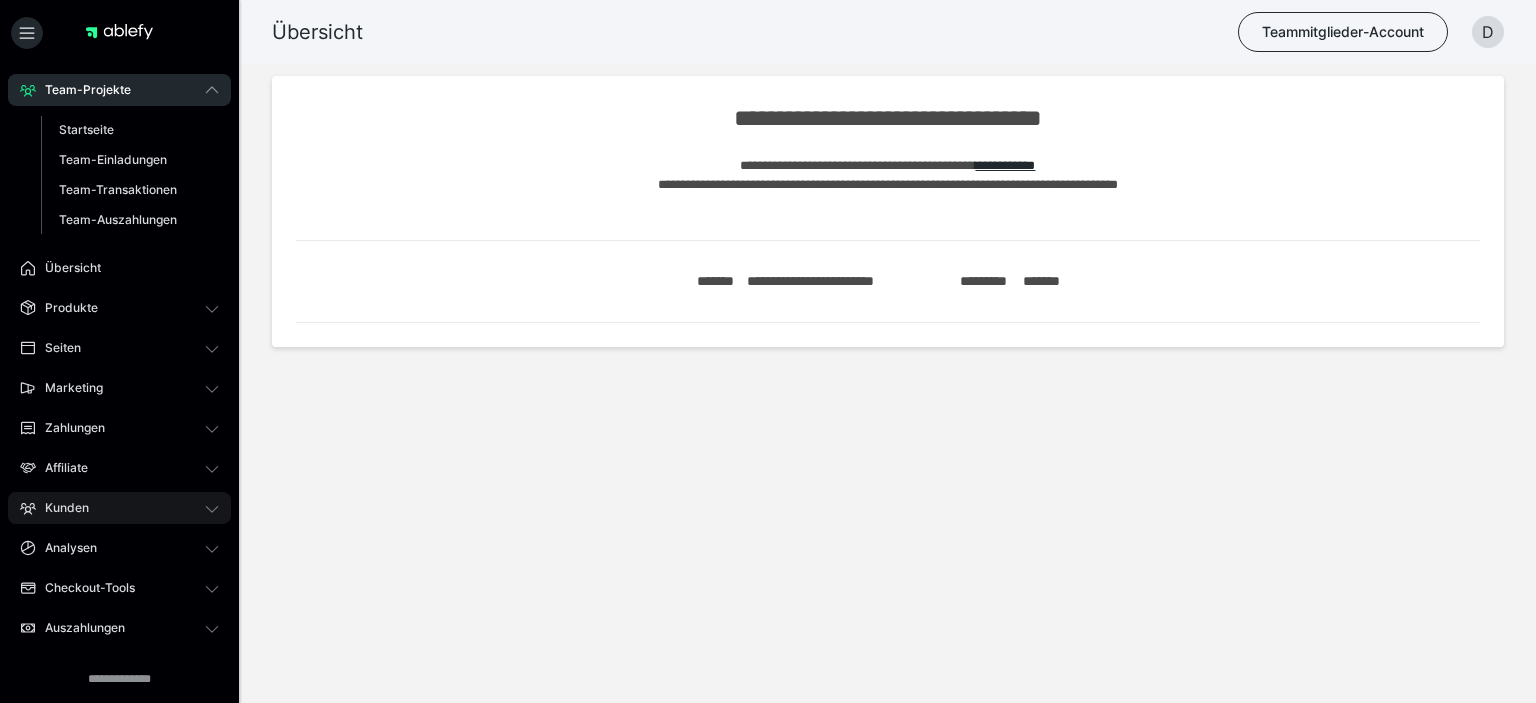 click on "Kunden" at bounding box center (60, 508) 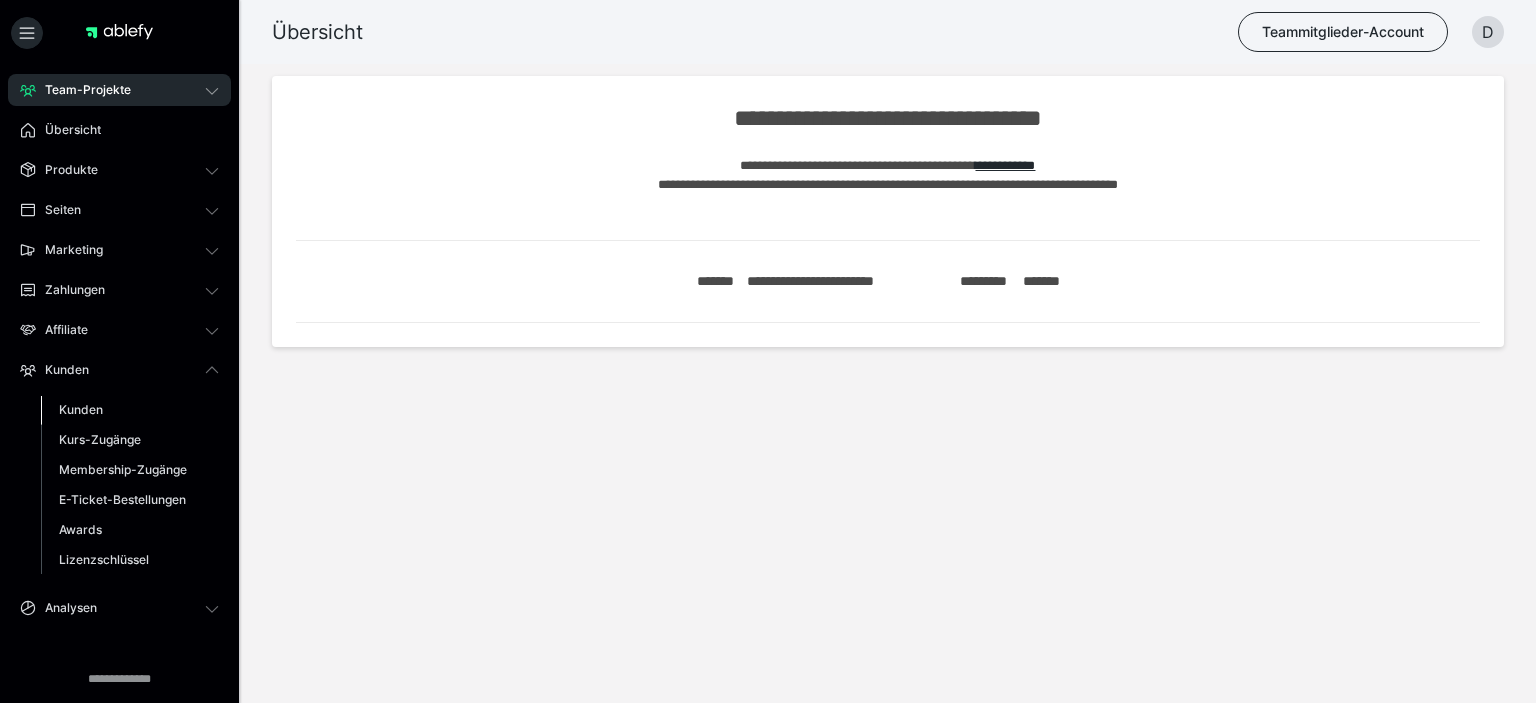 click on "Kunden" at bounding box center [81, 409] 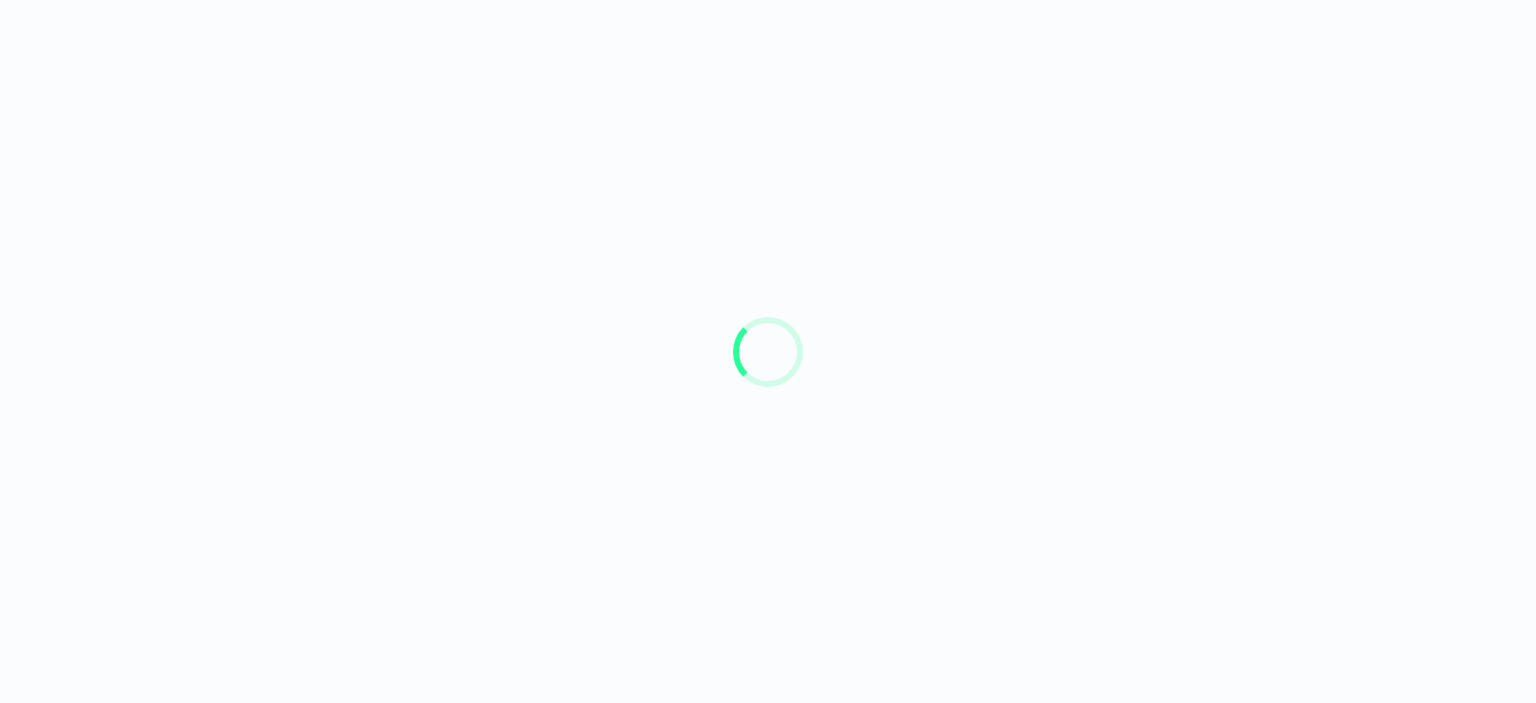 scroll, scrollTop: 0, scrollLeft: 0, axis: both 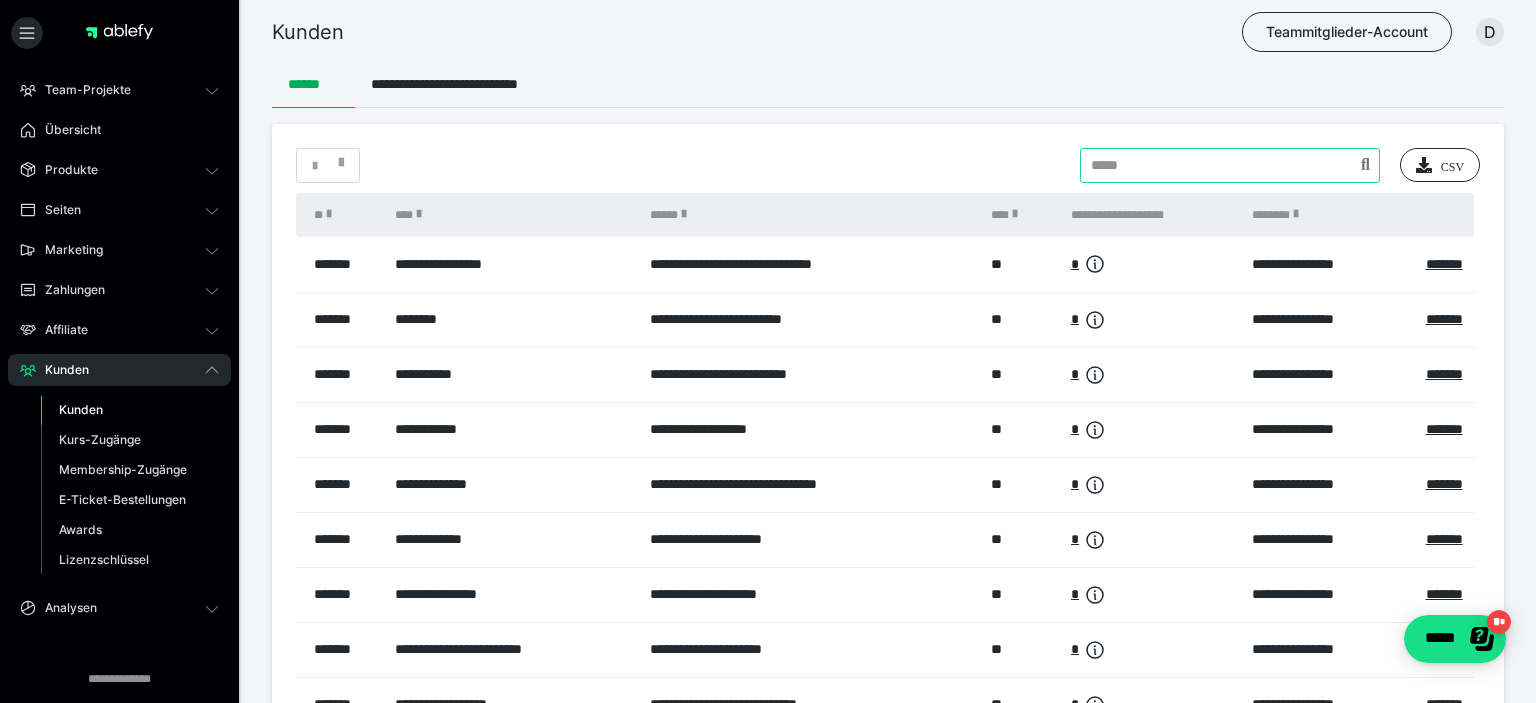 click at bounding box center [1230, 165] 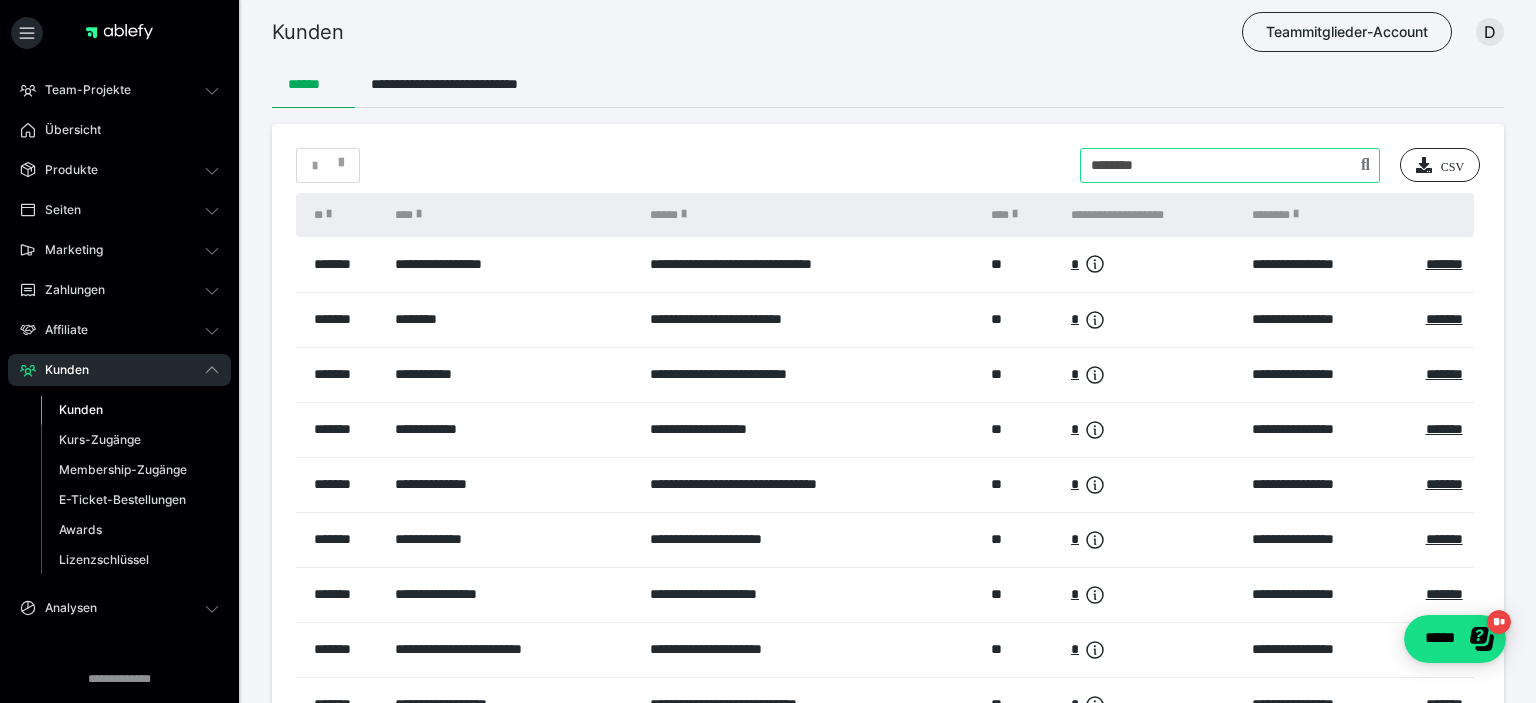 type on "********" 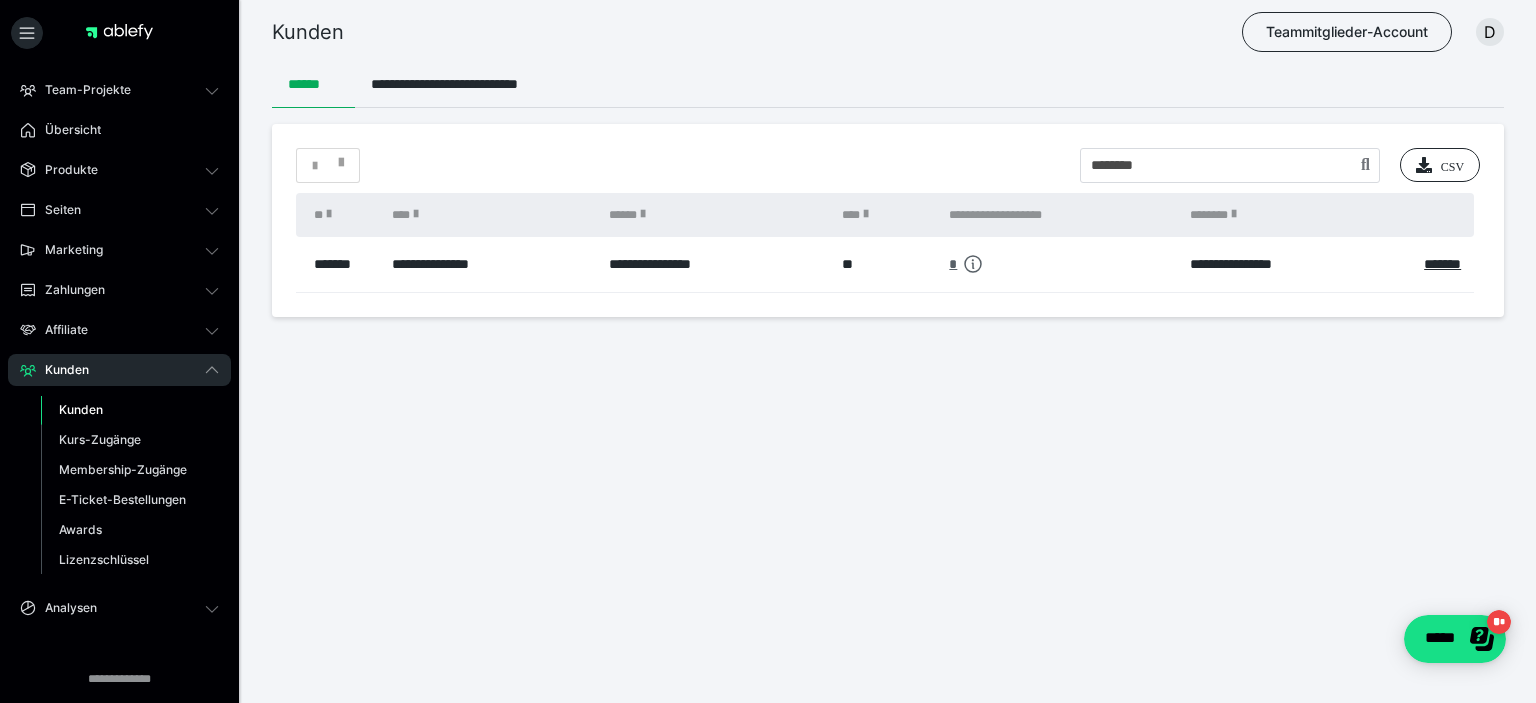 click on "*" at bounding box center (953, 264) 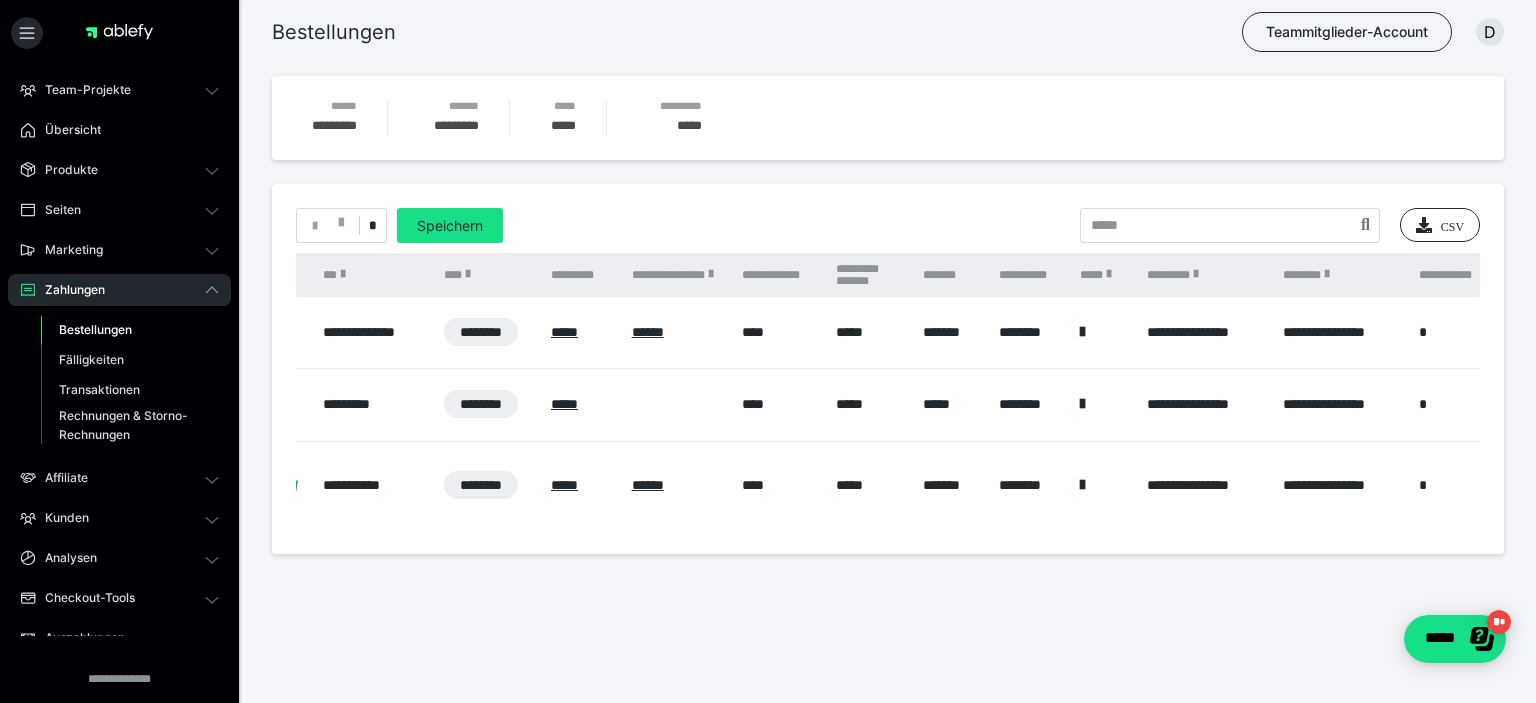 scroll, scrollTop: 0, scrollLeft: 654, axis: horizontal 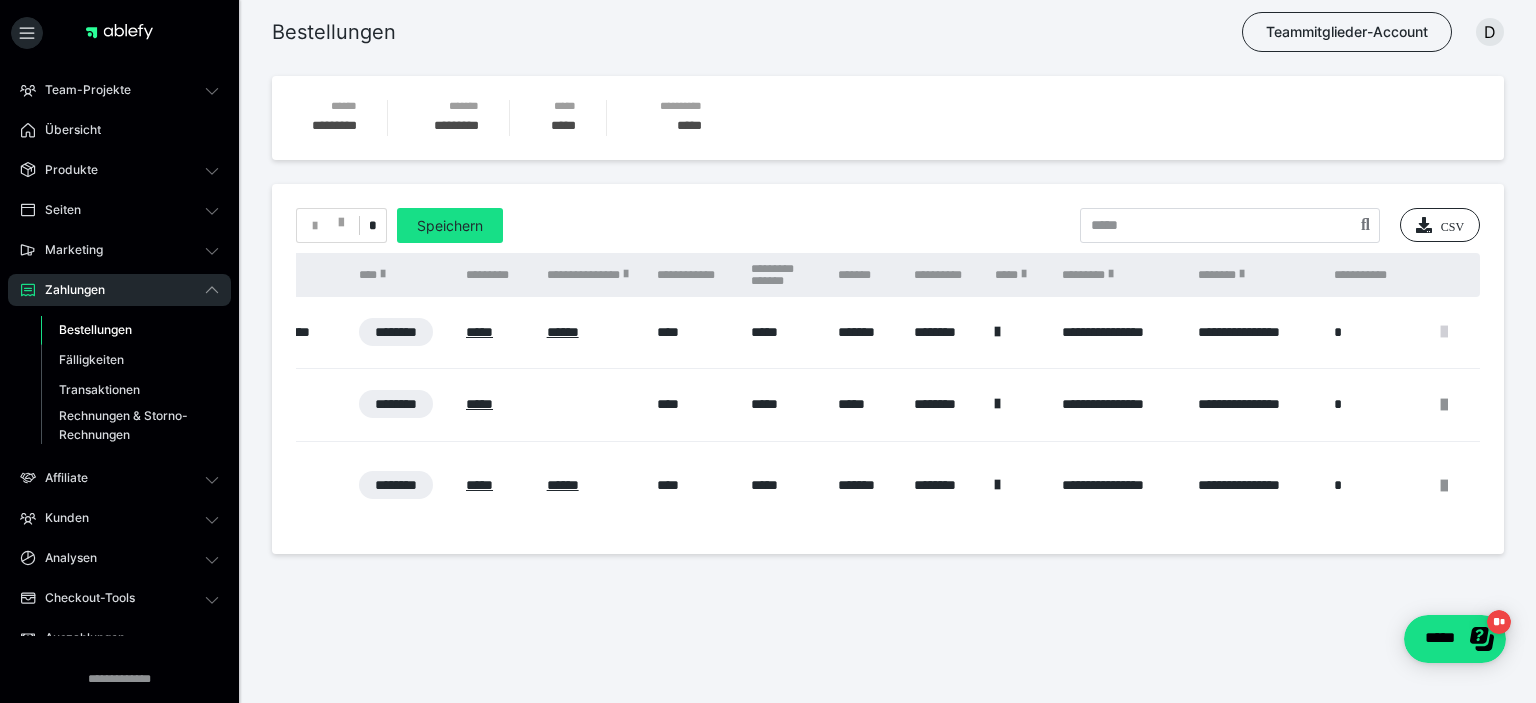 click at bounding box center (1444, 332) 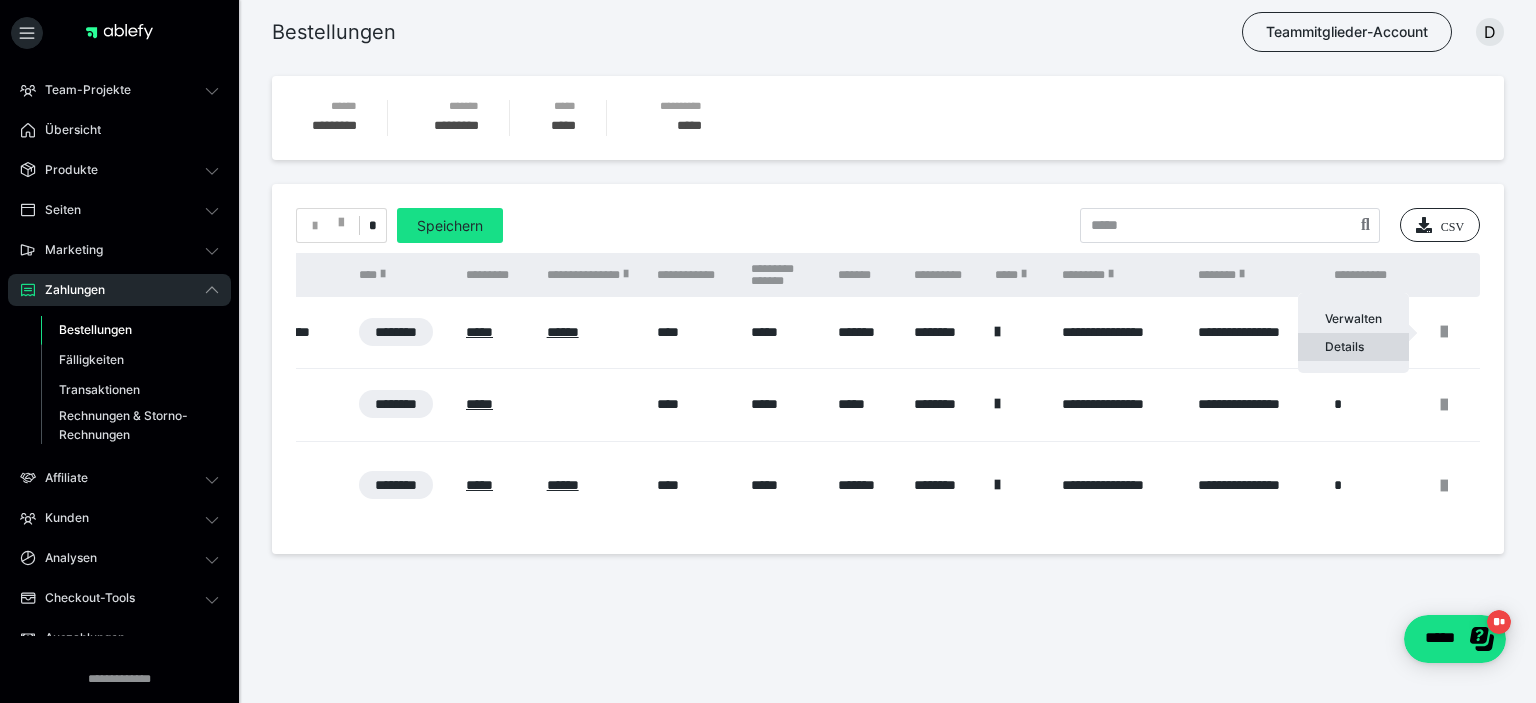 click on "Details" at bounding box center (1353, 347) 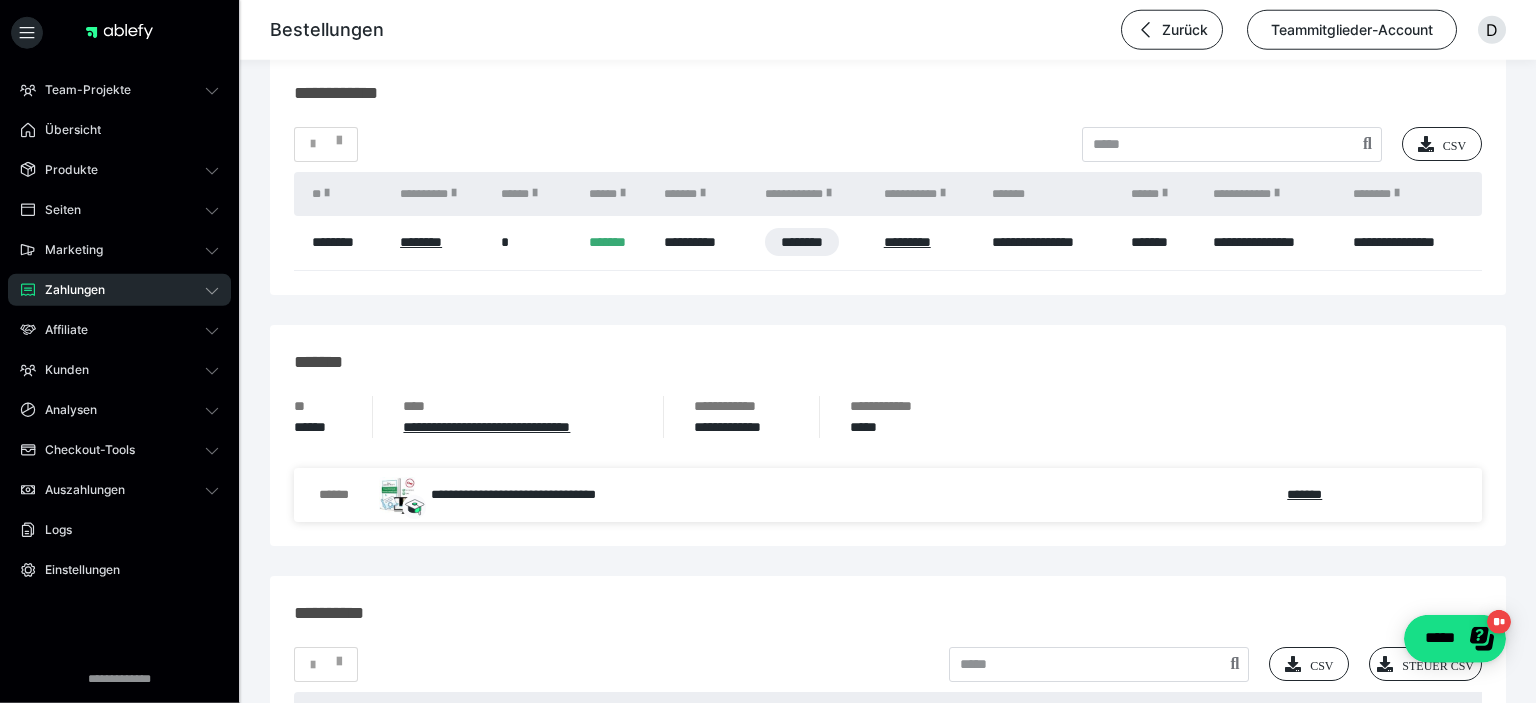 scroll, scrollTop: 1372, scrollLeft: 0, axis: vertical 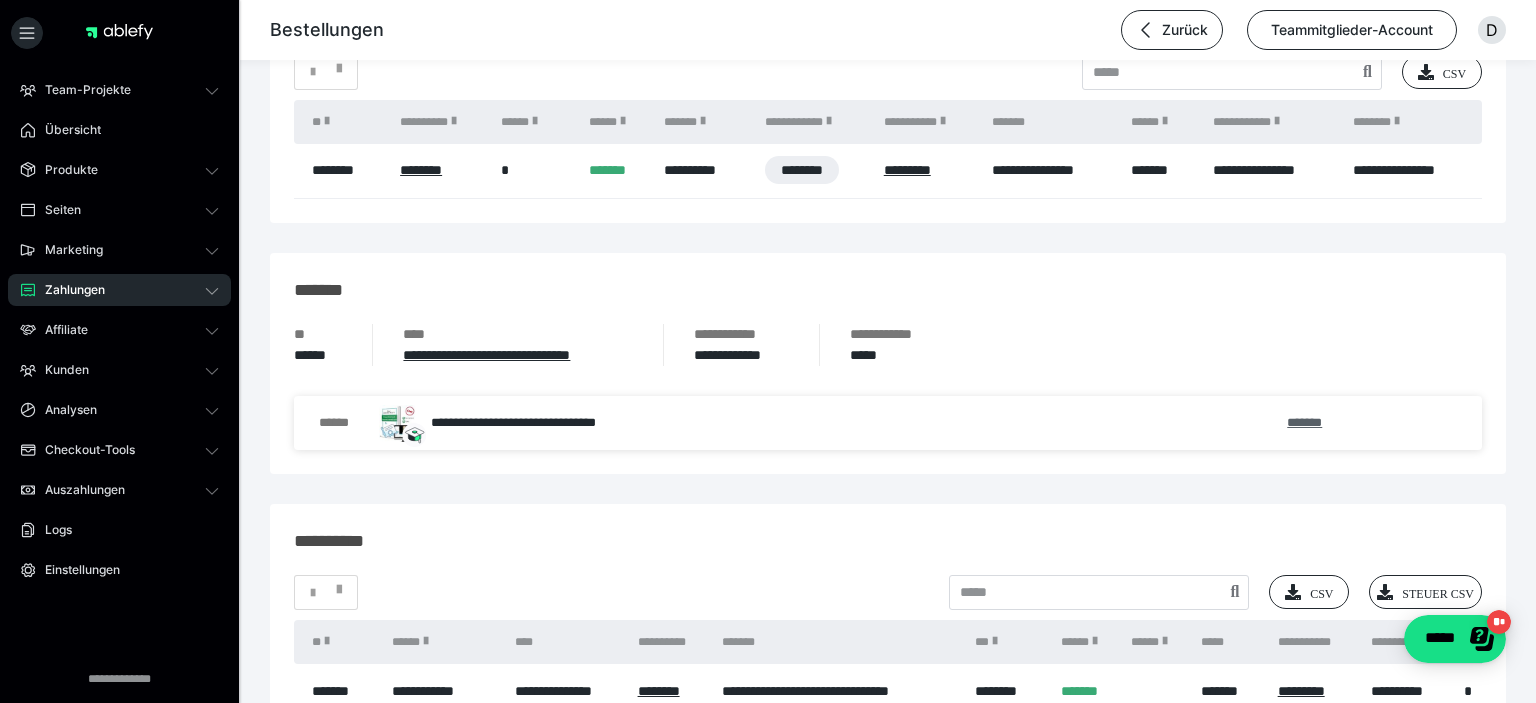 click on "*******" at bounding box center (1304, 422) 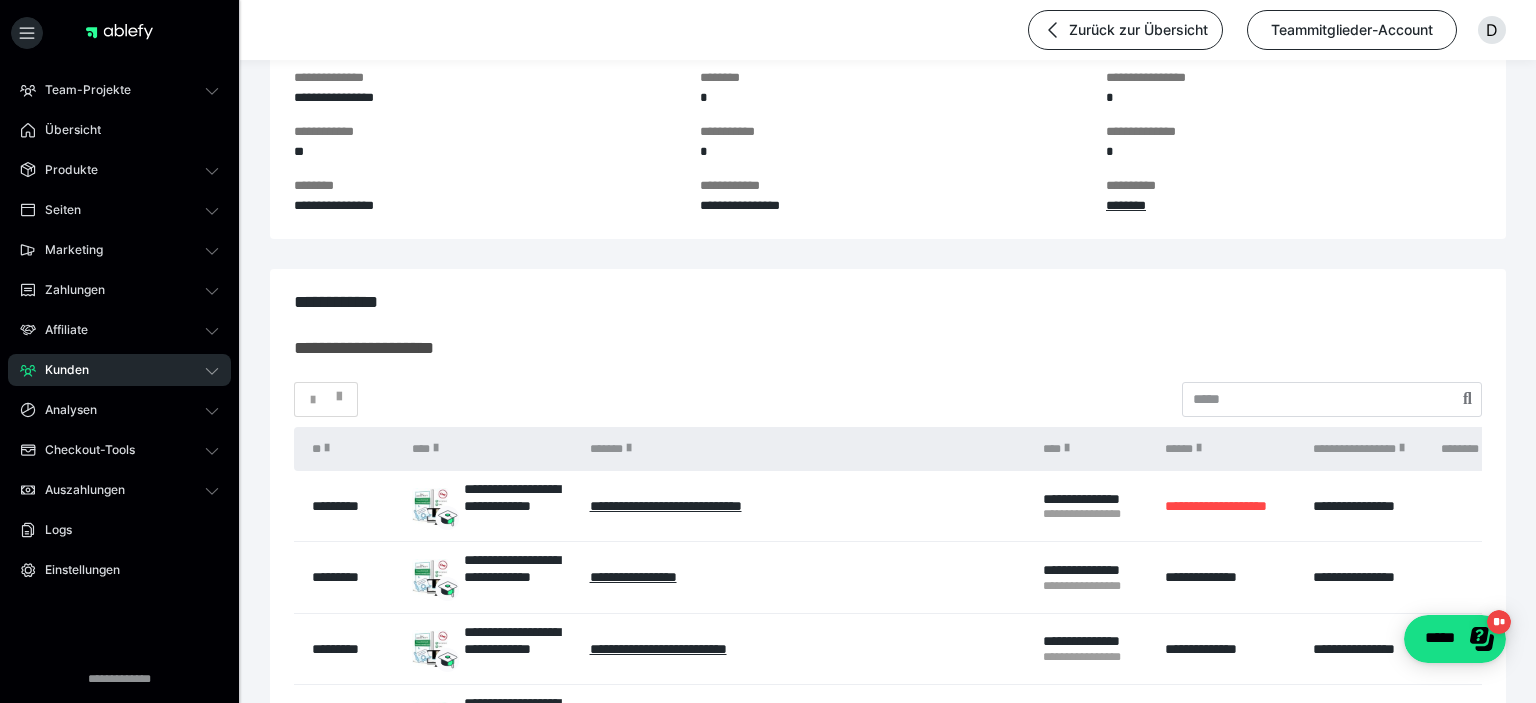 scroll, scrollTop: 0, scrollLeft: 0, axis: both 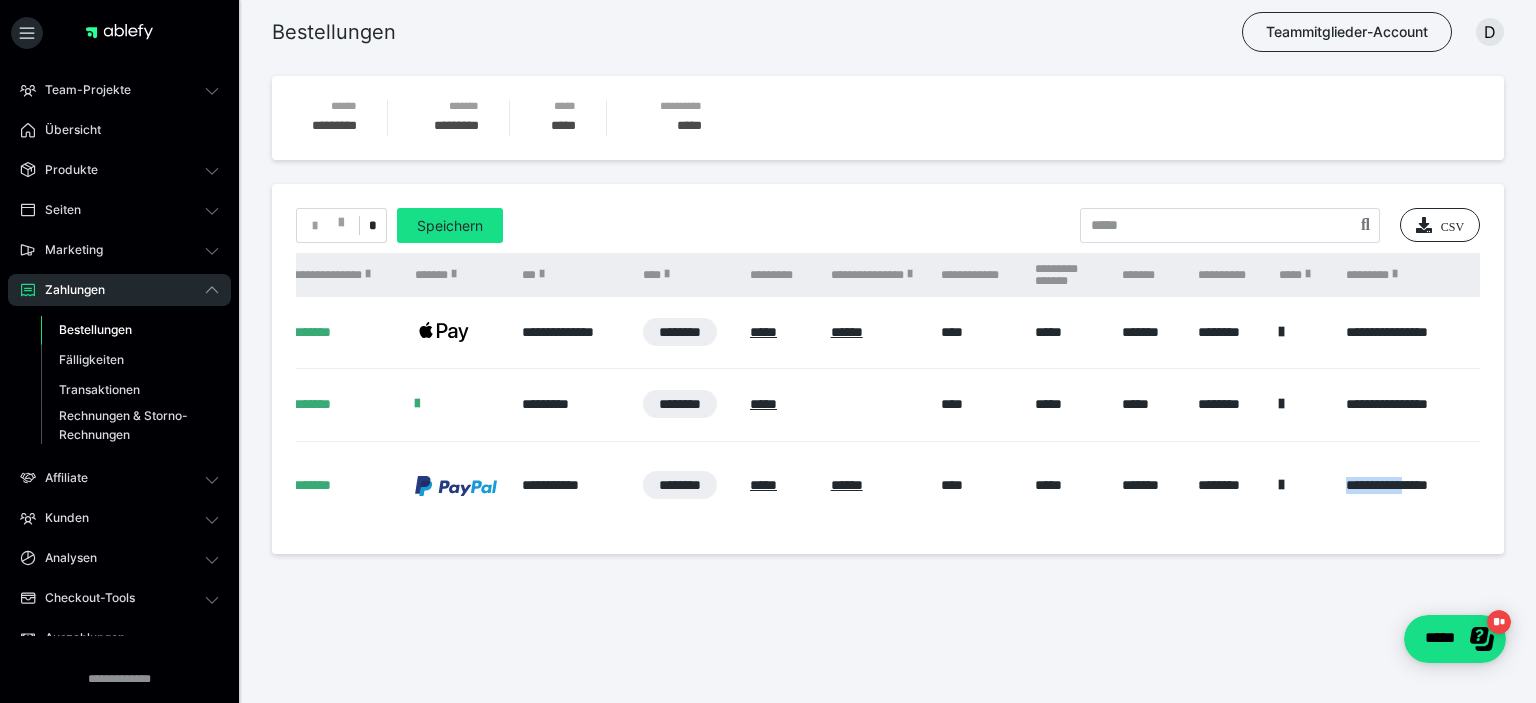 drag, startPoint x: 1321, startPoint y: 503, endPoint x: 1426, endPoint y: 503, distance: 105 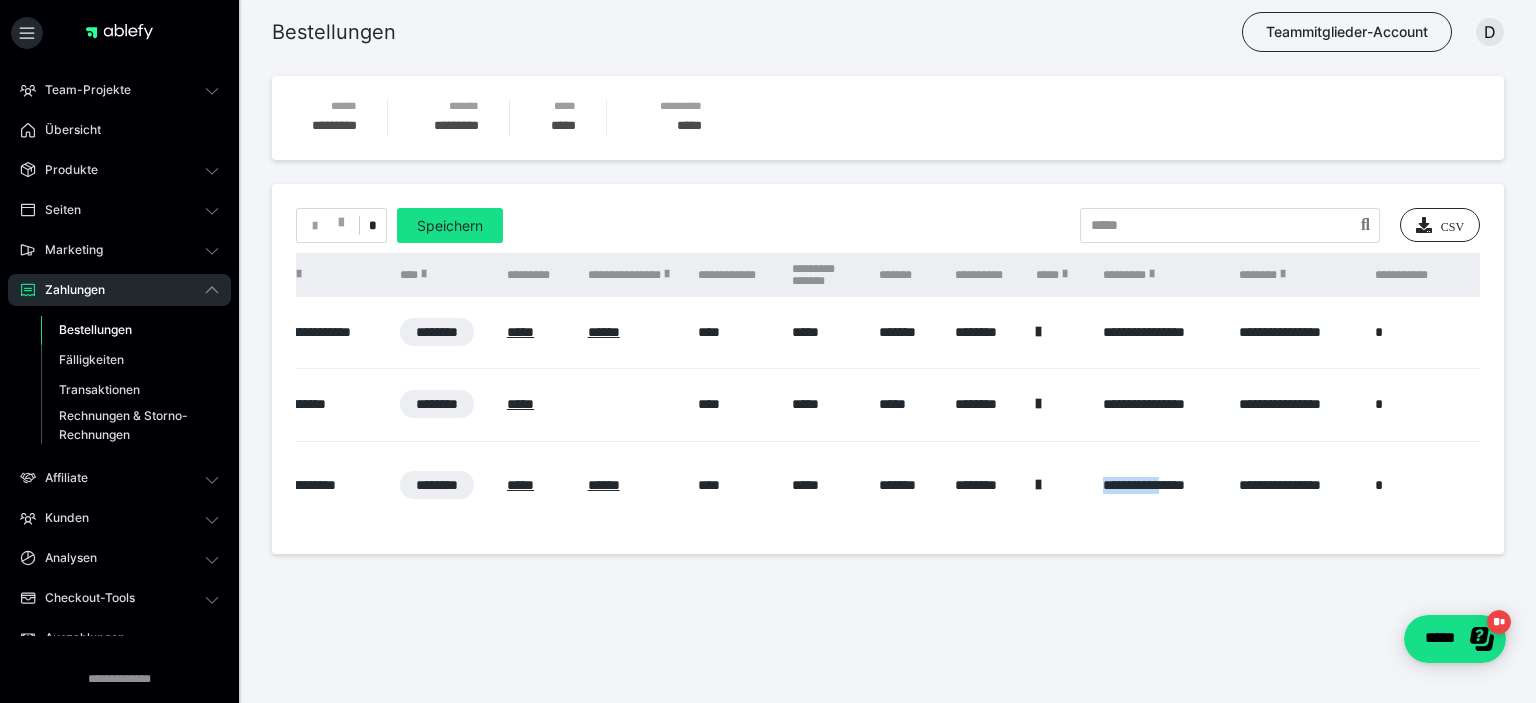 scroll, scrollTop: 0, scrollLeft: 735, axis: horizontal 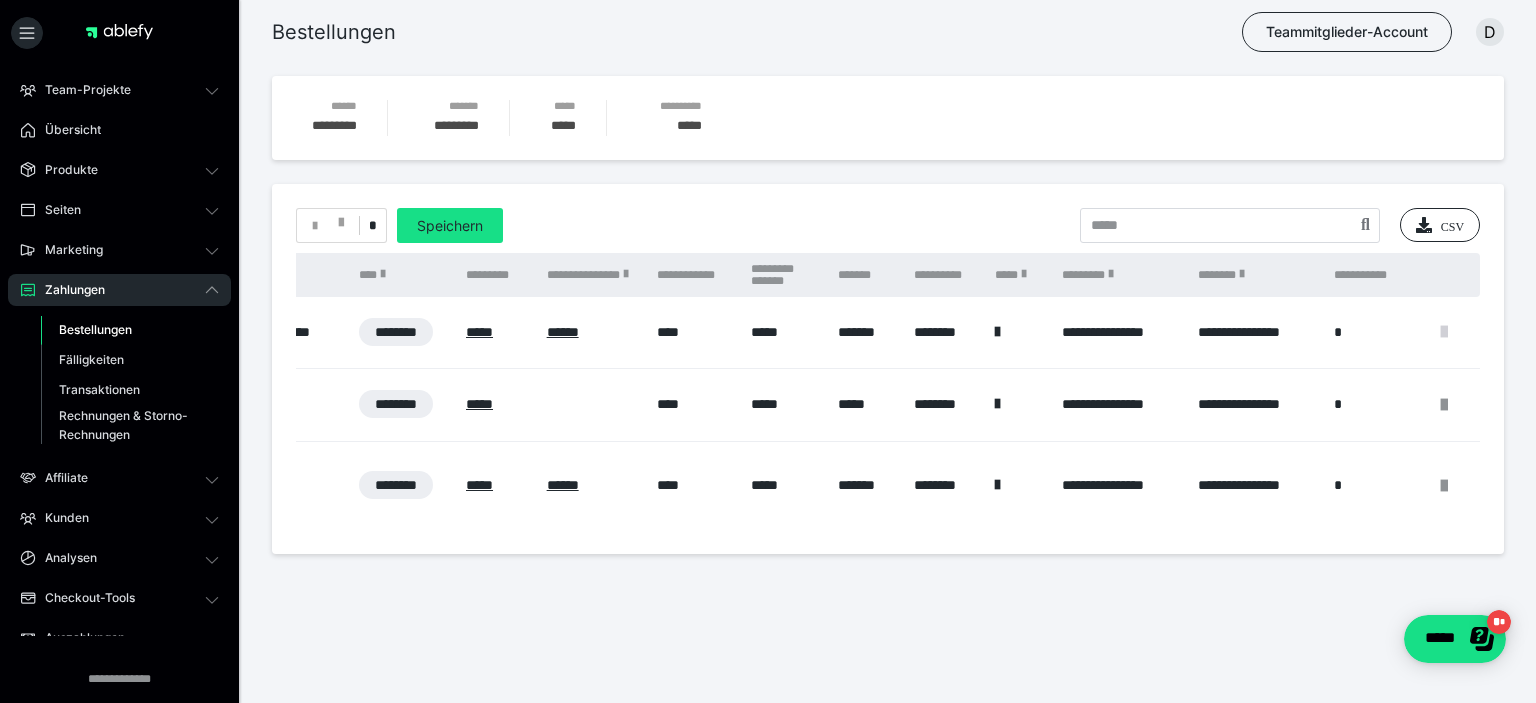 click at bounding box center [1444, 332] 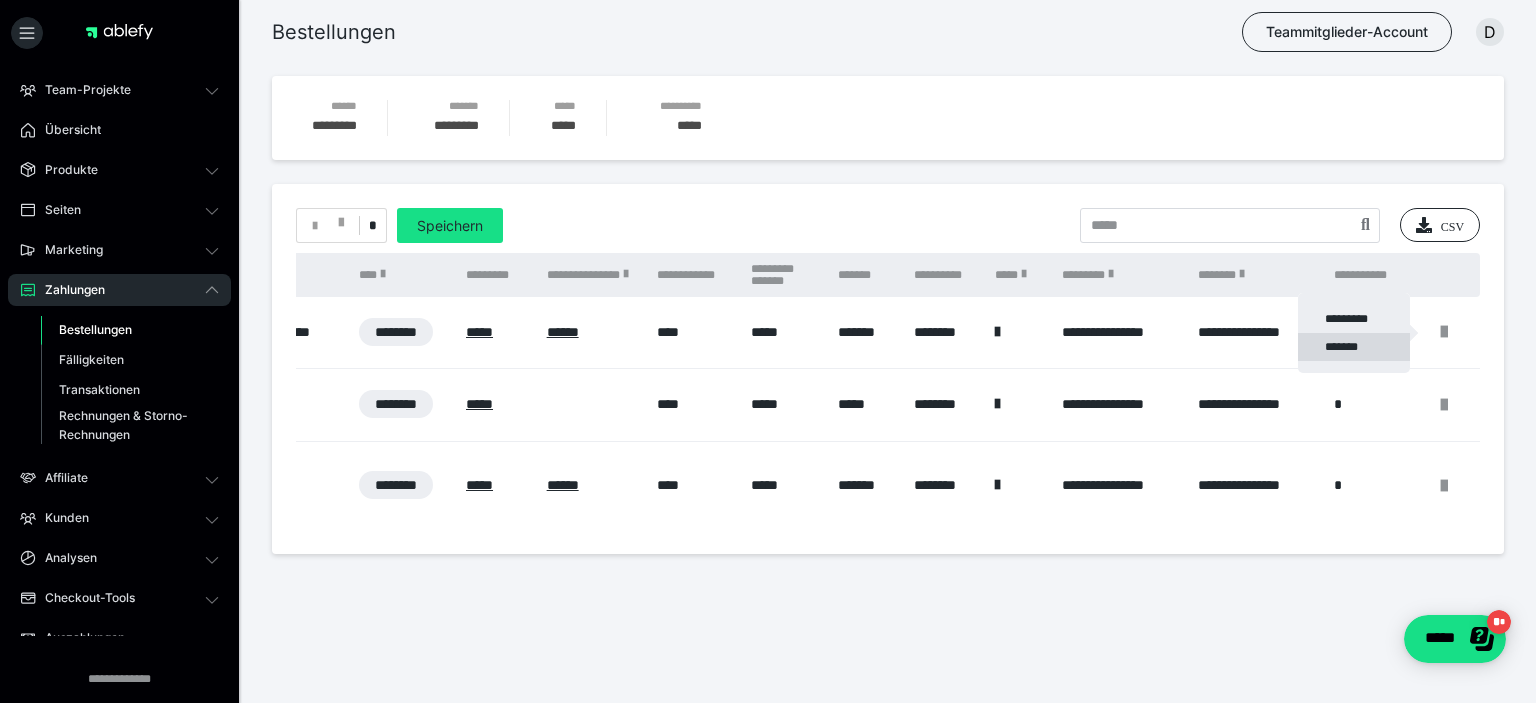 click on "*******" at bounding box center (1354, 347) 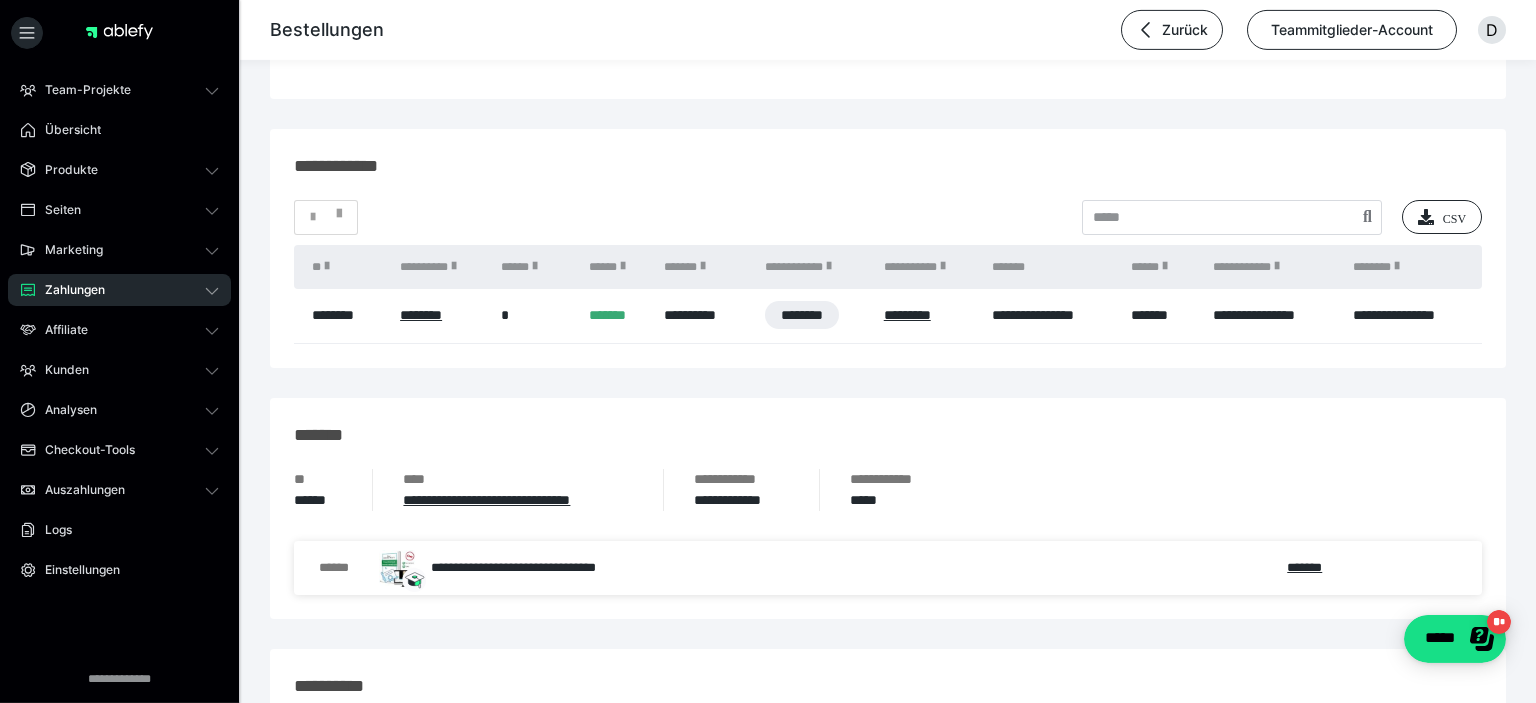 scroll, scrollTop: 1267, scrollLeft: 0, axis: vertical 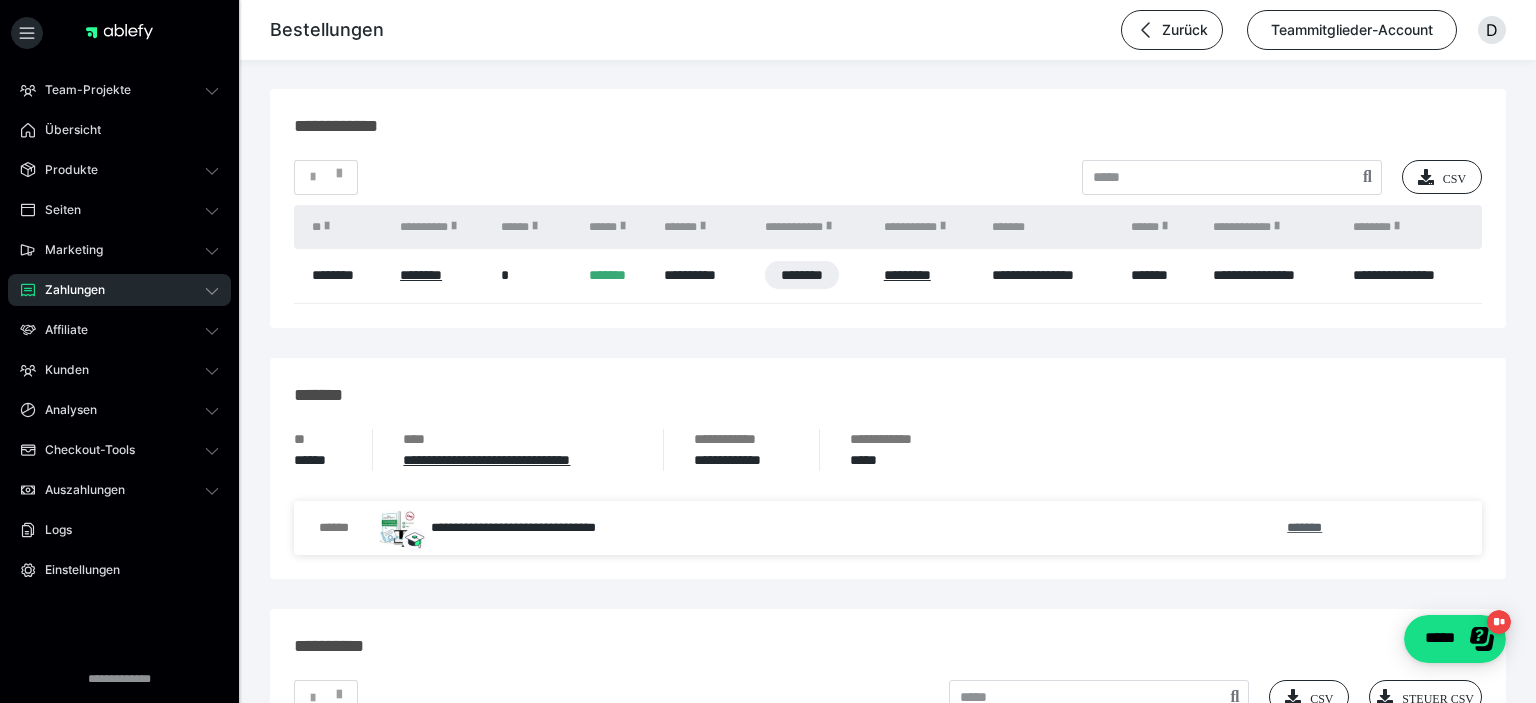 click on "*******" at bounding box center [1304, 527] 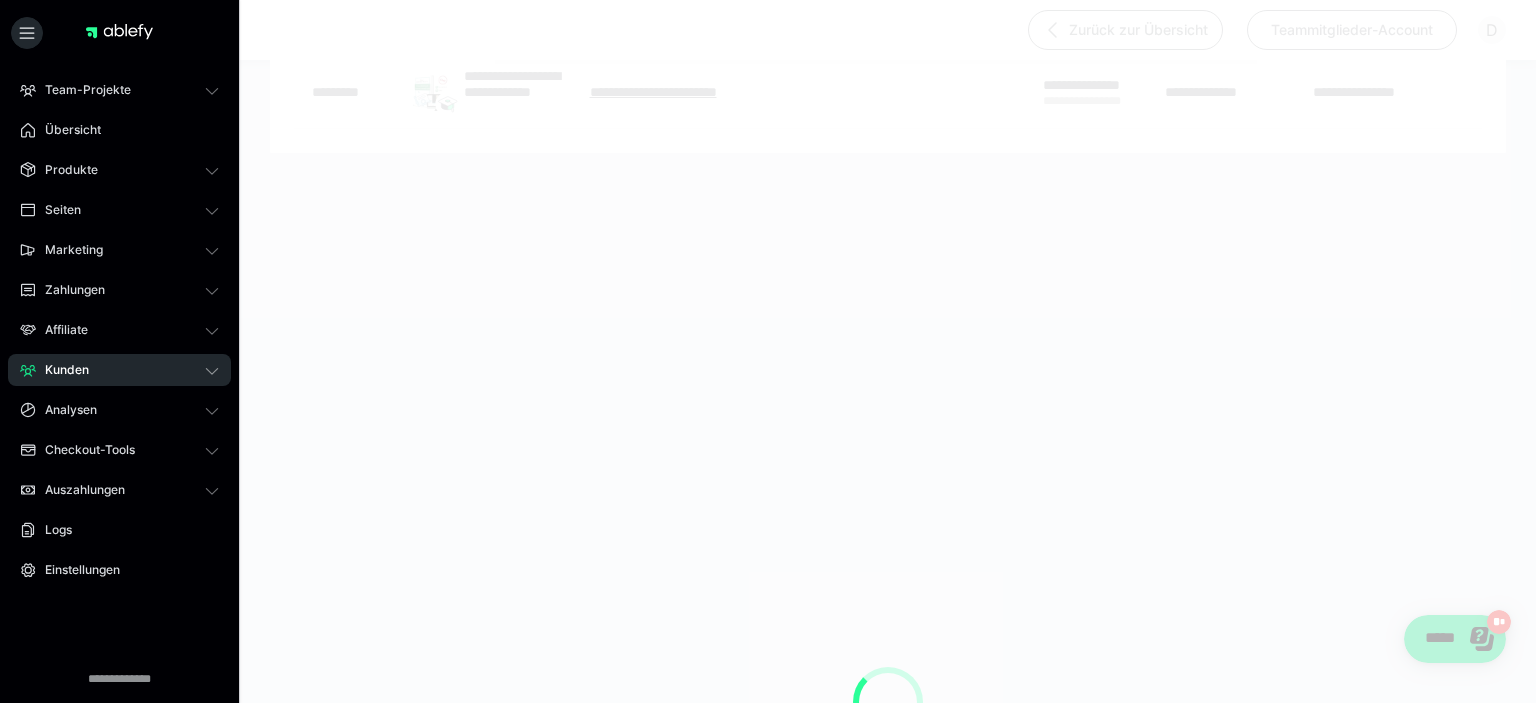scroll, scrollTop: 0, scrollLeft: 0, axis: both 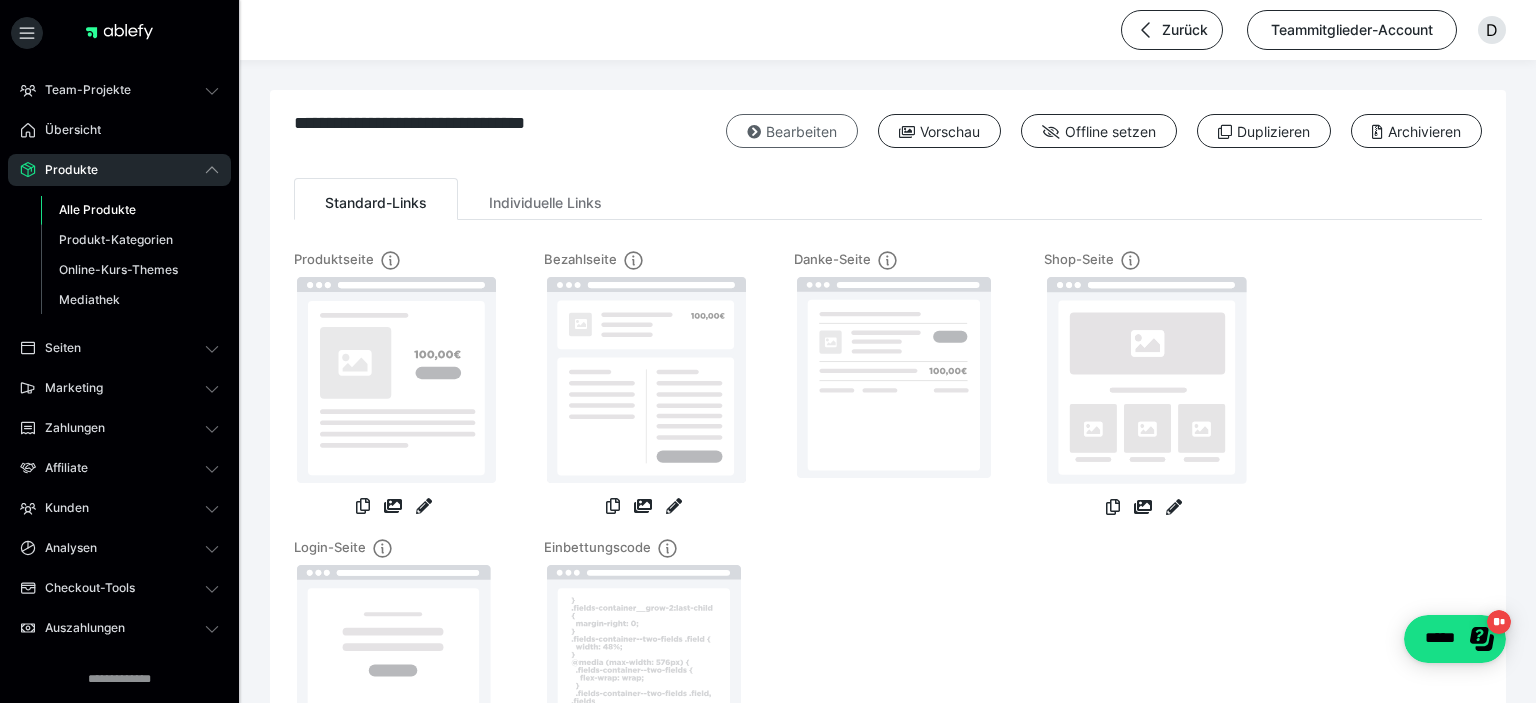 click on "Bearbeiten" at bounding box center [792, 131] 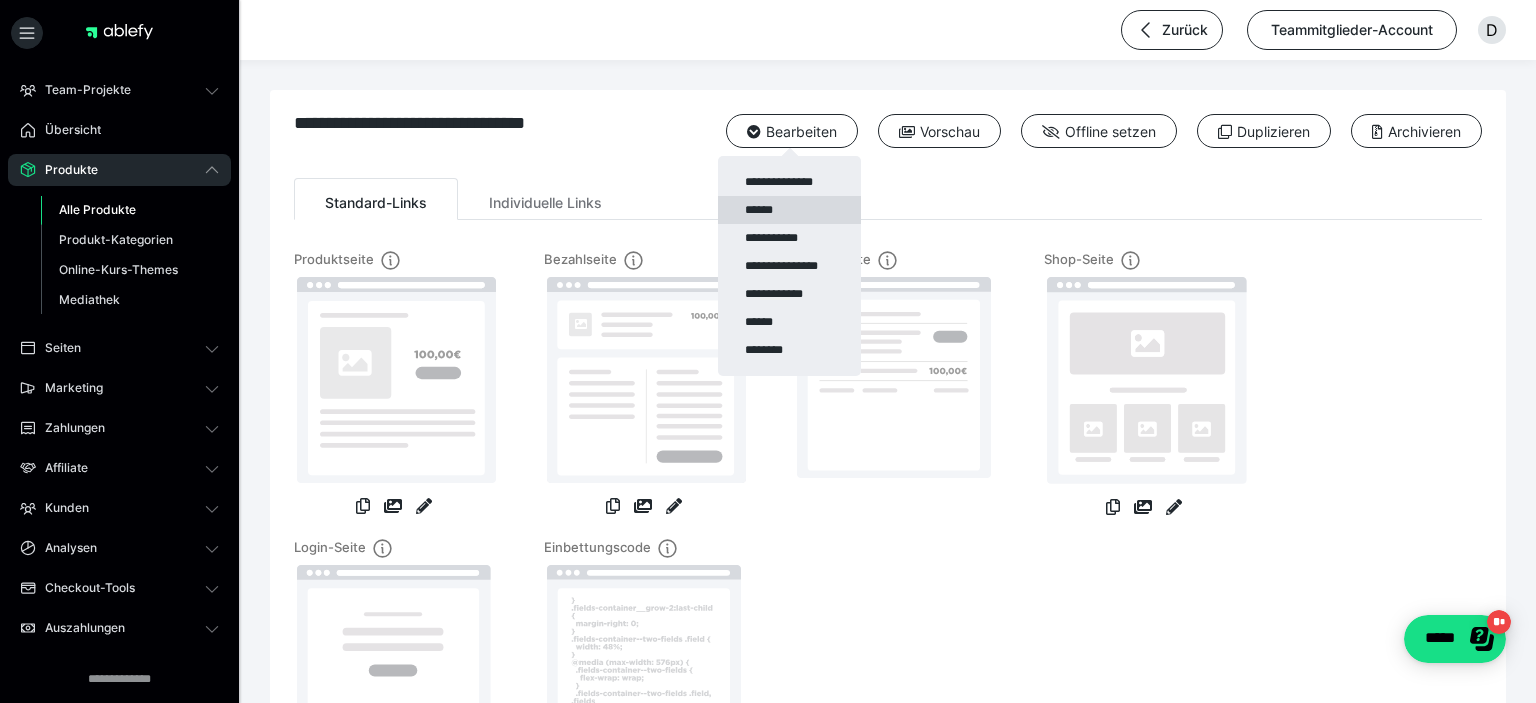 click on "******" at bounding box center [789, 210] 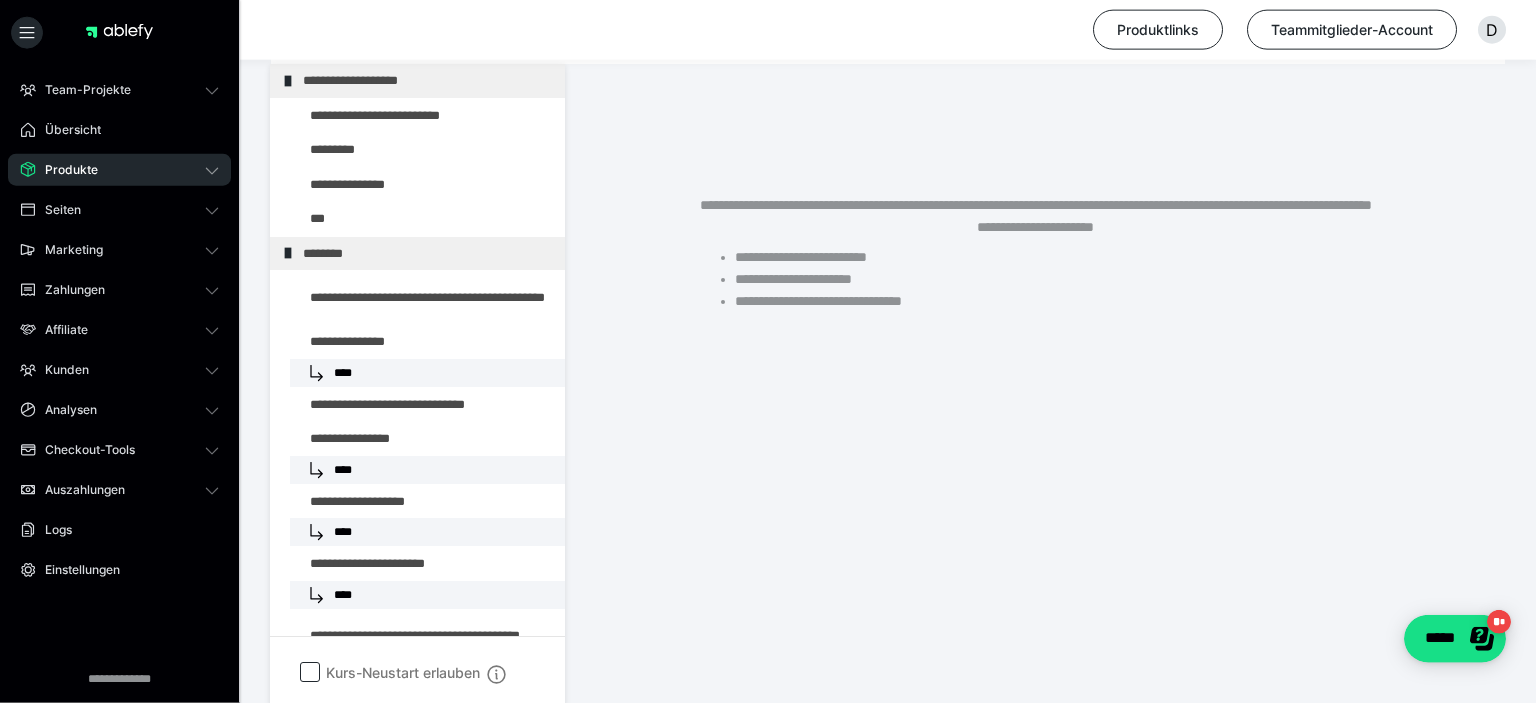 scroll, scrollTop: 373, scrollLeft: 0, axis: vertical 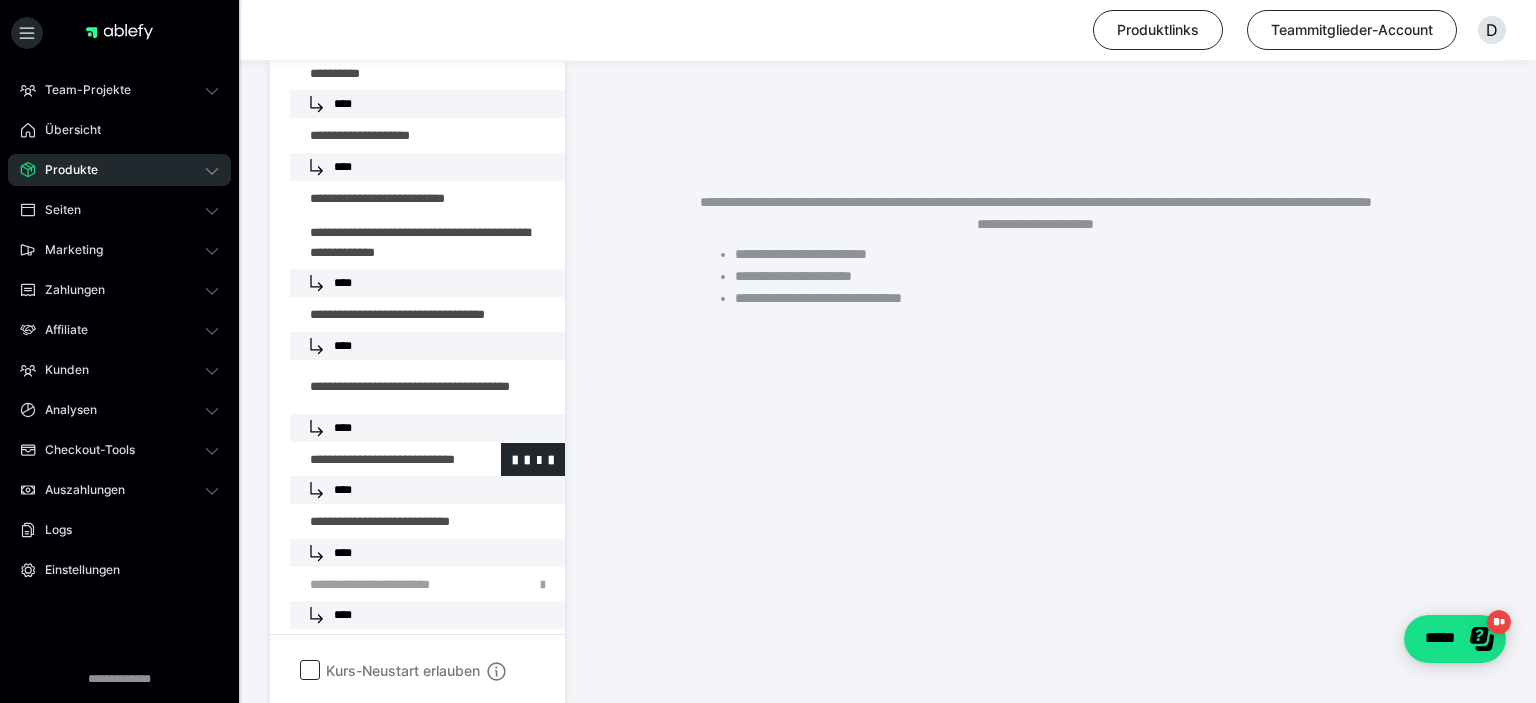 click at bounding box center [375, 460] 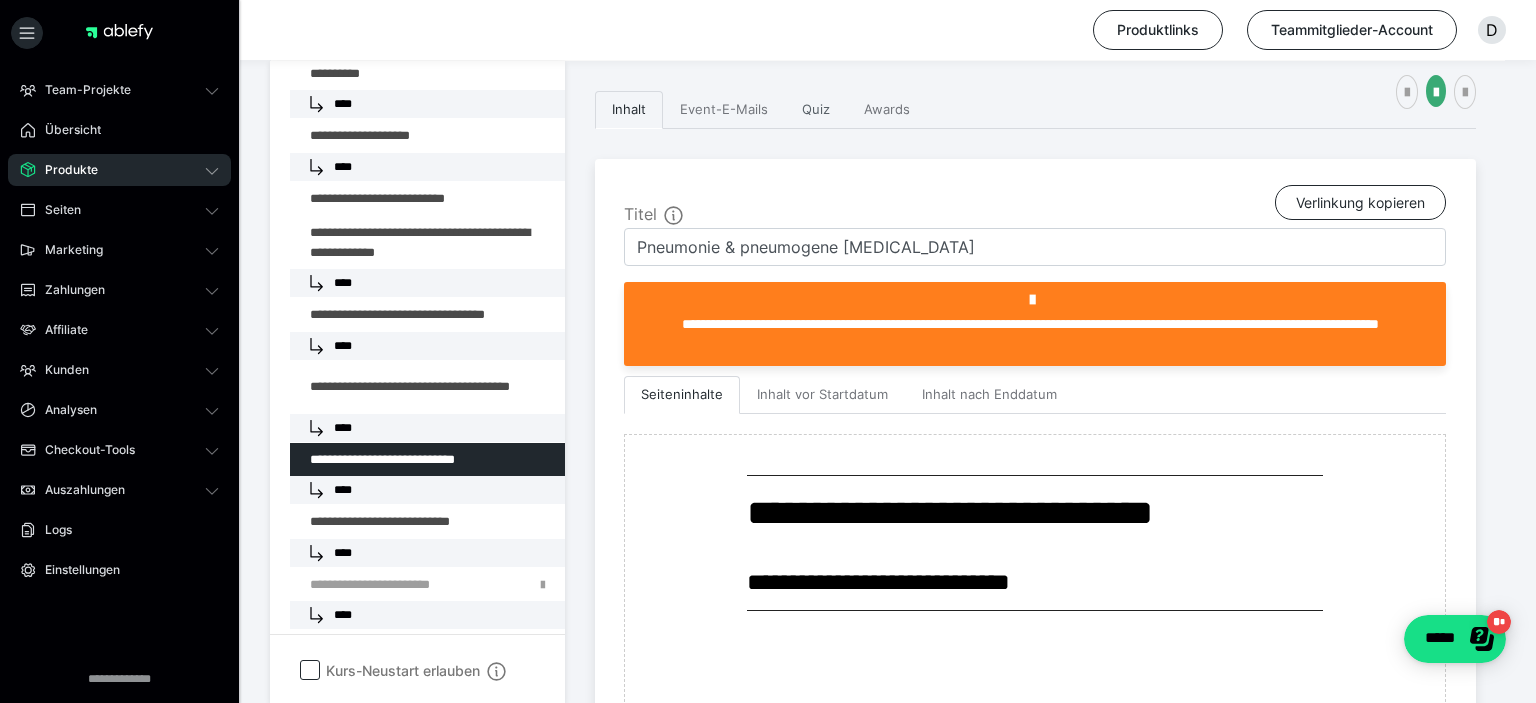 click on "Quiz" at bounding box center (816, 110) 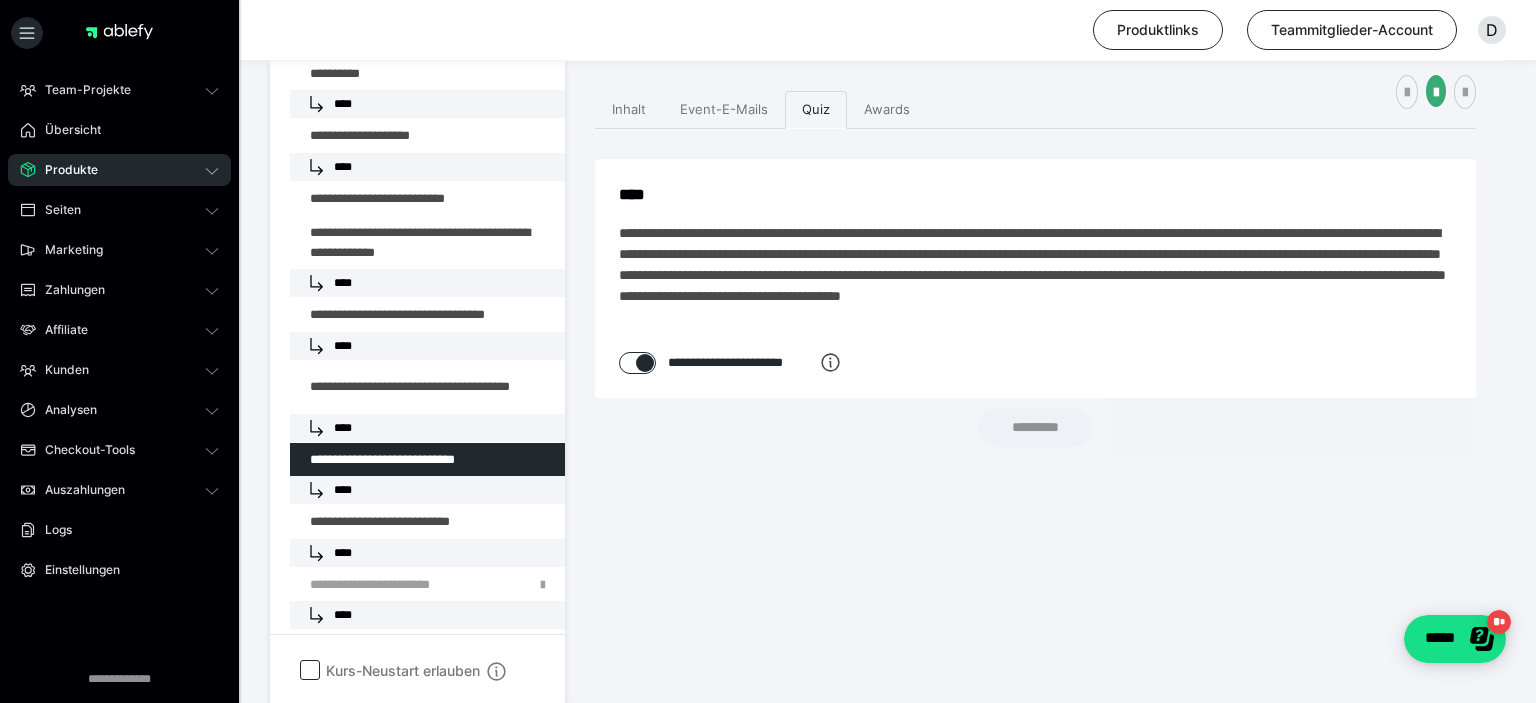 checkbox on "****" 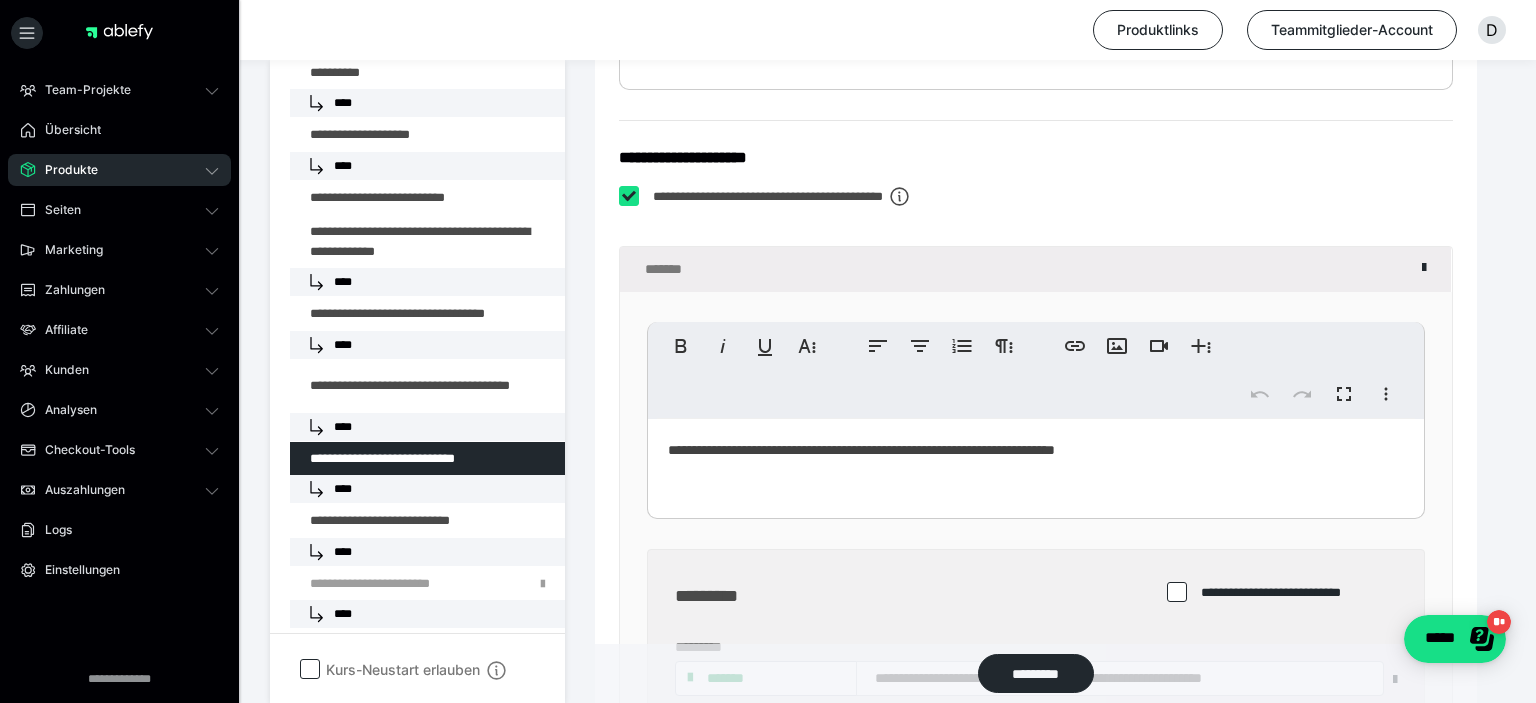 scroll, scrollTop: 162, scrollLeft: 0, axis: vertical 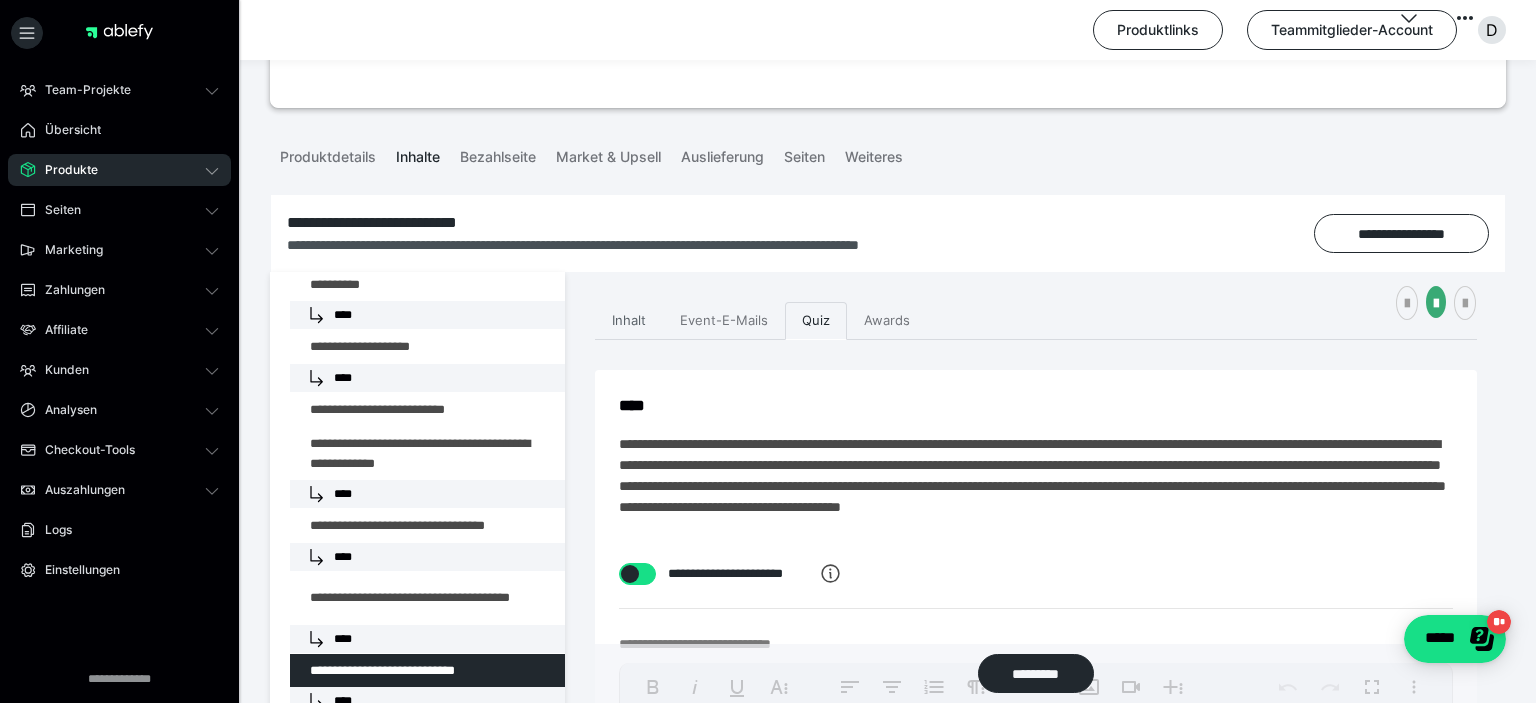 click on "Inhalt" at bounding box center (629, 321) 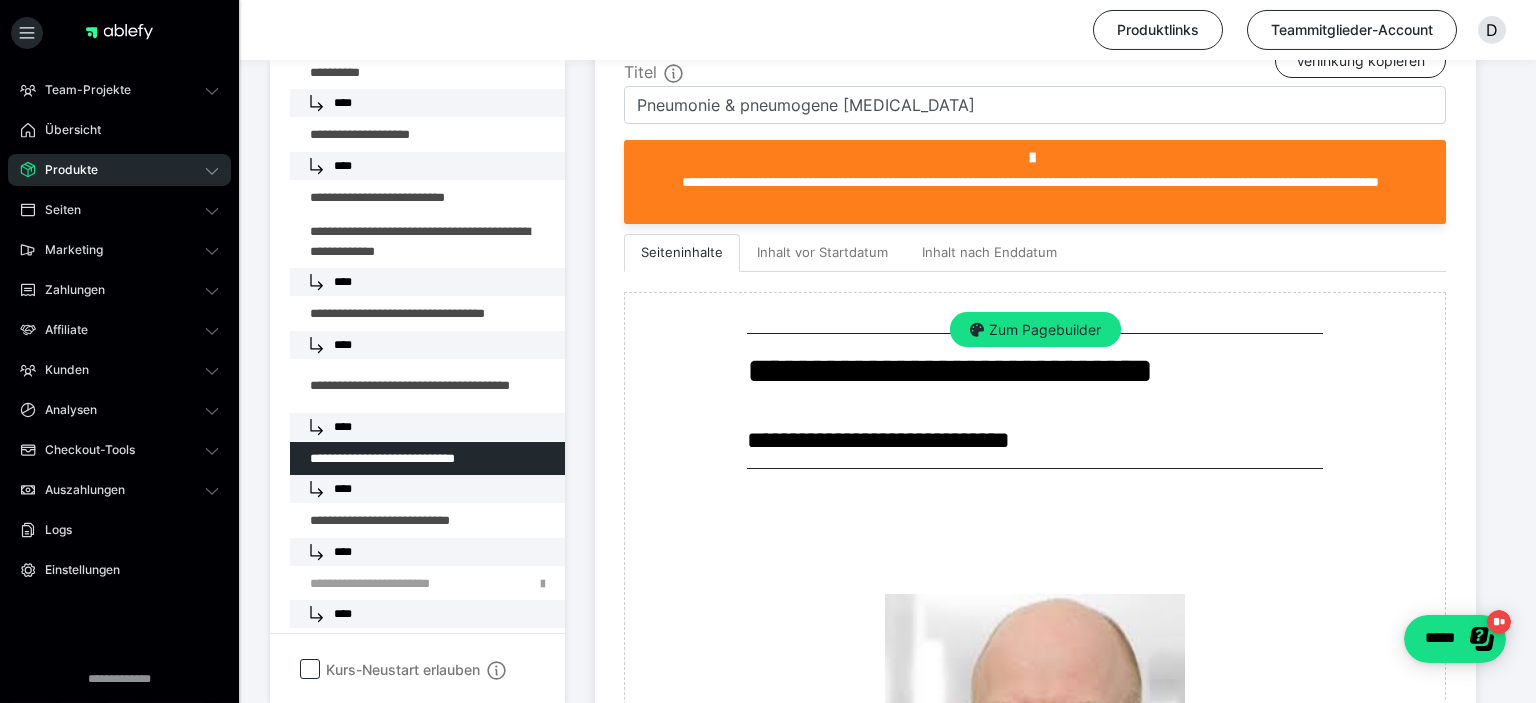 scroll, scrollTop: 479, scrollLeft: 0, axis: vertical 